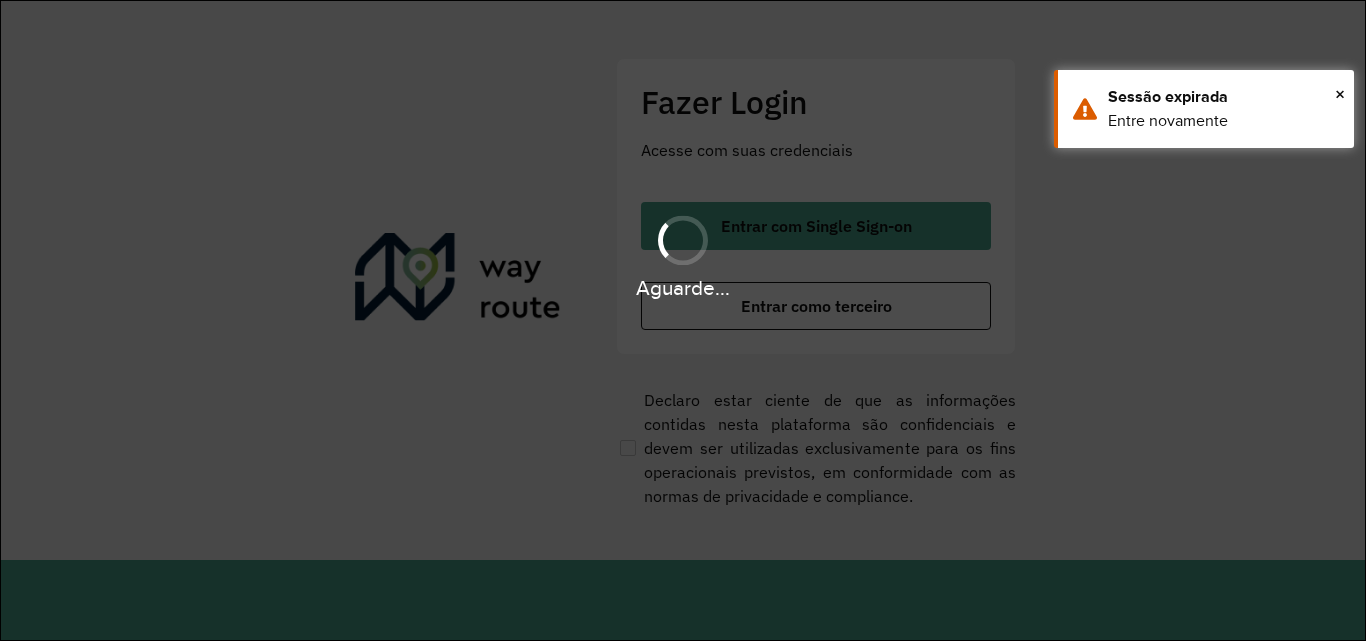 scroll, scrollTop: 0, scrollLeft: 0, axis: both 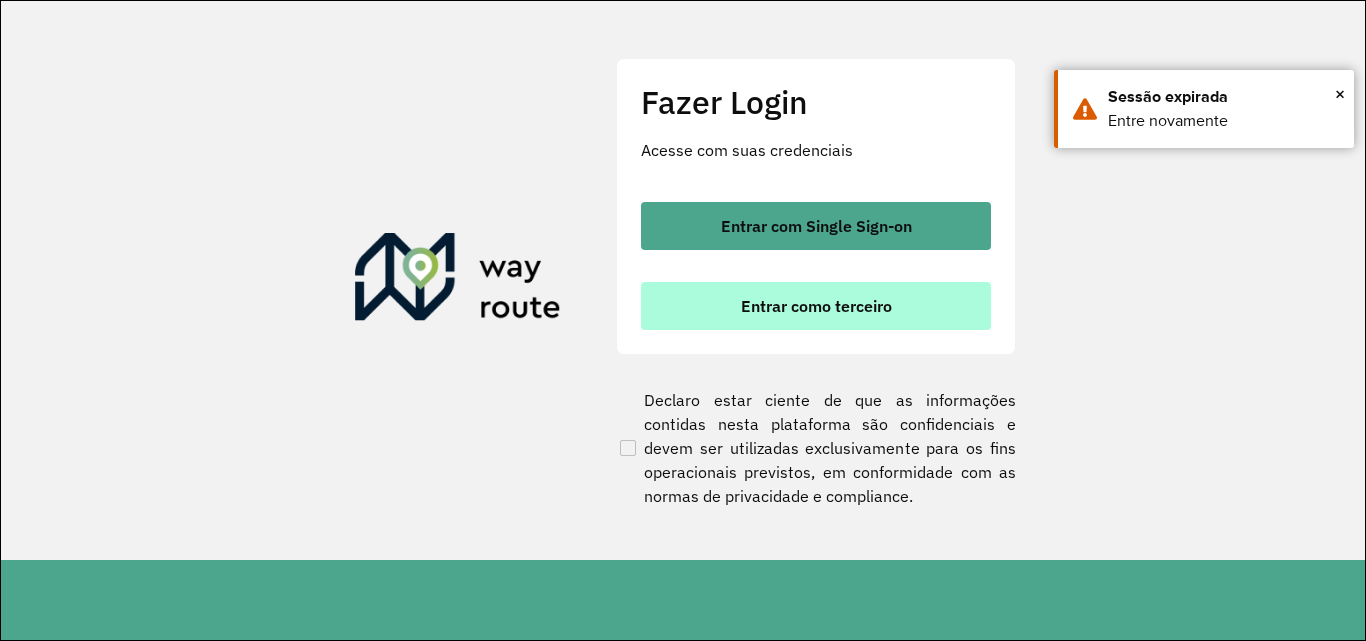 click on "Entrar como terceiro" at bounding box center (816, 306) 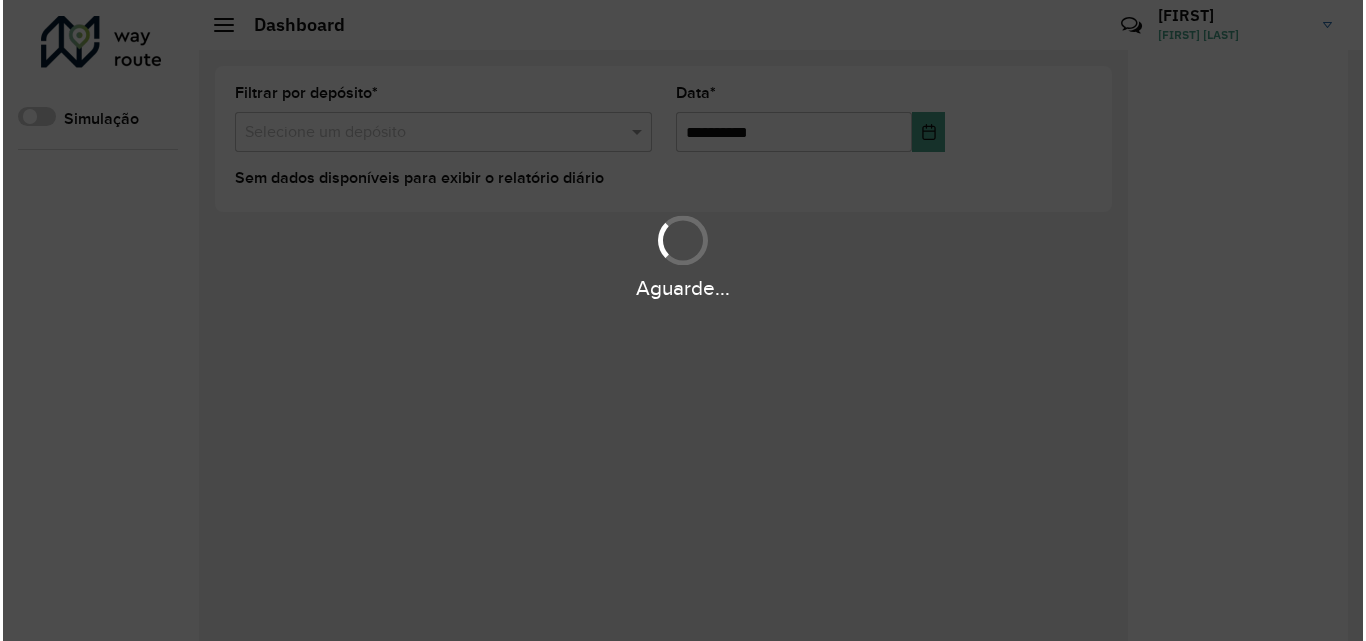 scroll, scrollTop: 0, scrollLeft: 0, axis: both 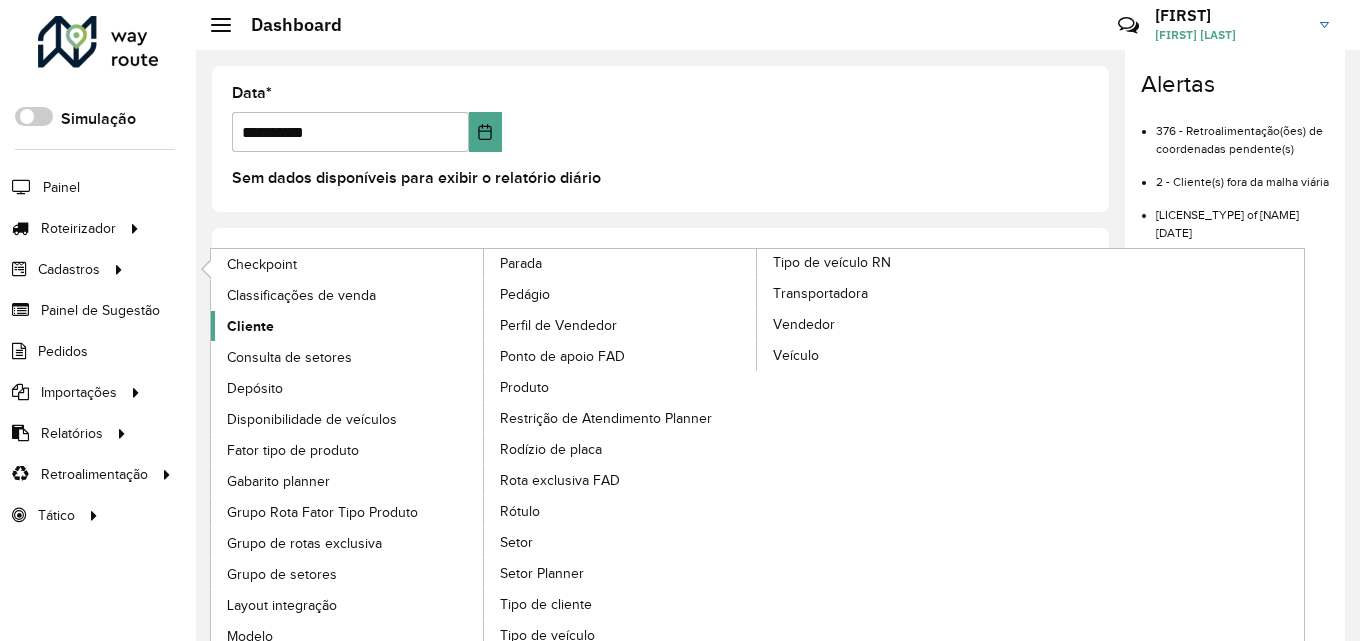 click on "Cliente" 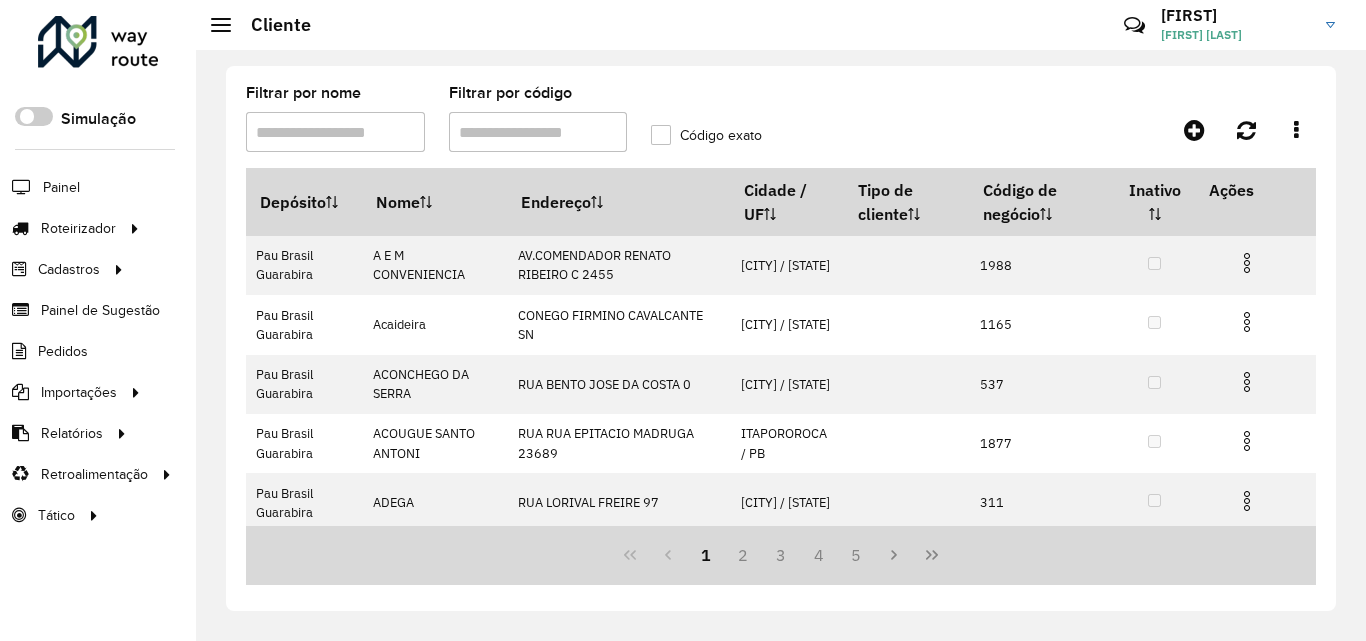click on "Filtrar por código" at bounding box center (538, 132) 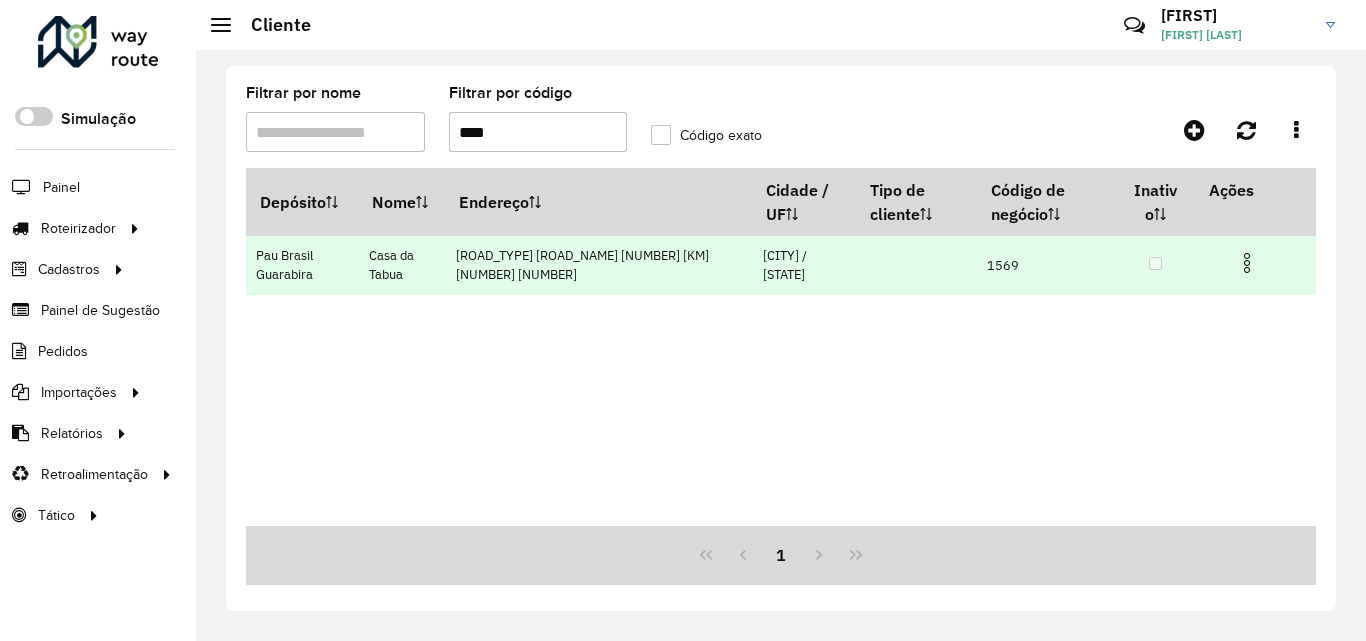 type on "****" 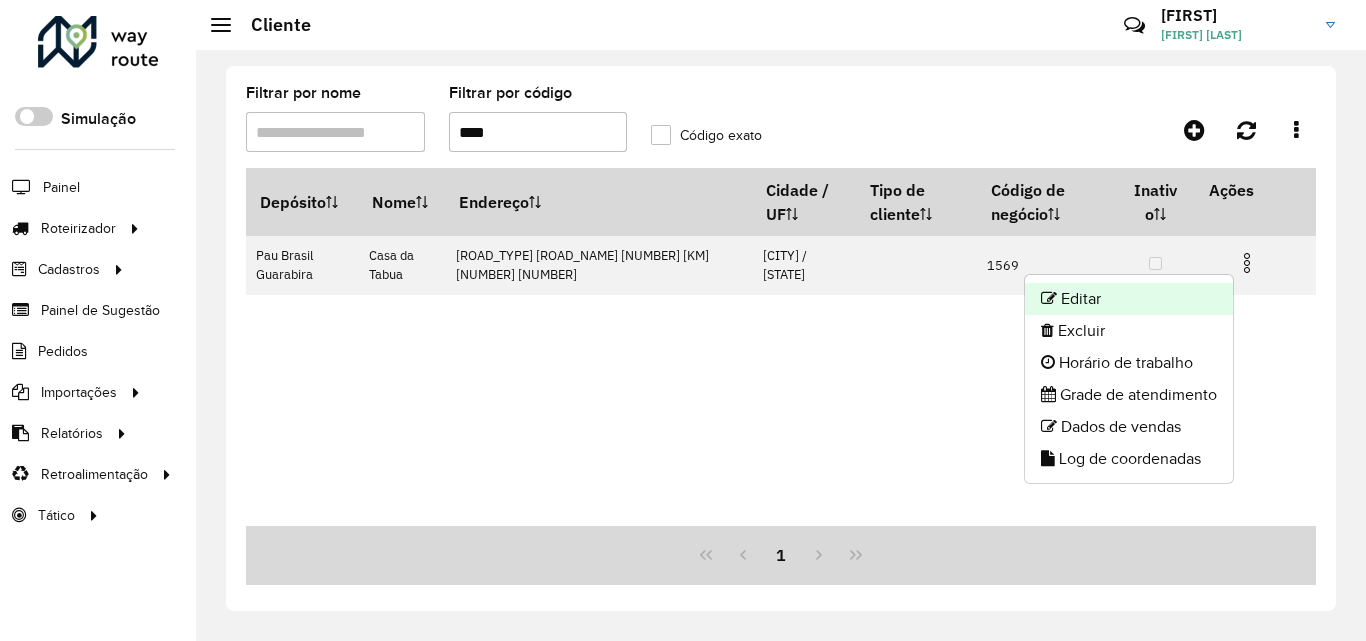 click on "Editar" 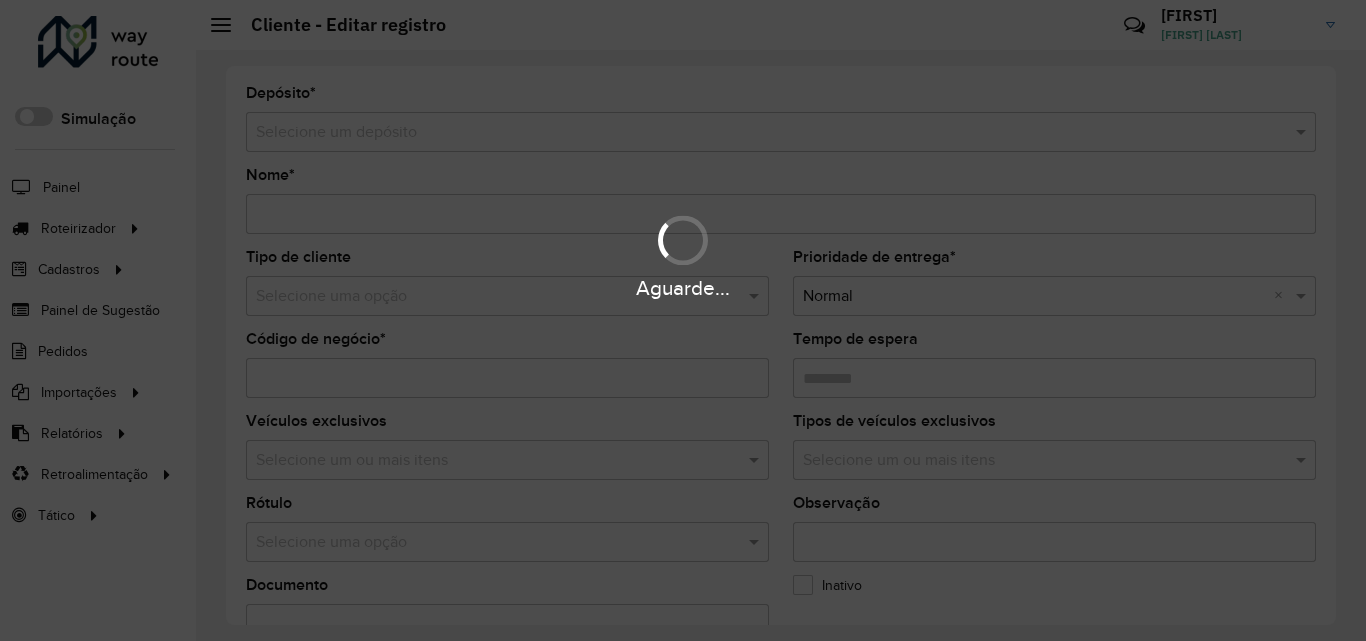 type on "**********" 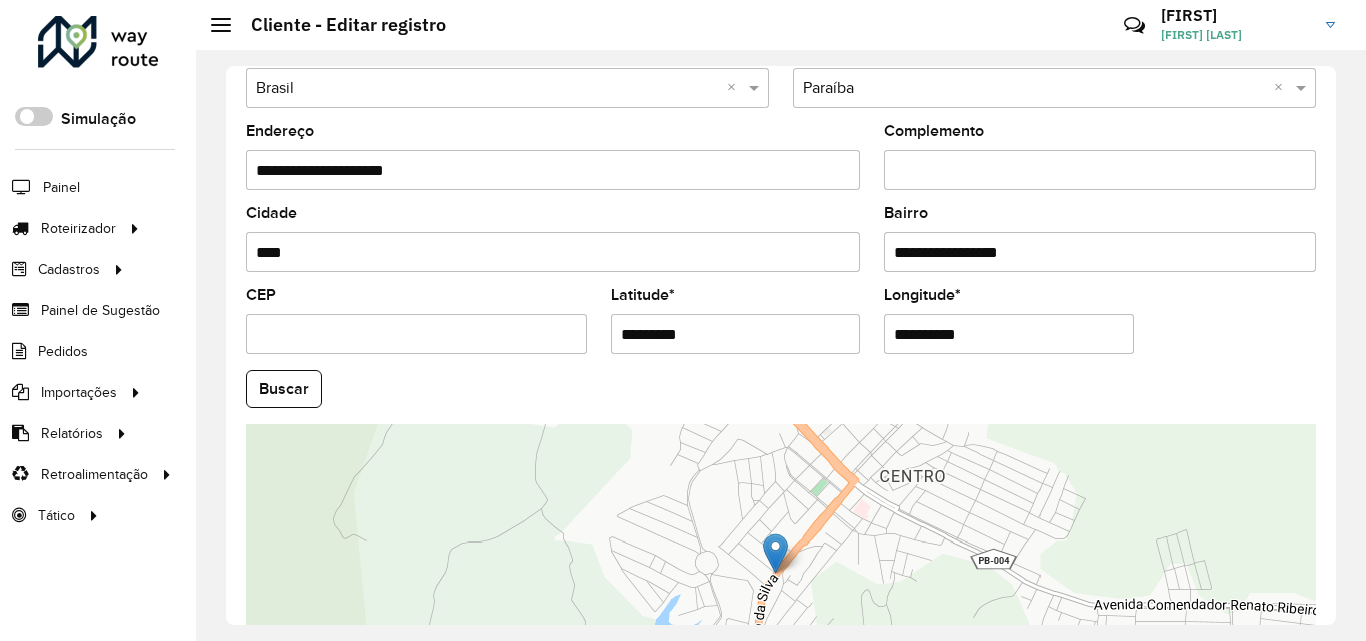 scroll, scrollTop: 847, scrollLeft: 0, axis: vertical 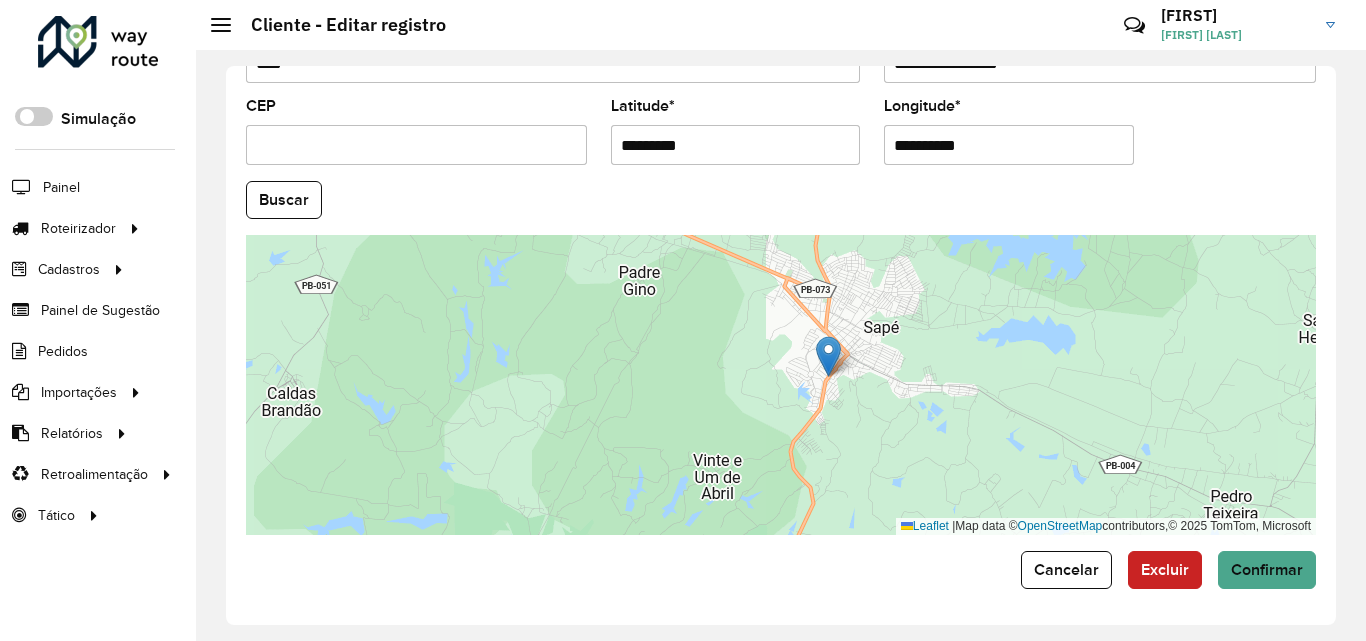 drag, startPoint x: 878, startPoint y: 374, endPoint x: 878, endPoint y: 440, distance: 66 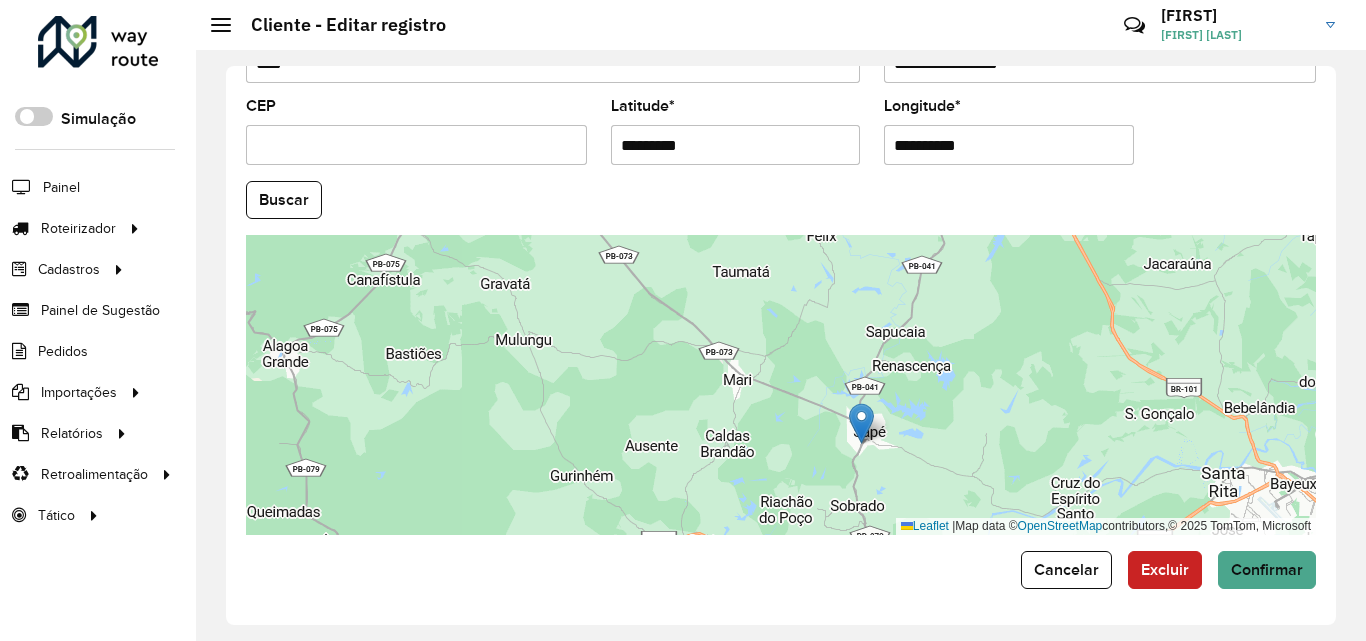 drag, startPoint x: 887, startPoint y: 438, endPoint x: 887, endPoint y: 401, distance: 37 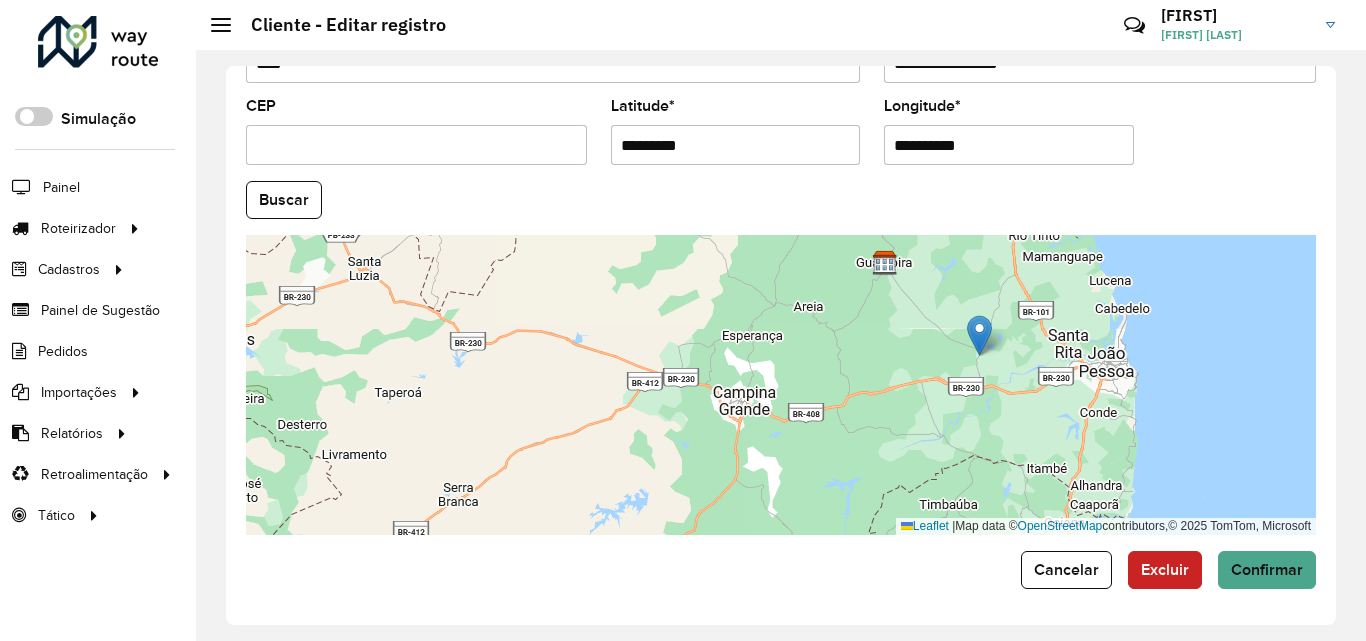 drag, startPoint x: 951, startPoint y: 424, endPoint x: 857, endPoint y: 504, distance: 123.4342 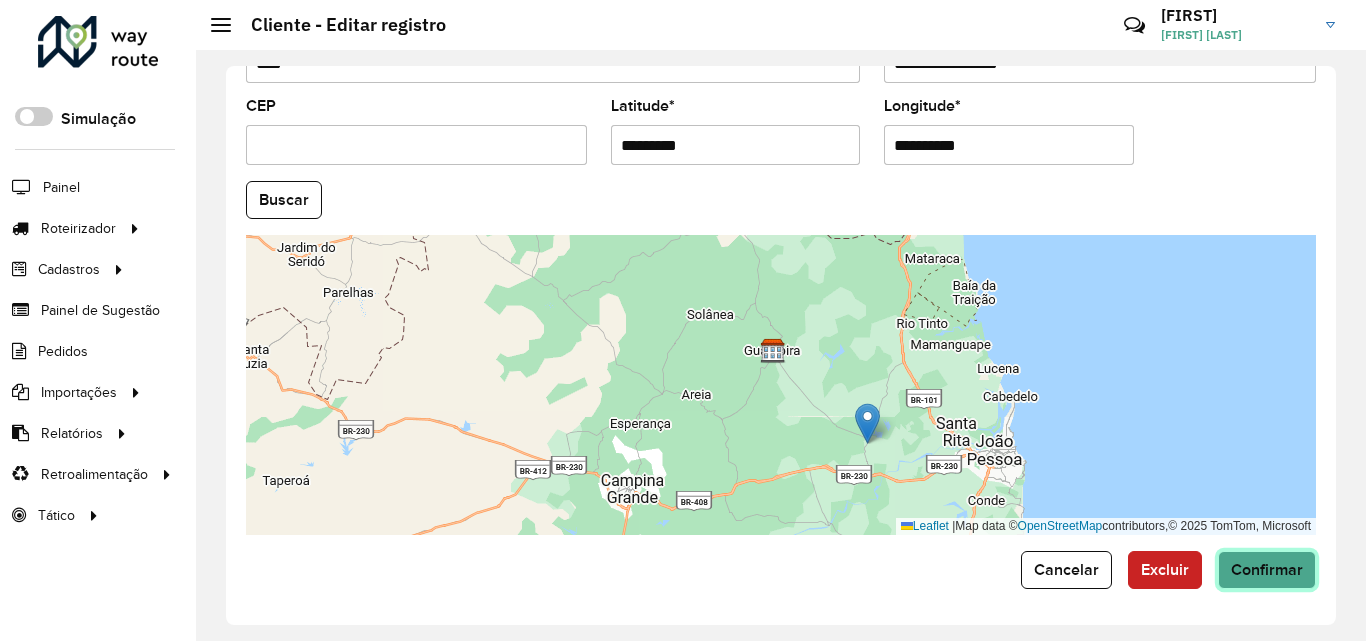 click on "Confirmar" 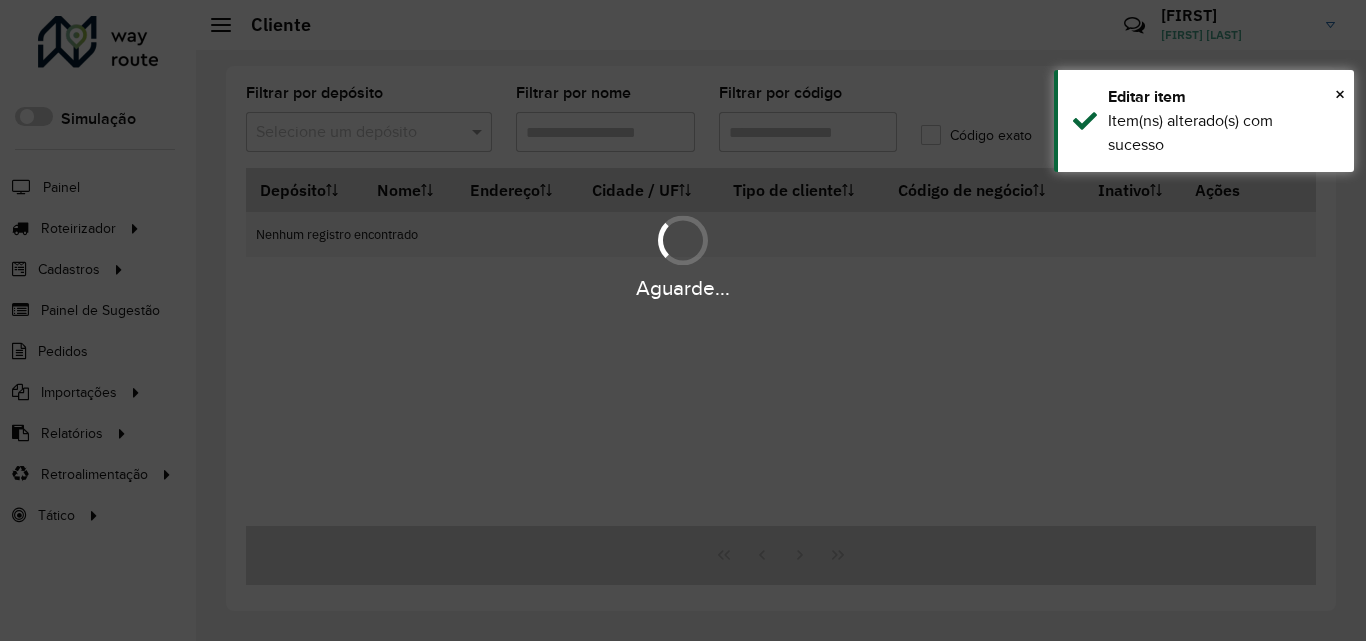 type on "****" 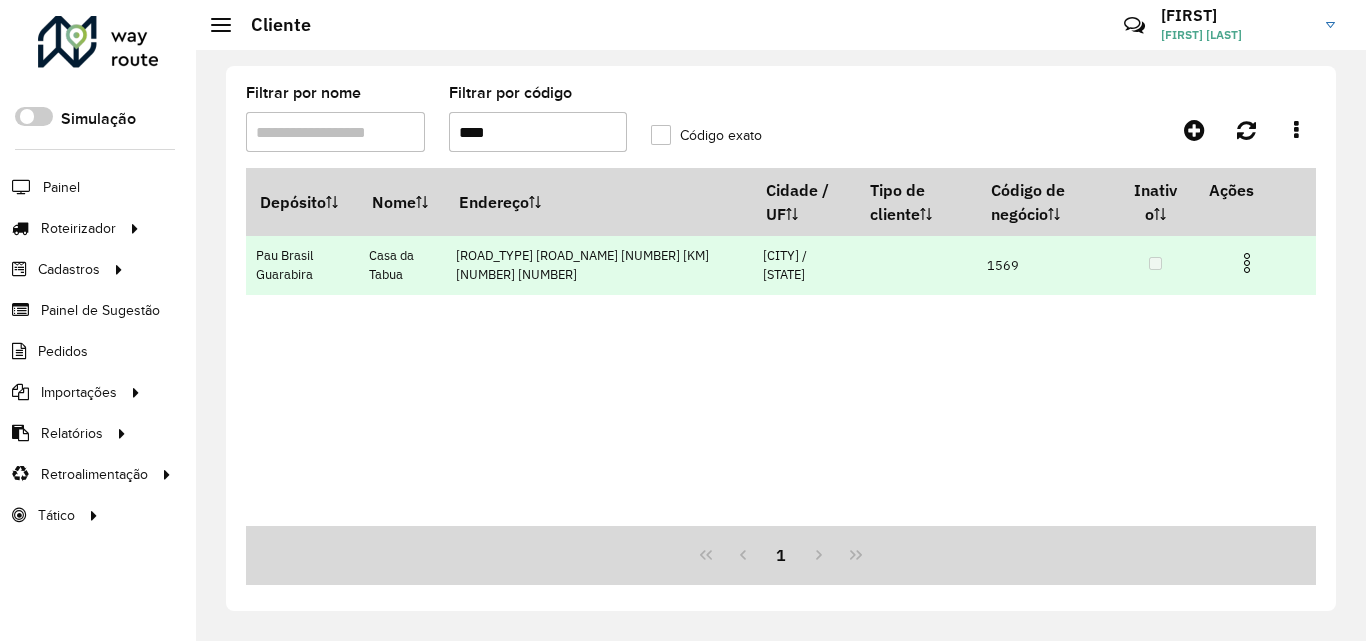 click at bounding box center (1247, 263) 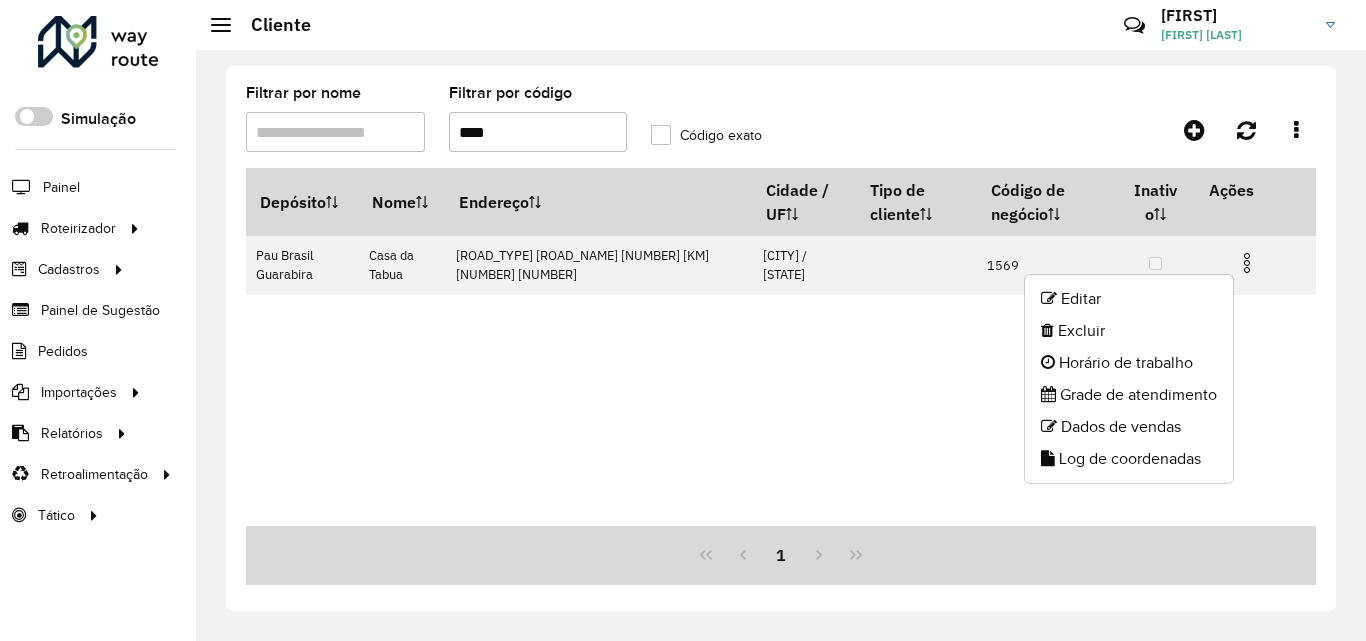click on "Depósito   Nome   Endereço   Cidade / UF   Tipo de cliente   Código de negócio   Inativo   Ações   Pau Brasil Guarabira   Casa da Tabua   ROD PB 073, KM 11 SN  SAPE / PB      1569" at bounding box center [781, 347] 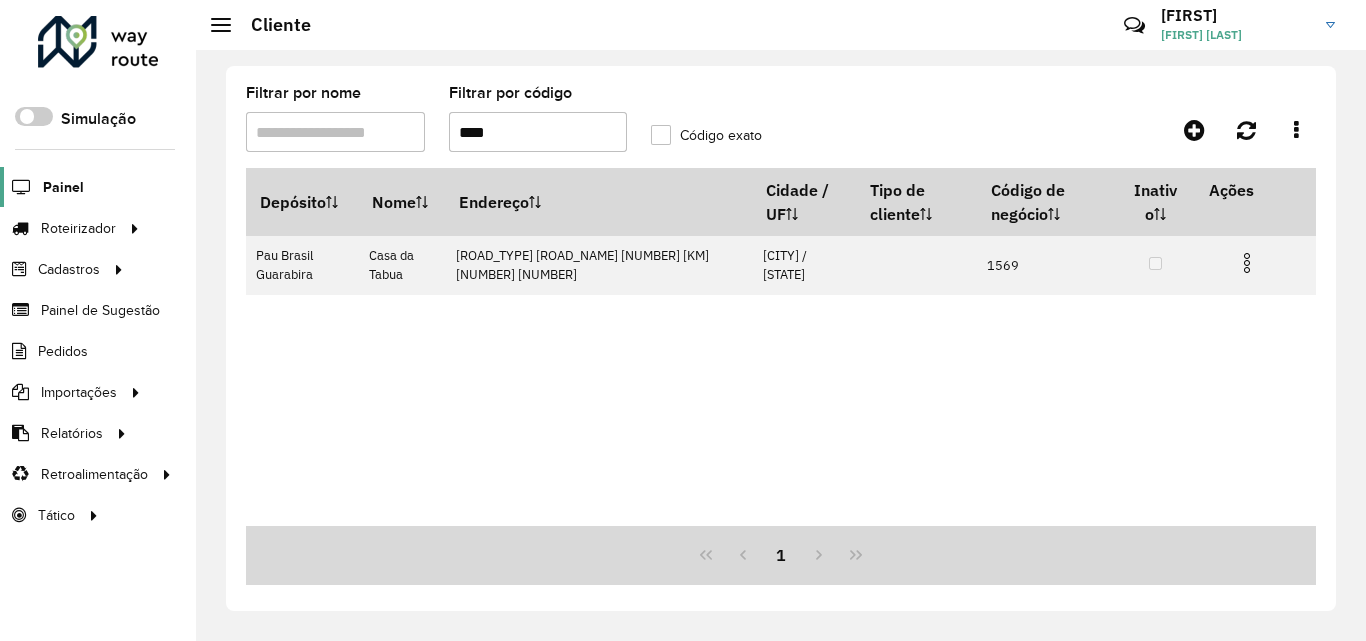 click on "Painel" 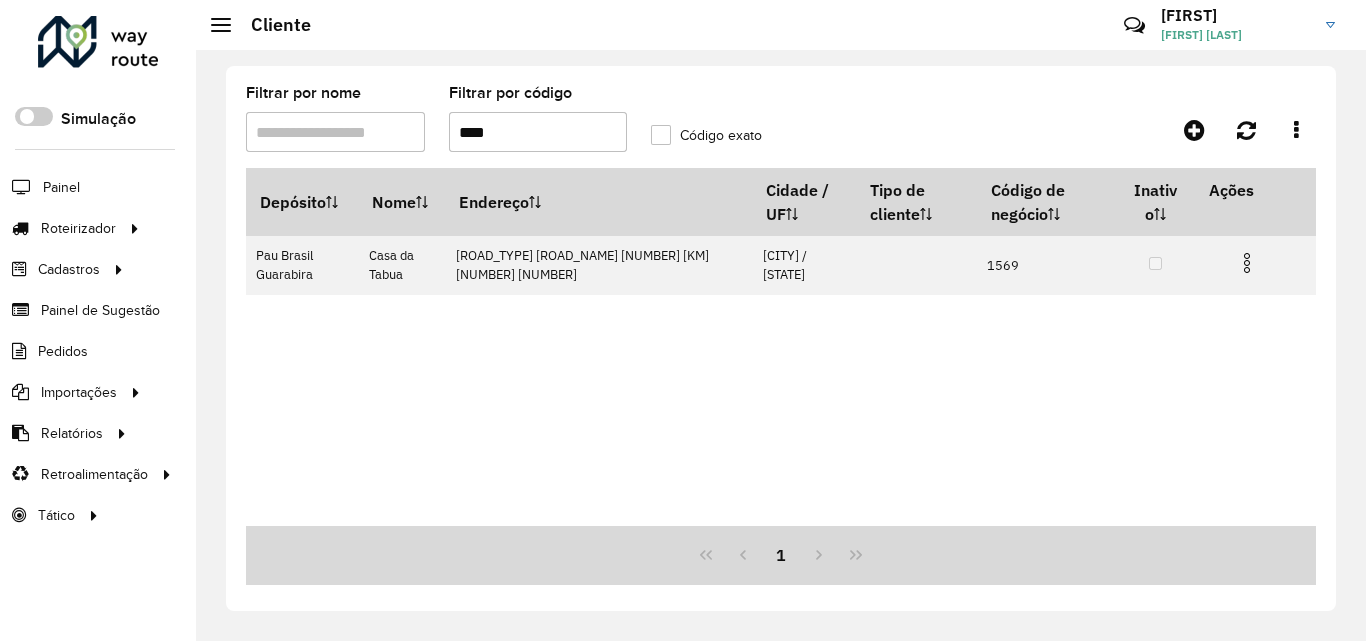 click on "****" at bounding box center [538, 132] 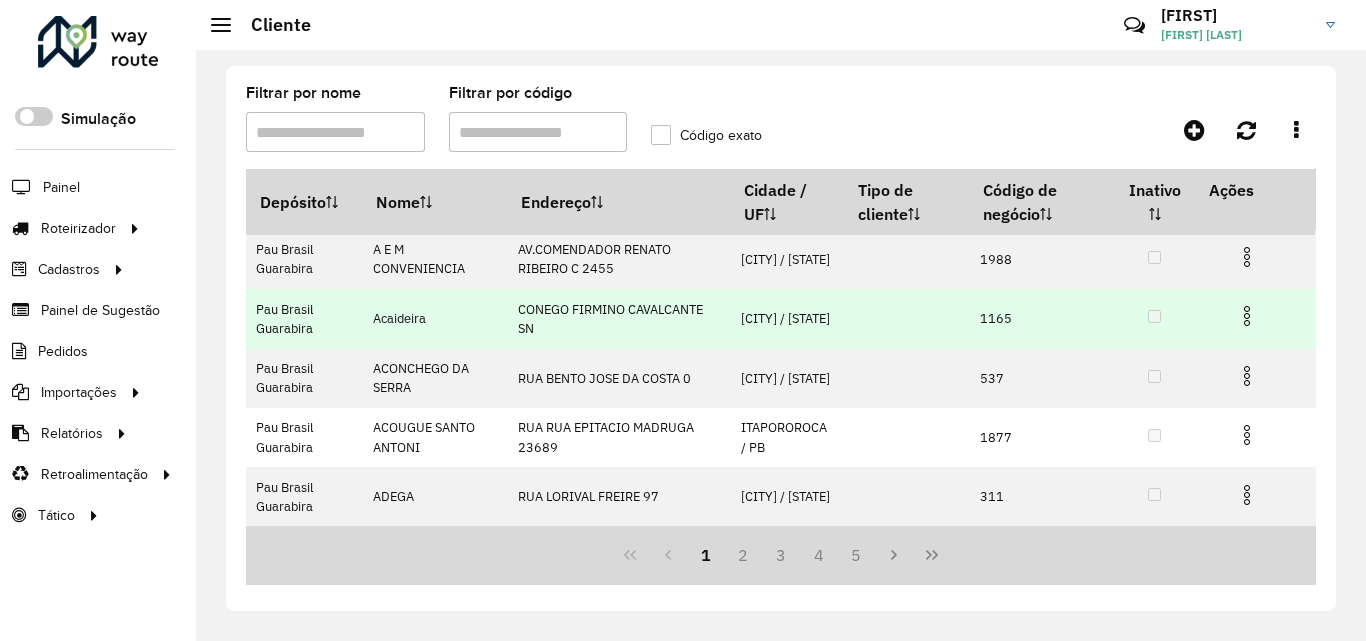 scroll, scrollTop: 0, scrollLeft: 0, axis: both 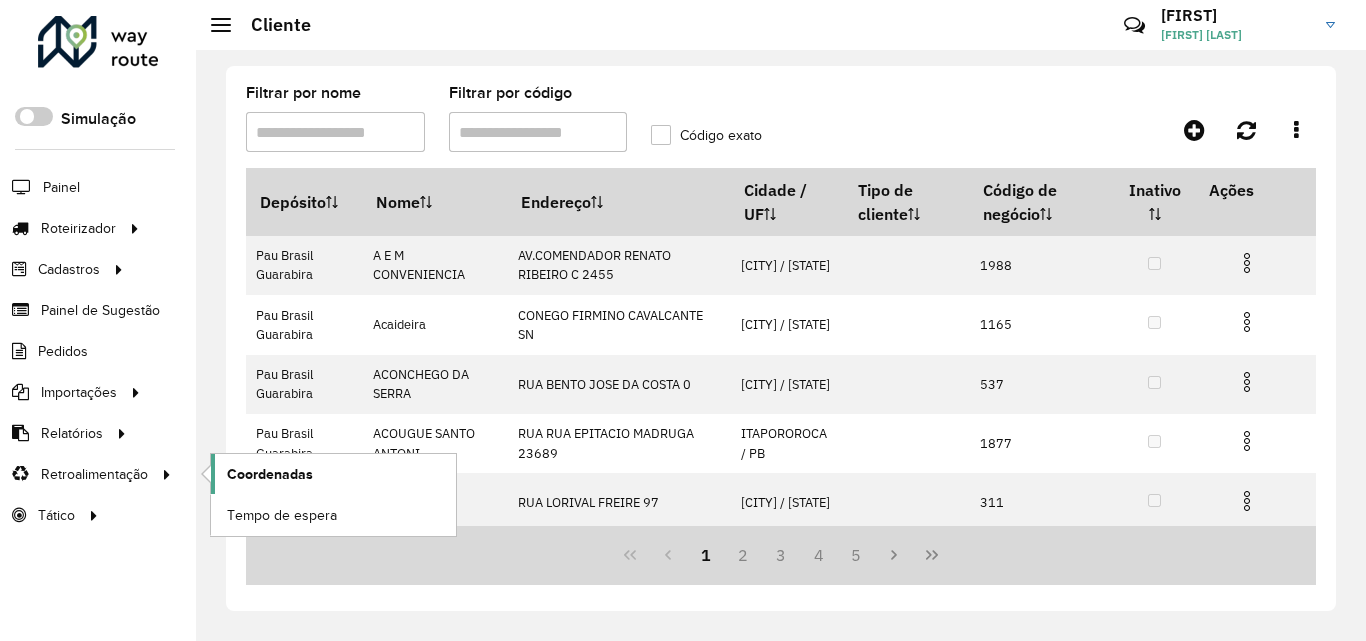 type 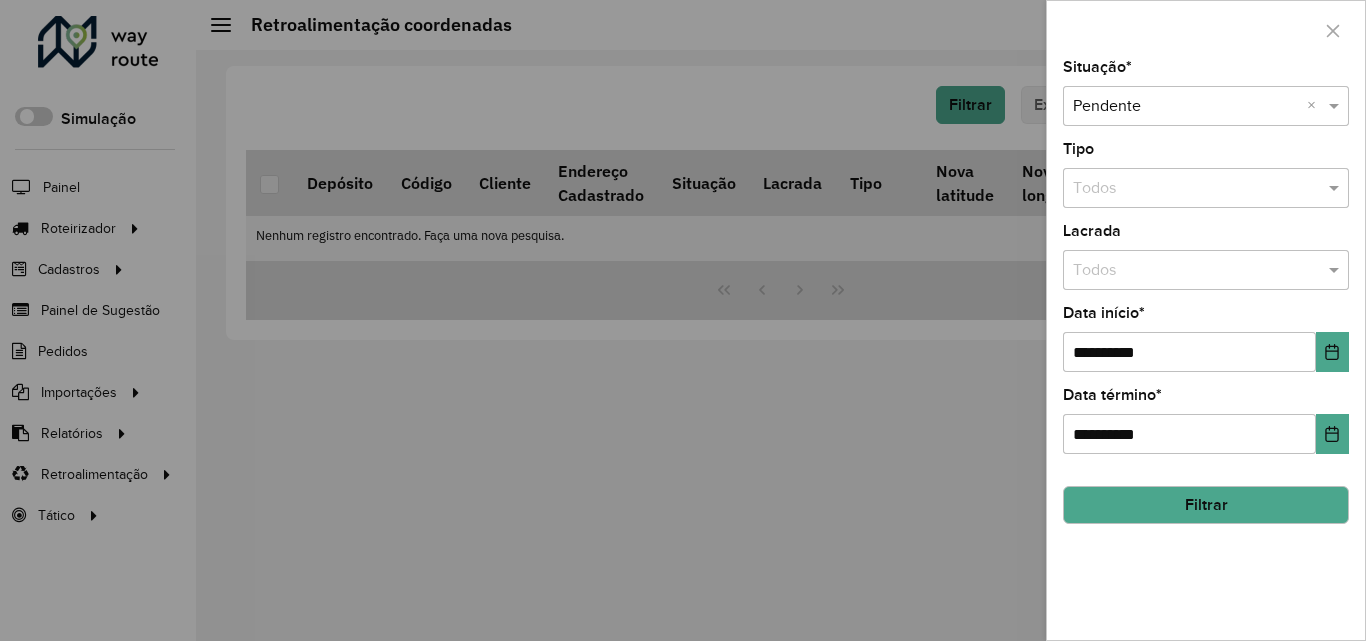 click at bounding box center (683, 320) 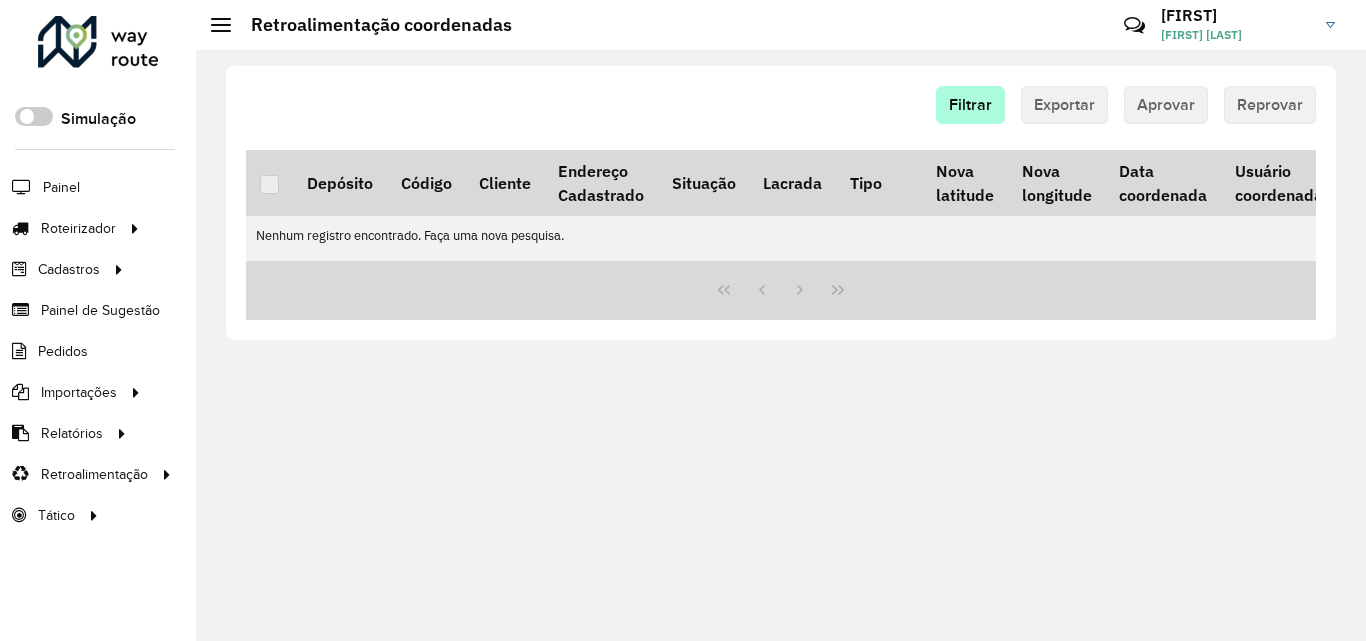click on "Filtrar   Exportar   Aprovar   Reprovar" 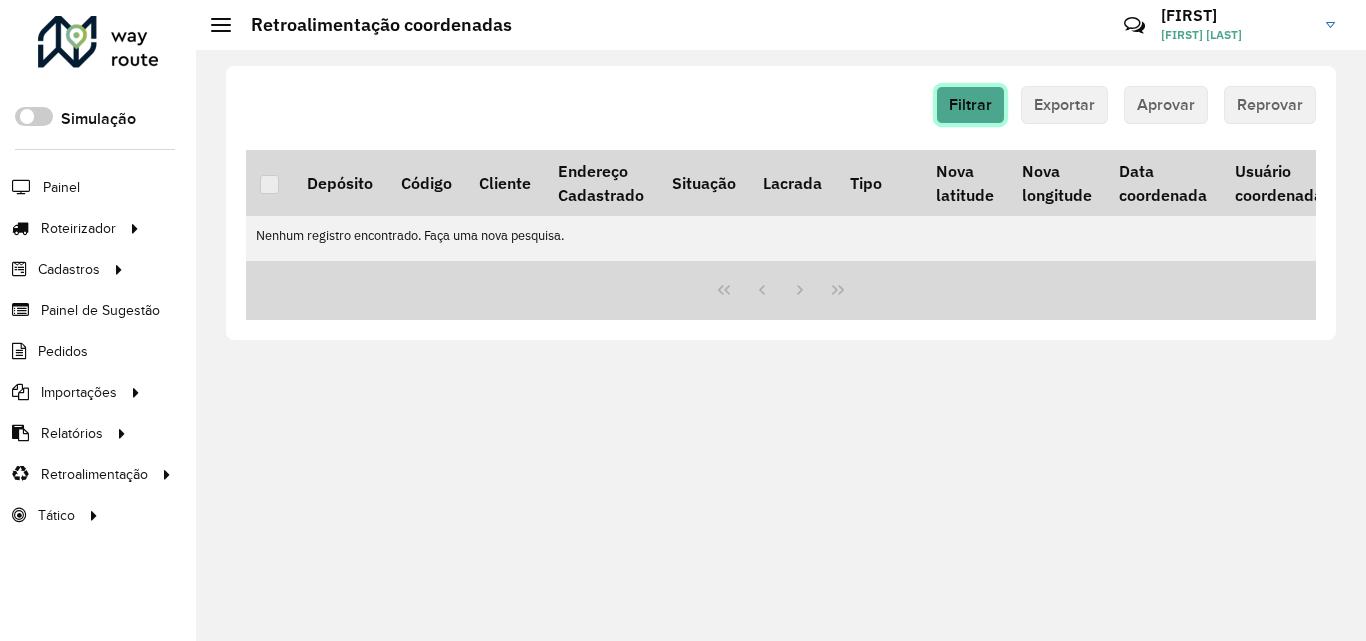 click on "Filtrar" 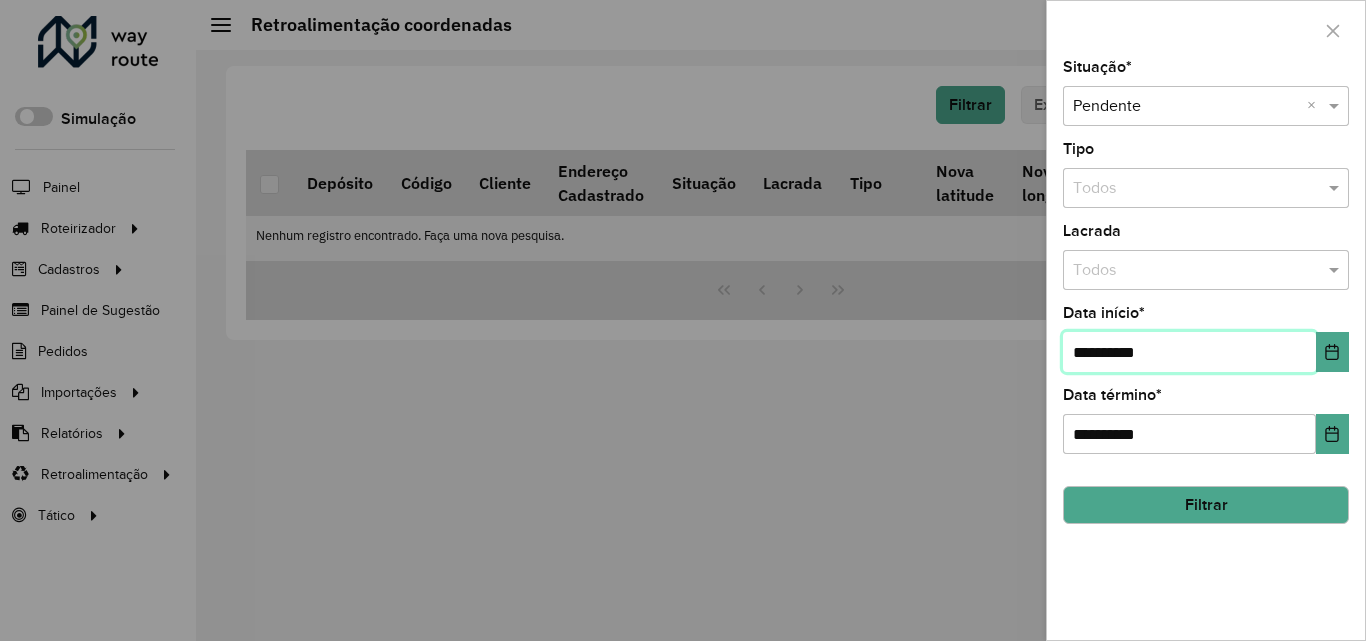 click on "**********" at bounding box center [1189, 352] 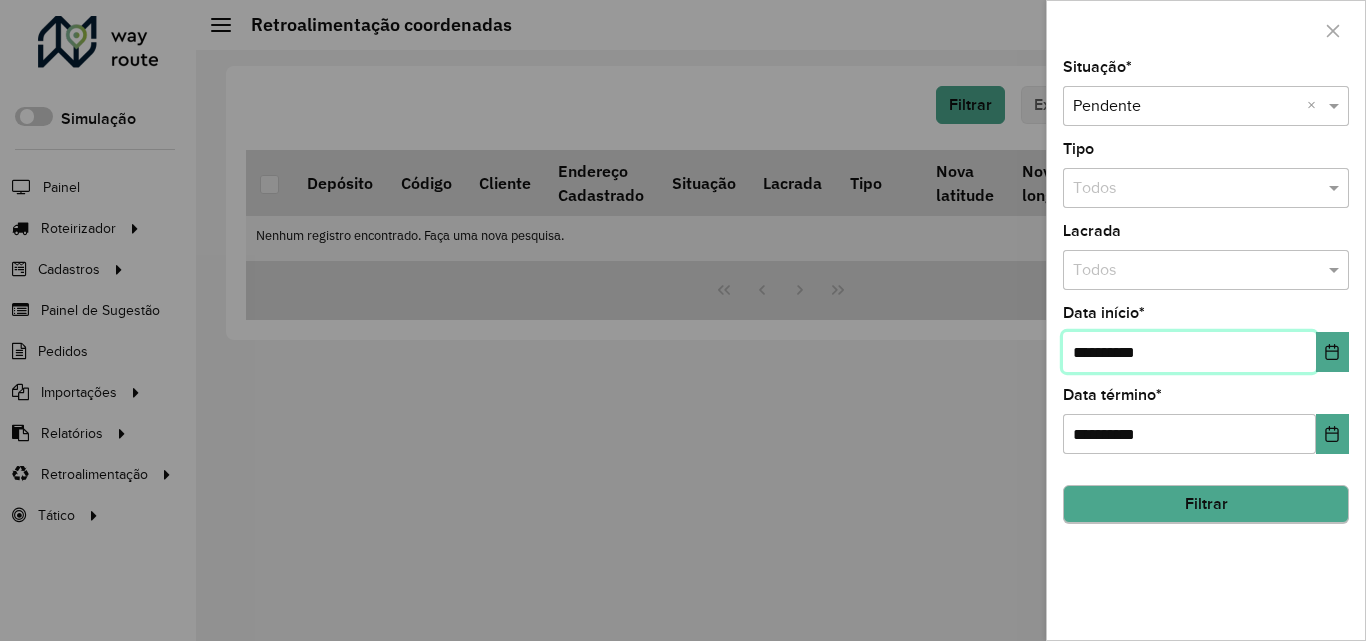 type on "**********" 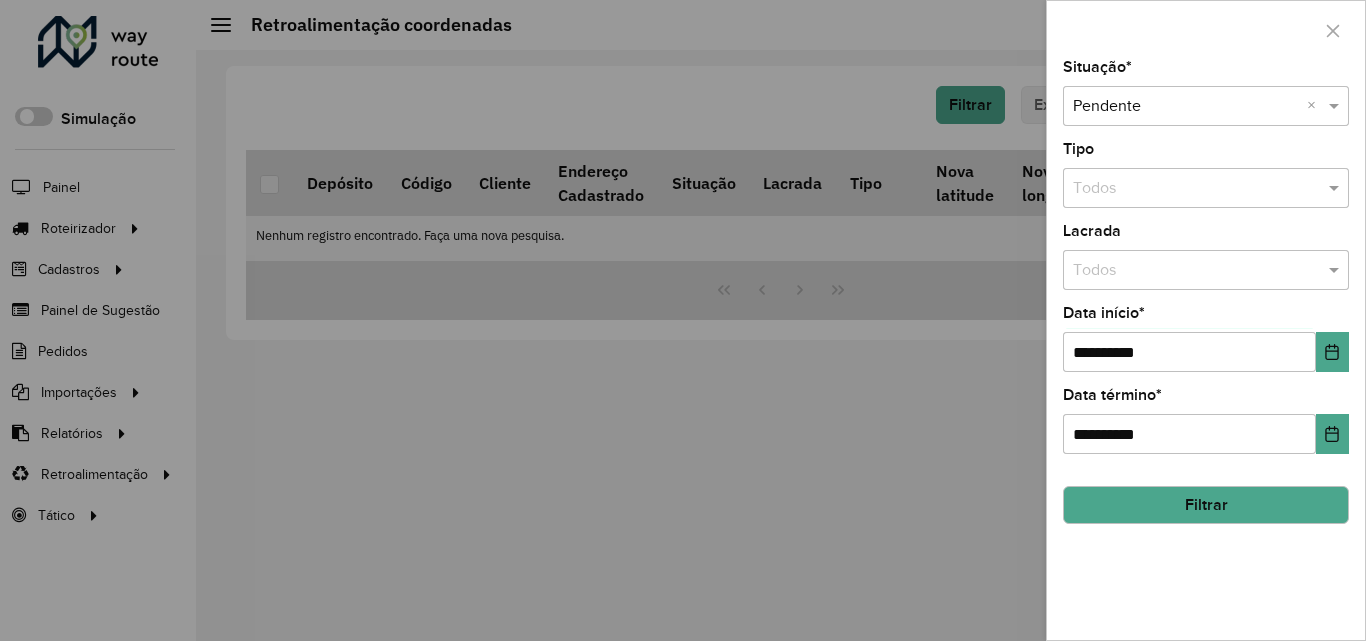 click on "Filtrar" 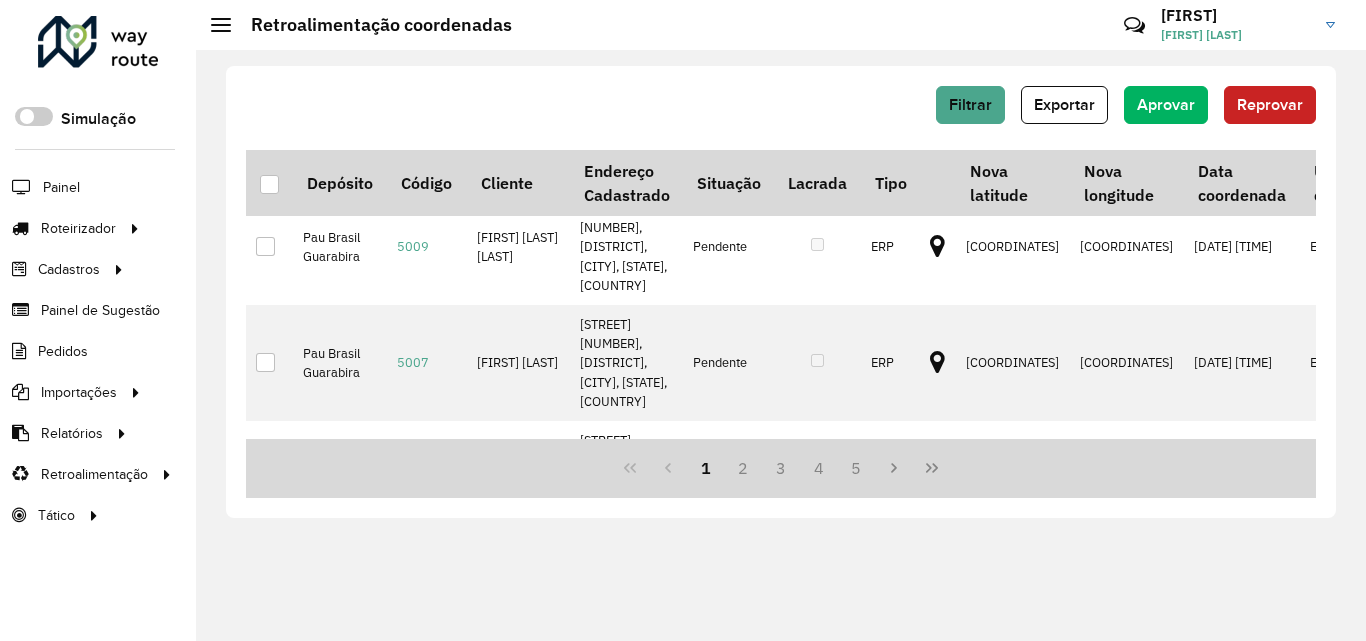 scroll, scrollTop: 0, scrollLeft: 0, axis: both 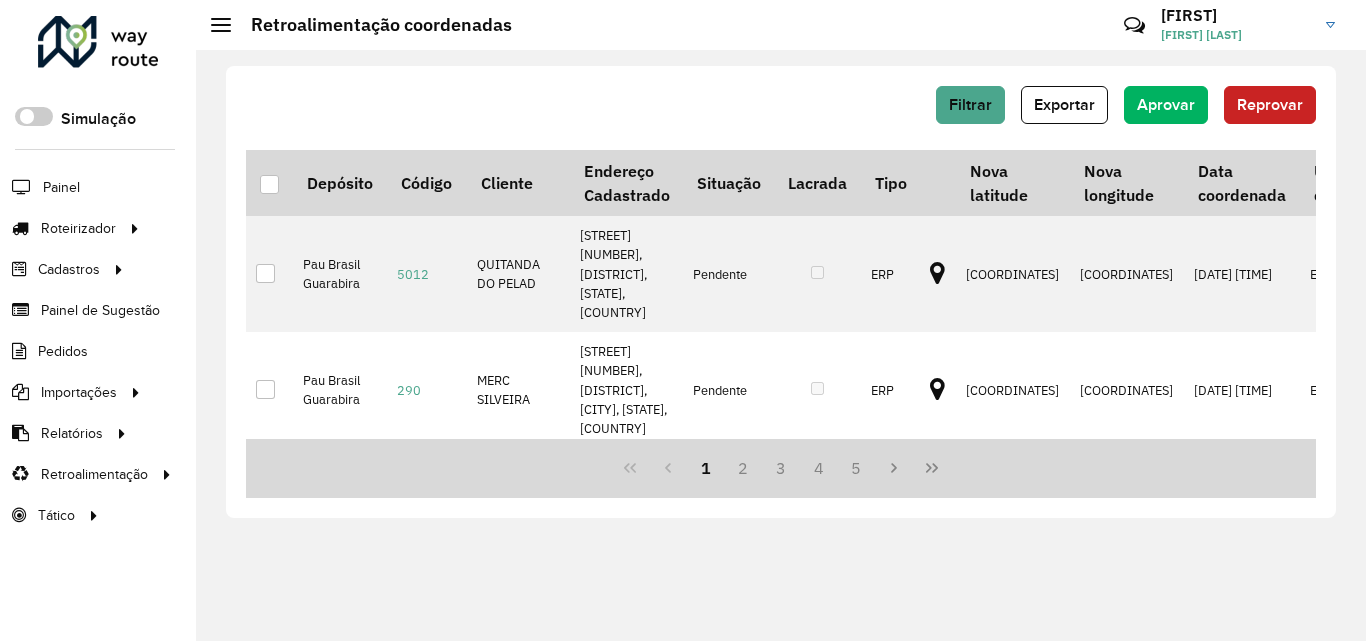 click on "Painel" 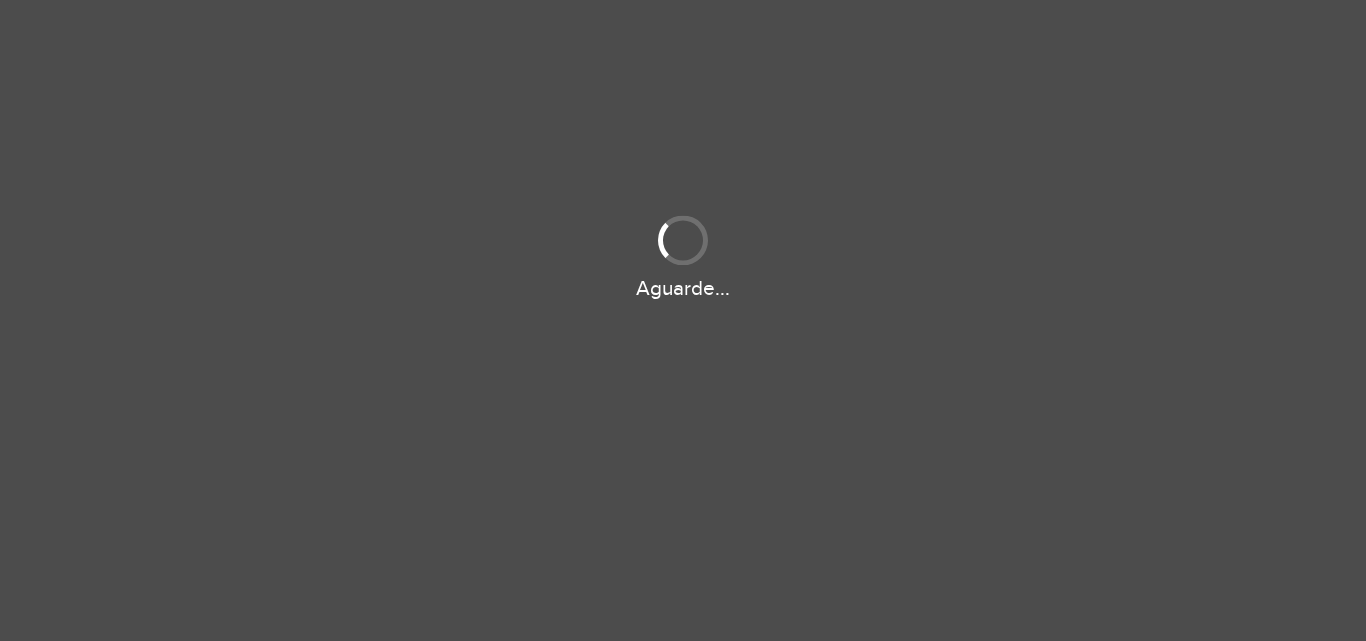 scroll, scrollTop: 0, scrollLeft: 0, axis: both 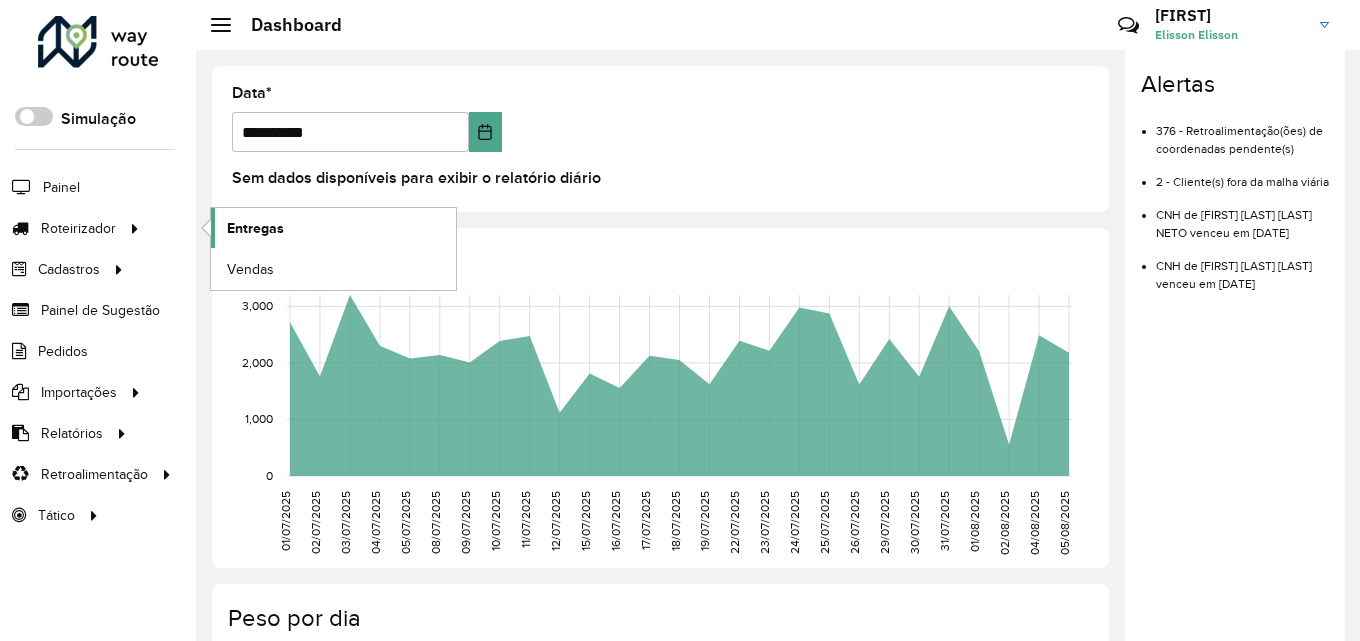 click on "Entregas" 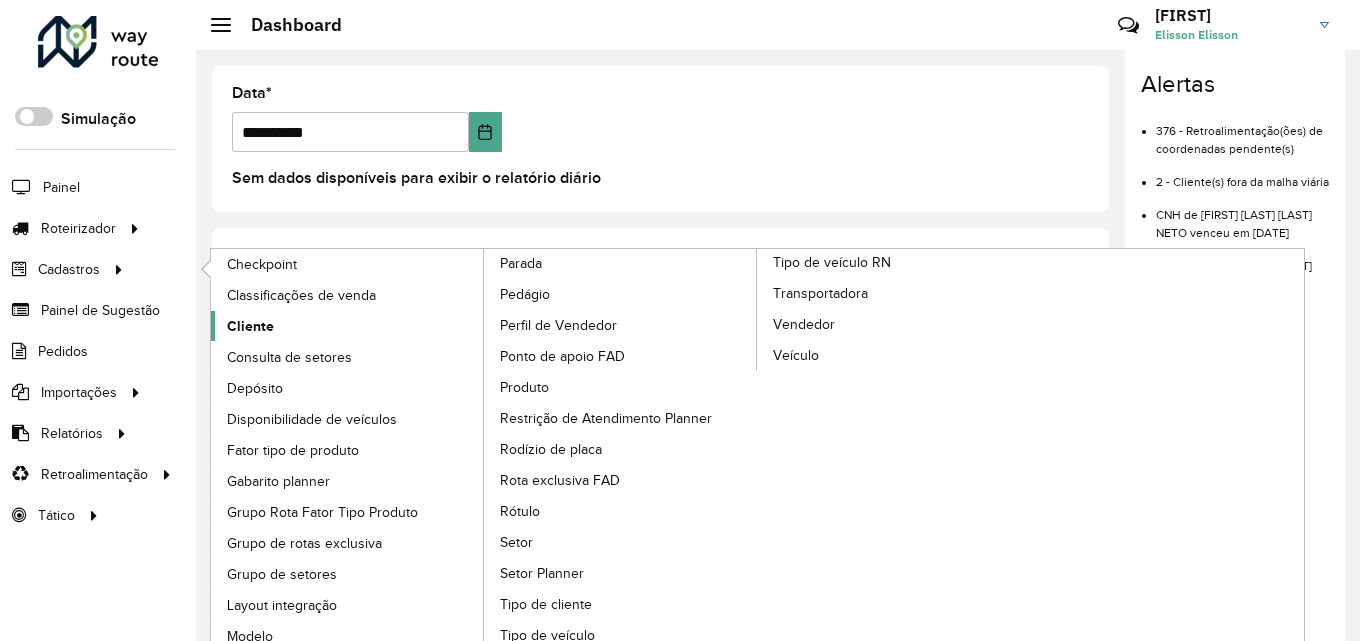 click on "Cliente" 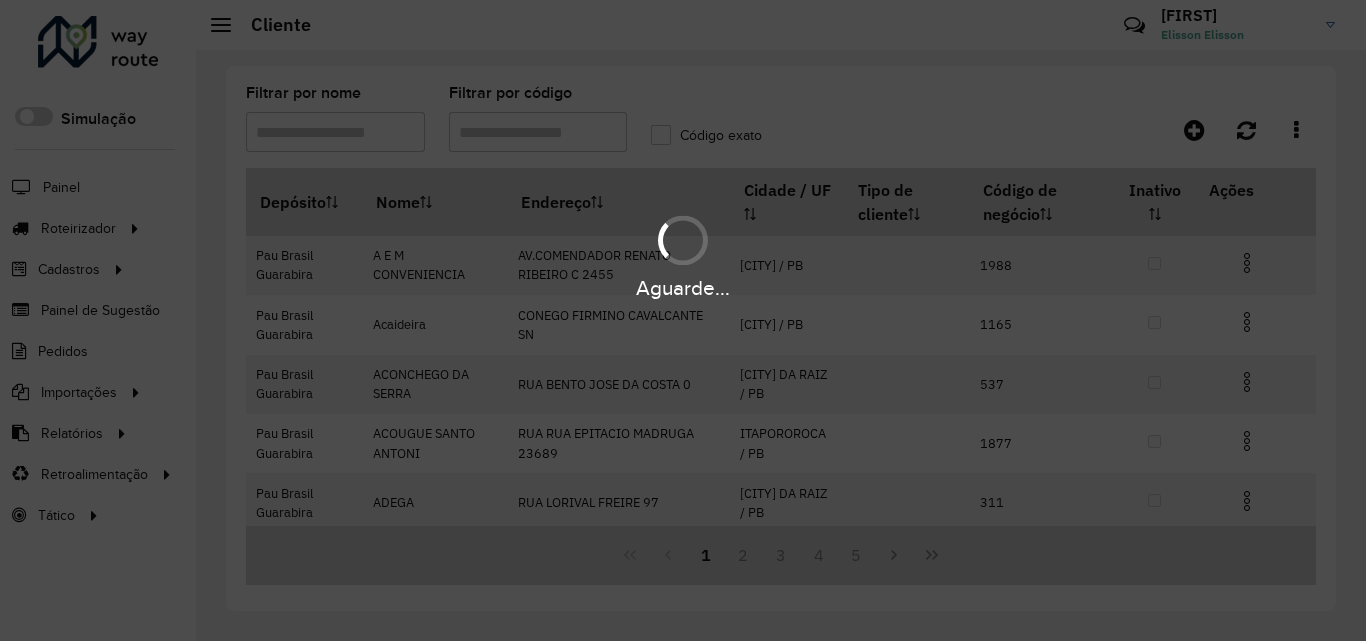 click on "Aguarde..." at bounding box center (683, 320) 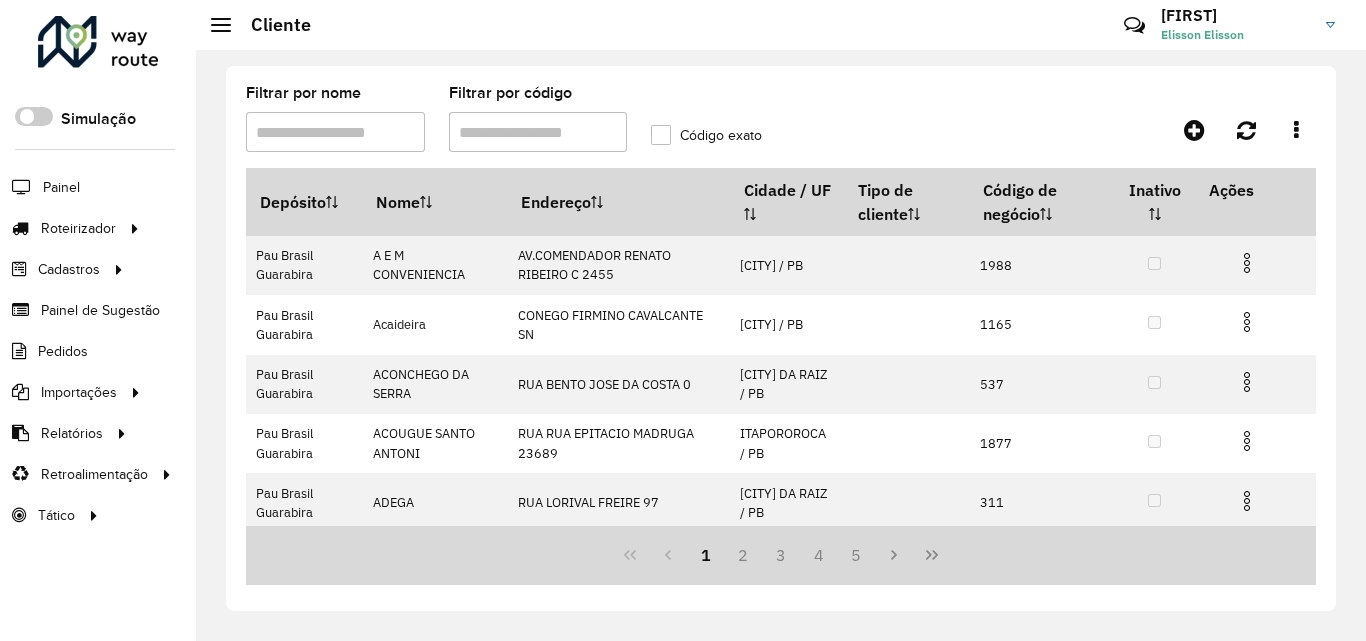 click on "Filtrar por código" at bounding box center (538, 132) 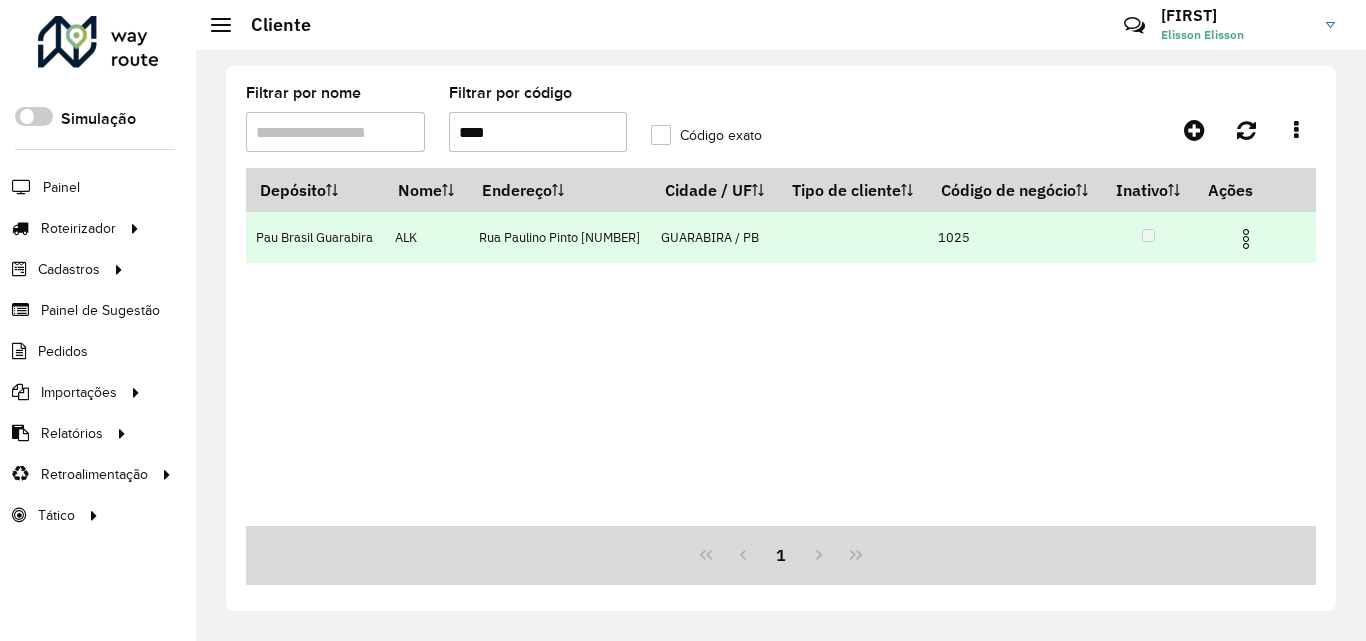 type on "****" 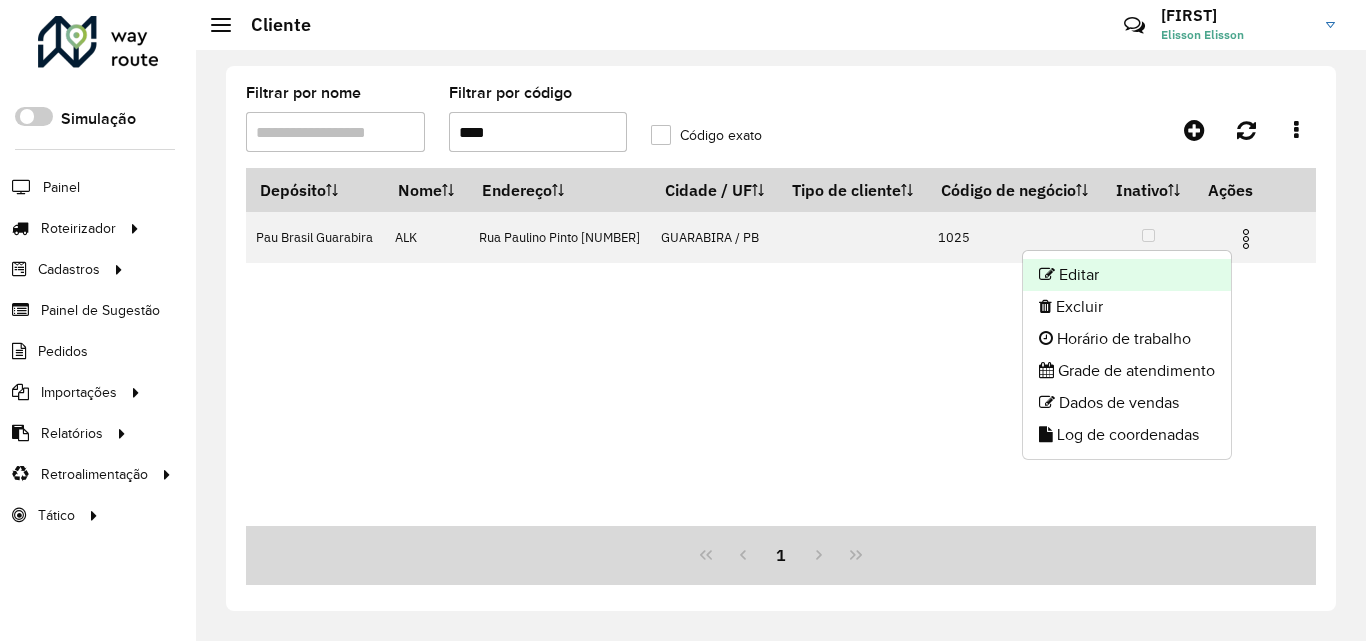 click on "Editar" 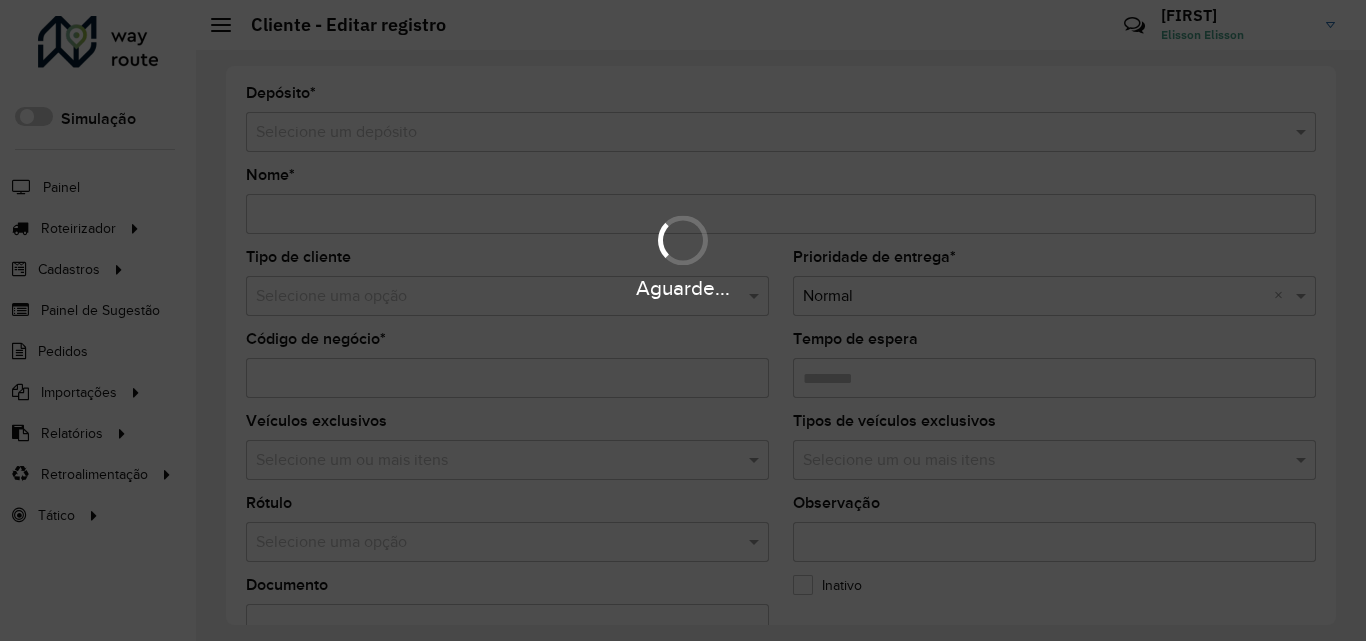 type on "***" 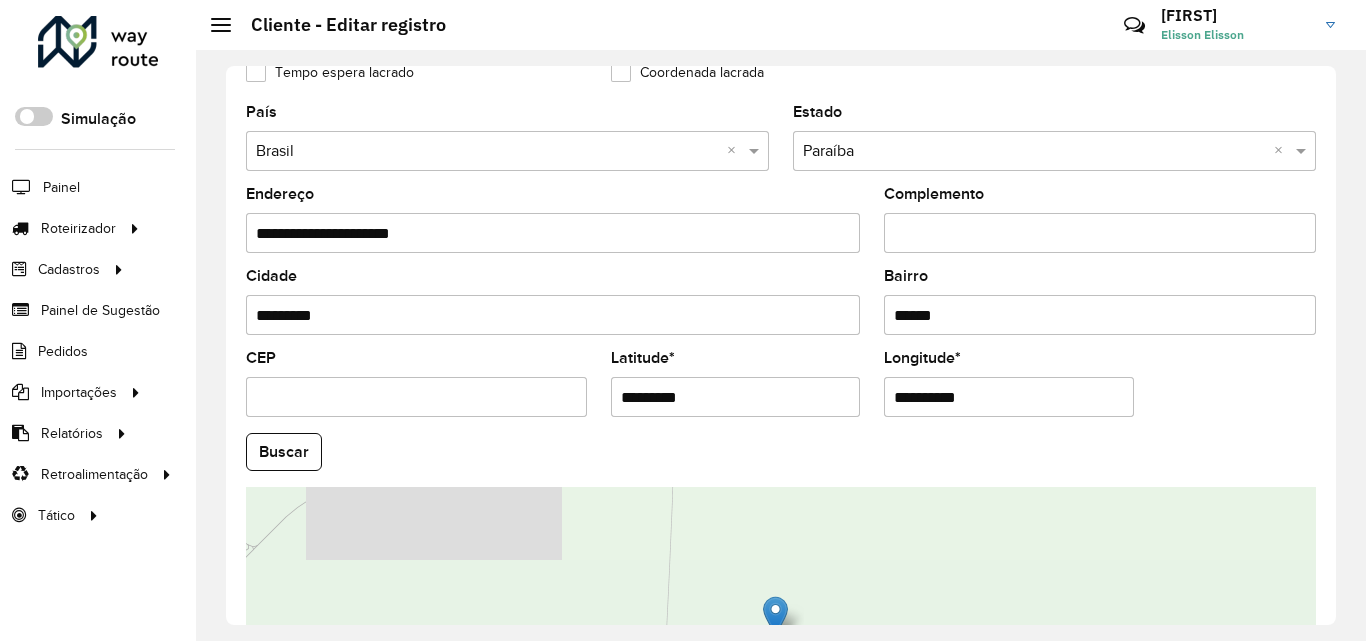 scroll, scrollTop: 600, scrollLeft: 0, axis: vertical 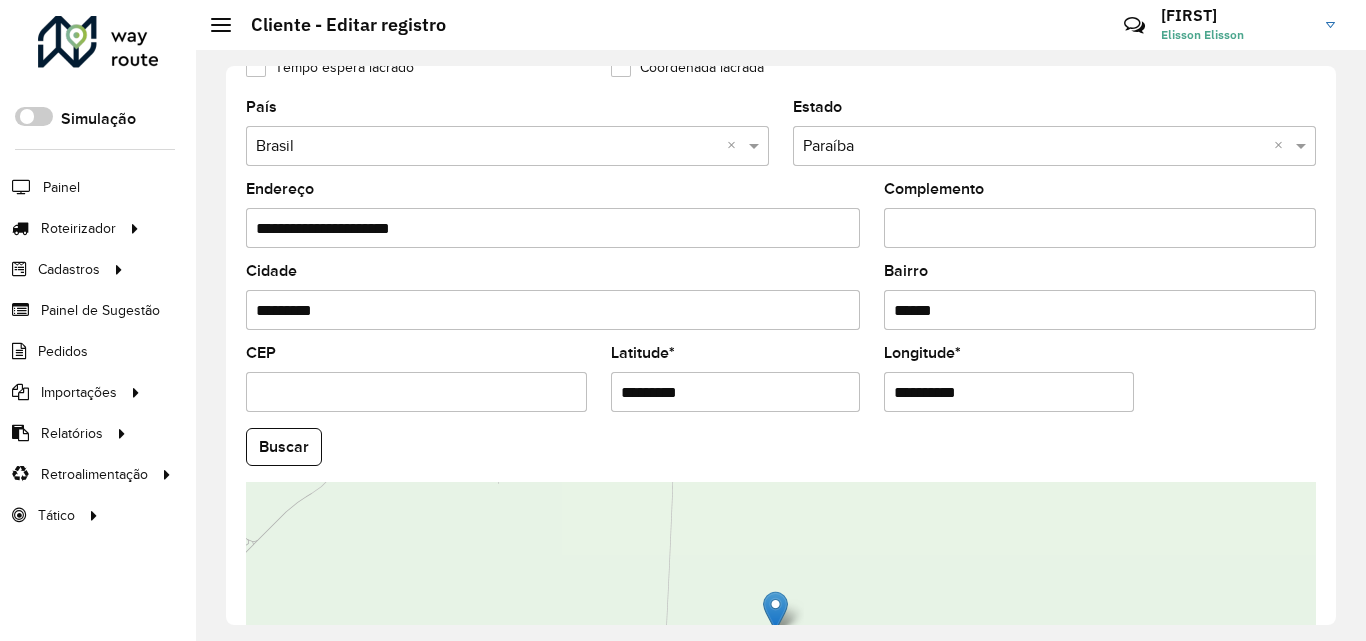 drag, startPoint x: 621, startPoint y: 393, endPoint x: 731, endPoint y: 382, distance: 110.54863 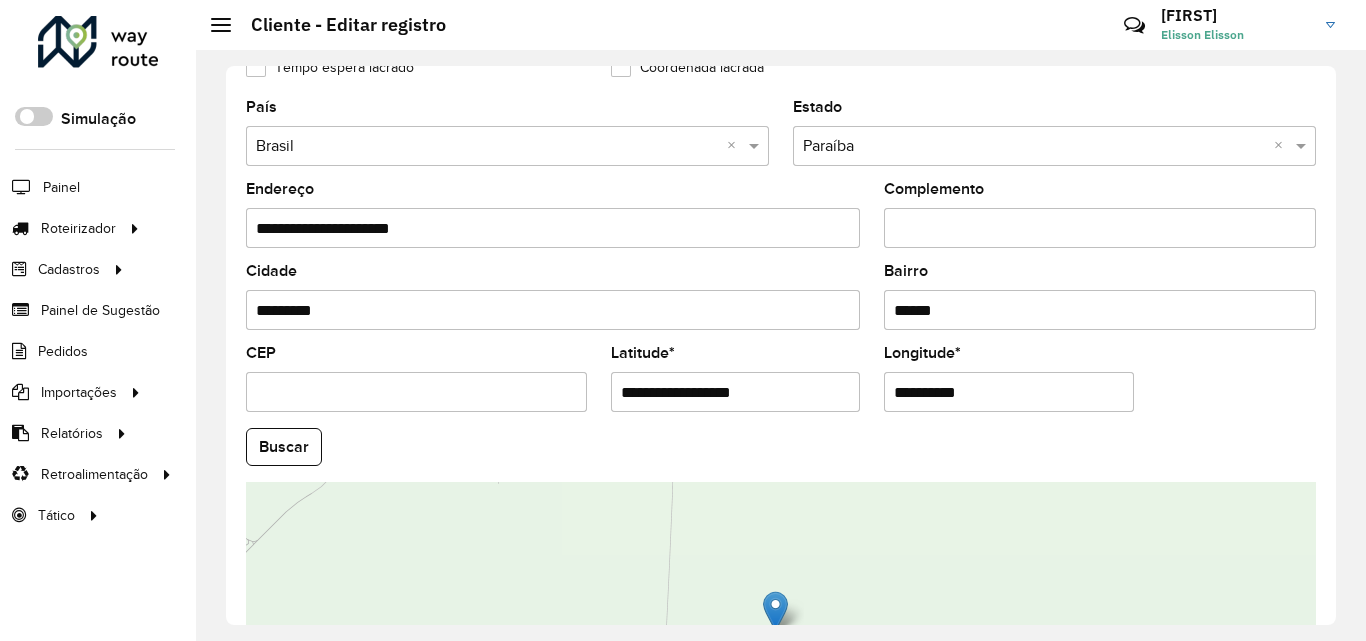type on "**********" 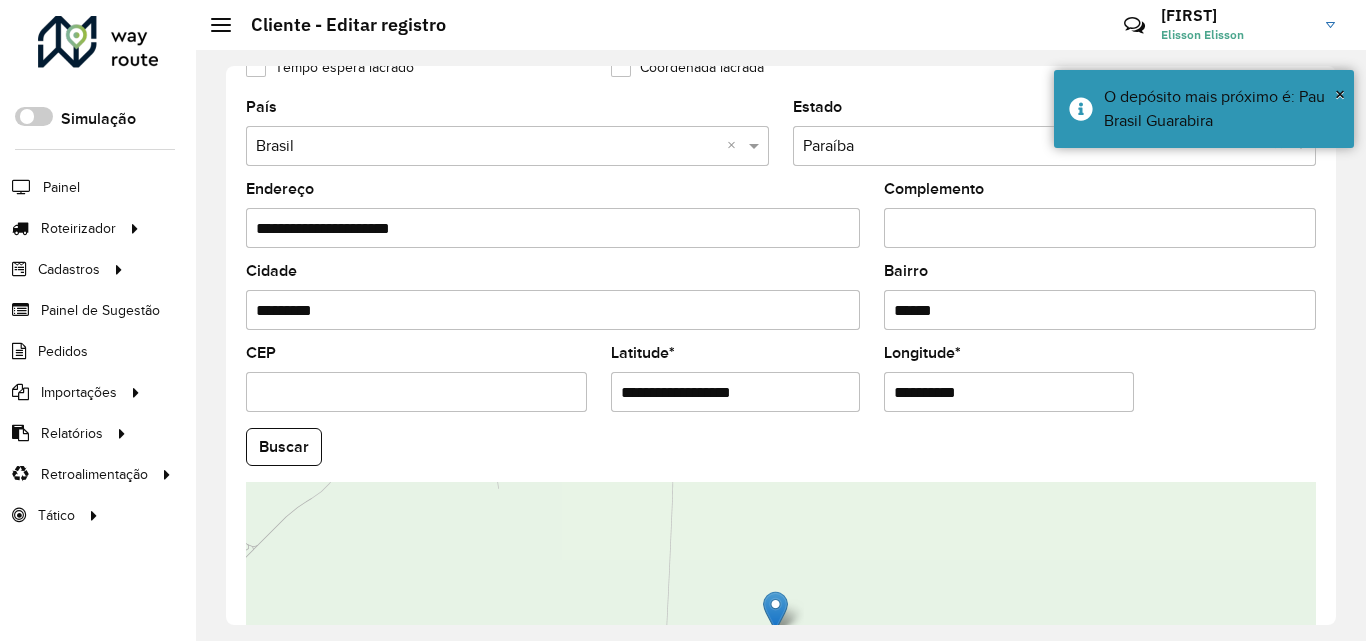 drag, startPoint x: 889, startPoint y: 393, endPoint x: 1121, endPoint y: 384, distance: 232.1745 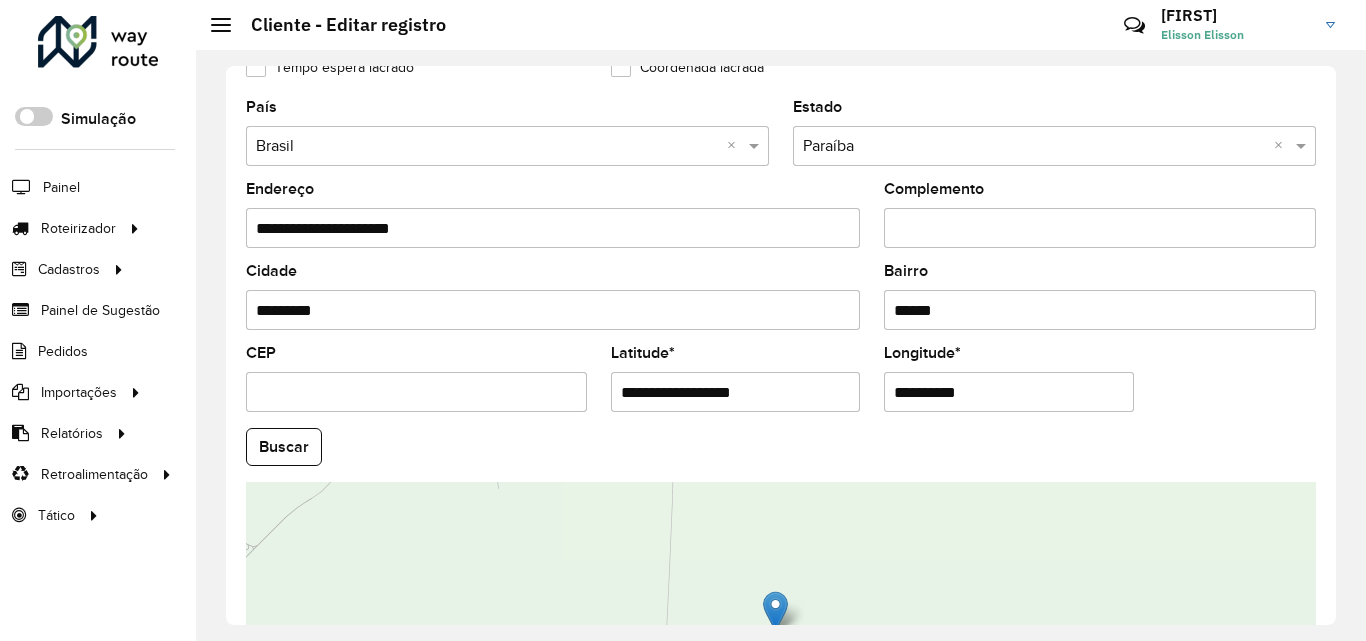 paste on "*********" 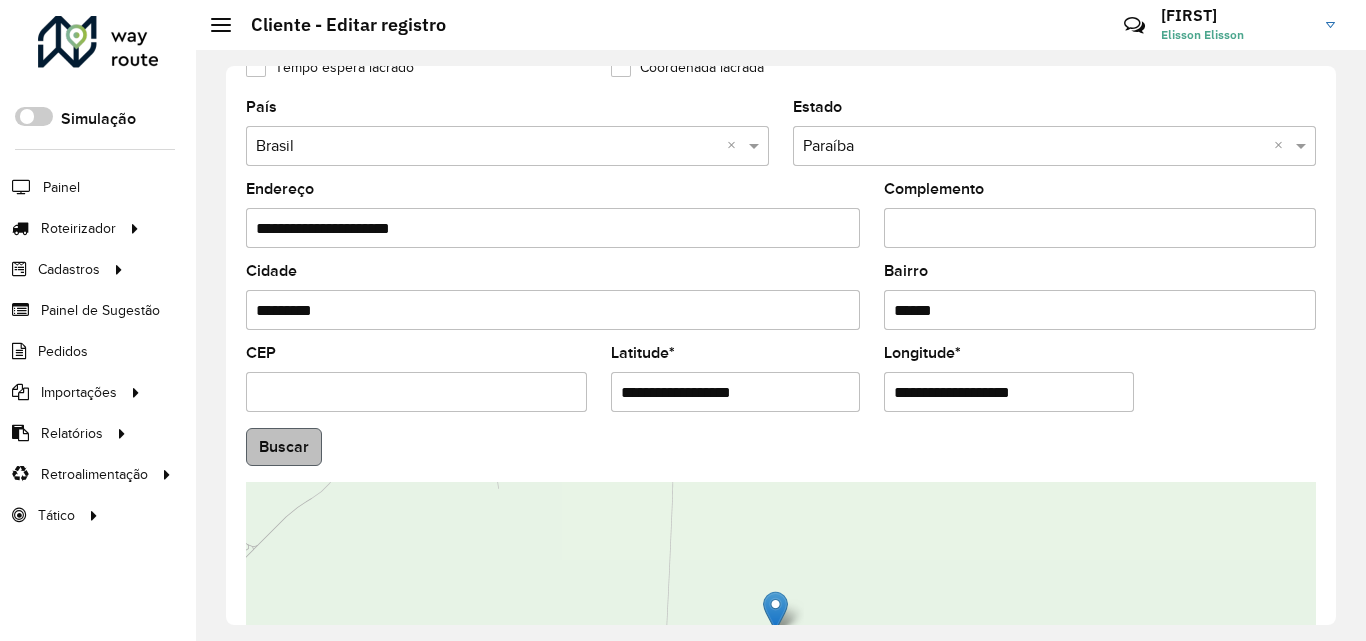 type on "**********" 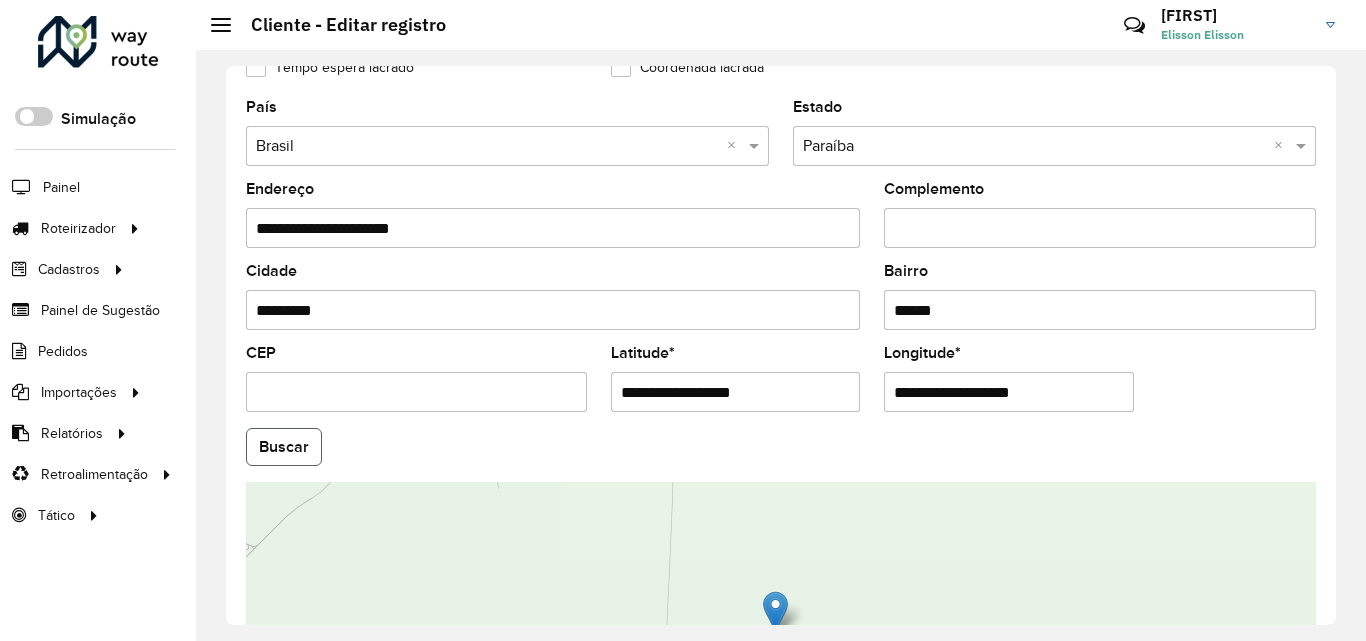click on "Aguarde...  Pop-up bloqueado!  Seu navegador bloqueou automáticamente a abertura de uma nova janela.   Acesse as configurações e adicione o endereço do sistema a lista de permissão.   Fechar  Roteirizador AmbevTech Simulação Painel Roteirizador Entregas Vendas Cadastros Checkpoint Classificações de venda Cliente Consulta de setores Depósito Disponibilidade de veículos Fator tipo de produto Gabarito planner Grupo Rota Fator Tipo Produto Grupo de rotas exclusiva Grupo de setores Layout integração Modelo Parada Pedágio Perfil de Vendedor Ponto de apoio FAD Produto Restrição de Atendimento Planner Rodízio de placa Rota exclusiva FAD Rótulo Setor Setor Planner Tipo de cliente Tipo de veículo Tipo de veículo RN Transportadora Vendedor Veículo Painel de Sugestão Pedidos Importações Classificação e volume de venda Clientes Fator tipo produto Gabarito planner Grade de atendimento Janela de atendimento Localização Pedidos Restrição de Atendimento Planner Tempo de espera Vendedor Veículos" at bounding box center [683, 320] 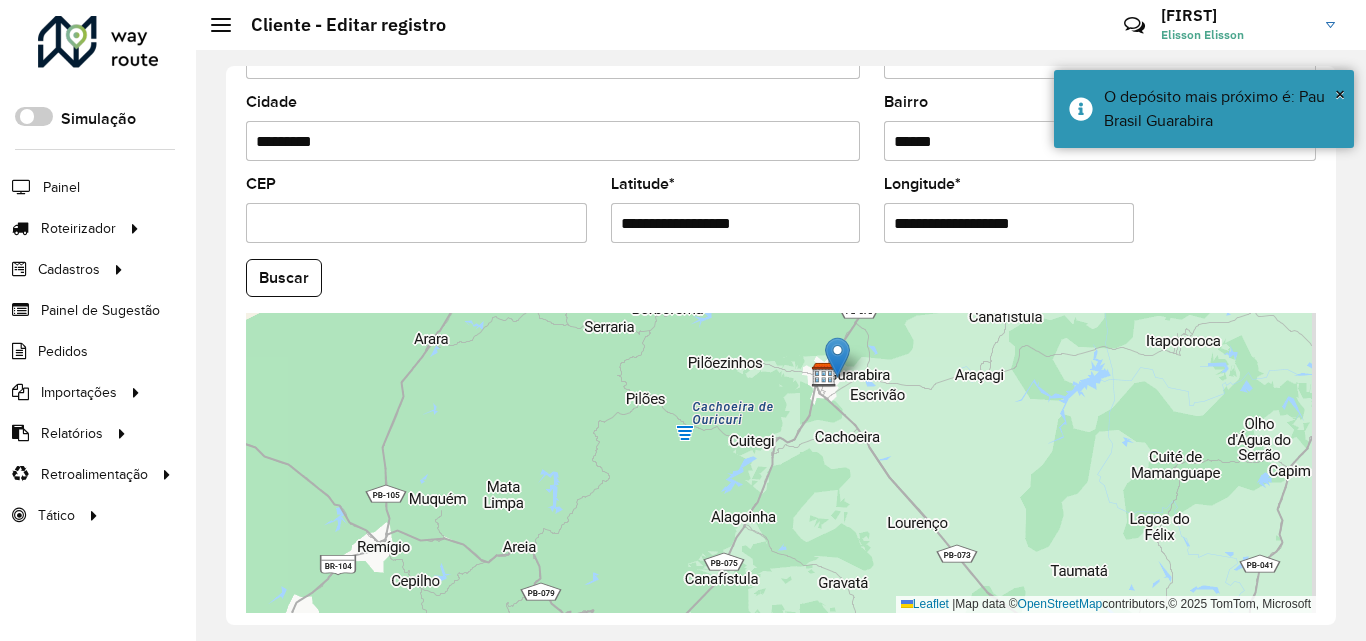 scroll, scrollTop: 847, scrollLeft: 0, axis: vertical 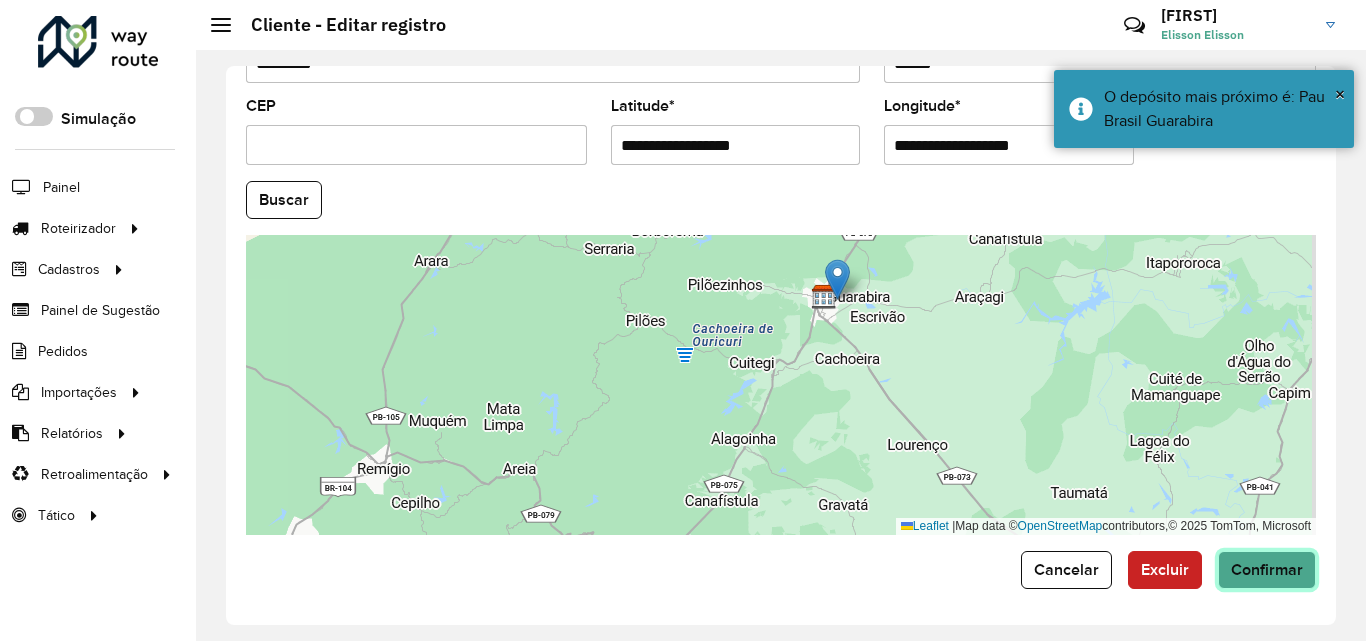 click on "Confirmar" 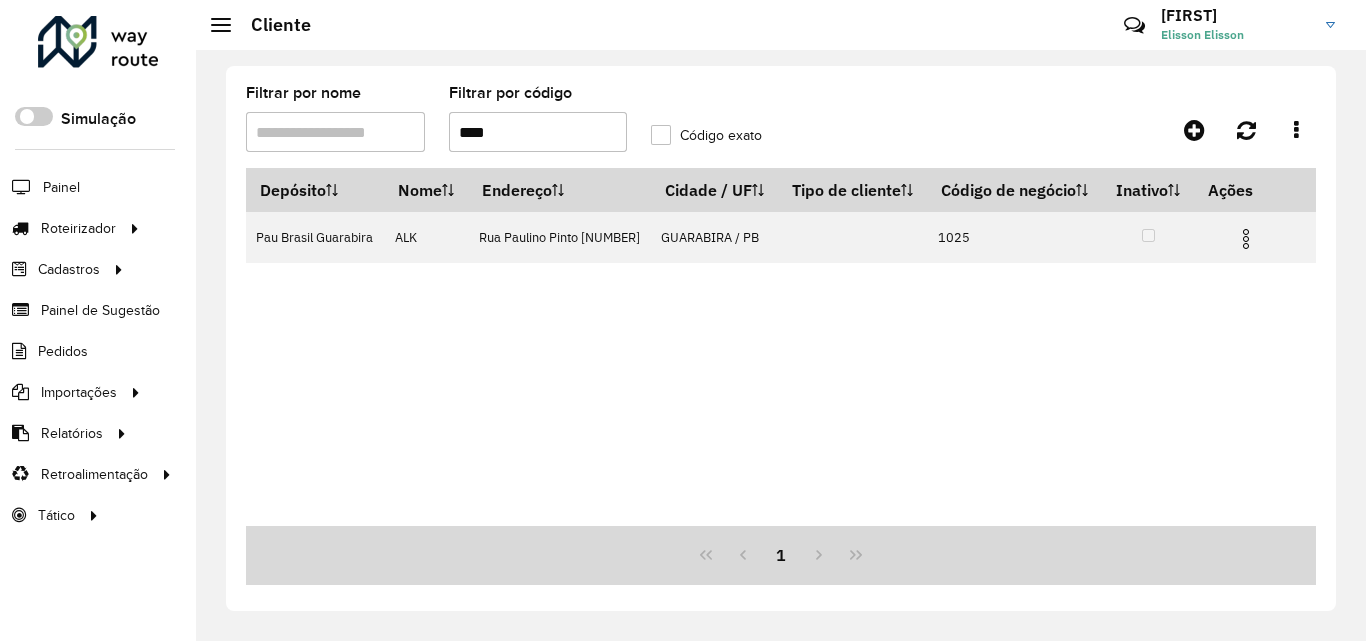 click on "****" at bounding box center (538, 132) 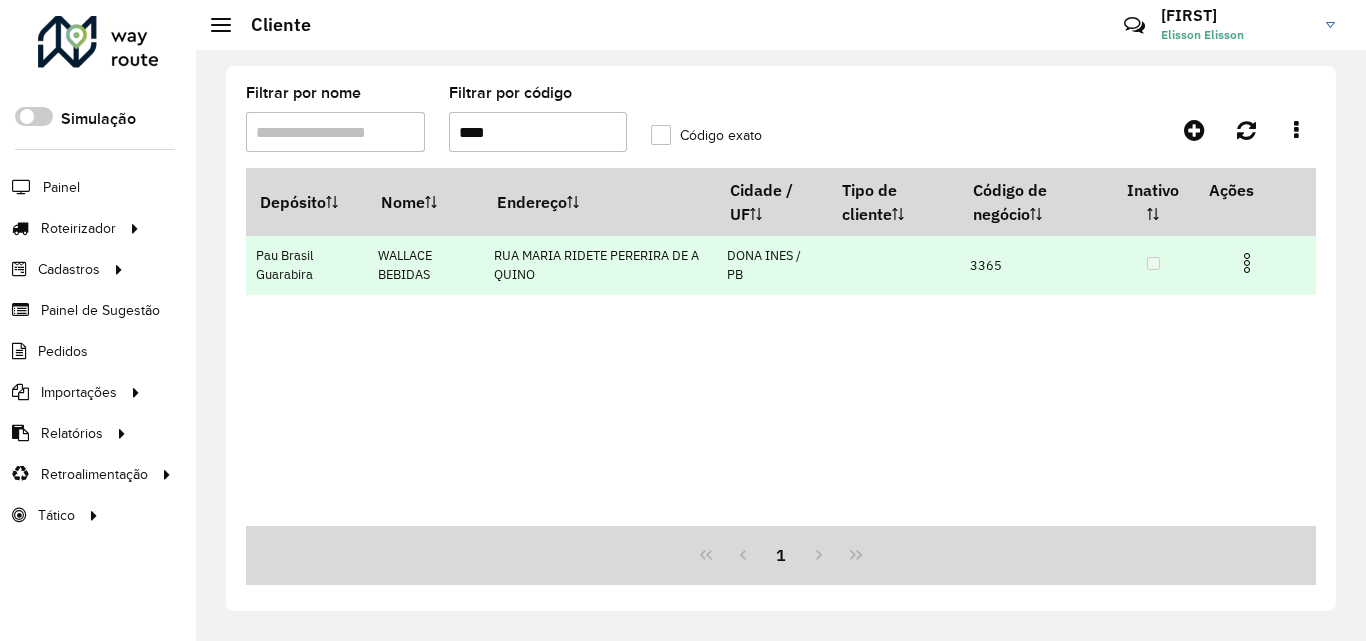 type on "****" 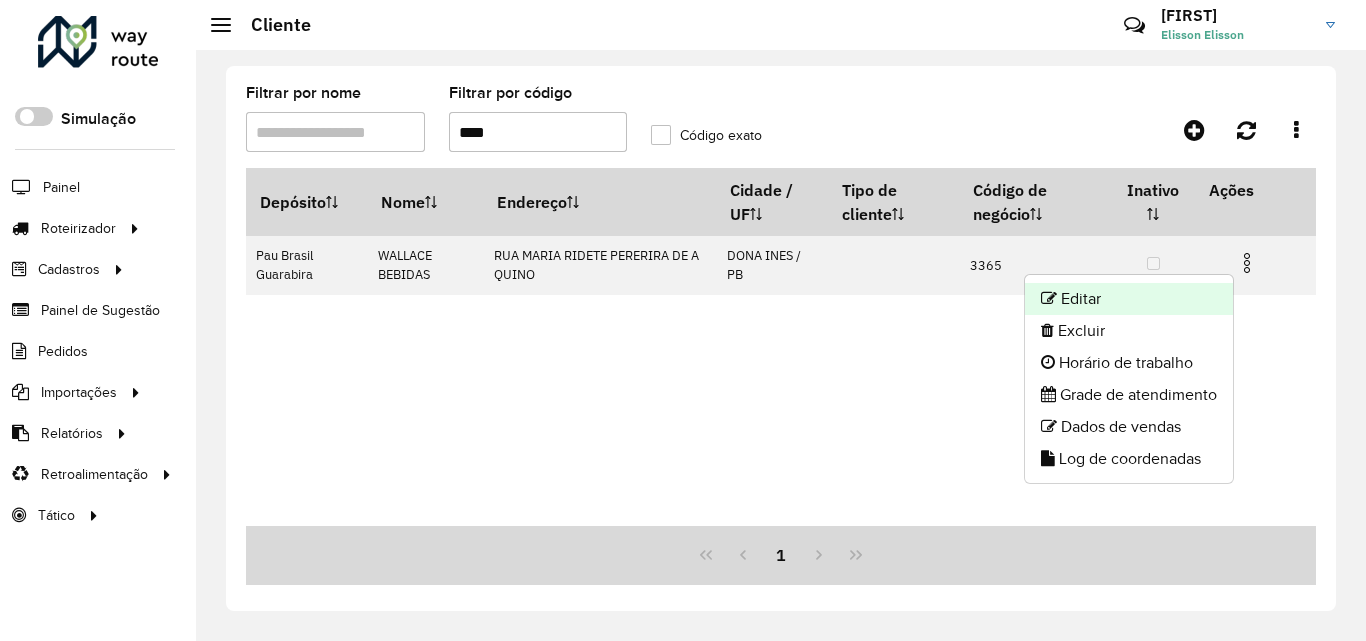 click on "Editar" 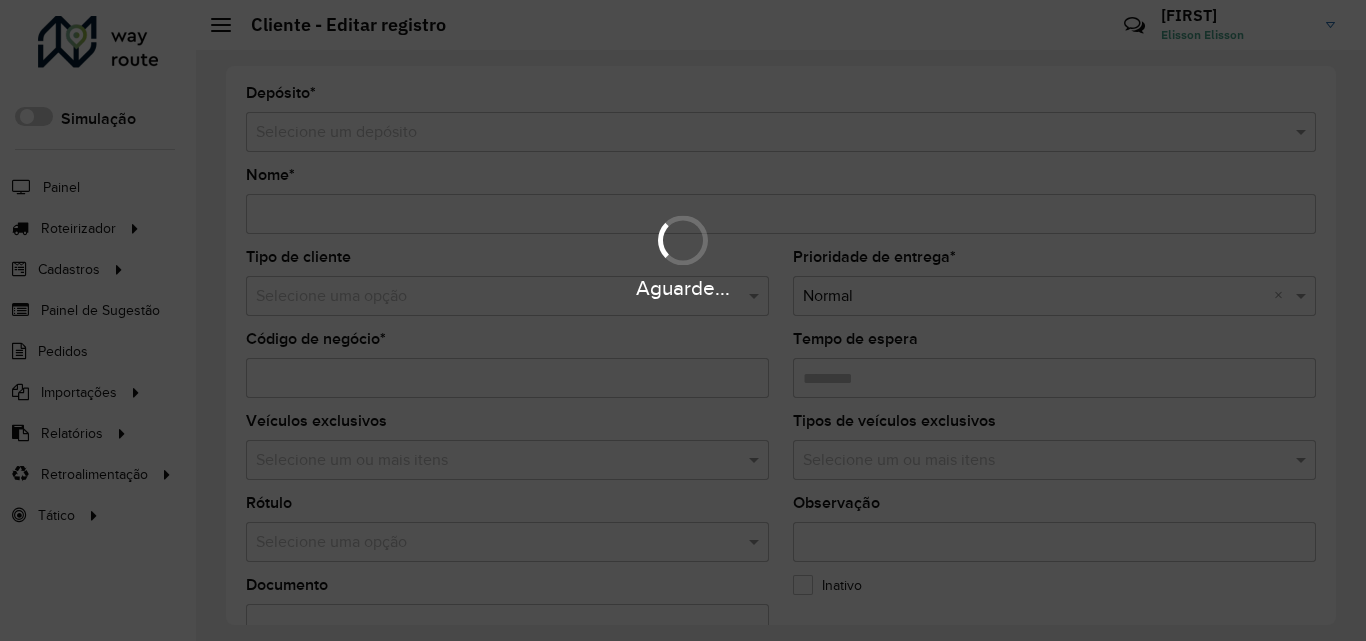 type on "**********" 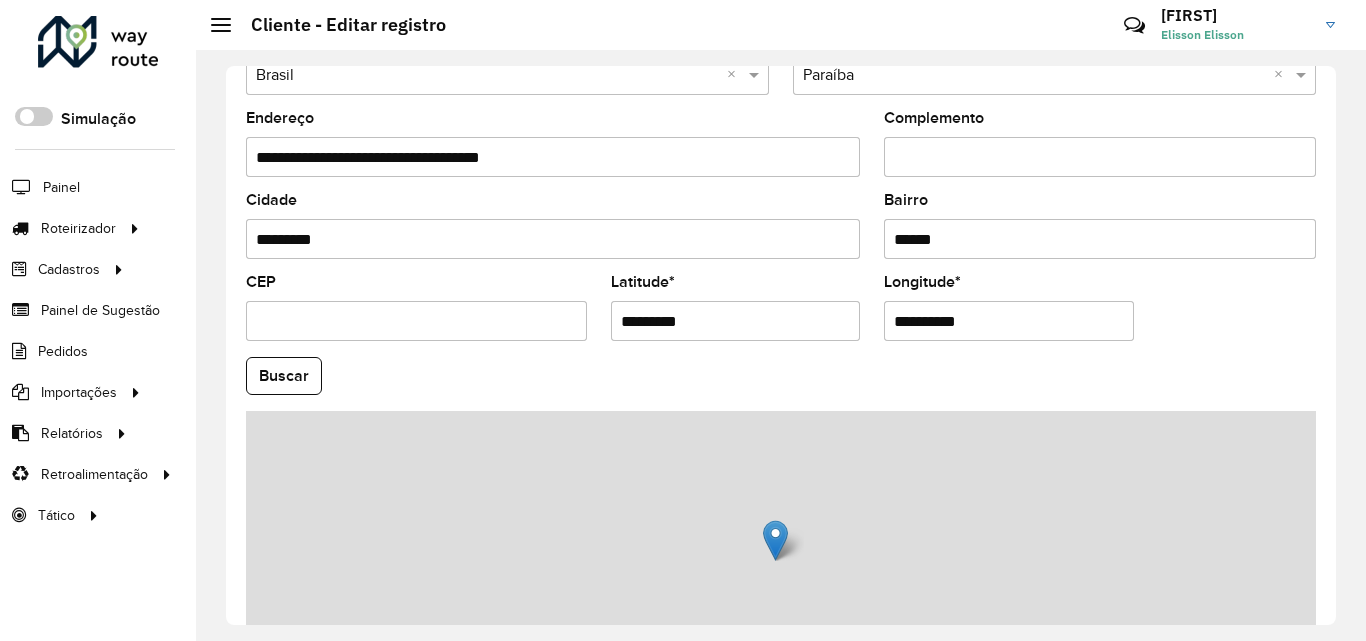 scroll, scrollTop: 700, scrollLeft: 0, axis: vertical 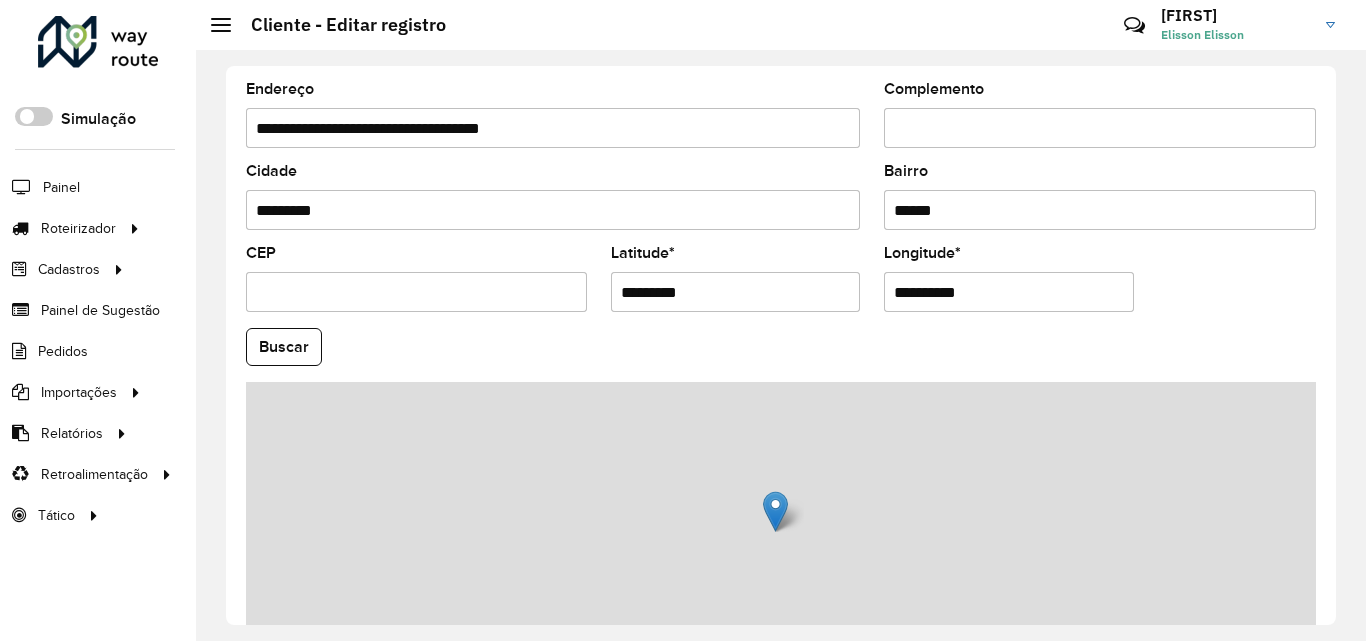 drag, startPoint x: 610, startPoint y: 299, endPoint x: 780, endPoint y: 295, distance: 170.04706 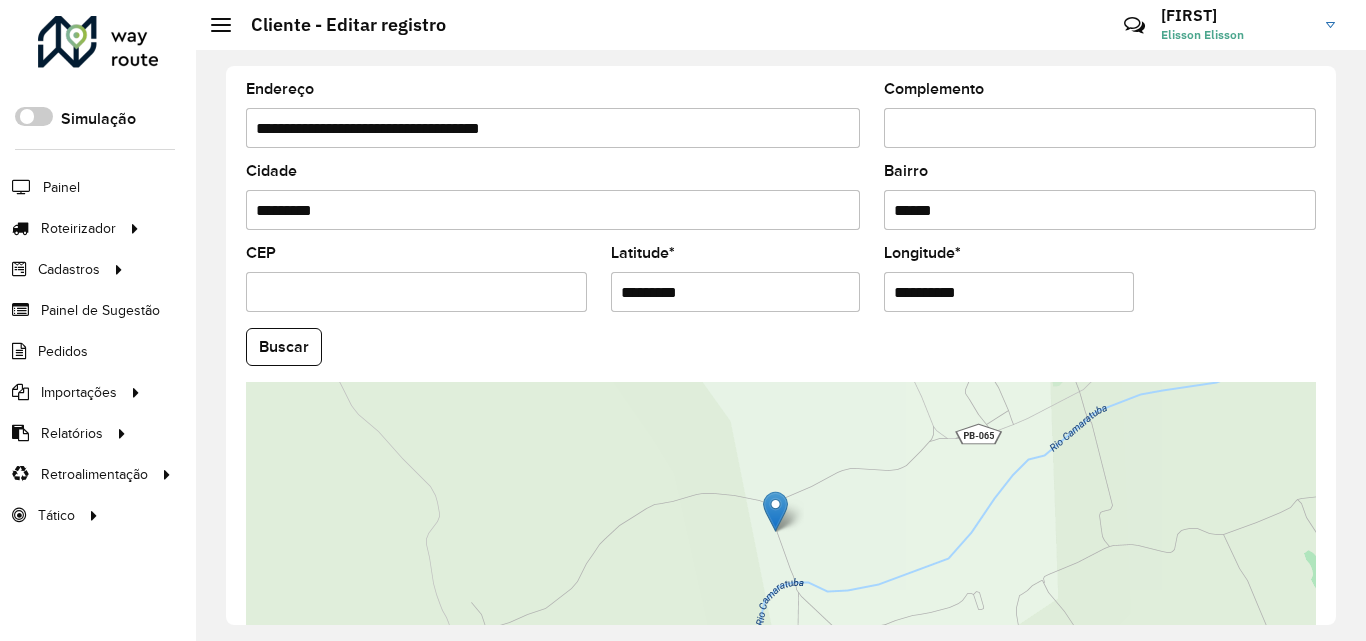 paste on "*********" 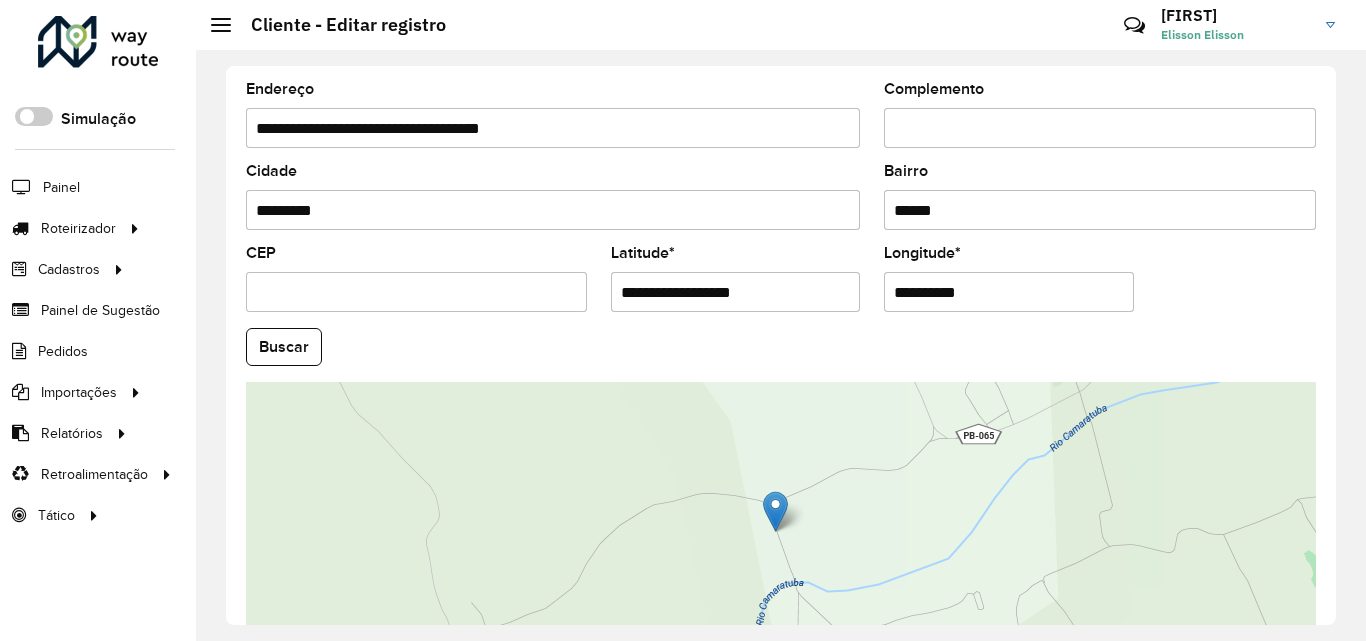 type on "**********" 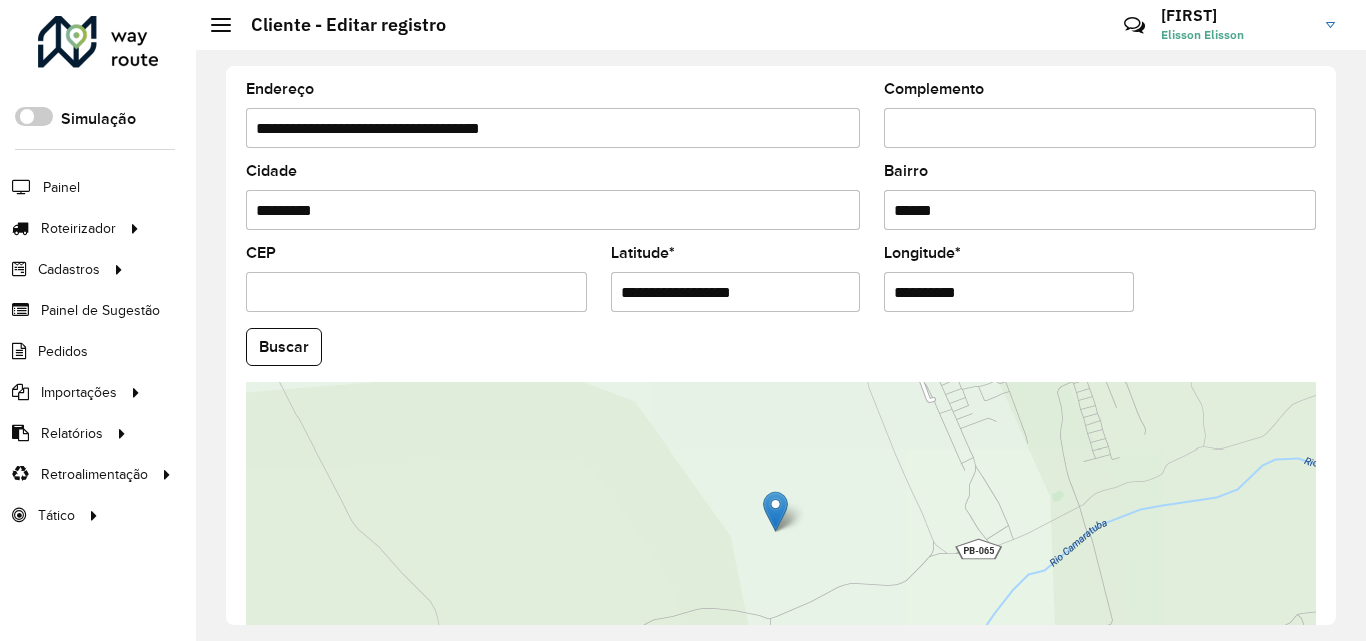 drag, startPoint x: 911, startPoint y: 294, endPoint x: 1144, endPoint y: 297, distance: 233.01932 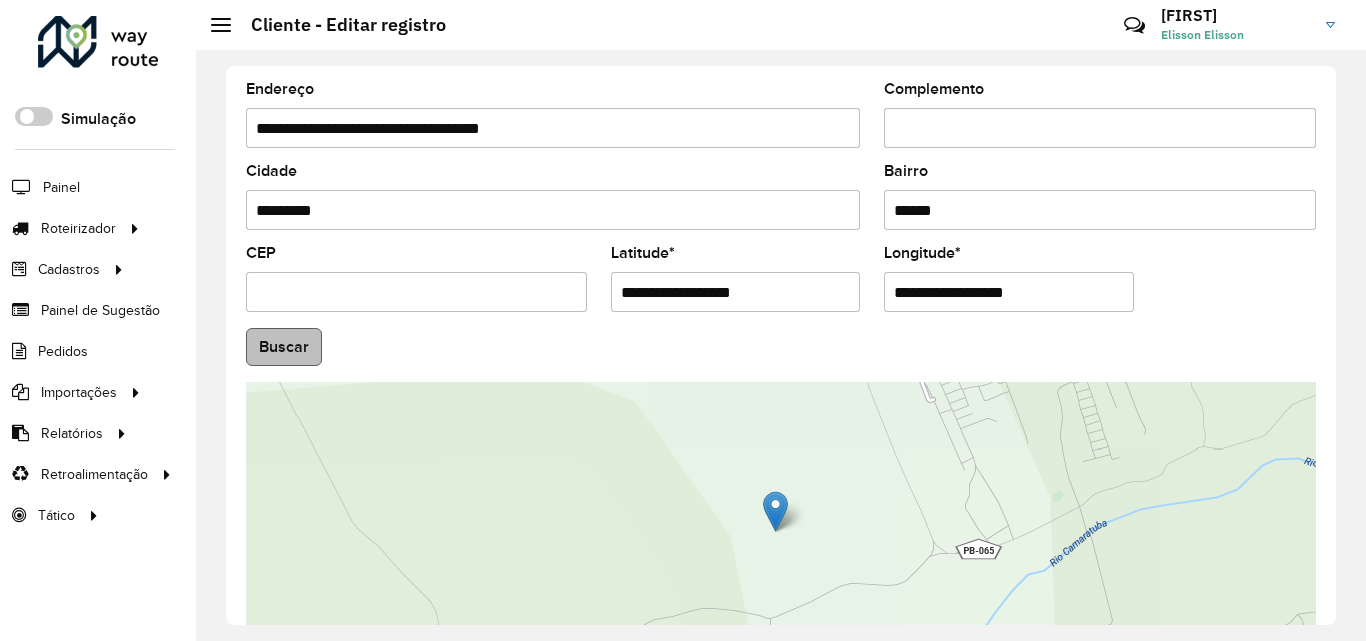 type on "**********" 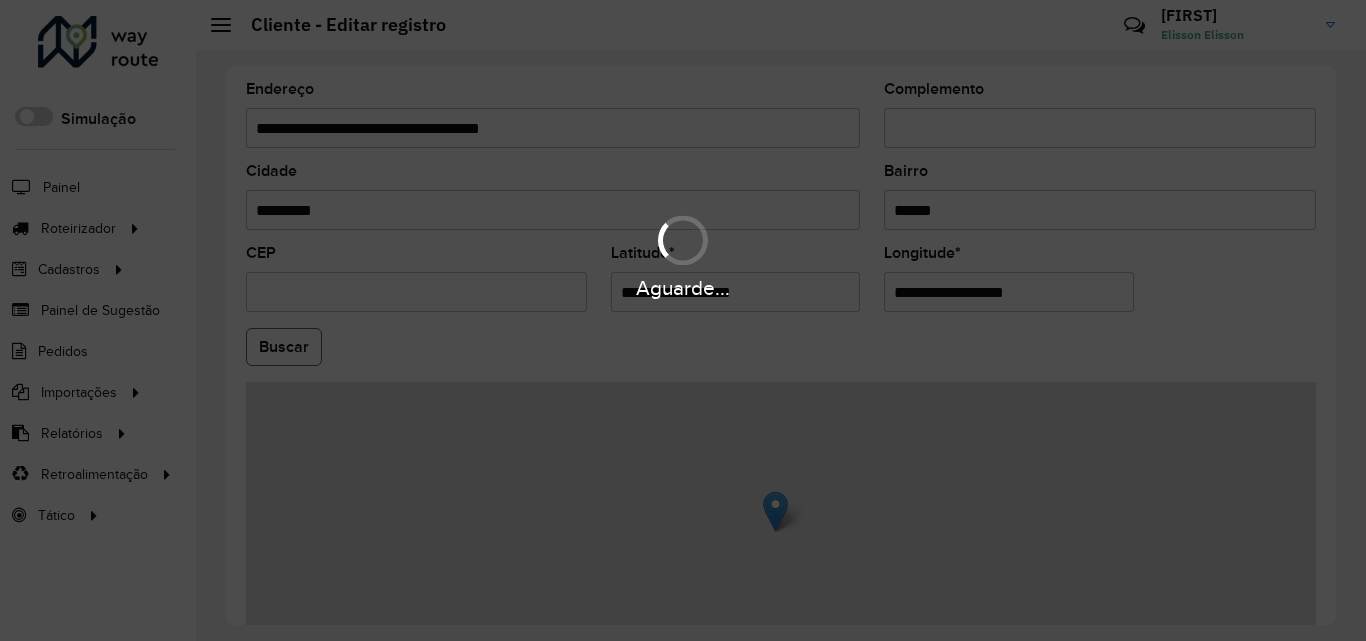 click on "Aguarde...  Pop-up bloqueado!  Seu navegador bloqueou automáticamente a abertura de uma nova janela.   Acesse as configurações e adicione o endereço do sistema a lista de permissão.   Fechar  Roteirizador AmbevTech Simulação Painel Roteirizador Entregas Vendas Cadastros Checkpoint Classificações de venda Cliente Consulta de setores Depósito Disponibilidade de veículos Fator tipo de produto Gabarito planner Grupo Rota Fator Tipo Produto Grupo de rotas exclusiva Grupo de setores Layout integração Modelo Parada Pedágio Perfil de Vendedor Ponto de apoio FAD Produto Restrição de Atendimento Planner Rodízio de placa Rota exclusiva FAD Rótulo Setor Setor Planner Tipo de cliente Tipo de veículo Tipo de veículo RN Transportadora Vendedor Veículo Painel de Sugestão Pedidos Importações Classificação e volume de venda Clientes Fator tipo produto Gabarito planner Grade de atendimento Janela de atendimento Localização Pedidos Restrição de Atendimento Planner Tempo de espera Vendedor Veículos" at bounding box center (683, 320) 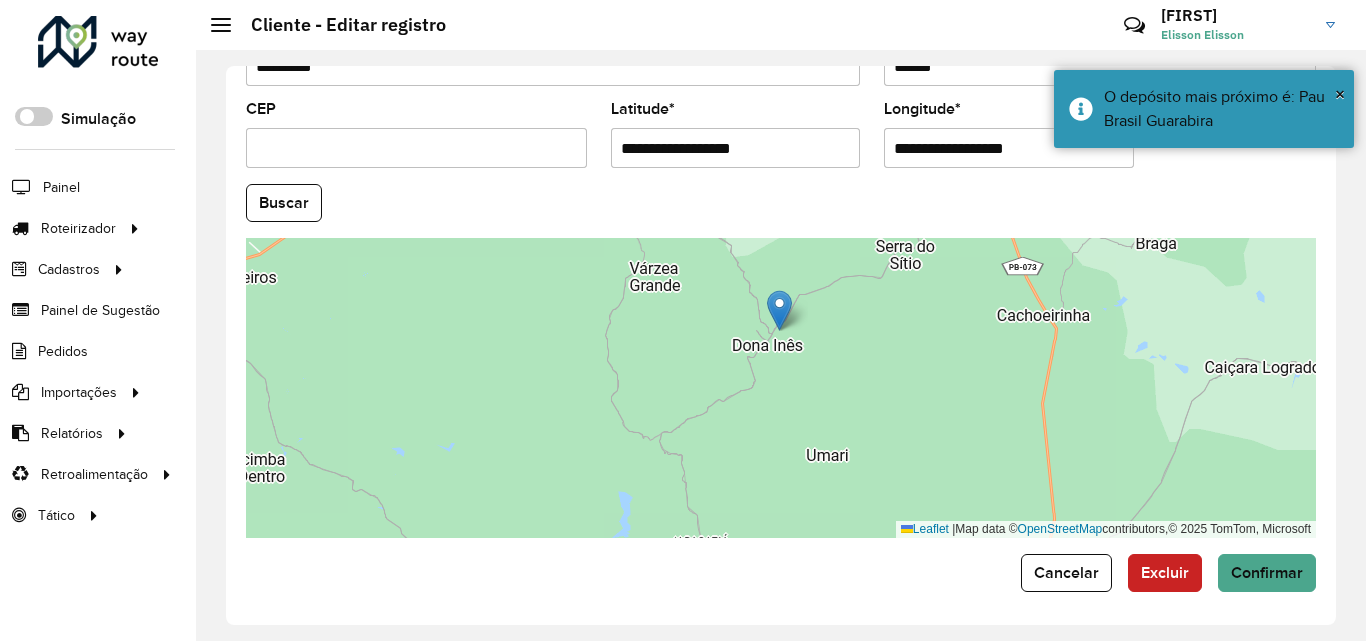 scroll, scrollTop: 847, scrollLeft: 0, axis: vertical 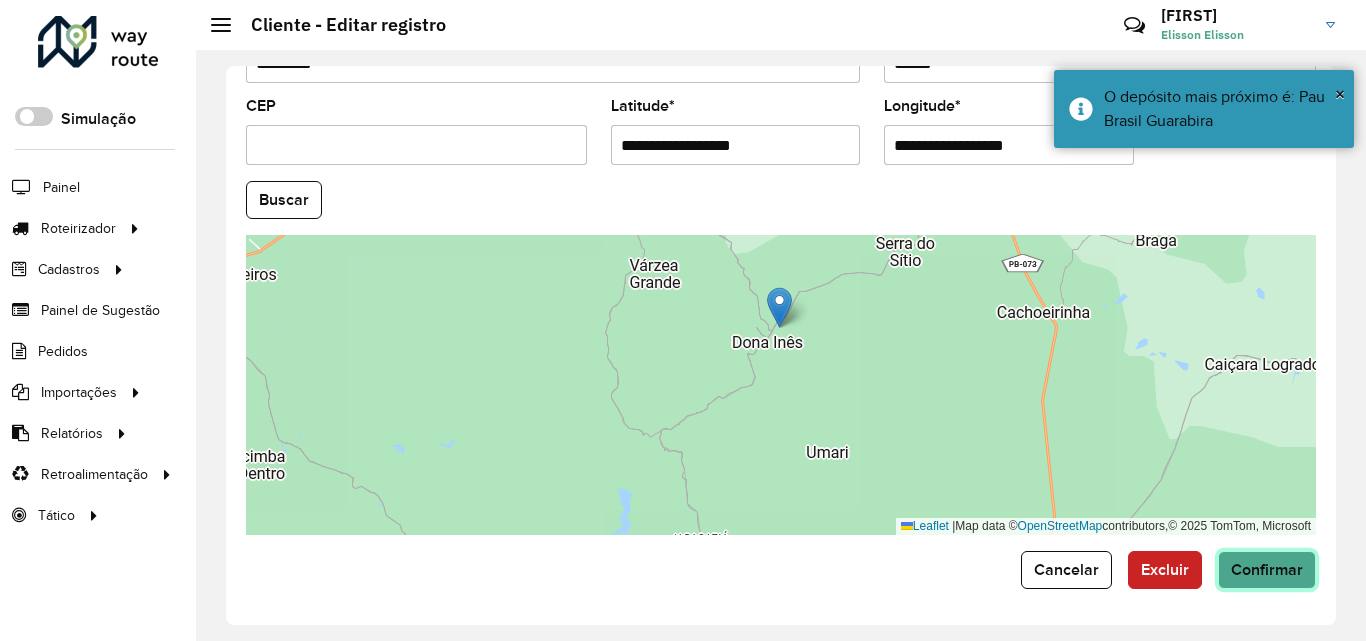 click on "Confirmar" 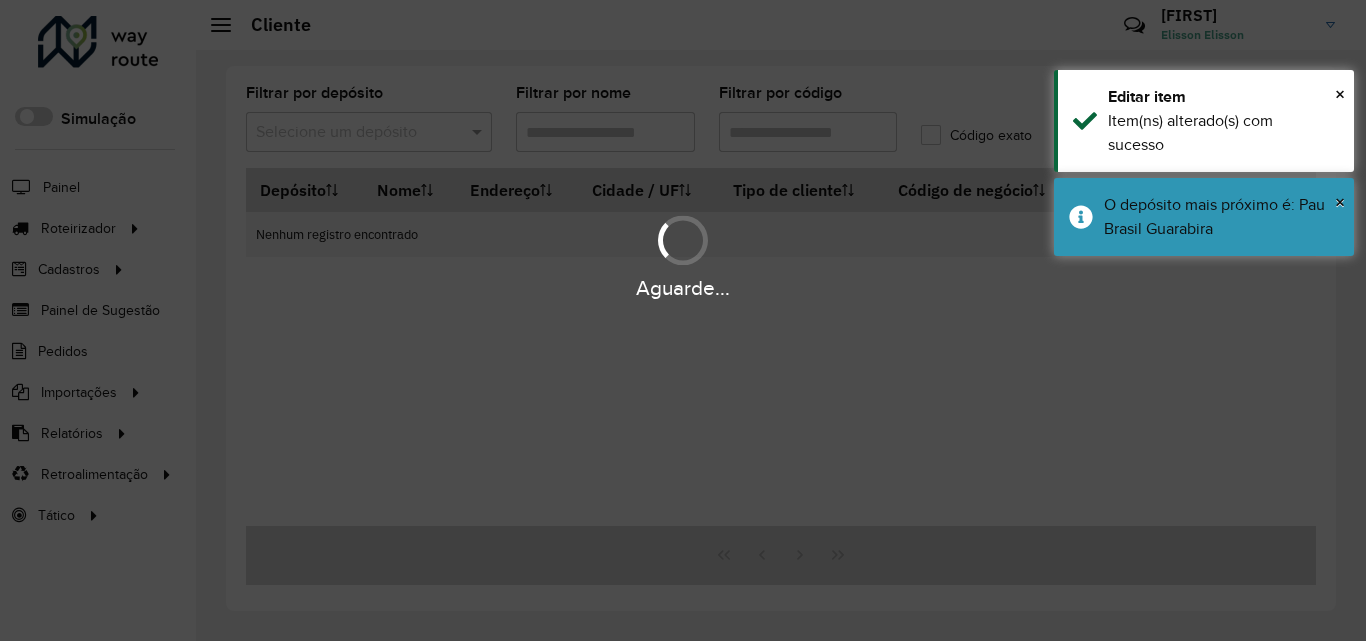 type on "****" 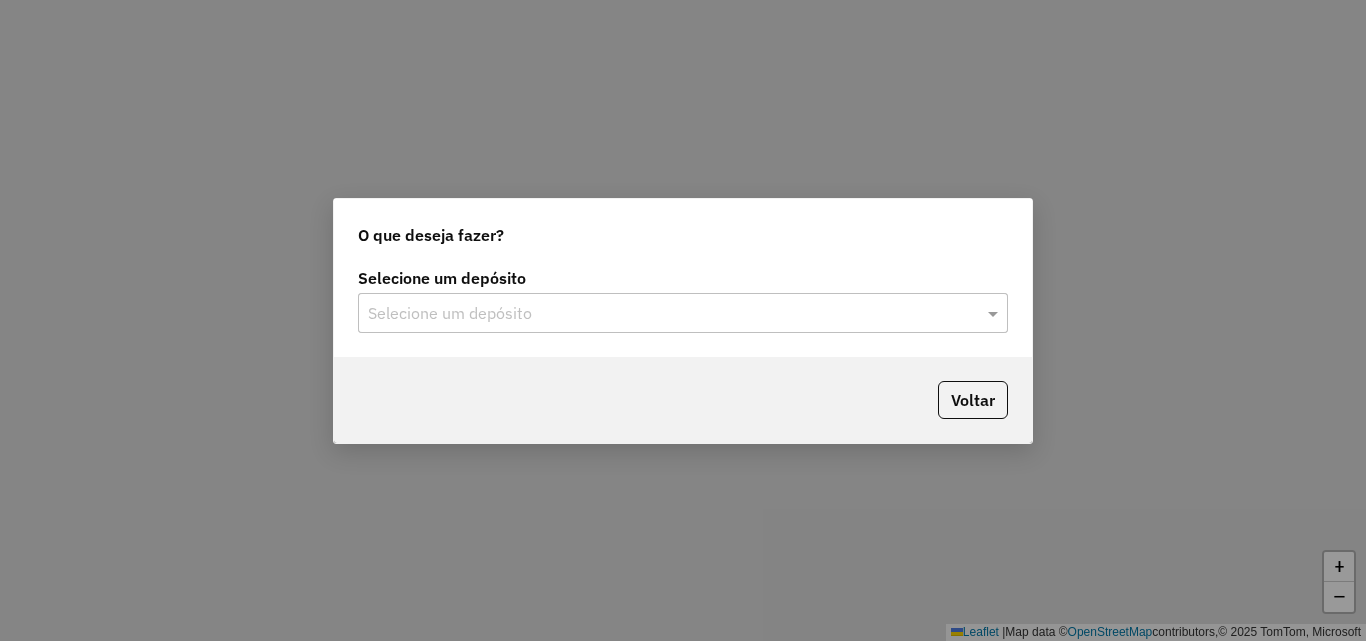 scroll, scrollTop: 0, scrollLeft: 0, axis: both 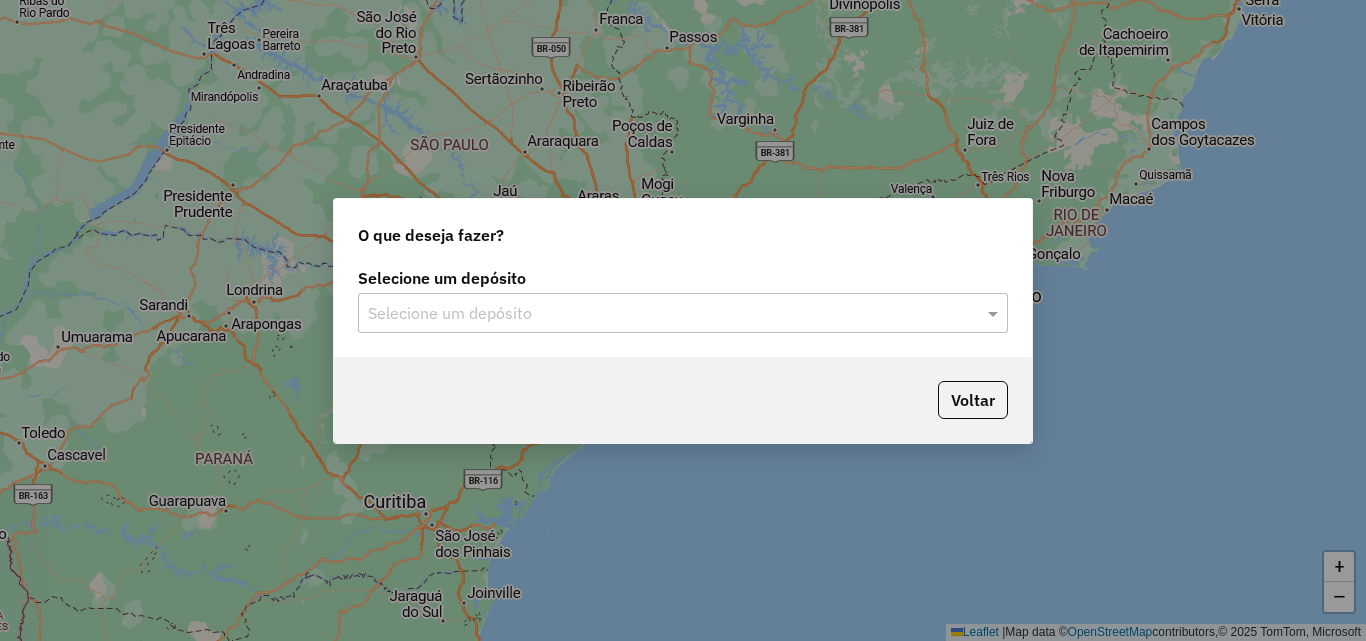 click 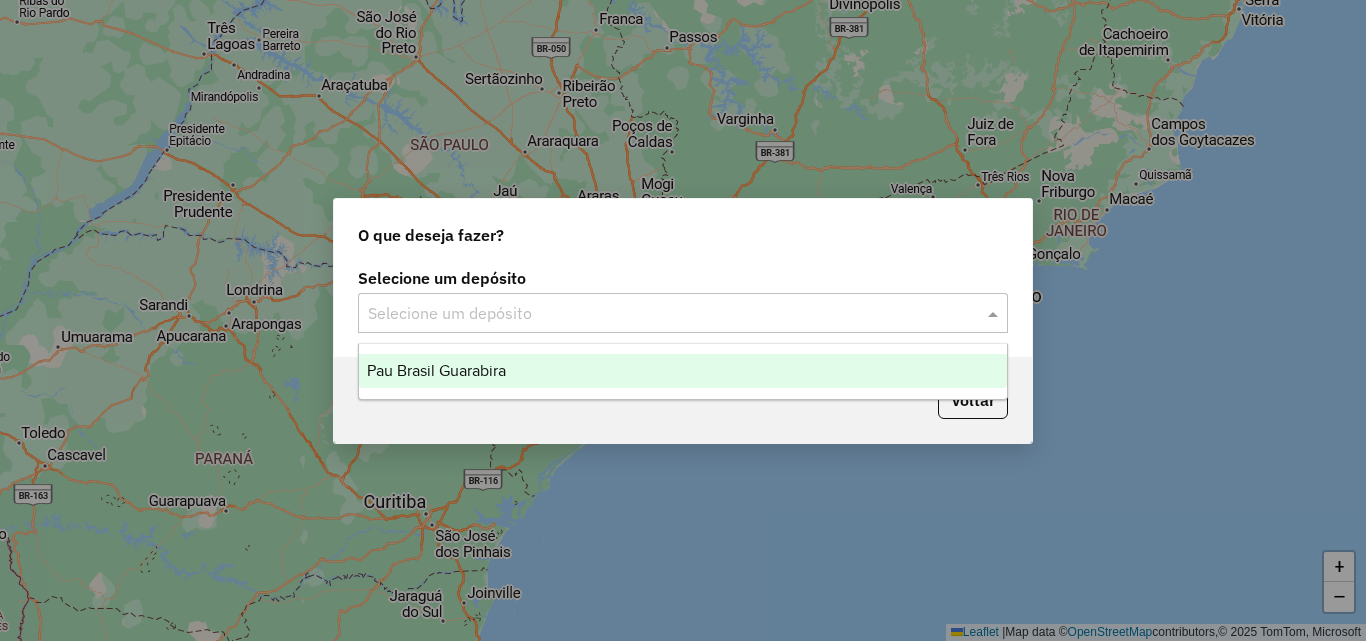 click on "Pau Brasil Guarabira" at bounding box center (683, 371) 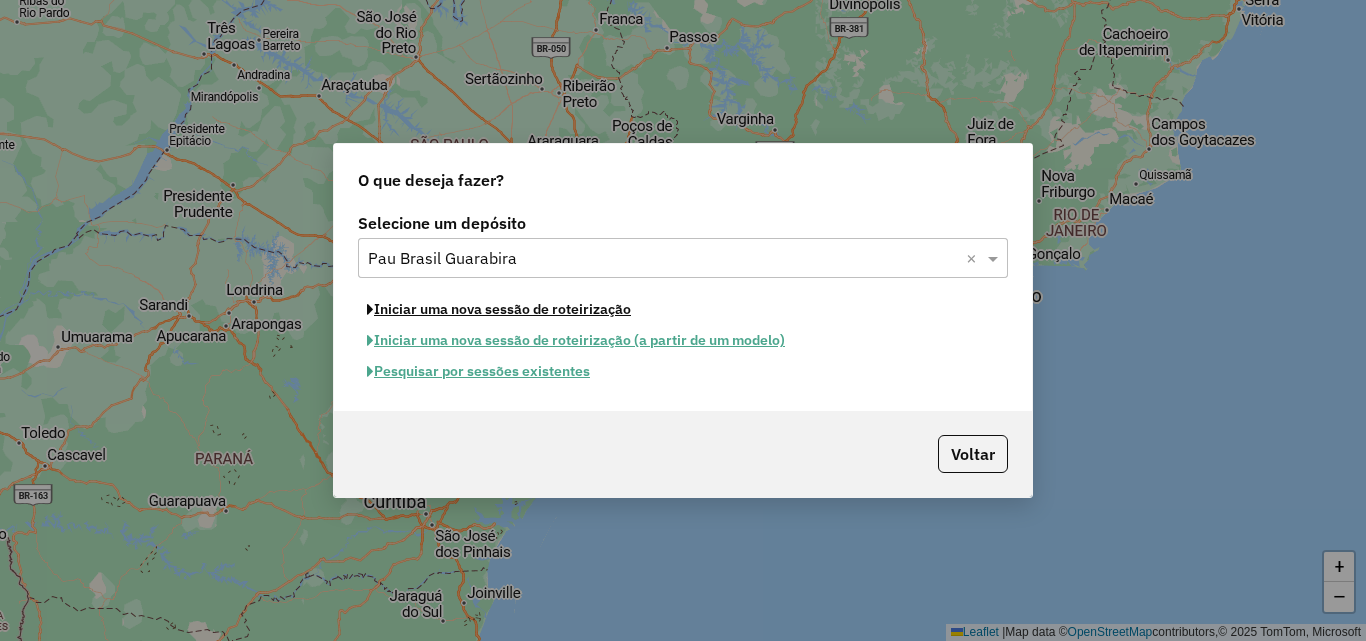 click on "Iniciar uma nova sessão de roteirização" 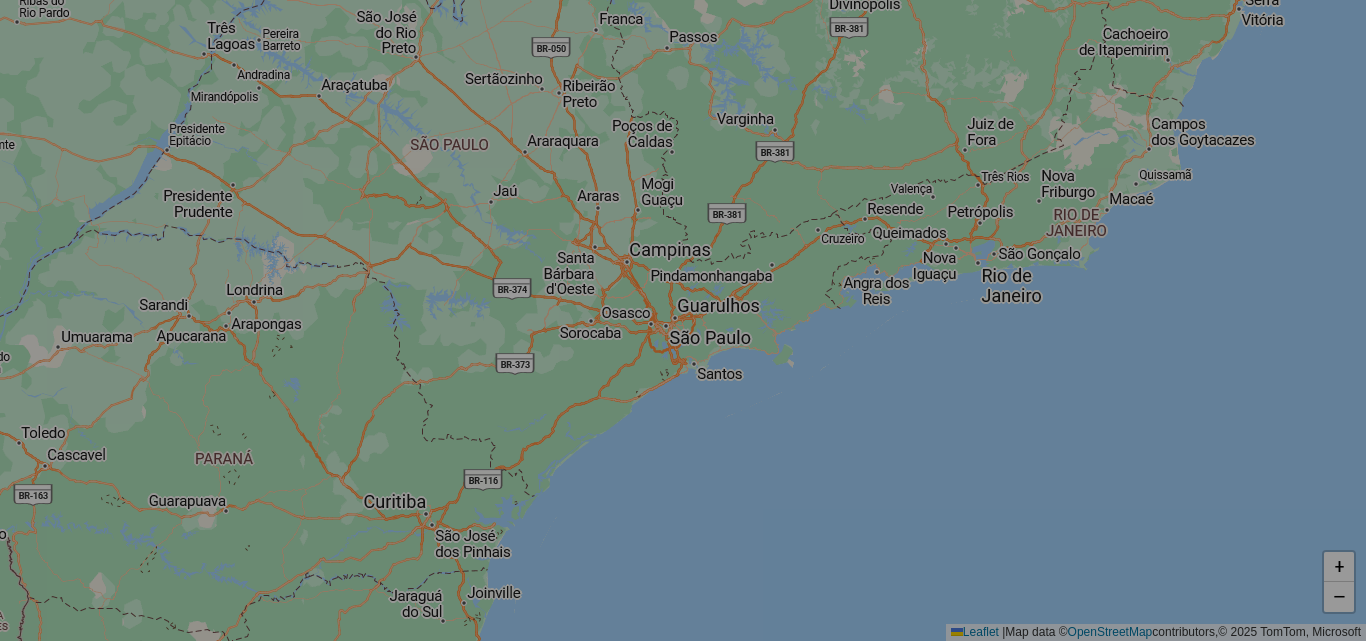 select on "*" 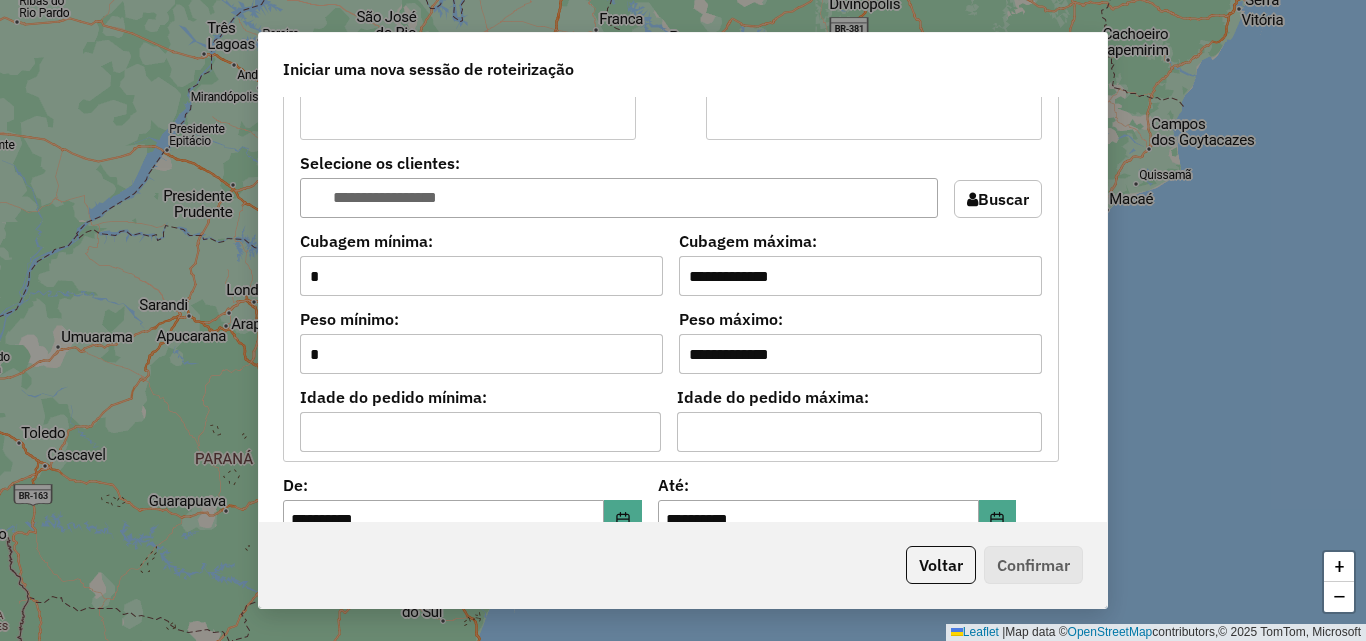 scroll, scrollTop: 1800, scrollLeft: 0, axis: vertical 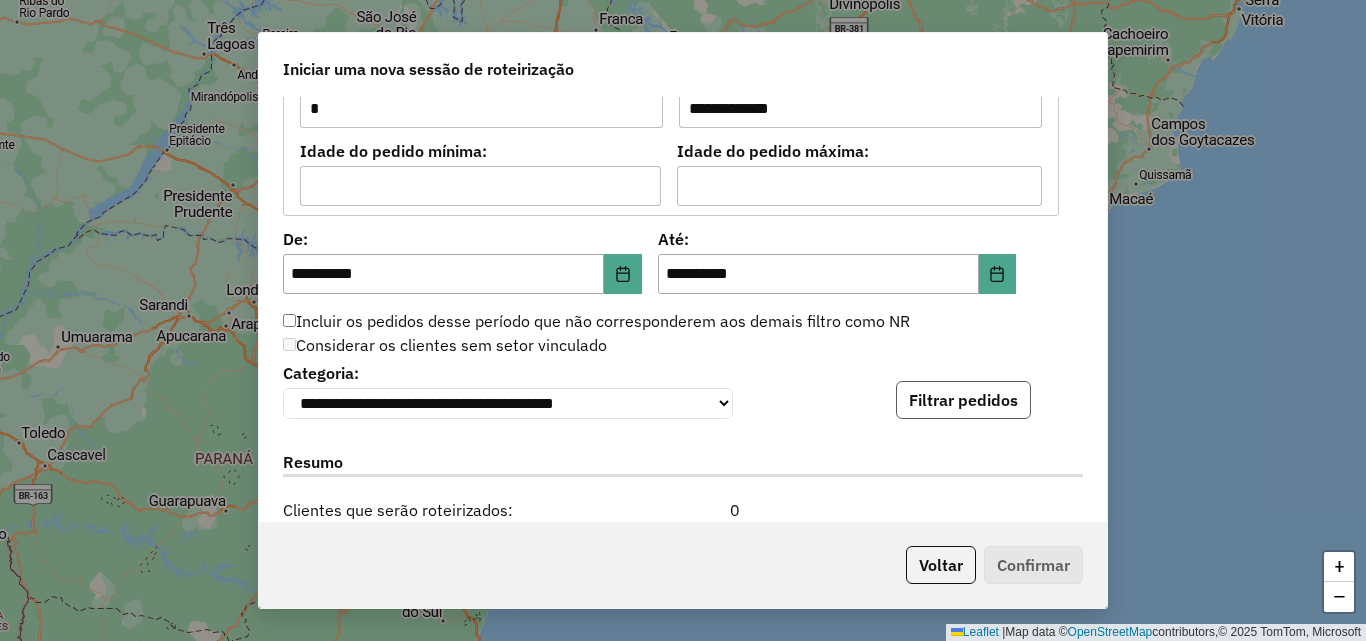 click on "Filtrar pedidos" 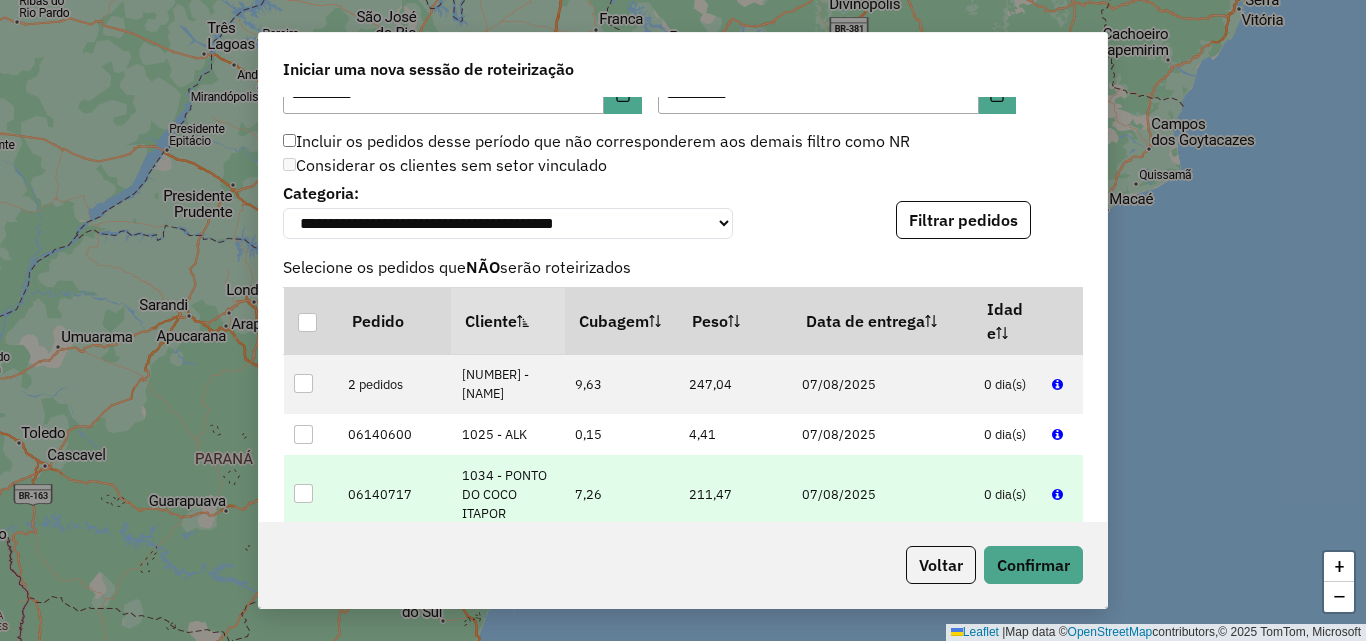 scroll, scrollTop: 2200, scrollLeft: 0, axis: vertical 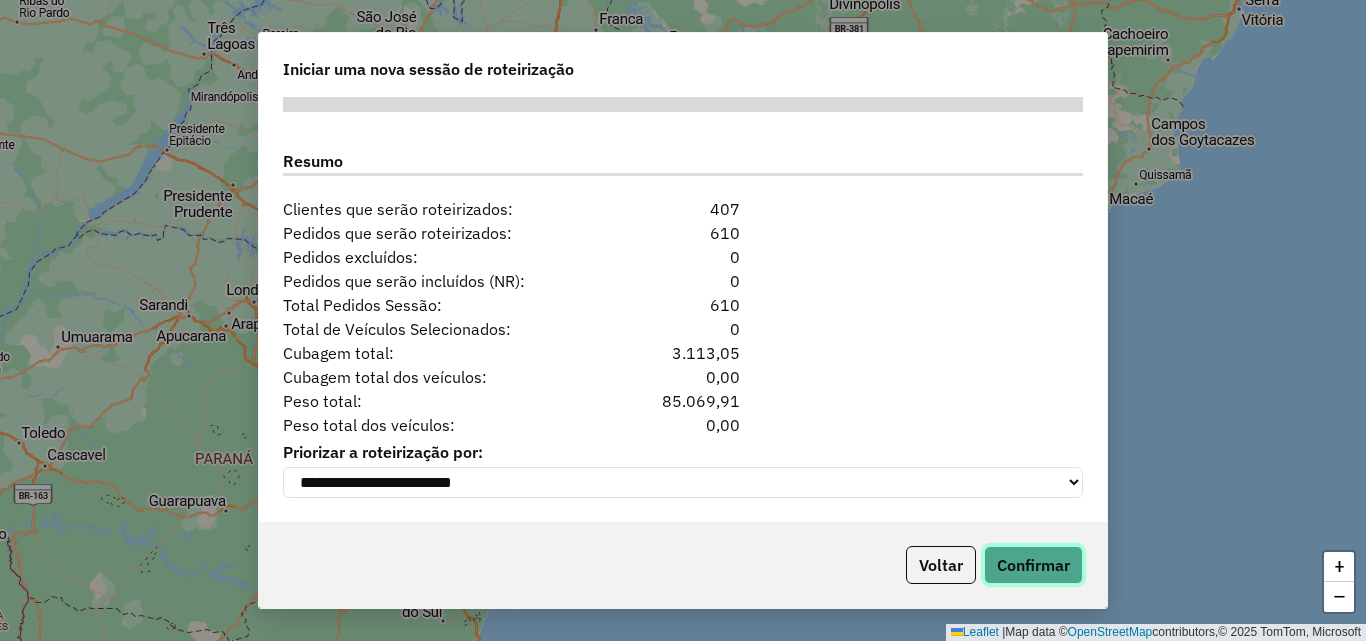 click on "Confirmar" 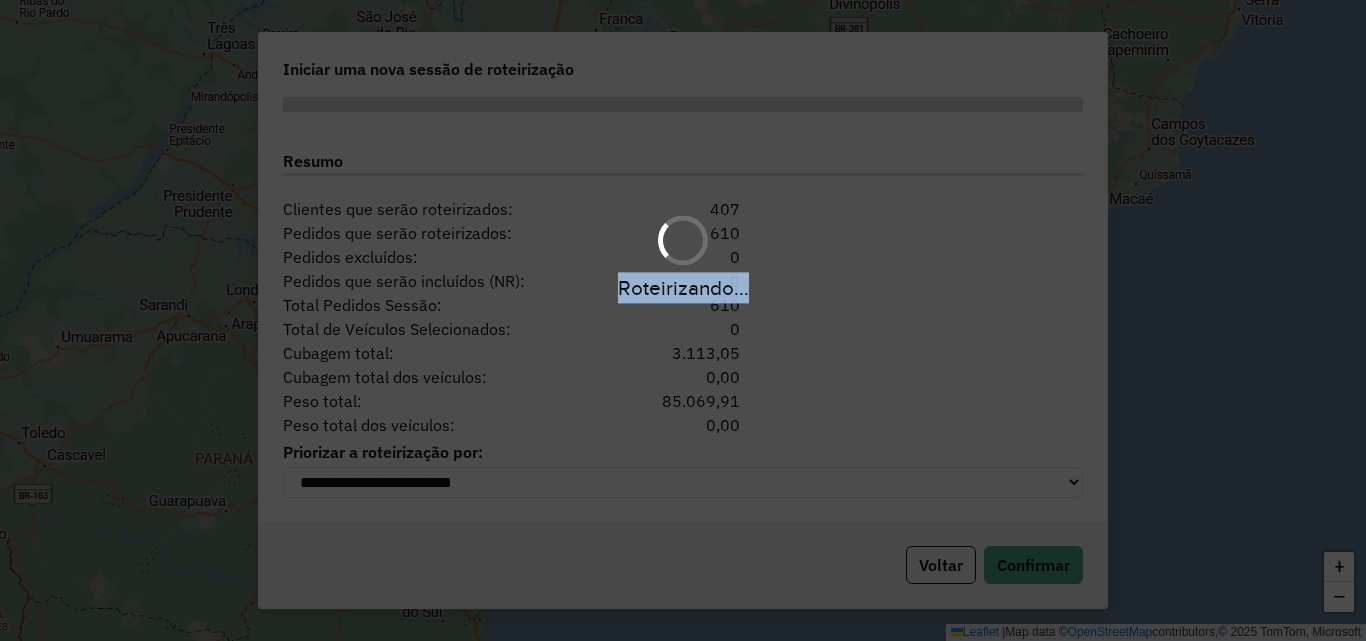 drag, startPoint x: 613, startPoint y: 281, endPoint x: 848, endPoint y: 303, distance: 236.02754 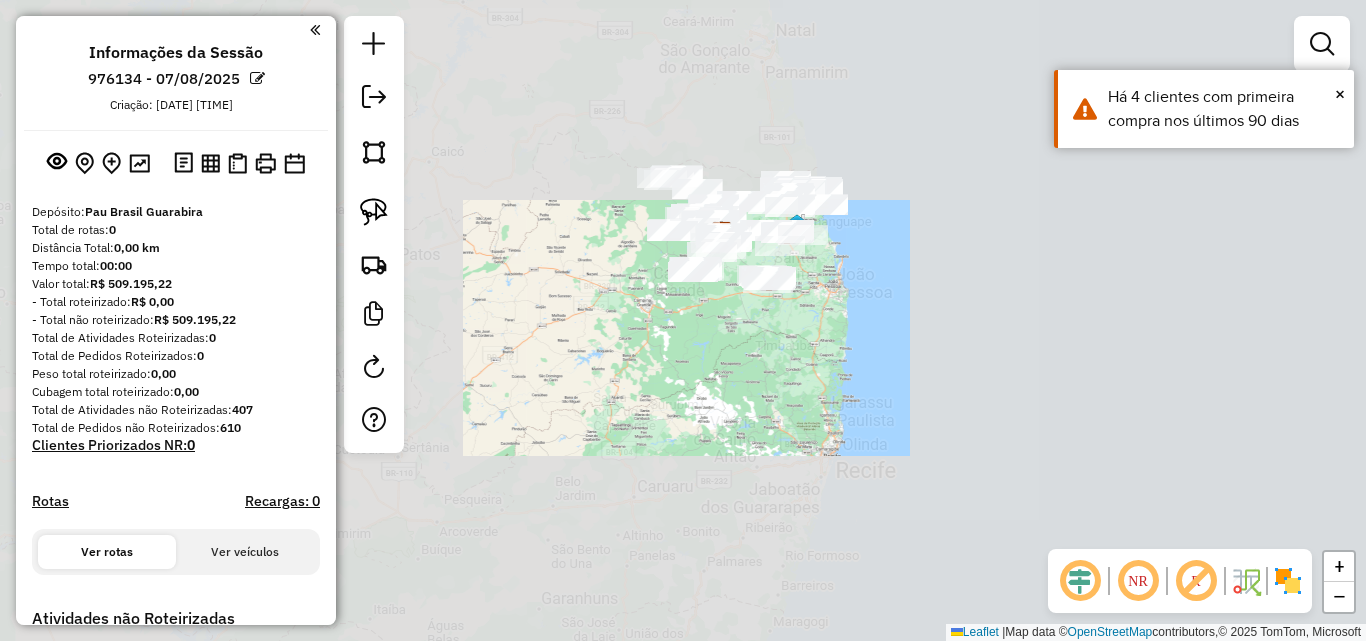 drag, startPoint x: 818, startPoint y: 396, endPoint x: 823, endPoint y: 419, distance: 23.537205 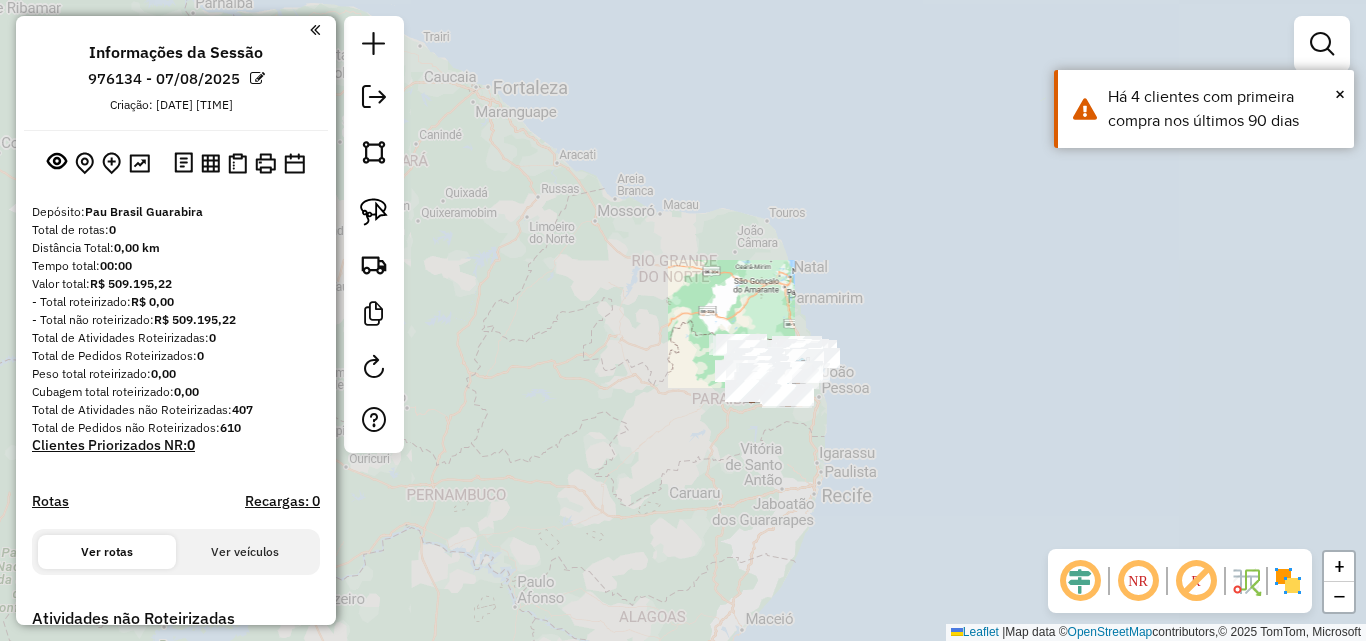 drag, startPoint x: 829, startPoint y: 482, endPoint x: 865, endPoint y: 119, distance: 364.78076 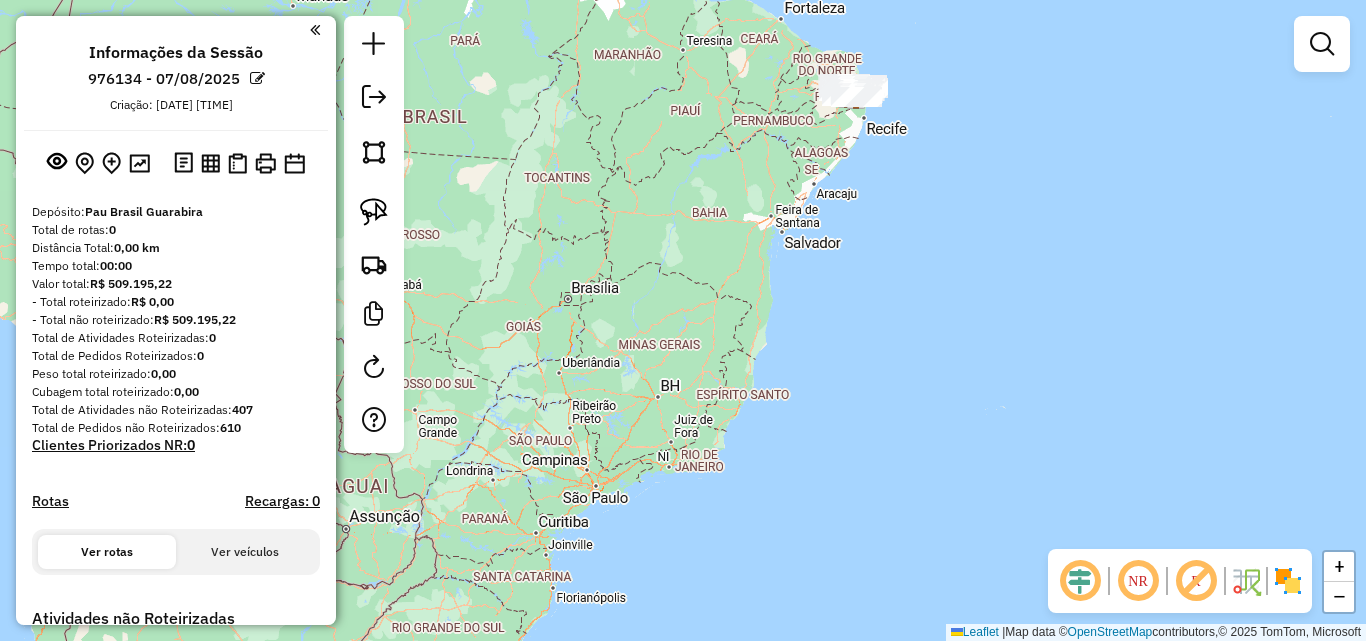 drag, startPoint x: 887, startPoint y: 297, endPoint x: 924, endPoint y: 467, distance: 173.97989 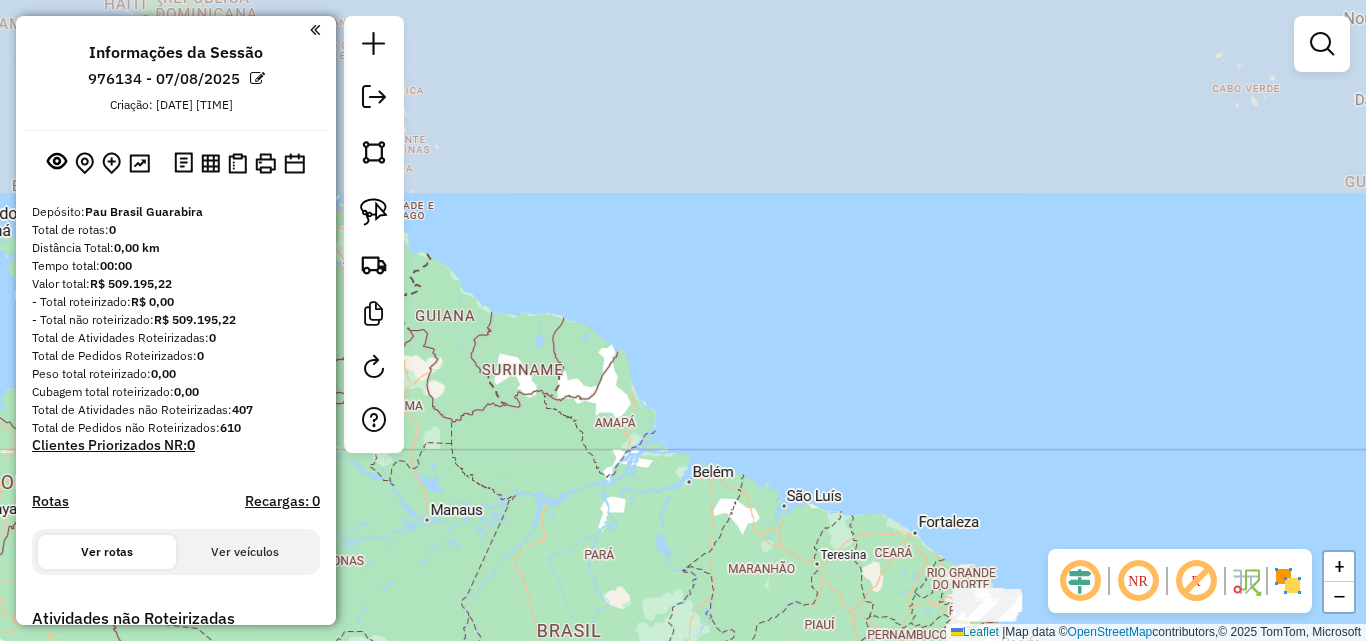 drag, startPoint x: 772, startPoint y: 400, endPoint x: 684, endPoint y: 108, distance: 304.97214 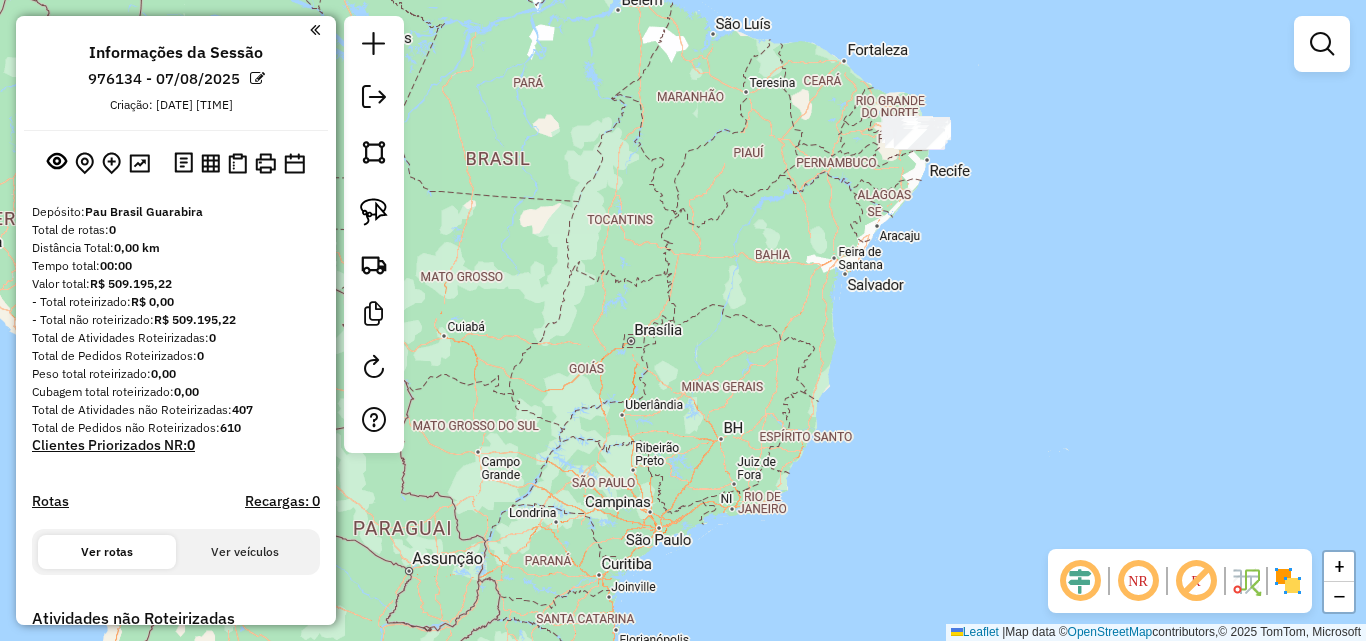 drag, startPoint x: 854, startPoint y: 164, endPoint x: 699, endPoint y: 299, distance: 205.54805 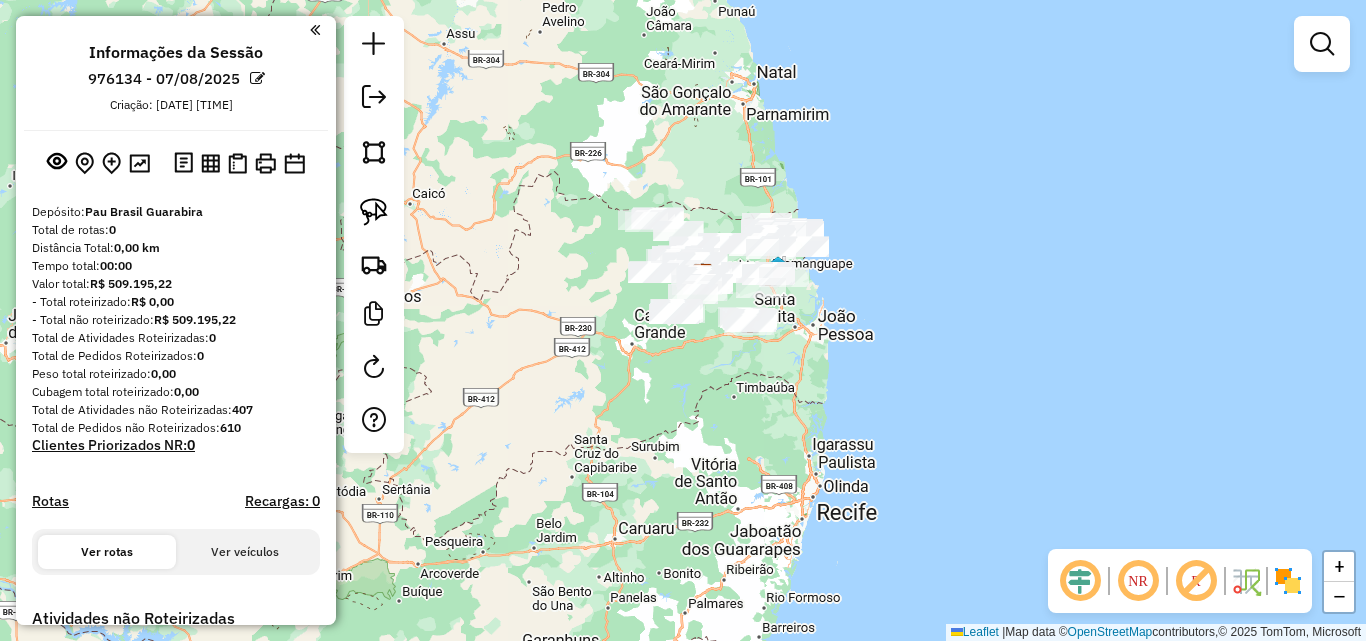 drag, startPoint x: 664, startPoint y: 376, endPoint x: 720, endPoint y: 460, distance: 100.95544 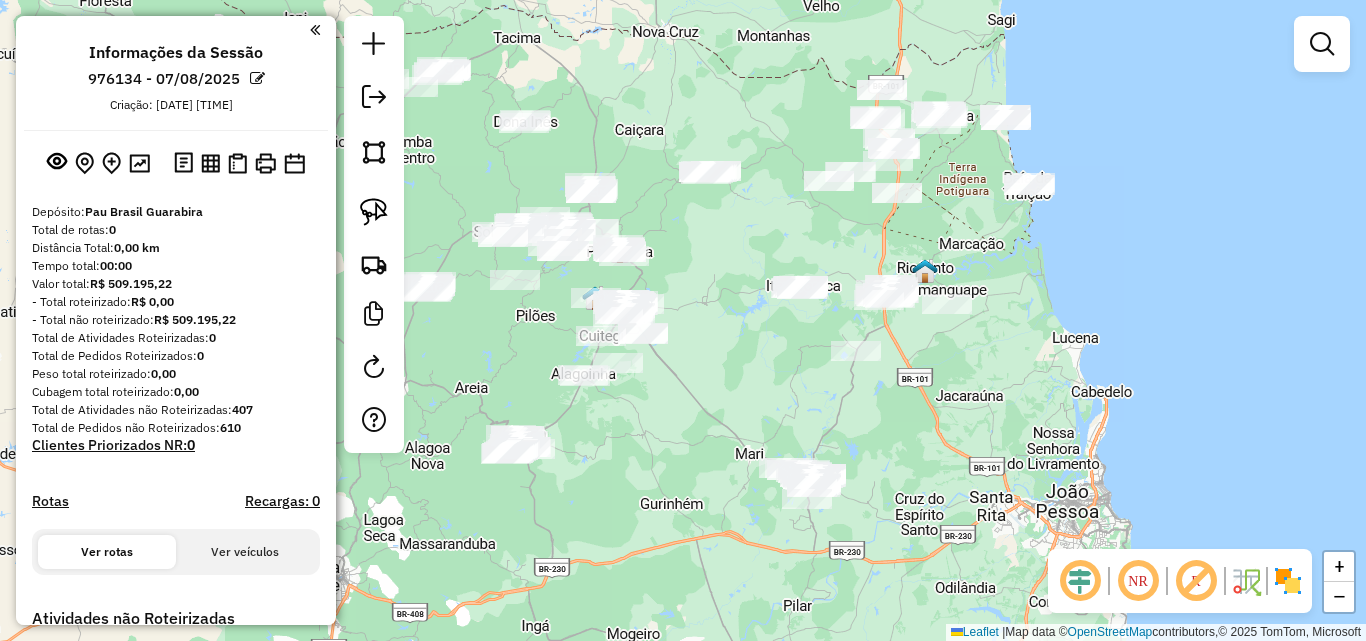drag, startPoint x: 876, startPoint y: 409, endPoint x: 943, endPoint y: 362, distance: 81.84131 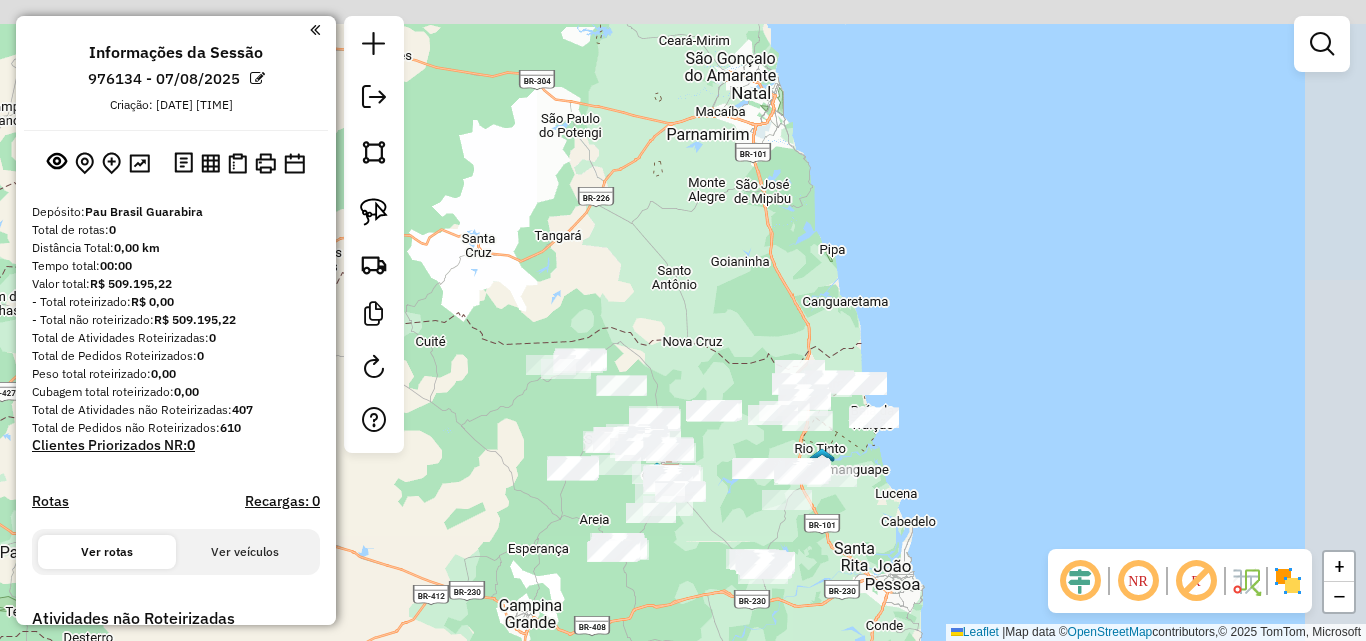 drag, startPoint x: 847, startPoint y: 190, endPoint x: 712, endPoint y: 355, distance: 213.19006 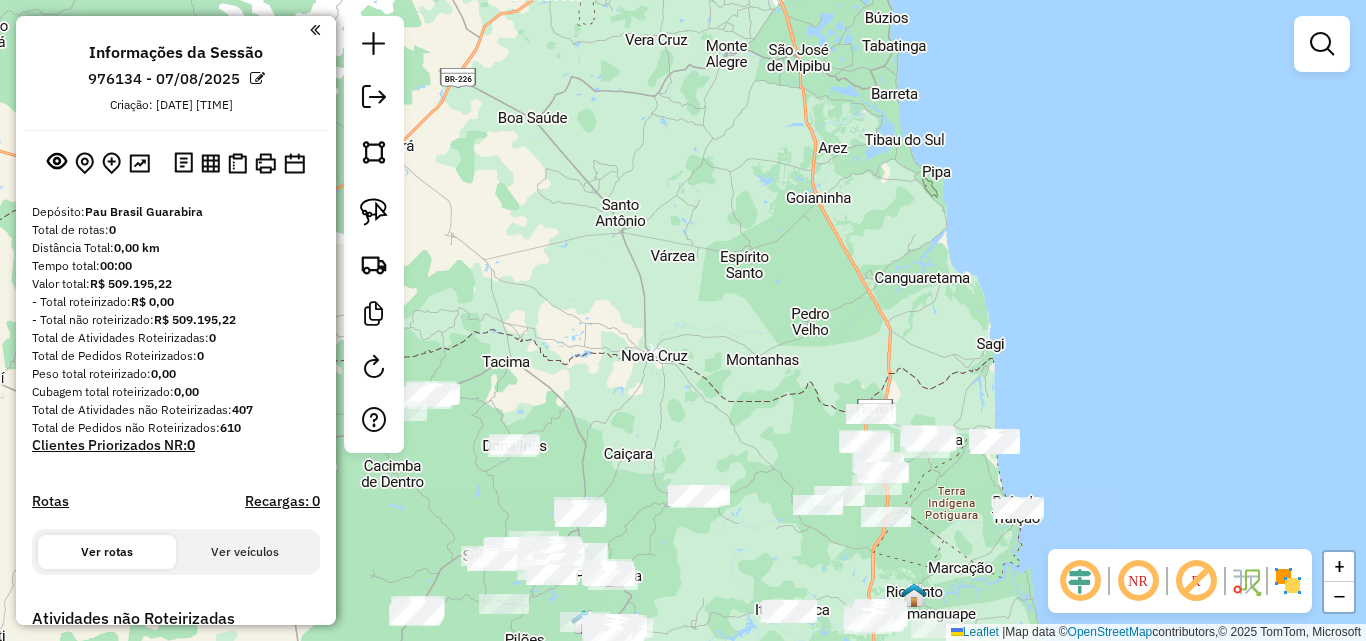 drag, startPoint x: 741, startPoint y: 417, endPoint x: 826, endPoint y: 191, distance: 241.456 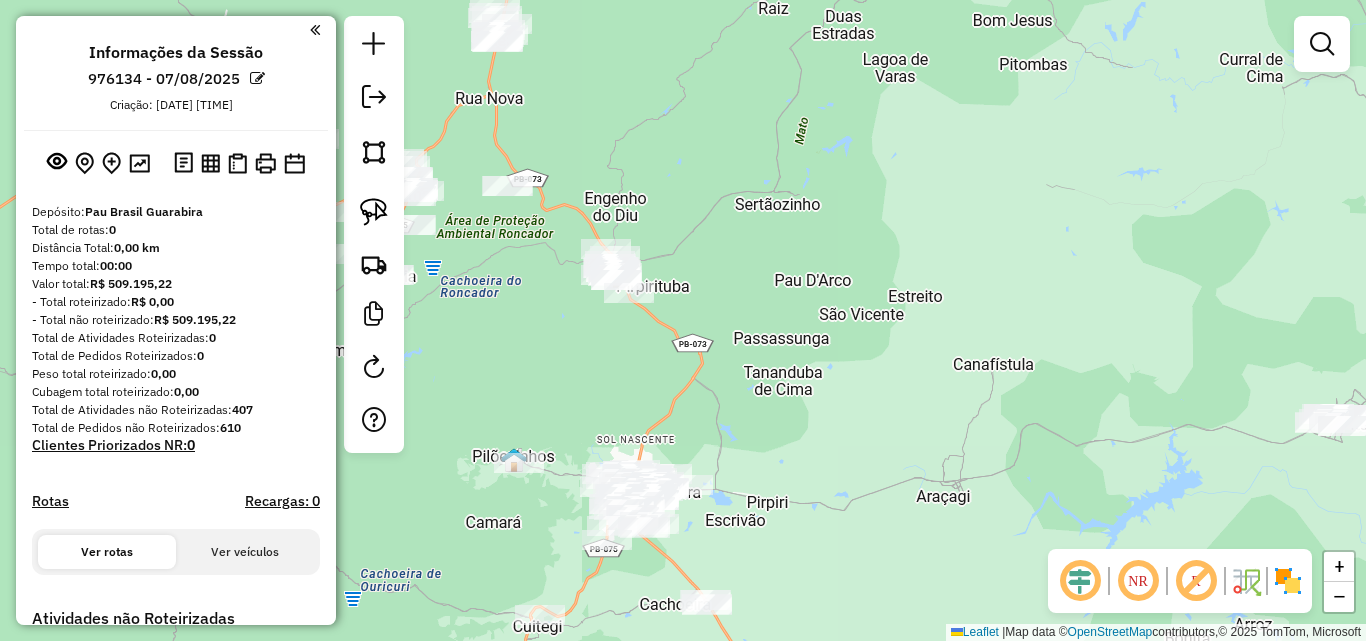 drag, startPoint x: 757, startPoint y: 462, endPoint x: 856, endPoint y: 326, distance: 168.21712 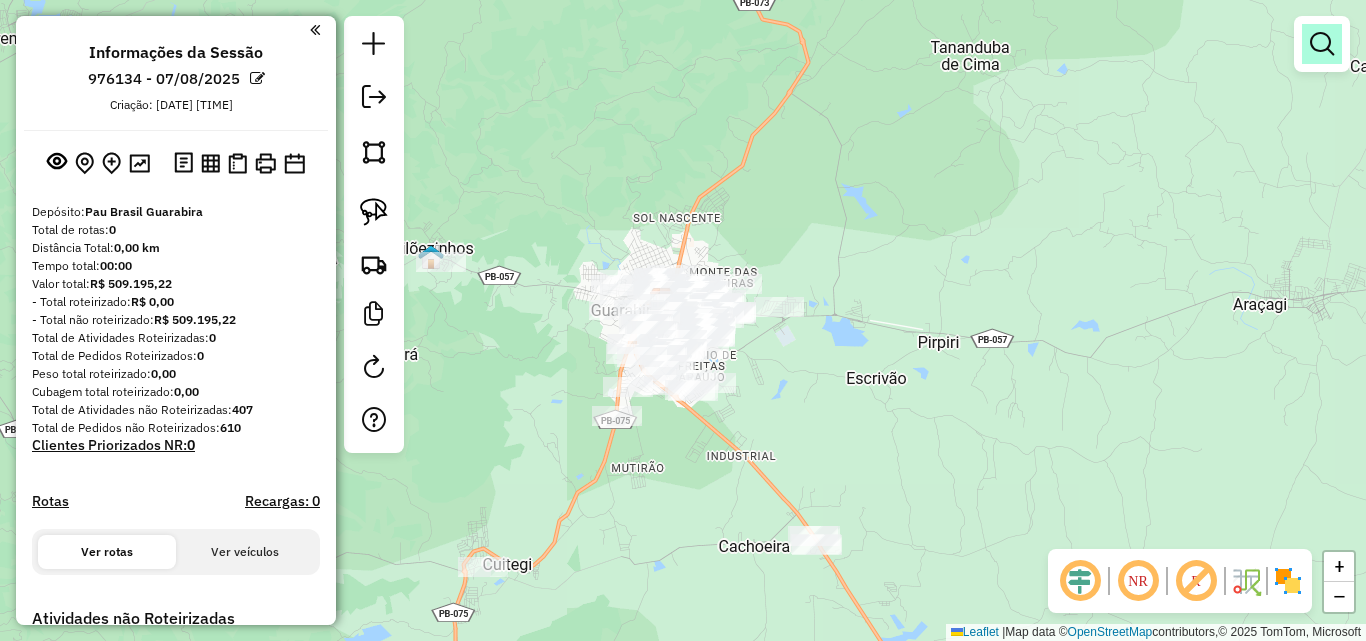 click at bounding box center [1322, 44] 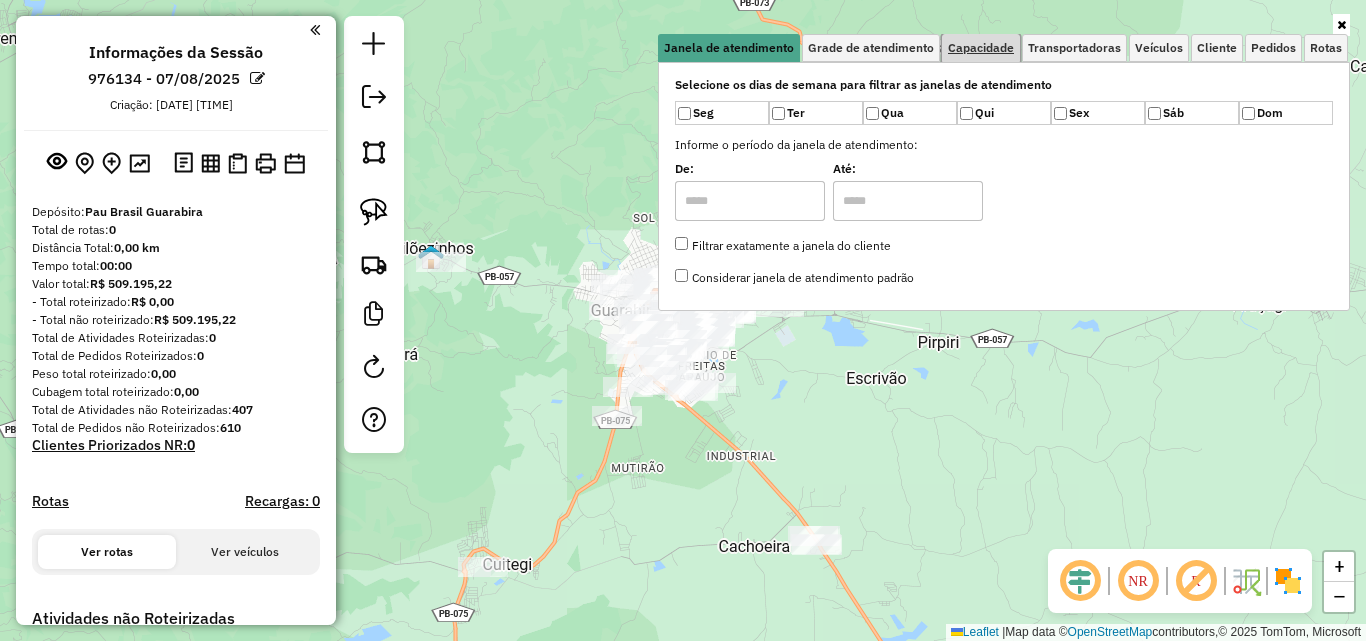click on "Capacidade" at bounding box center (981, 48) 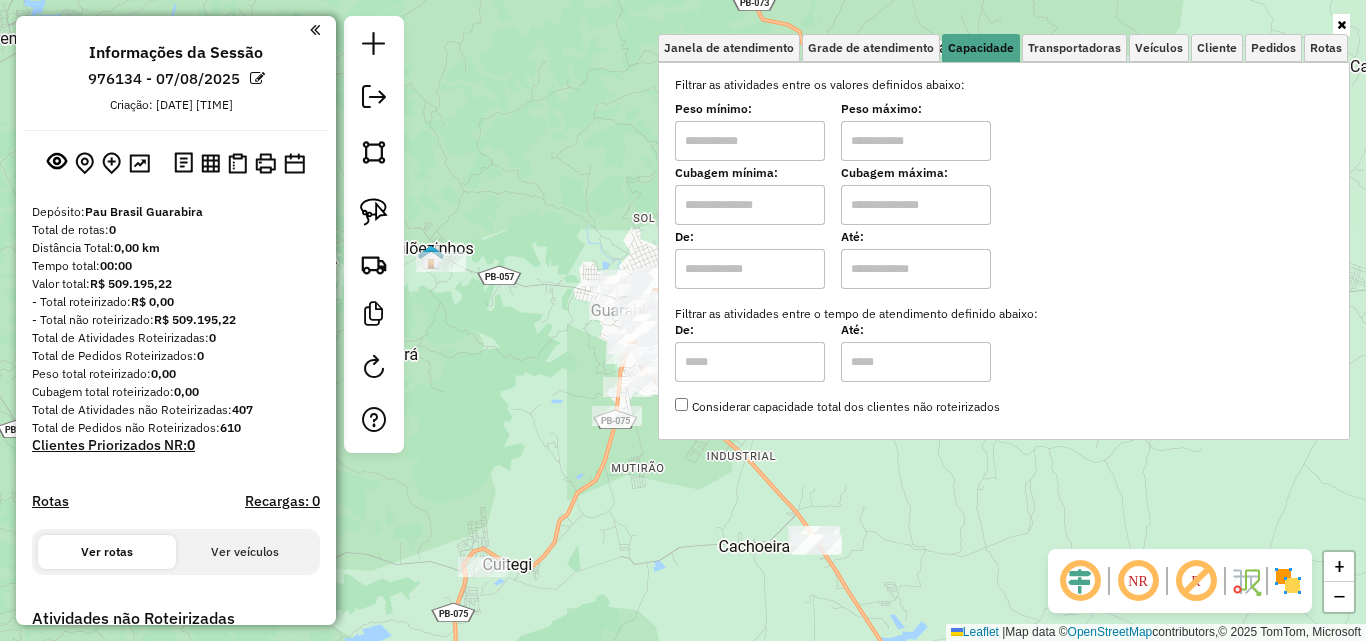 click at bounding box center [750, 141] 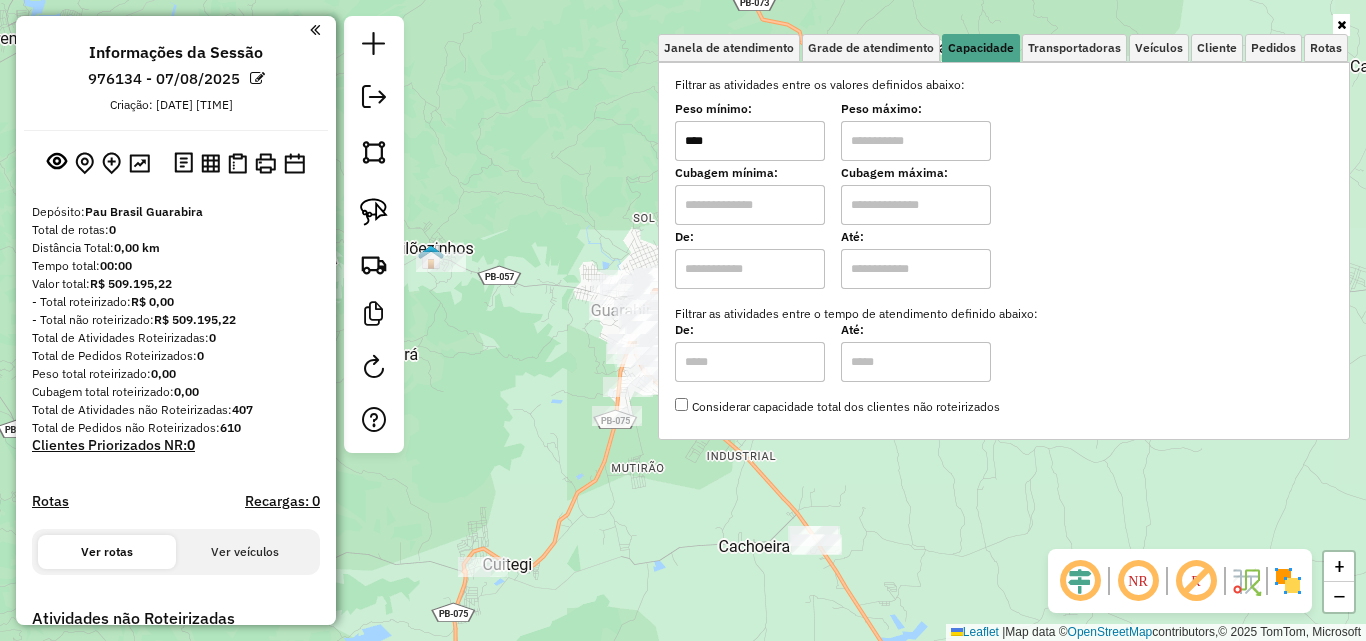 click at bounding box center (916, 141) 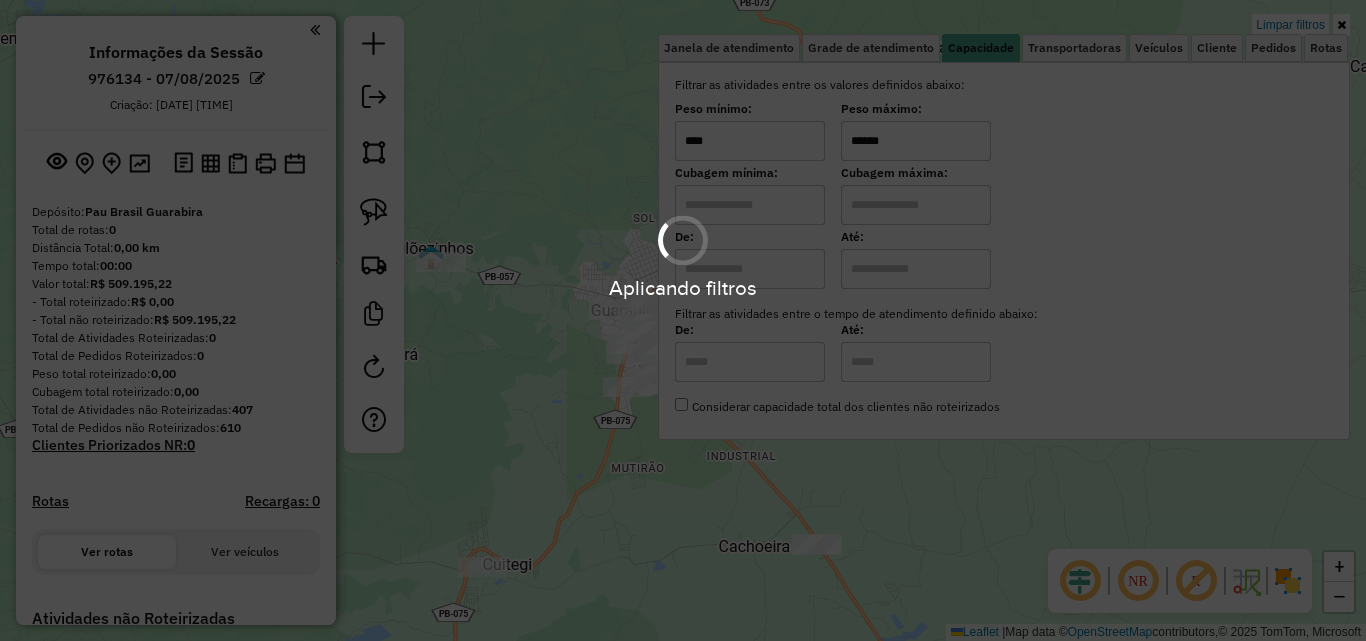 click on "Limpar filtros Janela de atendimento Grade de atendimento Capacidade Transportadoras Veículos Cliente Pedidos  Rotas Selecione os dias de semana para filtrar as janelas de atendimento  Seg   Ter   Qua   Qui   Sex   Sáb   Dom  Informe o período da janela de atendimento: De: Até:  Filtrar exatamente a janela do cliente  Considerar janela de atendimento padrão  Selecione os dias de semana para filtrar as grades de atendimento  Seg   Ter   Qua   Qui   Sex   Sáb   Dom   Considerar clientes sem dia de atendimento cadastrado  Clientes fora do dia de atendimento selecionado Filtrar as atividades entre os valores definidos abaixo:  Peso mínimo:  ****  Peso máximo:  ******  Cubagem mínima:   Cubagem máxima:   De:   Até:  Filtrar as atividades entre o tempo de atendimento definido abaixo:  De:   Até:   Considerar capacidade total dos clientes não roteirizados Transportadora: Selecione um ou mais itens Tipo de veículo: Selecione um ou mais itens Veículo: Selecione um ou mais itens Motorista: Nome: Rótulo:" 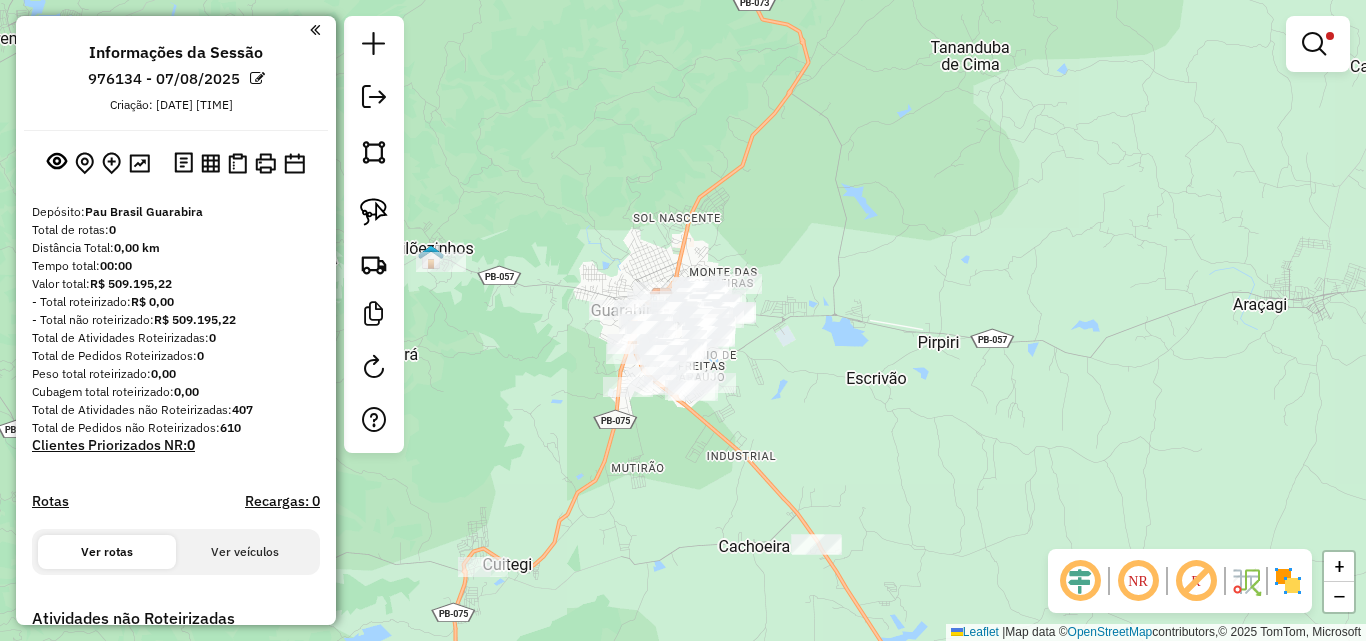 click 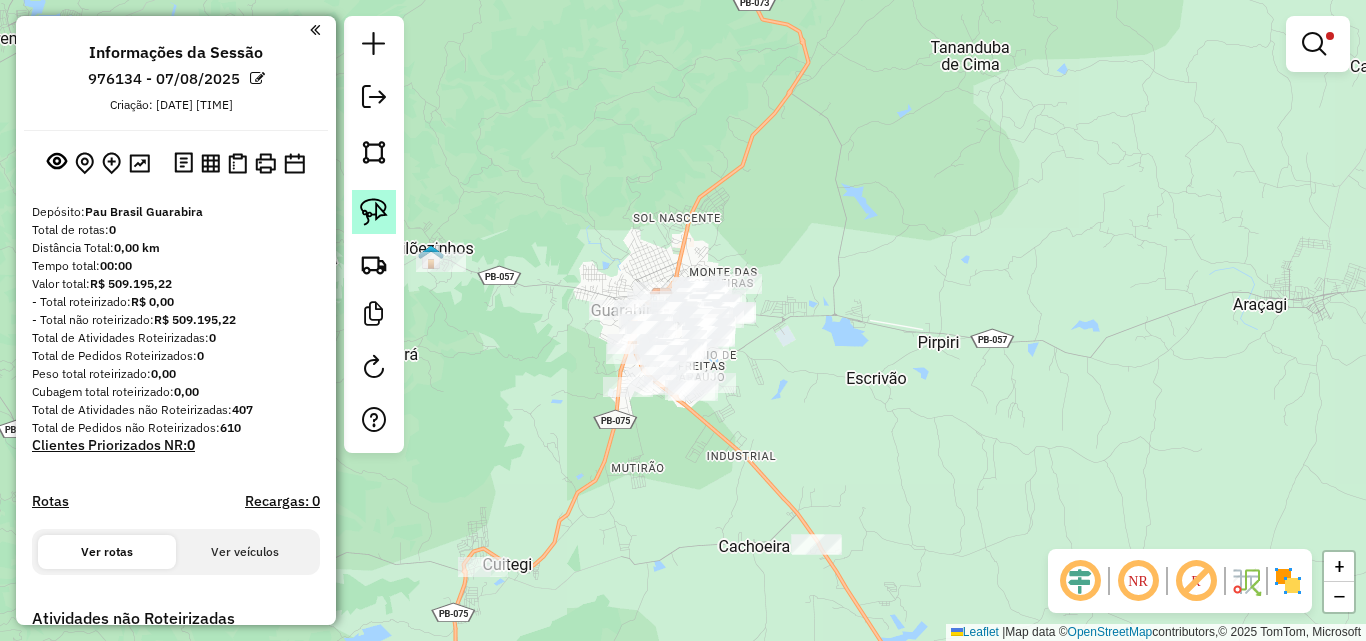 click 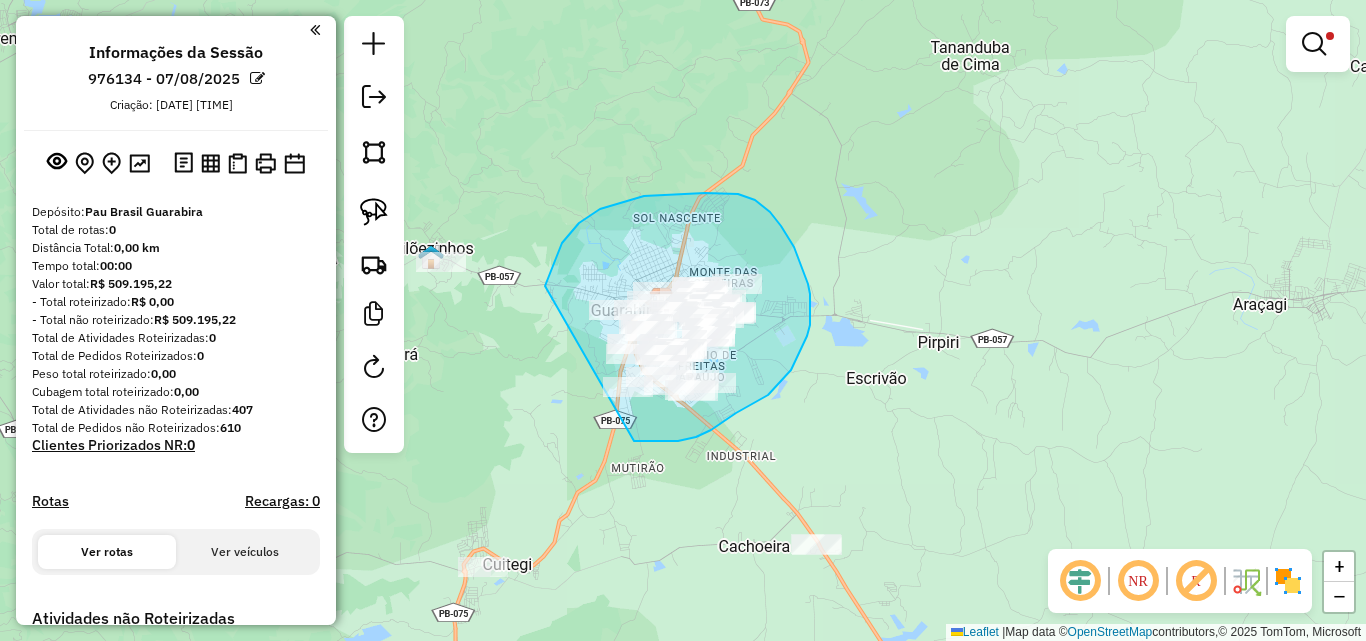 drag, startPoint x: 545, startPoint y: 286, endPoint x: 592, endPoint y: 441, distance: 161.96913 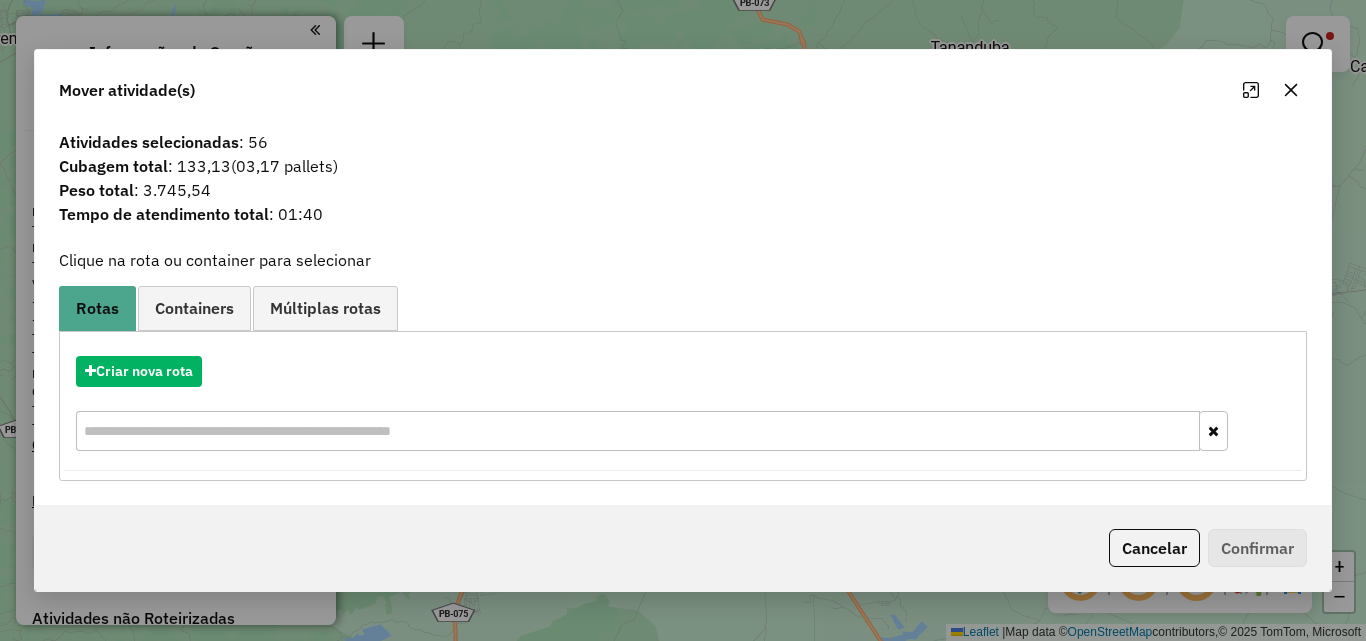 click 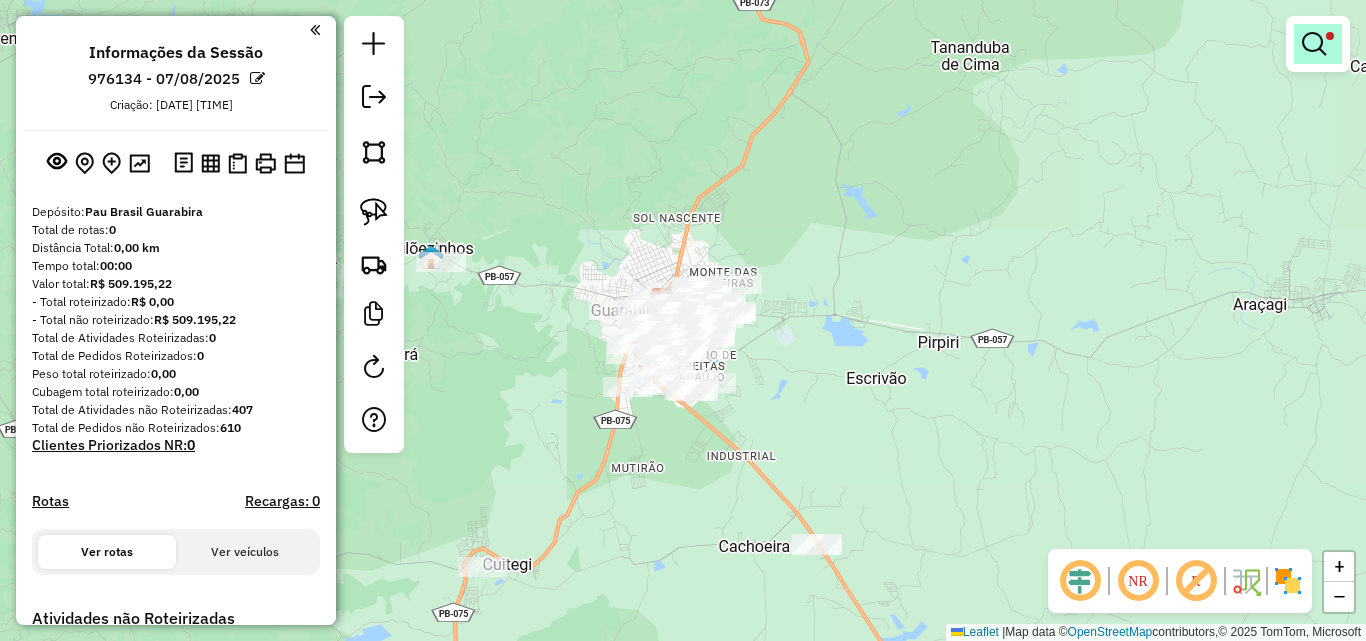 click at bounding box center [1314, 44] 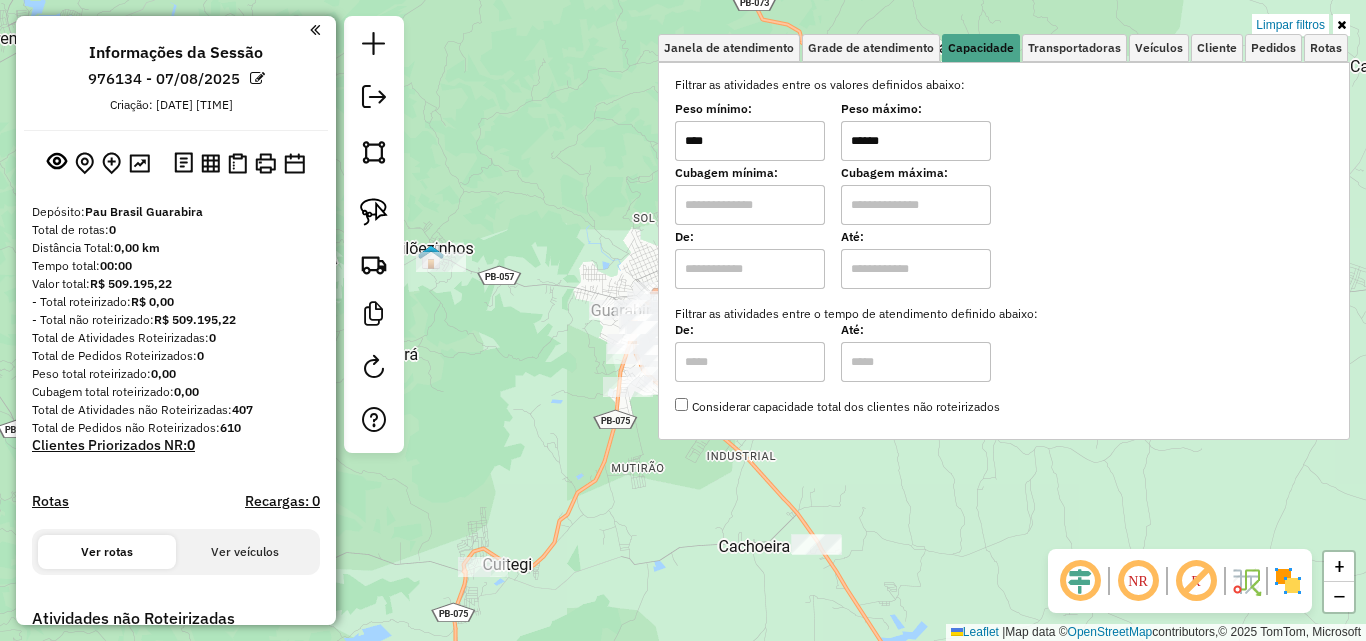 click on "******" at bounding box center [916, 141] 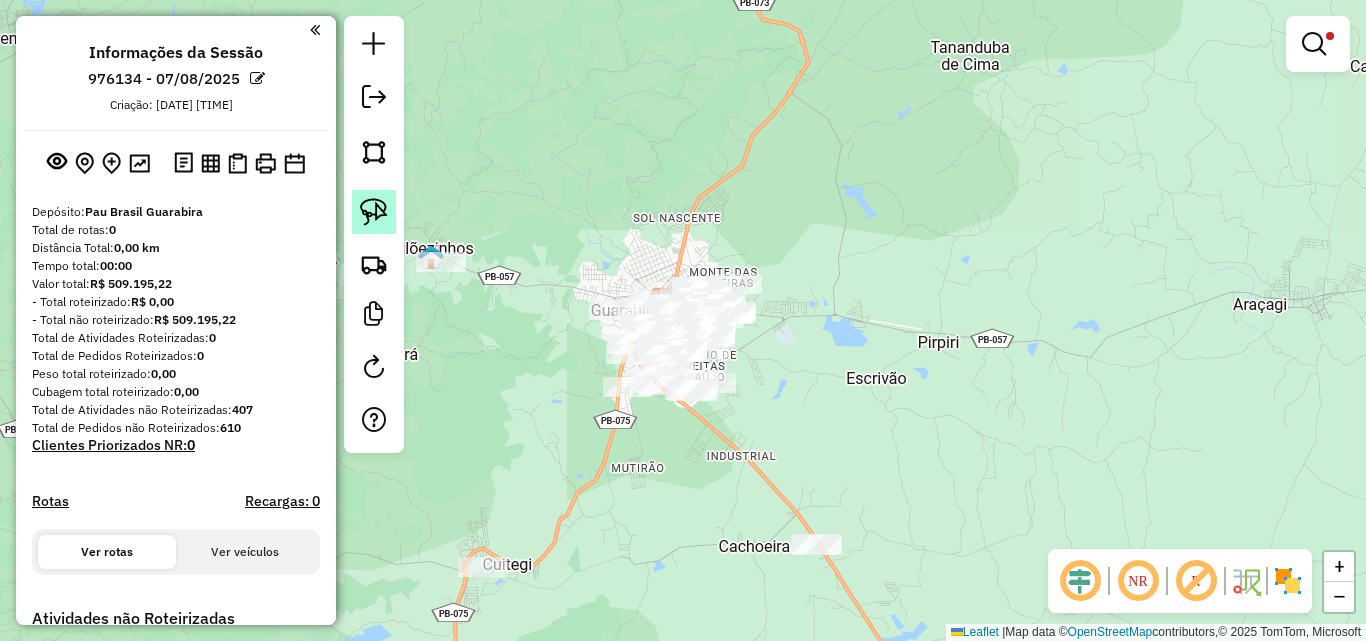 click 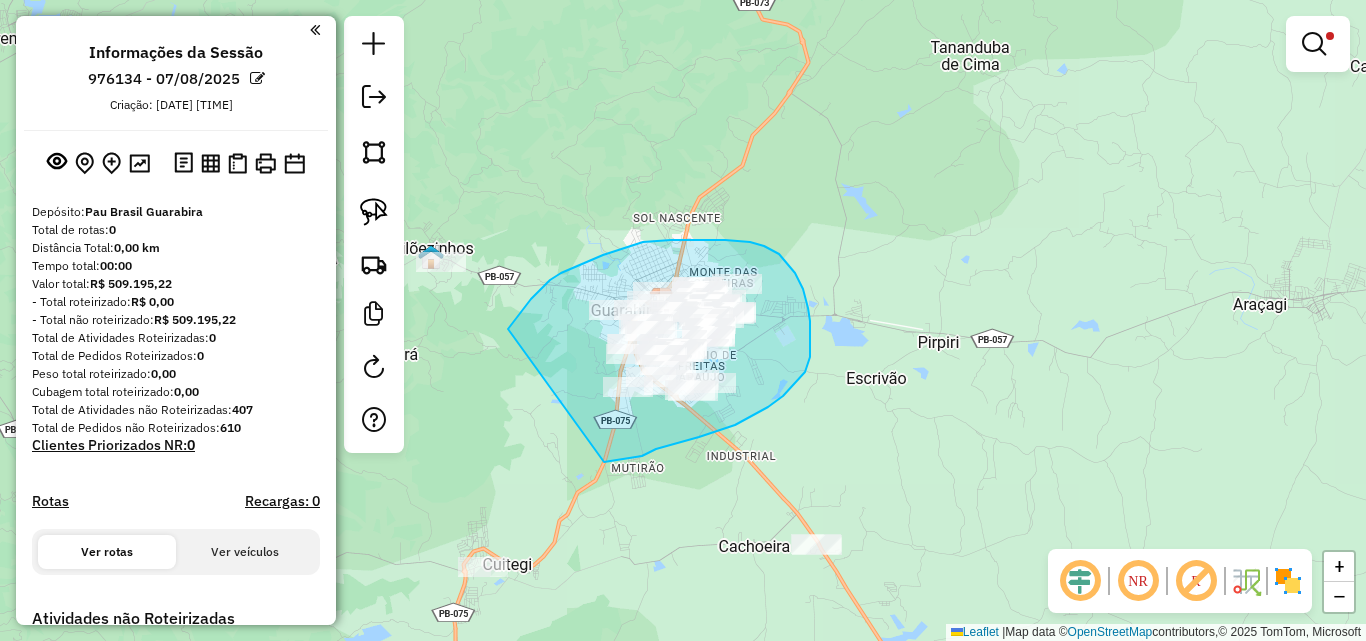 drag, startPoint x: 550, startPoint y: 280, endPoint x: 604, endPoint y: 462, distance: 189.84204 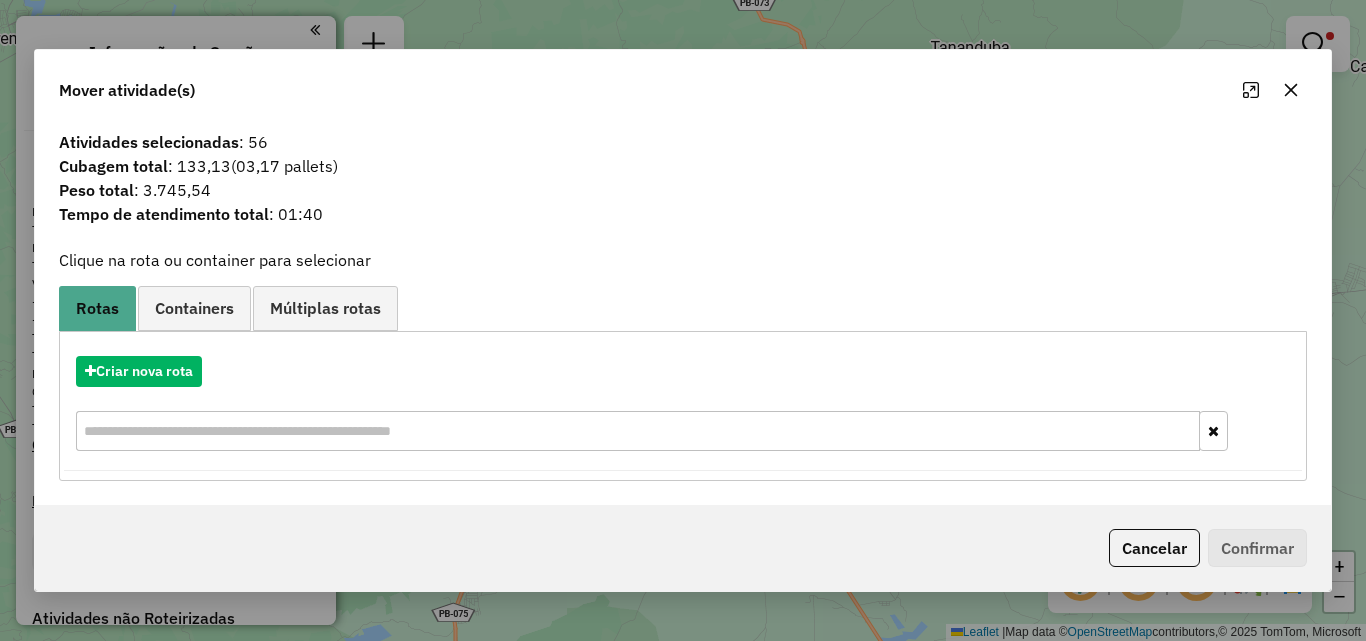 click 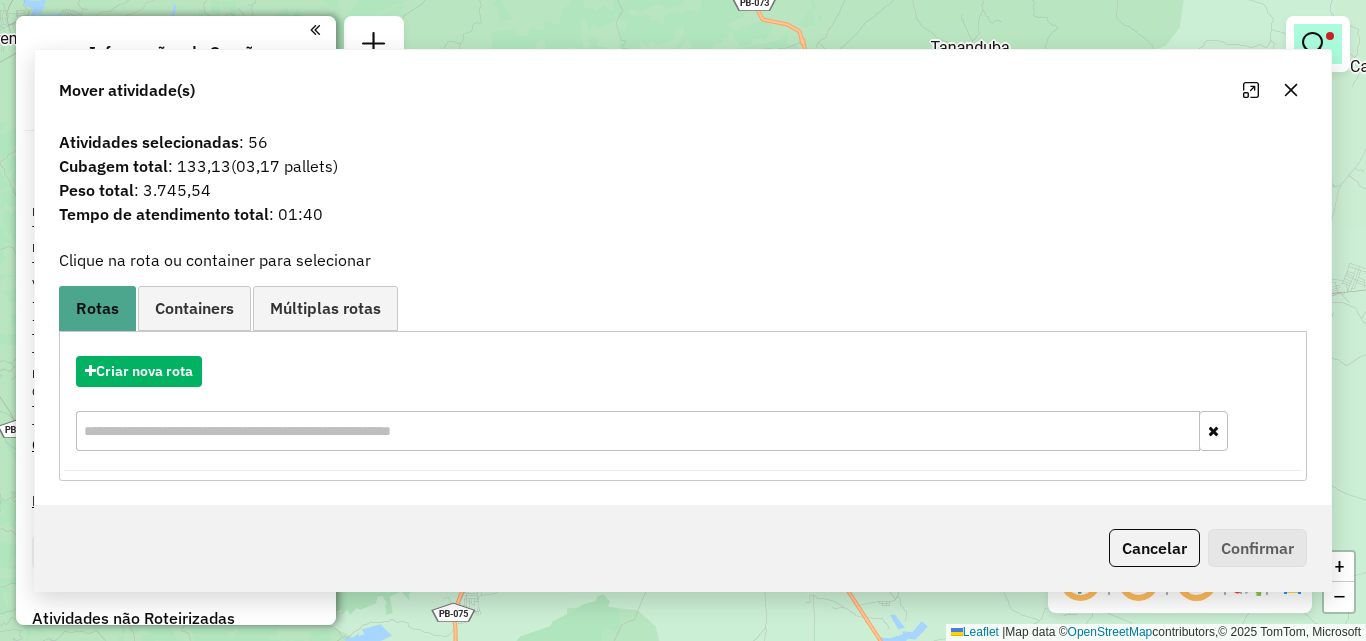 click at bounding box center (1314, 44) 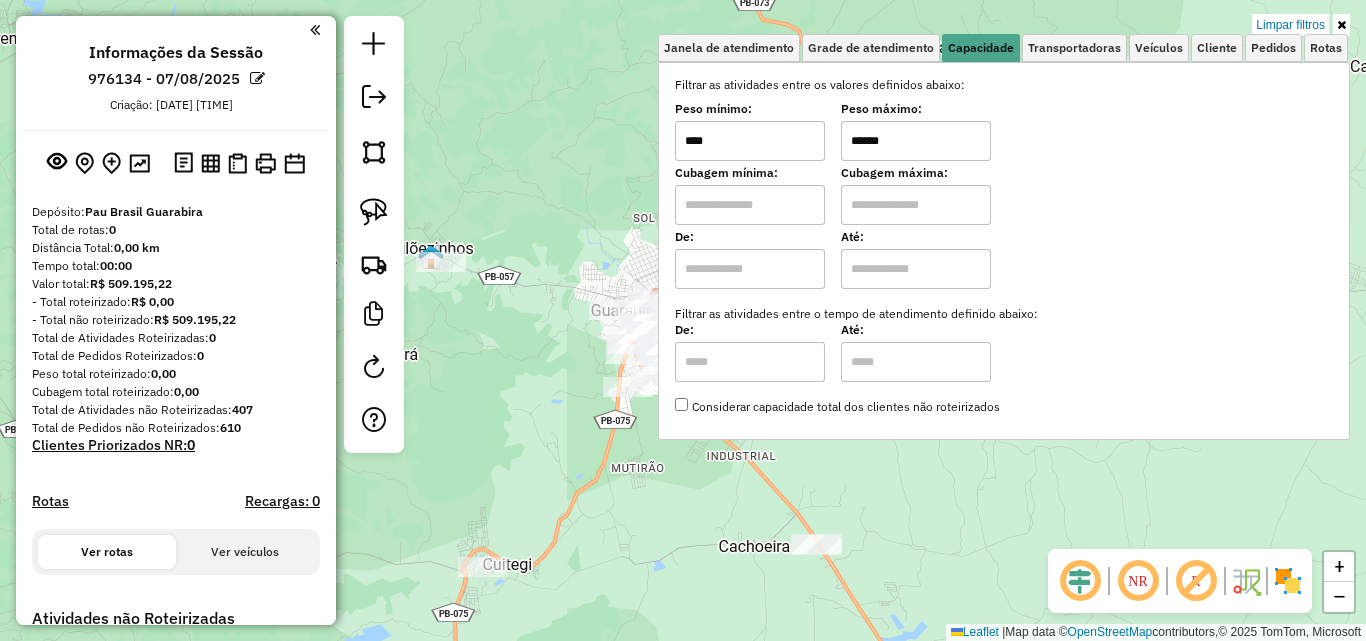 click on "******" at bounding box center [916, 141] 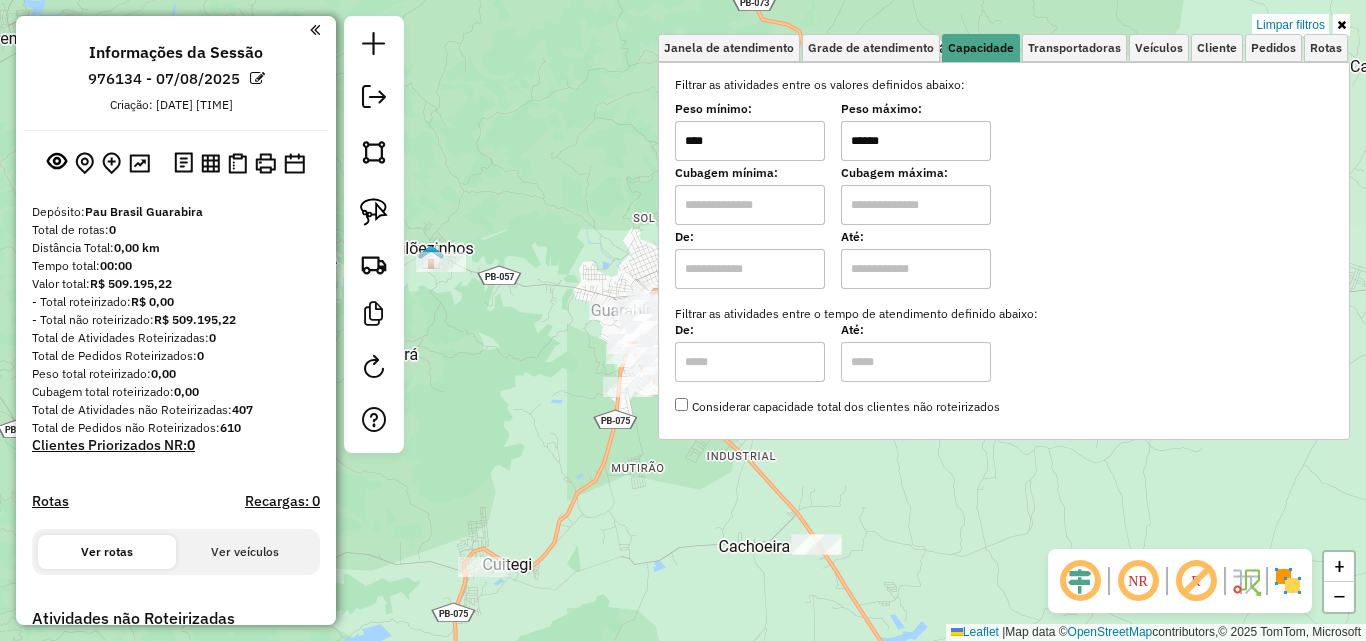 type on "******" 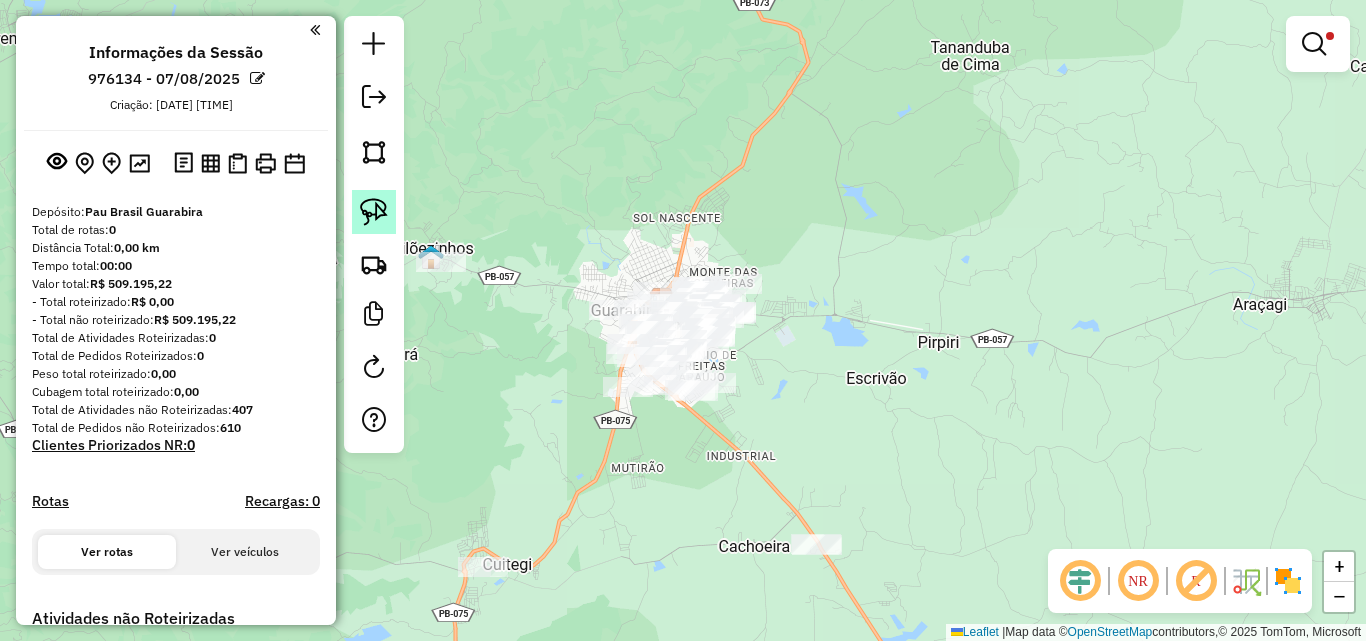 click 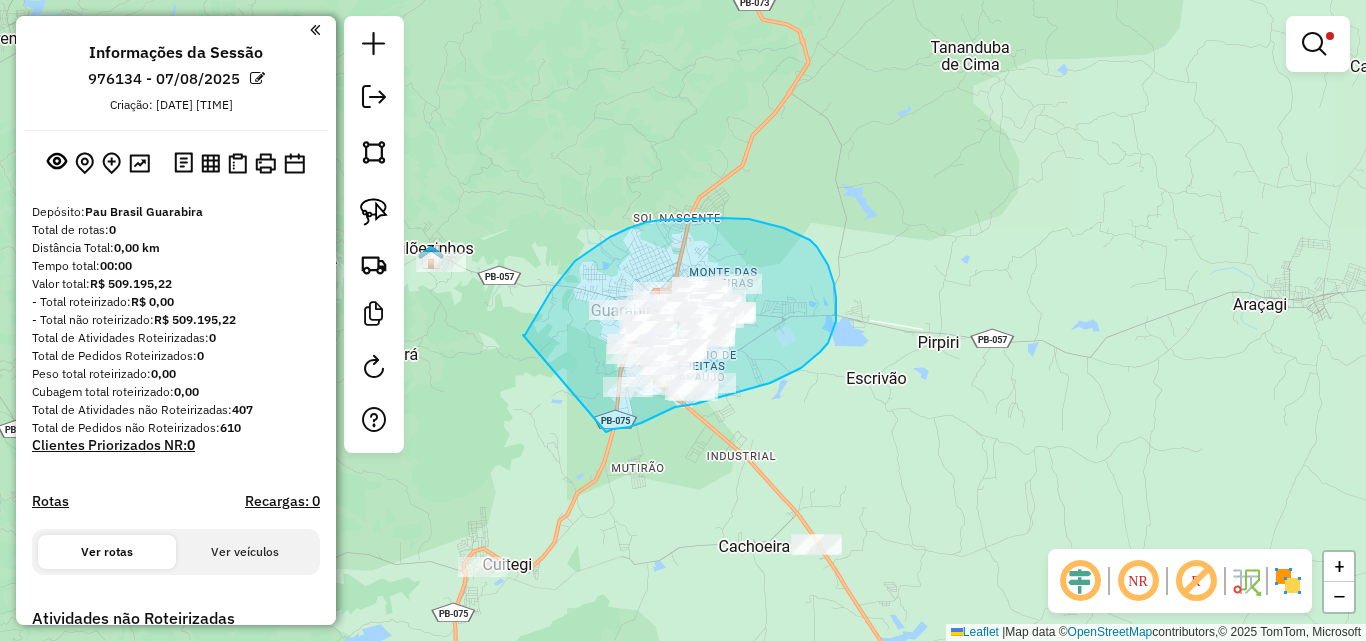 drag, startPoint x: 523, startPoint y: 335, endPoint x: 606, endPoint y: 432, distance: 127.66362 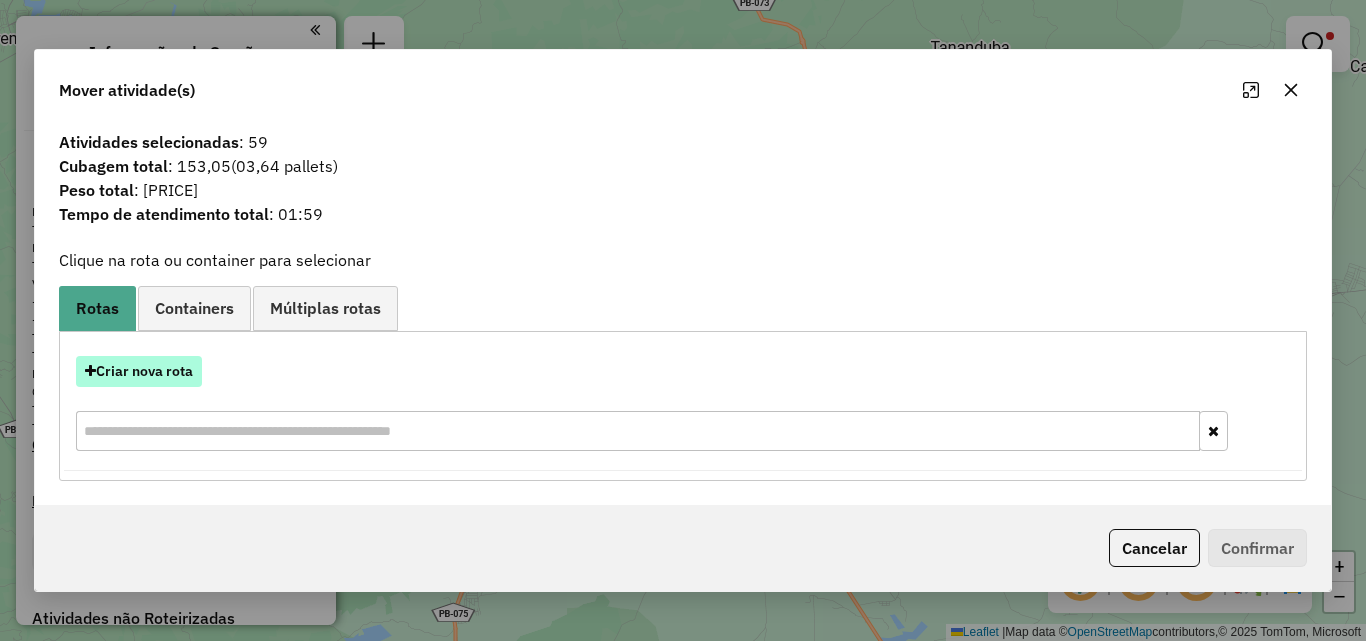 click on "Criar nova rota" at bounding box center (139, 371) 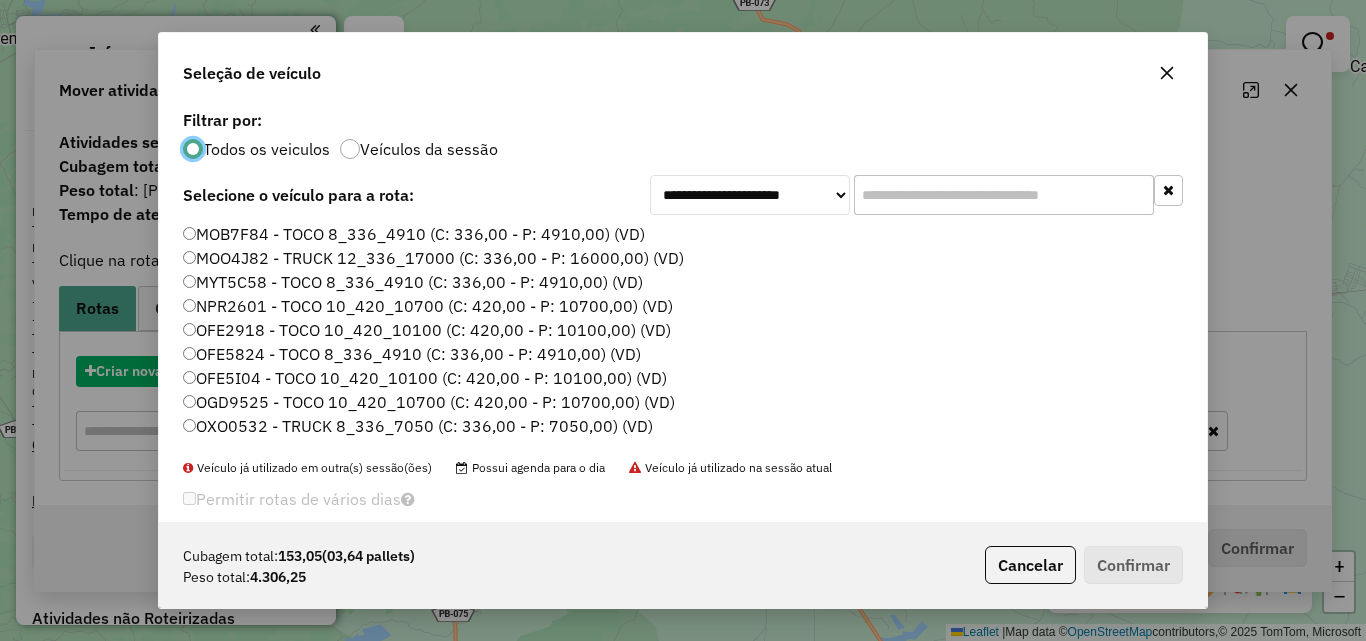 scroll, scrollTop: 11, scrollLeft: 6, axis: both 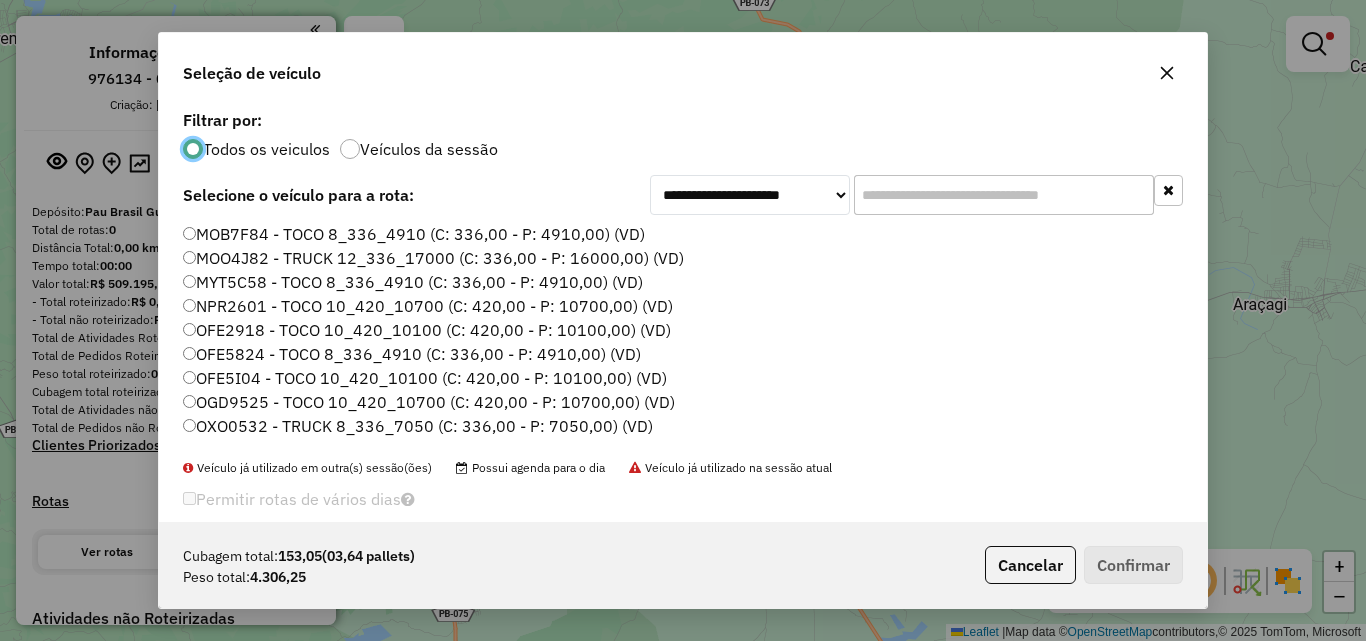 click 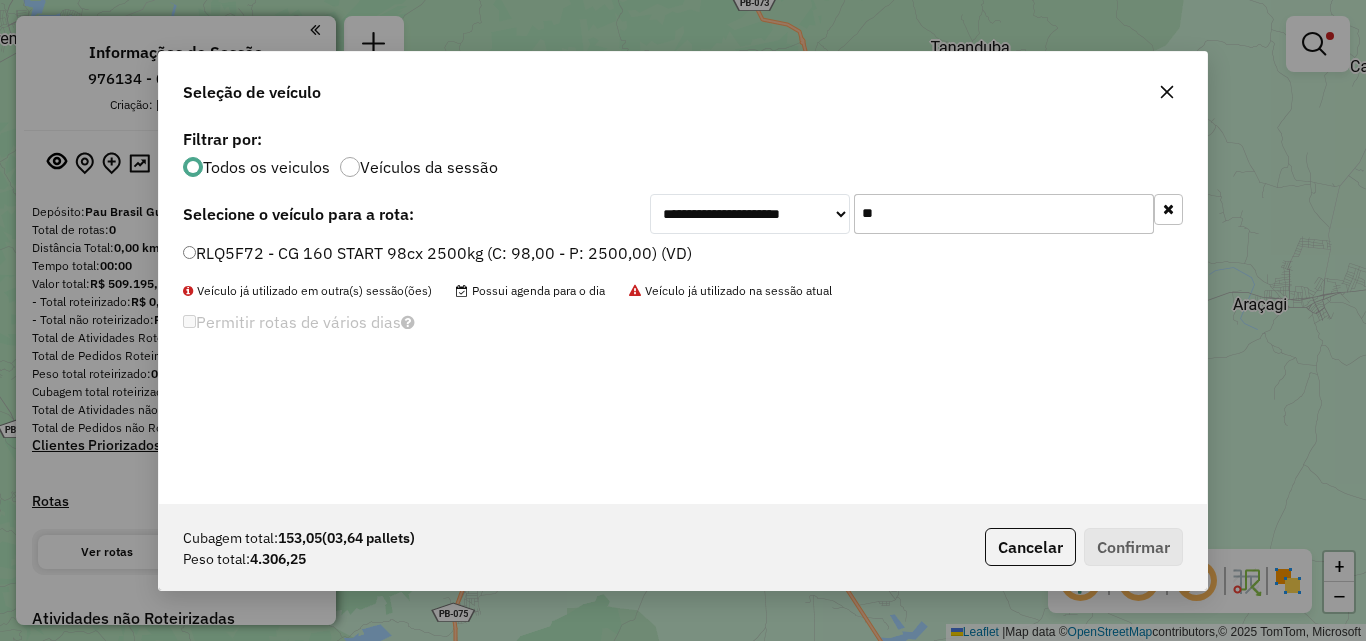 type on "**" 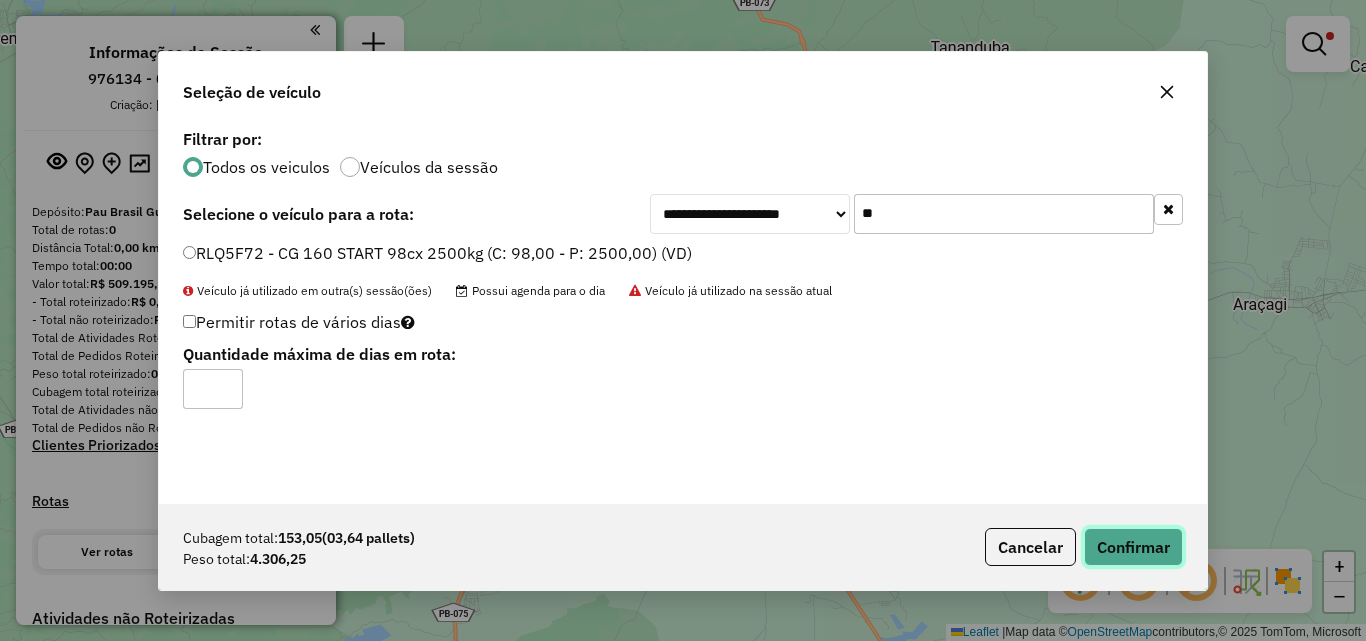 click on "Confirmar" 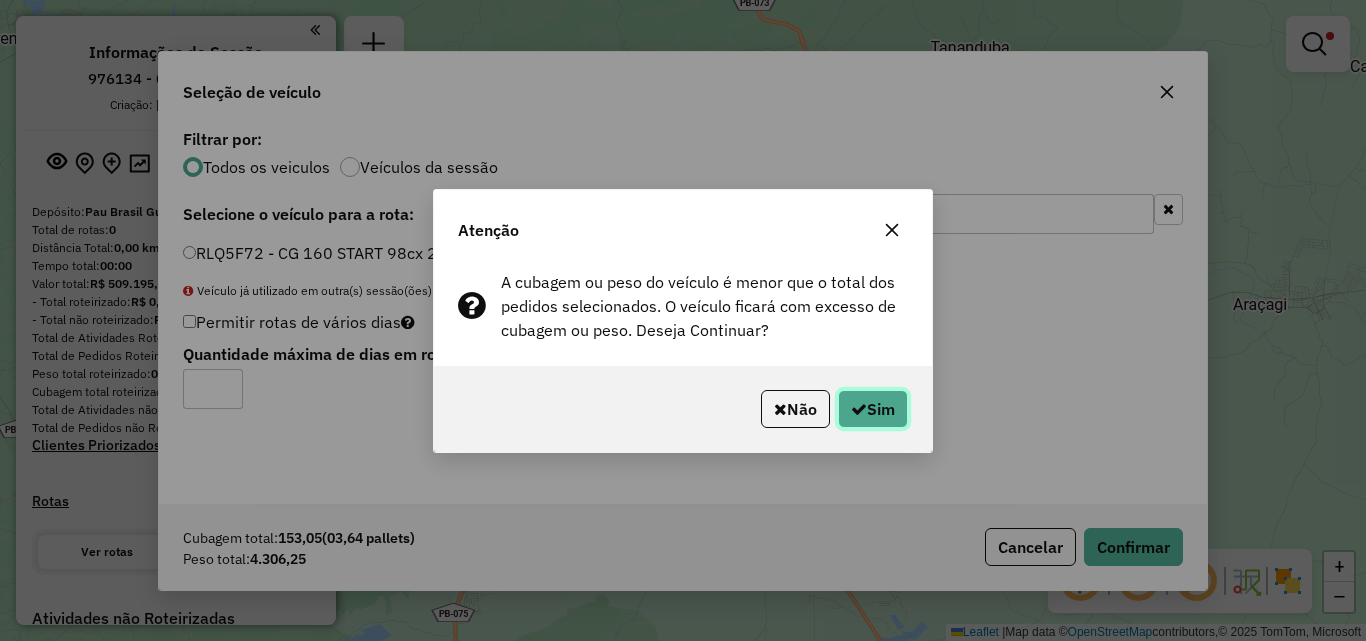 click on "Sim" 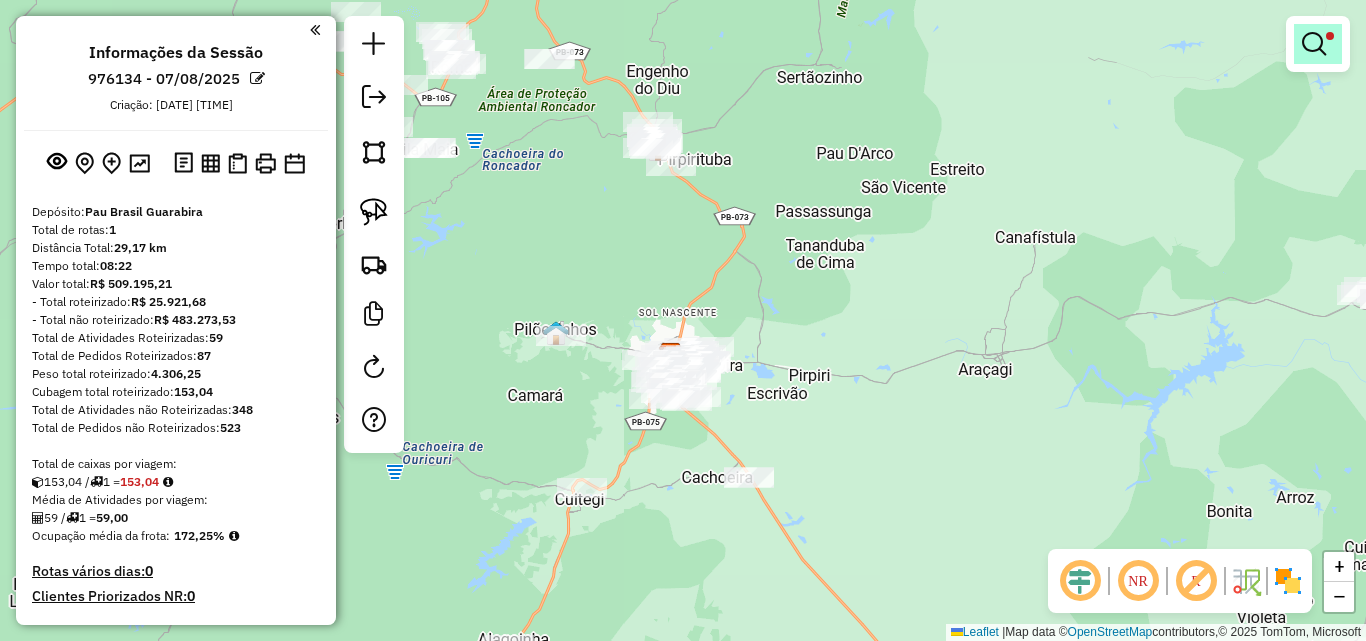click at bounding box center (1314, 44) 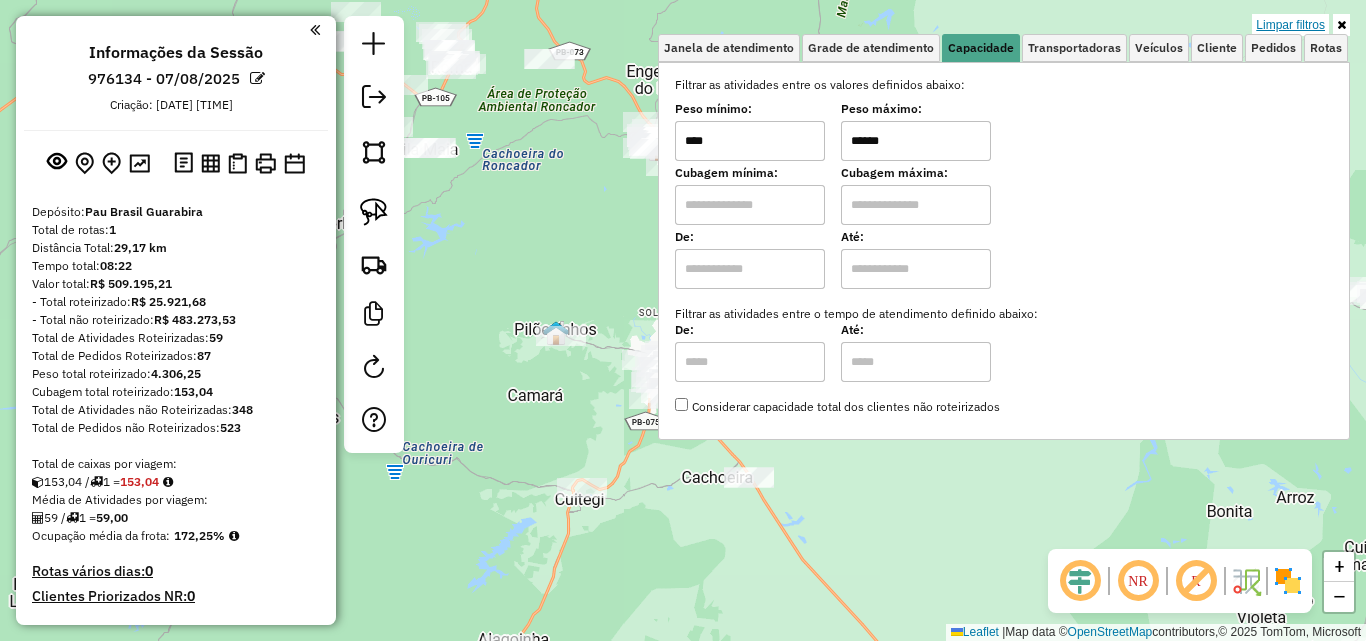 click on "Limpar filtros" at bounding box center [1290, 25] 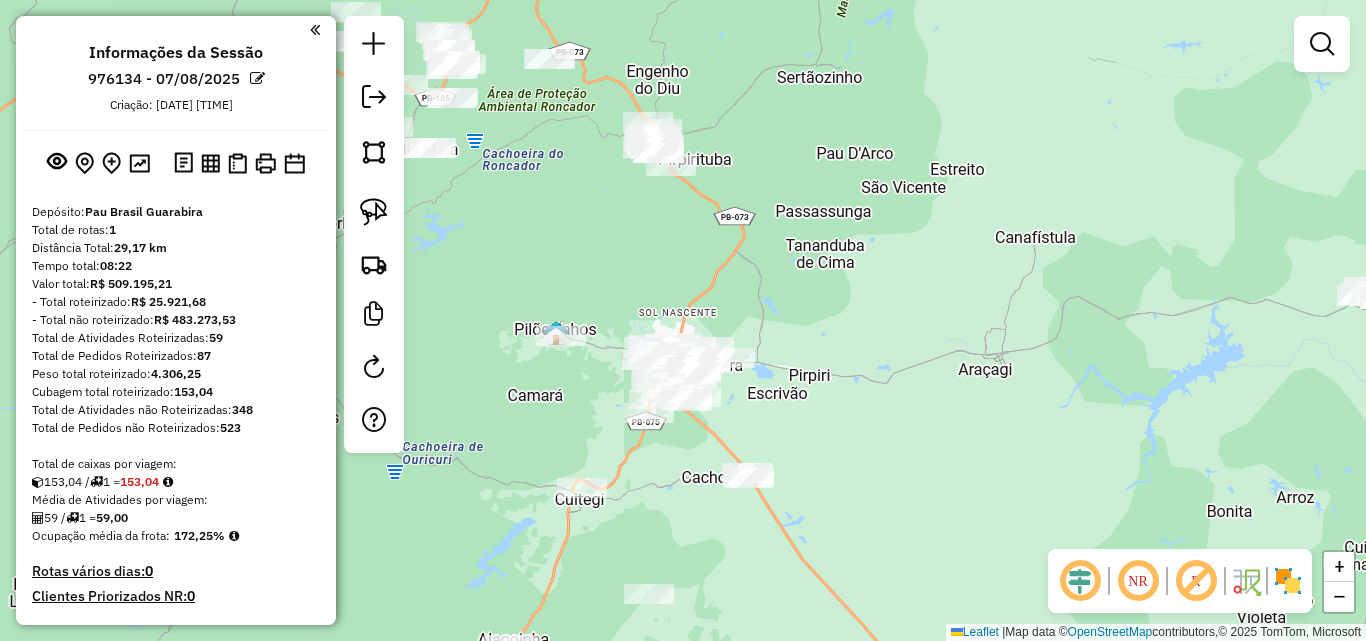 scroll, scrollTop: 300, scrollLeft: 0, axis: vertical 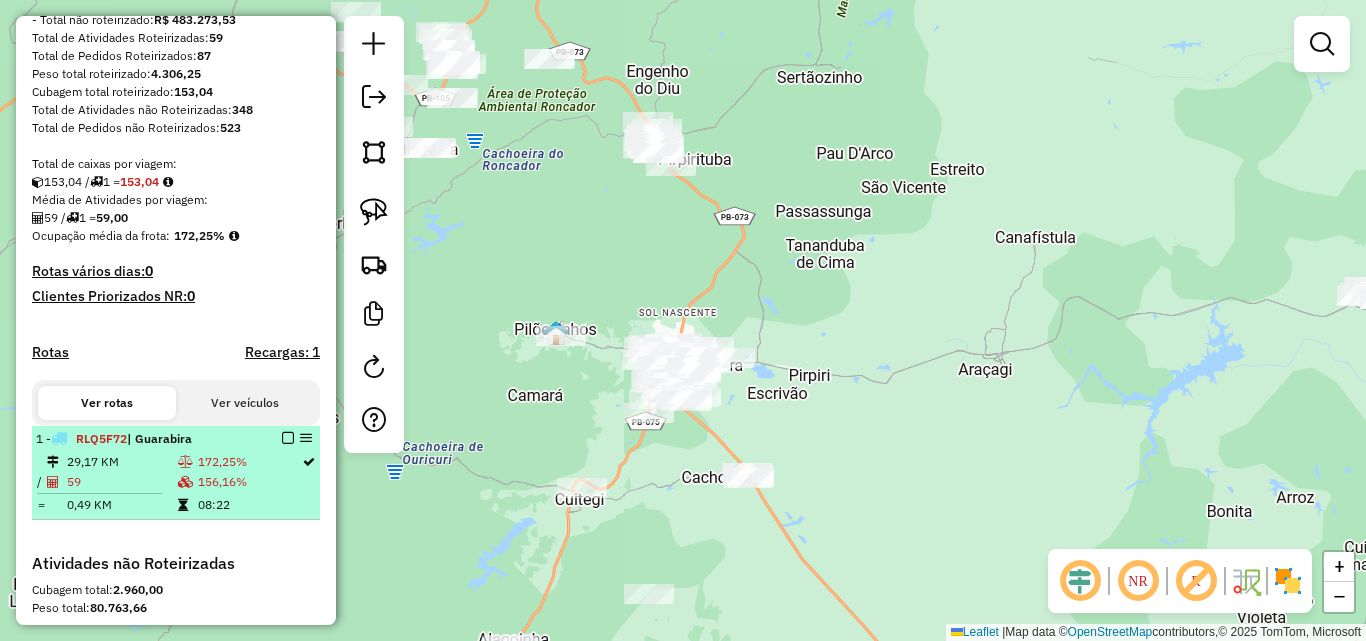 click on "1 -       RLQ5F72   | Guarabira" at bounding box center [176, 439] 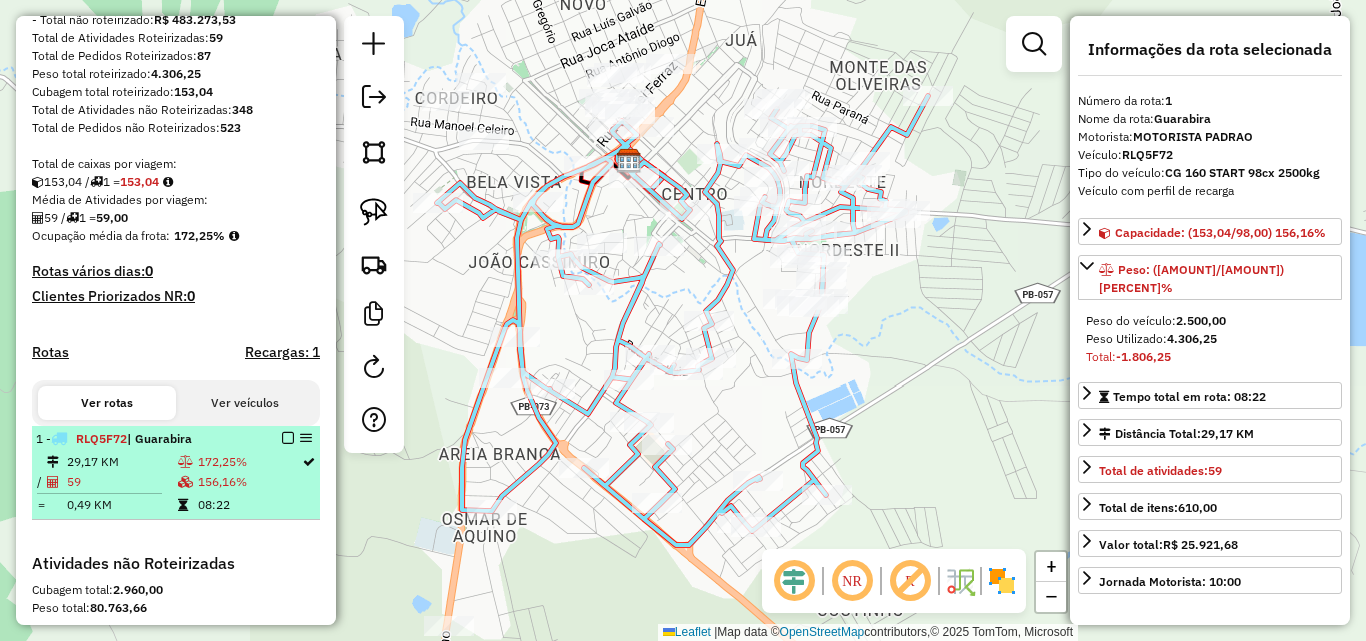 click at bounding box center (288, 438) 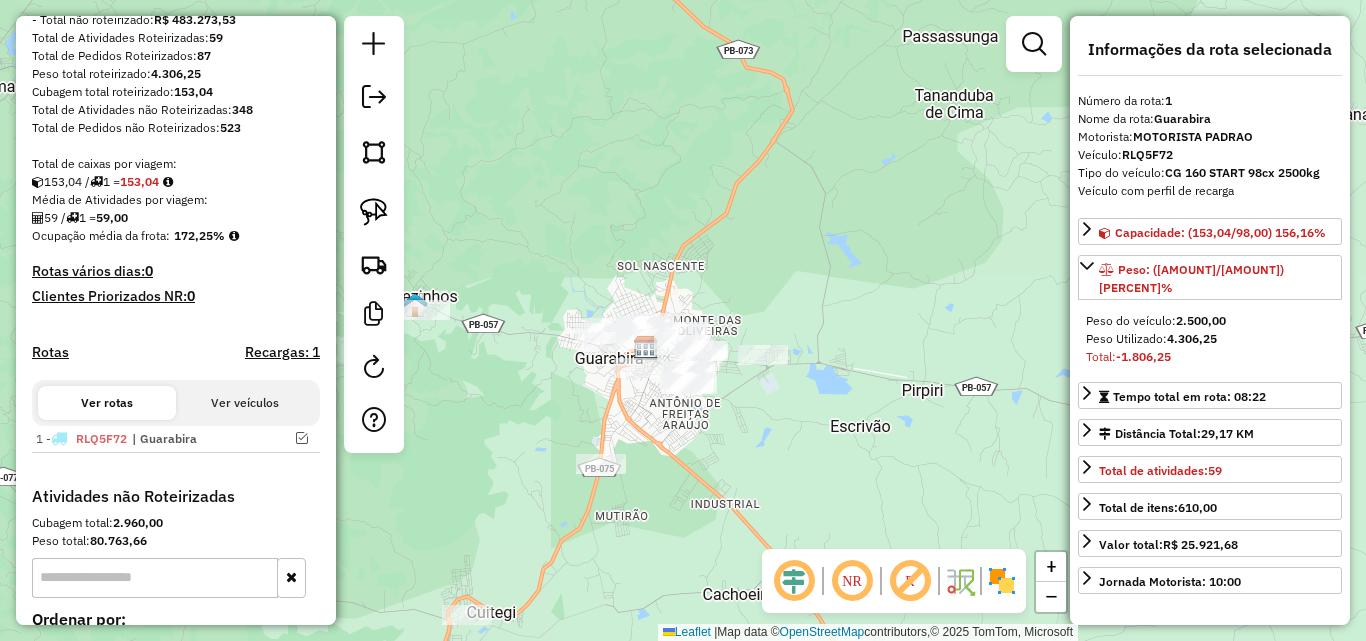 drag, startPoint x: 667, startPoint y: 485, endPoint x: 657, endPoint y: 400, distance: 85.58621 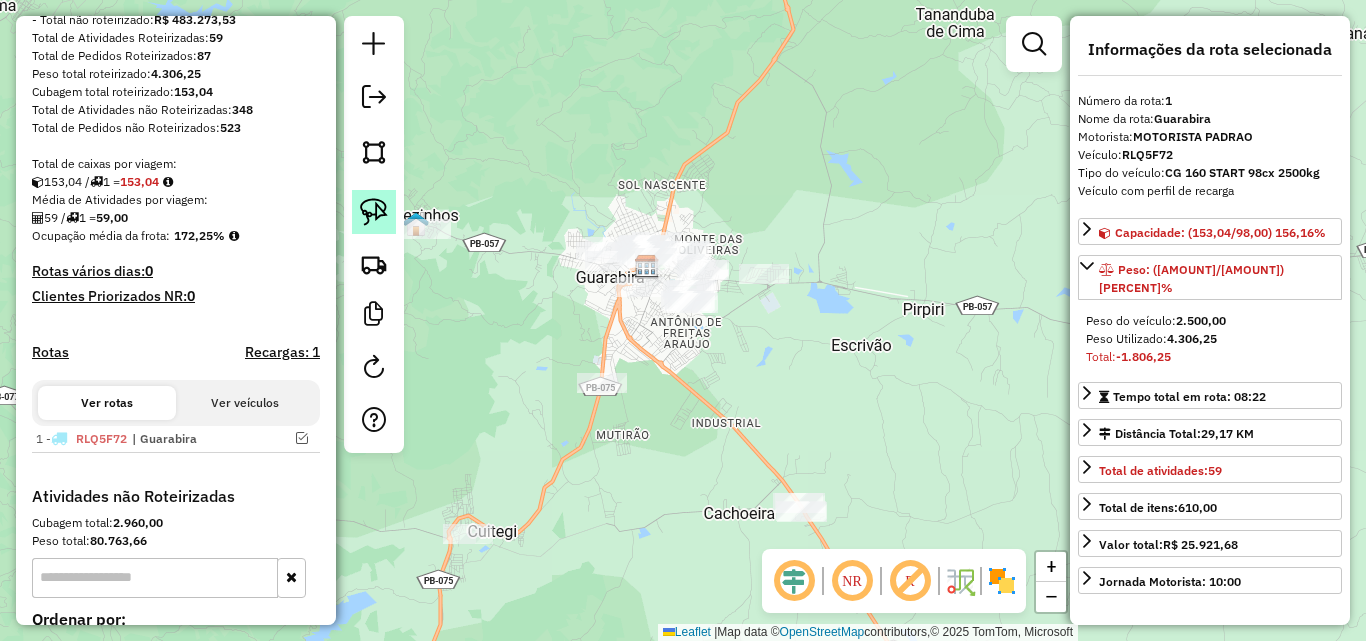 click 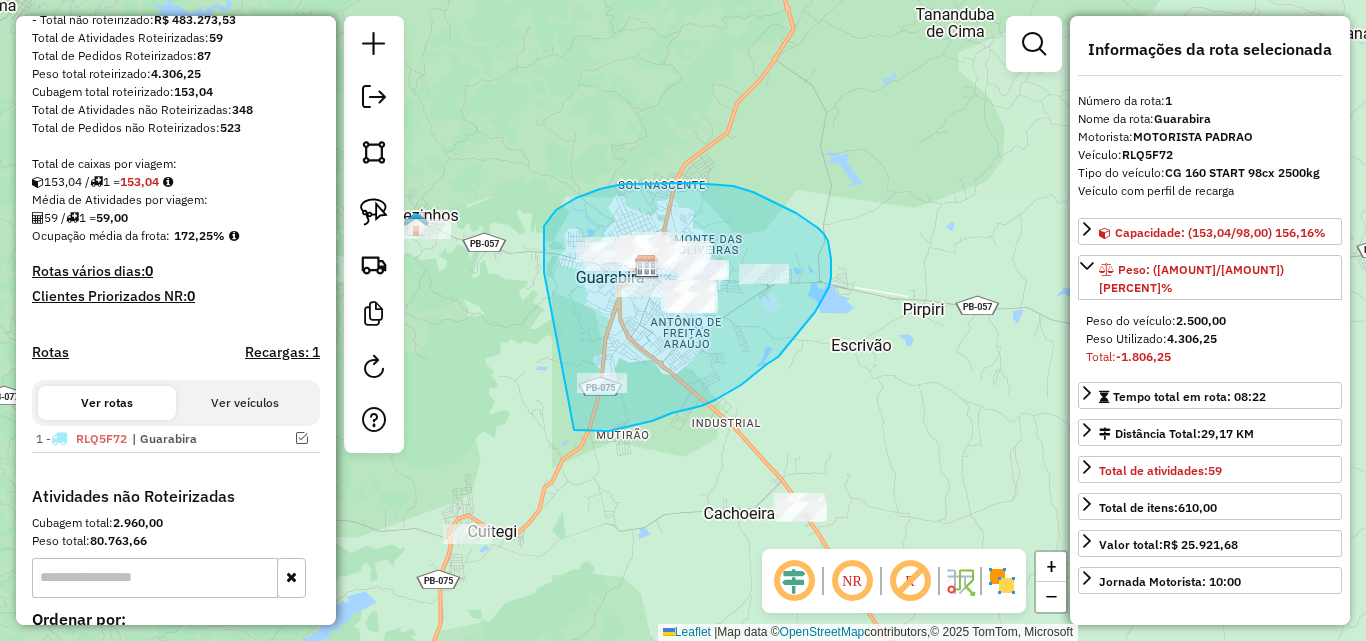 drag, startPoint x: 544, startPoint y: 267, endPoint x: 573, endPoint y: 430, distance: 165.55966 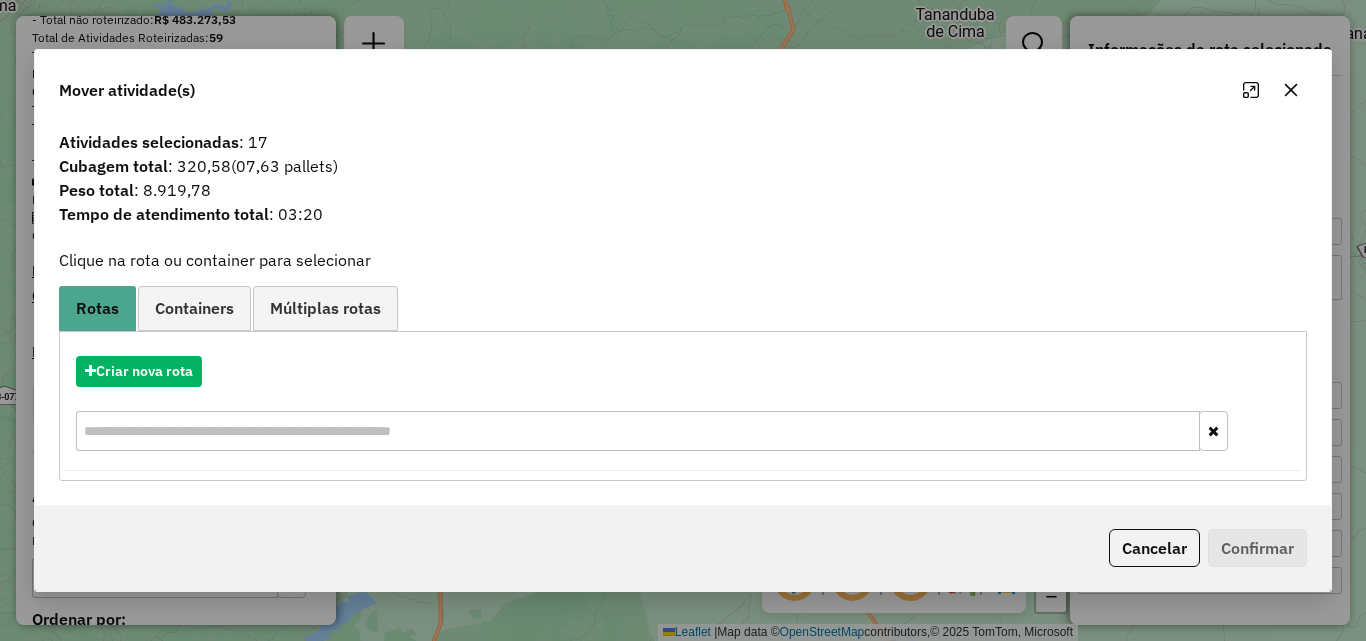 click 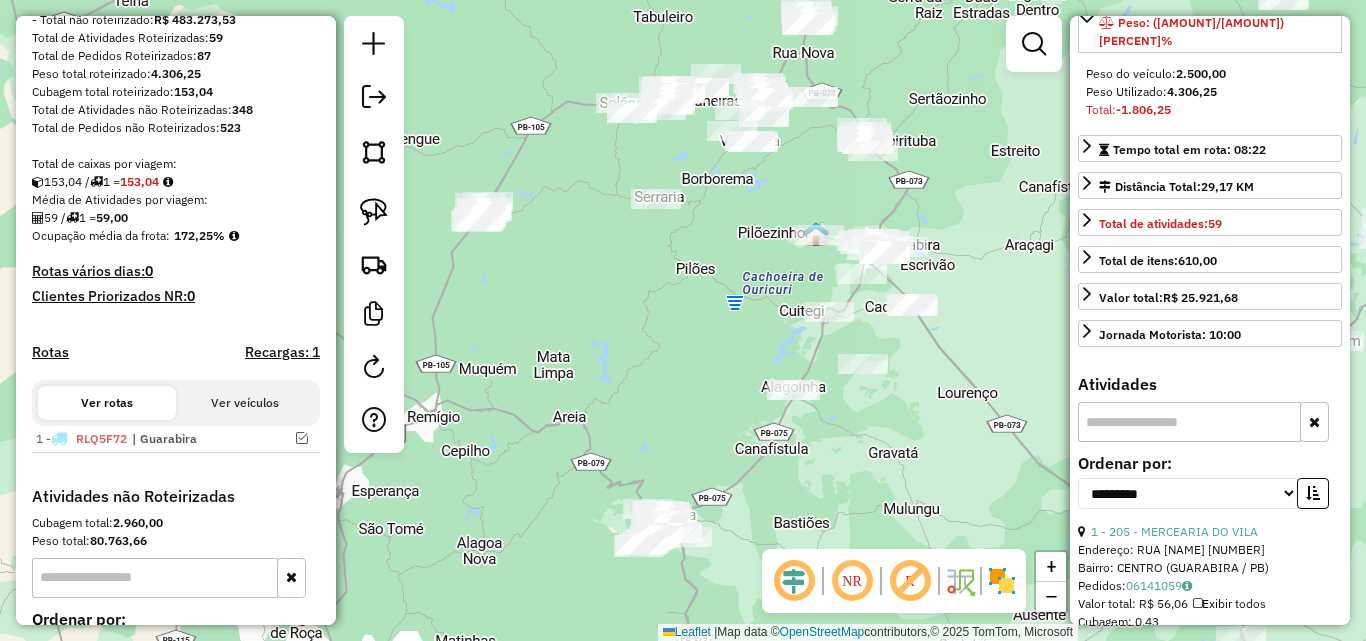 scroll, scrollTop: 200, scrollLeft: 0, axis: vertical 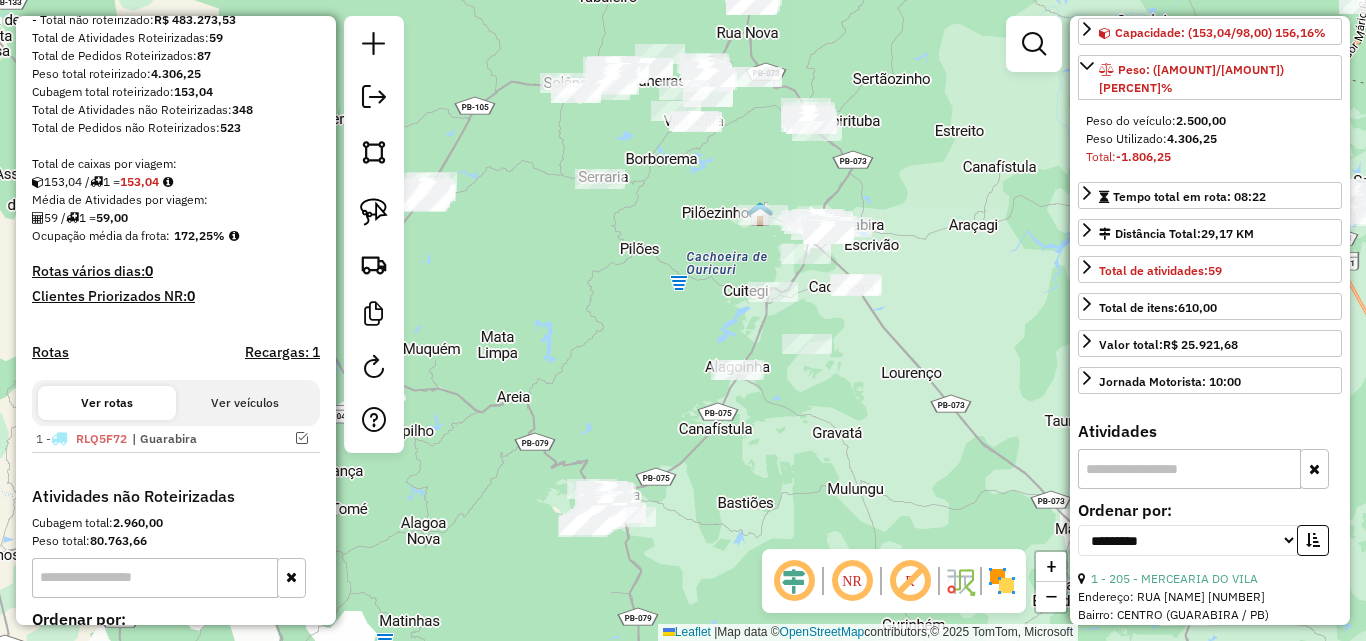 click 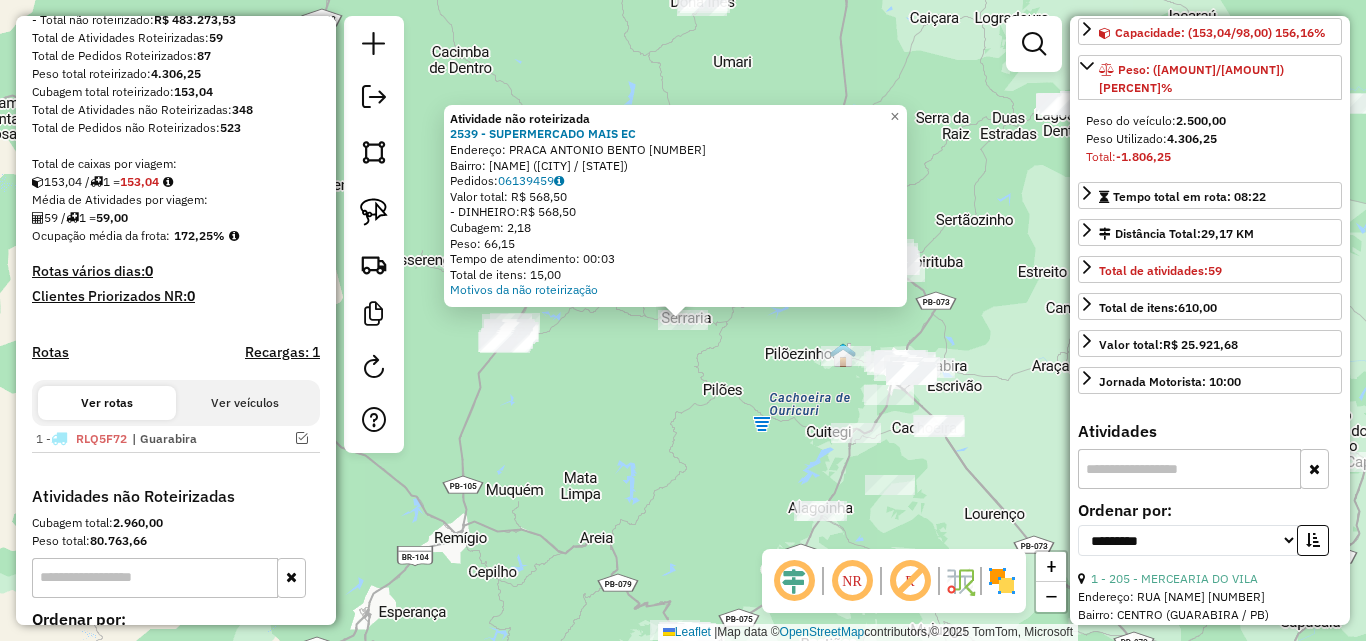 click on "Atividade não roteirizada 2539 - SUPERMERCADO MAIS EC  Endereço:  PRACA ANTONIO BENTO 46   Bairro: Centro (SERRARIA / PB)   Pedidos:  06139459   Valor total: R$ 568,50   - DINHEIRO:  R$ 568,50   Cubagem: 2,18   Peso: 66,15   Tempo de atendimento: 00:03   Total de itens: 15,00  Motivos da não roteirização × Janela de atendimento Grade de atendimento Capacidade Transportadoras Veículos Cliente Pedidos  Rotas Selecione os dias de semana para filtrar as janelas de atendimento  Seg   Ter   Qua   Qui   Sex   Sáb   Dom  Informe o período da janela de atendimento: De: Até:  Filtrar exatamente a janela do cliente  Considerar janela de atendimento padrão  Selecione os dias de semana para filtrar as grades de atendimento  Seg   Ter   Qua   Qui   Sex   Sáb   Dom   Considerar clientes sem dia de atendimento cadastrado  Clientes fora do dia de atendimento selecionado Filtrar as atividades entre os valores definidos abaixo:  Peso mínimo:   Peso máximo:   Cubagem mínima:   Cubagem máxima:   De:   Até:   De:" 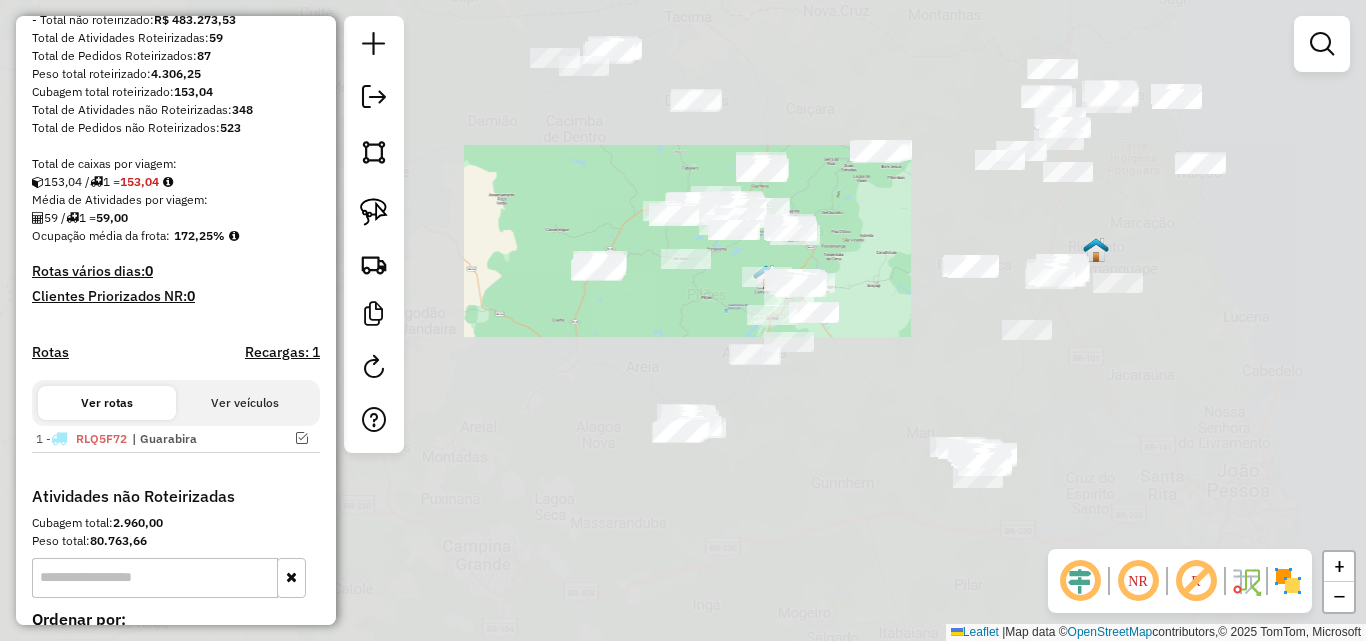 drag, startPoint x: 719, startPoint y: 425, endPoint x: 711, endPoint y: 315, distance: 110.29053 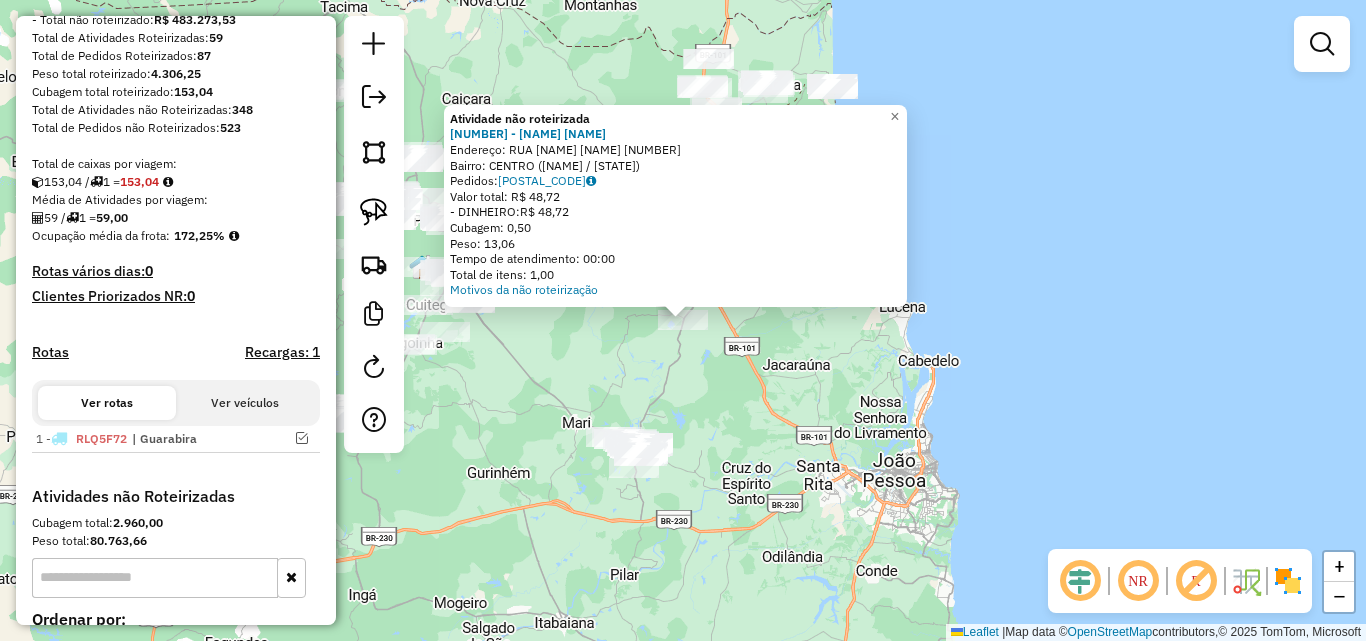 click on "Atividade não roteirizada 191 - LANCHONETE  DA LAIS  Endereço:  RUA ANTONIO FELIZARDO 00   Bairro: CENTRO (CAPIM / PB)   Pedidos:  06139712   Valor total: R$ 48,72   - DINHEIRO:  R$ 48,72   Cubagem: 0,50   Peso: 13,06   Tempo de atendimento: 00:00   Total de itens: 1,00  Motivos da não roteirização × Janela de atendimento Grade de atendimento Capacidade Transportadoras Veículos Cliente Pedidos  Rotas Selecione os dias de semana para filtrar as janelas de atendimento  Seg   Ter   Qua   Qui   Sex   Sáb   Dom  Informe o período da janela de atendimento: De: Até:  Filtrar exatamente a janela do cliente  Considerar janela de atendimento padrão  Selecione os dias de semana para filtrar as grades de atendimento  Seg   Ter   Qua   Qui   Sex   Sáb   Dom   Considerar clientes sem dia de atendimento cadastrado  Clientes fora do dia de atendimento selecionado Filtrar as atividades entre os valores definidos abaixo:  Peso mínimo:   Peso máximo:   Cubagem mínima:   Cubagem máxima:   De:   Até:   De:  Nome:" 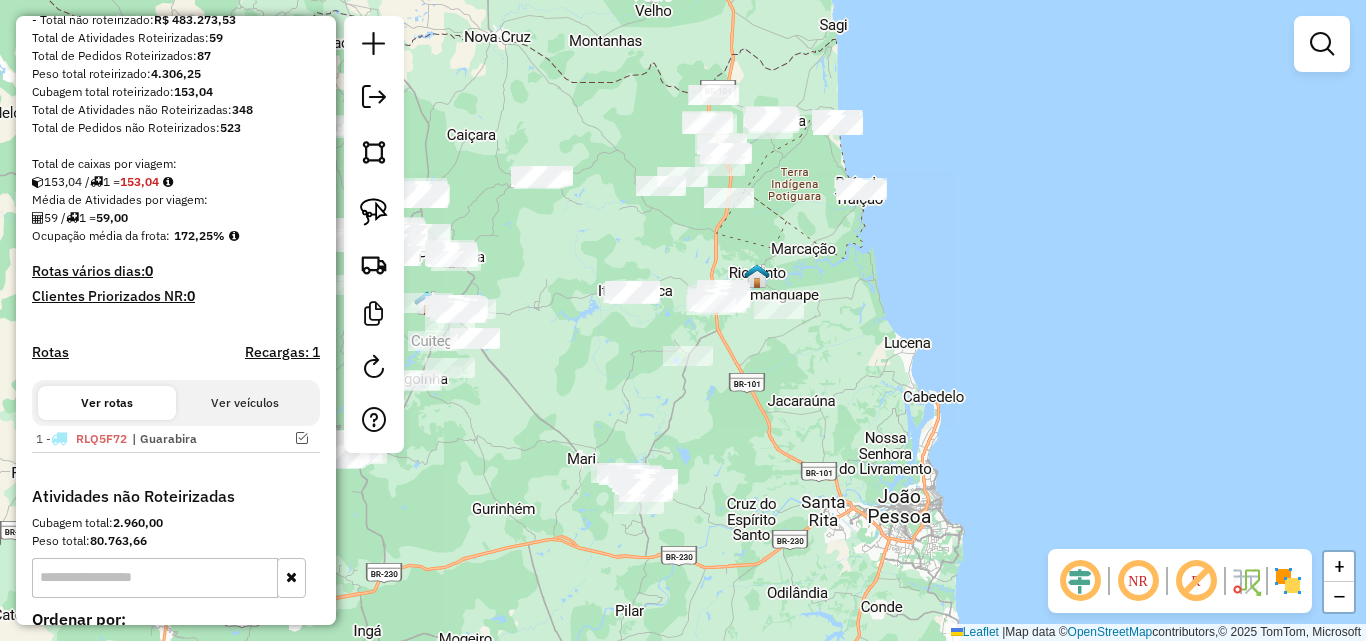 drag, startPoint x: 814, startPoint y: 448, endPoint x: 808, endPoint y: 419, distance: 29.614185 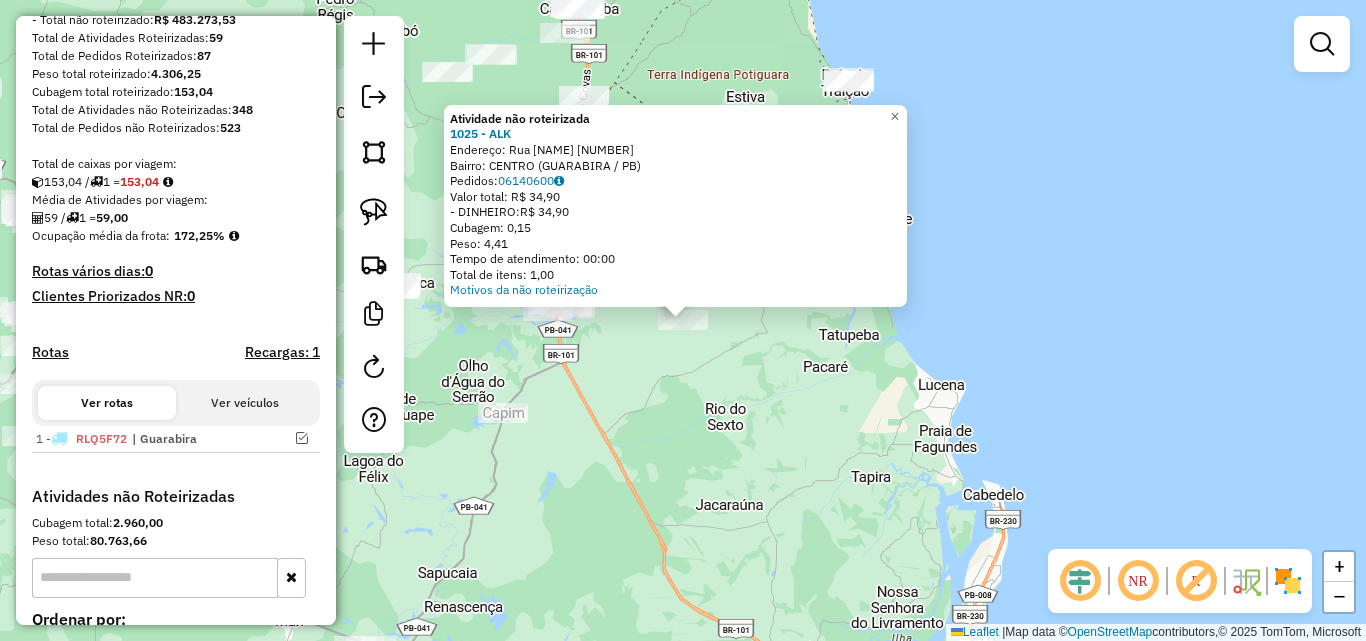 click on "Atividade não roteirizada 1025 - ALK  Endereço:  Rua Paulino Pinto 244   Bairro: CENTRO (GUARABIRA / PB)   Pedidos:  06140600   Valor total: R$ 34,90   - DINHEIRO:  R$ 34,90   Cubagem: 0,15   Peso: 4,41   Tempo de atendimento: 00:00   Total de itens: 1,00  Motivos da não roteirização × Janela de atendimento Grade de atendimento Capacidade Transportadoras Veículos Cliente Pedidos  Rotas Selecione os dias de semana para filtrar as janelas de atendimento  Seg   Ter   Qua   Qui   Sex   Sáb   Dom  Informe o período da janela de atendimento: De: Até:  Filtrar exatamente a janela do cliente  Considerar janela de atendimento padrão  Selecione os dias de semana para filtrar as grades de atendimento  Seg   Ter   Qua   Qui   Sex   Sáb   Dom   Considerar clientes sem dia de atendimento cadastrado  Clientes fora do dia de atendimento selecionado Filtrar as atividades entre os valores definidos abaixo:  Peso mínimo:   Peso máximo:   Cubagem mínima:   Cubagem máxima:   De:   Até:   De:   Até:  Veículo: +" 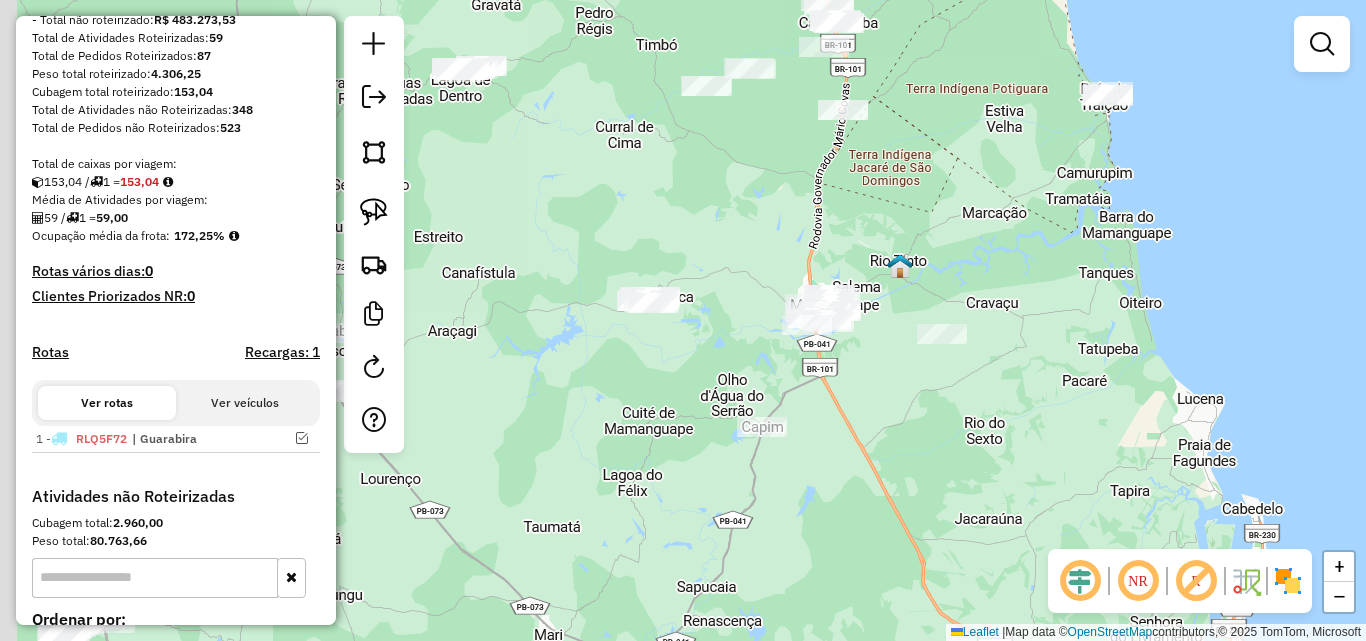 drag, startPoint x: 660, startPoint y: 419, endPoint x: 945, endPoint y: 433, distance: 285.34366 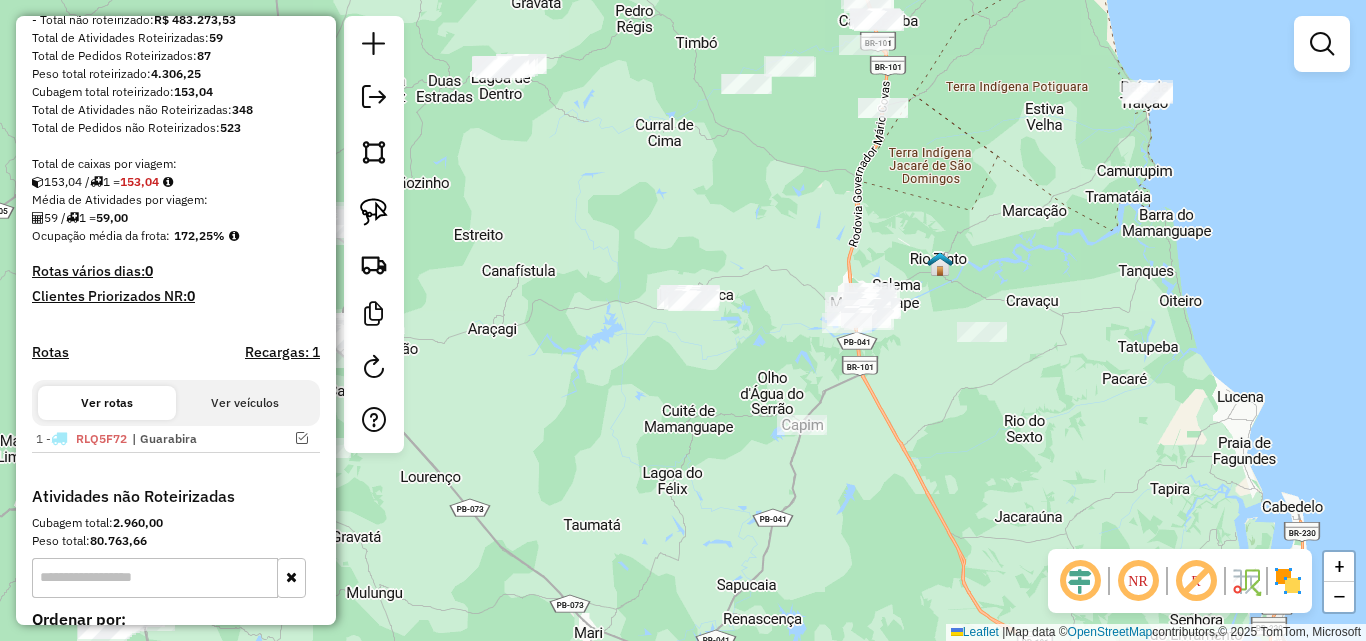 click 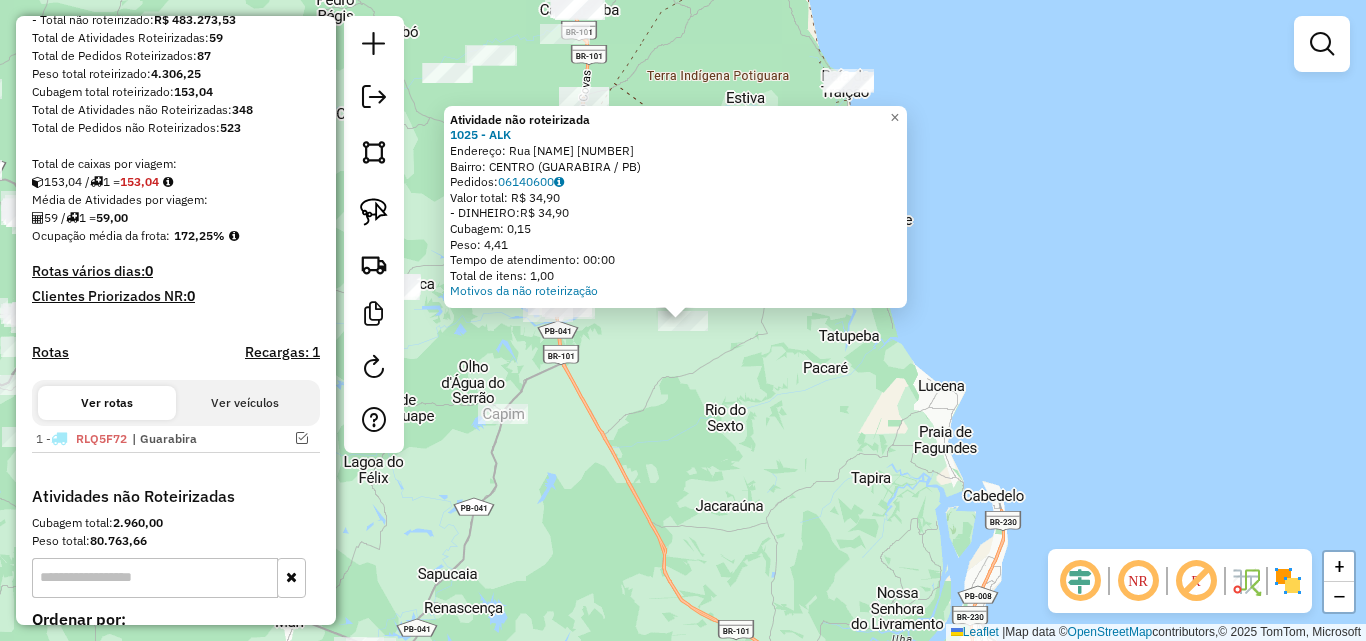 click on "Atividade não roteirizada 1025 - ALK  Endereço:  Rua Paulino Pinto 244   Bairro: CENTRO (GUARABIRA / PB)   Pedidos:  06140600   Valor total: R$ 34,90   - DINHEIRO:  R$ 34,90   Cubagem: 0,15   Peso: 4,41   Tempo de atendimento: 00:00   Total de itens: 1,00  Motivos da não roteirização × Janela de atendimento Grade de atendimento Capacidade Transportadoras Veículos Cliente Pedidos  Rotas Selecione os dias de semana para filtrar as janelas de atendimento  Seg   Ter   Qua   Qui   Sex   Sáb   Dom  Informe o período da janela de atendimento: De: Até:  Filtrar exatamente a janela do cliente  Considerar janela de atendimento padrão  Selecione os dias de semana para filtrar as grades de atendimento  Seg   Ter   Qua   Qui   Sex   Sáb   Dom   Considerar clientes sem dia de atendimento cadastrado  Clientes fora do dia de atendimento selecionado Filtrar as atividades entre os valores definidos abaixo:  Peso mínimo:   Peso máximo:   Cubagem mínima:   Cubagem máxima:   De:   Até:   De:   Até:  Veículo: +" 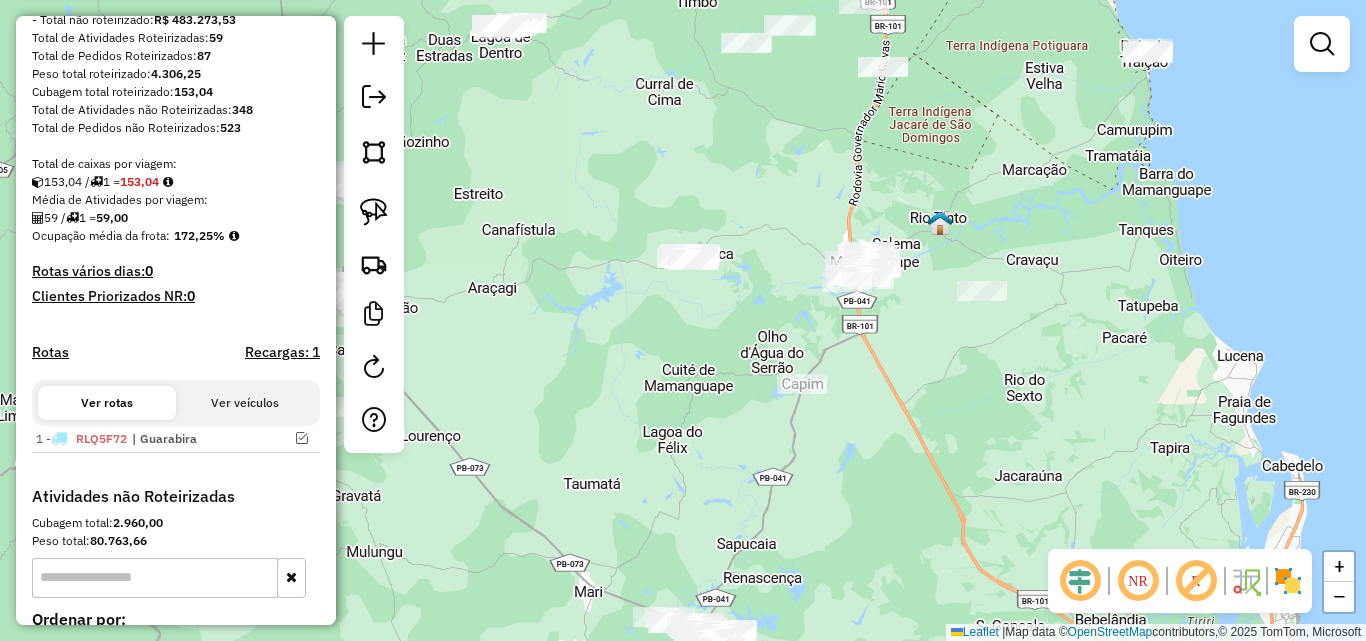 drag, startPoint x: 693, startPoint y: 429, endPoint x: 1005, endPoint y: 396, distance: 313.74033 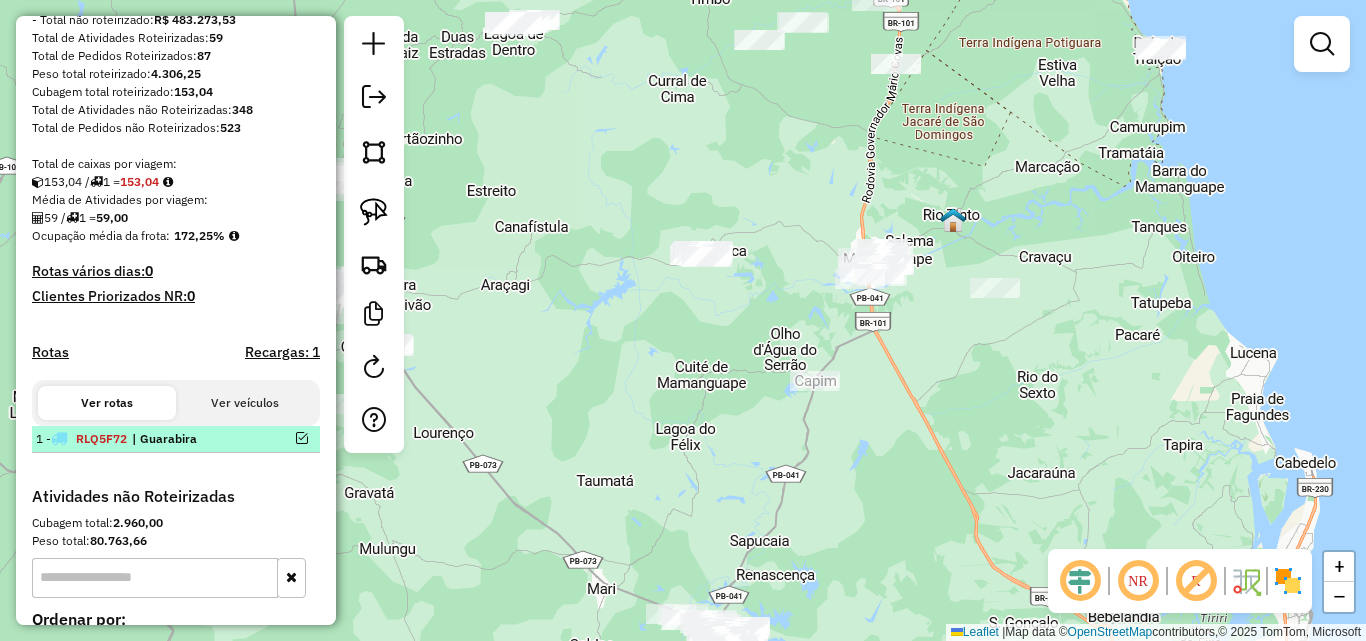click on "Aguarde...  Pop-up bloqueado!  Seu navegador bloqueou automáticamente a abertura de uma nova janela.   Acesse as configurações e adicione o endereço do sistema a lista de permissão.   Fechar  Informações da Sessão 976134 - 07/08/2025     Criação: 06/08/2025 18:28   Depósito:  Pau Brasil Guarabira  Total de rotas:  1  Distância Total:  29,17 km  Tempo total:  08:22  Valor total:  R$ 509.195,21  - Total roteirizado:  R$ 25.921,68  - Total não roteirizado:  R$ 483.273,53  Total de Atividades Roteirizadas:  59  Total de Pedidos Roteirizados:  87  Peso total roteirizado:  4.306,25  Cubagem total roteirizado:  153,04  Total de Atividades não Roteirizadas:  348  Total de Pedidos não Roteirizados:  523 Total de caixas por viagem:  153,04 /   1 =  153,04 Média de Atividades por viagem:  59 /   1 =  59,00 Ocupação média da frota:  172,25%   Rotas vários dias:  0  Clientes Priorizados NR:  0 Rotas  Recargas: 1   Ver rotas   Ver veículos   1 -       RLQ5F72   | Guarabira   Cubagem total:  : :" at bounding box center [683, 320] 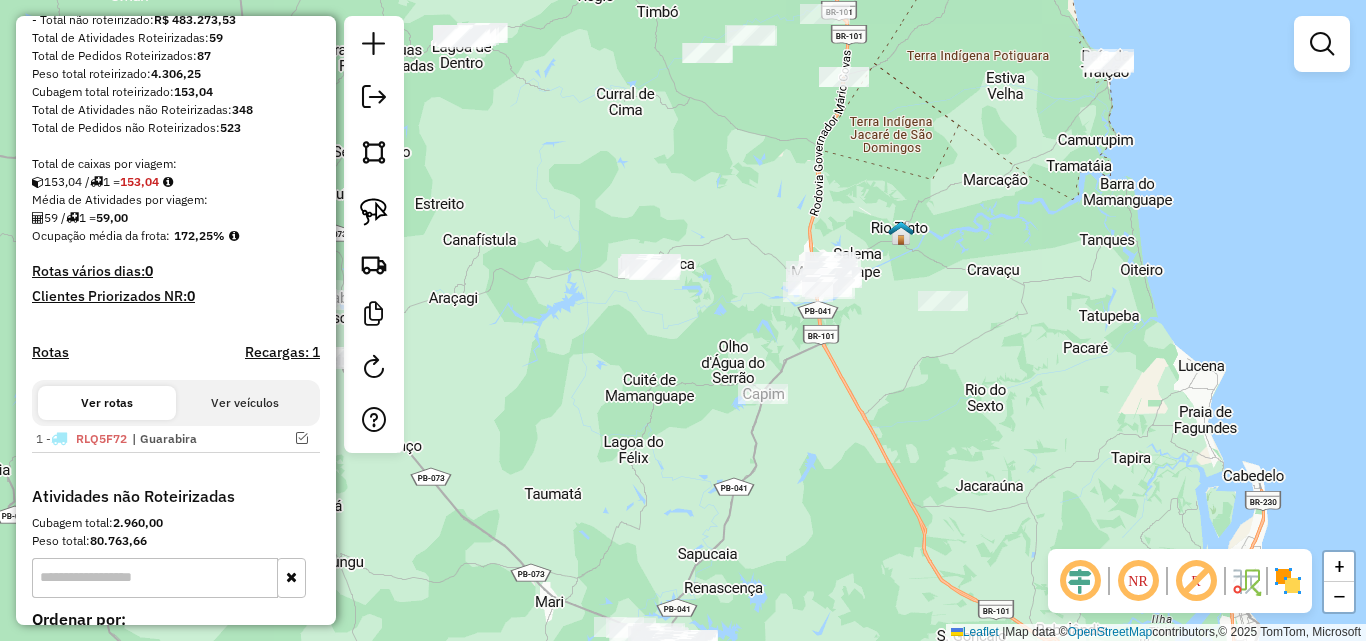 drag, startPoint x: 937, startPoint y: 353, endPoint x: 752, endPoint y: 402, distance: 191.37921 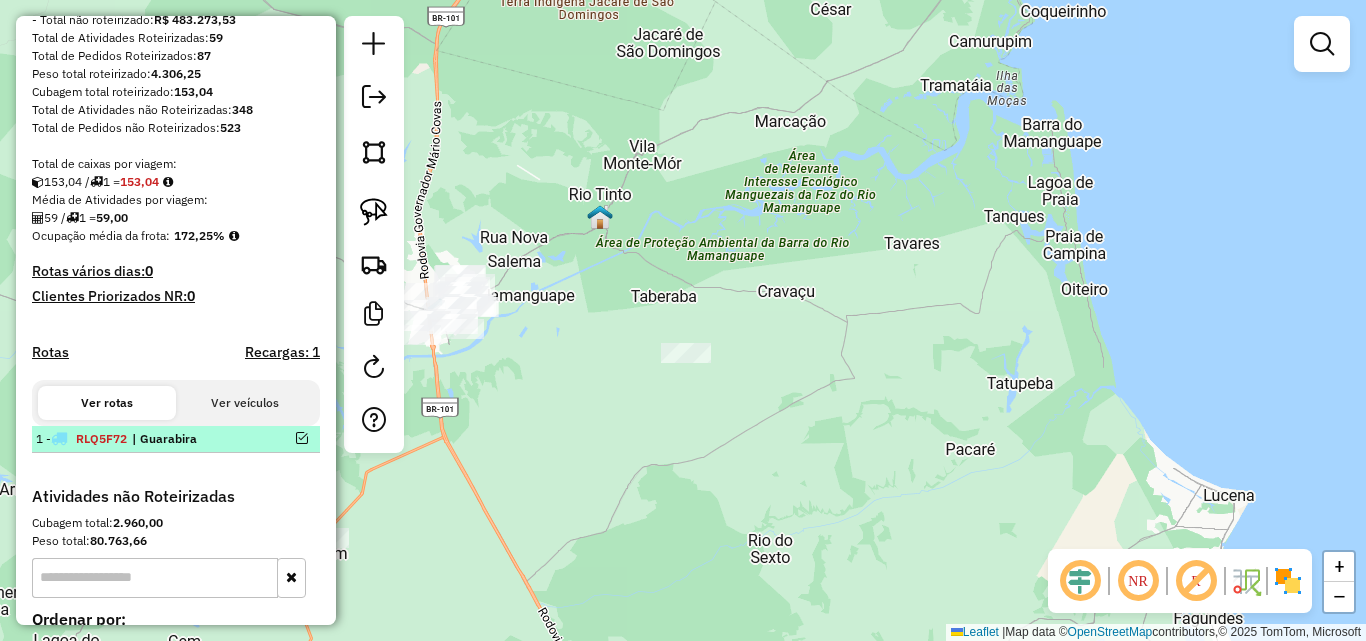 click at bounding box center [302, 438] 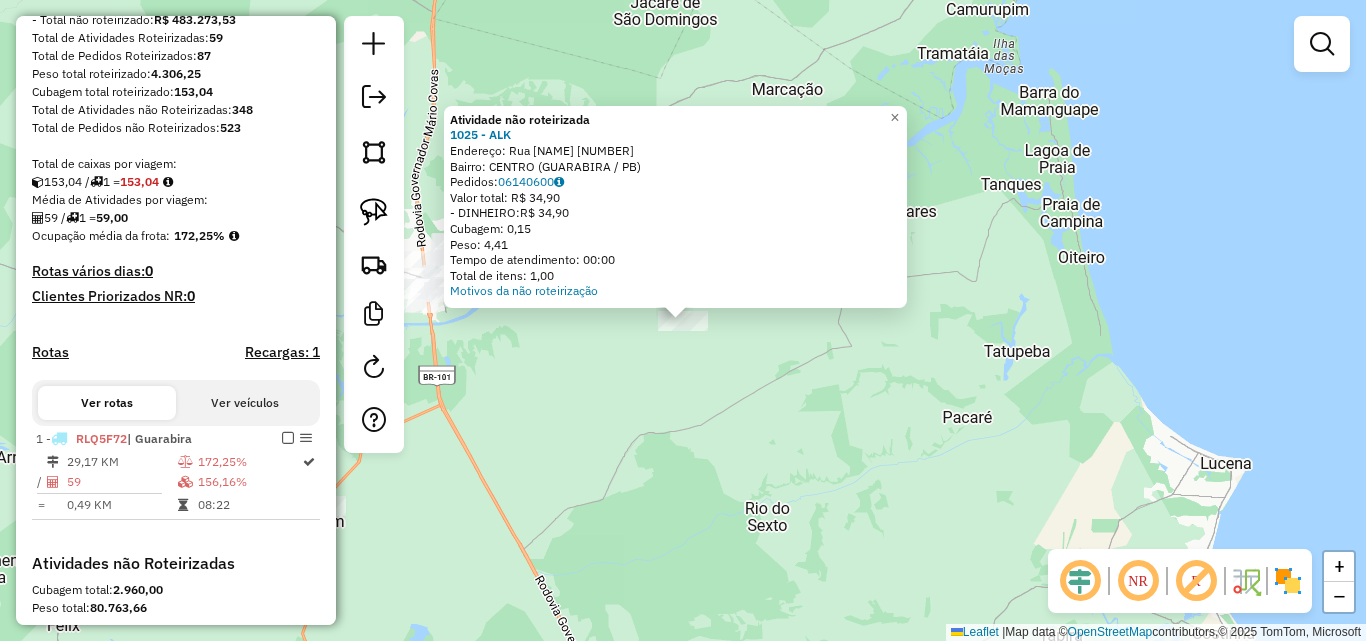 click on "Atividade não roteirizada 1025 - ALK  Endereço:  Rua Paulino Pinto 244   Bairro: CENTRO (GUARABIRA / PB)   Pedidos:  06140600   Valor total: R$ 34,90   - DINHEIRO:  R$ 34,90   Cubagem: 0,15   Peso: 4,41   Tempo de atendimento: 00:00   Total de itens: 1,00  Motivos da não roteirização × Janela de atendimento Grade de atendimento Capacidade Transportadoras Veículos Cliente Pedidos  Rotas Selecione os dias de semana para filtrar as janelas de atendimento  Seg   Ter   Qua   Qui   Sex   Sáb   Dom  Informe o período da janela de atendimento: De: Até:  Filtrar exatamente a janela do cliente  Considerar janela de atendimento padrão  Selecione os dias de semana para filtrar as grades de atendimento  Seg   Ter   Qua   Qui   Sex   Sáb   Dom   Considerar clientes sem dia de atendimento cadastrado  Clientes fora do dia de atendimento selecionado Filtrar as atividades entre os valores definidos abaixo:  Peso mínimo:   Peso máximo:   Cubagem mínima:   Cubagem máxima:   De:   Até:   De:   Até:  Veículo: +" 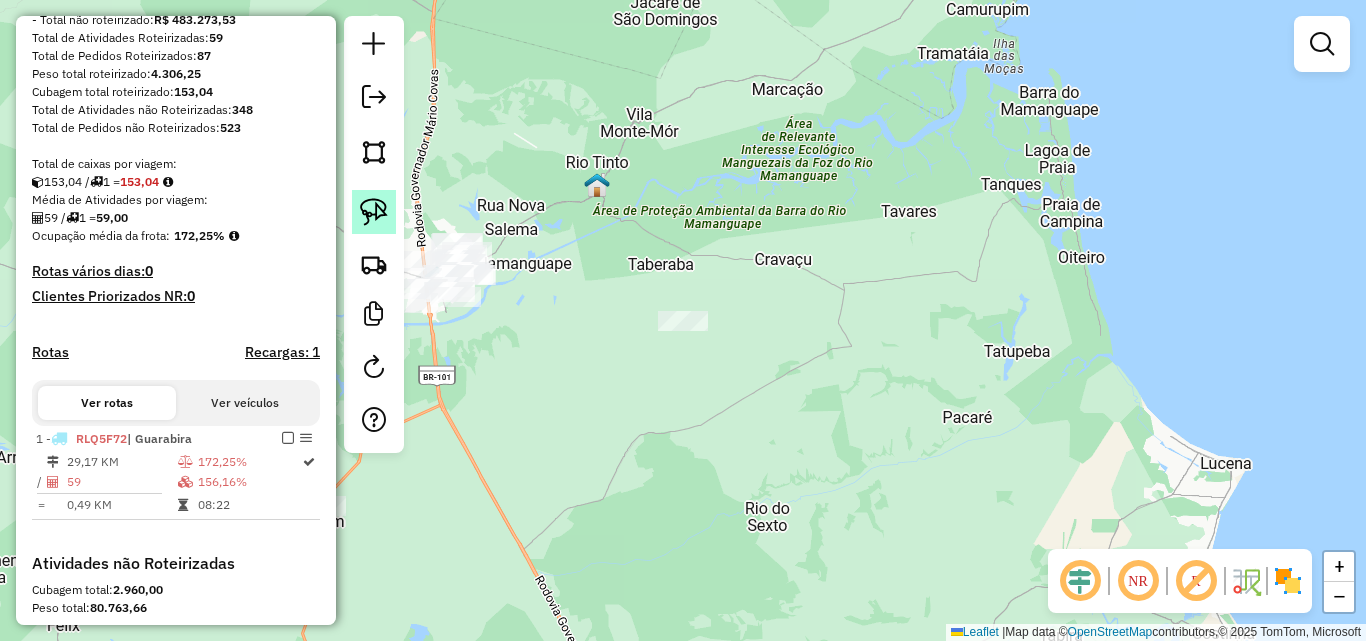 click 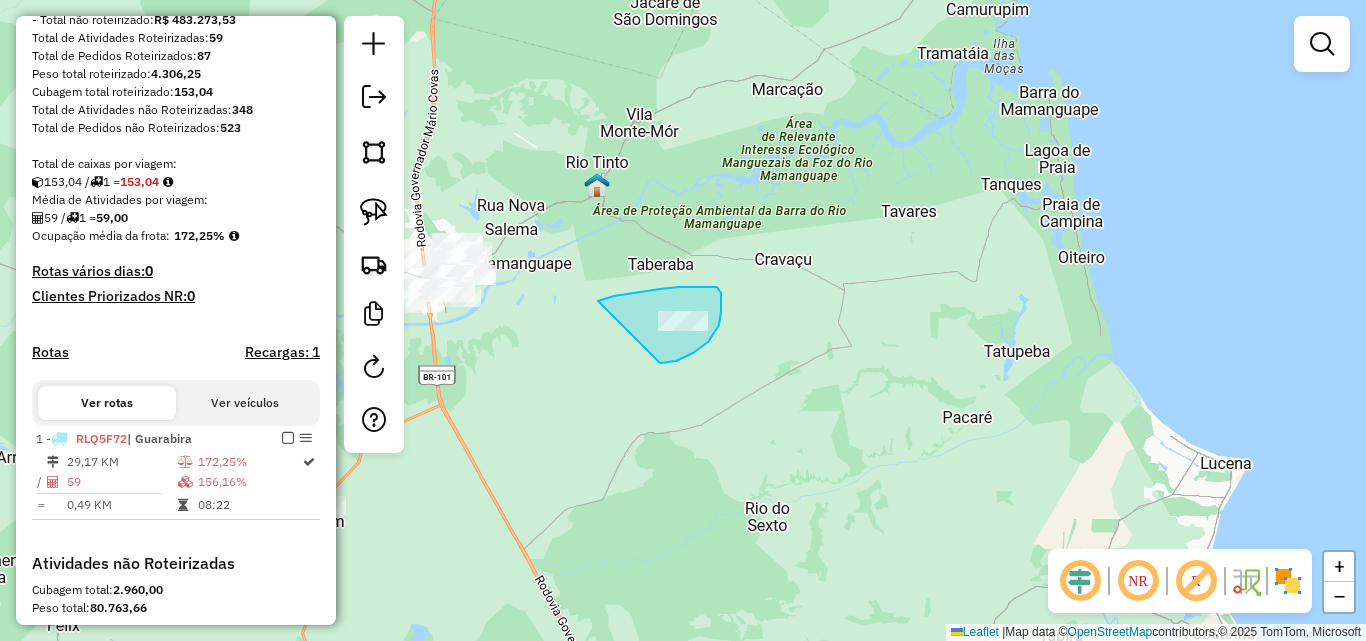 drag, startPoint x: 614, startPoint y: 296, endPoint x: 640, endPoint y: 364, distance: 72.8011 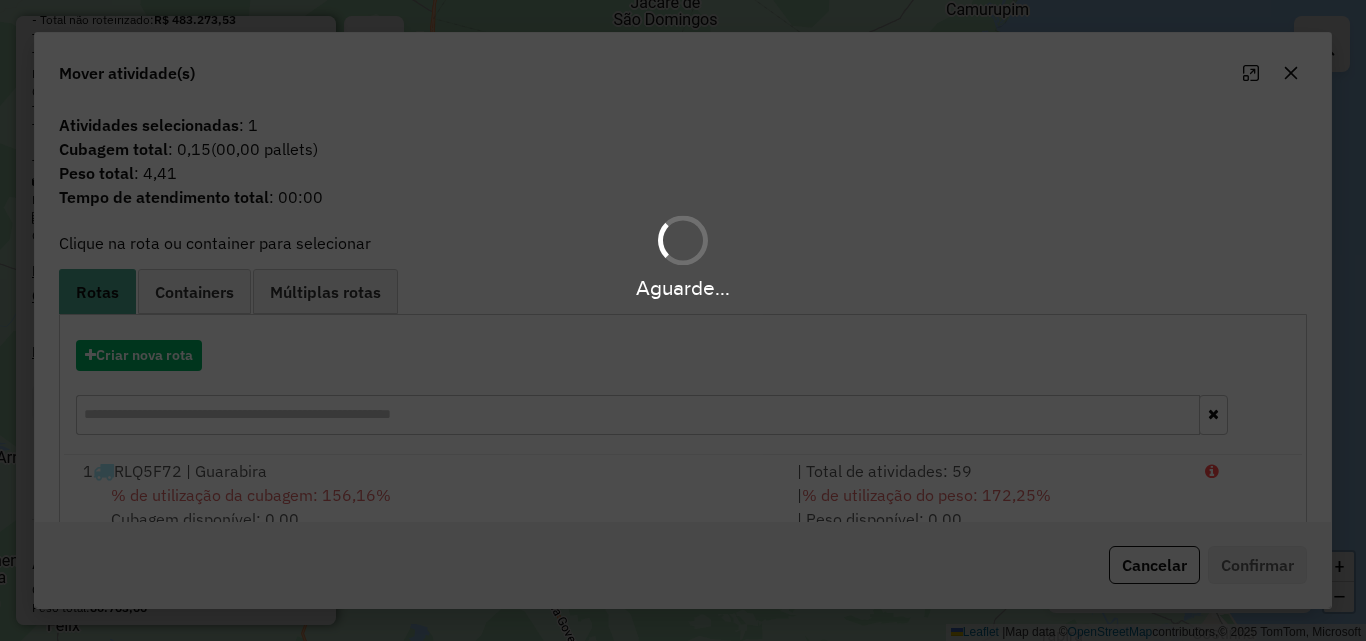 click on "Aguarde..." at bounding box center (683, 320) 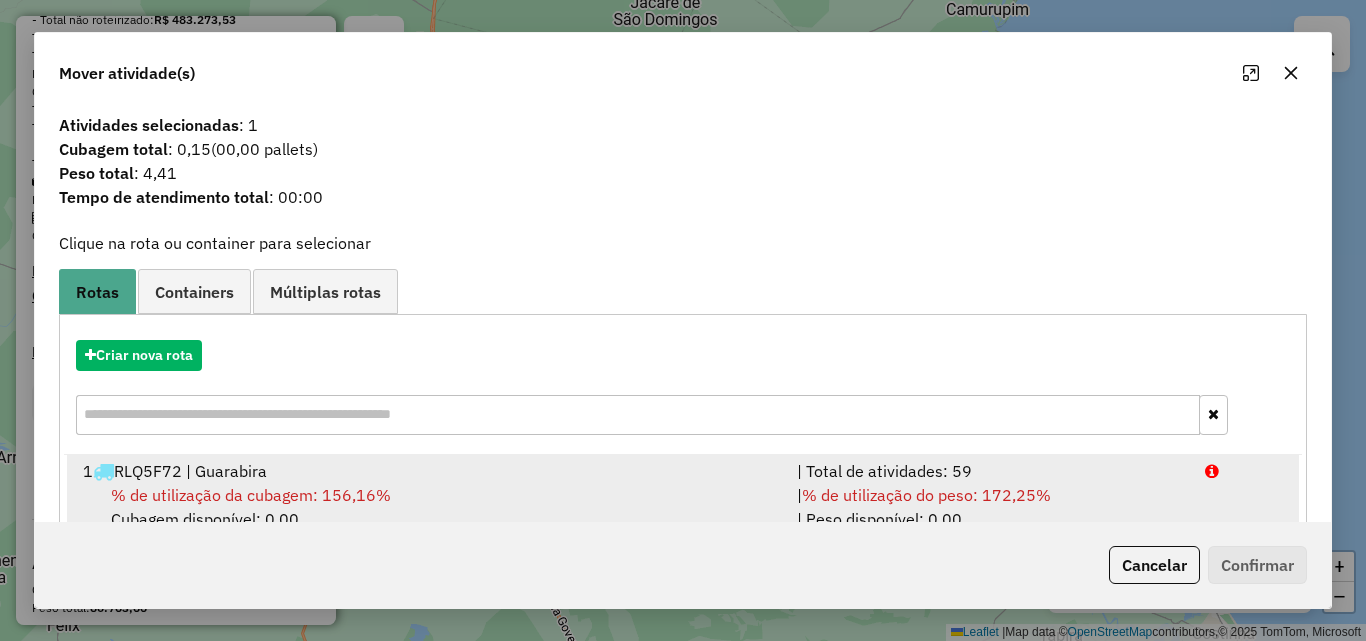 click on "% de utilização da cubagem: 156,16%" at bounding box center (251, 495) 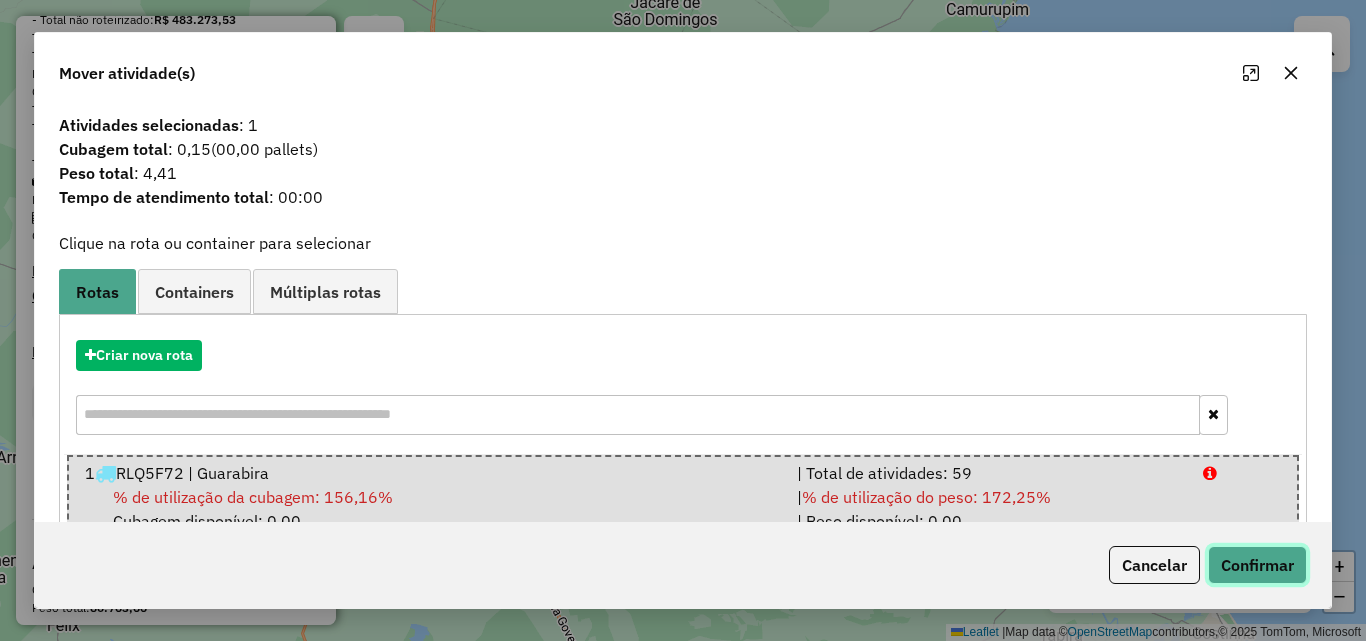 click on "Confirmar" 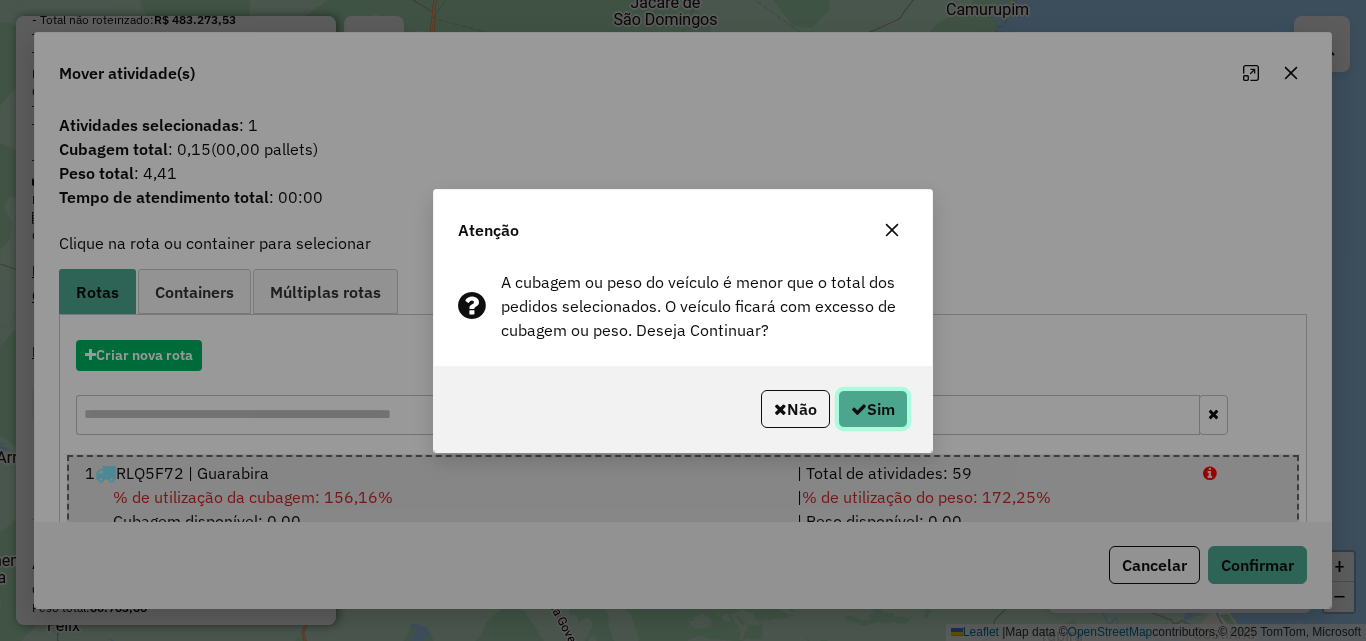 click on "Sim" 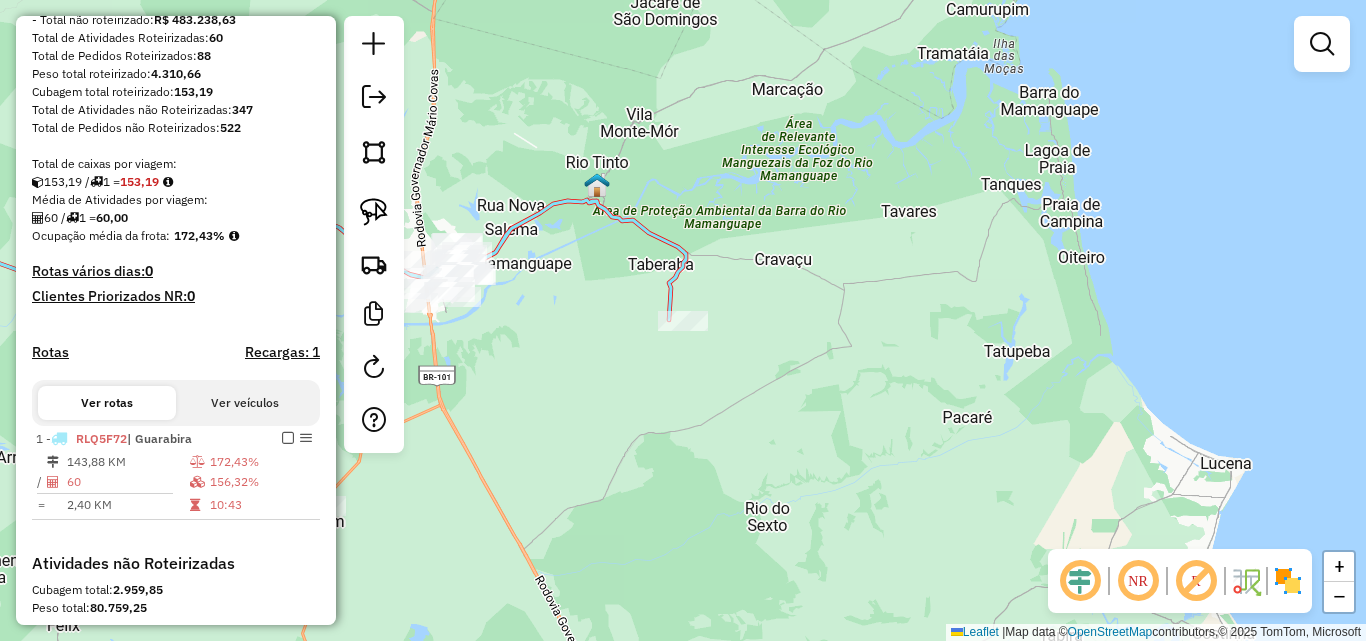 drag, startPoint x: 853, startPoint y: 424, endPoint x: 1075, endPoint y: 394, distance: 224.01785 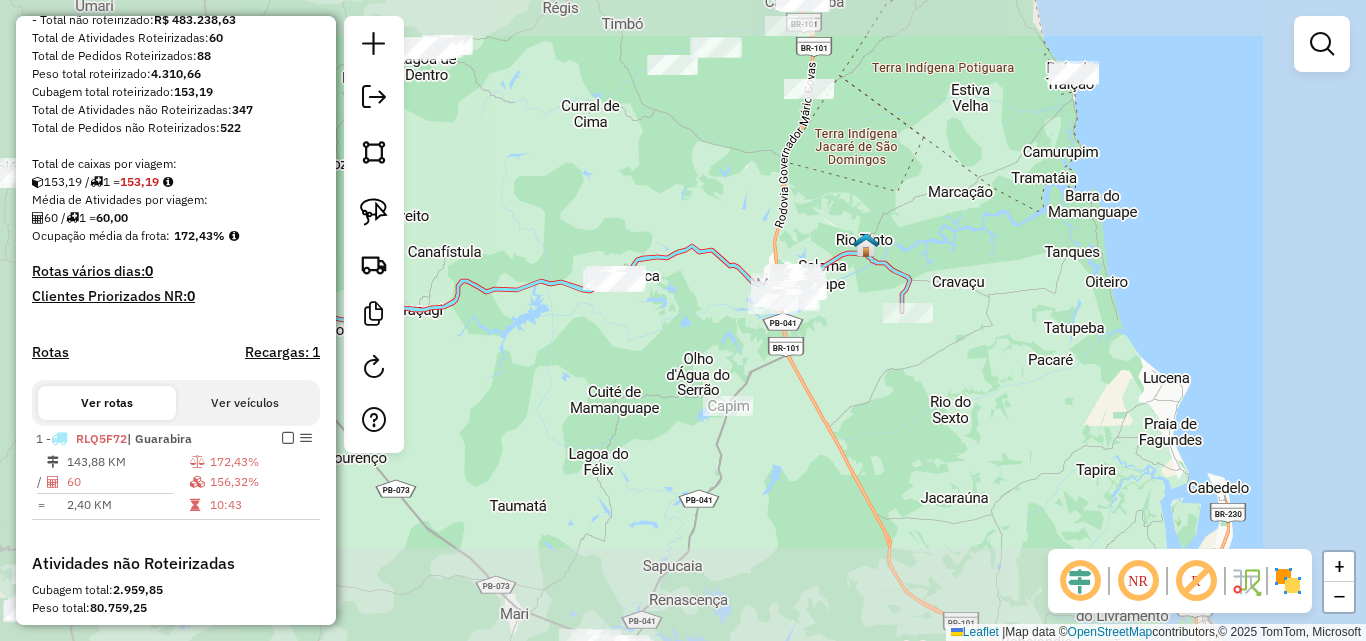 drag, startPoint x: 719, startPoint y: 384, endPoint x: 815, endPoint y: 369, distance: 97.16481 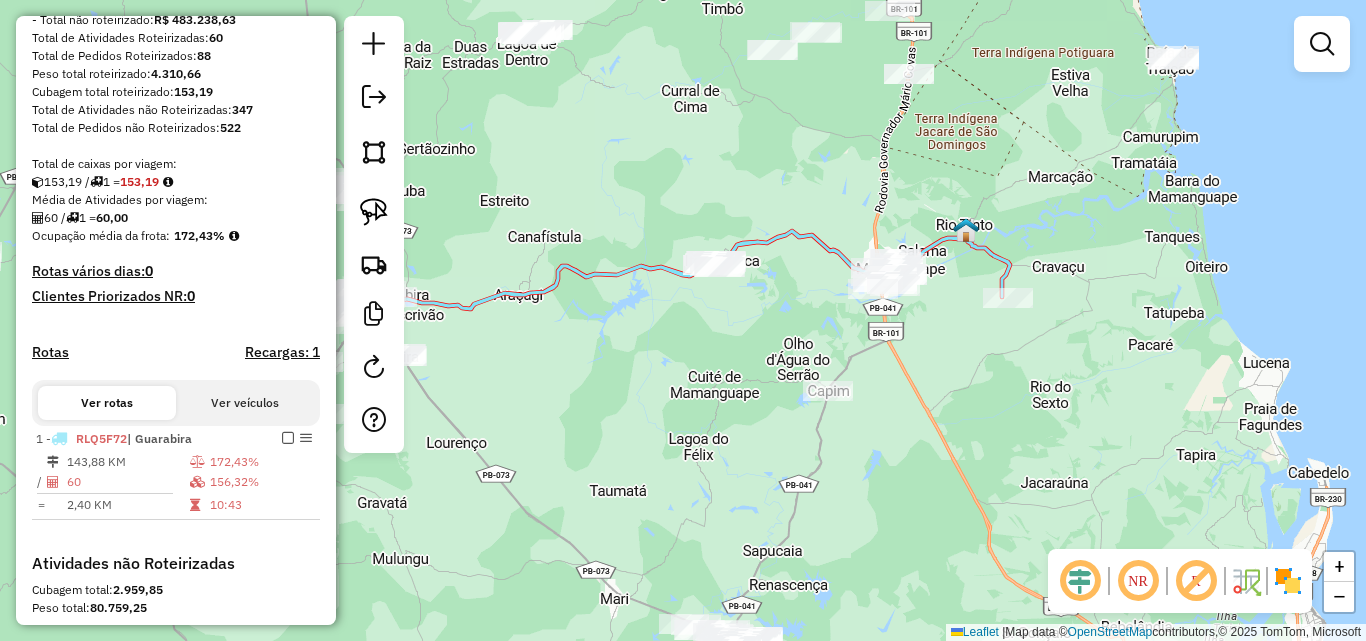 click 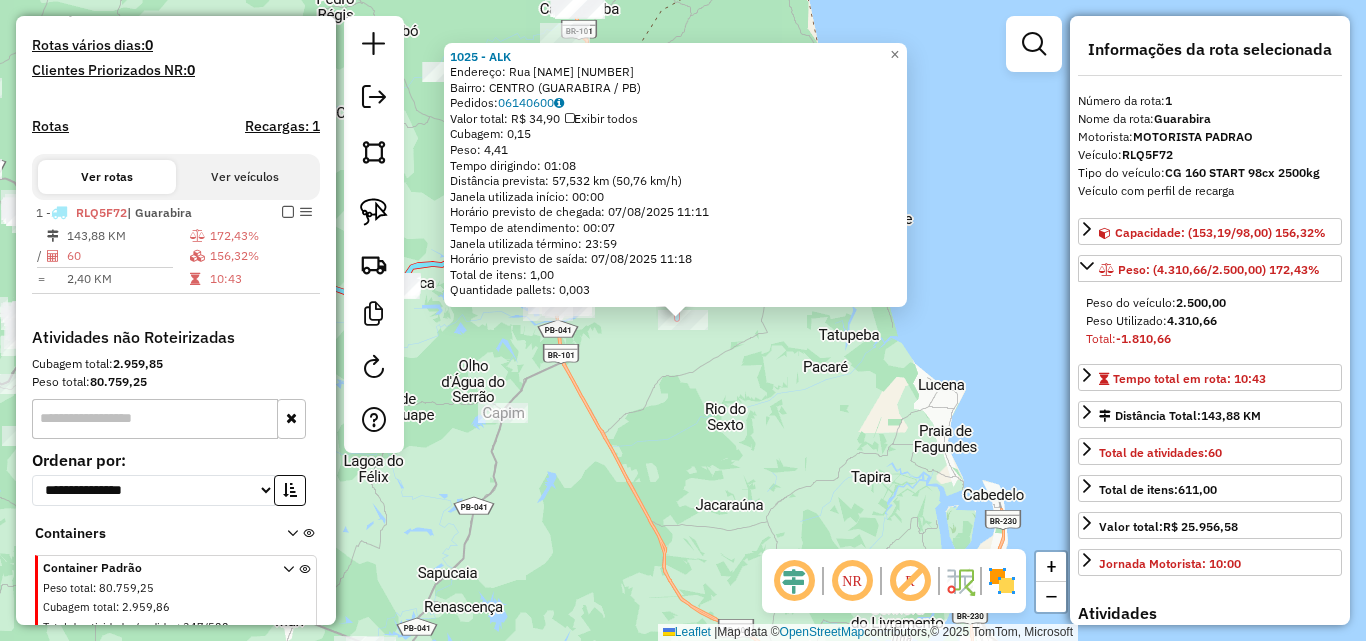 scroll, scrollTop: 588, scrollLeft: 0, axis: vertical 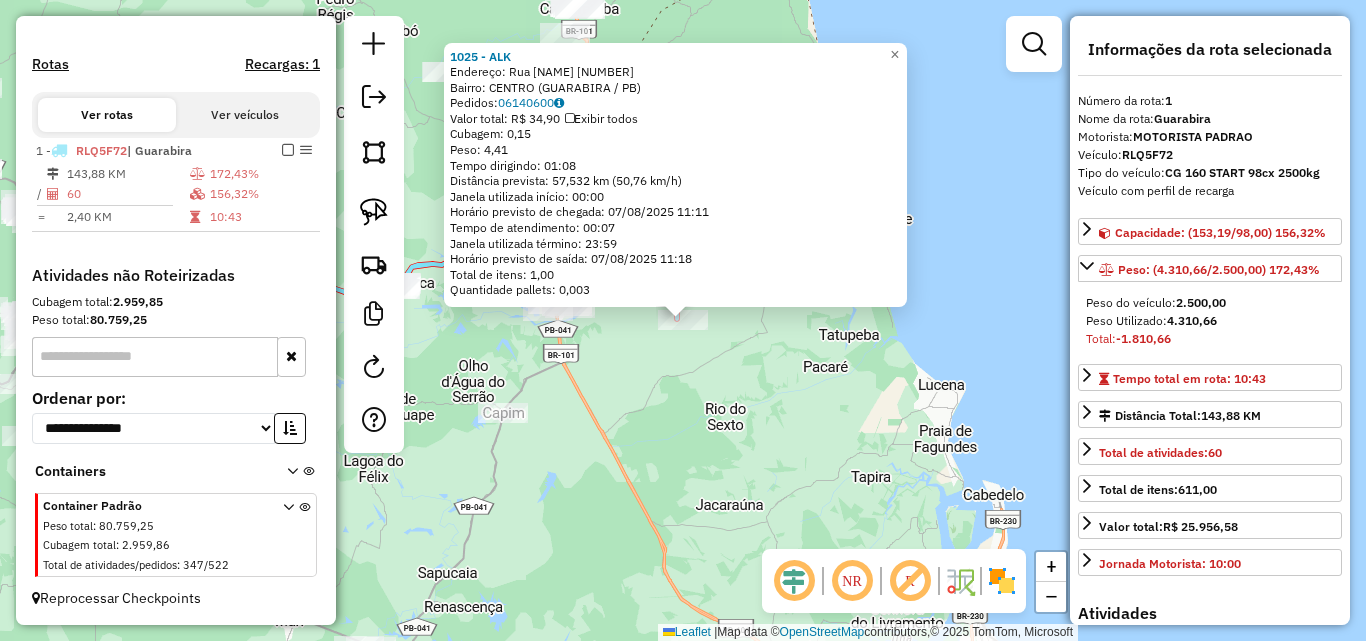 drag, startPoint x: 732, startPoint y: 463, endPoint x: 667, endPoint y: 427, distance: 74.30343 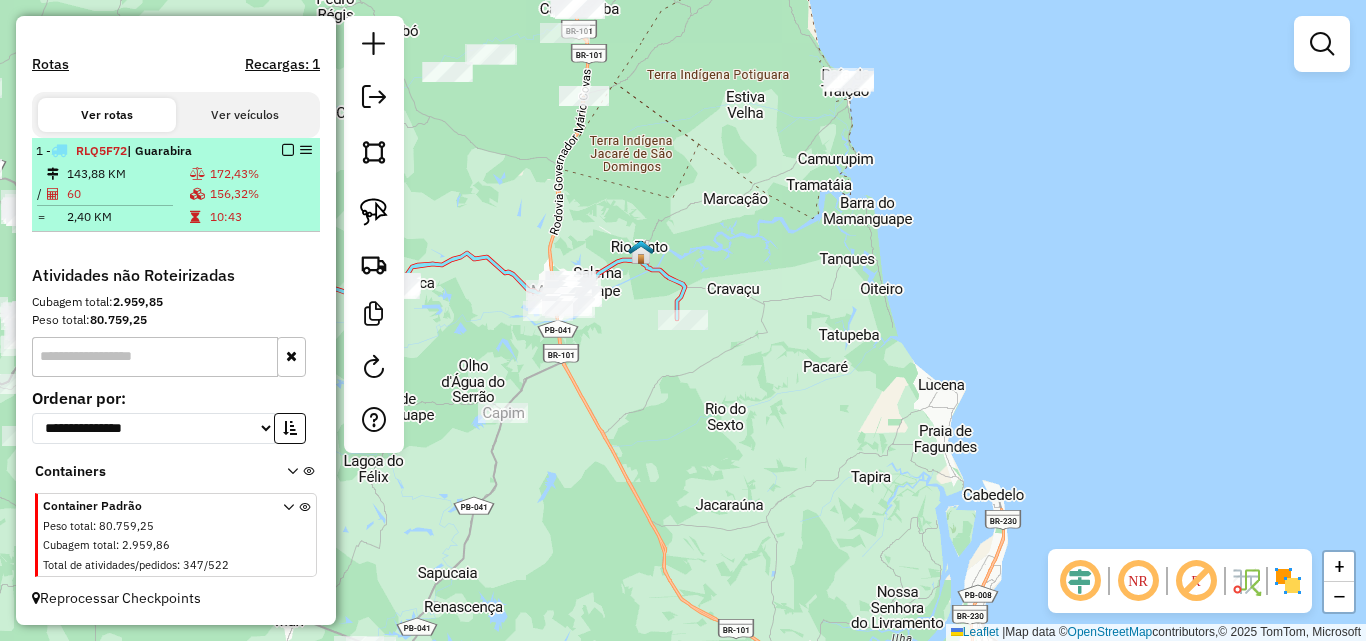 click at bounding box center (288, 150) 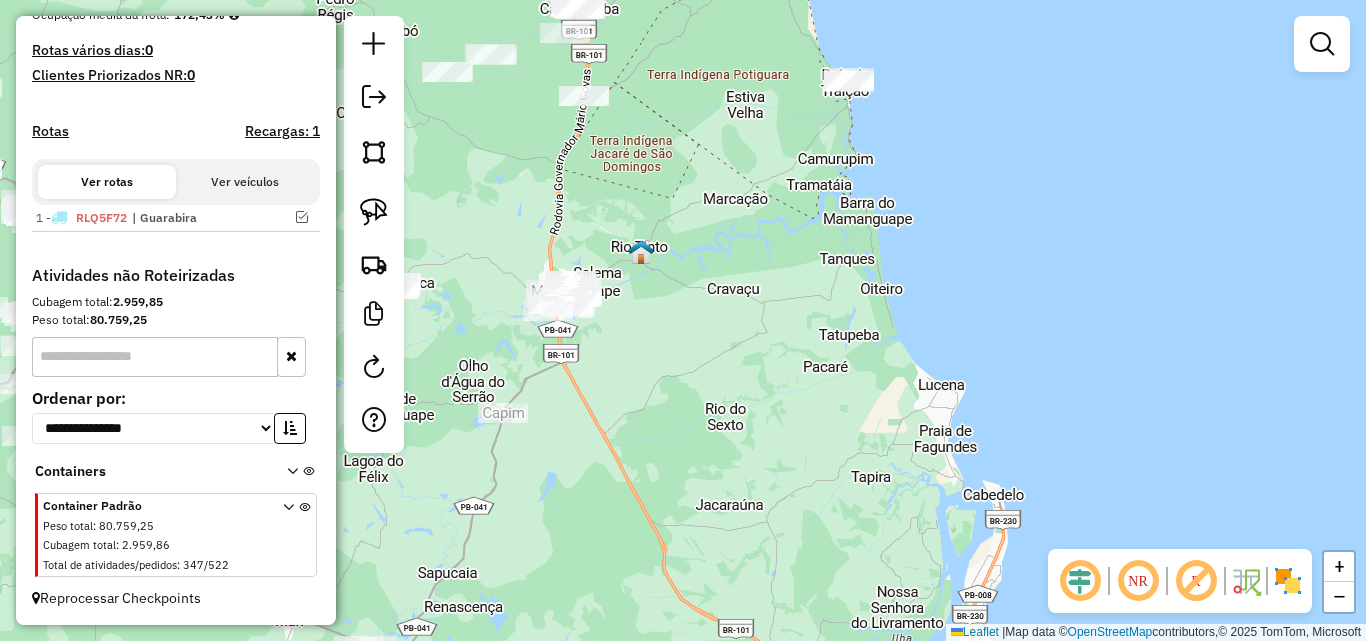 scroll, scrollTop: 521, scrollLeft: 0, axis: vertical 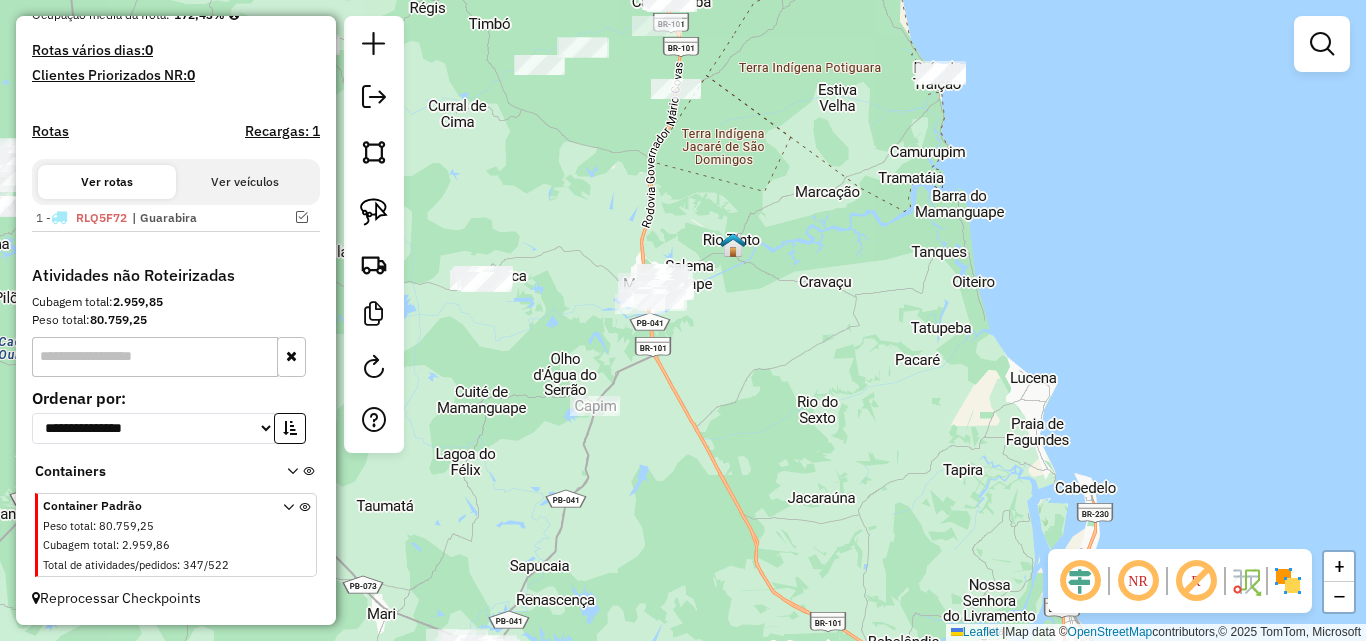 drag, startPoint x: 809, startPoint y: 400, endPoint x: 901, endPoint y: 386, distance: 93.05912 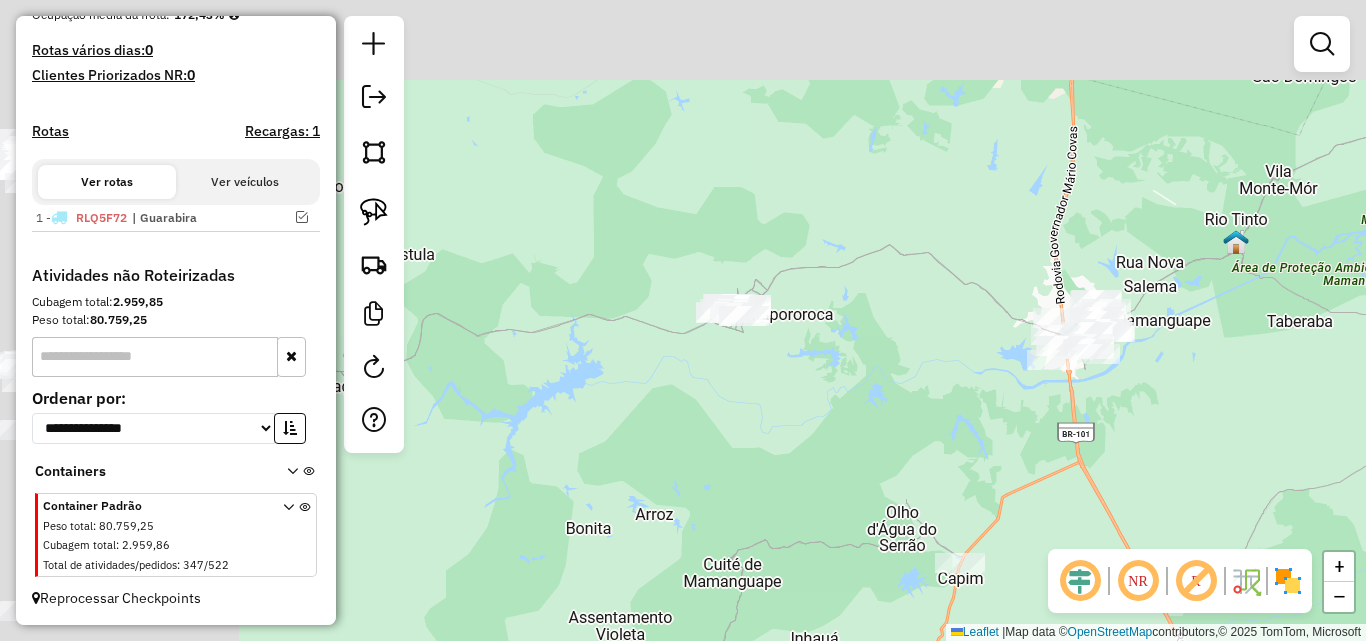 drag, startPoint x: 790, startPoint y: 461, endPoint x: 1157, endPoint y: 485, distance: 367.7839 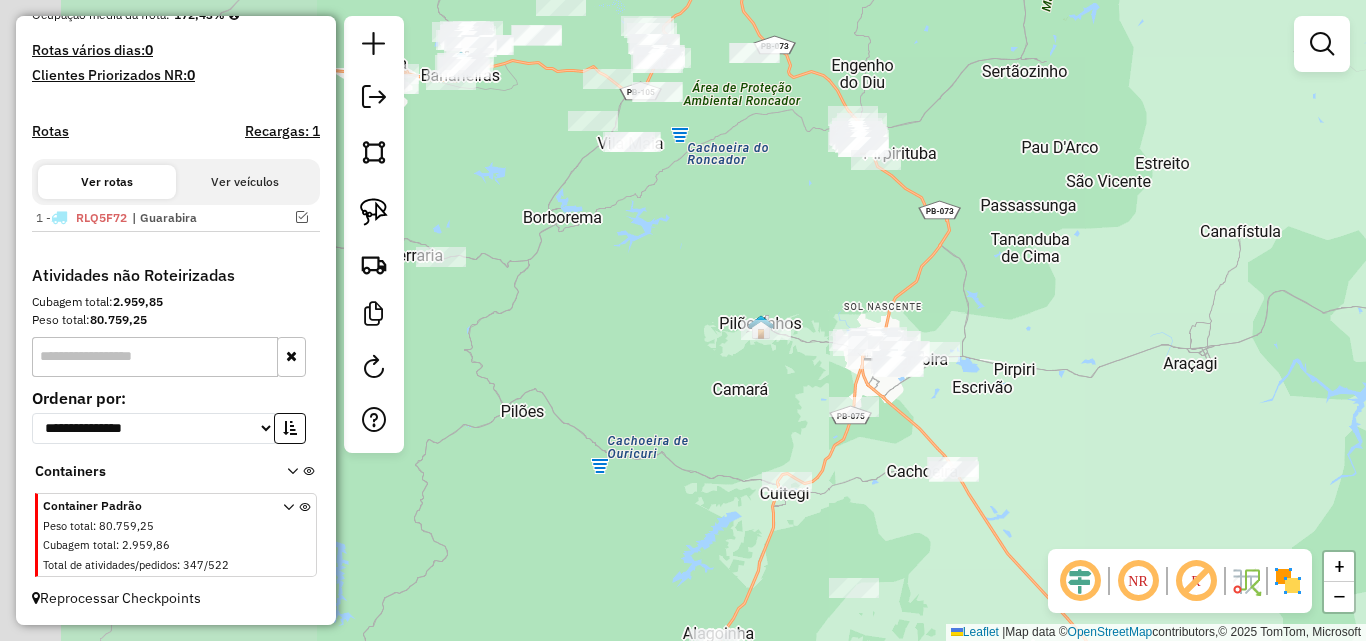 drag, startPoint x: 931, startPoint y: 387, endPoint x: 978, endPoint y: 331, distance: 73.109505 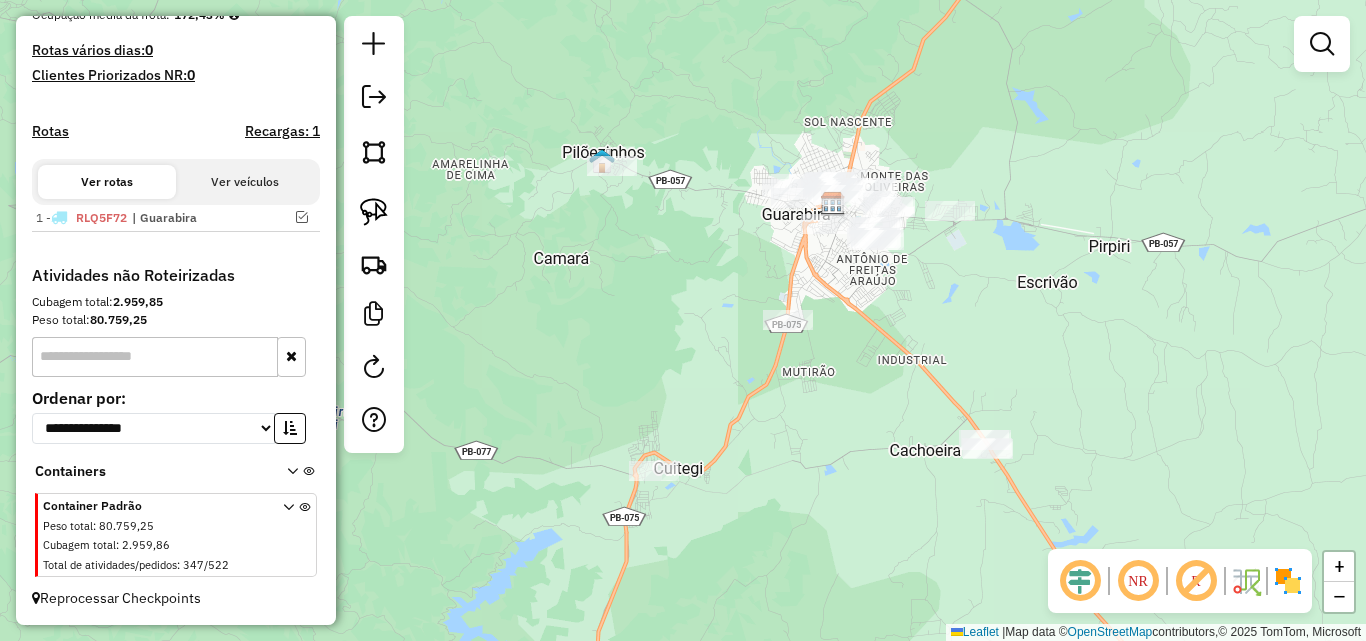 drag, startPoint x: 943, startPoint y: 361, endPoint x: 854, endPoint y: 376, distance: 90.255196 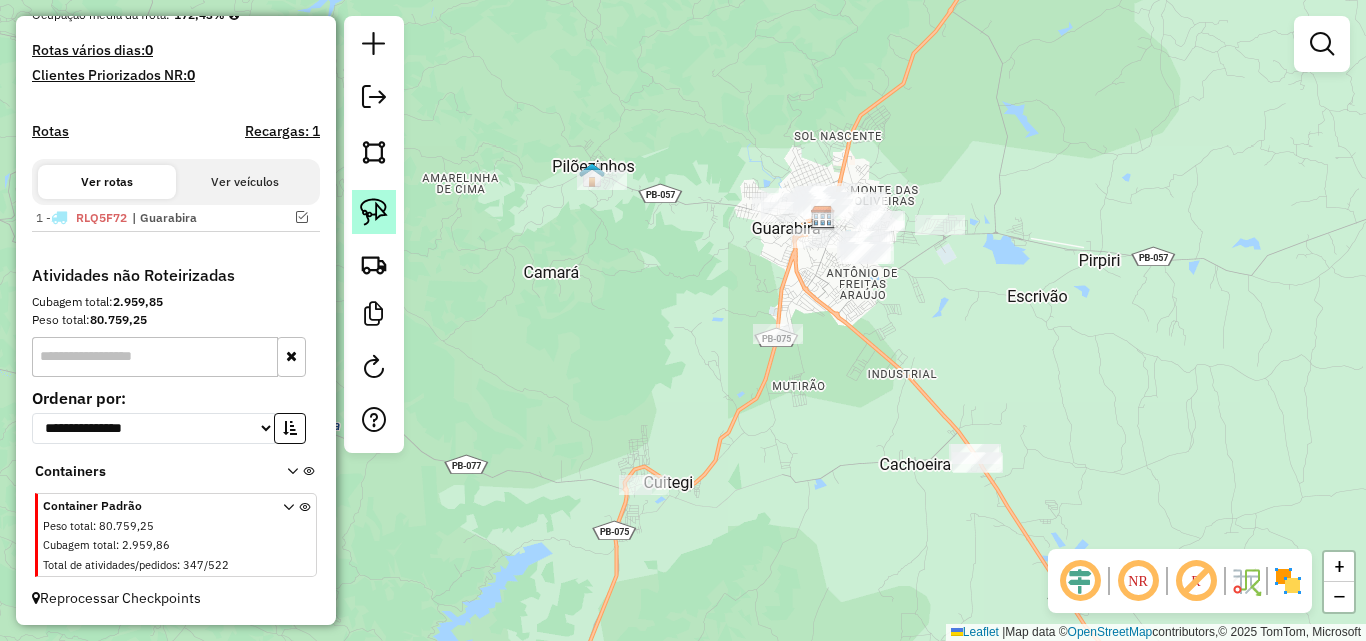 click 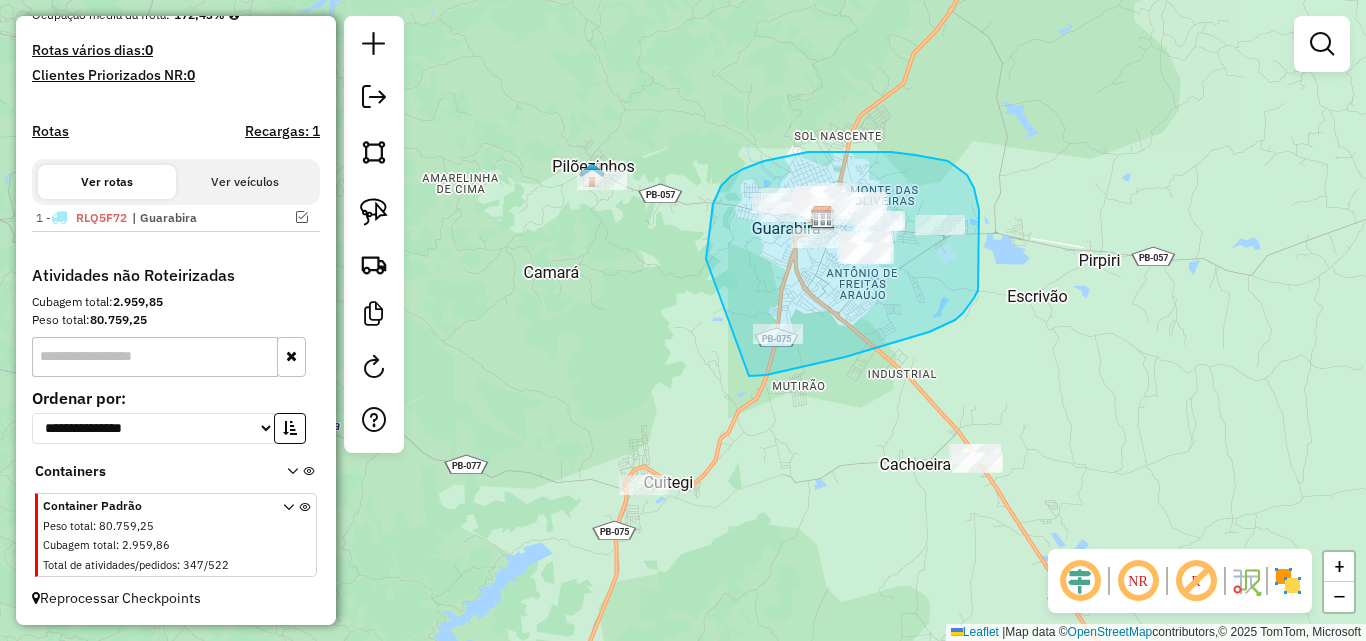 drag, startPoint x: 706, startPoint y: 259, endPoint x: 749, endPoint y: 376, distance: 124.65151 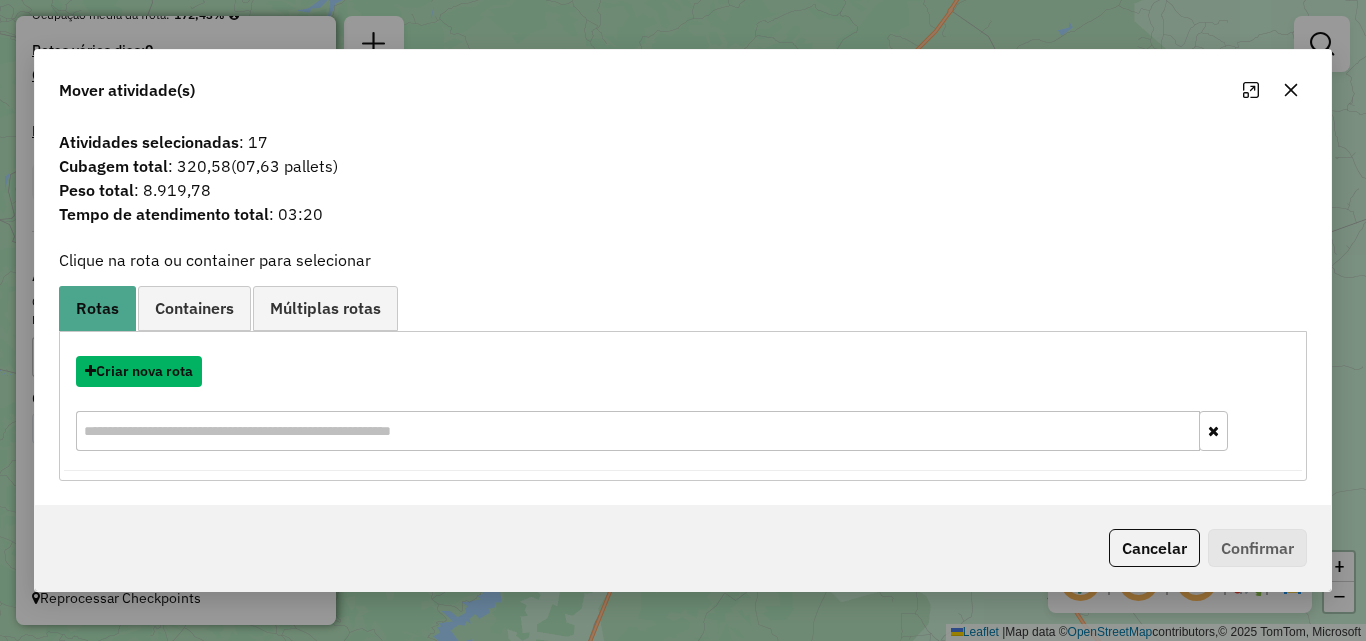 click on "Criar nova rota" at bounding box center [139, 371] 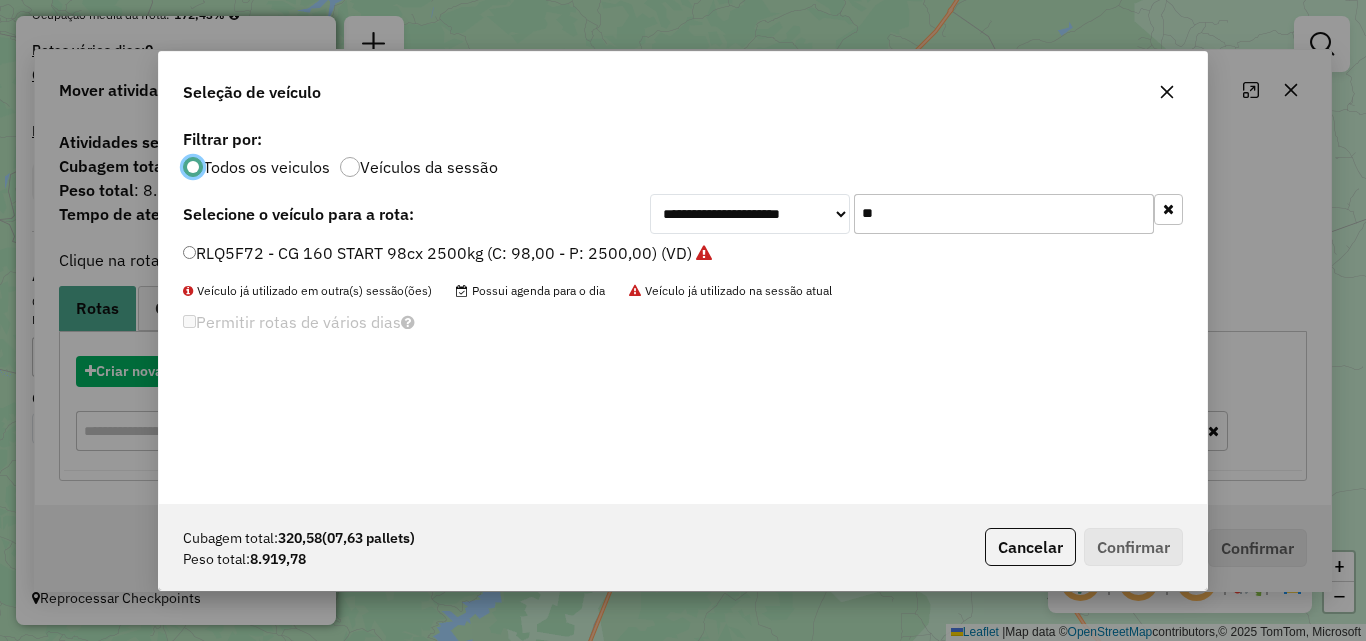 scroll, scrollTop: 11, scrollLeft: 6, axis: both 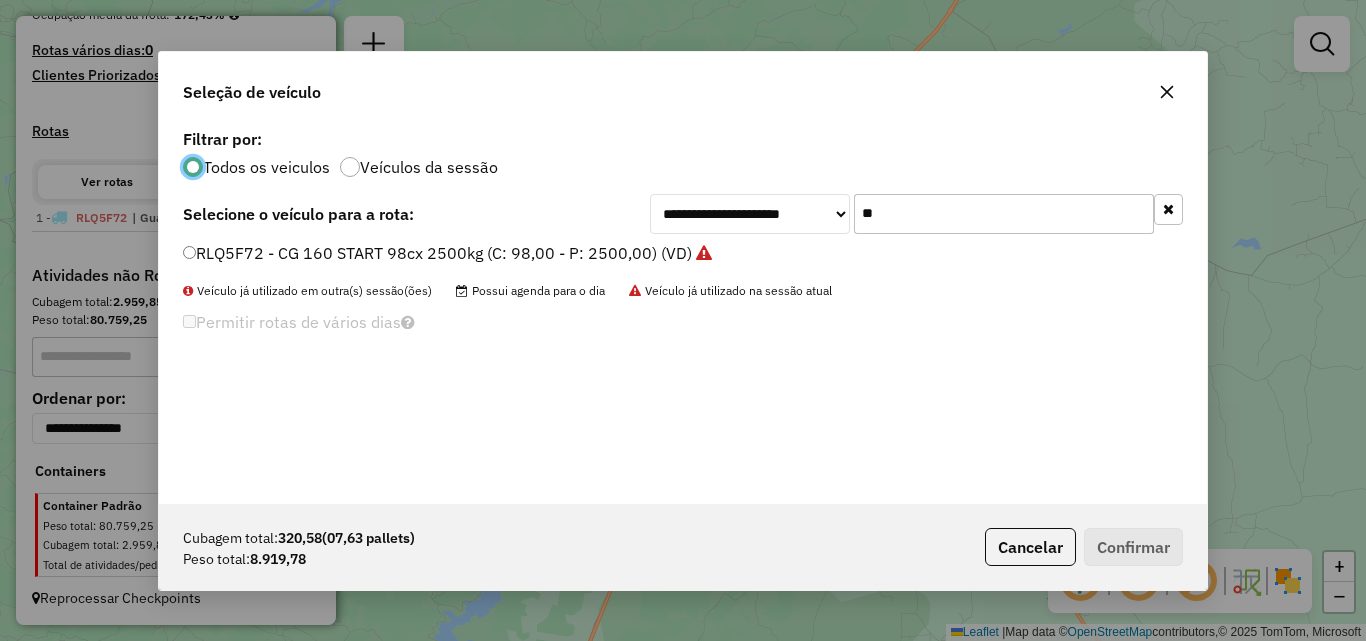 click on "**" 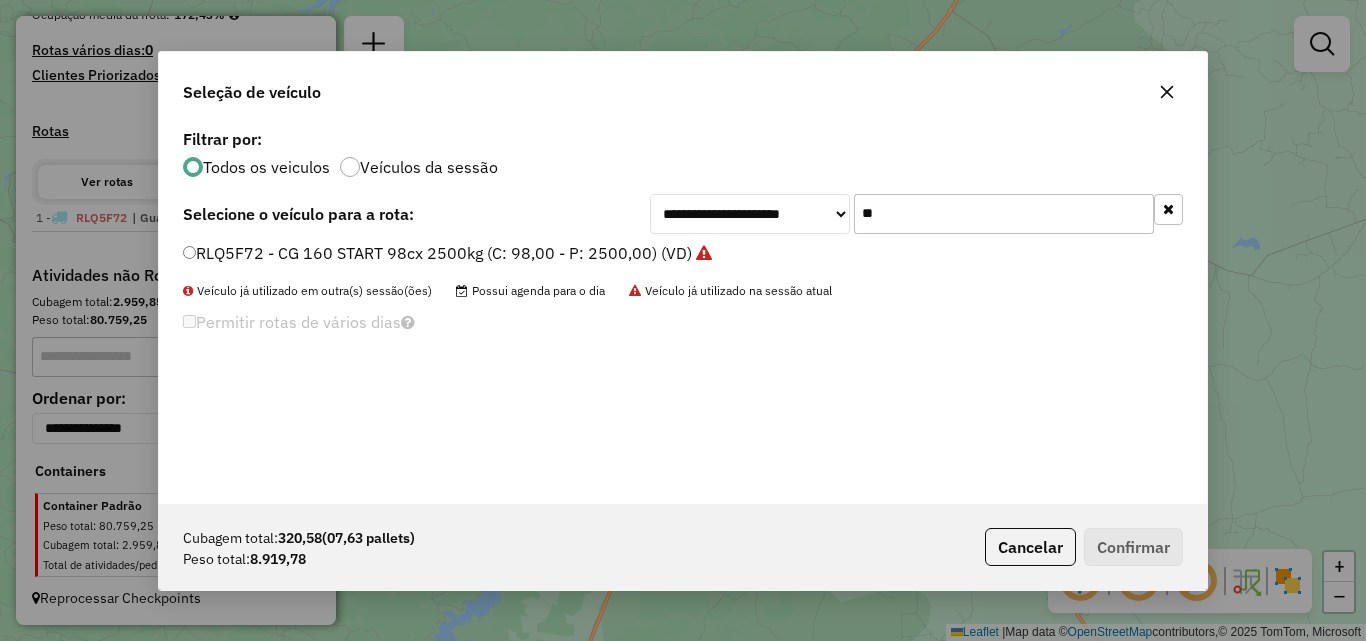 click on "**" 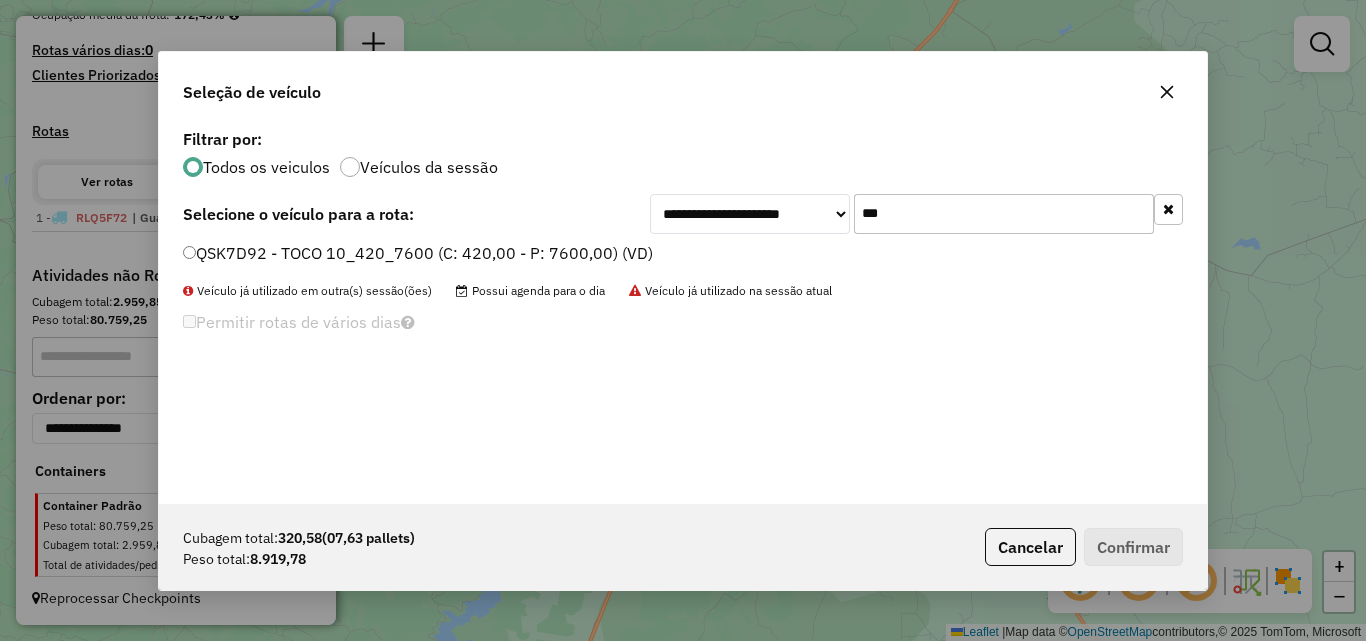 type on "***" 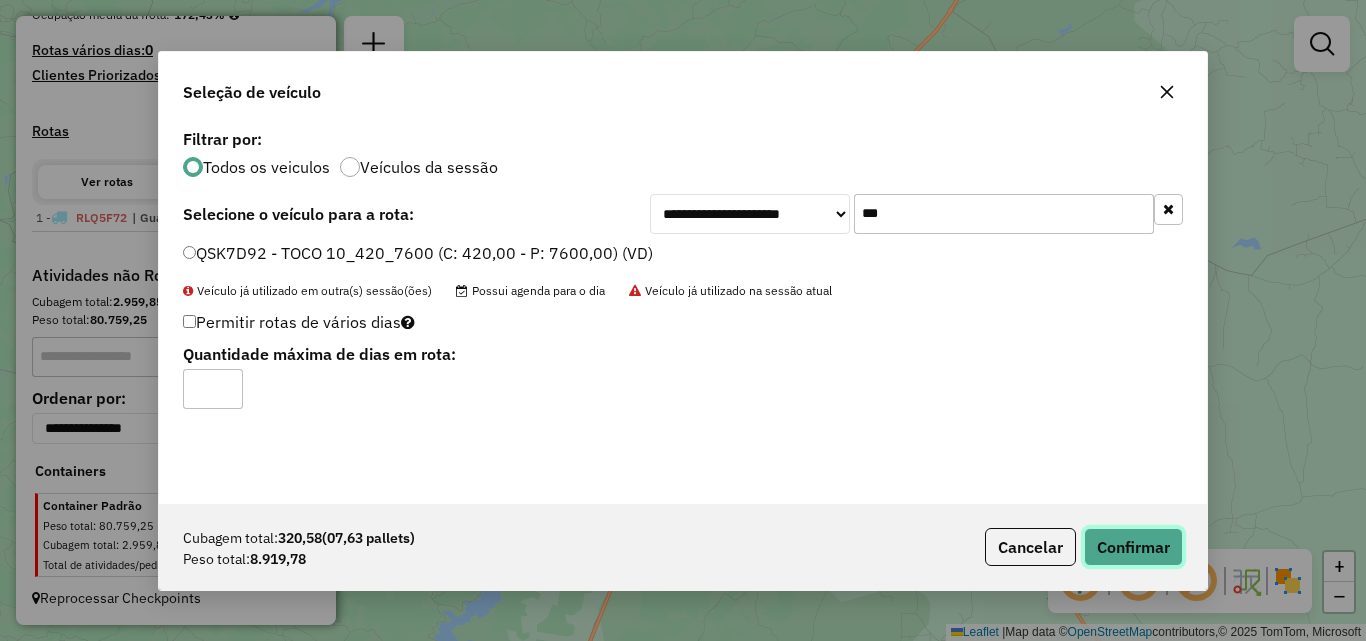 click on "Cubagem total:  320,58   (07,63 pallets)  Peso total: 8.919,78  Cancelar   Confirmar" 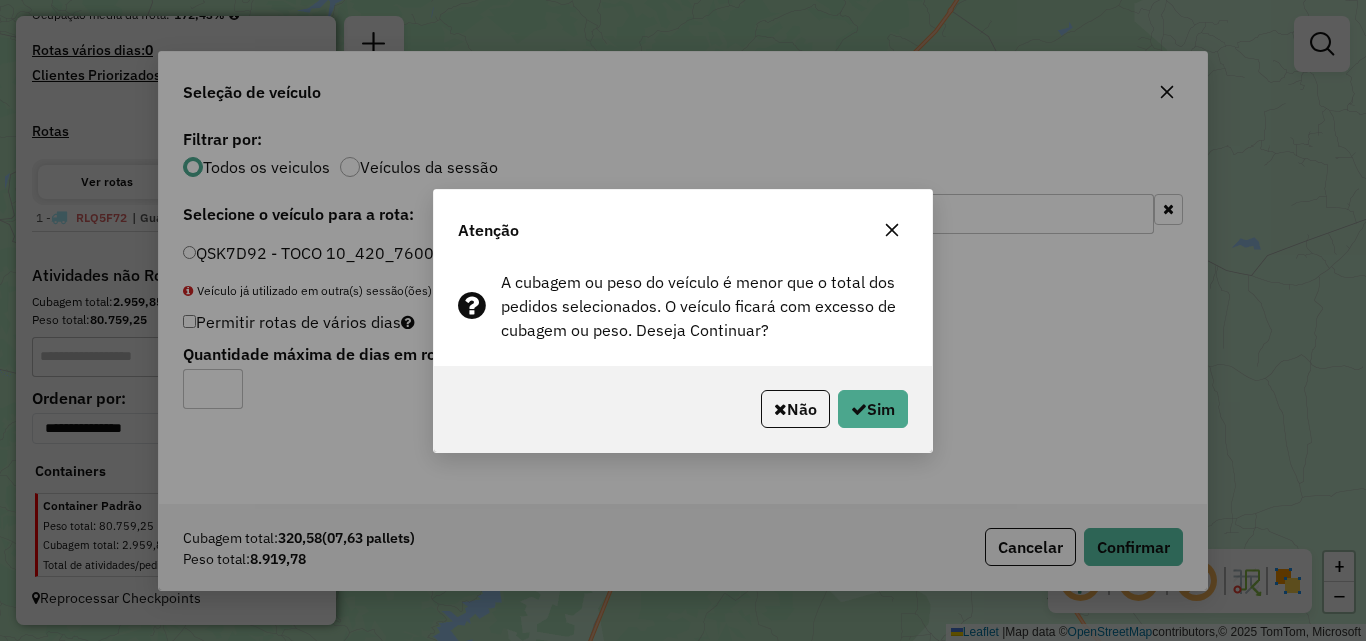 click on "Atenção A cubagem ou peso do veículo é menor que o total dos pedidos selecionados. O veículo ficará com excesso de cubagem ou peso. Deseja Continuar?  Não   Sim" 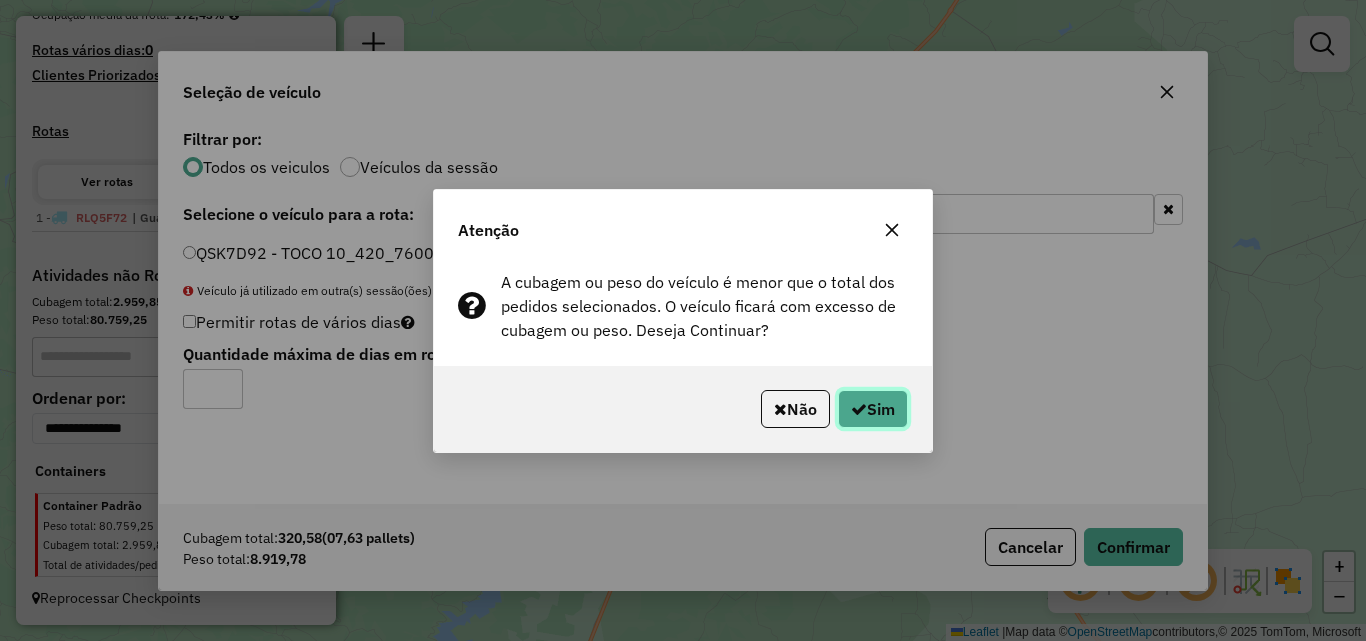 click on "Sim" 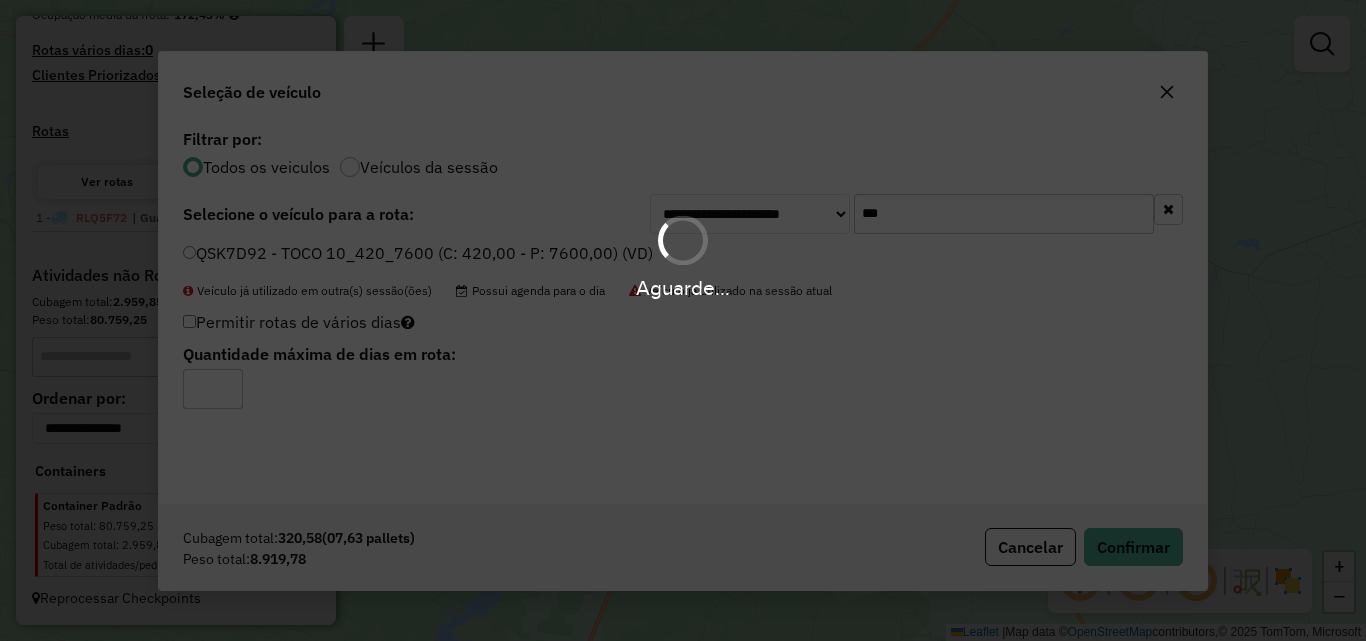 scroll, scrollTop: 588, scrollLeft: 0, axis: vertical 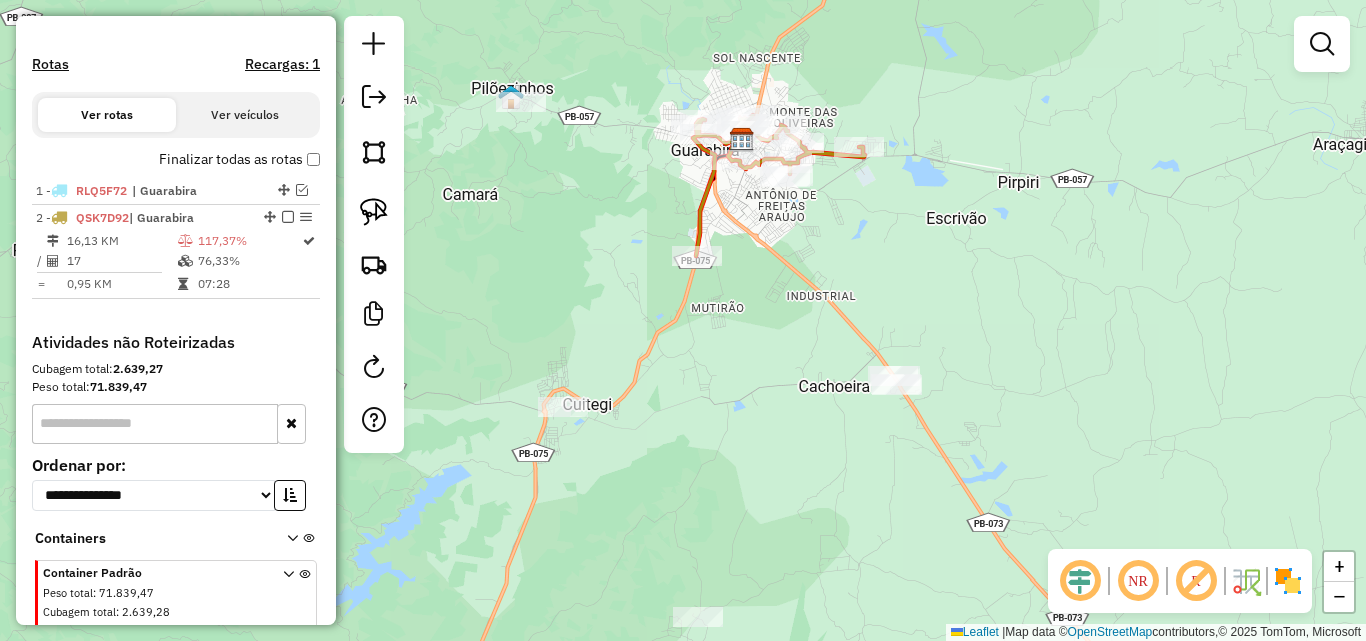 drag, startPoint x: 782, startPoint y: 312, endPoint x: 709, endPoint y: 416, distance: 127.06297 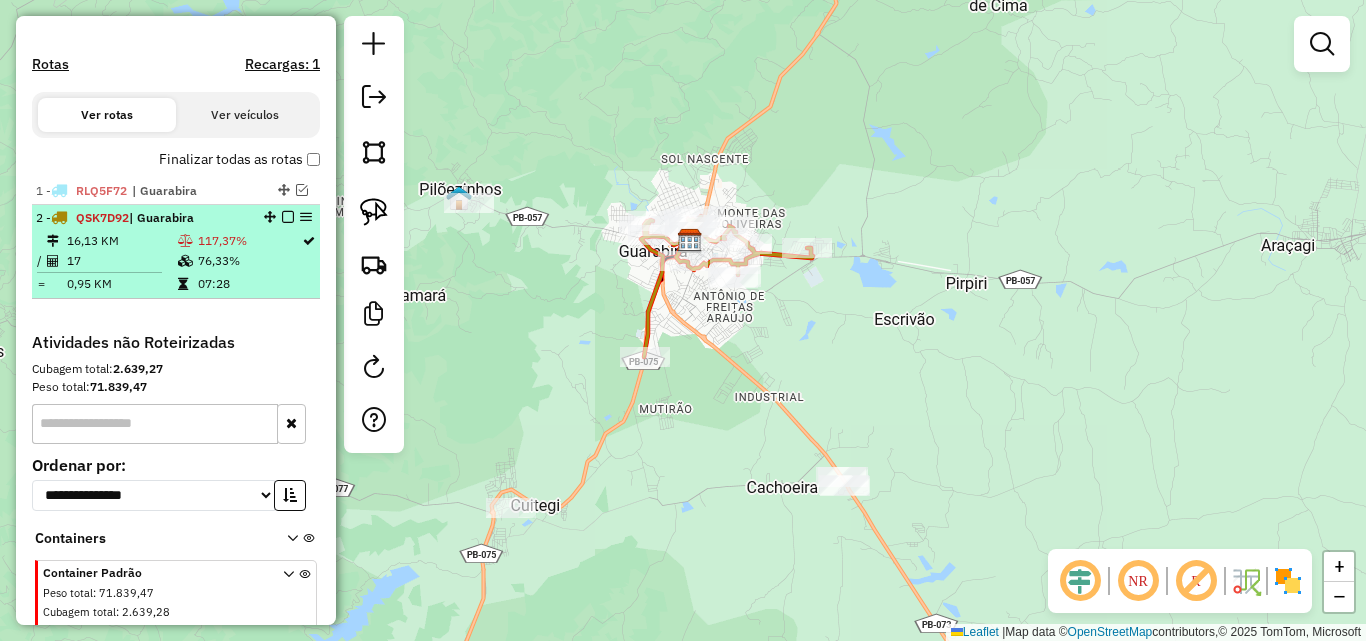 click at bounding box center (288, 217) 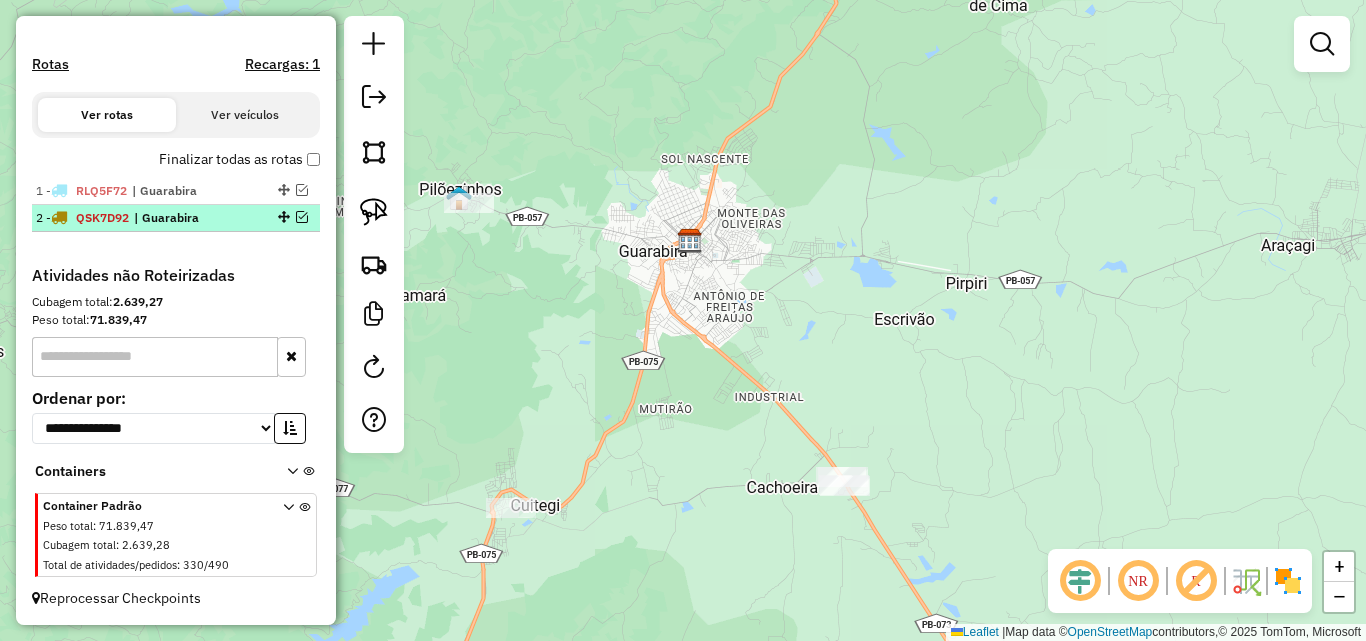 click on "2 -       QSK7D92   | Guarabira" at bounding box center [176, 218] 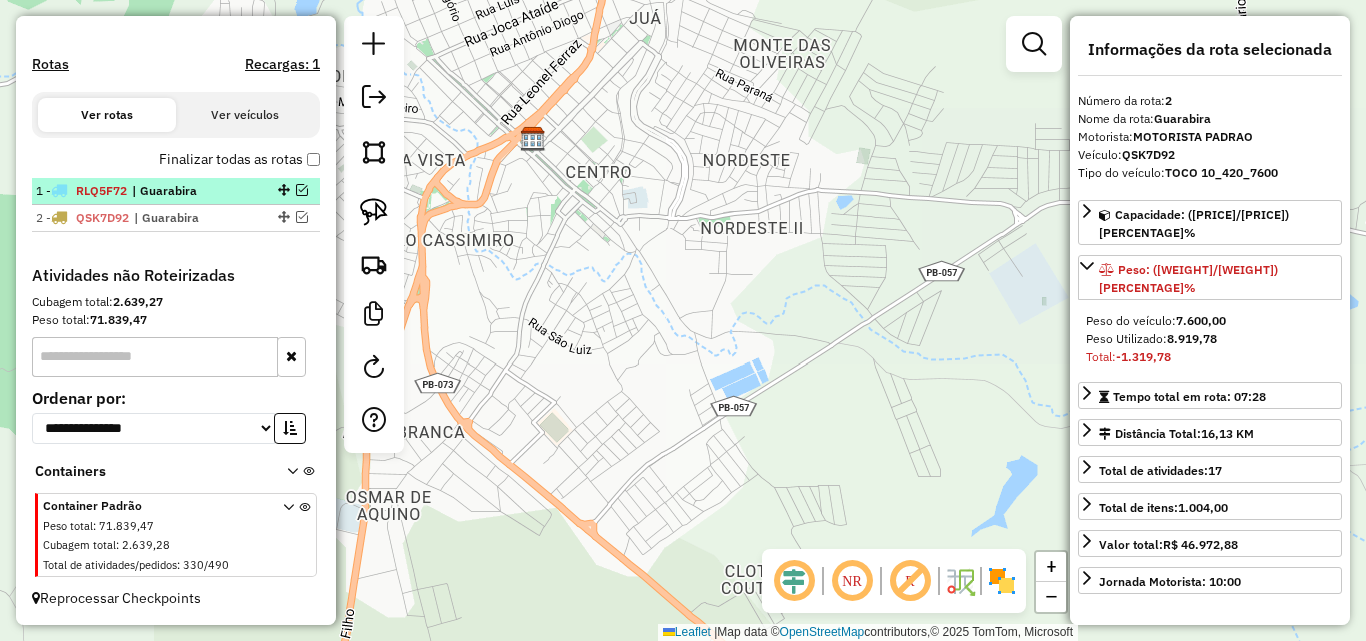 click at bounding box center (302, 190) 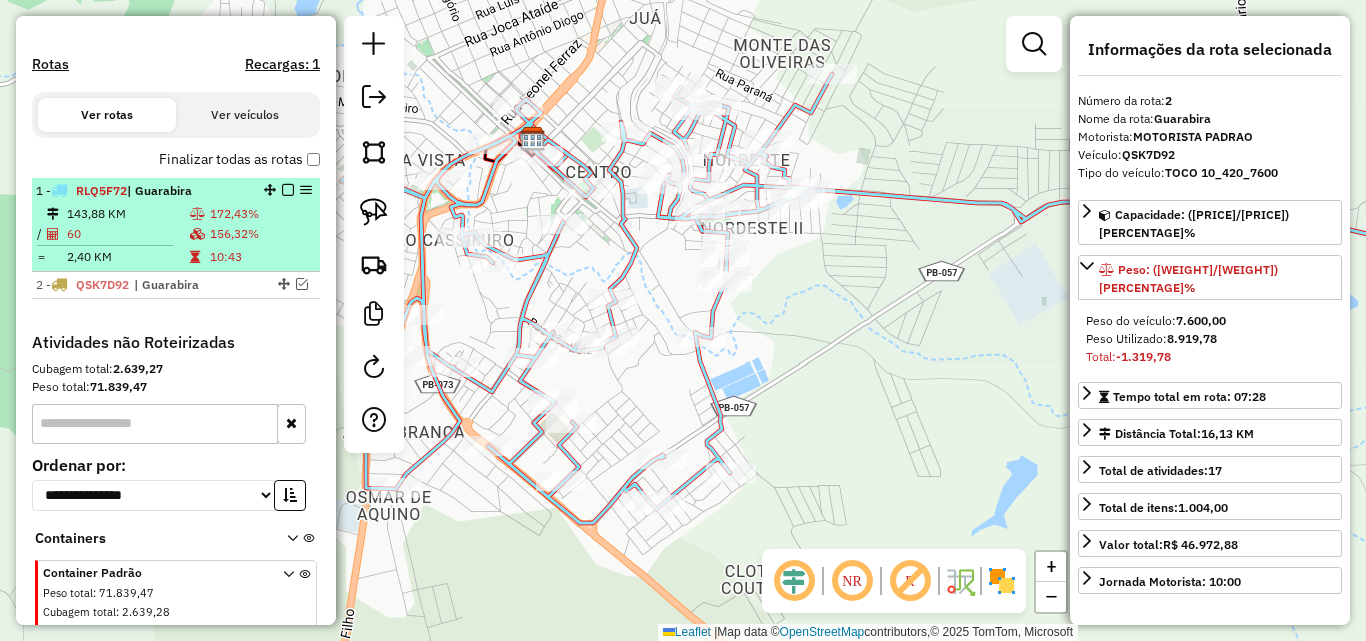 click on "1 -       RLQ5F72   | Guarabira" at bounding box center [176, 191] 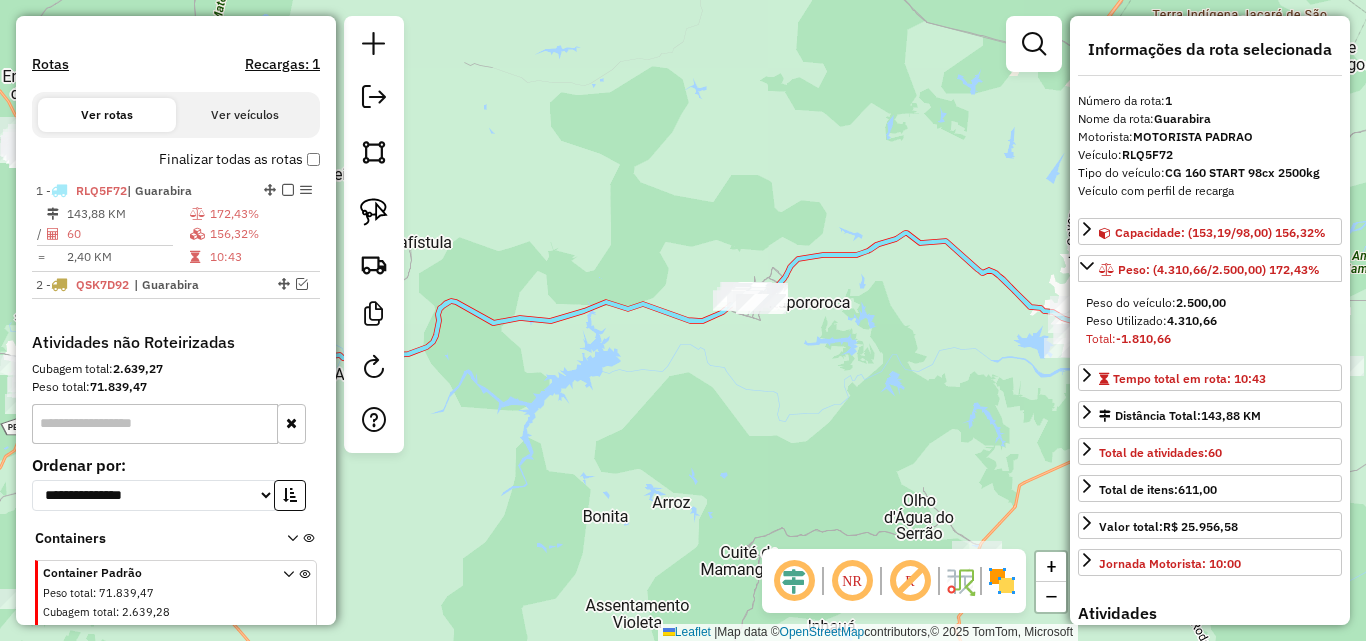 click on "Janela de atendimento Grade de atendimento Capacidade Transportadoras Veículos Cliente Pedidos  Rotas Selecione os dias de semana para filtrar as janelas de atendimento  Seg   Ter   Qua   Qui   Sex   Sáb   Dom  Informe o período da janela de atendimento: De: Até:  Filtrar exatamente a janela do cliente  Considerar janela de atendimento padrão  Selecione os dias de semana para filtrar as grades de atendimento  Seg   Ter   Qua   Qui   Sex   Sáb   Dom   Considerar clientes sem dia de atendimento cadastrado  Clientes fora do dia de atendimento selecionado Filtrar as atividades entre os valores definidos abaixo:  Peso mínimo:   Peso máximo:   Cubagem mínima:   Cubagem máxima:   De:   Até:  Filtrar as atividades entre o tempo de atendimento definido abaixo:  De:   Até:   Considerar capacidade total dos clientes não roteirizados Transportadora: Selecione um ou mais itens Tipo de veículo: Selecione um ou mais itens Veículo: Selecione um ou mais itens Motorista: Selecione um ou mais itens Nome: Rótulo:" 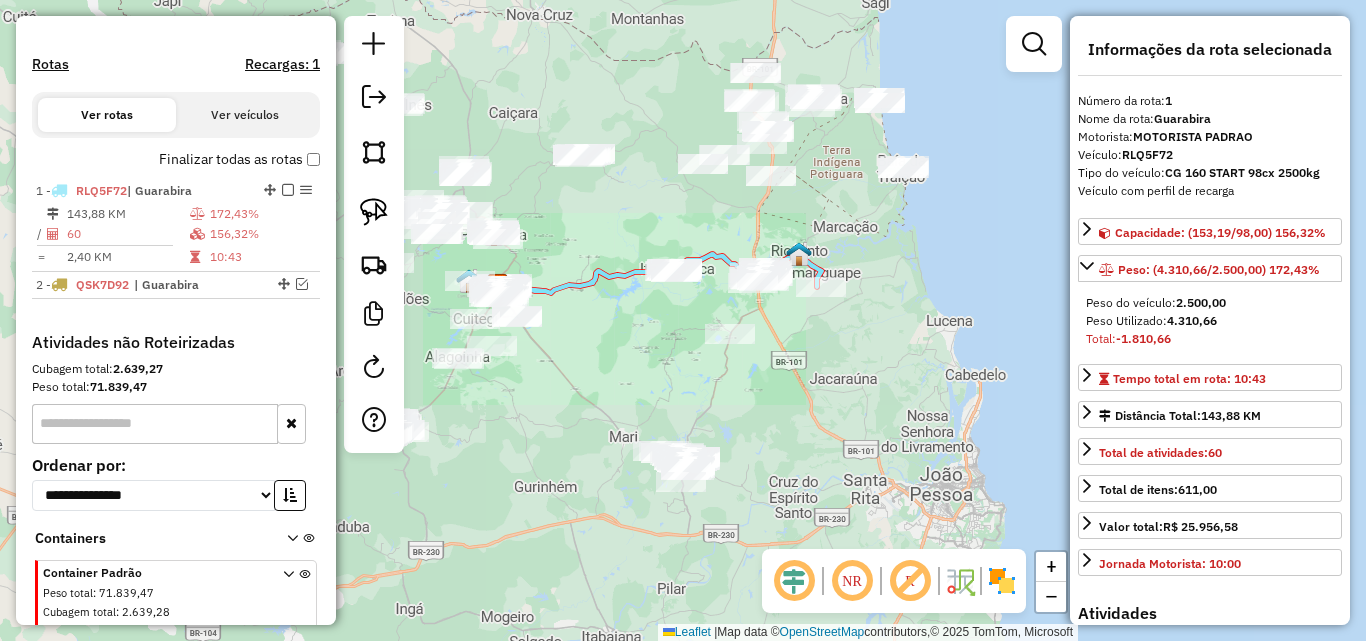 drag, startPoint x: 891, startPoint y: 428, endPoint x: 879, endPoint y: 413, distance: 19.209373 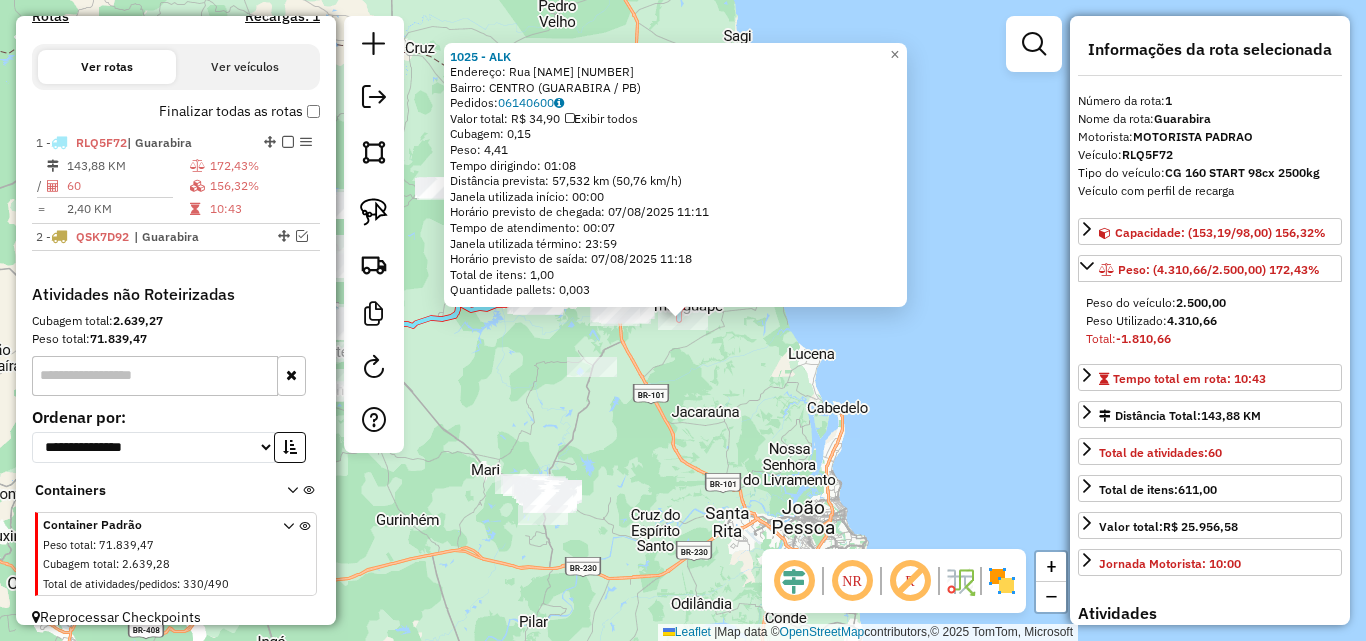 scroll, scrollTop: 655, scrollLeft: 0, axis: vertical 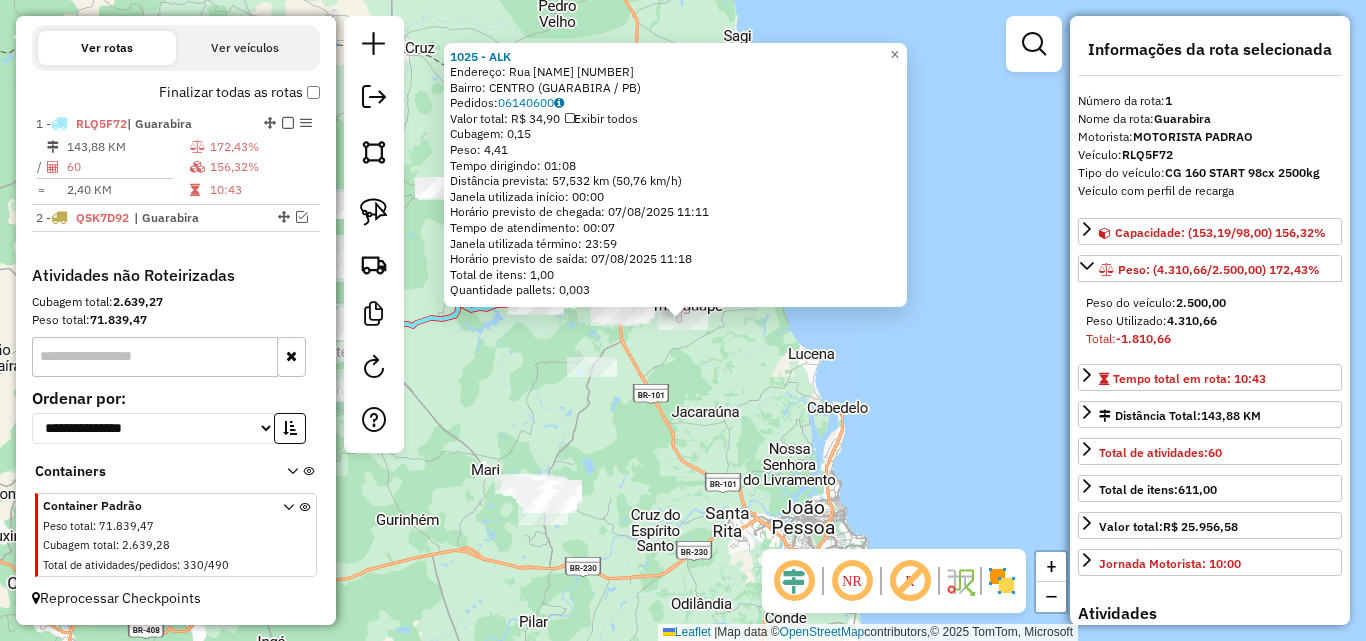 drag, startPoint x: 510, startPoint y: 70, endPoint x: 631, endPoint y: 70, distance: 121 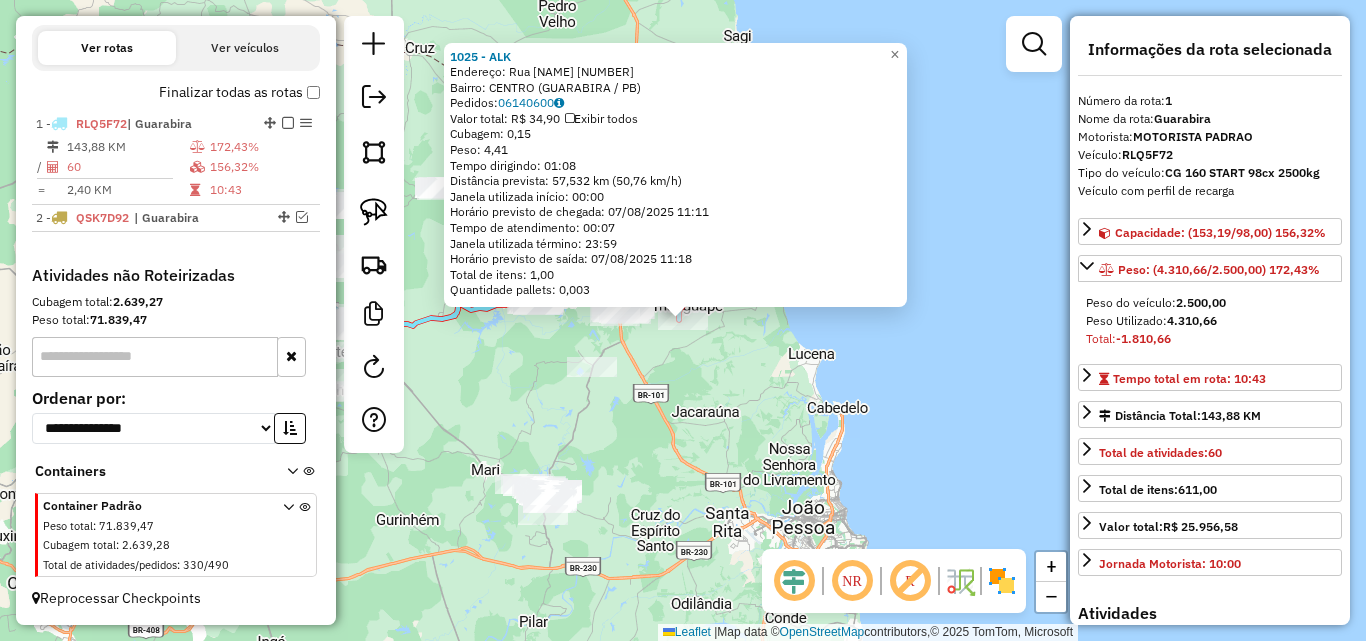 drag, startPoint x: 722, startPoint y: 466, endPoint x: 730, endPoint y: 457, distance: 12.0415945 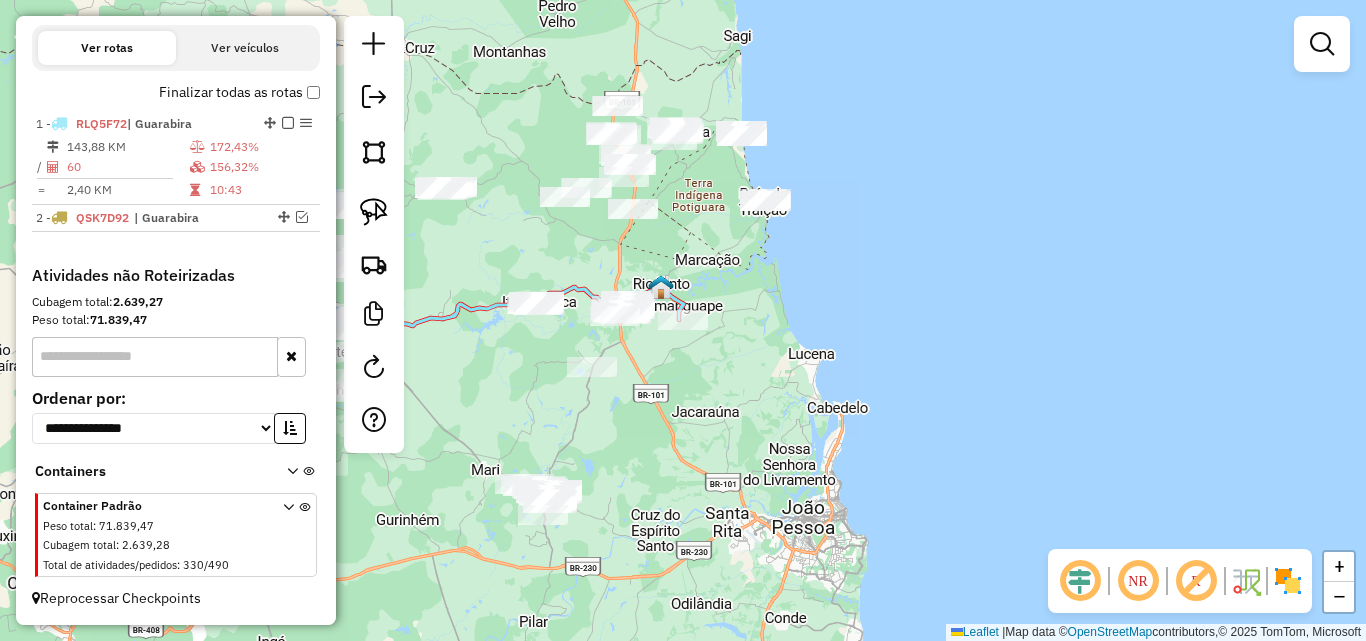 click on "Janela de atendimento Grade de atendimento Capacidade Transportadoras Veículos Cliente Pedidos  Rotas Selecione os dias de semana para filtrar as janelas de atendimento  Seg   Ter   Qua   Qui   Sex   Sáb   Dom  Informe o período da janela de atendimento: De: Até:  Filtrar exatamente a janela do cliente  Considerar janela de atendimento padrão  Selecione os dias de semana para filtrar as grades de atendimento  Seg   Ter   Qua   Qui   Sex   Sáb   Dom   Considerar clientes sem dia de atendimento cadastrado  Clientes fora do dia de atendimento selecionado Filtrar as atividades entre os valores definidos abaixo:  Peso mínimo:   Peso máximo:   Cubagem mínima:   Cubagem máxima:   De:   Até:  Filtrar as atividades entre o tempo de atendimento definido abaixo:  De:   Até:   Considerar capacidade total dos clientes não roteirizados Transportadora: Selecione um ou mais itens Tipo de veículo: Selecione um ou mais itens Veículo: Selecione um ou mais itens Motorista: Selecione um ou mais itens Nome: Rótulo:" 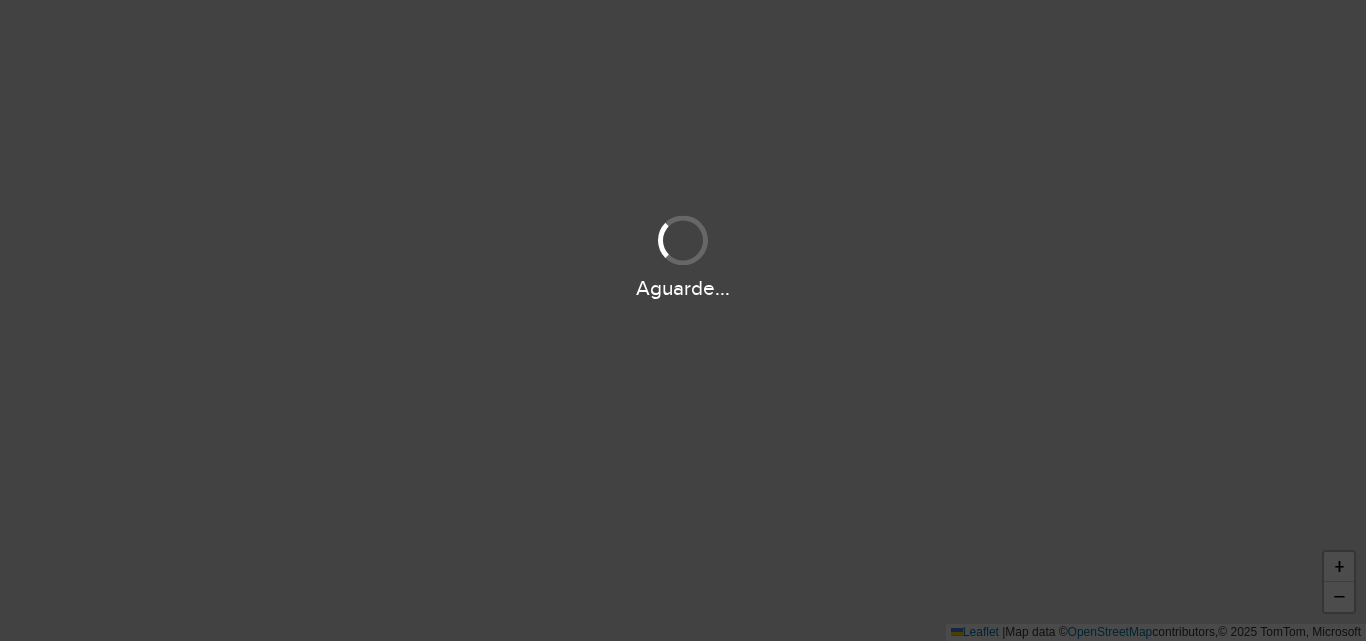 scroll, scrollTop: 0, scrollLeft: 0, axis: both 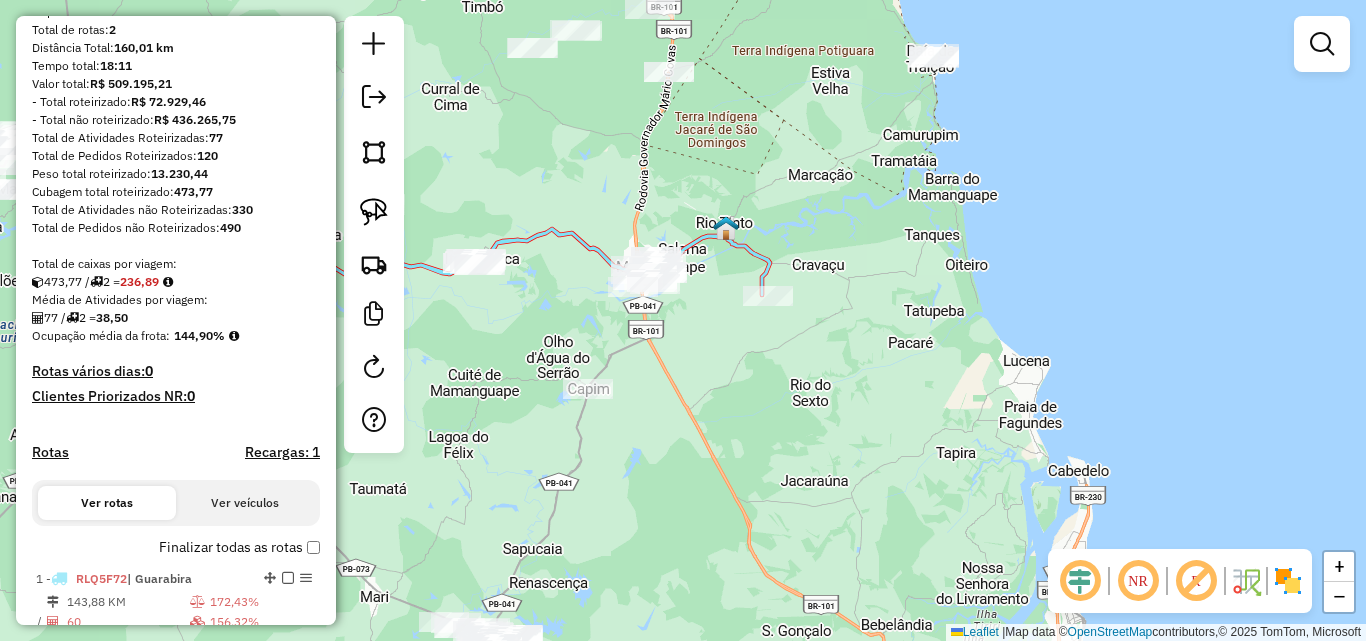 select on "**********" 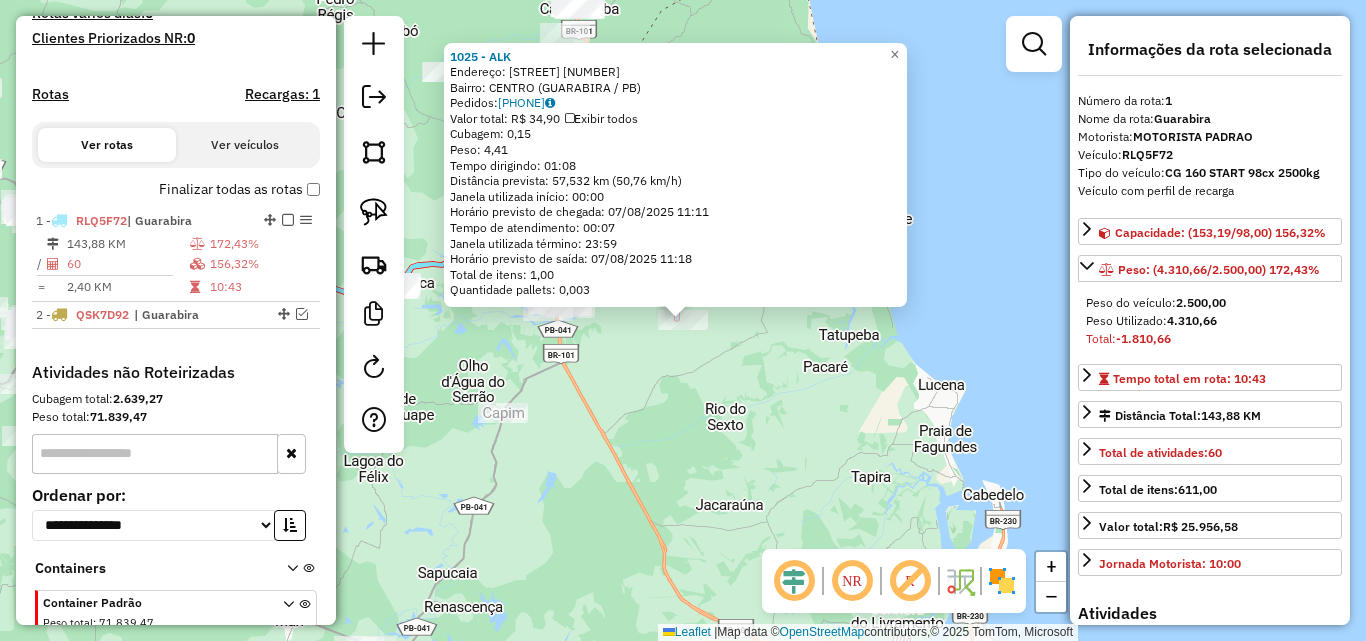 scroll, scrollTop: 655, scrollLeft: 0, axis: vertical 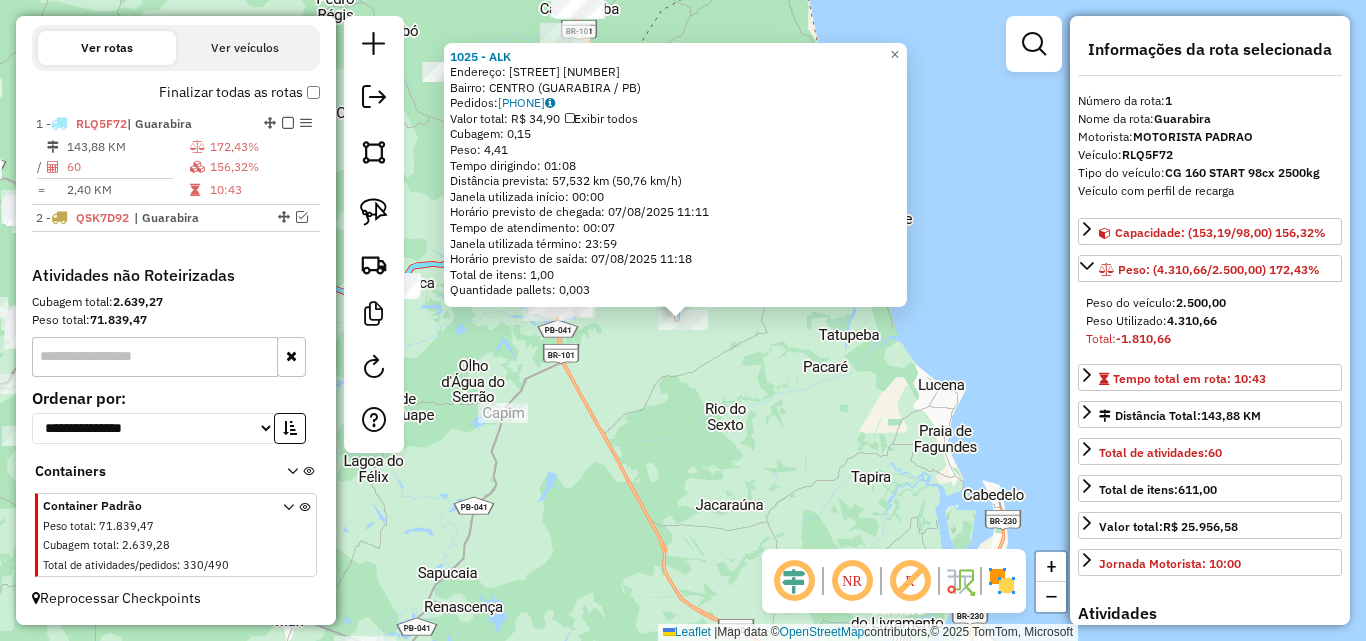 click on "[ID] - [NAME] Endereço: Rua Paulino Pinto [NUMBER] Bairro: CENTRO ([CITY] / PB) Pedidos: [ORDER_ID] Valor total: R$ [PRICE] Exibir todos Cubagem: Peso: Tempo dirigindo: Distância prevista: Janela utilizada início: Horário previsto de chegada: [DATE] [TIME] Tempo de atendimento: Janela utilizada término: Horário previsto de saída: [DATE] [TIME] Total de itens: Quantidade pallets: × Janela de atendimento Grade de atendimento Capacidade Transportadoras Veículos Cliente Pedidos Rotas Selecione os dias de semana para filtrar as janelas de atendimento Seg Ter Qua Qui Sex Sáb Dom Informe o período da janela de atendimento: De: Até: Filtrar exatamente a janela do cliente Considerar janela de atendimento padrão Selecione os dias de semana para filtrar as grades de atendimento Seg Ter Qua Qui Sex Sáb Dom Considerar clientes sem dia de atendimento cadastrado Peso mínimo: De:" 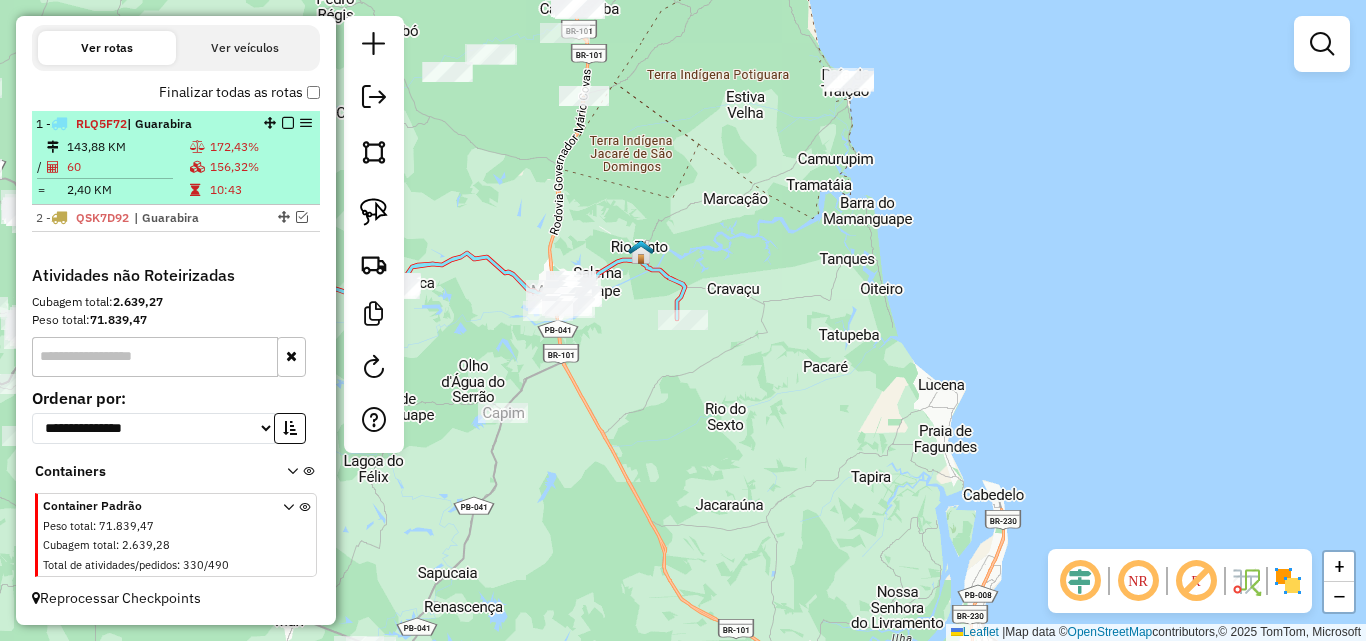 click at bounding box center [288, 123] 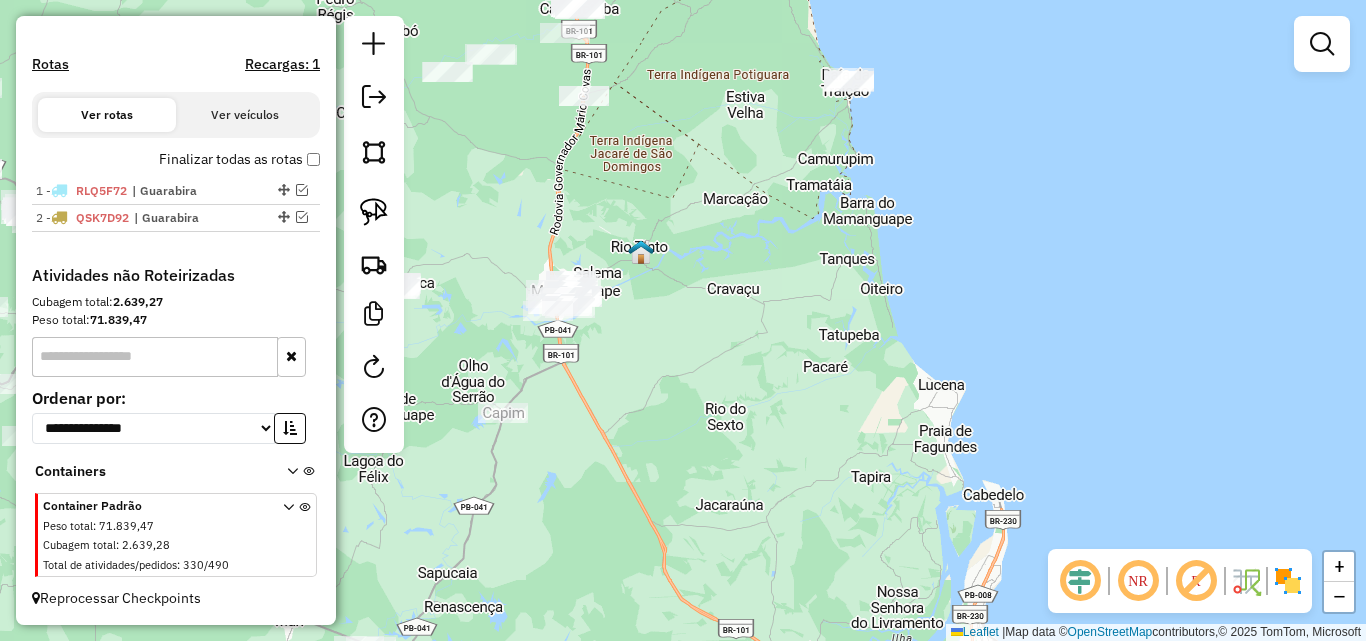 scroll, scrollTop: 588, scrollLeft: 0, axis: vertical 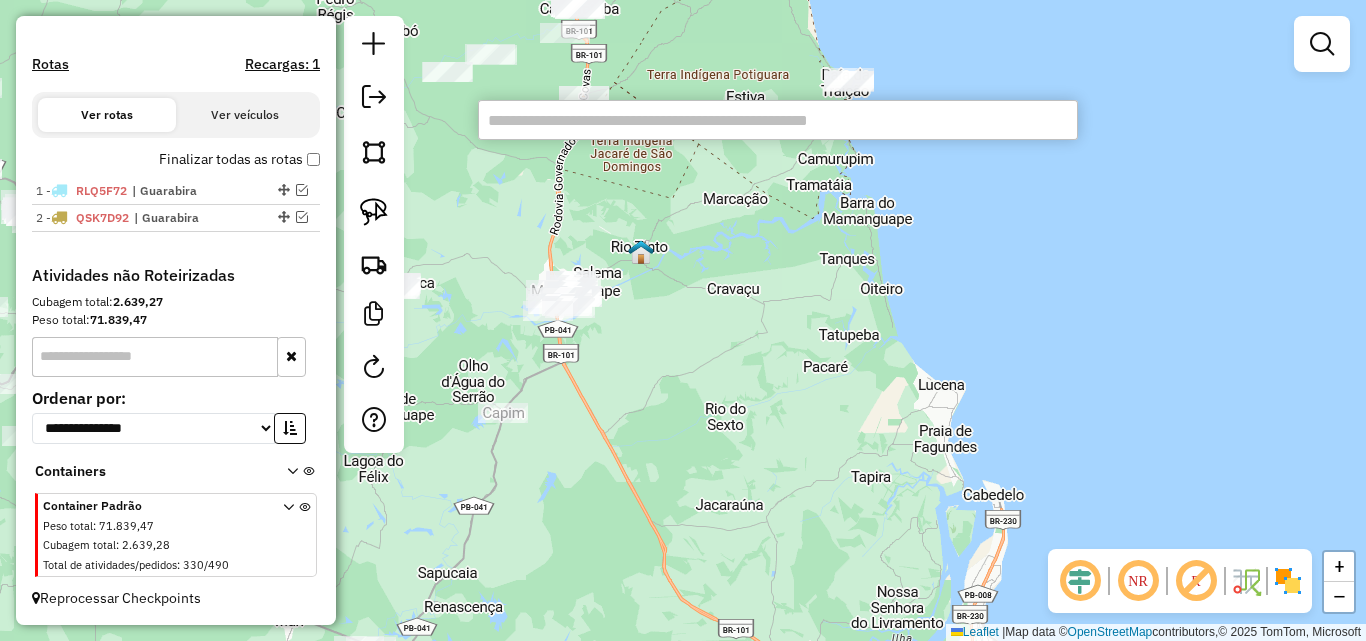 click on "Janela de atendimento Grade de atendimento Capacidade Transportadoras Veículos Cliente Pedidos  Rotas Selecione os dias de semana para filtrar as janelas de atendimento  Seg   Ter   Qua   Qui   Sex   Sáb   Dom  Informe o período da janela de atendimento: De: Até:  Filtrar exatamente a janela do cliente  Considerar janela de atendimento padrão  Selecione os dias de semana para filtrar as grades de atendimento  Seg   Ter   Qua   Qui   Sex   Sáb   Dom   Considerar clientes sem dia de atendimento cadastrado  Clientes fora do dia de atendimento selecionado Filtrar as atividades entre os valores definidos abaixo:  Peso mínimo:   Peso máximo:   Cubagem mínima:   Cubagem máxima:   De:   Até:  Filtrar as atividades entre o tempo de atendimento definido abaixo:  De:   Até:   Considerar capacidade total dos clientes não roteirizados Transportadora: Selecione um ou mais itens Tipo de veículo: Selecione um ou mais itens Veículo: Selecione um ou mais itens Motorista: Selecione um ou mais itens Nome: Rótulo:" 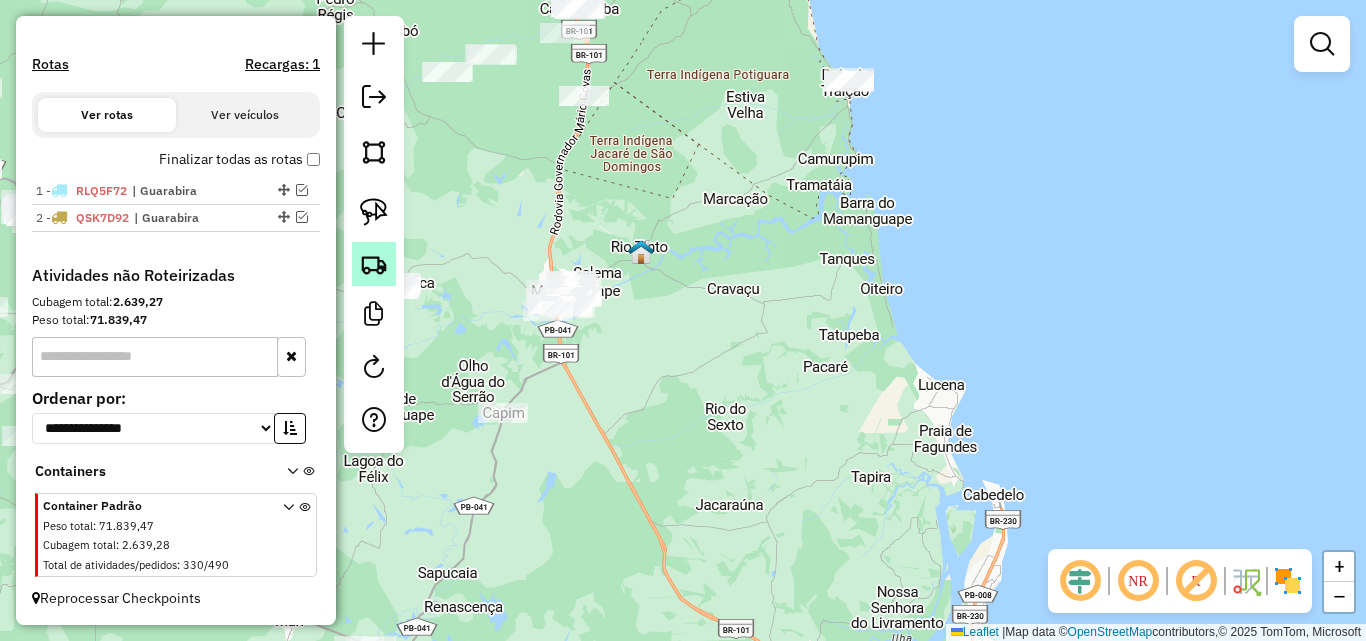 click 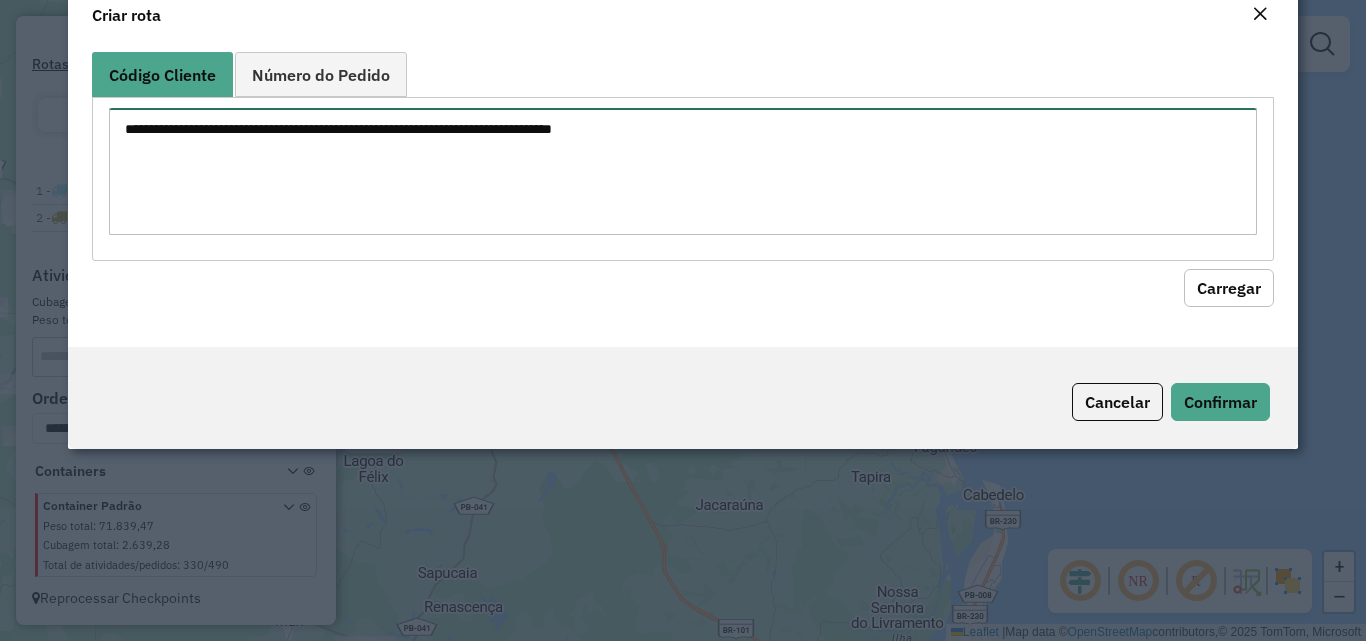 click at bounding box center [682, 171] 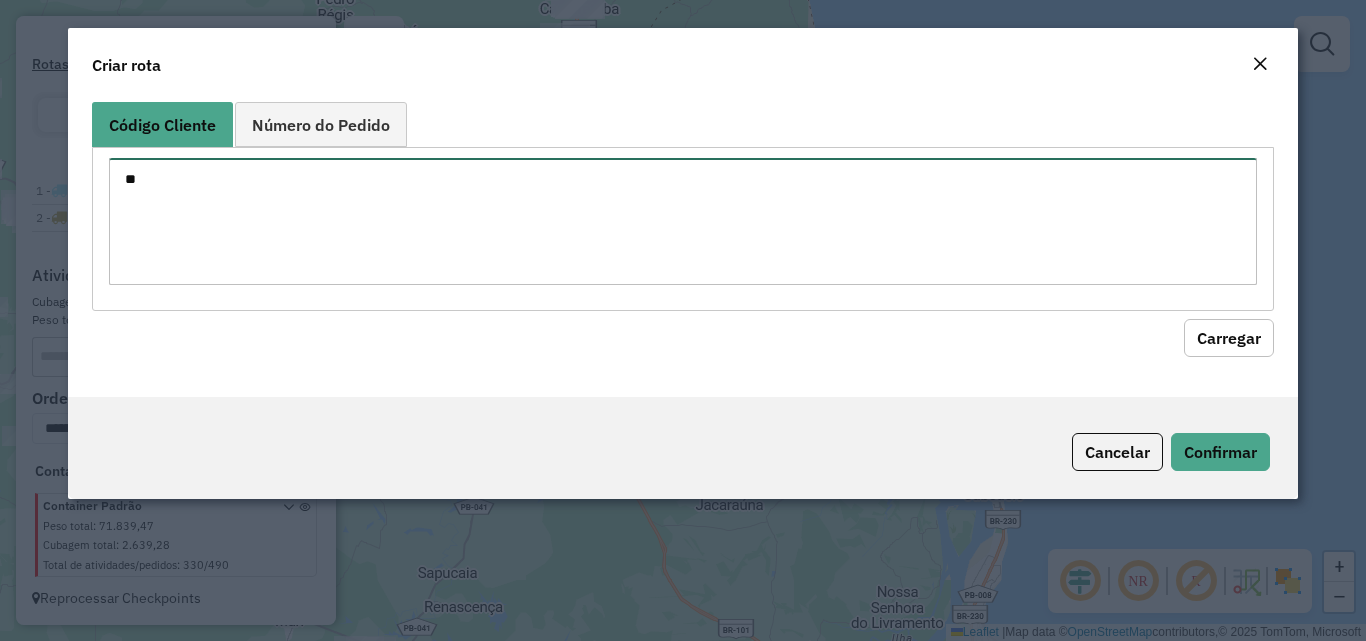 type on "**" 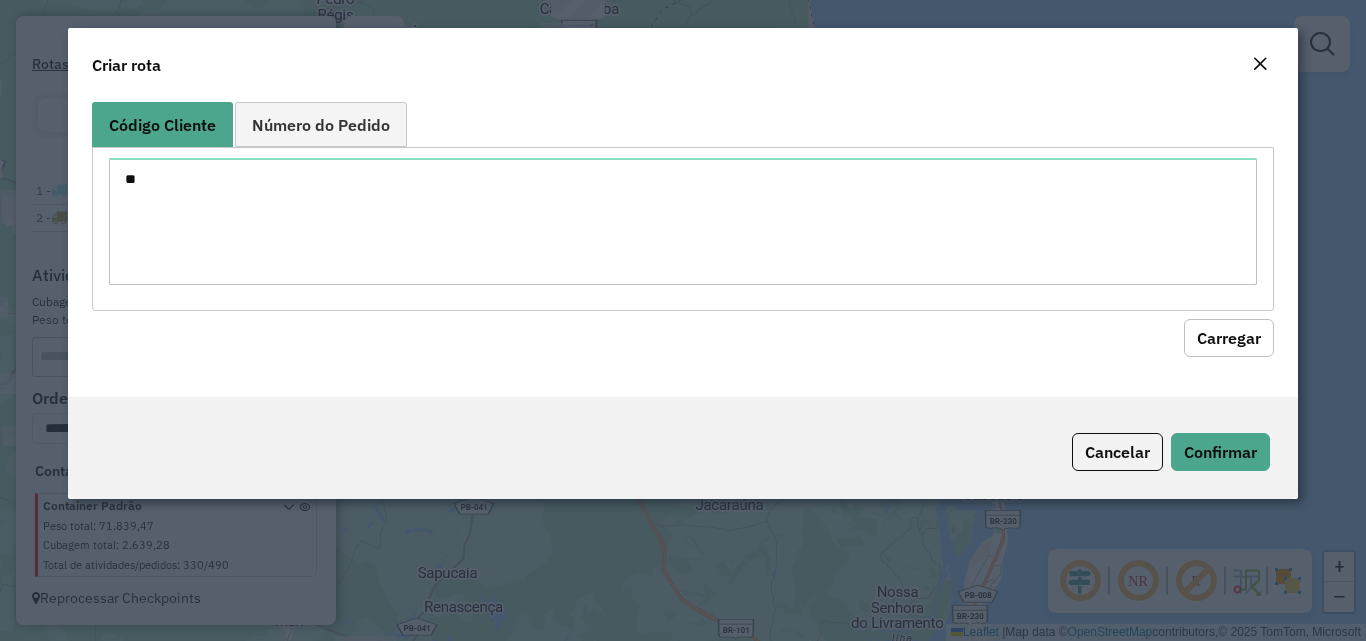 click 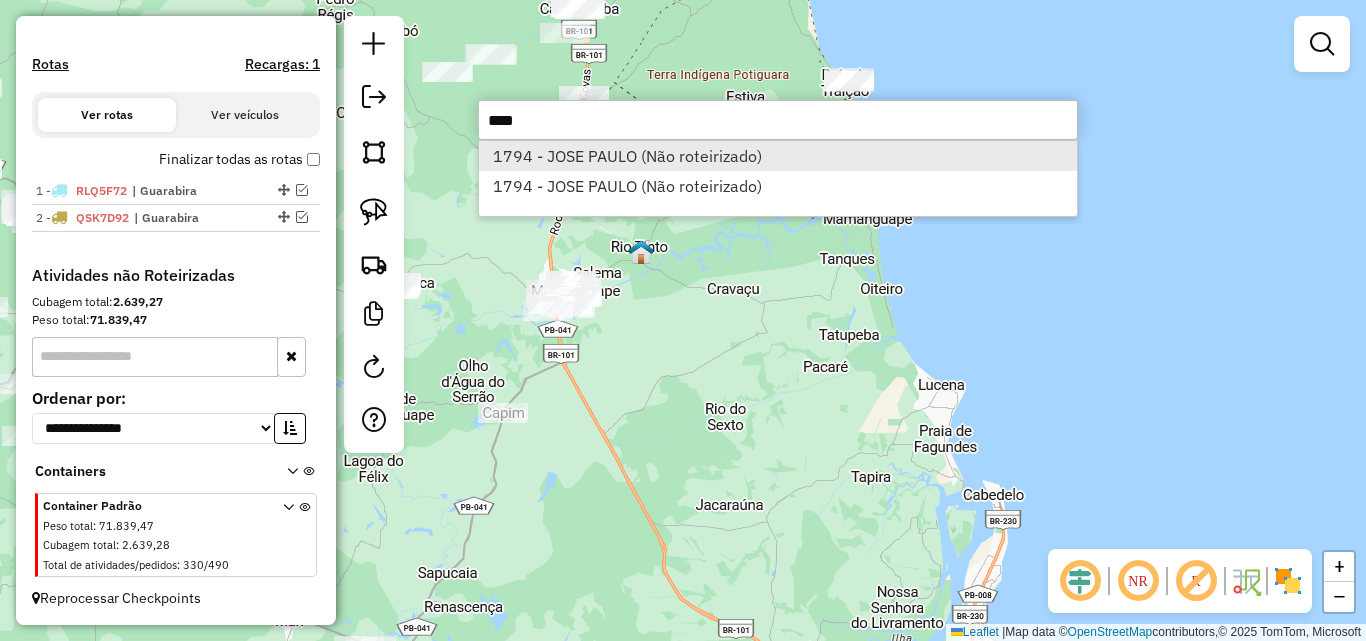 type on "****" 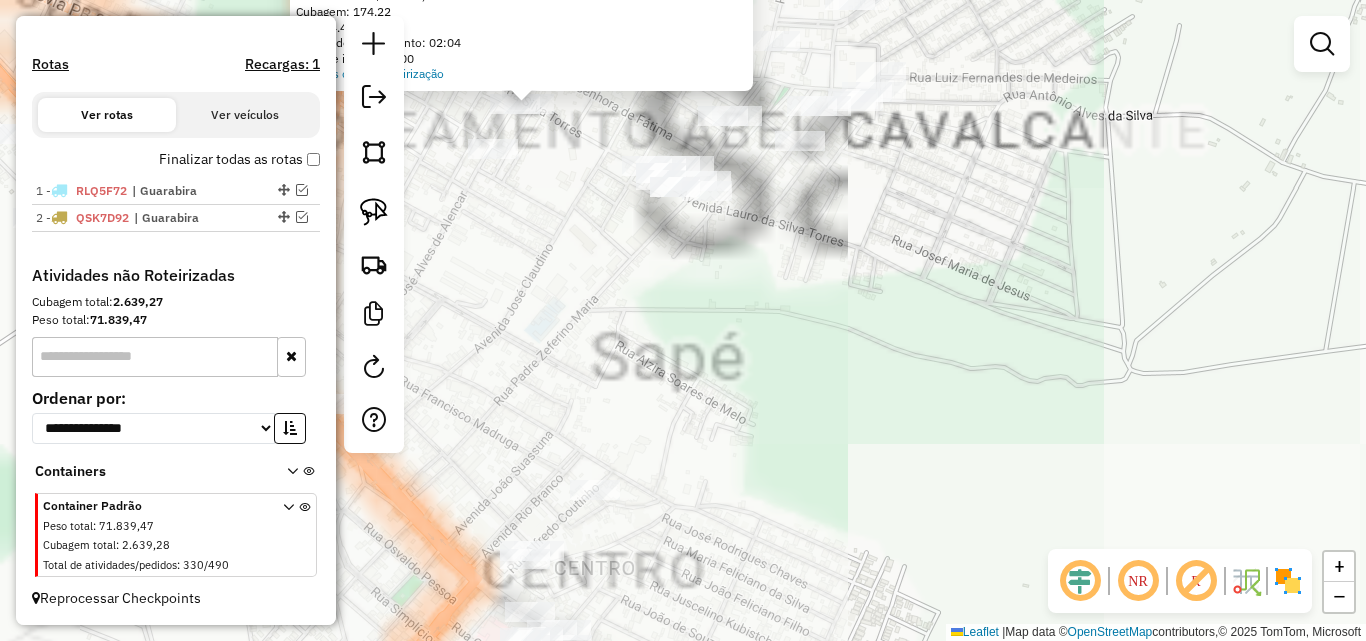 drag, startPoint x: 611, startPoint y: 312, endPoint x: 667, endPoint y: 351, distance: 68.24222 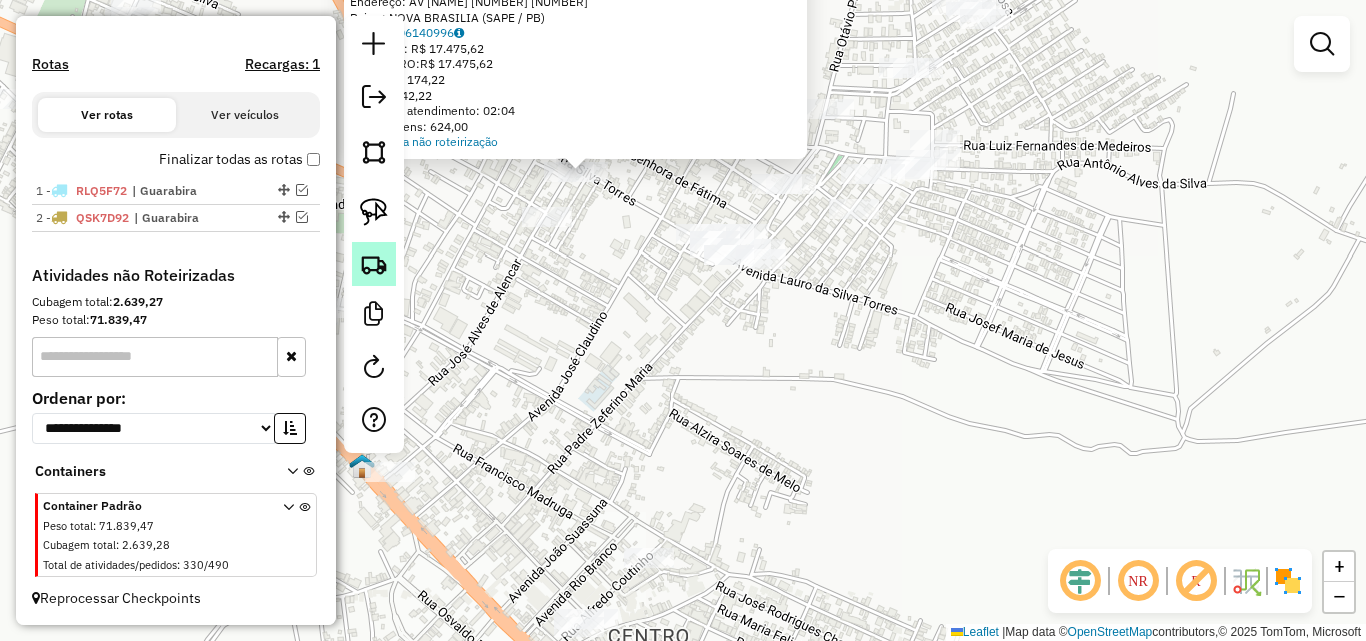 click 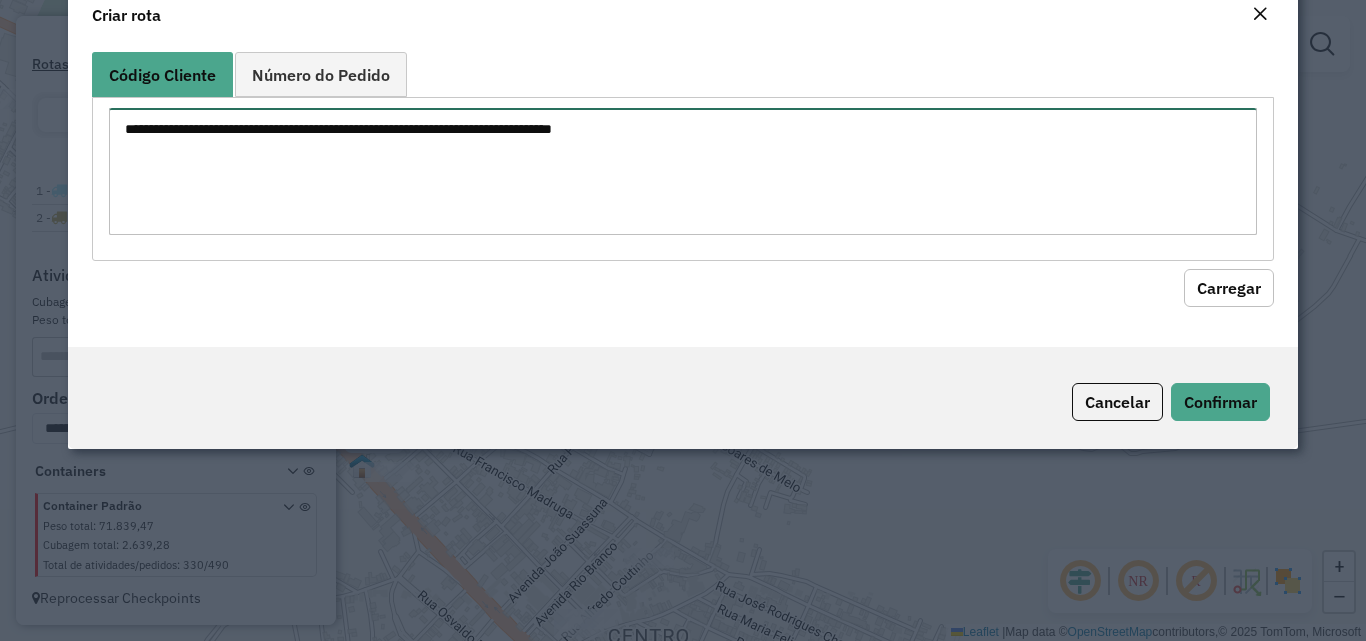 click at bounding box center (682, 171) 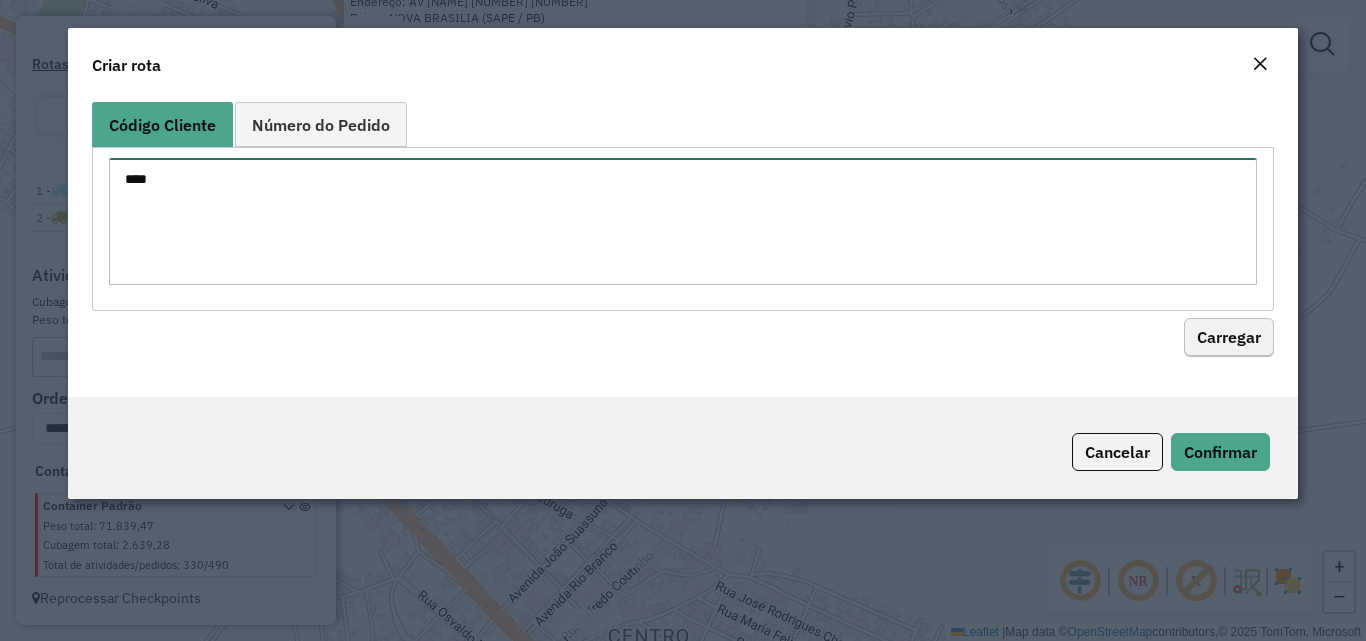 type on "****" 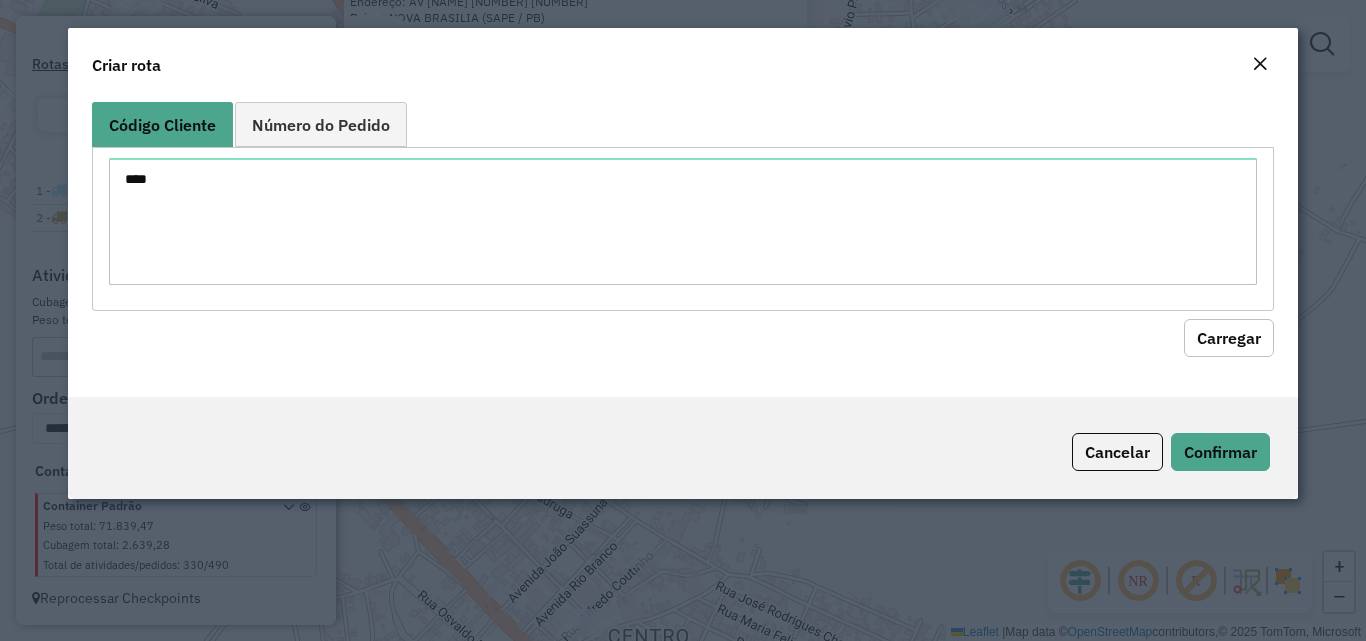 drag, startPoint x: 1215, startPoint y: 350, endPoint x: 741, endPoint y: 352, distance: 474.0042 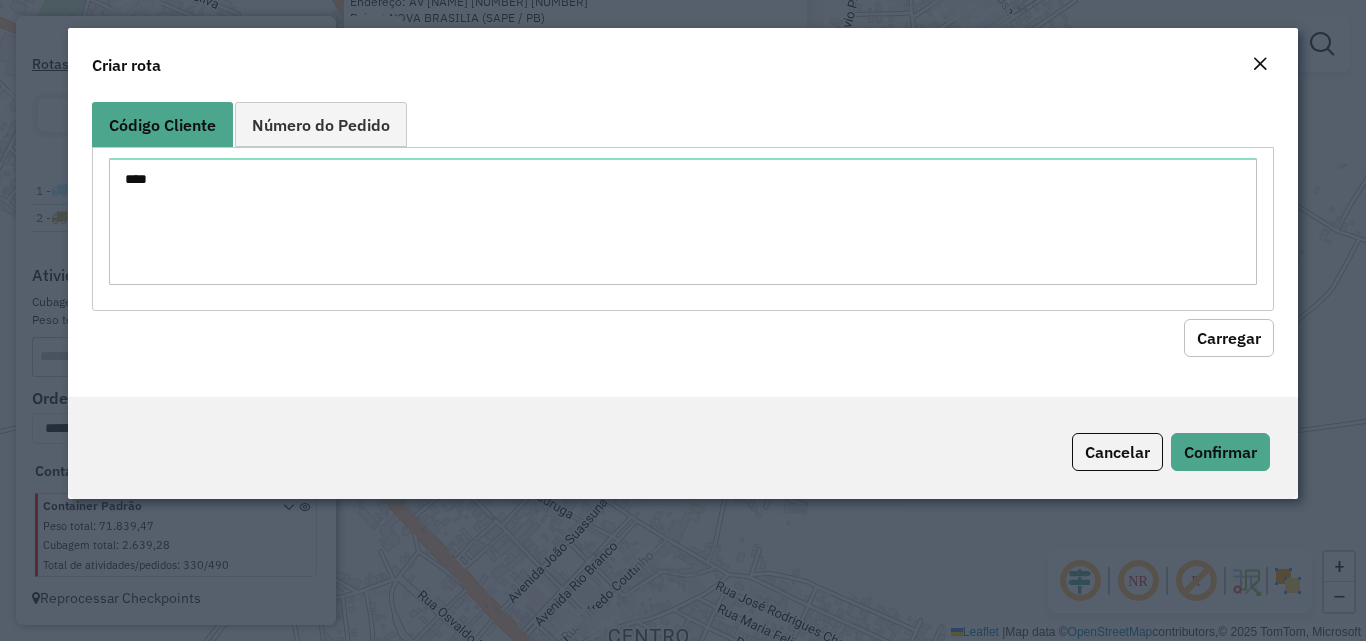 click on "Carregar" 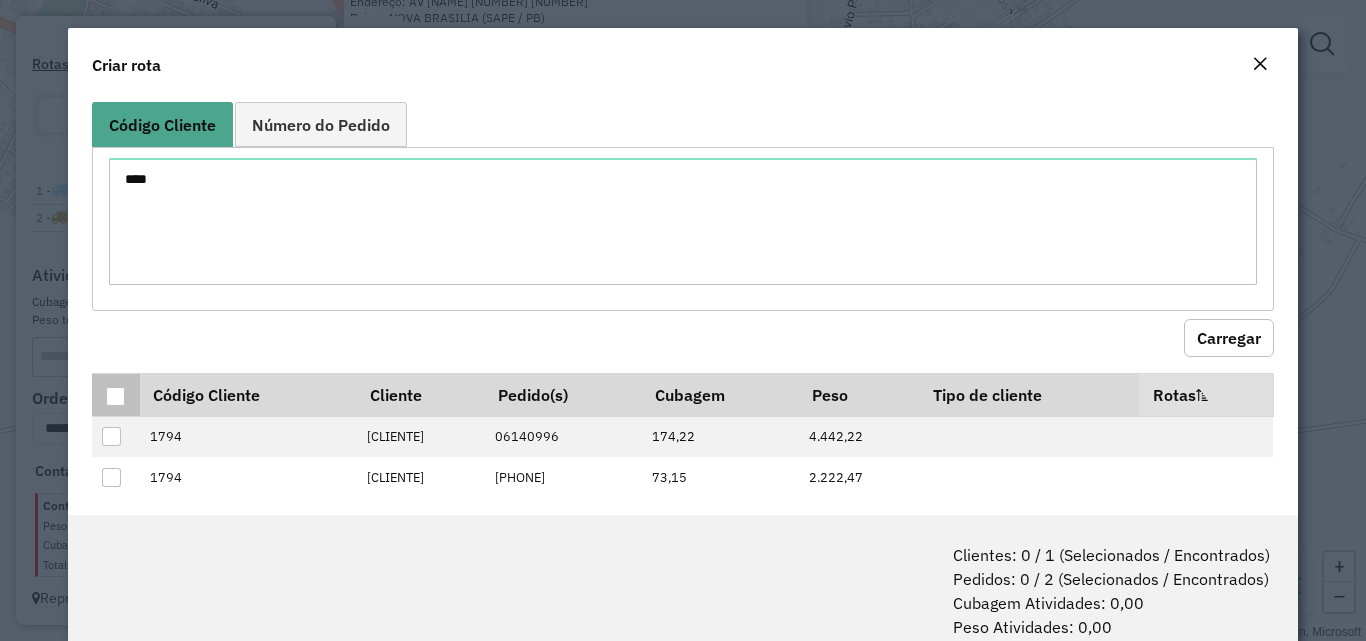 click at bounding box center (115, 396) 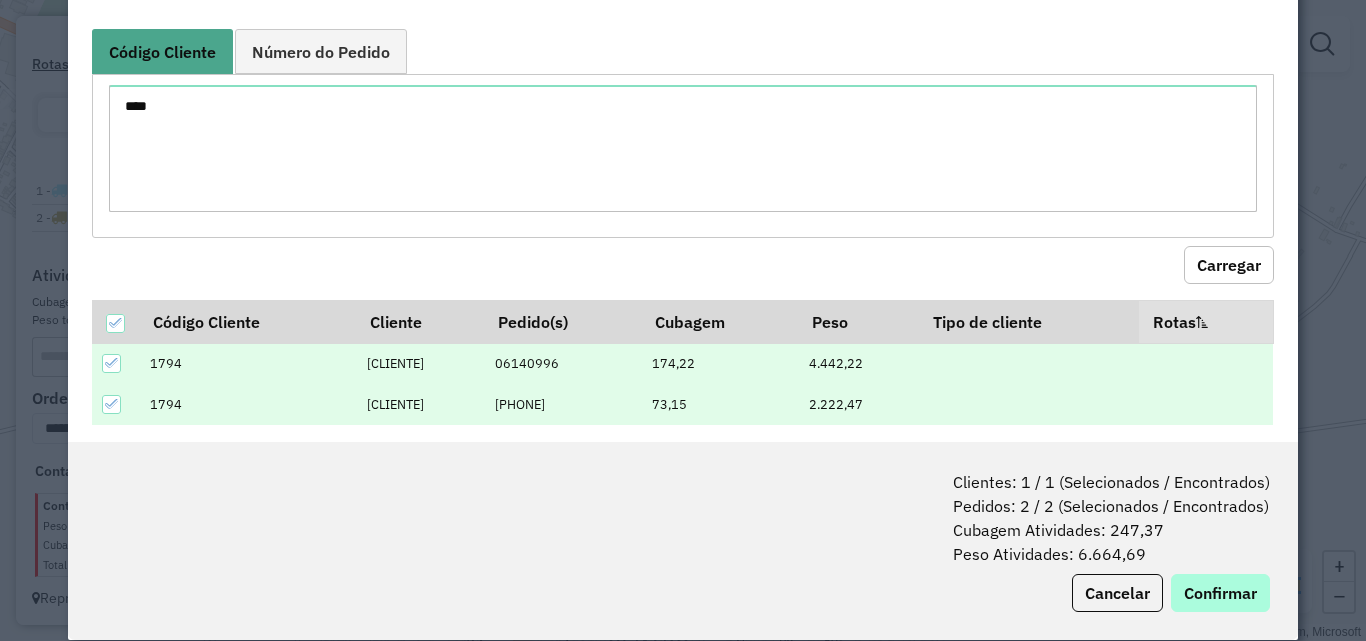 scroll, scrollTop: 100, scrollLeft: 0, axis: vertical 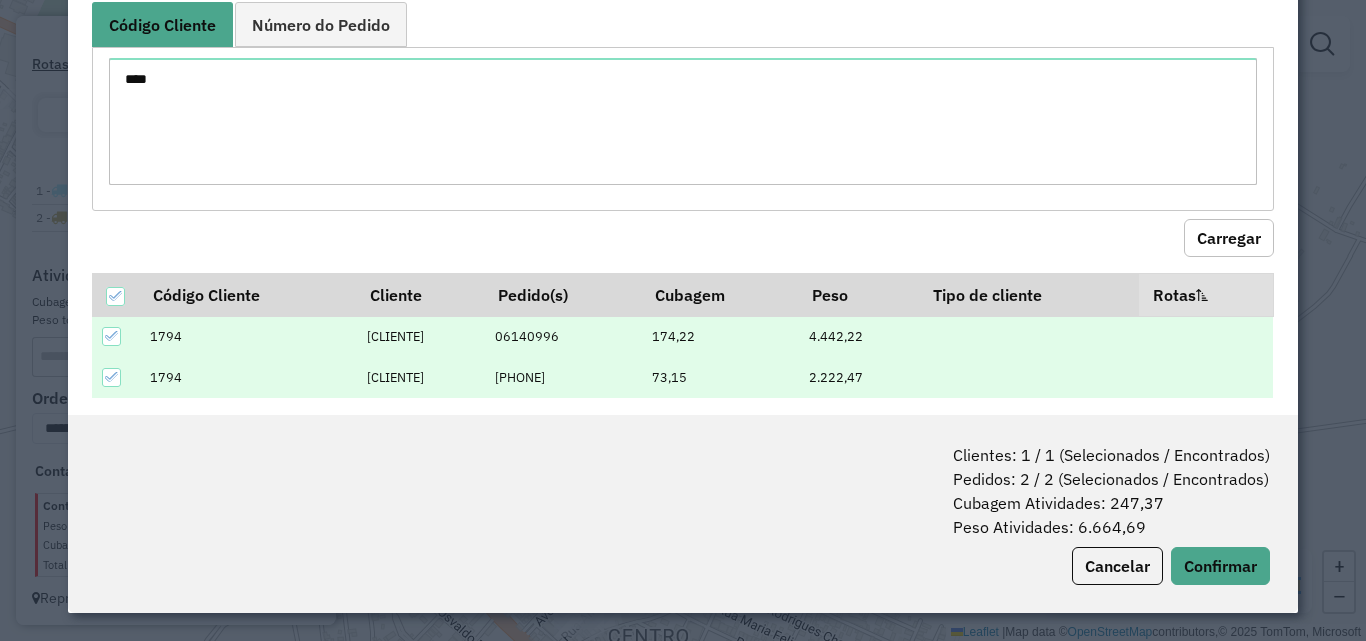 click on "Clientes: 1 / 1 (Selecionados / Encontrados)   Pedidos: 2 / 2 (Selecionados / Encontrados)   Cubagem Atividades: 247,37   Peso Atividades: 6.664,69   Cancelar   Confirmar" 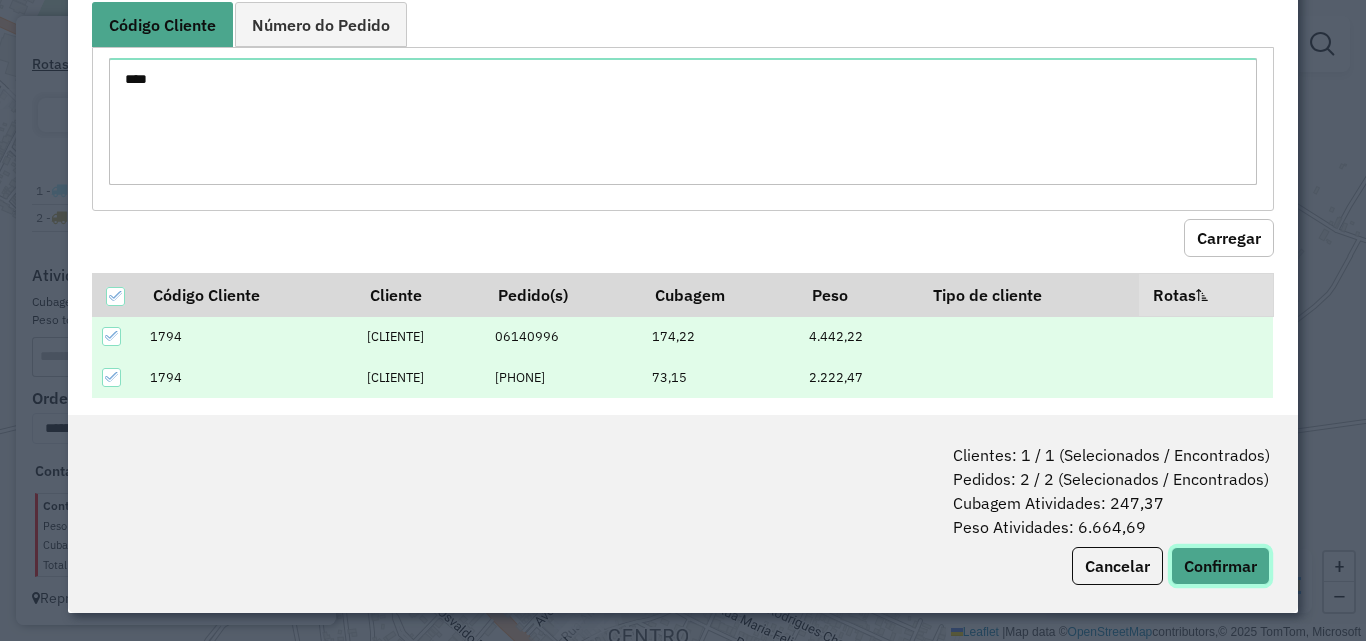click on "Confirmar" 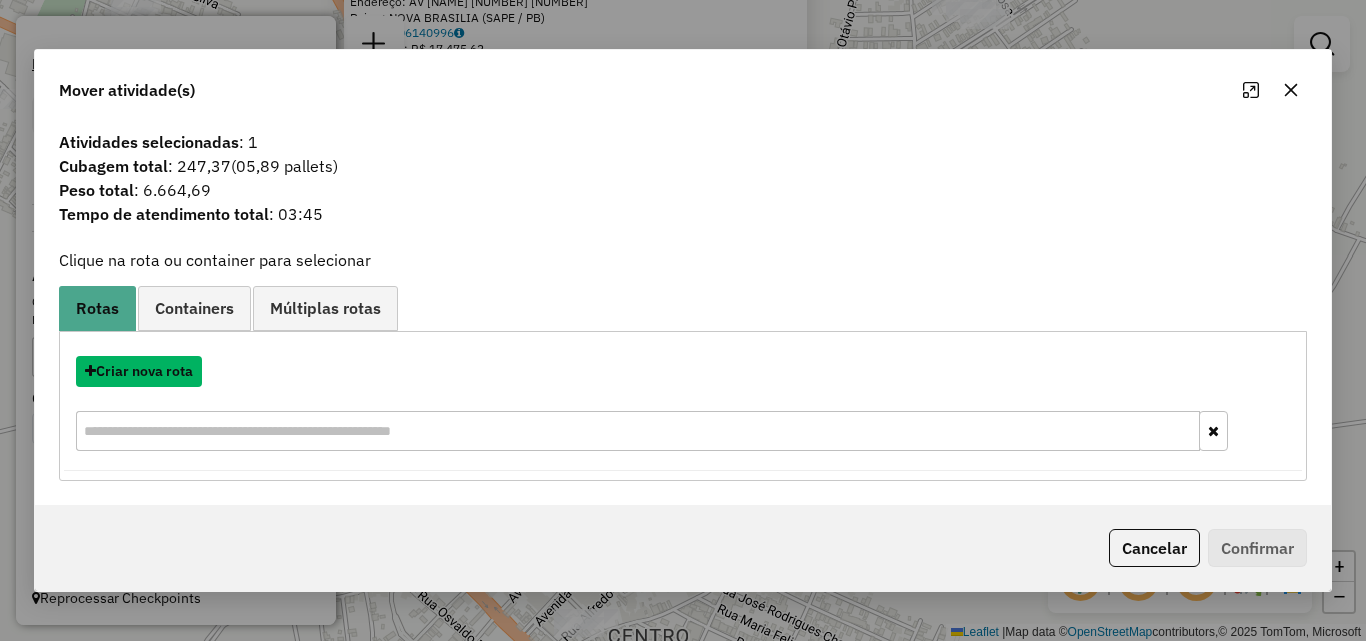 click on "Criar nova rota" at bounding box center [139, 371] 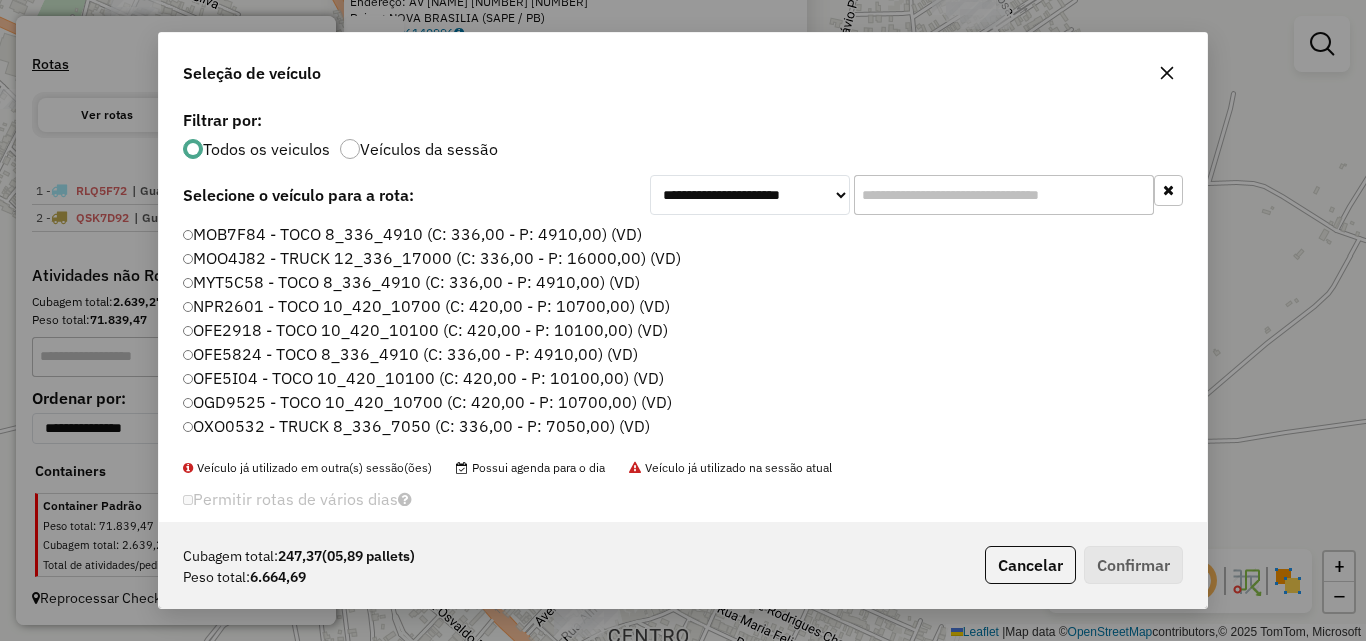 scroll, scrollTop: 11, scrollLeft: 6, axis: both 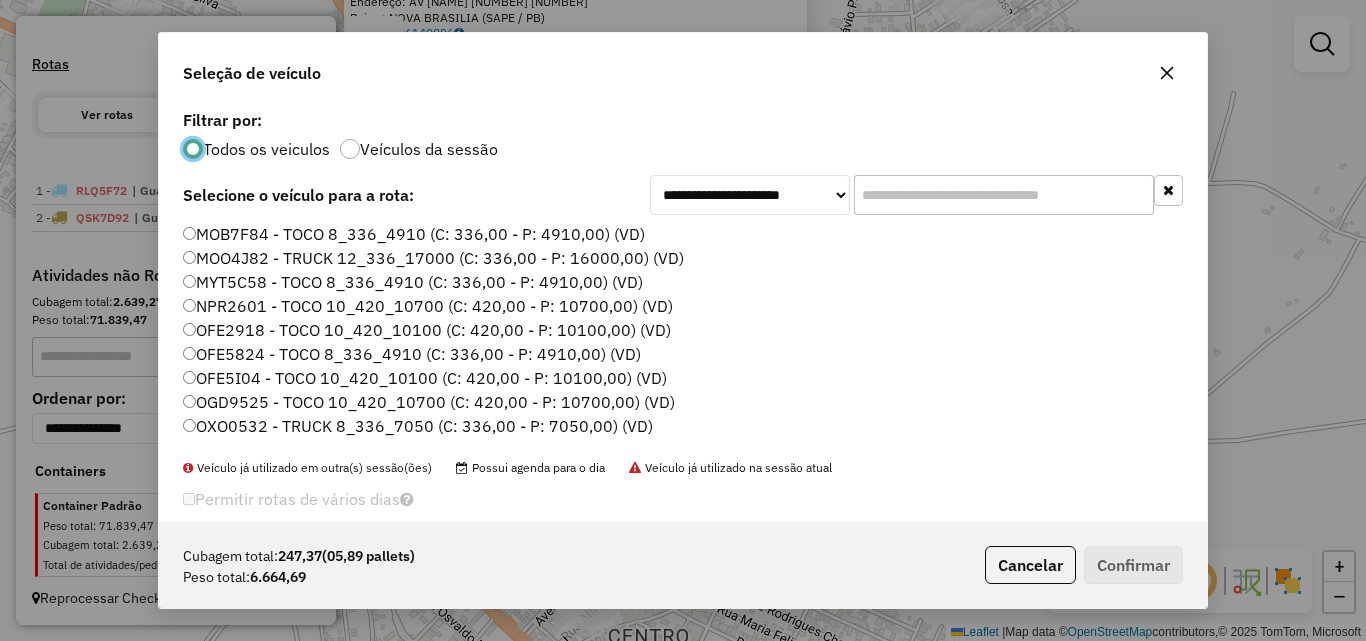 click 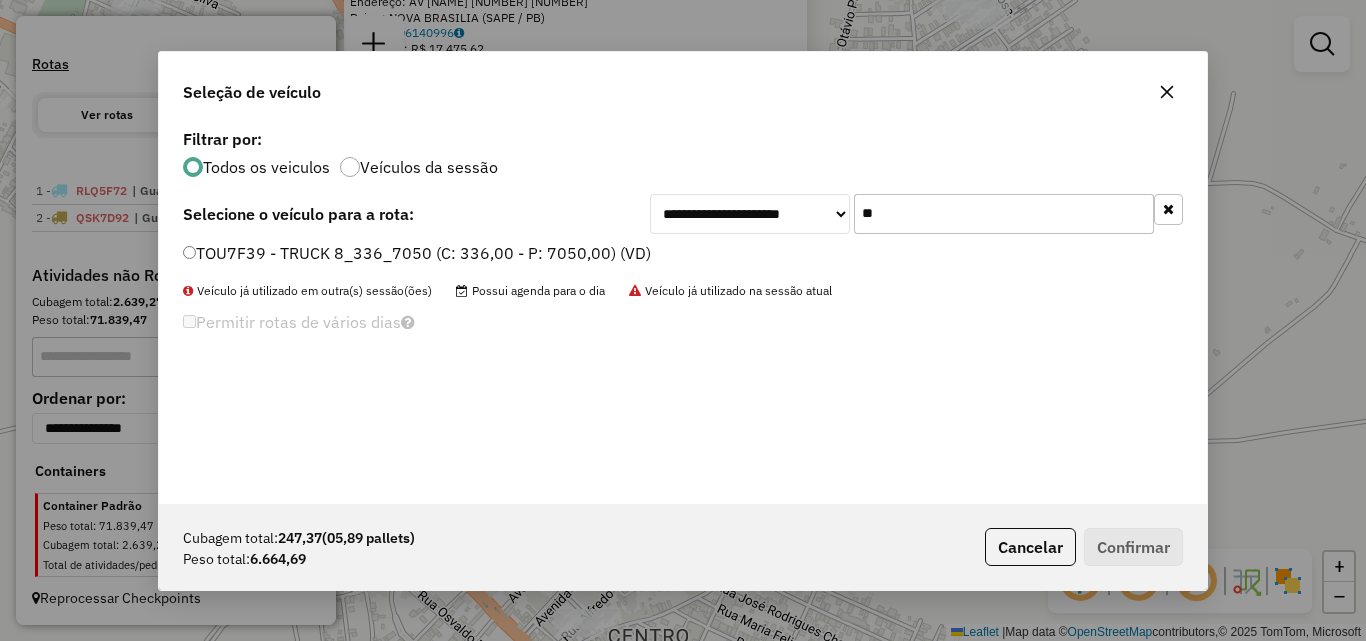 type on "**" 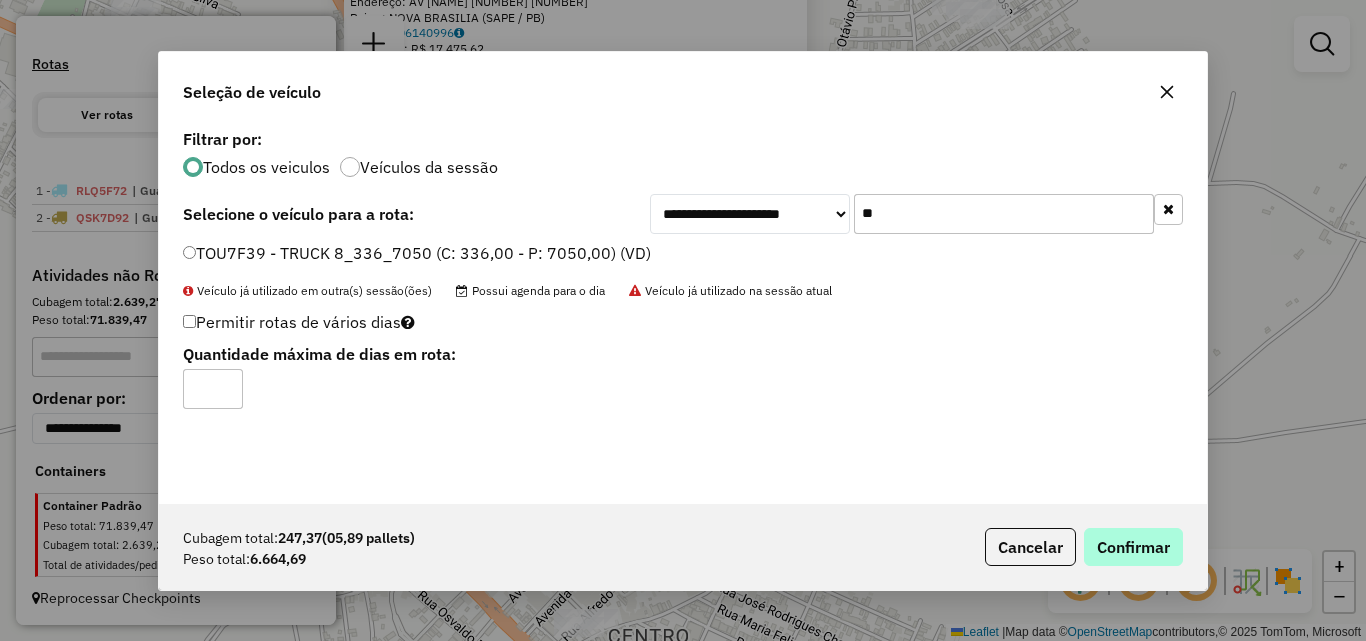 drag, startPoint x: 1122, startPoint y: 520, endPoint x: 1126, endPoint y: 531, distance: 11.7046995 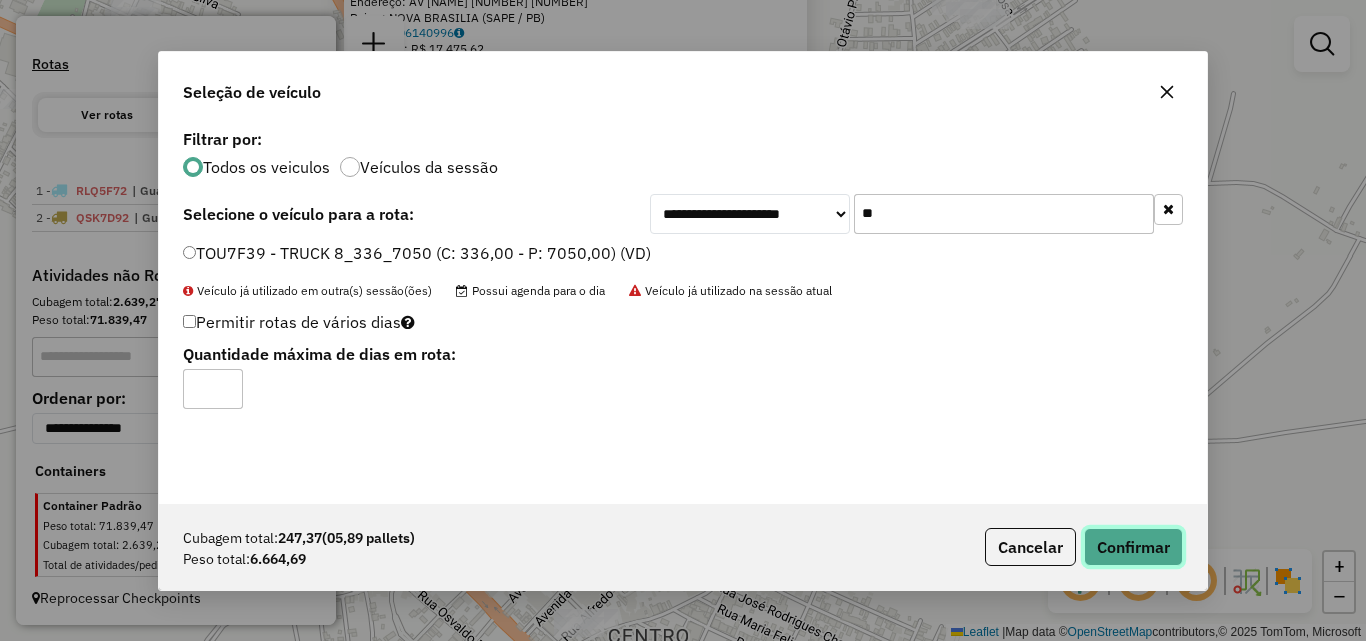 click on "Confirmar" 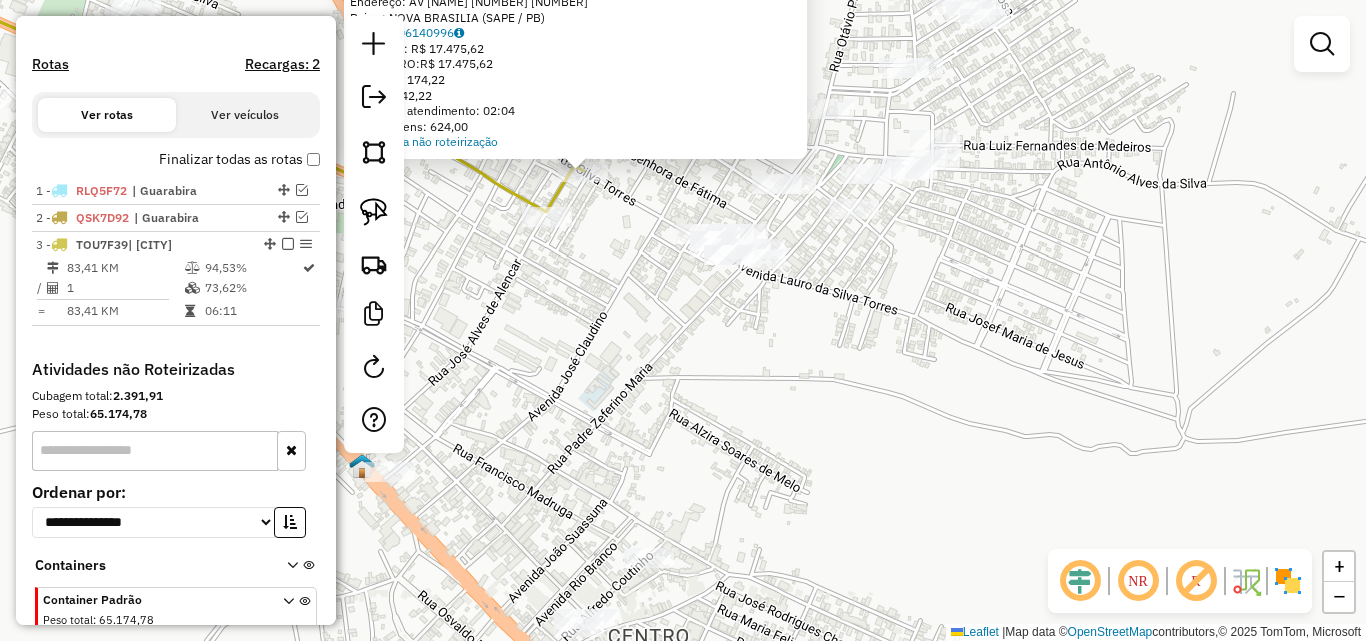scroll, scrollTop: 655, scrollLeft: 0, axis: vertical 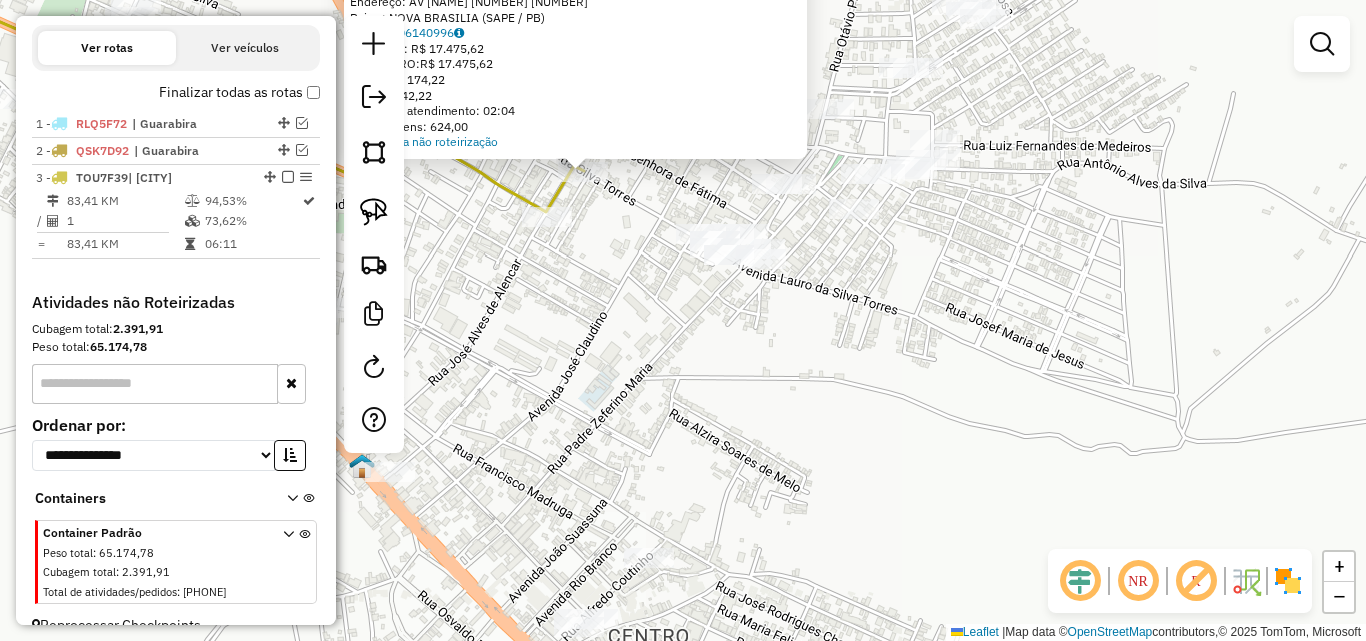 click on "Atividade não roteirizada 1794 - JOSE PAULO  Endereço:  AV LAURO DA SILVA TORRES 405 405   Bairro: NOVA BRASILIA (SAPE / PB)   Pedidos:  06140996   Valor total: R$ 17.475,62   - DINHEIRO:  R$ 17.475,62   Cubagem: 174,22   Peso: 4.442,22   Tempo de atendimento: 02:04   Total de itens: 624,00  Motivos da não roteirização × Janela de atendimento Grade de atendimento Capacidade Transportadoras Veículos Cliente Pedidos  Rotas Selecione os dias de semana para filtrar as janelas de atendimento  Seg   Ter   Qua   Qui   Sex   Sáb   Dom  Informe o período da janela de atendimento: De: Até:  Filtrar exatamente a janela do cliente  Considerar janela de atendimento padrão  Selecione os dias de semana para filtrar as grades de atendimento  Seg   Ter   Qua   Qui   Sex   Sáb   Dom   Considerar clientes sem dia de atendimento cadastrado  Clientes fora do dia de atendimento selecionado Filtrar as atividades entre os valores definidos abaixo:  Peso mínimo:   Peso máximo:   Cubagem mínima:   Cubagem máxima:  De:" 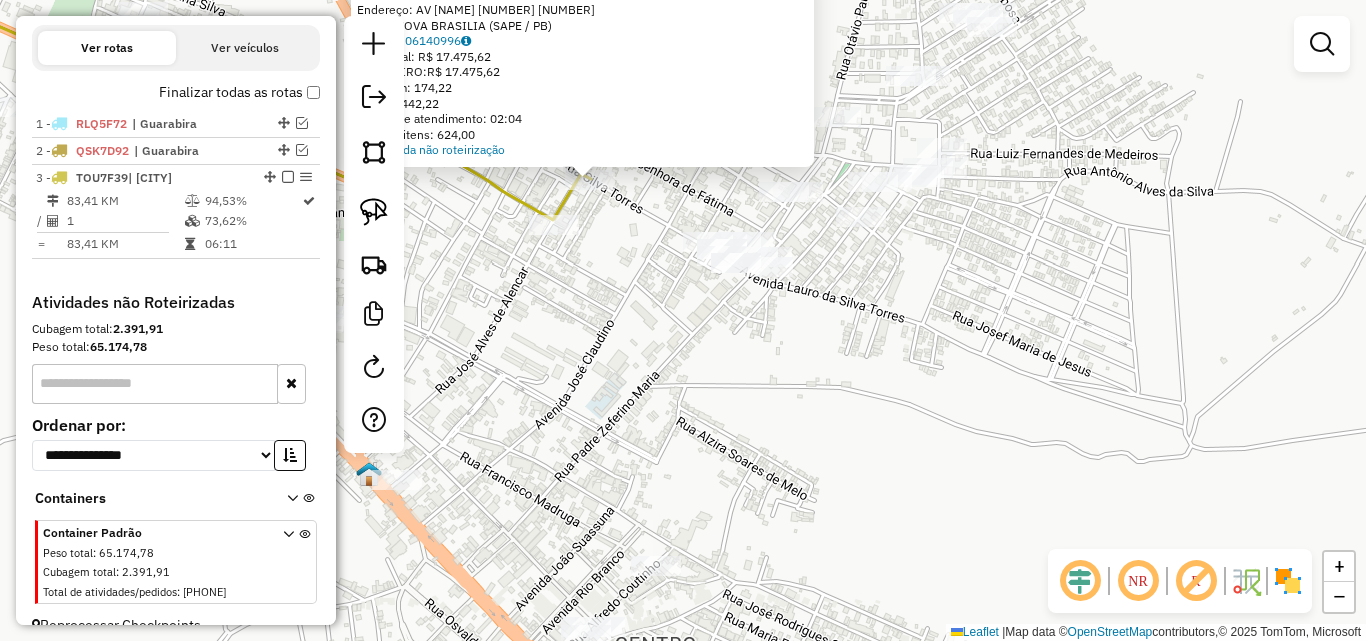drag, startPoint x: 619, startPoint y: 282, endPoint x: 640, endPoint y: 309, distance: 34.20526 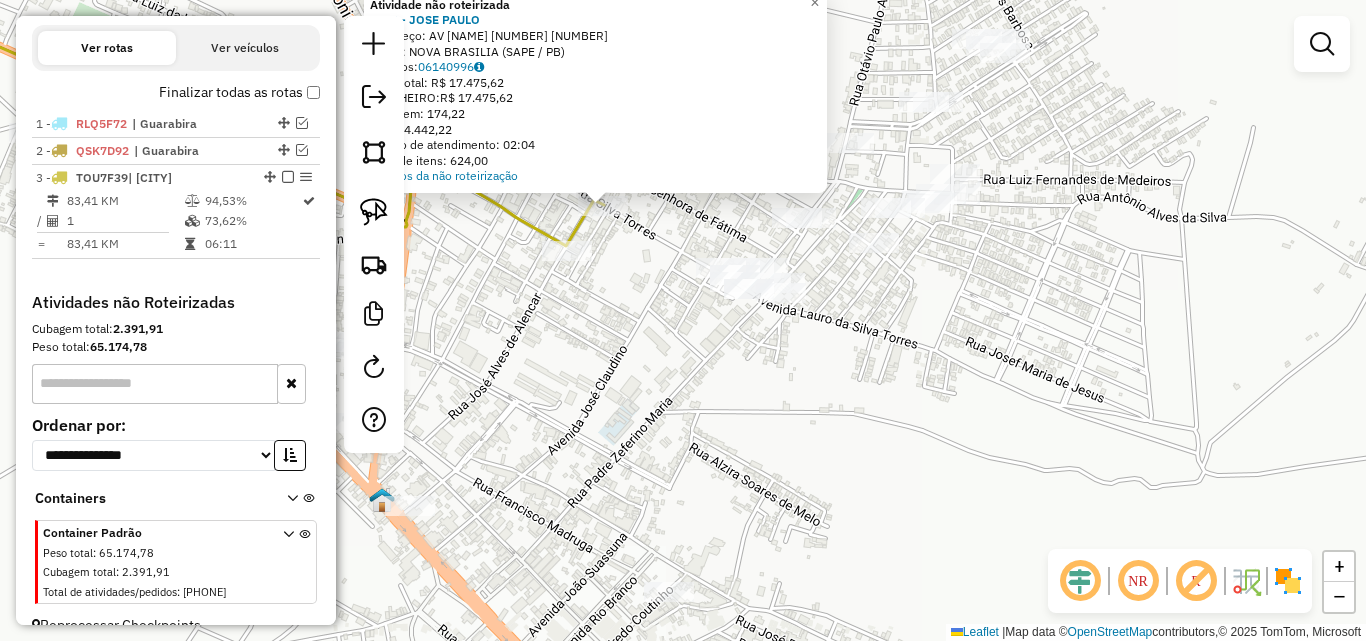 click on "Atividade não roteirizada 1794 - JOSE PAULO  Endereço:  AV LAURO DA SILVA TORRES 405 405   Bairro: NOVA BRASILIA (SAPE / PB)   Pedidos:  06140996   Valor total: R$ 17.475,62   - DINHEIRO:  R$ 17.475,62   Cubagem: 174,22   Peso: 4.442,22   Tempo de atendimento: 02:04   Total de itens: 624,00  Motivos da não roteirização × Janela de atendimento Grade de atendimento Capacidade Transportadoras Veículos Cliente Pedidos  Rotas Selecione os dias de semana para filtrar as janelas de atendimento  Seg   Ter   Qua   Qui   Sex   Sáb   Dom  Informe o período da janela de atendimento: De: Até:  Filtrar exatamente a janela do cliente  Considerar janela de atendimento padrão  Selecione os dias de semana para filtrar as grades de atendimento  Seg   Ter   Qua   Qui   Sex   Sáb   Dom   Considerar clientes sem dia de atendimento cadastrado  Clientes fora do dia de atendimento selecionado Filtrar as atividades entre os valores definidos abaixo:  Peso mínimo:   Peso máximo:   Cubagem mínima:   Cubagem máxima:  De:" 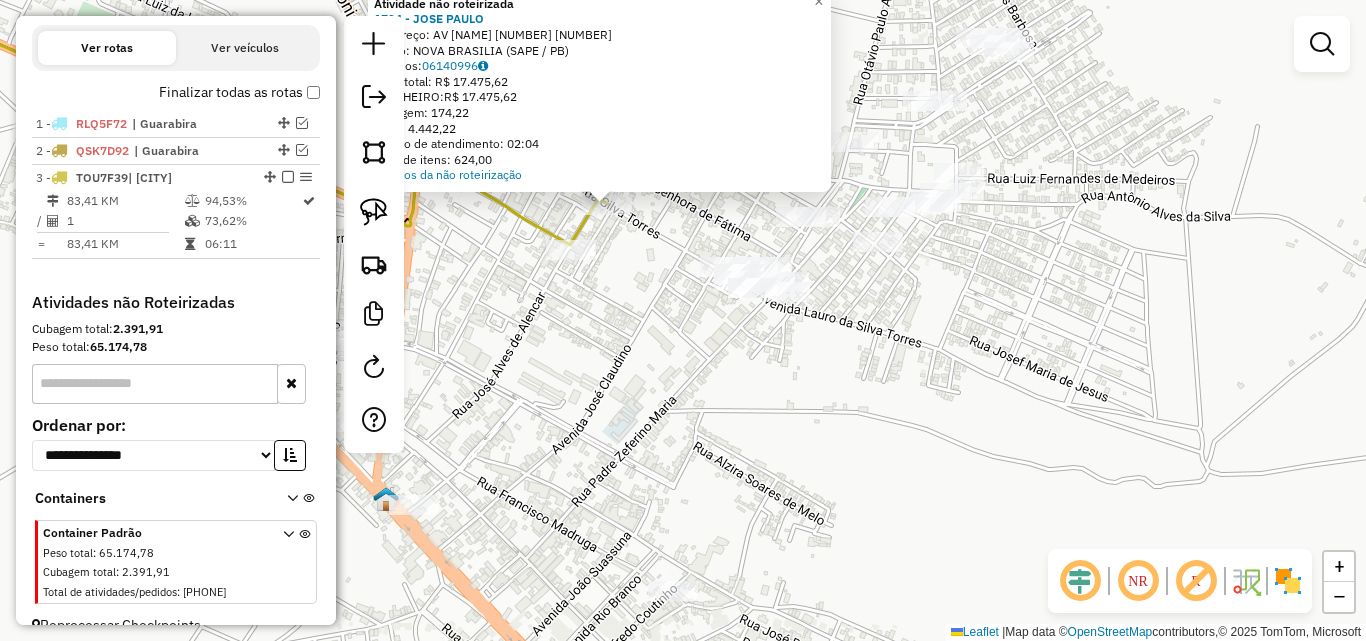 click on "Atividade não roteirizada 1794 - JOSE PAULO  Endereço:  AV LAURO DA SILVA TORRES 405 405   Bairro: NOVA BRASILIA (SAPE / PB)   Pedidos:  06140996   Valor total: R$ 17.475,62   - DINHEIRO:  R$ 17.475,62   Cubagem: 174,22   Peso: 4.442,22   Tempo de atendimento: 02:04   Total de itens: 624,00  Motivos da não roteirização × Janela de atendimento Grade de atendimento Capacidade Transportadoras Veículos Cliente Pedidos  Rotas Selecione os dias de semana para filtrar as janelas de atendimento  Seg   Ter   Qua   Qui   Sex   Sáb   Dom  Informe o período da janela de atendimento: De: Até:  Filtrar exatamente a janela do cliente  Considerar janela de atendimento padrão  Selecione os dias de semana para filtrar as grades de atendimento  Seg   Ter   Qua   Qui   Sex   Sáb   Dom   Considerar clientes sem dia de atendimento cadastrado  Clientes fora do dia de atendimento selecionado Filtrar as atividades entre os valores definidos abaixo:  Peso mínimo:   Peso máximo:   Cubagem mínima:   Cubagem máxima:  De:" 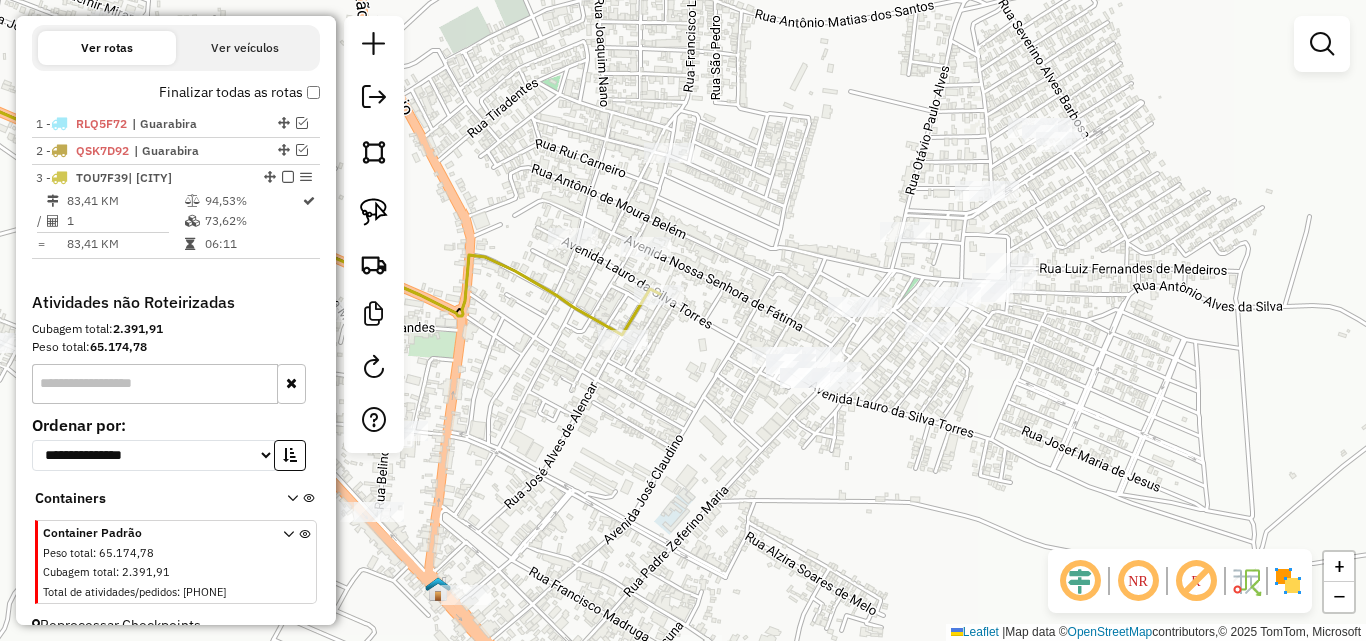 drag, startPoint x: 692, startPoint y: 414, endPoint x: 778, endPoint y: 420, distance: 86.209045 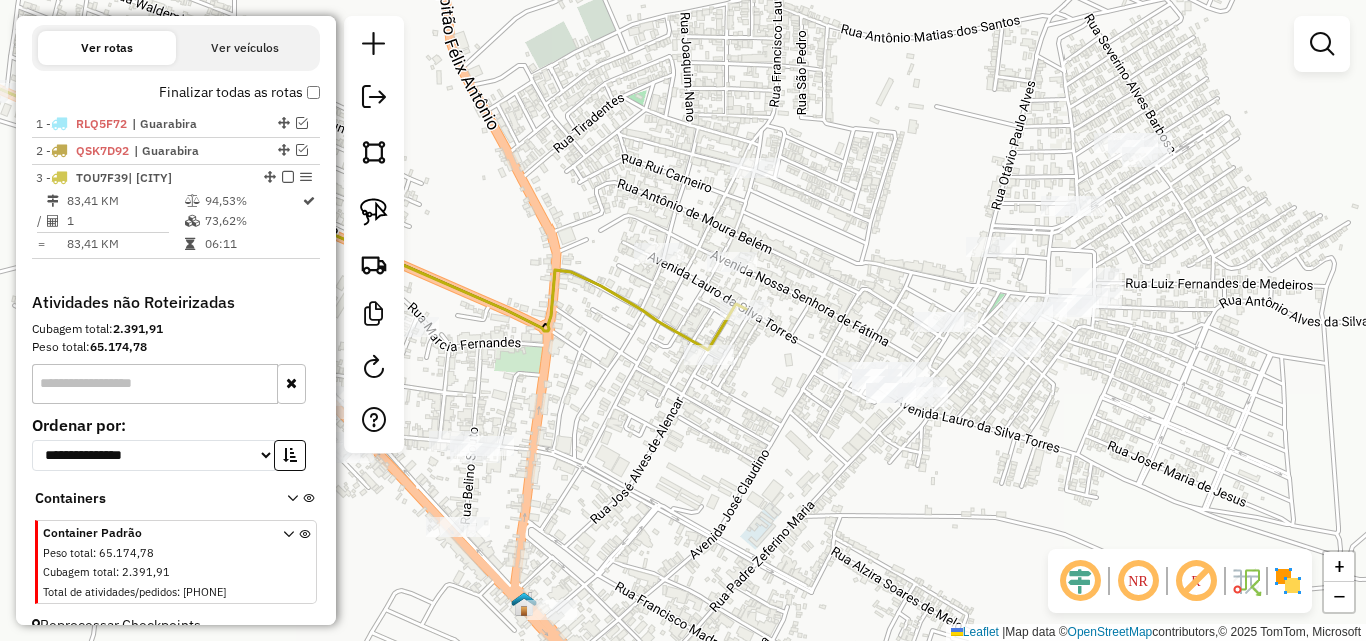 drag, startPoint x: 776, startPoint y: 438, endPoint x: 797, endPoint y: 428, distance: 23.259407 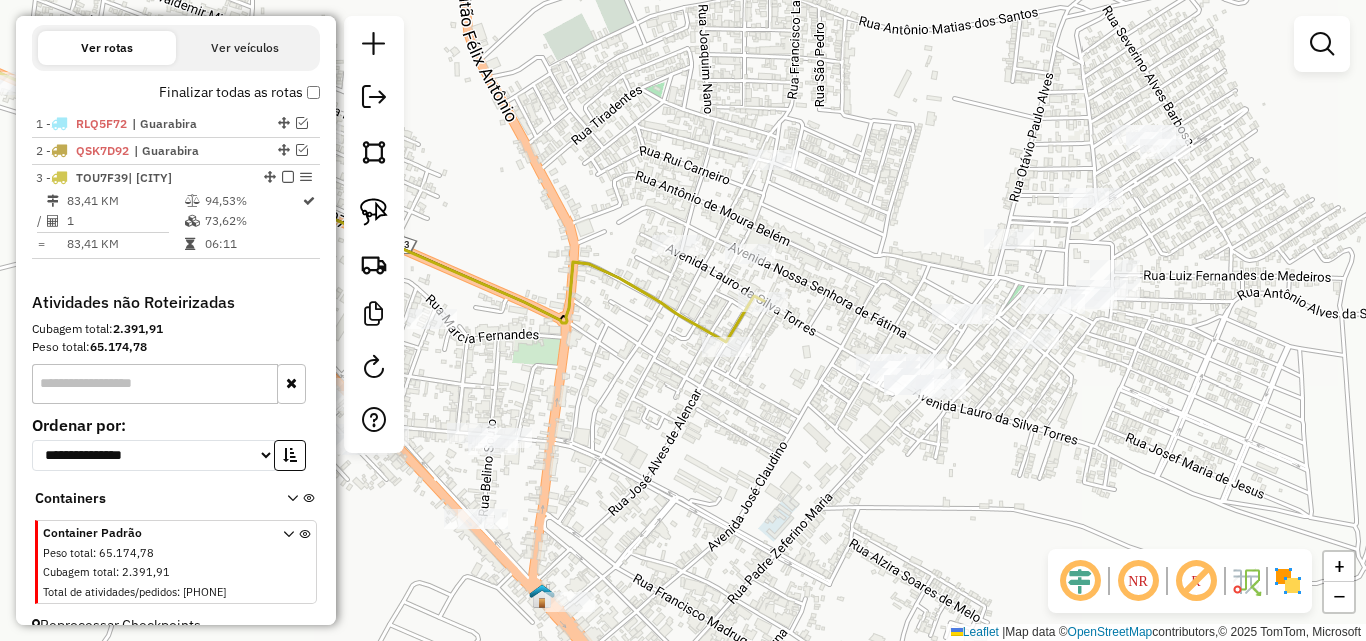 drag, startPoint x: 844, startPoint y: 302, endPoint x: 856, endPoint y: 301, distance: 12.0415945 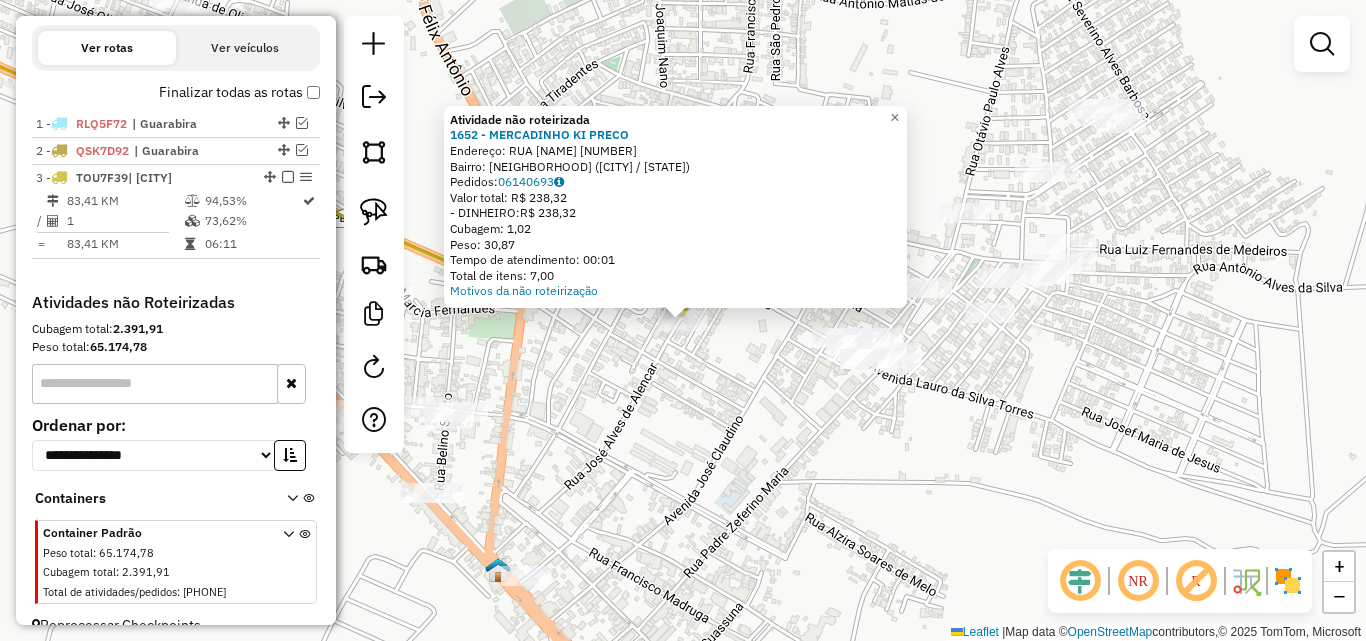 click on "Atividade não roteirizada 1652 - MERCADINHO KI PRECO  Endereço:  RUA GENIVAL DA SILVA TORRES 590   Bairro: NOVA BRASILEA (SAPE / PB)   Pedidos:  06140693   Valor total: R$ 238,32   - DINHEIRO:  R$ 238,32   Cubagem: 1,02   Peso: 30,87   Tempo de atendimento: 00:01   Total de itens: 7,00  Motivos da não roteirização × Janela de atendimento Grade de atendimento Capacidade Transportadoras Veículos Cliente Pedidos  Rotas Selecione os dias de semana para filtrar as janelas de atendimento  Seg   Ter   Qua   Qui   Sex   Sáb   Dom  Informe o período da janela de atendimento: De: Até:  Filtrar exatamente a janela do cliente  Considerar janela de atendimento padrão  Selecione os dias de semana para filtrar as grades de atendimento  Seg   Ter   Qua   Qui   Sex   Sáb   Dom   Considerar clientes sem dia de atendimento cadastrado  Clientes fora do dia de atendimento selecionado Filtrar as atividades entre os valores definidos abaixo:  Peso mínimo:   Peso máximo:   Cubagem mínima:   Cubagem máxima:   De:  De:" 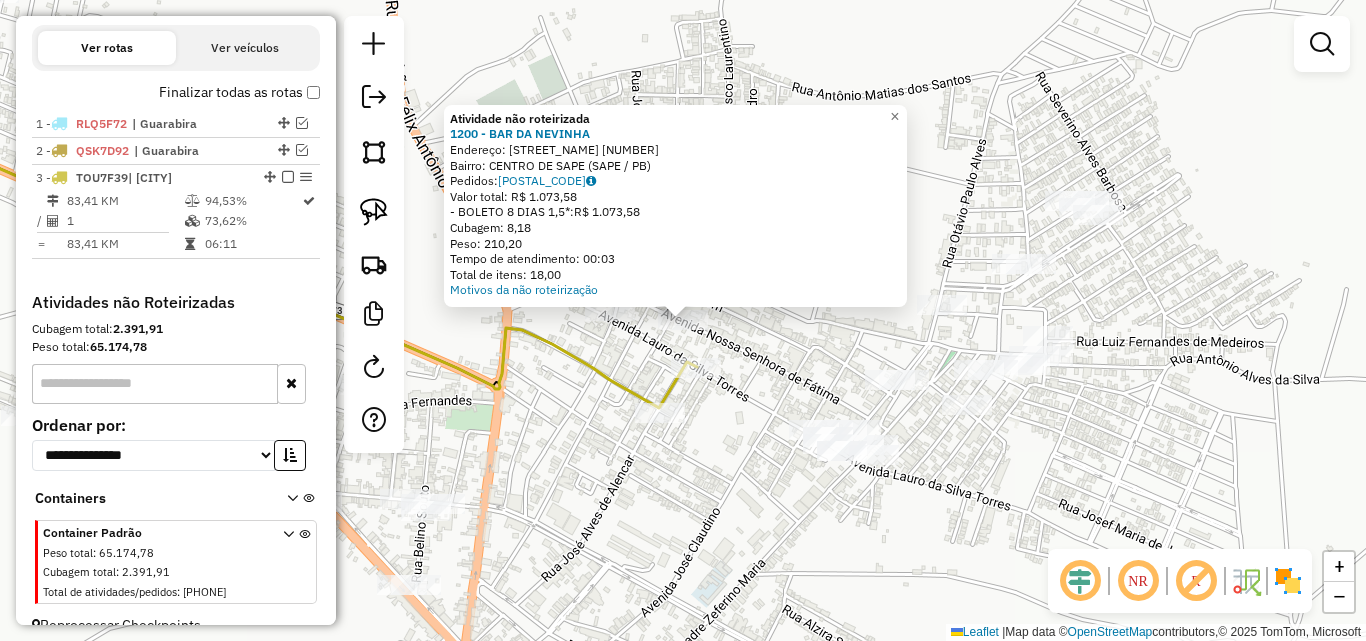 click on "Rota 3 - Placa TOU7F39  1794 - JOSE PAULO Atividade não roteirizada 1200 - BAR DA NEVINHA  Endereço:  N. SRA DE FATIMA 514   Bairro: CENTRO DE SAPE (SAPE / PB)   Pedidos:  06140750   Valor total: R$ 1.073,58   - BOLETO 8 DIAS 1,5*:  R$ 1.073,58   Cubagem: 8,18   Peso: 210,20   Tempo de atendimento: 00:03   Total de itens: 18,00  Motivos da não roteirização × Janela de atendimento Grade de atendimento Capacidade Transportadoras Veículos Cliente Pedidos  Rotas Selecione os dias de semana para filtrar as janelas de atendimento  Seg   Ter   Qua   Qui   Sex   Sáb   Dom  Informe o período da janela de atendimento: De: Até:  Filtrar exatamente a janela do cliente  Considerar janela de atendimento padrão  Selecione os dias de semana para filtrar as grades de atendimento  Seg   Ter   Qua   Qui   Sex   Sáb   Dom   Considerar clientes sem dia de atendimento cadastrado  Clientes fora do dia de atendimento selecionado Filtrar as atividades entre os valores definidos abaixo:  Peso mínimo:   Peso máximo:  De:" 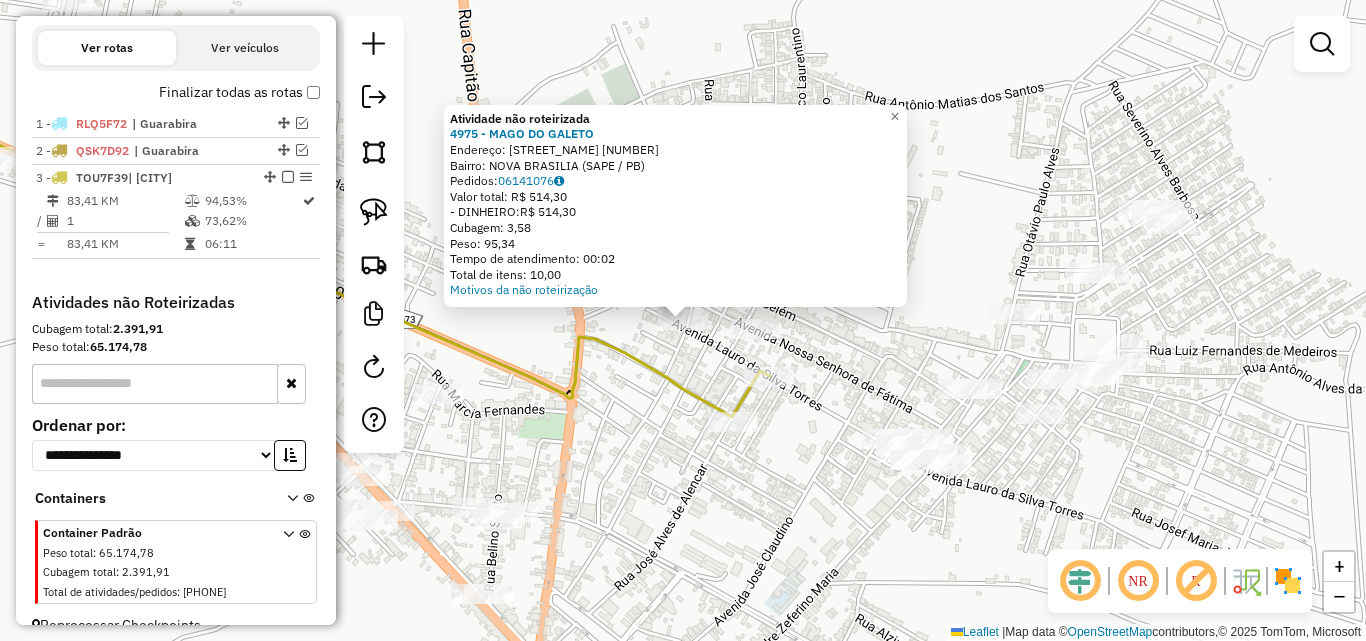 click on "Atividade não roteirizada 4975 - MAGO DO GALETO  Endereço:  Rua Lauro da Silva Torres 804   Bairro: NOVA BRASILIA (SAPE / PB)   Pedidos:  06141076   Valor total: R$ 514,30   - DINHEIRO:  R$ 514,30   Cubagem: 3,58   Peso: 95,34   Tempo de atendimento: 00:02   Total de itens: 10,00  Motivos da não roteirização × Janela de atendimento Grade de atendimento Capacidade Transportadoras Veículos Cliente Pedidos  Rotas Selecione os dias de semana para filtrar as janelas de atendimento  Seg   Ter   Qua   Qui   Sex   Sáb   Dom  Informe o período da janela de atendimento: De: Até:  Filtrar exatamente a janela do cliente  Considerar janela de atendimento padrão  Selecione os dias de semana para filtrar as grades de atendimento  Seg   Ter   Qua   Qui   Sex   Sáb   Dom   Considerar clientes sem dia de atendimento cadastrado  Clientes fora do dia de atendimento selecionado Filtrar as atividades entre os valores definidos abaixo:  Peso mínimo:   Peso máximo:   Cubagem mínima:   Cubagem máxima:   De:   Até:  +" 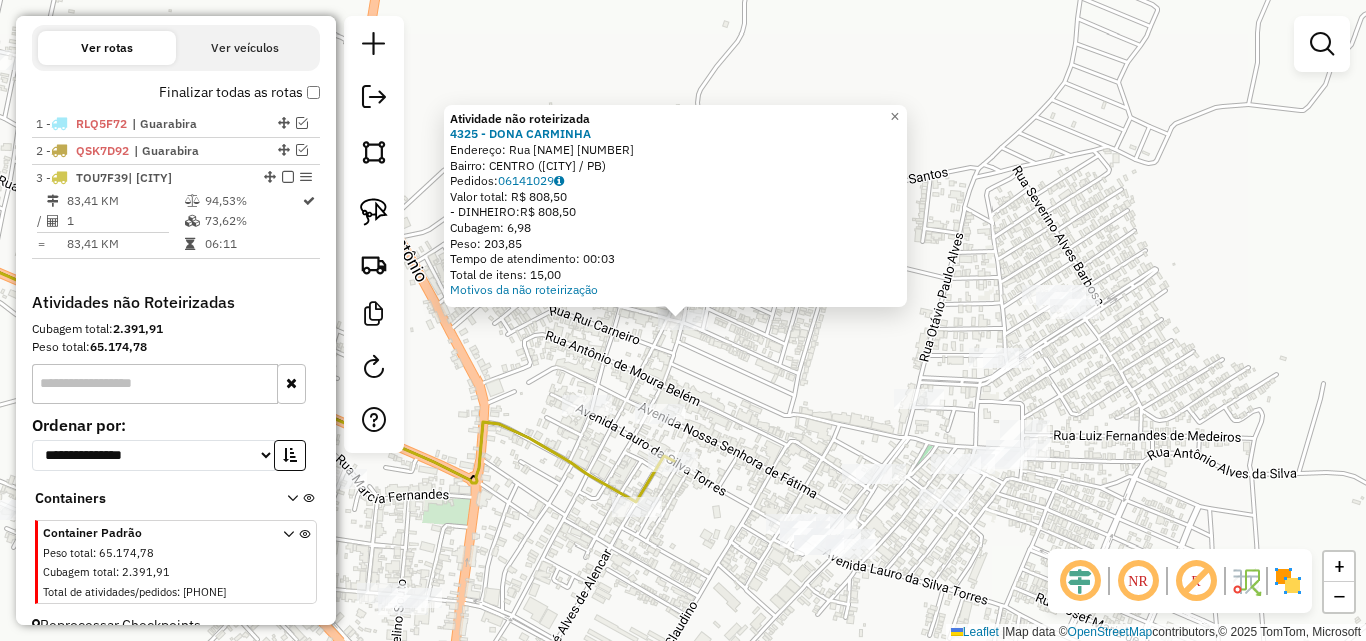 click on "Atividade não roteirizada 4325 - DONA CARMINHA  Endereço:  Rua Governador Argemiro de Fig 378   Bairro: CENTRO (SAPE / PB)   Pedidos:  06141029   Valor total: R$ 808,50   - DINHEIRO:  R$ 808,50   Cubagem: 6,98   Peso: 203,85   Tempo de atendimento: 00:03   Total de itens: 15,00  Motivos da não roteirização × Janela de atendimento Grade de atendimento Capacidade Transportadoras Veículos Cliente Pedidos  Rotas Selecione os dias de semana para filtrar as janelas de atendimento  Seg   Ter   Qua   Qui   Sex   Sáb   Dom  Informe o período da janela de atendimento: De: Até:  Filtrar exatamente a janela do cliente  Considerar janela de atendimento padrão  Selecione os dias de semana para filtrar as grades de atendimento  Seg   Ter   Qua   Qui   Sex   Sáb   Dom   Considerar clientes sem dia de atendimento cadastrado  Clientes fora do dia de atendimento selecionado Filtrar as atividades entre os valores definidos abaixo:  Peso mínimo:   Peso máximo:   Cubagem mínima:   Cubagem máxima:   De:   Até:  De:" 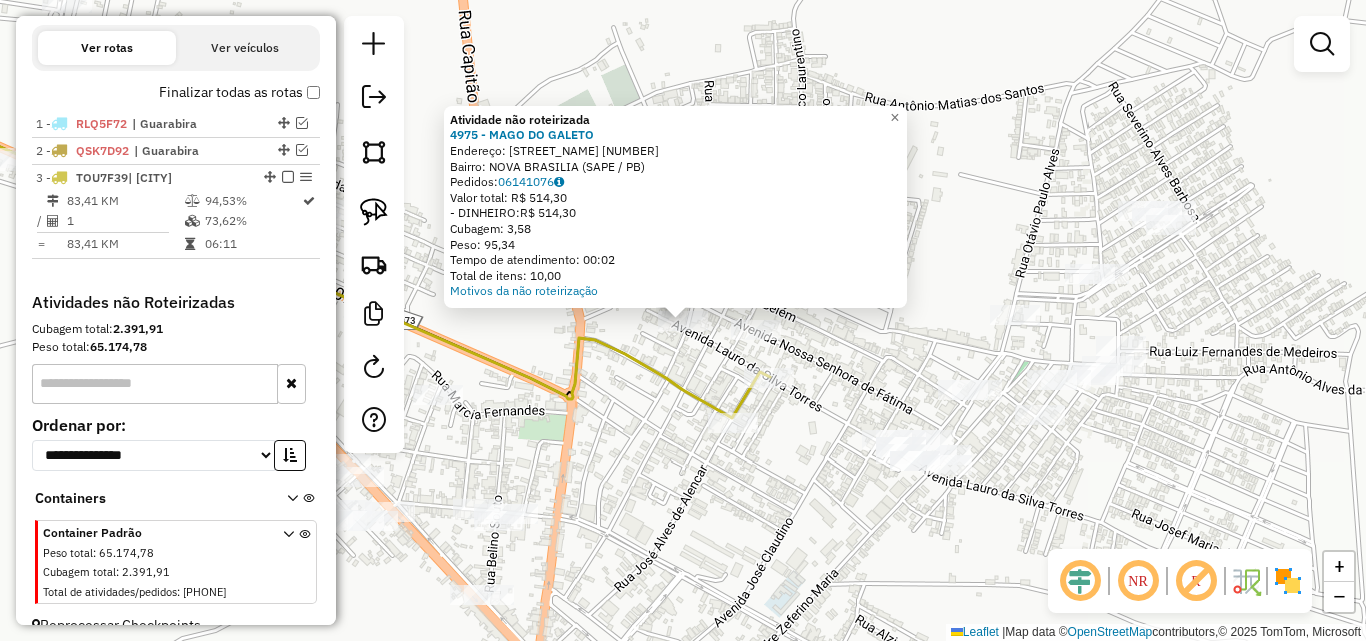 click 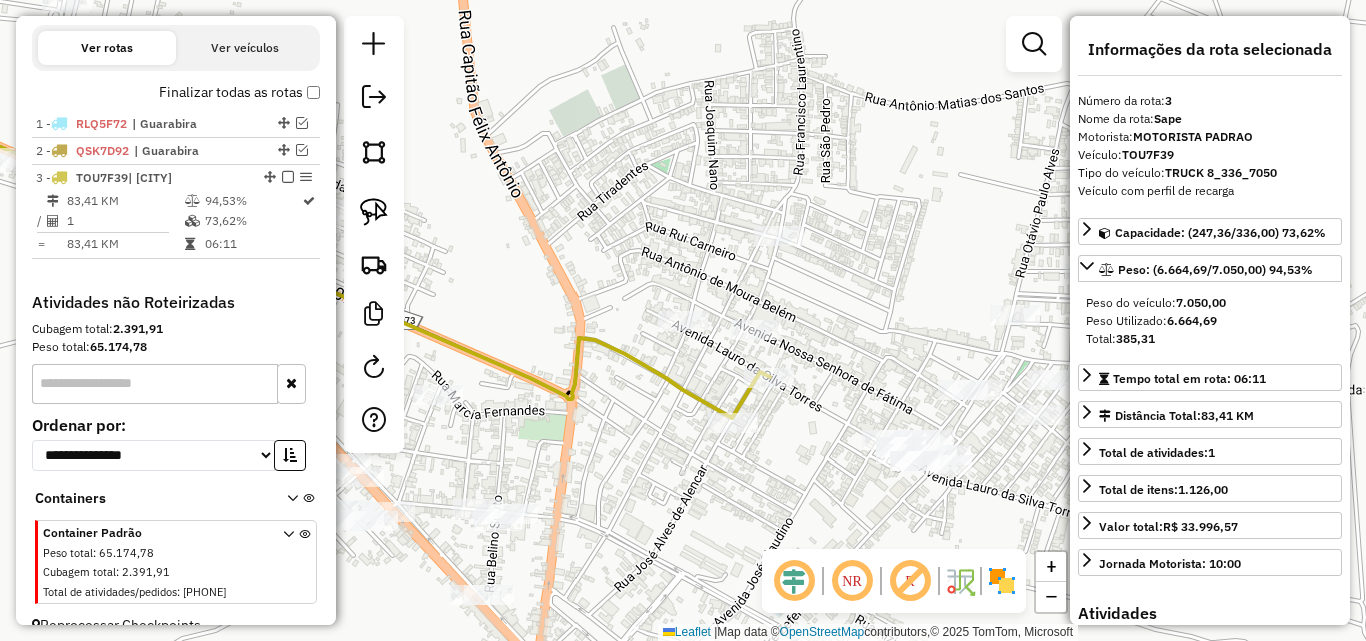 scroll, scrollTop: 682, scrollLeft: 0, axis: vertical 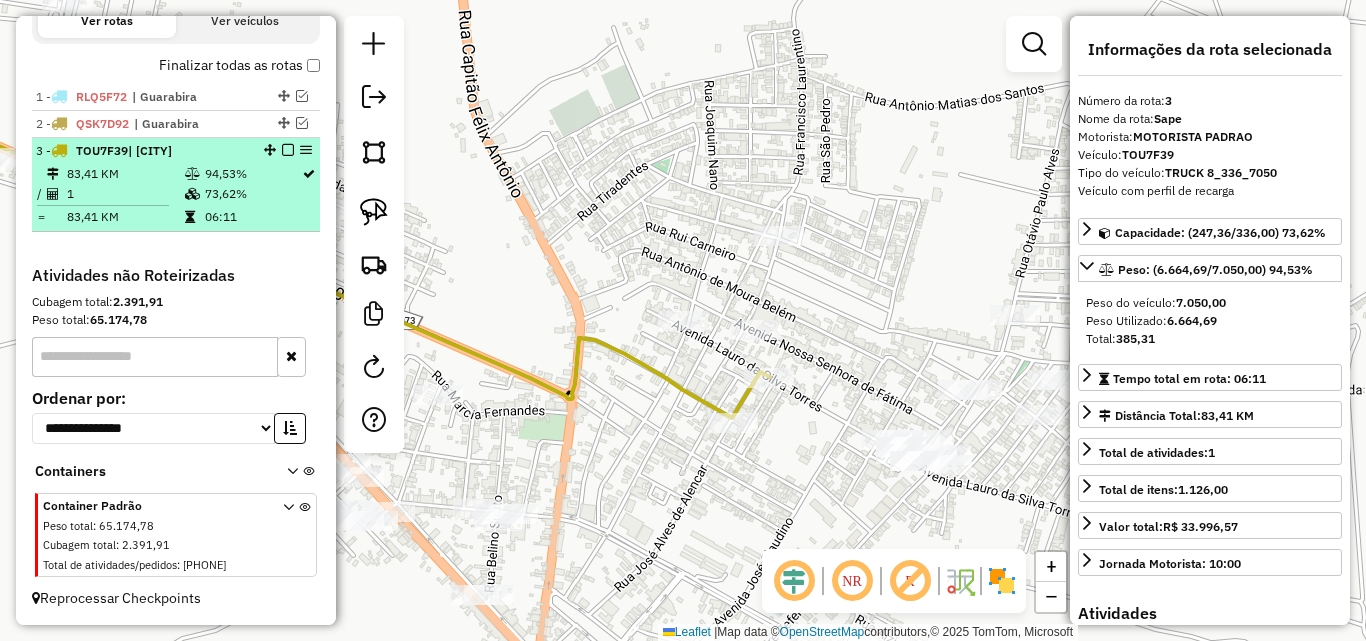click at bounding box center (288, 150) 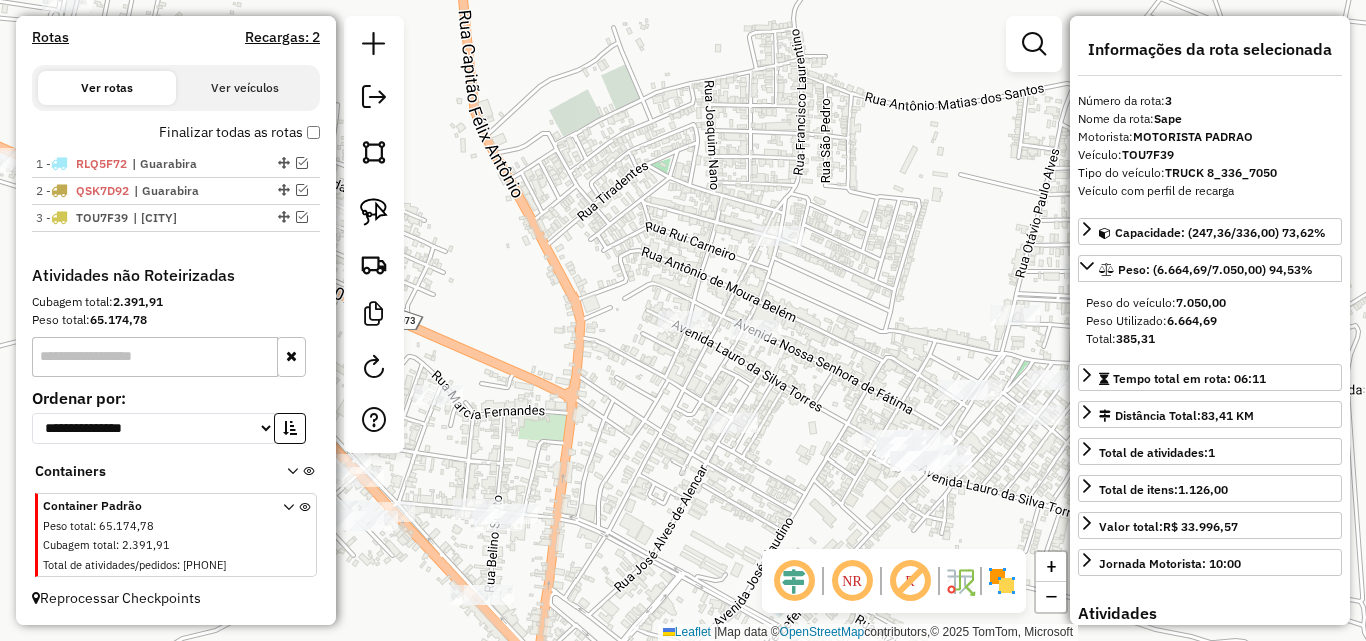 scroll, scrollTop: 615, scrollLeft: 0, axis: vertical 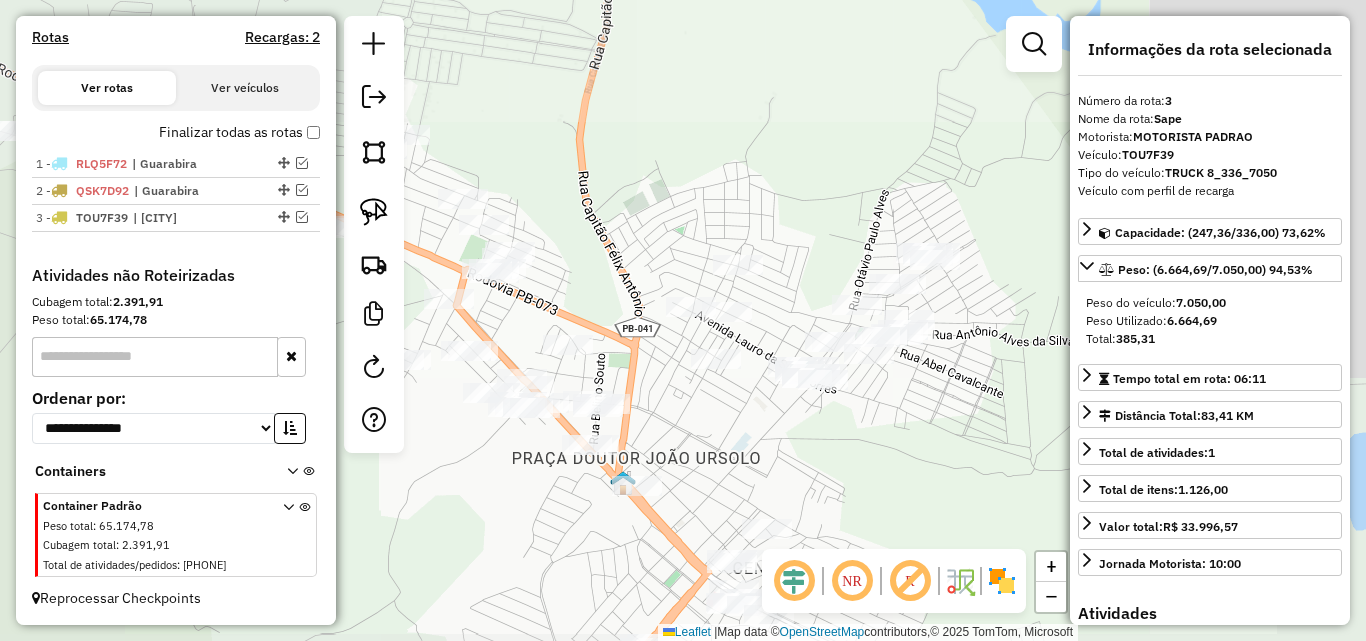 drag, startPoint x: 773, startPoint y: 411, endPoint x: 827, endPoint y: 283, distance: 138.92444 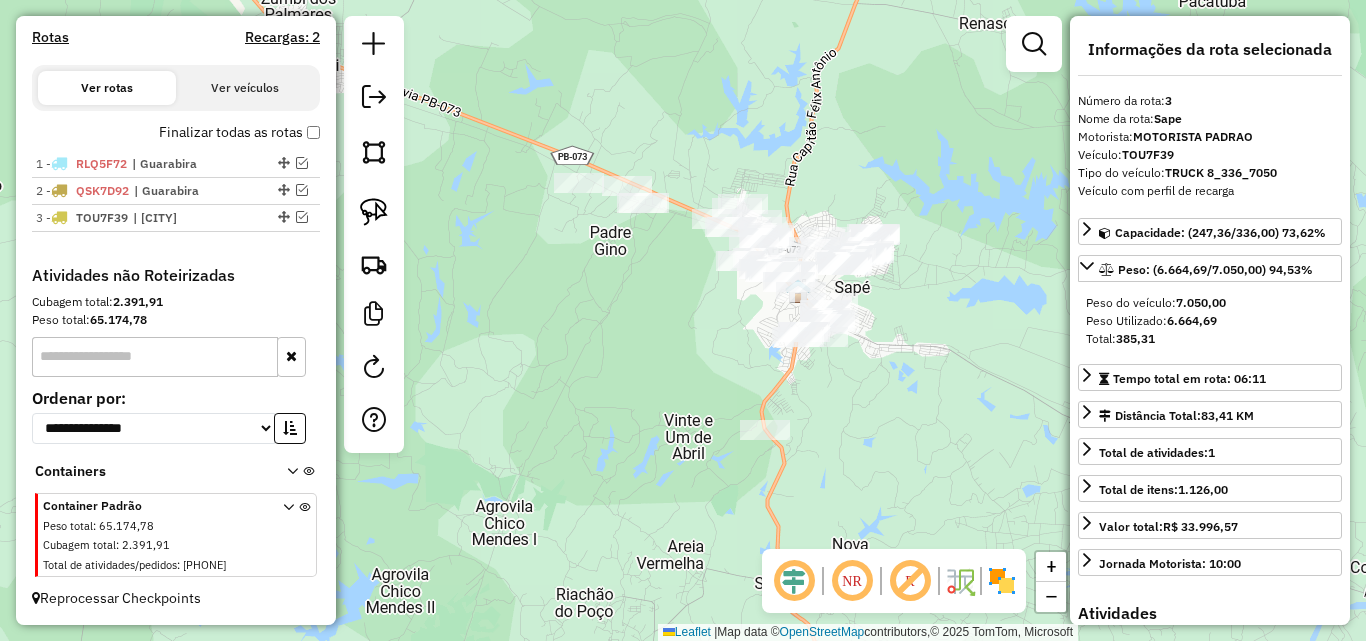 drag, startPoint x: 760, startPoint y: 333, endPoint x: 794, endPoint y: 338, distance: 34.36568 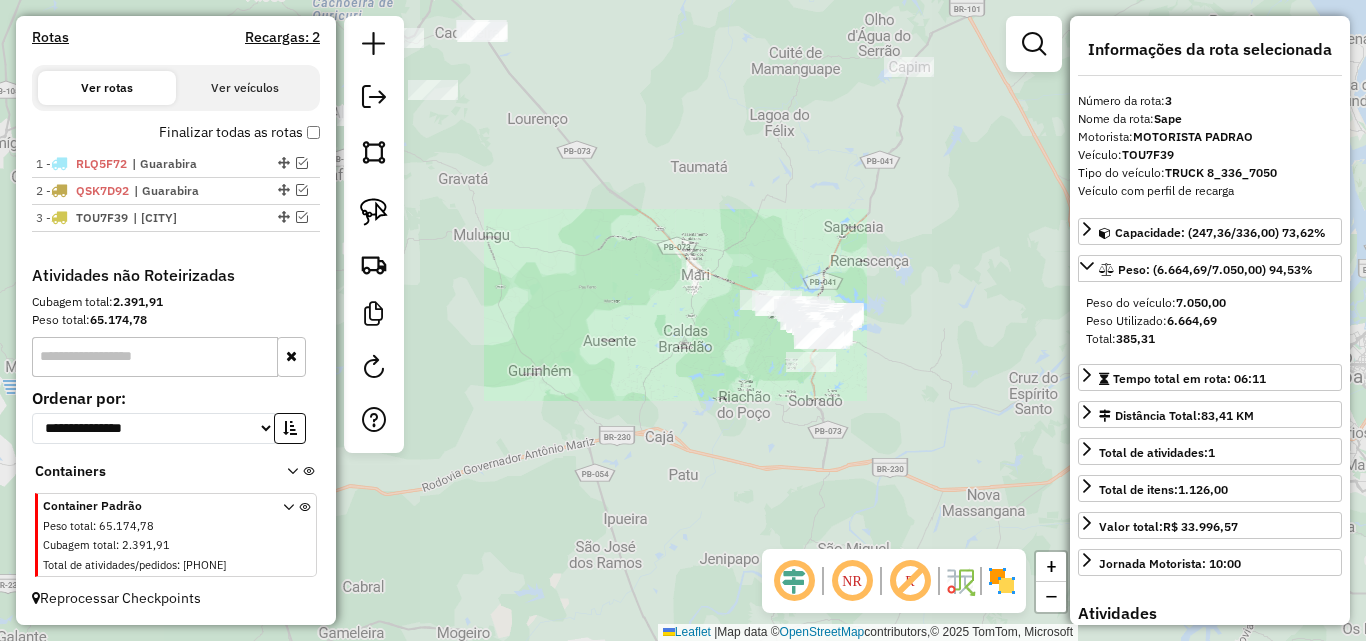 drag, startPoint x: 744, startPoint y: 364, endPoint x: 780, endPoint y: 365, distance: 36.013885 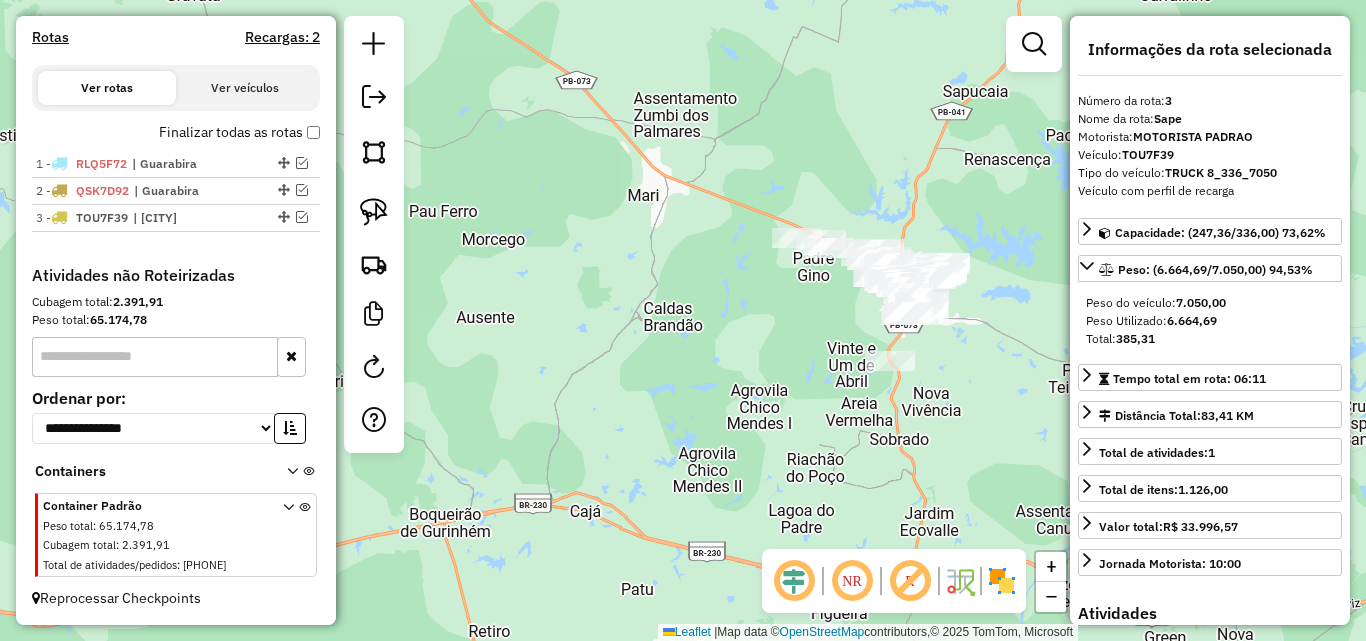 drag, startPoint x: 551, startPoint y: 275, endPoint x: 439, endPoint y: 245, distance: 115.948265 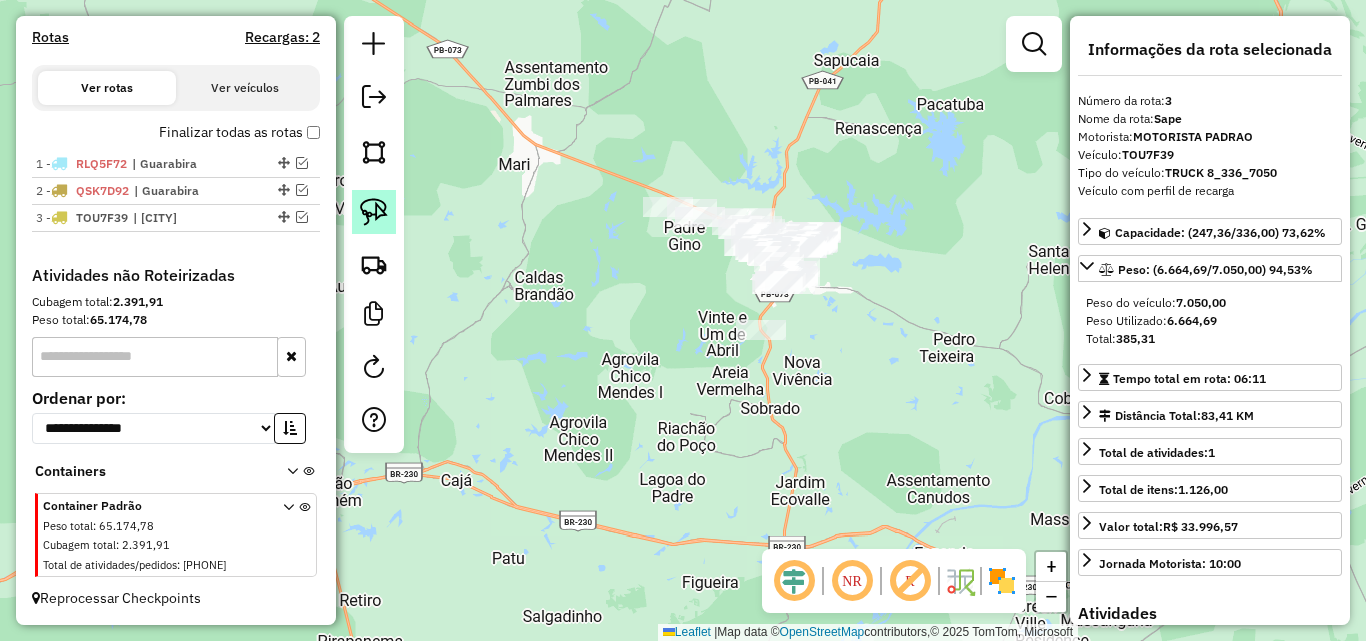 click 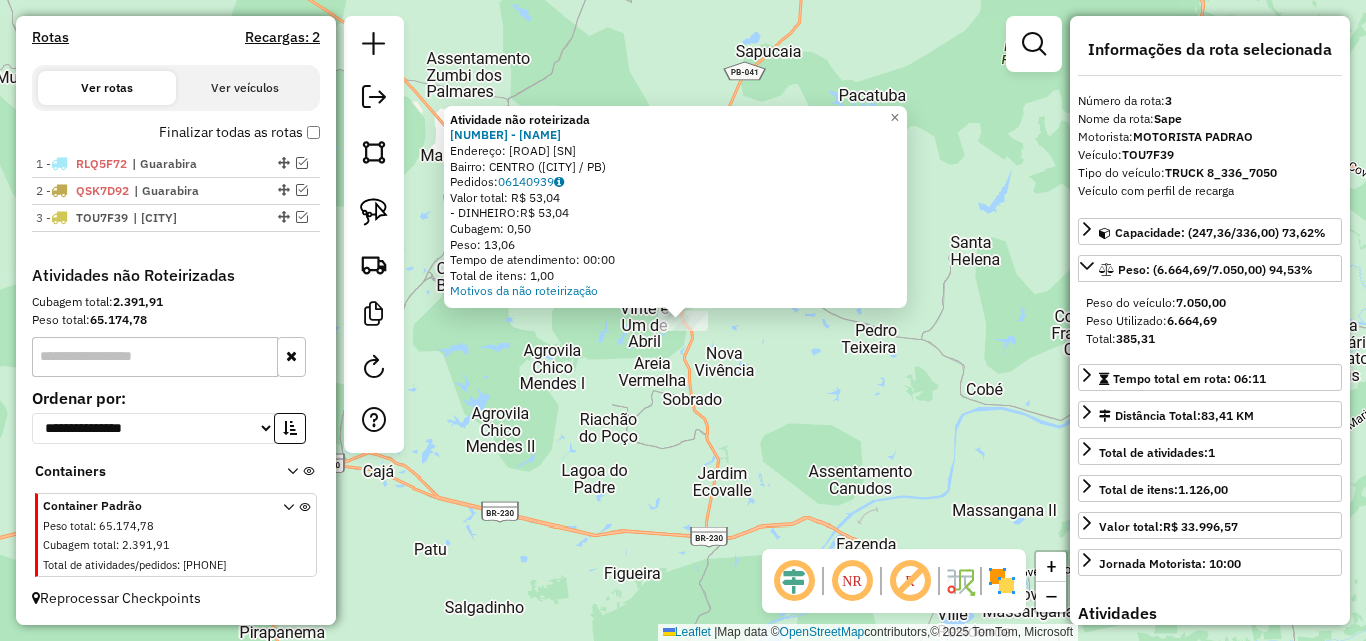 click on "Atividade não roteirizada 4434 - PAULO GEORGE DE CRUZ  Endereço: PB-073                        SN   Bairro: CENTRO (SAPE / PB)   Pedidos:  06140939   Valor total: R$ 53,04   - DINHEIRO:  R$ 53,04   Cubagem: 0,50   Peso: 13,06   Tempo de atendimento: 00:00   Total de itens: 1,00  Motivos da não roteirização × Janela de atendimento Grade de atendimento Capacidade Transportadoras Veículos Cliente Pedidos  Rotas Selecione os dias de semana para filtrar as janelas de atendimento  Seg   Ter   Qua   Qui   Sex   Sáb   Dom  Informe o período da janela de atendimento: De: Até:  Filtrar exatamente a janela do cliente  Considerar janela de atendimento padrão  Selecione os dias de semana para filtrar as grades de atendimento  Seg   Ter   Qua   Qui   Sex   Sáb   Dom   Considerar clientes sem dia de atendimento cadastrado  Clientes fora do dia de atendimento selecionado Filtrar as atividades entre os valores definidos abaixo:  Peso mínimo:   Peso máximo:   Cubagem mínima:   Cubagem máxima:   De:   Até:  De:" 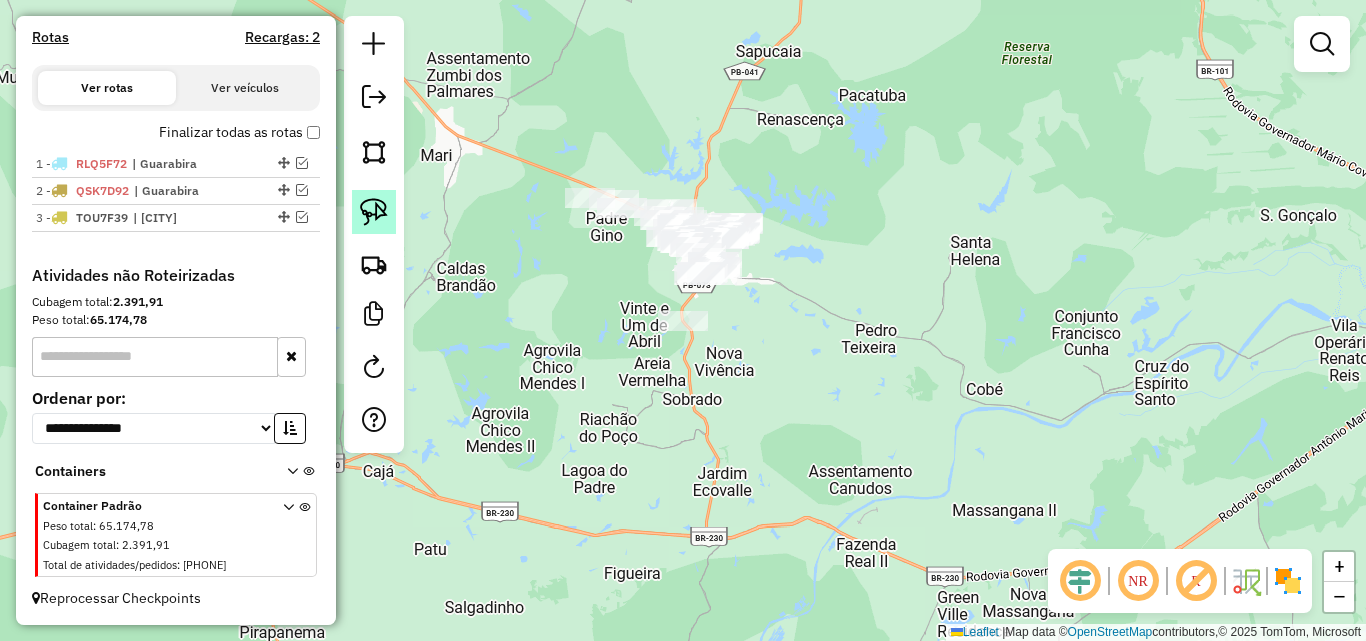 click 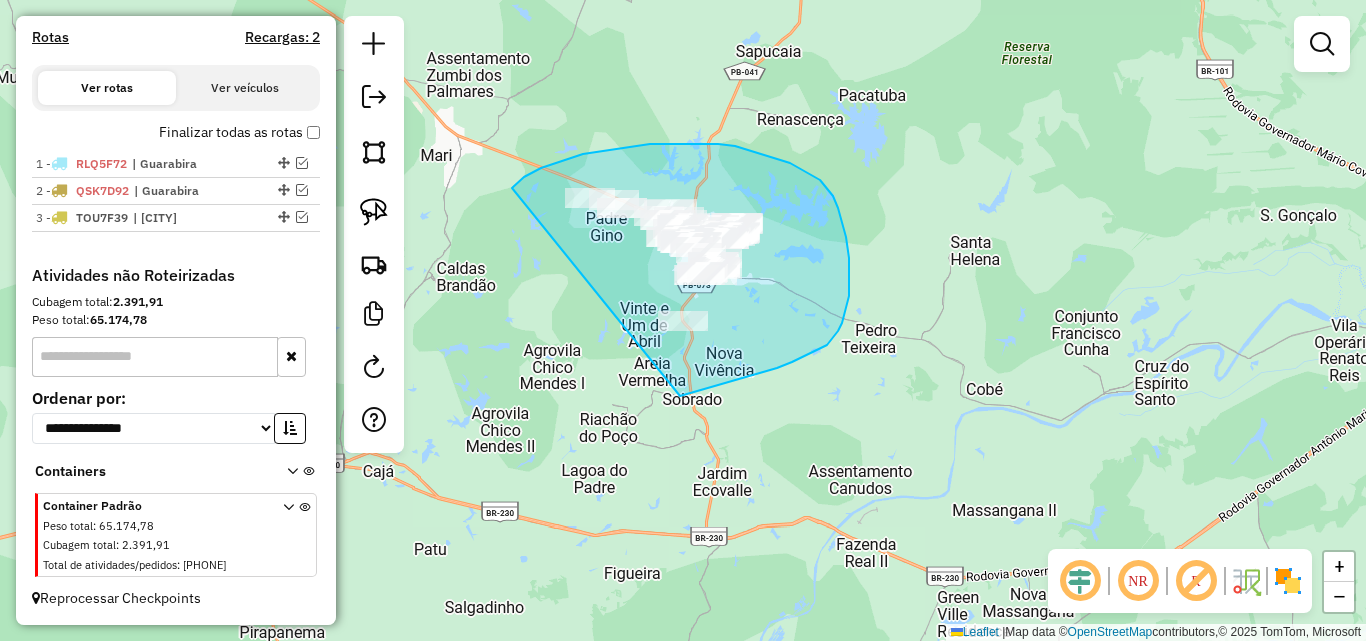 drag, startPoint x: 512, startPoint y: 188, endPoint x: 680, endPoint y: 396, distance: 267.3724 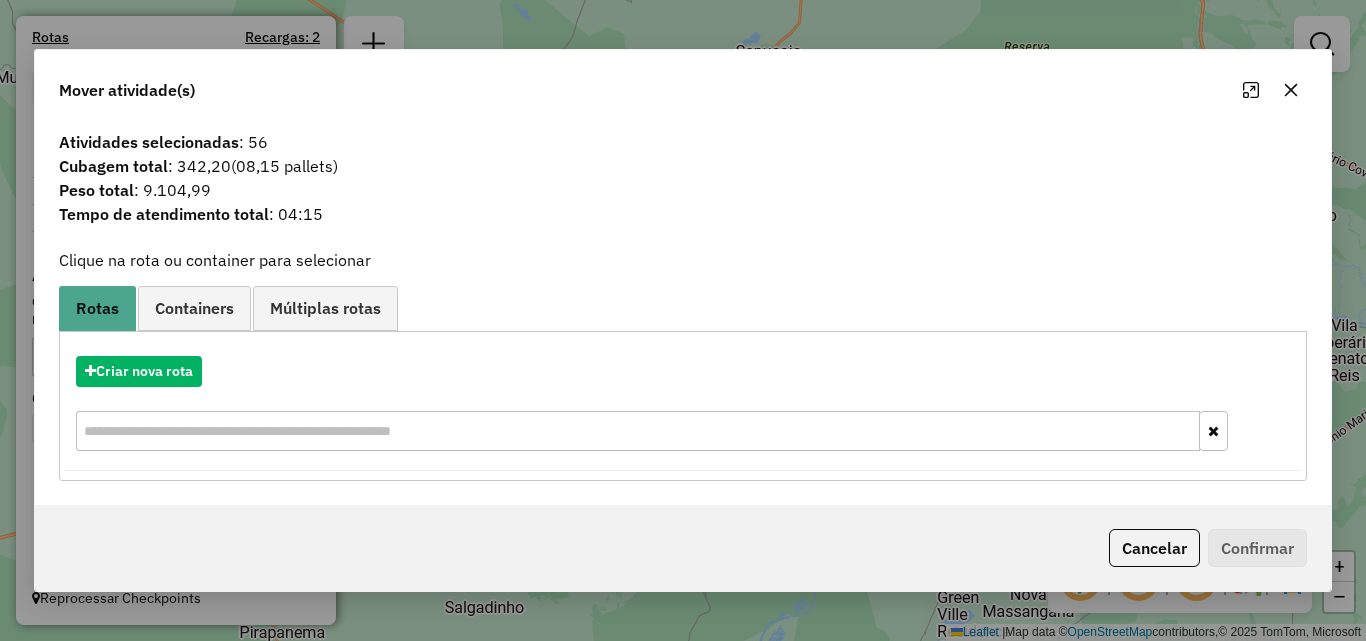 click 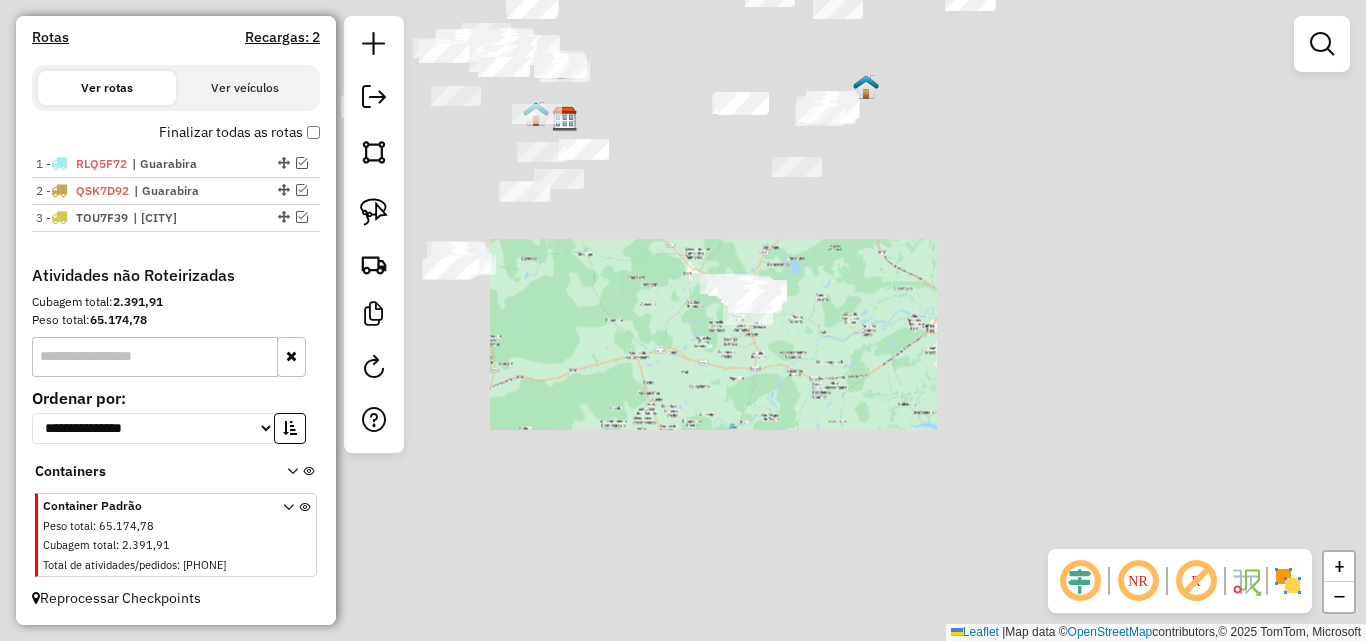 click on "Janela de atendimento Grade de atendimento Capacidade Transportadoras Veículos Cliente Pedidos  Rotas Selecione os dias de semana para filtrar as janelas de atendimento  Seg   Ter   Qua   Qui   Sex   Sáb   Dom  Informe o período da janela de atendimento: De: Até:  Filtrar exatamente a janela do cliente  Considerar janela de atendimento padrão  Selecione os dias de semana para filtrar as grades de atendimento  Seg   Ter   Qua   Qui   Sex   Sáb   Dom   Considerar clientes sem dia de atendimento cadastrado  Clientes fora do dia de atendimento selecionado Filtrar as atividades entre os valores definidos abaixo:  Peso mínimo:   Peso máximo:   Cubagem mínima:   Cubagem máxima:   De:   Até:  Filtrar as atividades entre o tempo de atendimento definido abaixo:  De:   Até:   Considerar capacidade total dos clientes não roteirizados Transportadora: Selecione um ou mais itens Tipo de veículo: Selecione um ou mais itens Veículo: Selecione um ou mais itens Motorista: Selecione um ou mais itens Nome: Rótulo:" 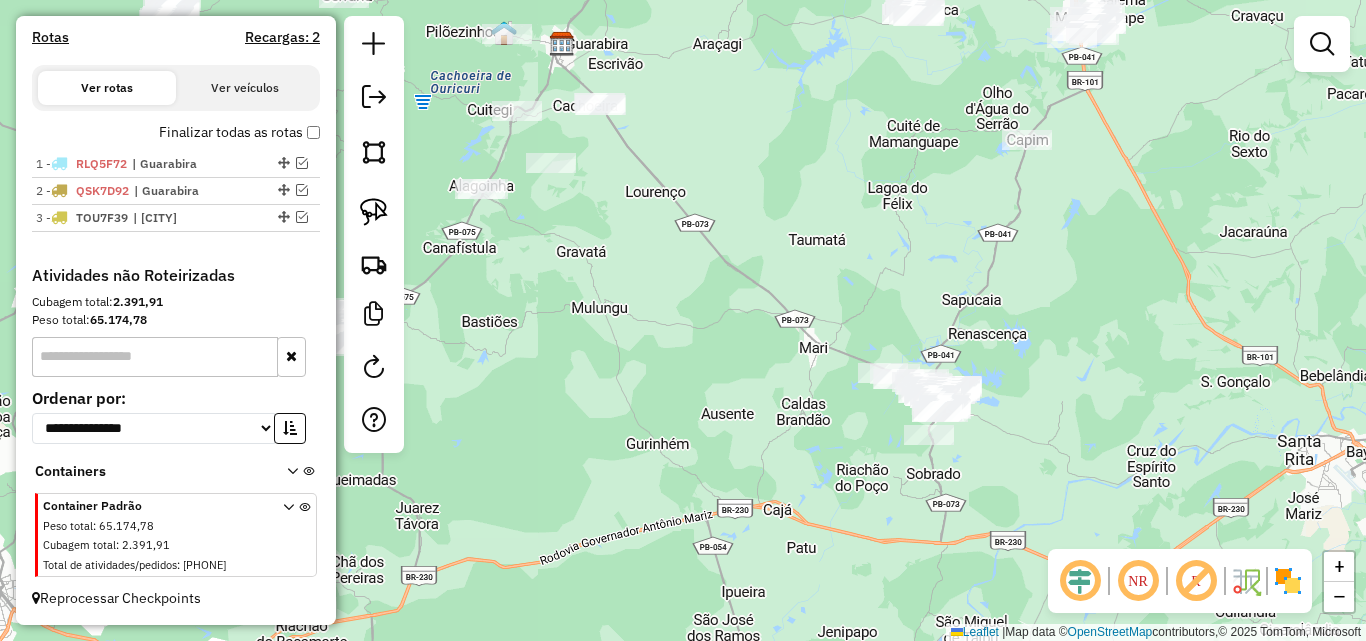 drag, startPoint x: 625, startPoint y: 296, endPoint x: 608, endPoint y: 329, distance: 37.12142 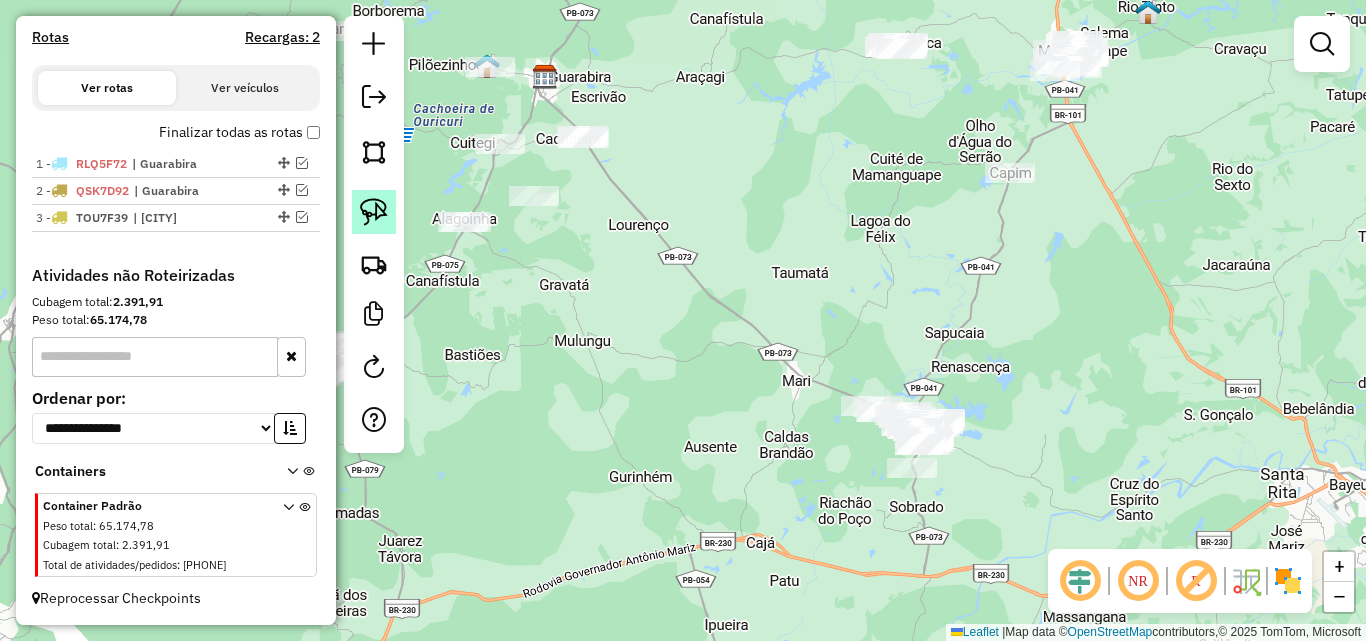 drag, startPoint x: 375, startPoint y: 213, endPoint x: 390, endPoint y: 211, distance: 15.132746 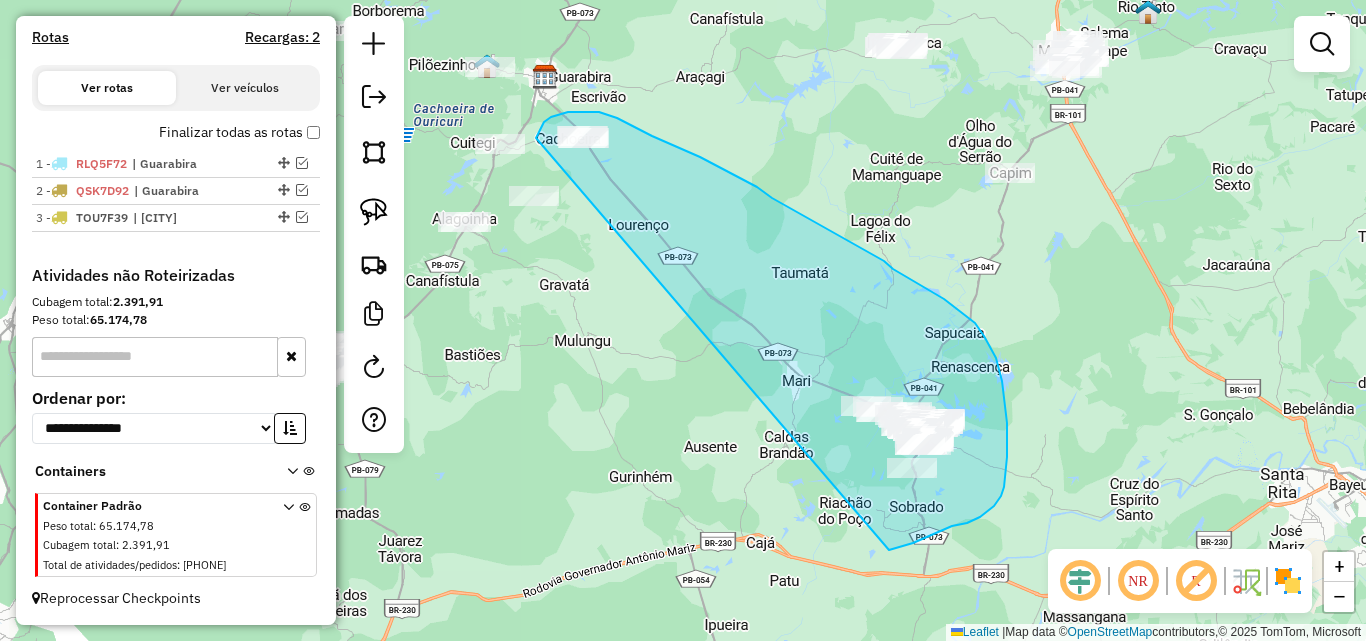 drag, startPoint x: 537, startPoint y: 137, endPoint x: 889, endPoint y: 550, distance: 542.6537 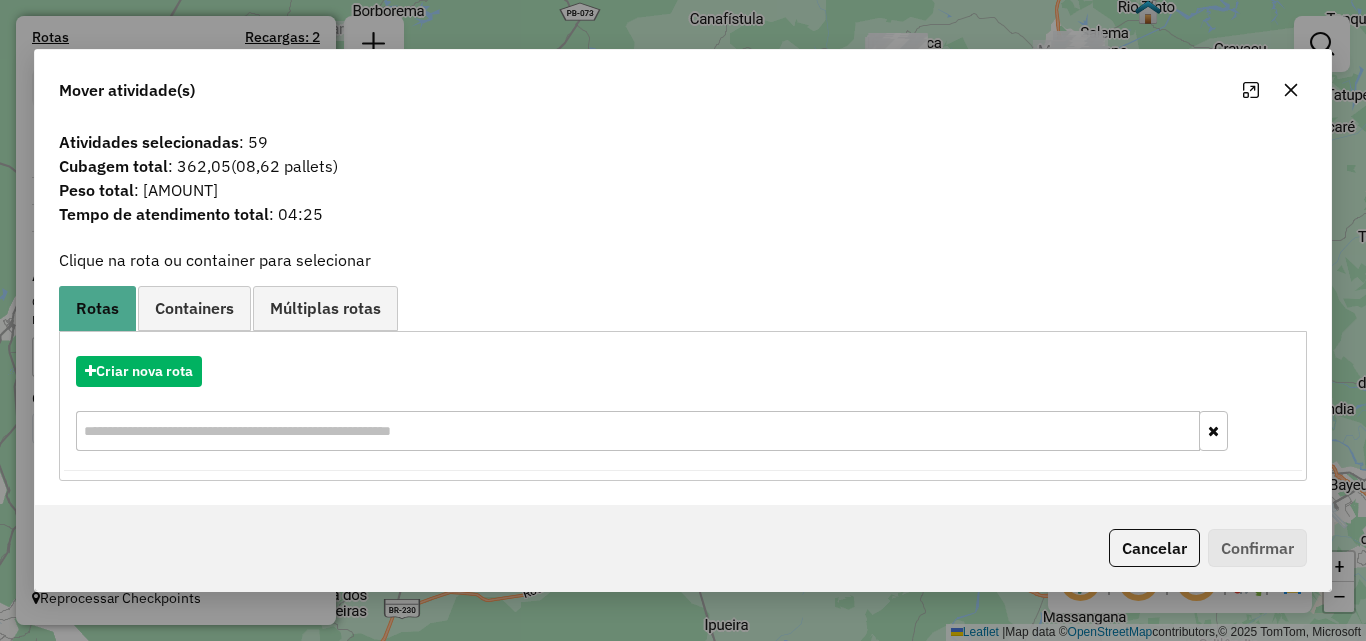click 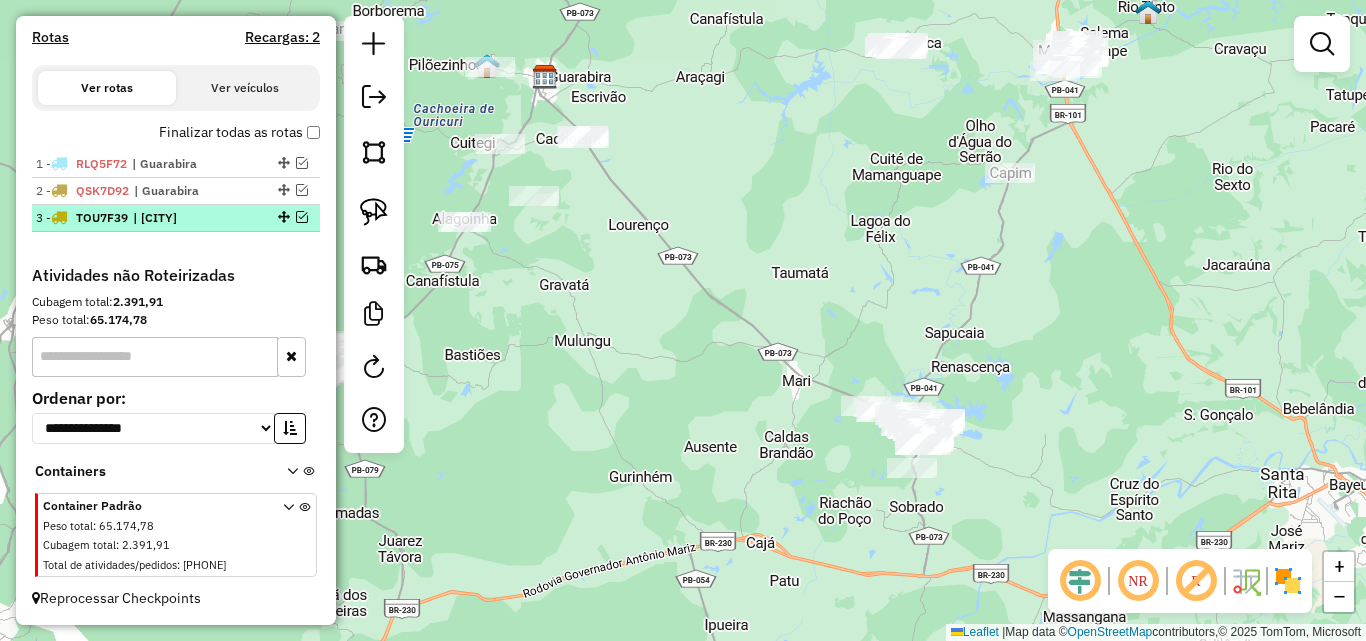 click on "| [CITY]" at bounding box center (179, 218) 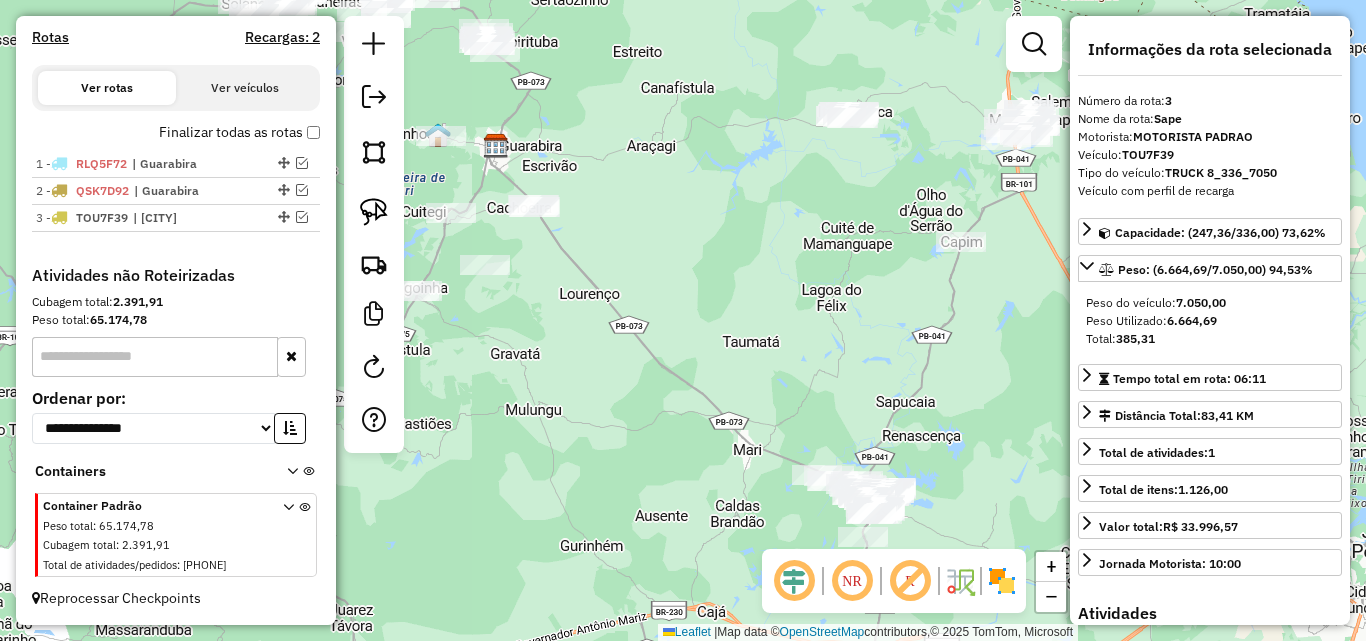 click on "Janela de atendimento Grade de atendimento Capacidade Transportadoras Veículos Cliente Pedidos  Rotas Selecione os dias de semana para filtrar as janelas de atendimento  Seg   Ter   Qua   Qui   Sex   Sáb   Dom  Informe o período da janela de atendimento: De: Até:  Filtrar exatamente a janela do cliente  Considerar janela de atendimento padrão  Selecione os dias de semana para filtrar as grades de atendimento  Seg   Ter   Qua   Qui   Sex   Sáb   Dom   Considerar clientes sem dia de atendimento cadastrado  Clientes fora do dia de atendimento selecionado Filtrar as atividades entre os valores definidos abaixo:  Peso mínimo:   Peso máximo:   Cubagem mínima:   Cubagem máxima:   De:   Até:  Filtrar as atividades entre o tempo de atendimento definido abaixo:  De:   Até:   Considerar capacidade total dos clientes não roteirizados Transportadora: Selecione um ou mais itens Tipo de veículo: Selecione um ou mais itens Veículo: Selecione um ou mais itens Motorista: Selecione um ou mais itens Nome: Rótulo:" 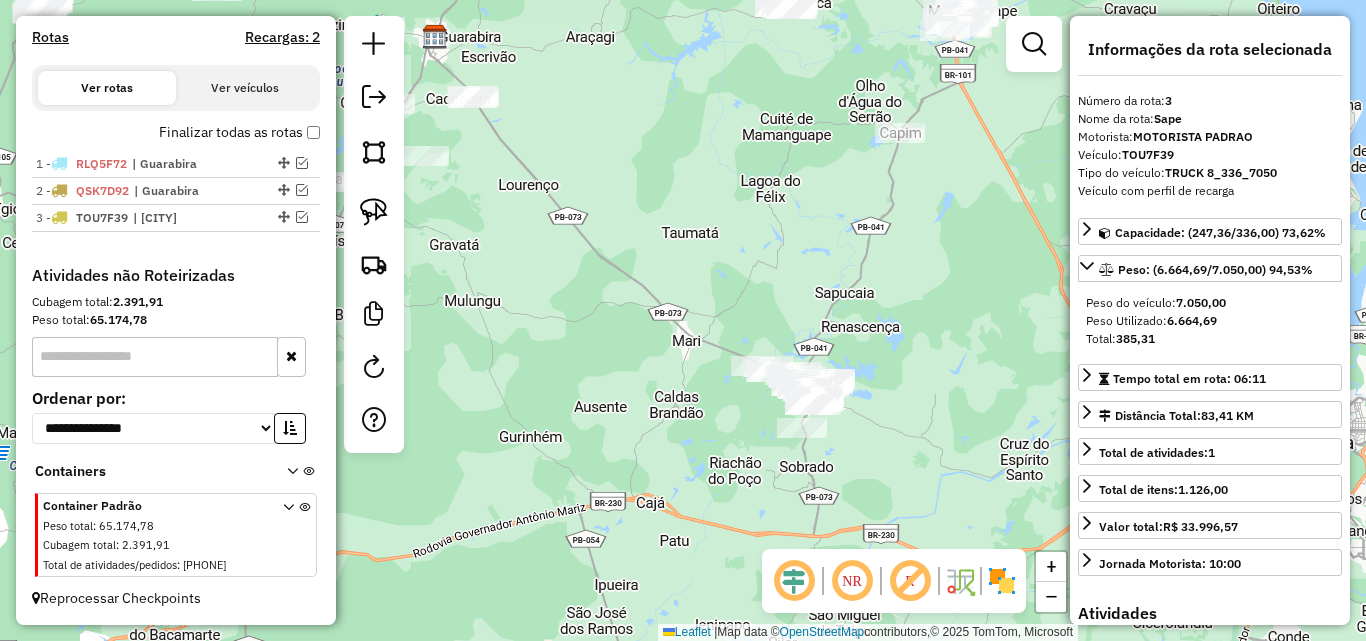 drag, startPoint x: 678, startPoint y: 439, endPoint x: 622, endPoint y: 348, distance: 106.850365 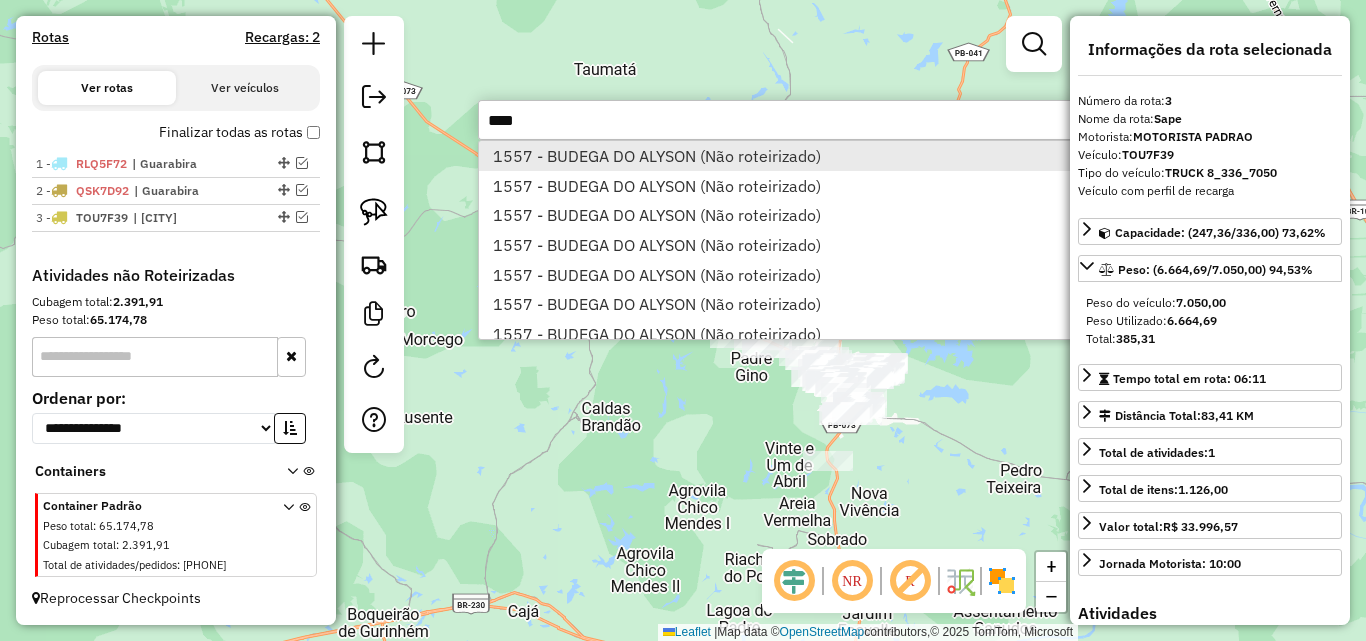 type on "****" 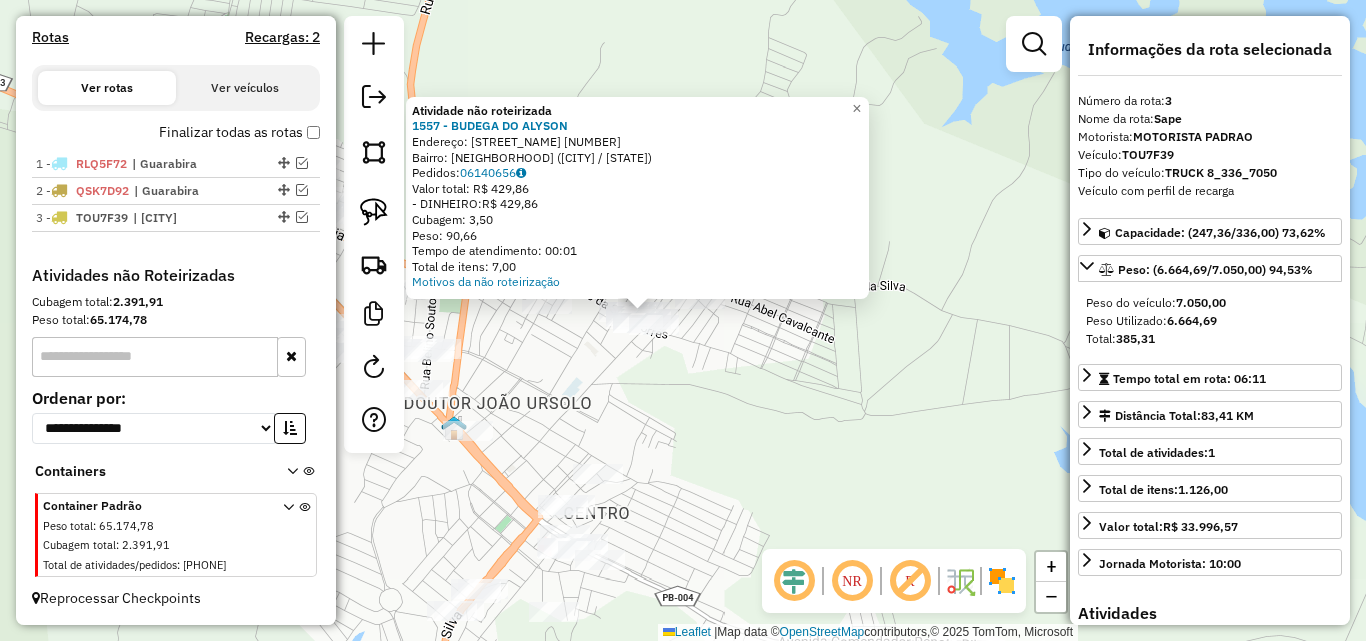 drag, startPoint x: 702, startPoint y: 373, endPoint x: 807, endPoint y: 374, distance: 105.00476 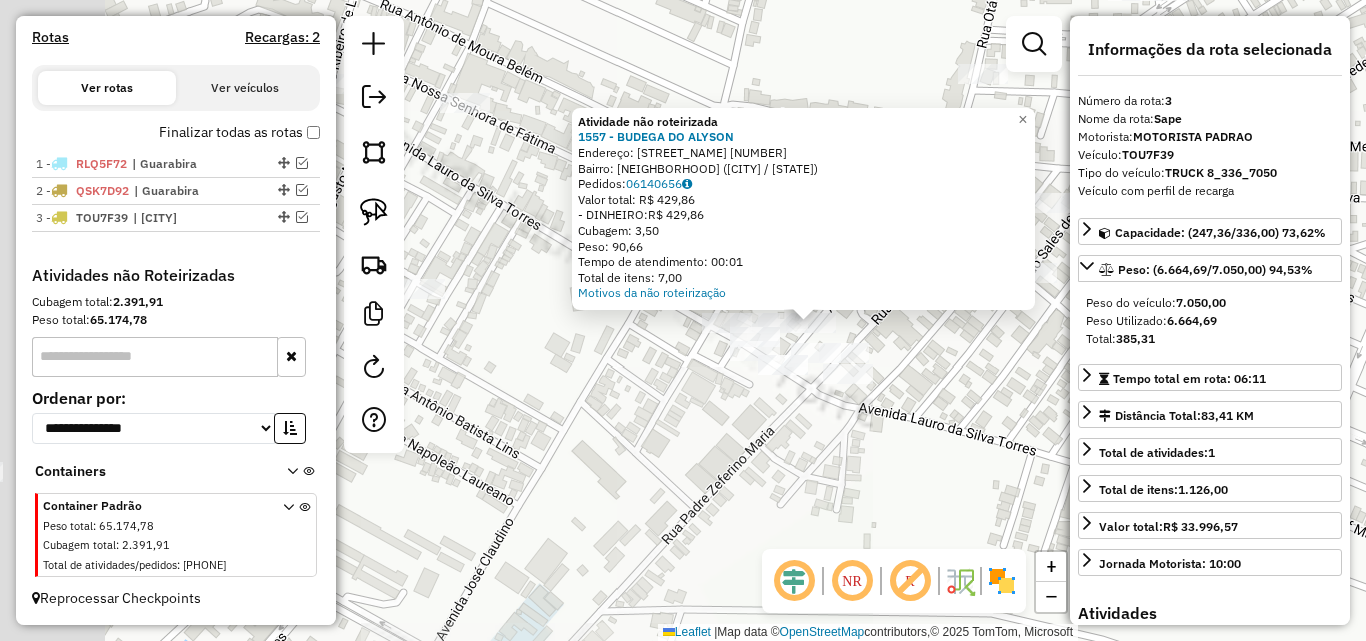 drag, startPoint x: 628, startPoint y: 409, endPoint x: 788, endPoint y: 403, distance: 160.11246 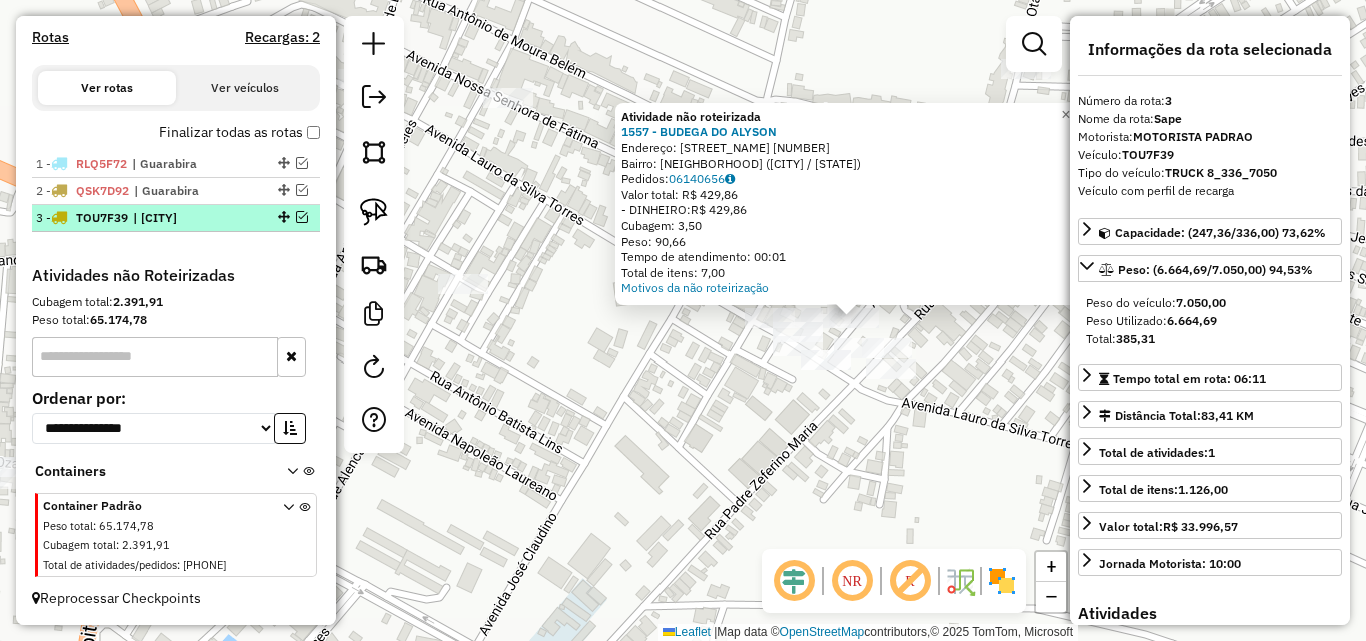 click at bounding box center (302, 217) 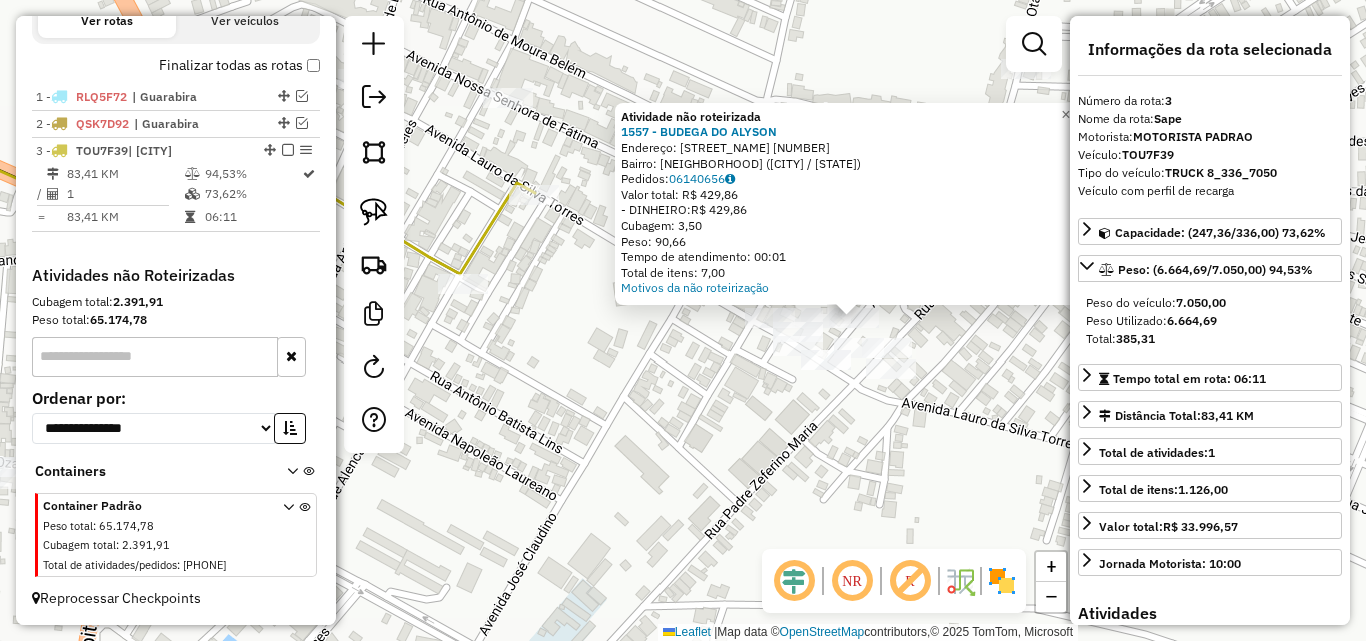 click on "Atividade não roteirizada 1557 - BUDEGA DO ALYSON  Endereço:  ANTONIO JUSTINO 52 52   Bairro: NOVA BRASILEA (SAPE / PB)   Pedidos:  06140656   Valor total: R$ 429,86   - DINHEIRO:  R$ 429,86   Cubagem: 3,50   Peso: 90,66   Tempo de atendimento: 00:01   Total de itens: 7,00  Motivos da não roteirização × Janela de atendimento Grade de atendimento Capacidade Transportadoras Veículos Cliente Pedidos  Rotas Selecione os dias de semana para filtrar as janelas de atendimento  Seg   Ter   Qua   Qui   Sex   Sáb   Dom  Informe o período da janela de atendimento: De: Até:  Filtrar exatamente a janela do cliente  Considerar janela de atendimento padrão  Selecione os dias de semana para filtrar as grades de atendimento  Seg   Ter   Qua   Qui   Sex   Sáb   Dom   Considerar clientes sem dia de atendimento cadastrado  Clientes fora do dia de atendimento selecionado Filtrar as atividades entre os valores definidos abaixo:  Peso mínimo:   Peso máximo:   Cubagem mínima:   Cubagem máxima:   De:   Até:   De:  +" 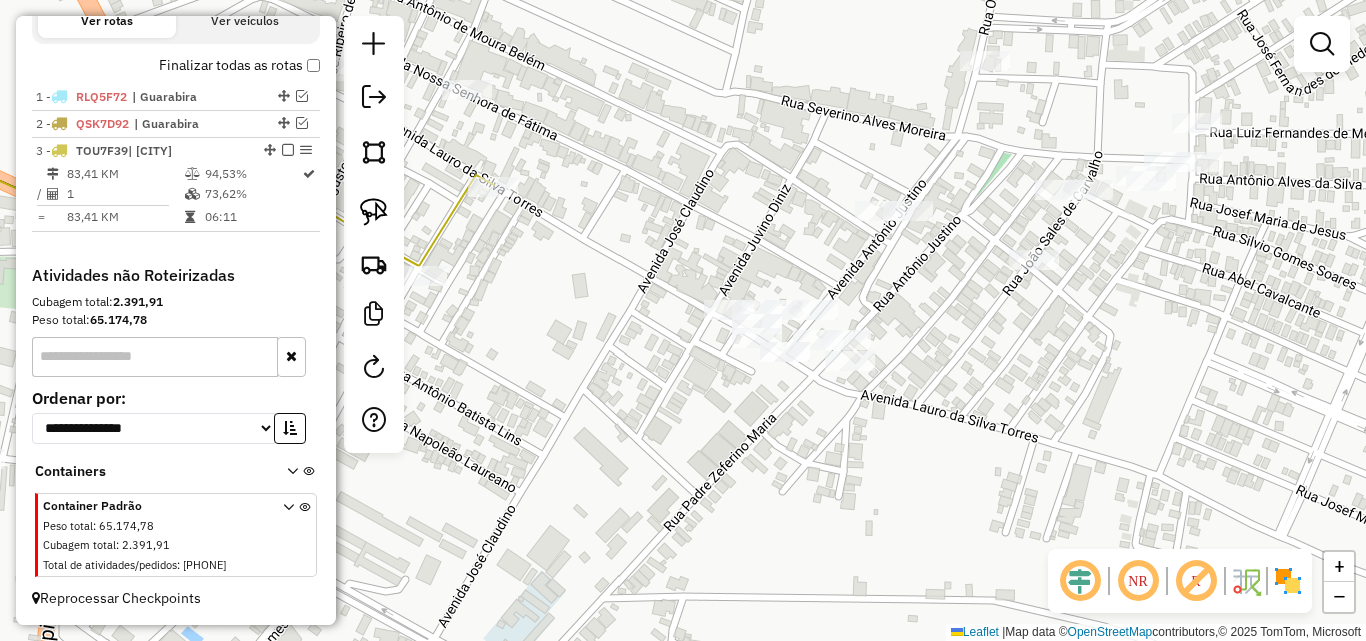 click on "Janela de atendimento Grade de atendimento Capacidade Transportadoras Veículos Cliente Pedidos  Rotas Selecione os dias de semana para filtrar as janelas de atendimento  Seg   Ter   Qua   Qui   Sex   Sáb   Dom  Informe o período da janela de atendimento: De: Até:  Filtrar exatamente a janela do cliente  Considerar janela de atendimento padrão  Selecione os dias de semana para filtrar as grades de atendimento  Seg   Ter   Qua   Qui   Sex   Sáb   Dom   Considerar clientes sem dia de atendimento cadastrado  Clientes fora do dia de atendimento selecionado Filtrar as atividades entre os valores definidos abaixo:  Peso mínimo:   Peso máximo:   Cubagem mínima:   Cubagem máxima:   De:   Até:  Filtrar as atividades entre o tempo de atendimento definido abaixo:  De:   Até:   Considerar capacidade total dos clientes não roteirizados Transportadora: Selecione um ou mais itens Tipo de veículo: Selecione um ou mais itens Veículo: Selecione um ou mais itens Motorista: Selecione um ou mais itens Nome: Rótulo:" 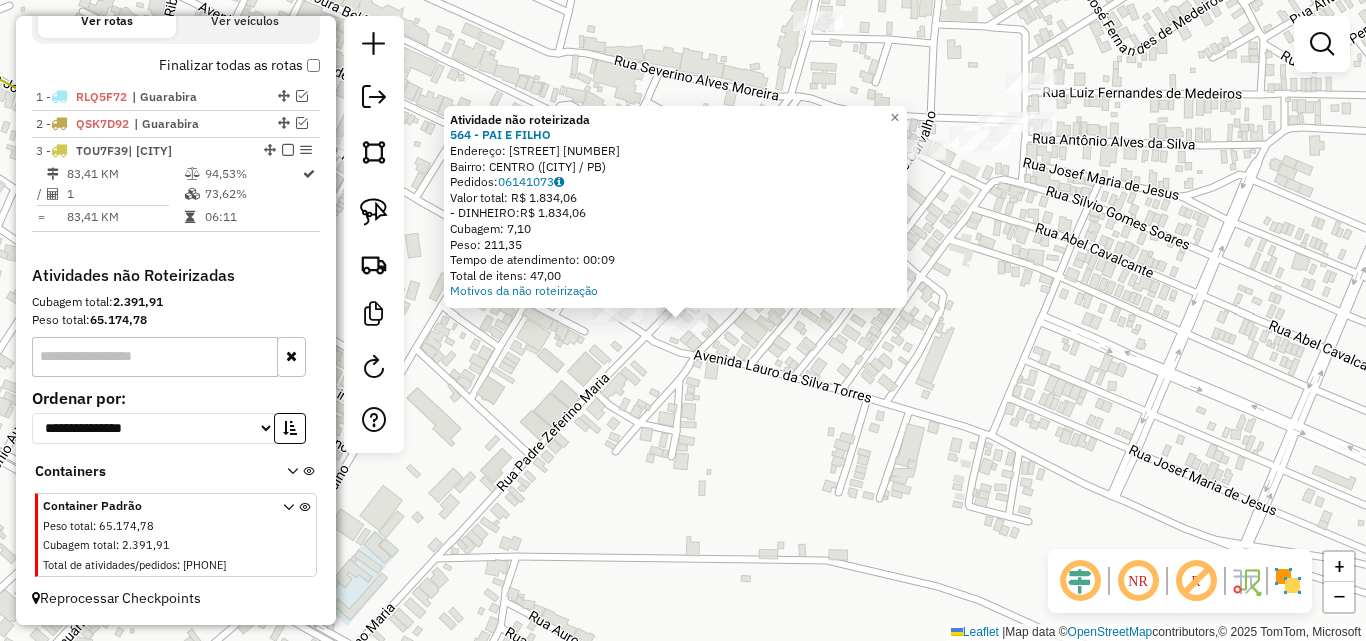 click on "Atividade não roteirizada 564 - PAI E FILHO  Endereço:  ANTONIO JUSTINO 52   Bairro: CENTRO (SAPE / PB)   Pedidos:  06141073   Valor total: R$ 1.834,06   - DINHEIRO:  R$ 1.834,06   Cubagem: 7,10   Peso: 211,35   Tempo de atendimento: 00:09   Total de itens: 47,00  Motivos da não roteirização × Janela de atendimento Grade de atendimento Capacidade Transportadoras Veículos Cliente Pedidos  Rotas Selecione os dias de semana para filtrar as janelas de atendimento  Seg   Ter   Qua   Qui   Sex   Sáb   Dom  Informe o período da janela de atendimento: De: Até:  Filtrar exatamente a janela do cliente  Considerar janela de atendimento padrão  Selecione os dias de semana para filtrar as grades de atendimento  Seg   Ter   Qua   Qui   Sex   Sáb   Dom   Considerar clientes sem dia de atendimento cadastrado  Clientes fora do dia de atendimento selecionado Filtrar as atividades entre os valores definidos abaixo:  Peso mínimo:   Peso máximo:   Cubagem mínima:   Cubagem máxima:   De:   Até:   De:   Até:  De:" 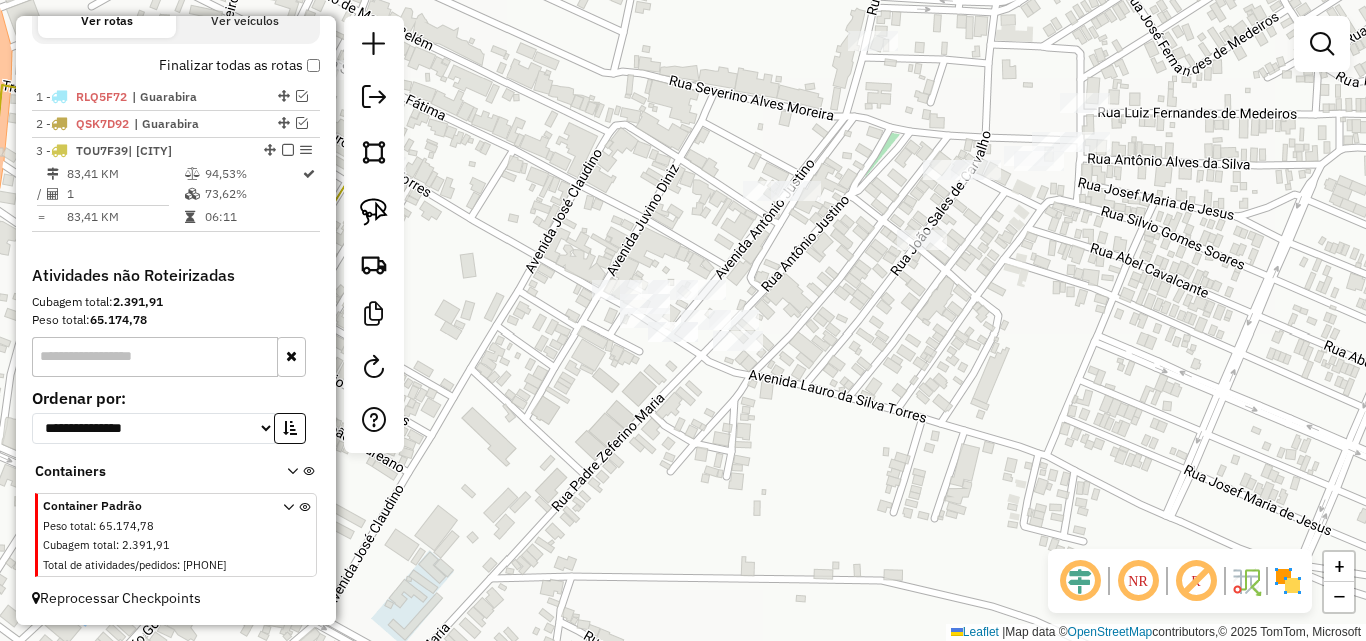 drag, startPoint x: 724, startPoint y: 393, endPoint x: 848, endPoint y: 397, distance: 124.0645 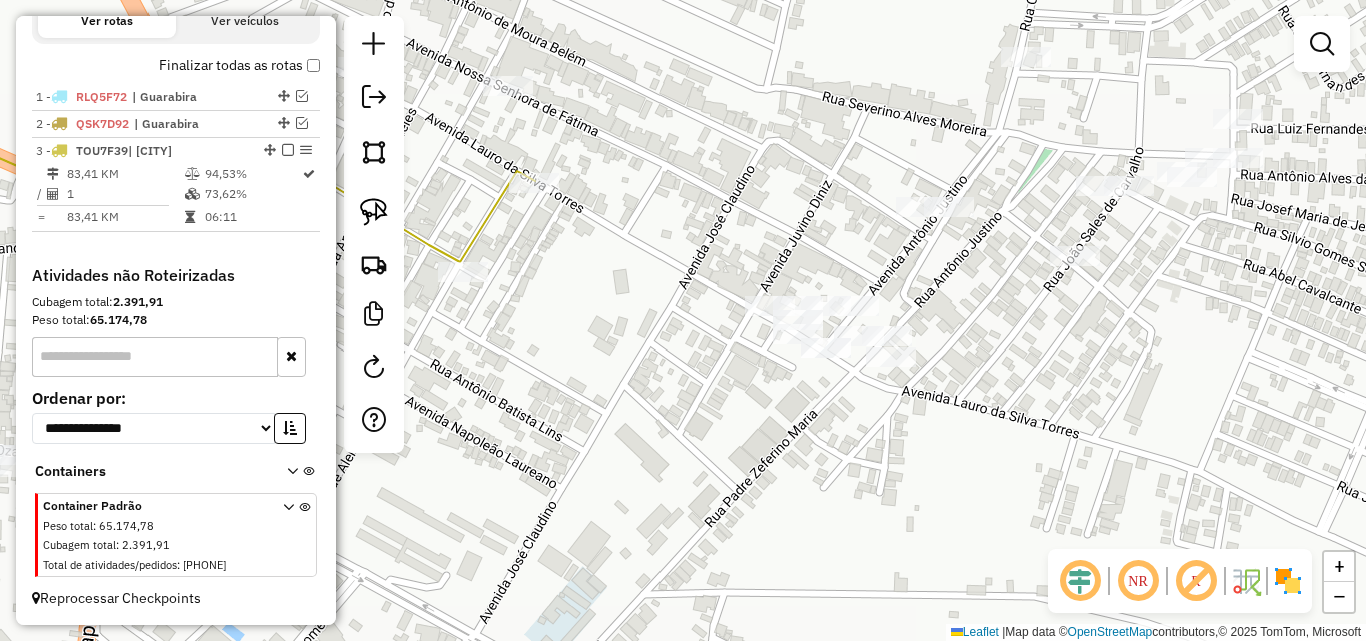 drag, startPoint x: 804, startPoint y: 411, endPoint x: 871, endPoint y: 427, distance: 68.88396 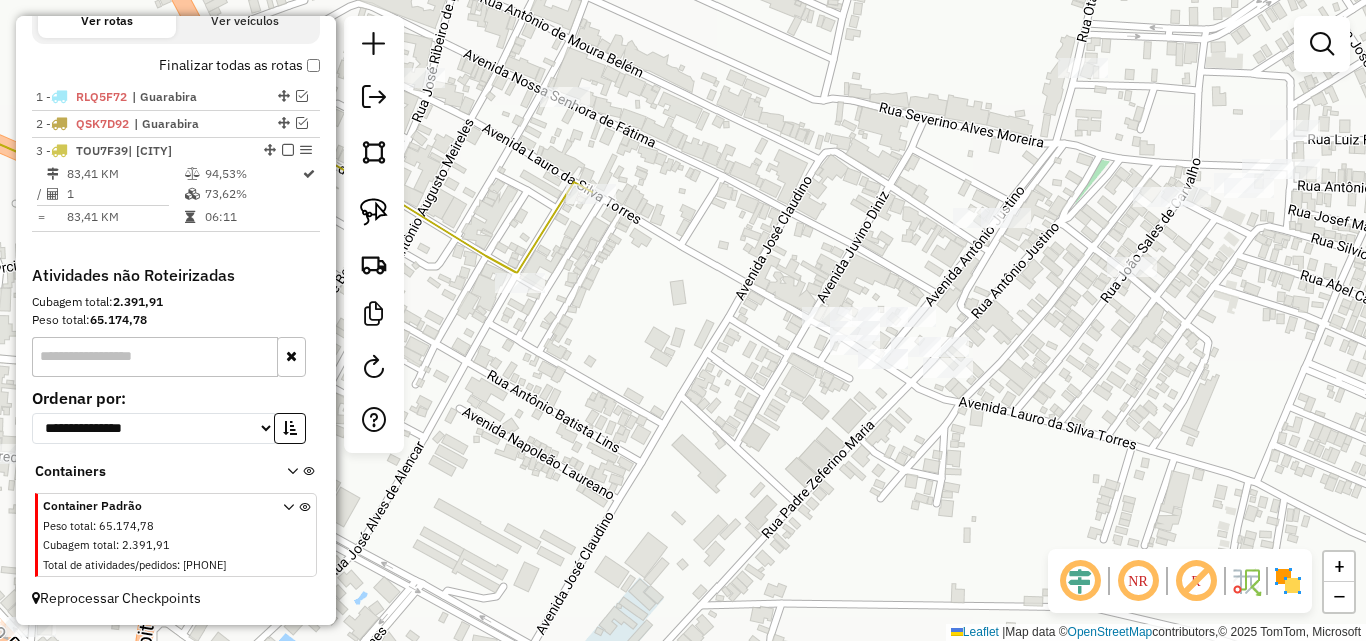 click on "Janela de atendimento Grade de atendimento Capacidade Transportadoras Veículos Cliente Pedidos  Rotas Selecione os dias de semana para filtrar as janelas de atendimento  Seg   Ter   Qua   Qui   Sex   Sáb   Dom  Informe o período da janela de atendimento: De: Até:  Filtrar exatamente a janela do cliente  Considerar janela de atendimento padrão  Selecione os dias de semana para filtrar as grades de atendimento  Seg   Ter   Qua   Qui   Sex   Sáb   Dom   Considerar clientes sem dia de atendimento cadastrado  Clientes fora do dia de atendimento selecionado Filtrar as atividades entre os valores definidos abaixo:  Peso mínimo:   Peso máximo:   Cubagem mínima:   Cubagem máxima:   De:   Até:  Filtrar as atividades entre o tempo de atendimento definido abaixo:  De:   Até:   Considerar capacidade total dos clientes não roteirizados Transportadora: Selecione um ou mais itens Tipo de veículo: Selecione um ou mais itens Veículo: Selecione um ou mais itens Motorista: Selecione um ou mais itens Nome: Rótulo:" 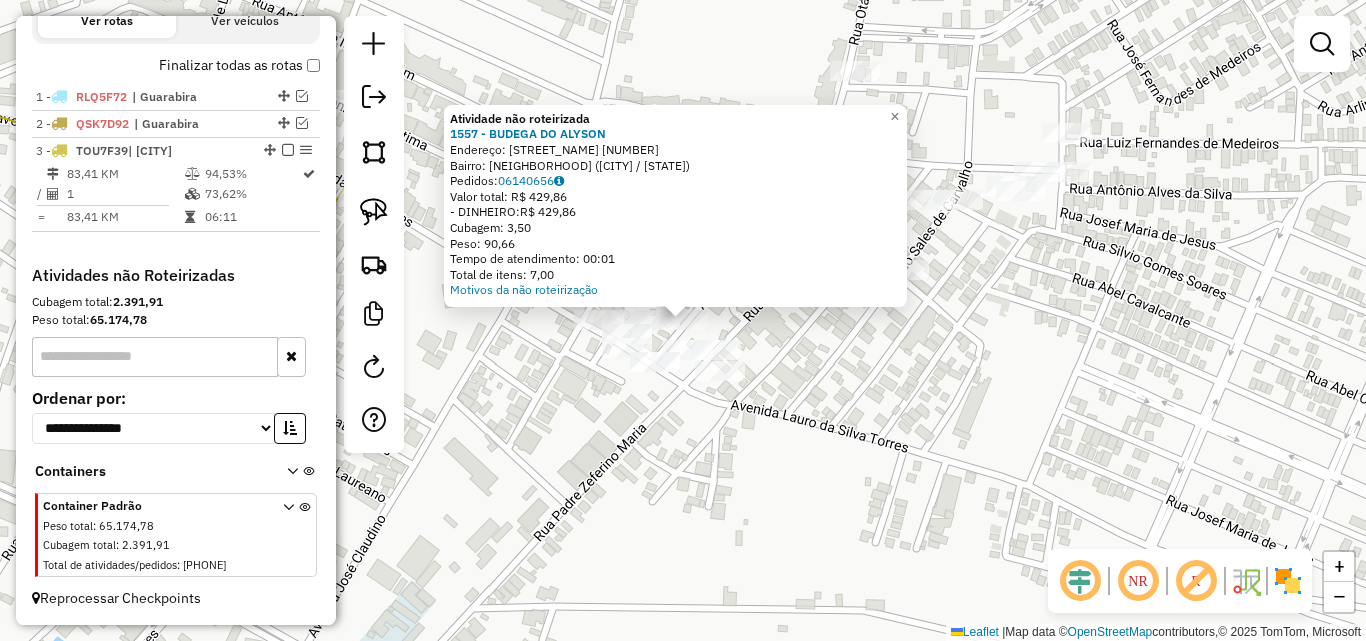 click on "Atividade não roteirizada 1557 - BUDEGA DO ALYSON  Endereço:  ANTONIO JUSTINO 52 52   Bairro: NOVA BRASILEA (SAPE / PB)   Pedidos:  06140656   Valor total: R$ 429,86   - DINHEIRO:  R$ 429,86   Cubagem: 3,50   Peso: 90,66   Tempo de atendimento: 00:01   Total de itens: 7,00  Motivos da não roteirização × Janela de atendimento Grade de atendimento Capacidade Transportadoras Veículos Cliente Pedidos  Rotas Selecione os dias de semana para filtrar as janelas de atendimento  Seg   Ter   Qua   Qui   Sex   Sáb   Dom  Informe o período da janela de atendimento: De: Até:  Filtrar exatamente a janela do cliente  Considerar janela de atendimento padrão  Selecione os dias de semana para filtrar as grades de atendimento  Seg   Ter   Qua   Qui   Sex   Sáb   Dom   Considerar clientes sem dia de atendimento cadastrado  Clientes fora do dia de atendimento selecionado Filtrar as atividades entre os valores definidos abaixo:  Peso mínimo:   Peso máximo:   Cubagem mínima:   Cubagem máxima:   De:   Até:   De:  +" 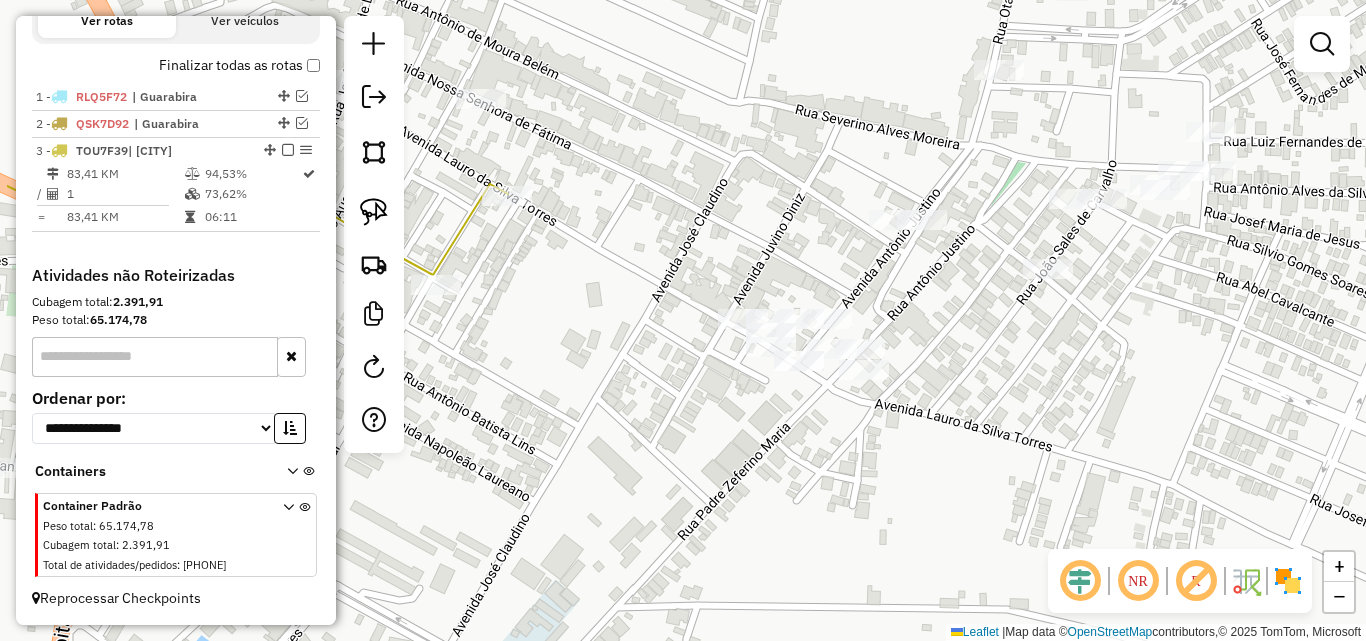 drag, startPoint x: 987, startPoint y: 355, endPoint x: 1087, endPoint y: 355, distance: 100 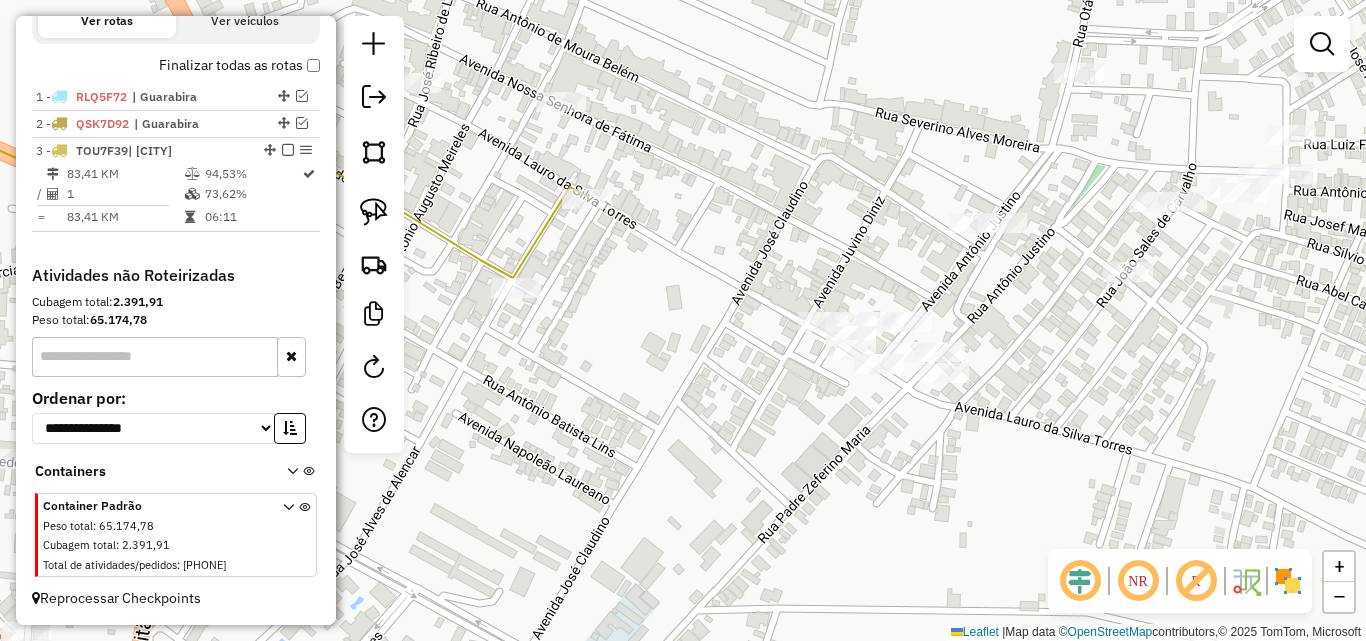 drag, startPoint x: 711, startPoint y: 380, endPoint x: 838, endPoint y: 408, distance: 130.04999 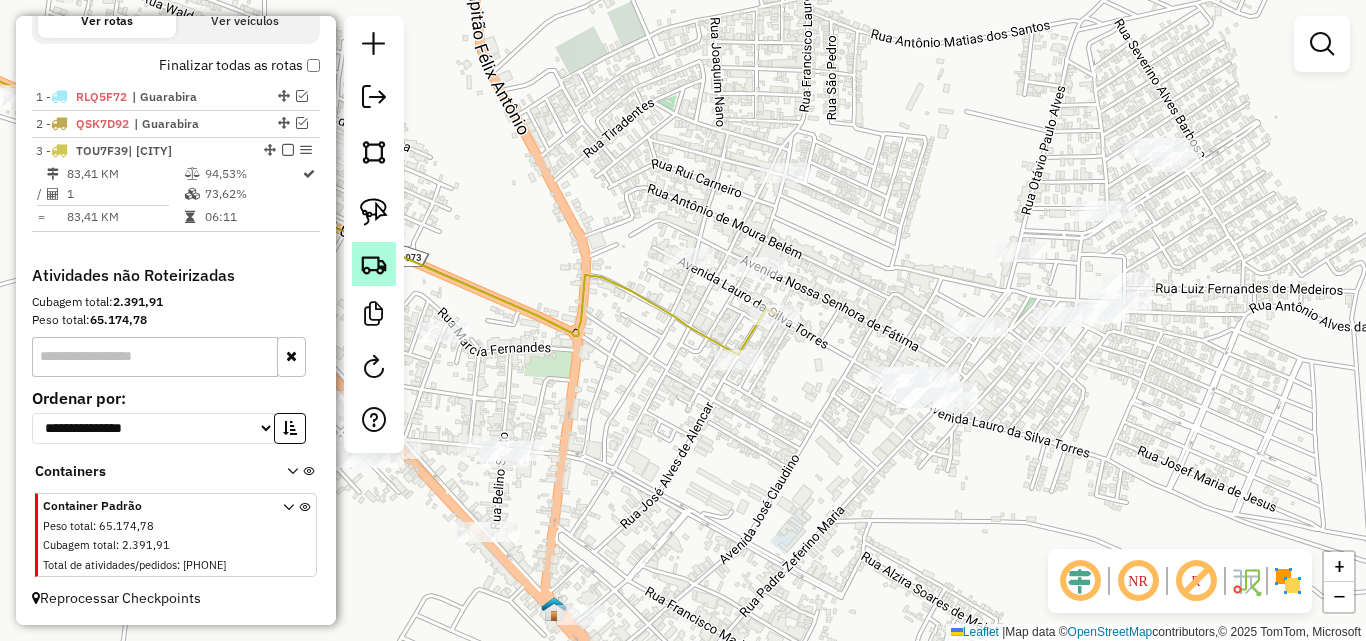 click 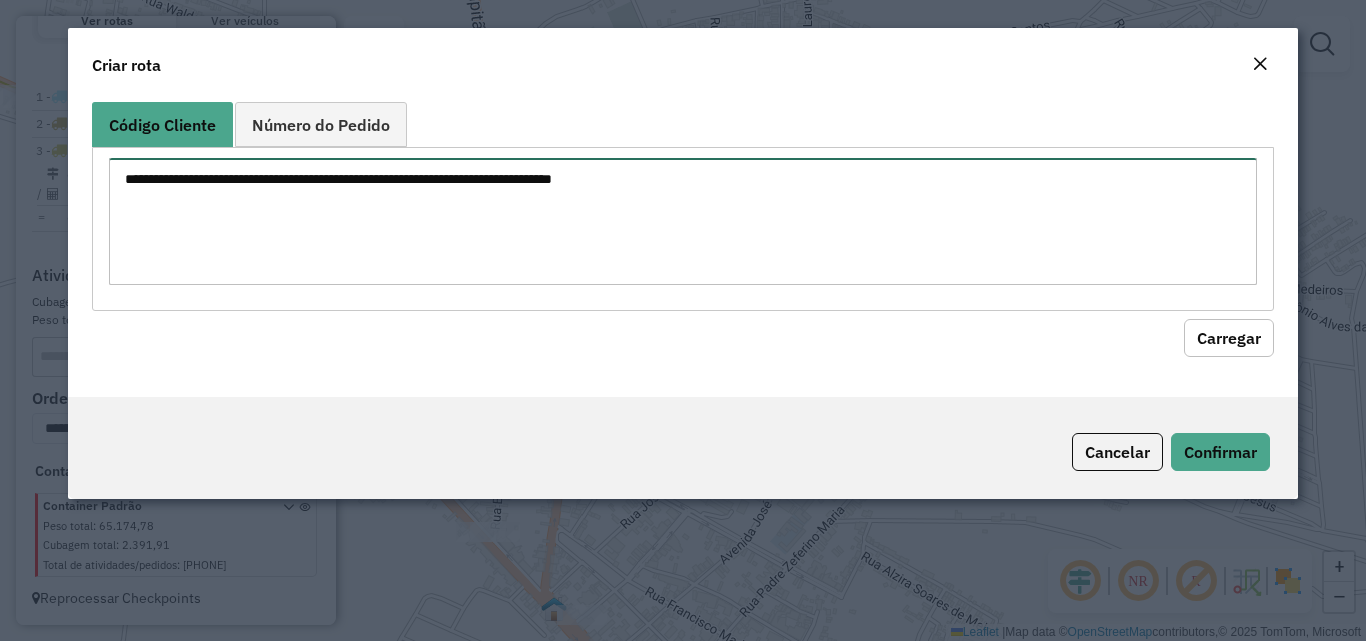 click at bounding box center (682, 221) 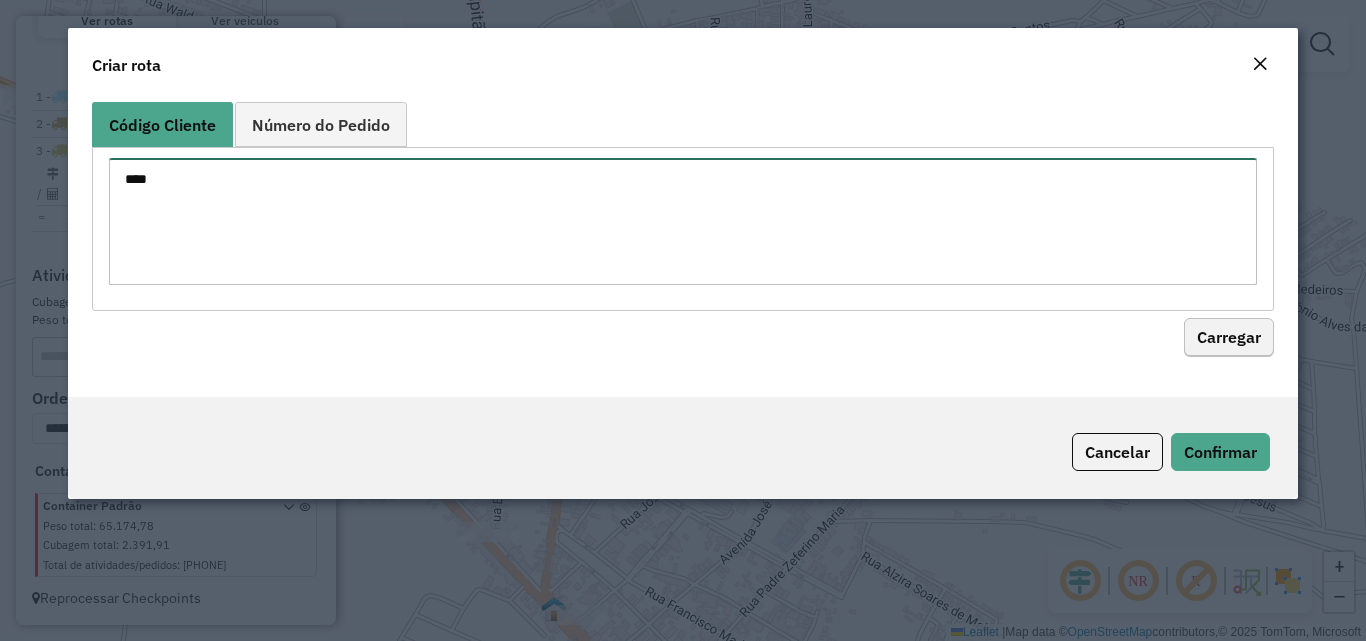 type on "****" 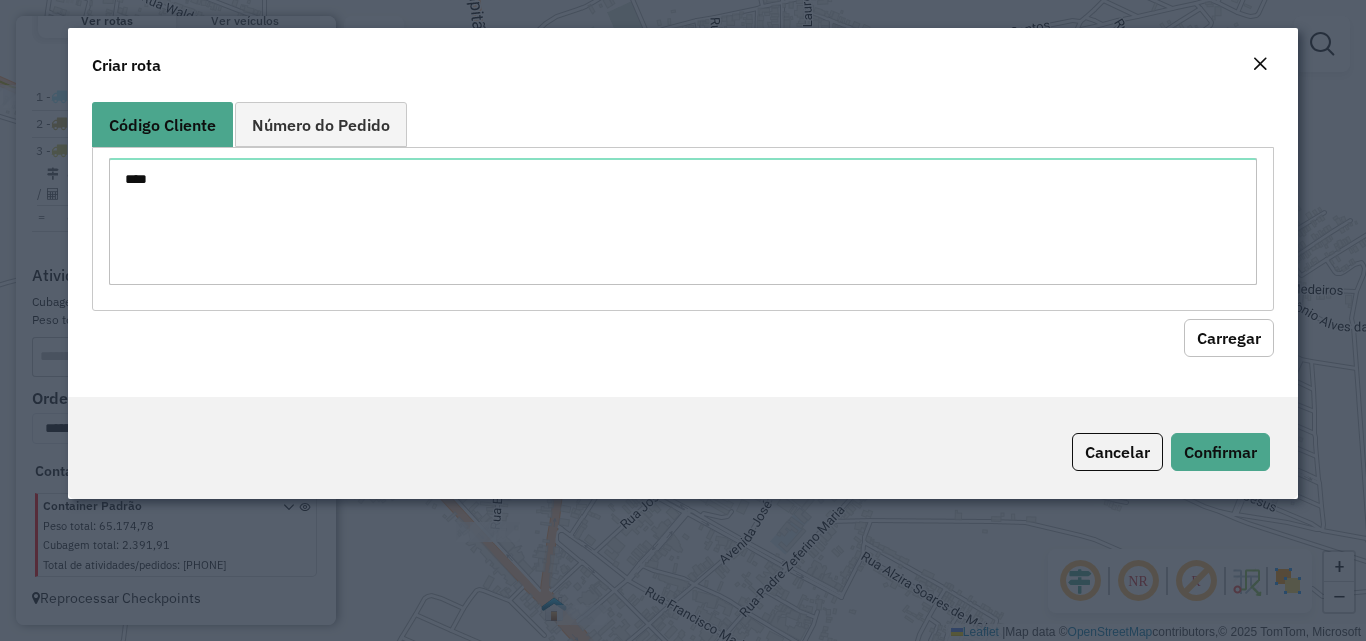click on "Carregar" 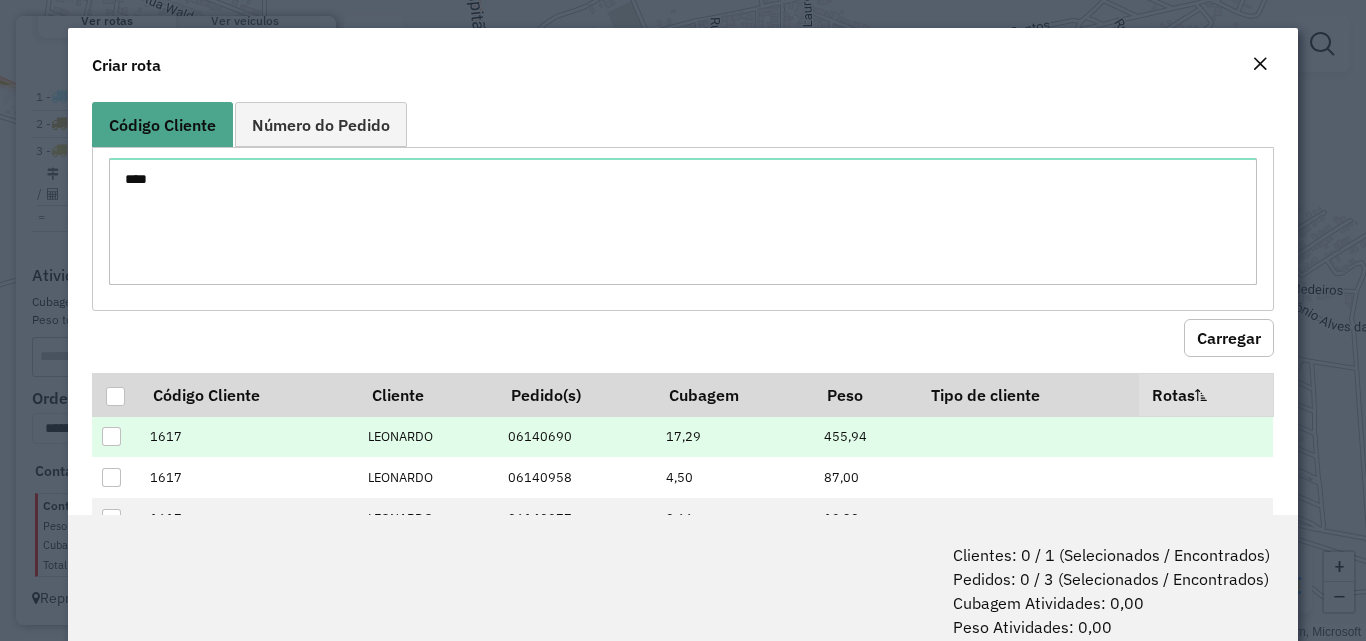 drag, startPoint x: 108, startPoint y: 394, endPoint x: 290, endPoint y: 422, distance: 184.14125 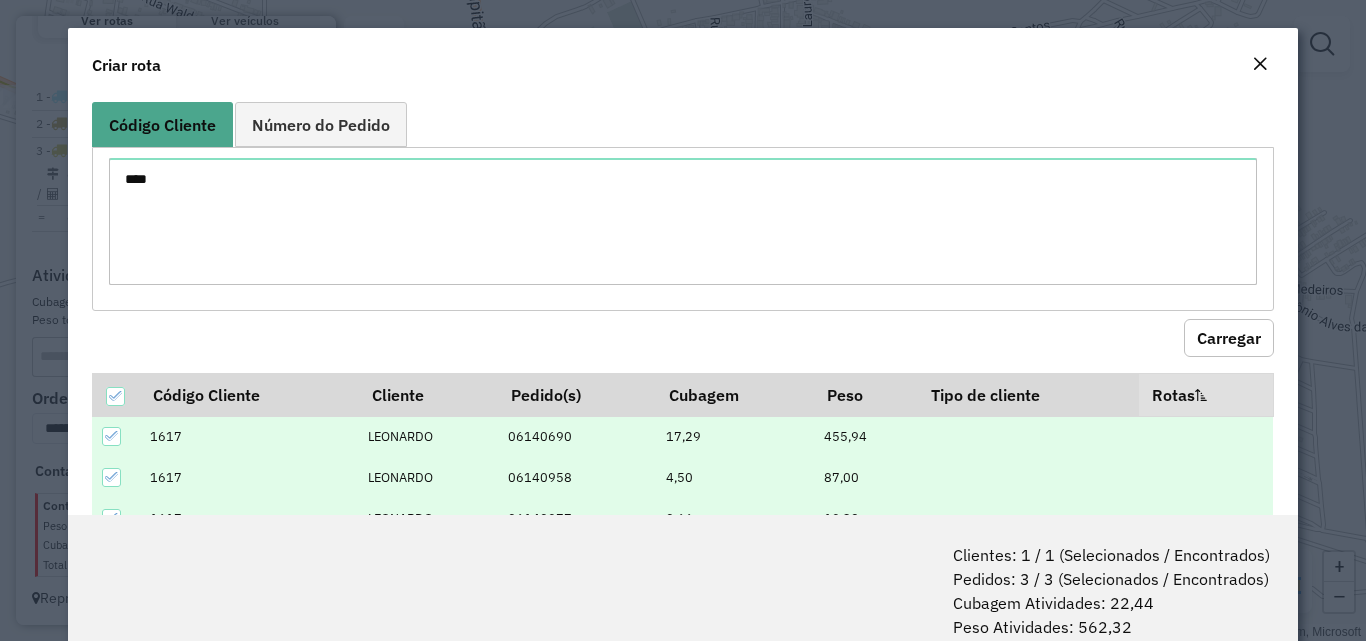 scroll, scrollTop: 63, scrollLeft: 0, axis: vertical 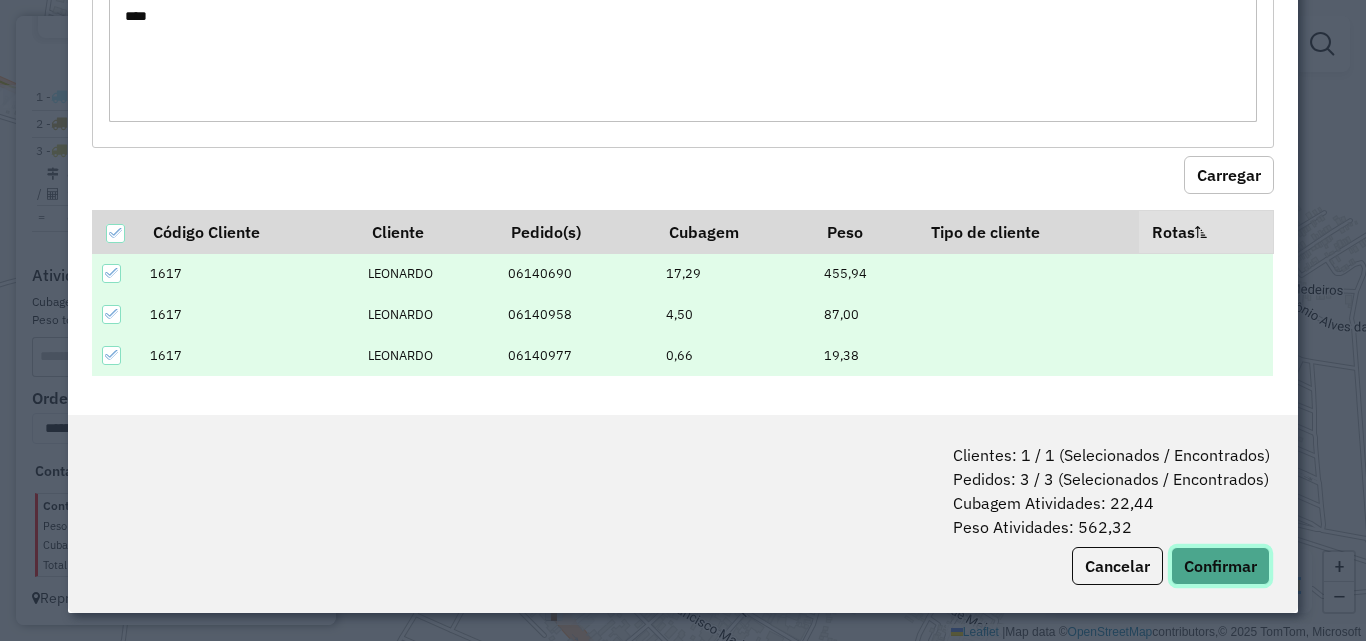 click on "Confirmar" 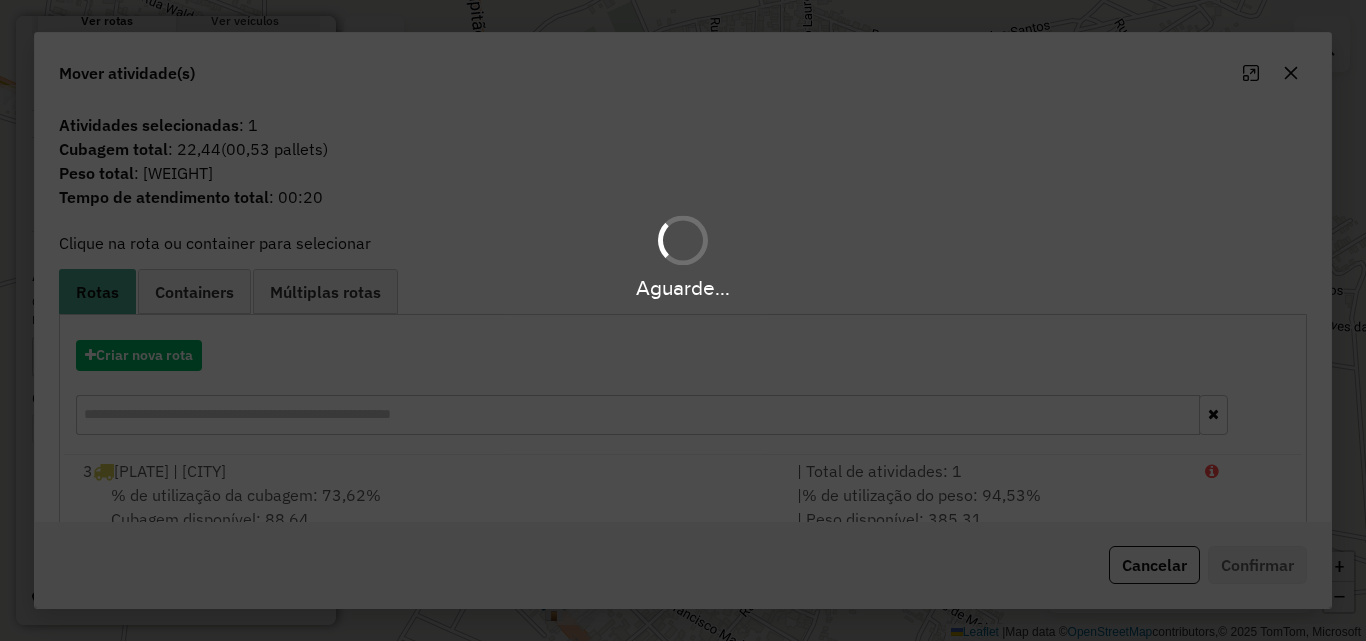 click on "Aguarde..." at bounding box center [683, 320] 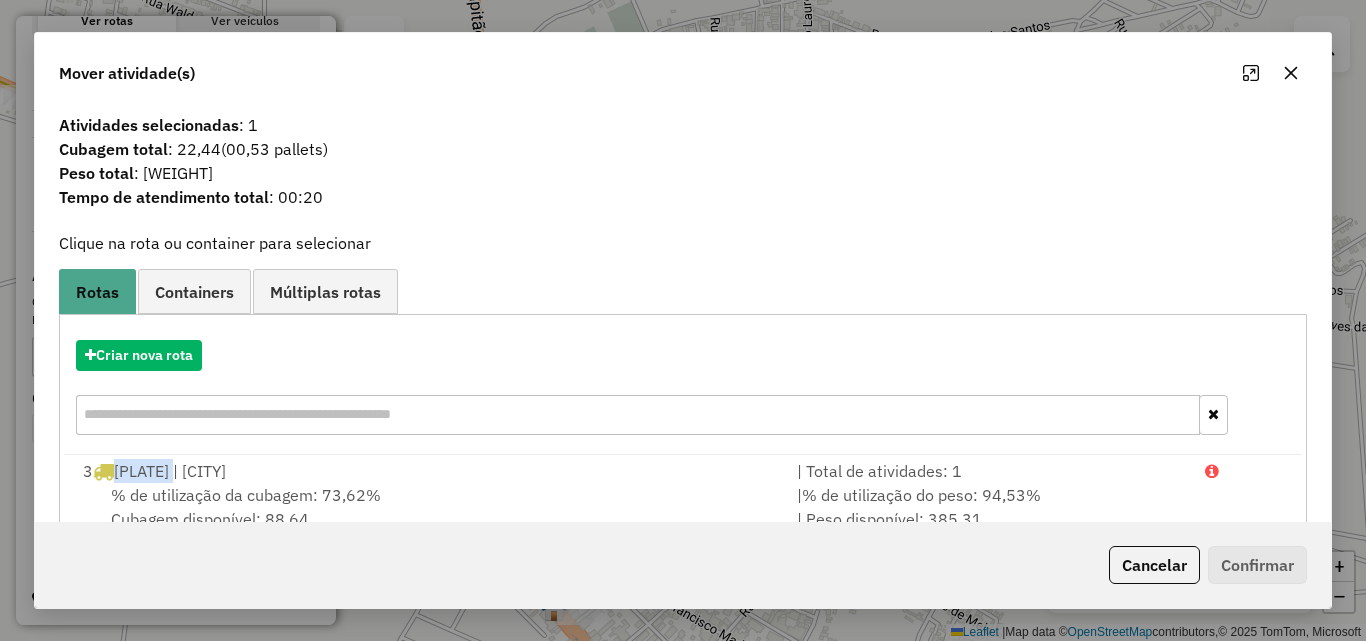 click on "3  TOU7F39 | Sape" at bounding box center [428, 471] 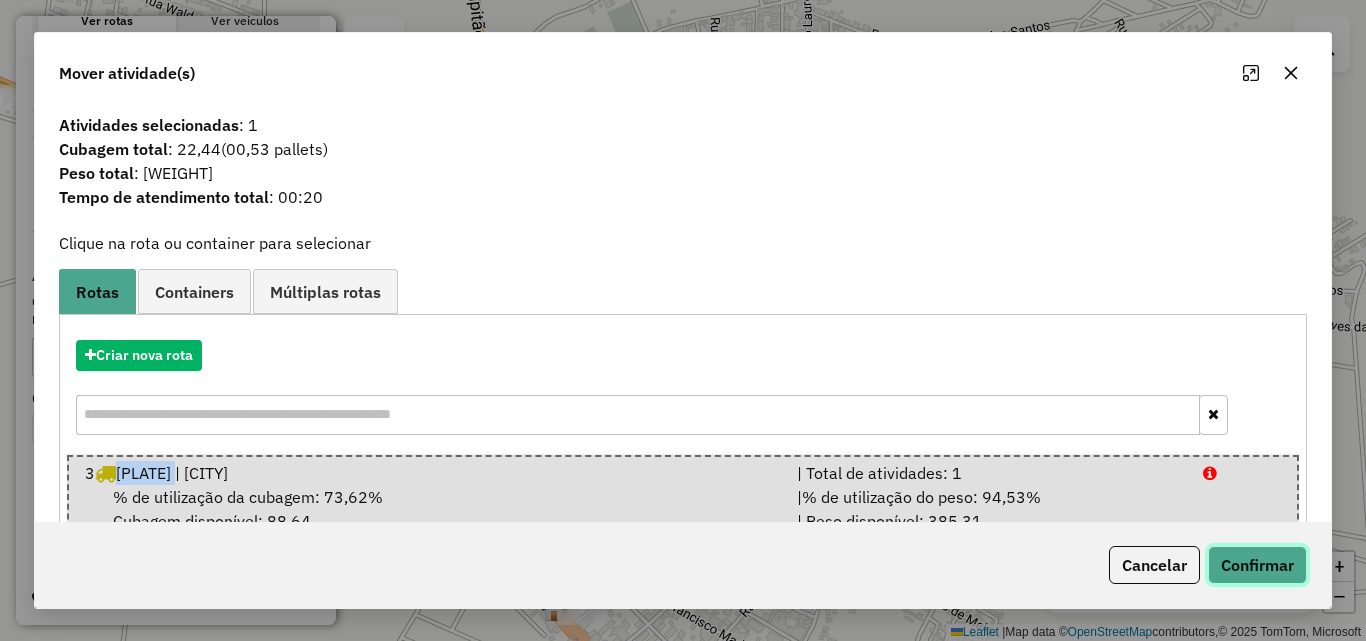 click on "Confirmar" 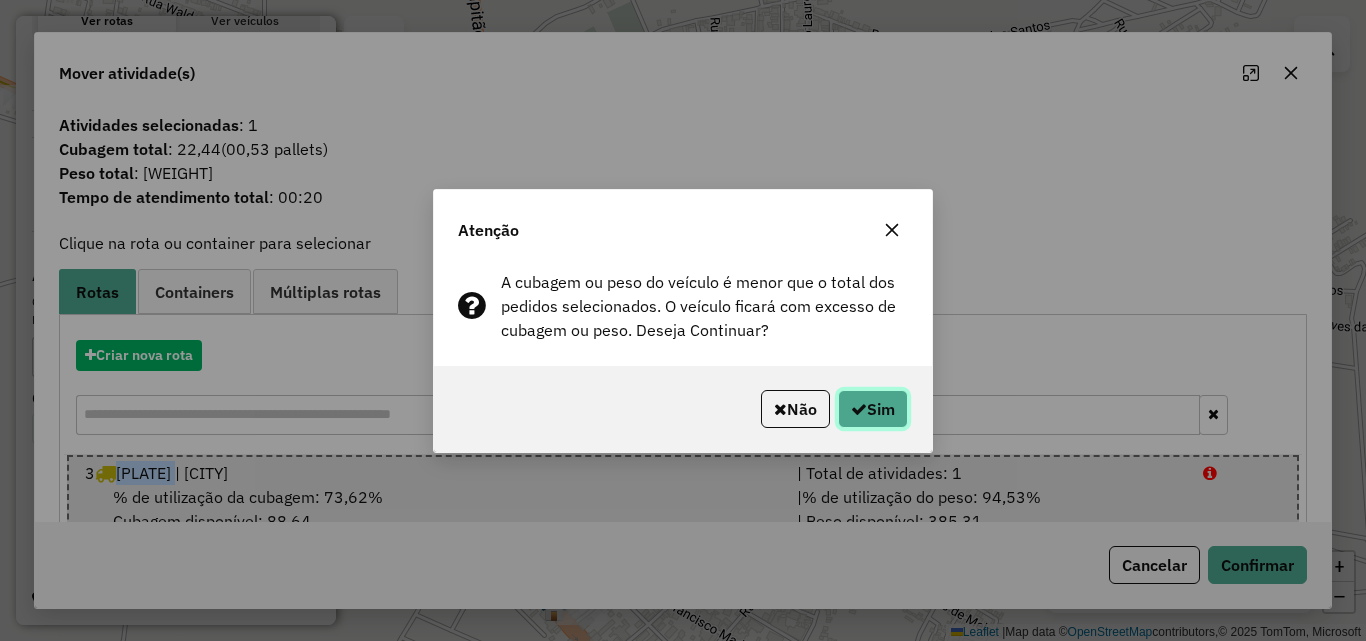 click on "Sim" 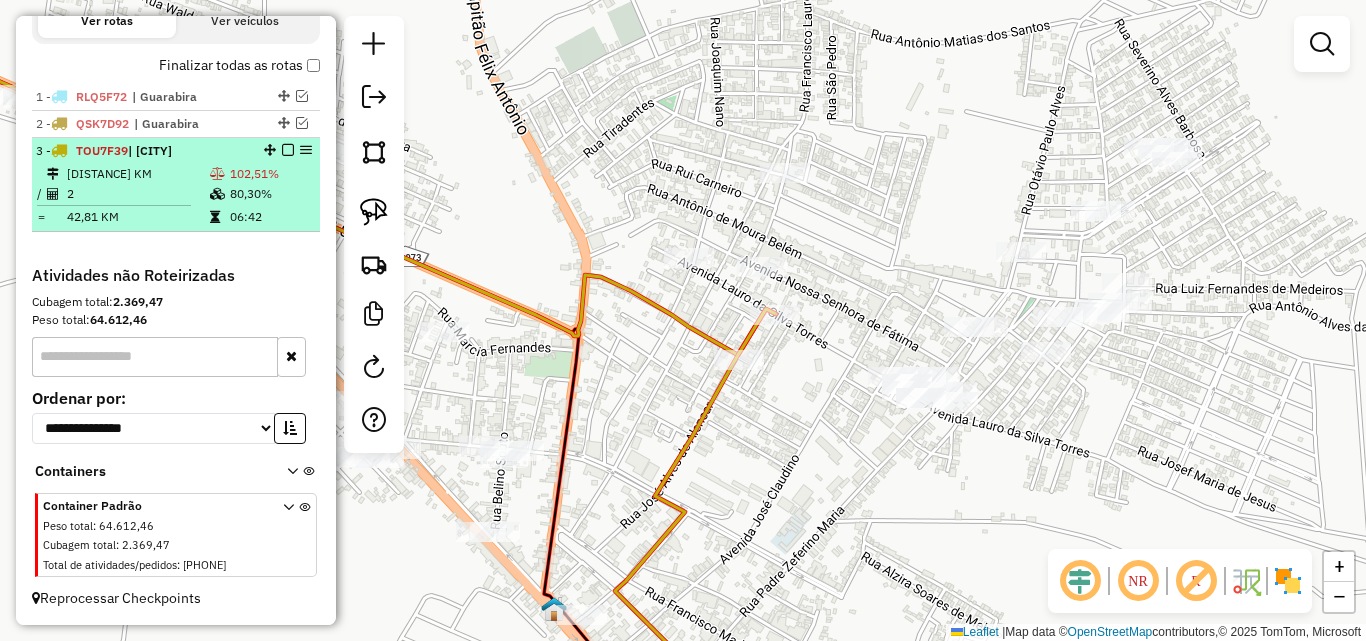 click on "102,51%" at bounding box center (271, 174) 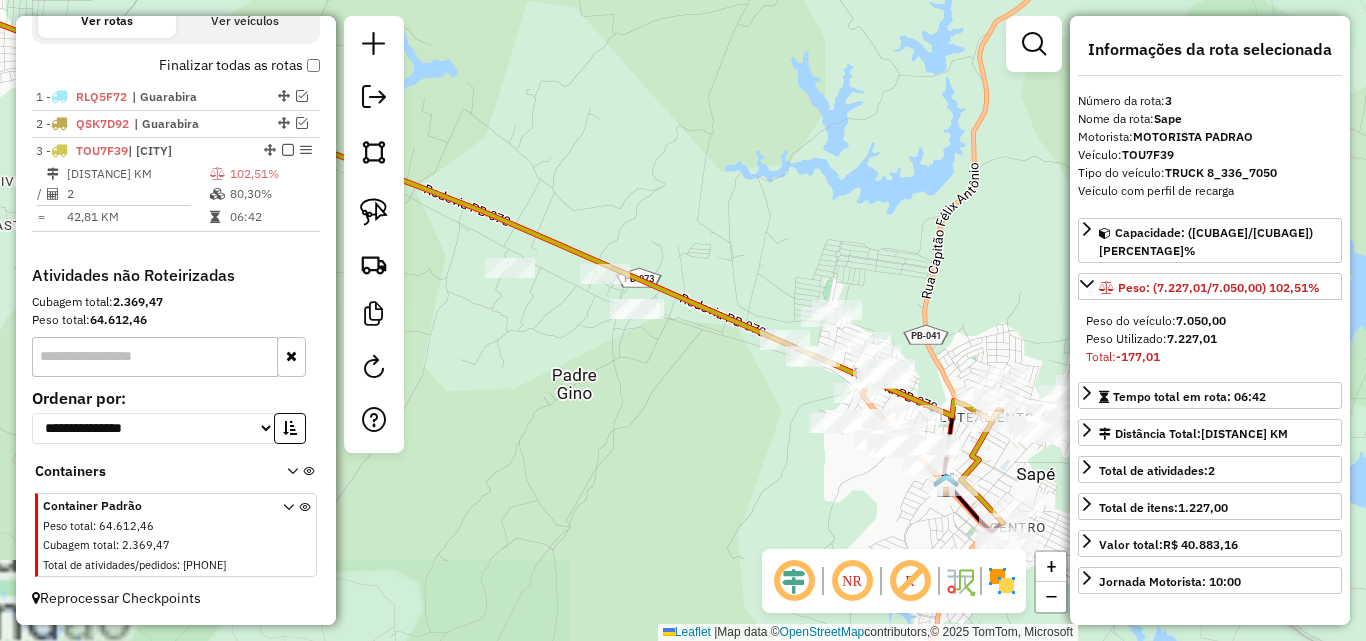 click on "Janela de atendimento Grade de atendimento Capacidade Transportadoras Veículos Cliente Pedidos  Rotas Selecione os dias de semana para filtrar as janelas de atendimento  Seg   Ter   Qua   Qui   Sex   Sáb   Dom  Informe o período da janela de atendimento: De: Até:  Filtrar exatamente a janela do cliente  Considerar janela de atendimento padrão  Selecione os dias de semana para filtrar as grades de atendimento  Seg   Ter   Qua   Qui   Sex   Sáb   Dom   Considerar clientes sem dia de atendimento cadastrado  Clientes fora do dia de atendimento selecionado Filtrar as atividades entre os valores definidos abaixo:  Peso mínimo:   Peso máximo:   Cubagem mínima:   Cubagem máxima:   De:   Até:  Filtrar as atividades entre o tempo de atendimento definido abaixo:  De:   Até:   Considerar capacidade total dos clientes não roteirizados Transportadora: Selecione um ou mais itens Tipo de veículo: Selecione um ou mais itens Veículo: Selecione um ou mais itens Motorista: Selecione um ou mais itens Nome: Rótulo:" 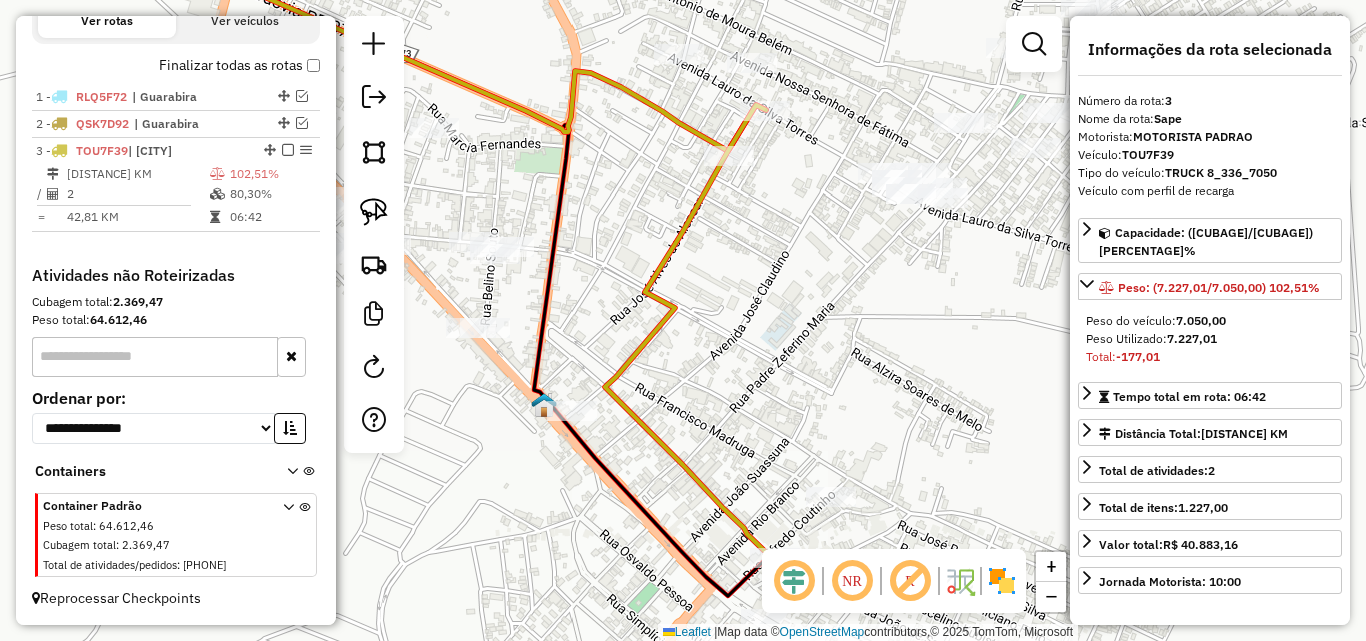 drag, startPoint x: 852, startPoint y: 461, endPoint x: 877, endPoint y: 215, distance: 247.26706 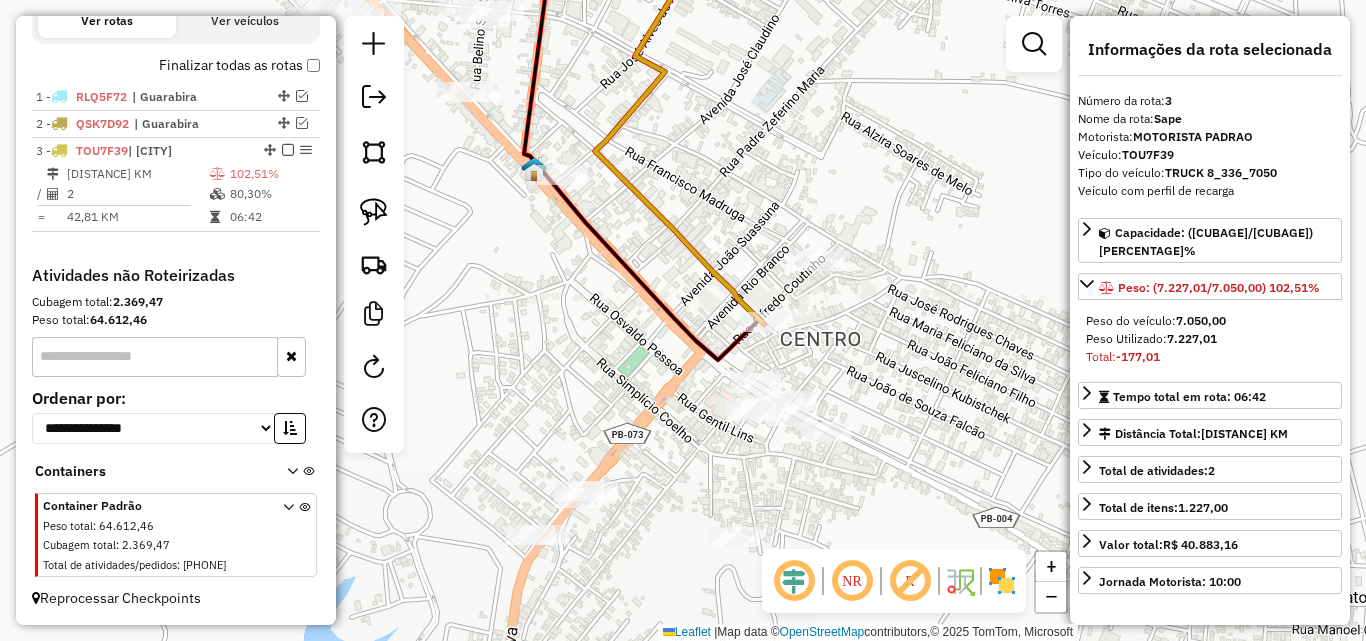 drag, startPoint x: 887, startPoint y: 390, endPoint x: 847, endPoint y: 397, distance: 40.60788 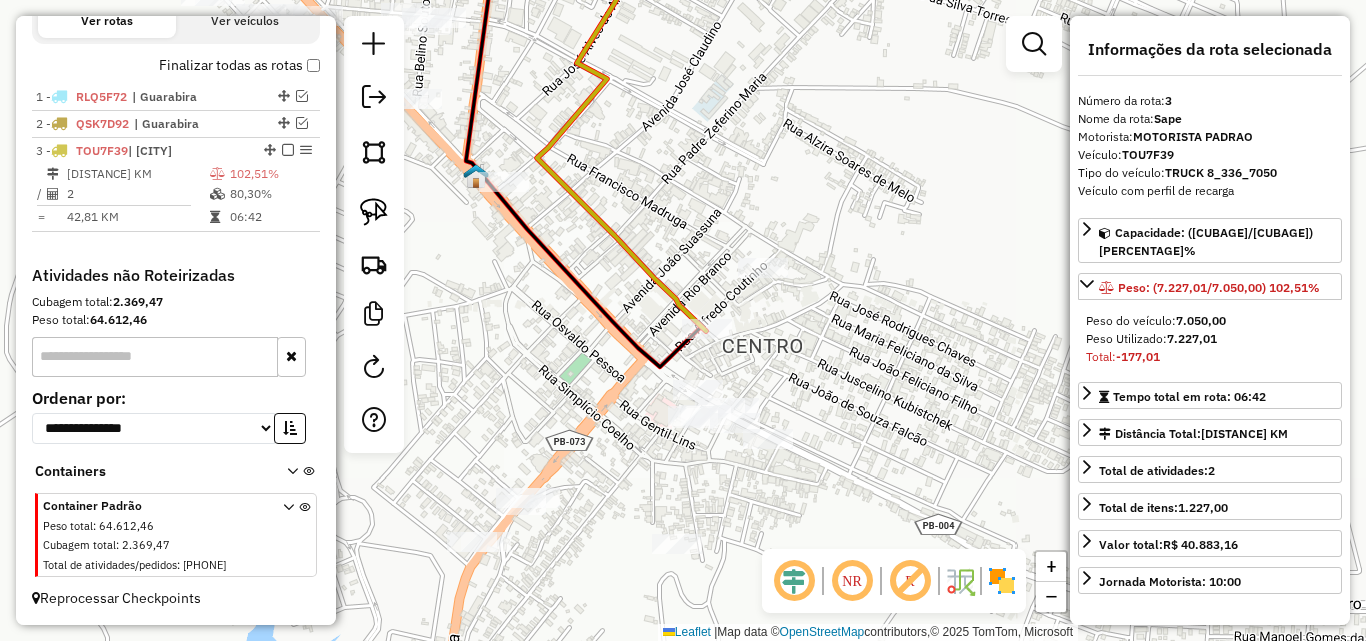 drag, startPoint x: 895, startPoint y: 376, endPoint x: 863, endPoint y: 376, distance: 32 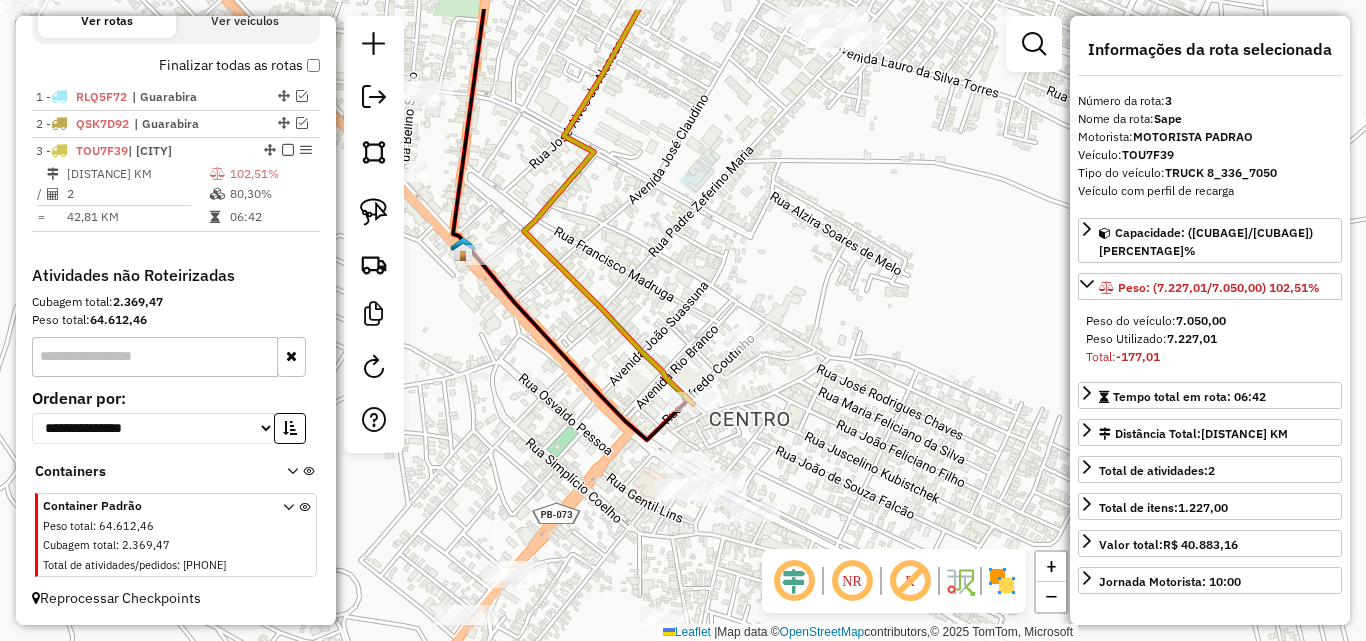 drag, startPoint x: 791, startPoint y: 273, endPoint x: 840, endPoint y: 477, distance: 209.80229 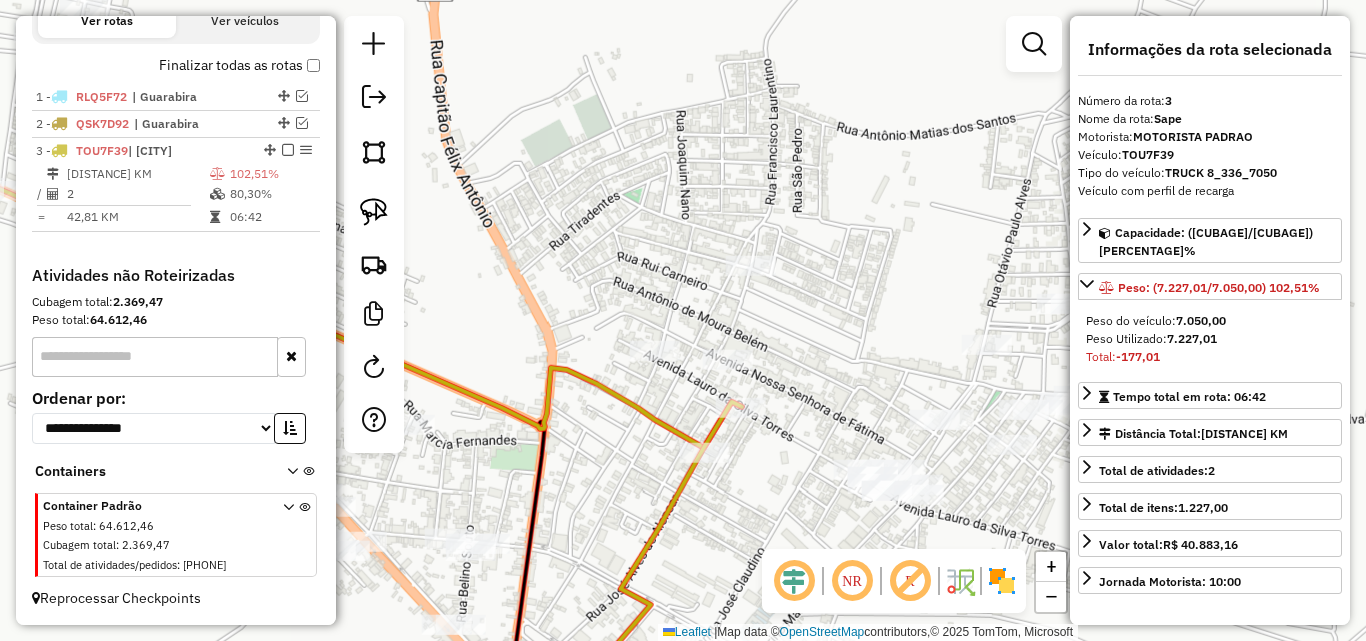 drag, startPoint x: 838, startPoint y: 450, endPoint x: 795, endPoint y: 387, distance: 76.27582 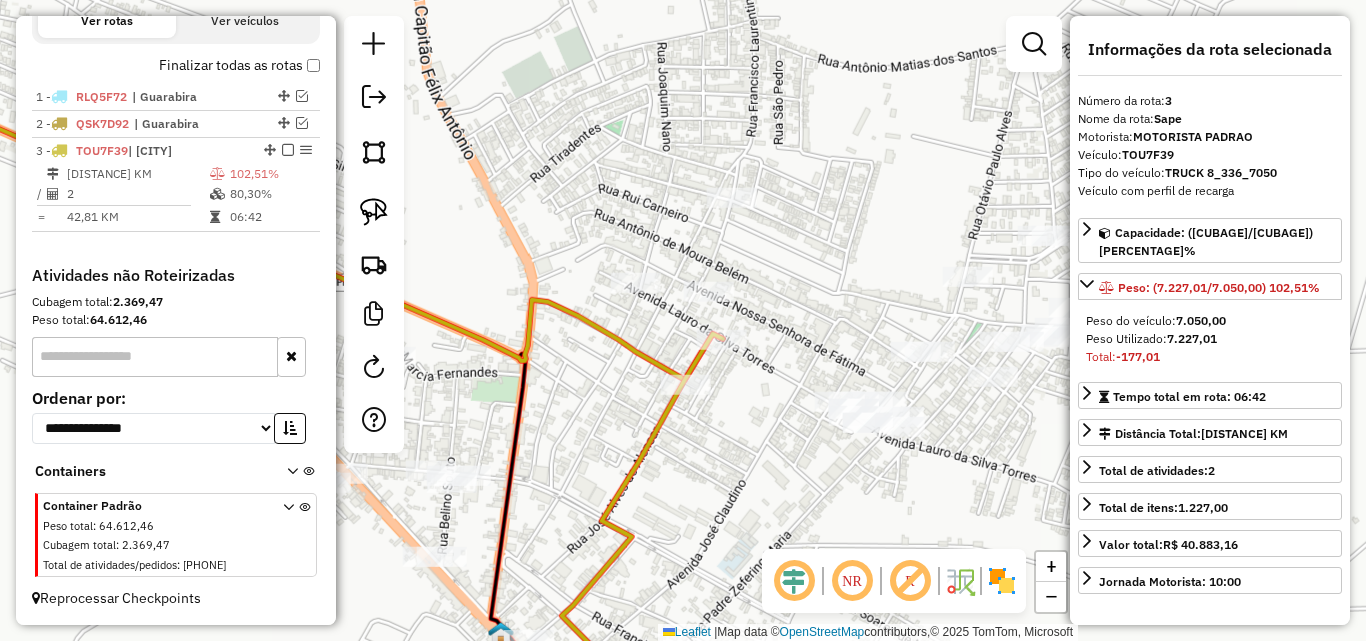 click on "Janela de atendimento Grade de atendimento Capacidade Transportadoras Veículos Cliente Pedidos  Rotas Selecione os dias de semana para filtrar as janelas de atendimento  Seg   Ter   Qua   Qui   Sex   Sáb   Dom  Informe o período da janela de atendimento: De: Até:  Filtrar exatamente a janela do cliente  Considerar janela de atendimento padrão  Selecione os dias de semana para filtrar as grades de atendimento  Seg   Ter   Qua   Qui   Sex   Sáb   Dom   Considerar clientes sem dia de atendimento cadastrado  Clientes fora do dia de atendimento selecionado Filtrar as atividades entre os valores definidos abaixo:  Peso mínimo:   Peso máximo:   Cubagem mínima:   Cubagem máxima:   De:   Até:  Filtrar as atividades entre o tempo de atendimento definido abaixo:  De:   Até:   Considerar capacidade total dos clientes não roteirizados Transportadora: Selecione um ou mais itens Tipo de veículo: Selecione um ou mais itens Veículo: Selecione um ou mais itens Motorista: Selecione um ou mais itens Nome: Rótulo:" 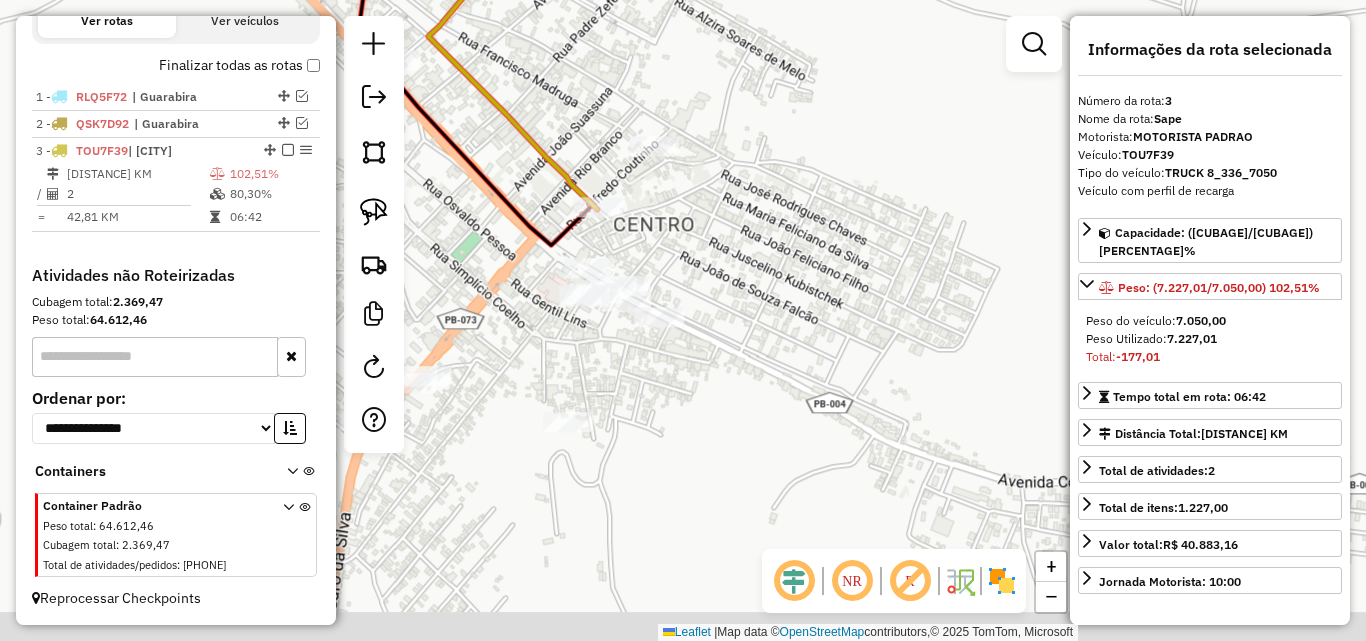 drag, startPoint x: 709, startPoint y: 151, endPoint x: 729, endPoint y: 147, distance: 20.396078 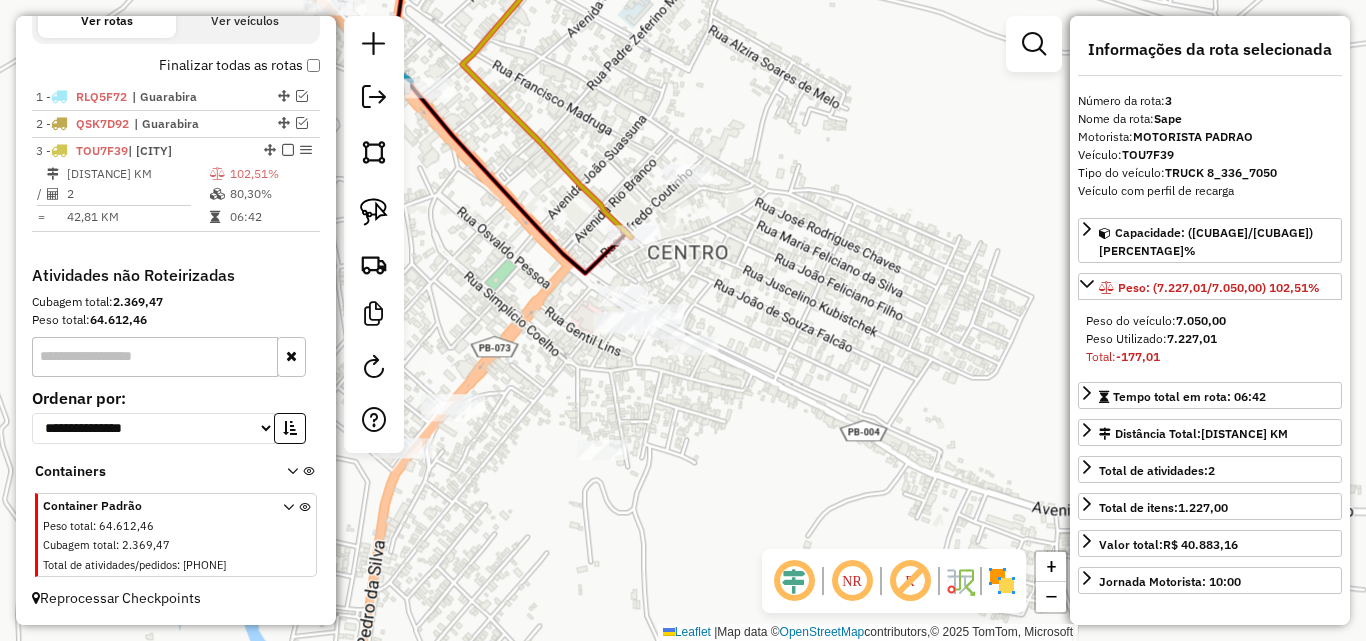 drag, startPoint x: 672, startPoint y: 247, endPoint x: 742, endPoint y: 294, distance: 84.31489 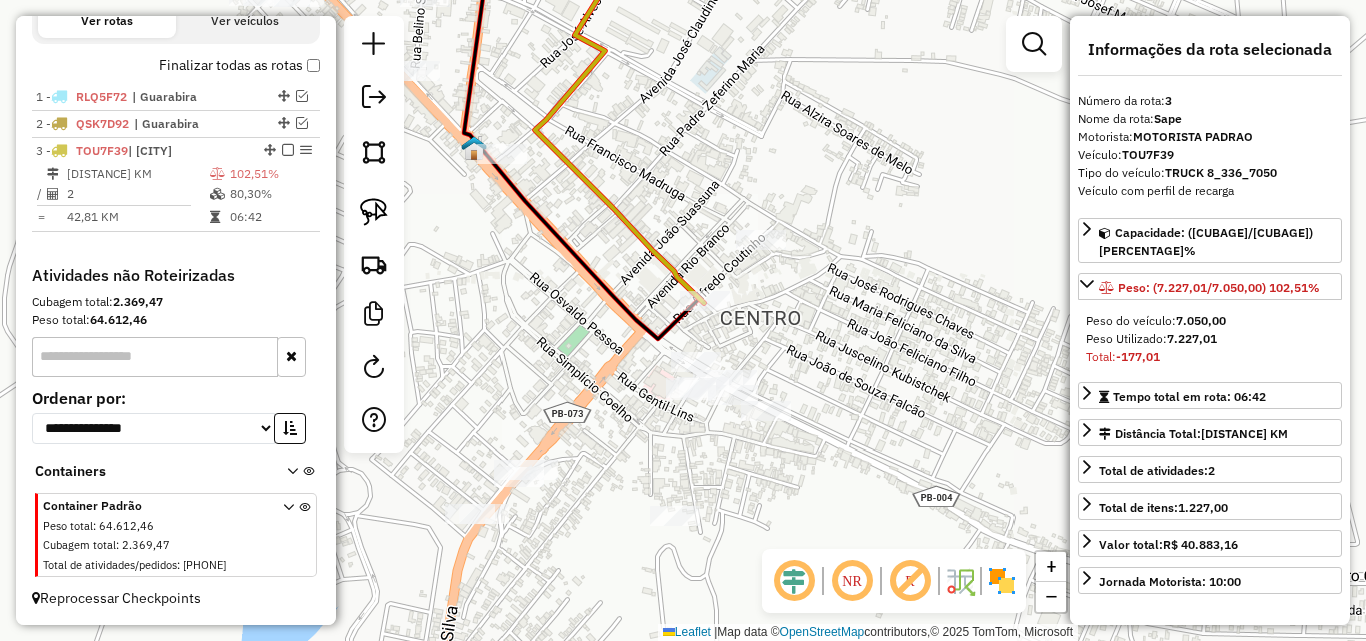 click on "Janela de atendimento Grade de atendimento Capacidade Transportadoras Veículos Cliente Pedidos  Rotas Selecione os dias de semana para filtrar as janelas de atendimento  Seg   Ter   Qua   Qui   Sex   Sáb   Dom  Informe o período da janela de atendimento: De: Até:  Filtrar exatamente a janela do cliente  Considerar janela de atendimento padrão  Selecione os dias de semana para filtrar as grades de atendimento  Seg   Ter   Qua   Qui   Sex   Sáb   Dom   Considerar clientes sem dia de atendimento cadastrado  Clientes fora do dia de atendimento selecionado Filtrar as atividades entre os valores definidos abaixo:  Peso mínimo:   Peso máximo:   Cubagem mínima:   Cubagem máxima:   De:   Até:  Filtrar as atividades entre o tempo de atendimento definido abaixo:  De:   Até:   Considerar capacidade total dos clientes não roteirizados Transportadora: Selecione um ou mais itens Tipo de veículo: Selecione um ou mais itens Veículo: Selecione um ou mais itens Motorista: Selecione um ou mais itens Nome: Rótulo:" 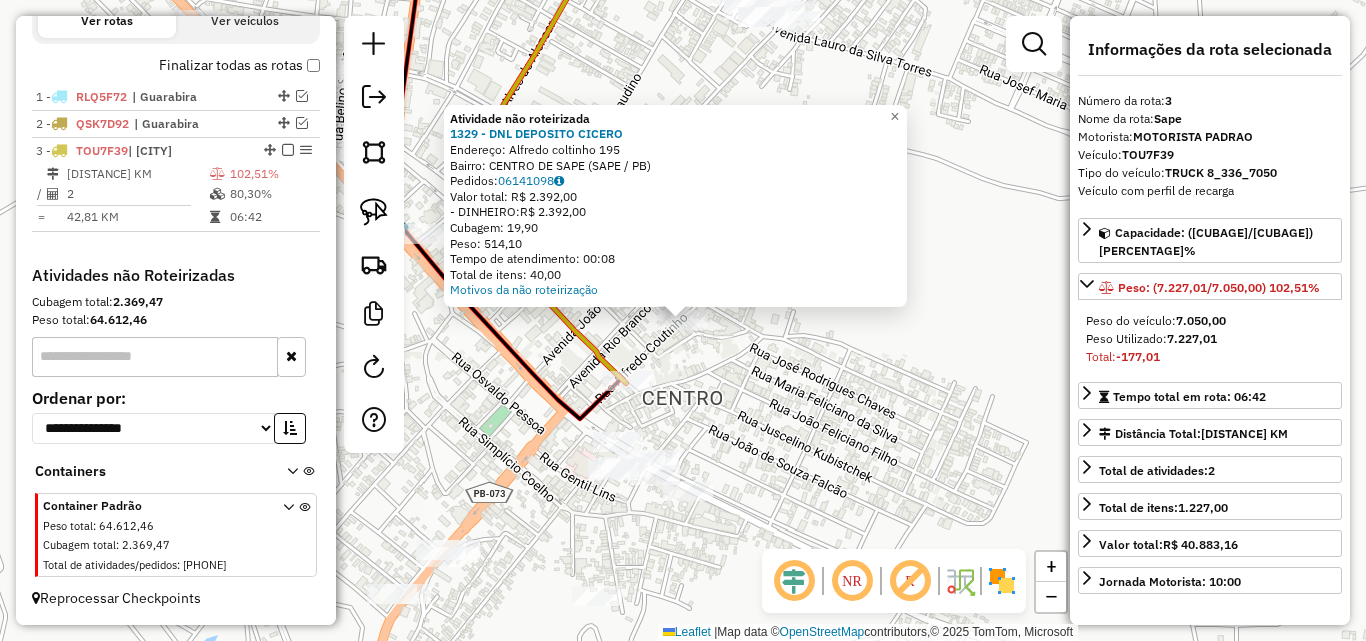 click on "Atividade não roteirizada 1329 - DNL DEPOSITO  CICERO  Endereço:  Alfredo coltinho 195   Bairro: CENTRO DE SAPE (SAPE / PB)   Pedidos:  06141098   Valor total: R$ 2.392,00   - DINHEIRO:  R$ 2.392,00   Cubagem: 19,90   Peso: 514,10   Tempo de atendimento: 00:08   Total de itens: 40,00  Motivos da não roteirização × Janela de atendimento Grade de atendimento Capacidade Transportadoras Veículos Cliente Pedidos  Rotas Selecione os dias de semana para filtrar as janelas de atendimento  Seg   Ter   Qua   Qui   Sex   Sáb   Dom  Informe o período da janela de atendimento: De: Até:  Filtrar exatamente a janela do cliente  Considerar janela de atendimento padrão  Selecione os dias de semana para filtrar as grades de atendimento  Seg   Ter   Qua   Qui   Sex   Sáb   Dom   Considerar clientes sem dia de atendimento cadastrado  Clientes fora do dia de atendimento selecionado Filtrar as atividades entre os valores definidos abaixo:  Peso mínimo:   Peso máximo:   Cubagem mínima:   Cubagem máxima:   De:   De:" 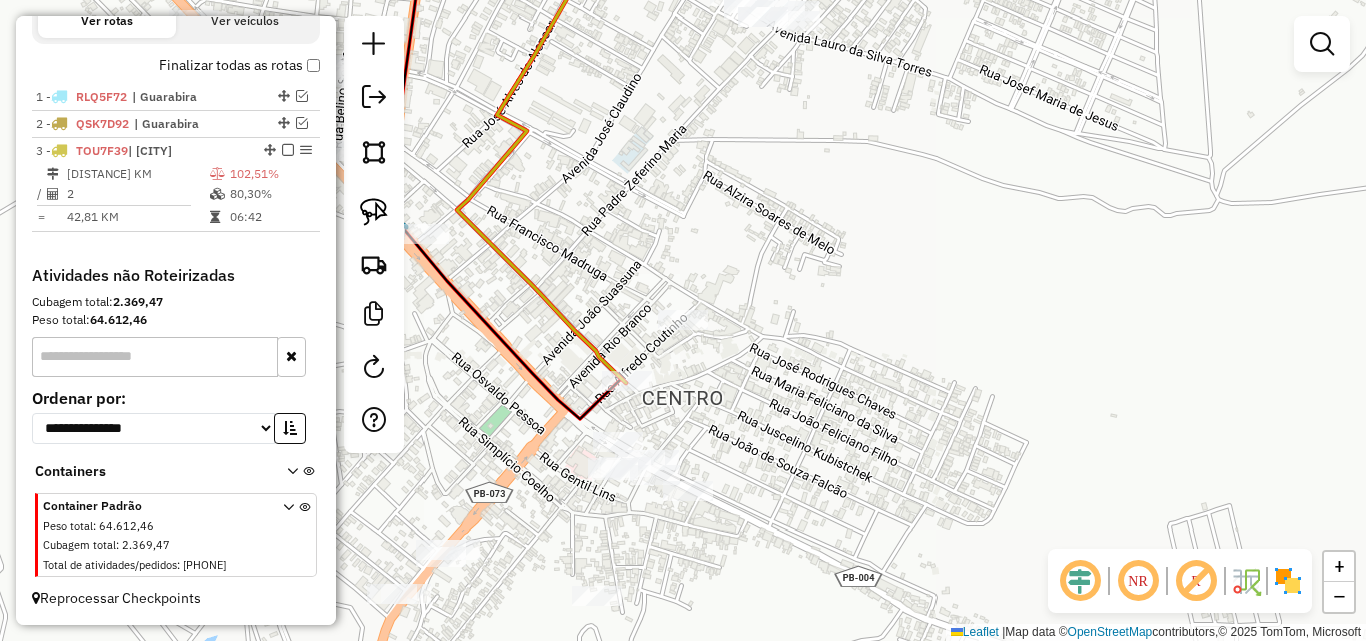 drag, startPoint x: 754, startPoint y: 406, endPoint x: 831, endPoint y: 385, distance: 79.81228 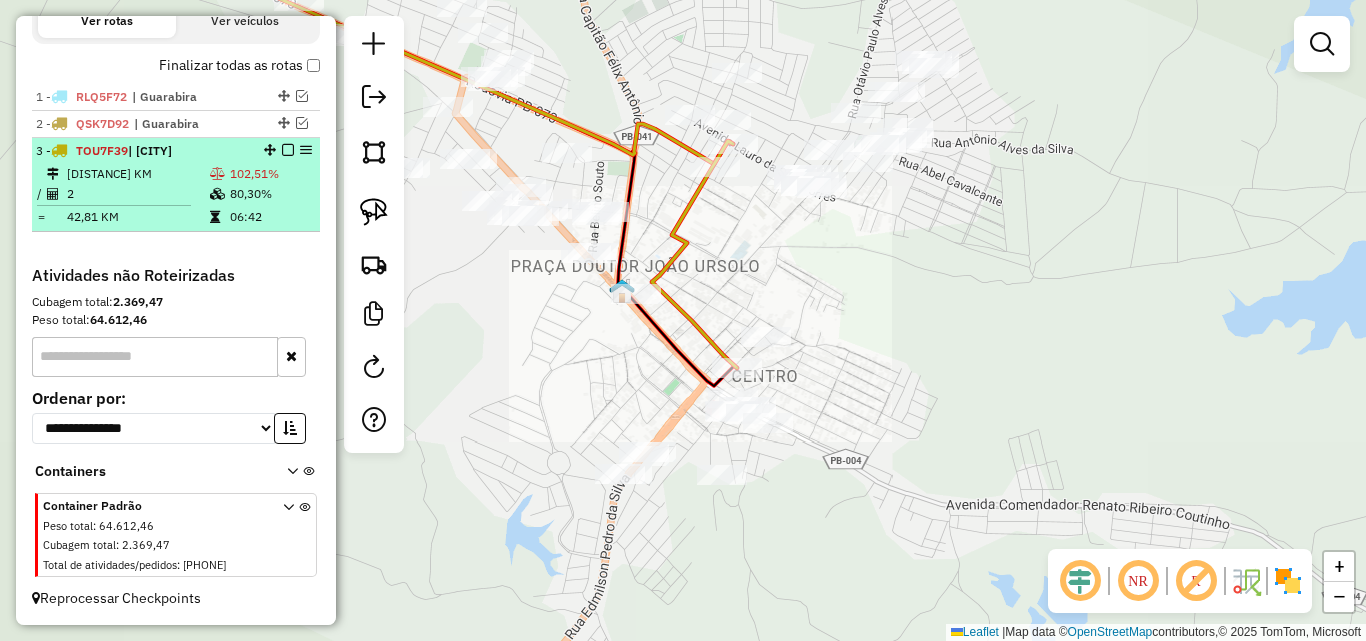 click on "06:42" at bounding box center (271, 217) 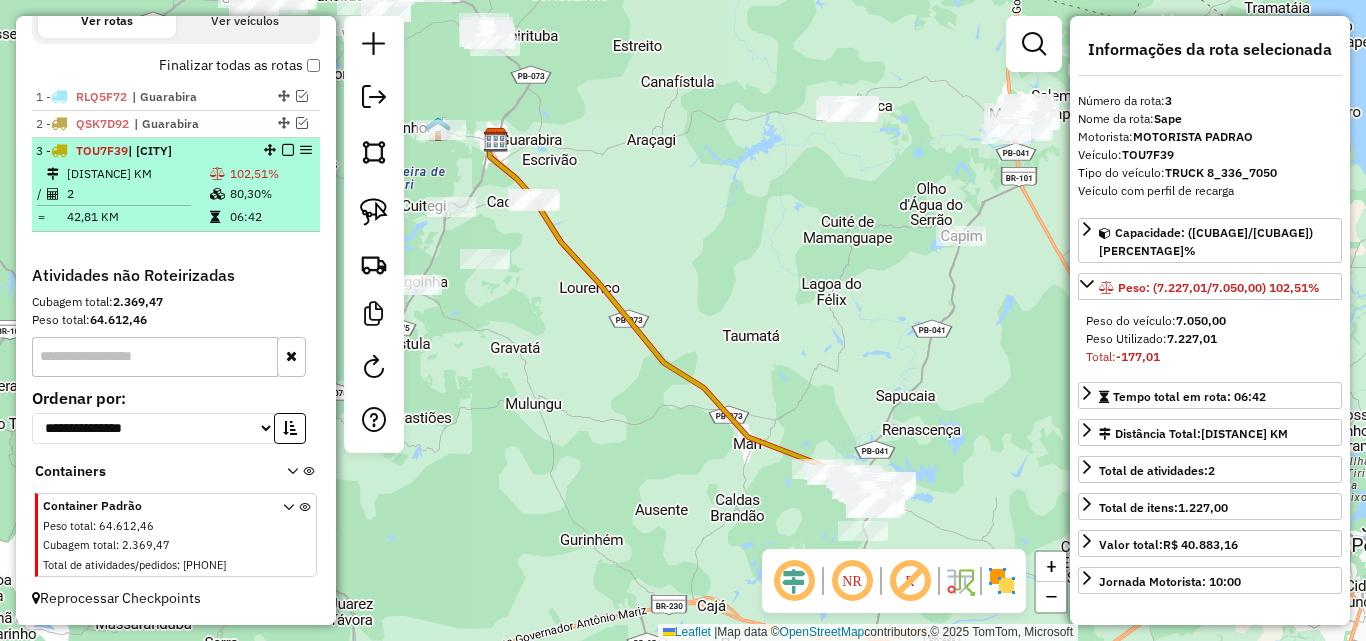 drag, startPoint x: 276, startPoint y: 147, endPoint x: 471, endPoint y: 234, distance: 213.52751 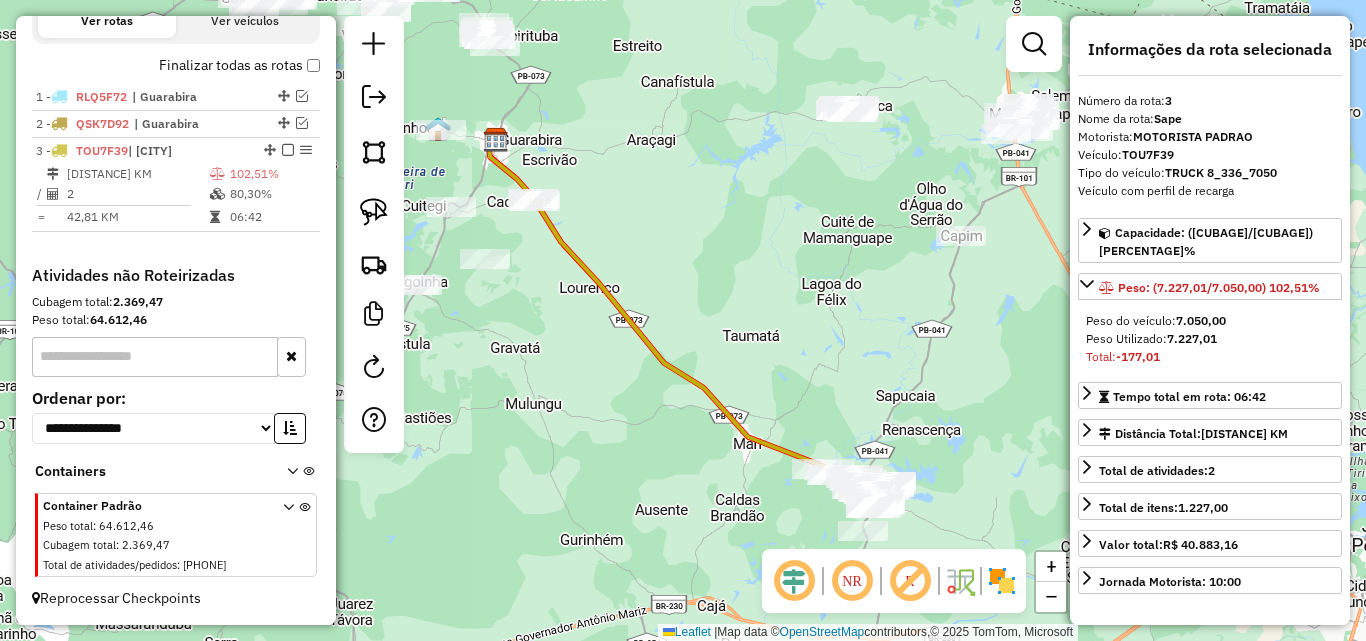 scroll, scrollTop: 615, scrollLeft: 0, axis: vertical 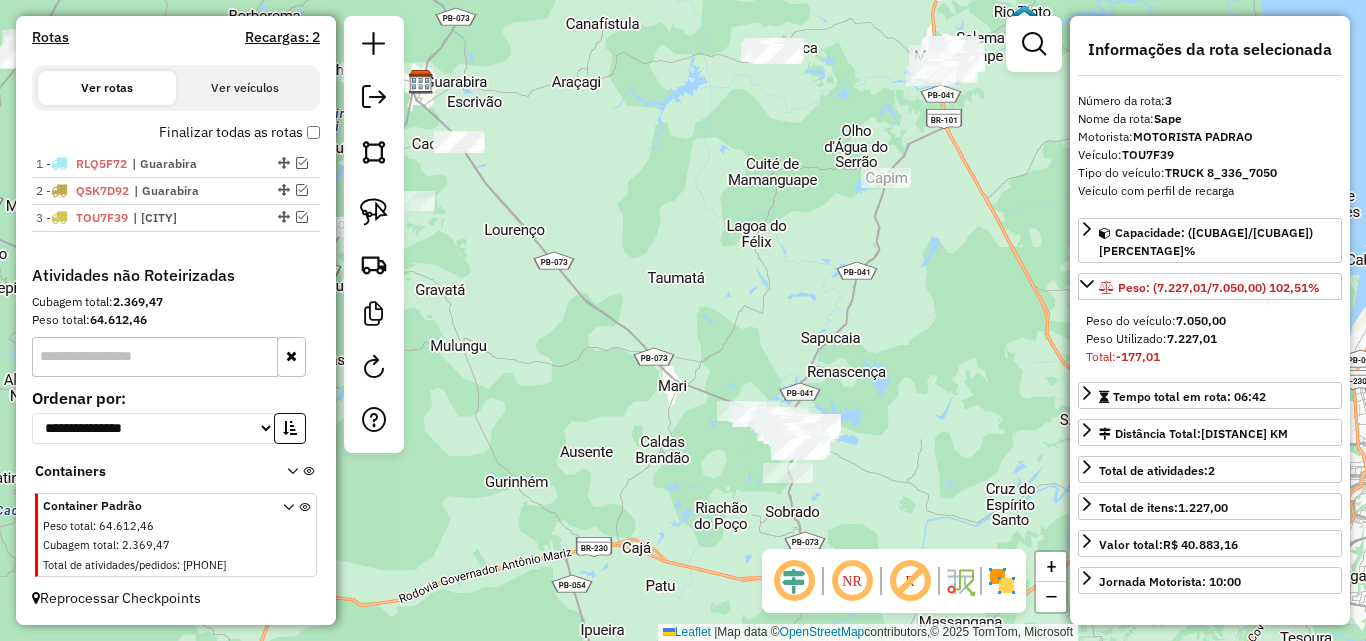 drag, startPoint x: 671, startPoint y: 341, endPoint x: 545, endPoint y: 258, distance: 150.88075 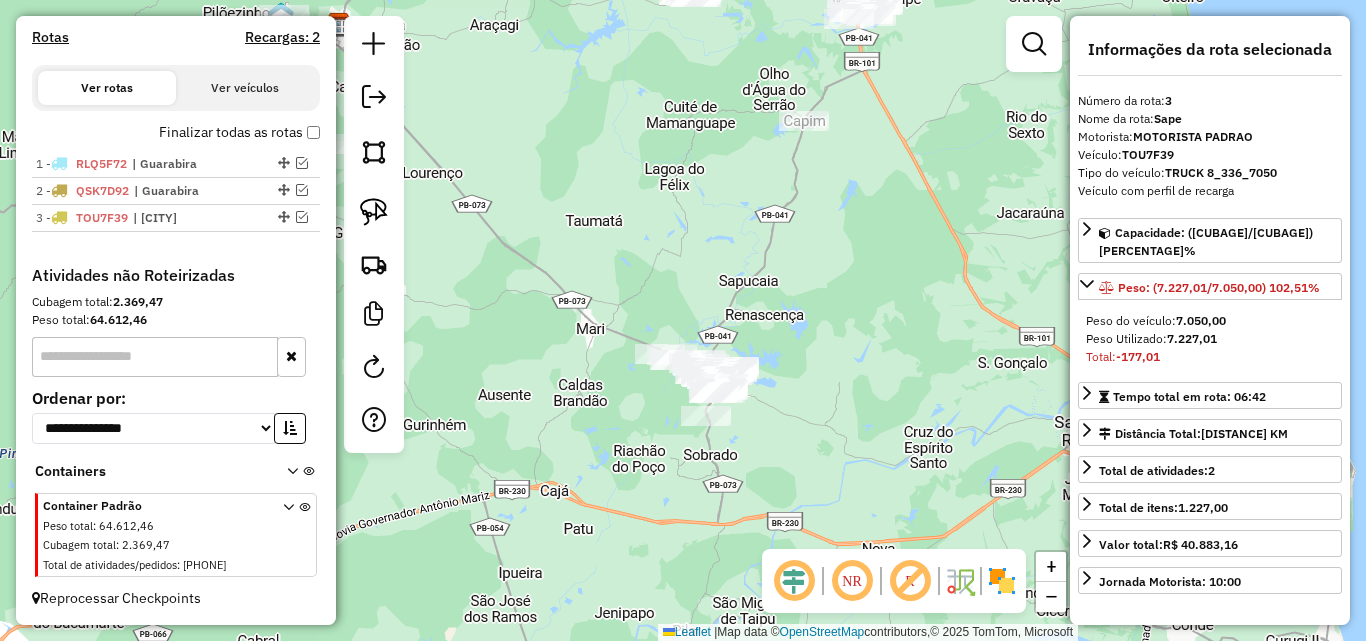 drag, startPoint x: 584, startPoint y: 363, endPoint x: 628, endPoint y: 280, distance: 93.941475 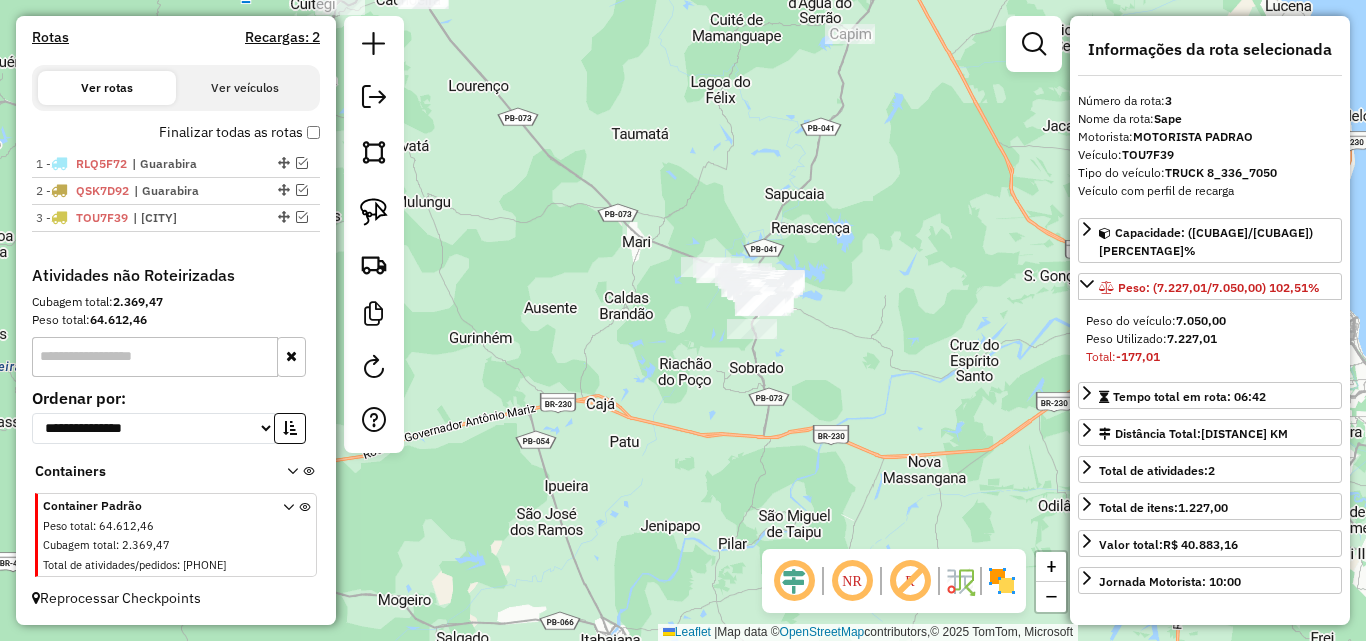 drag, startPoint x: 678, startPoint y: 367, endPoint x: 746, endPoint y: 398, distance: 74.73286 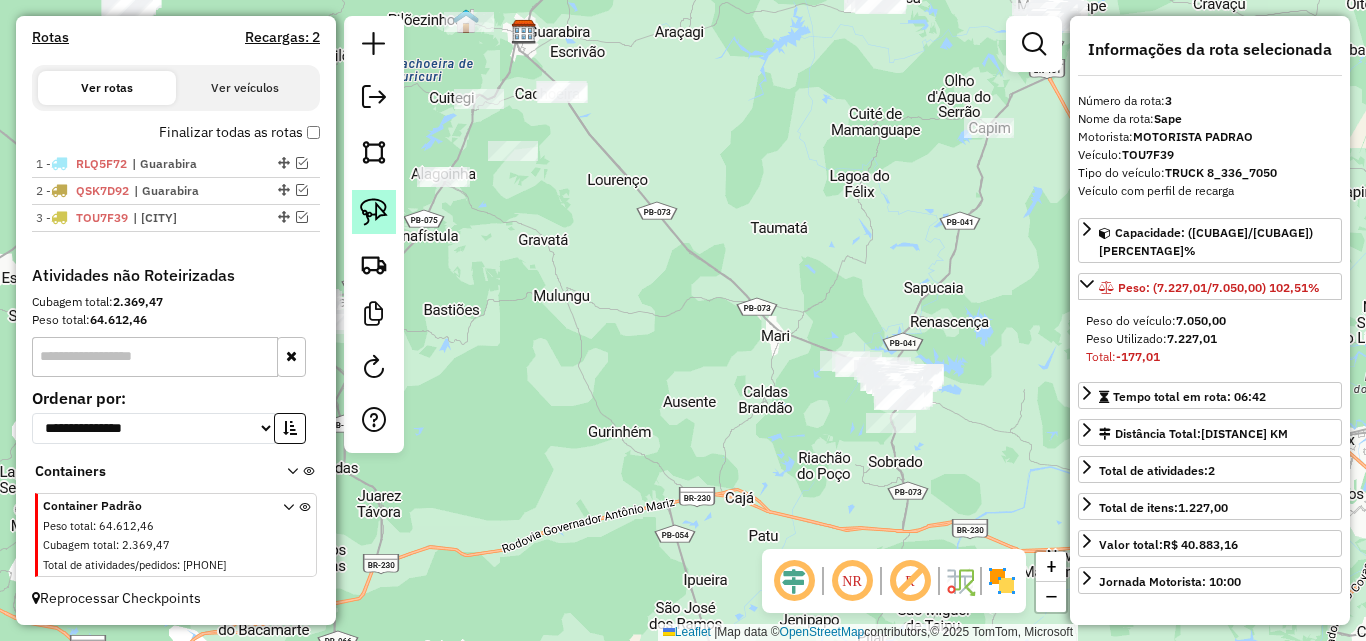 click 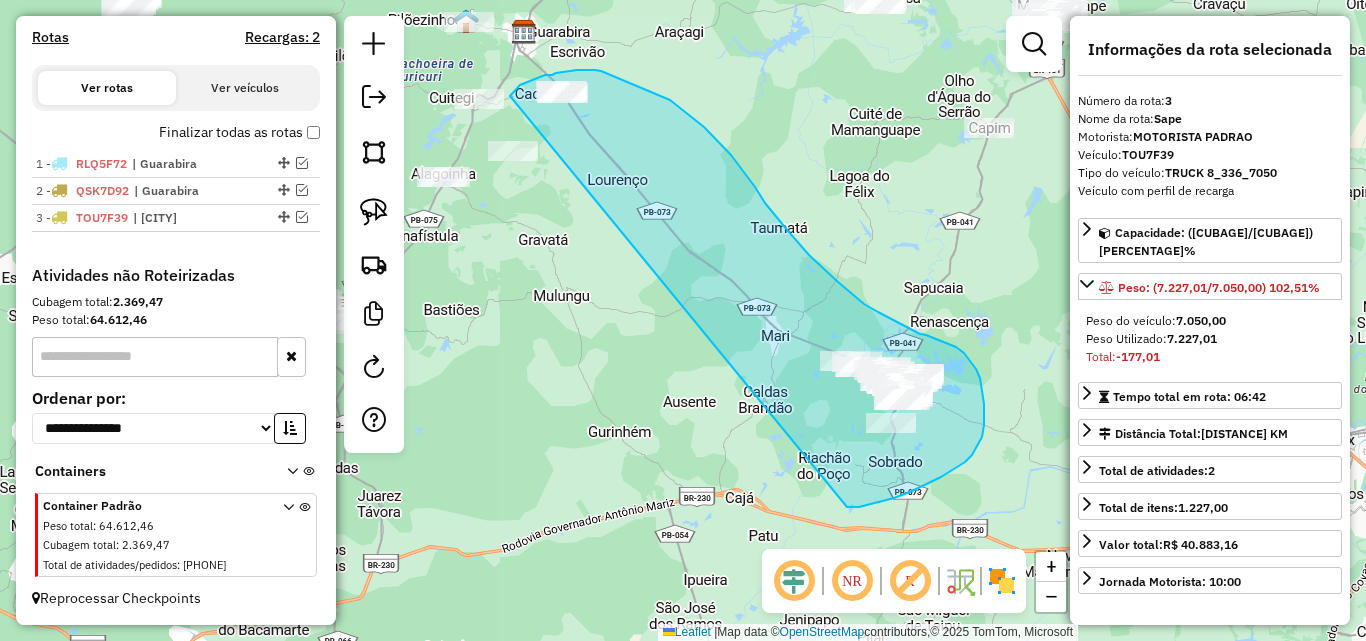 drag, startPoint x: 516, startPoint y: 89, endPoint x: 847, endPoint y: 507, distance: 533.18384 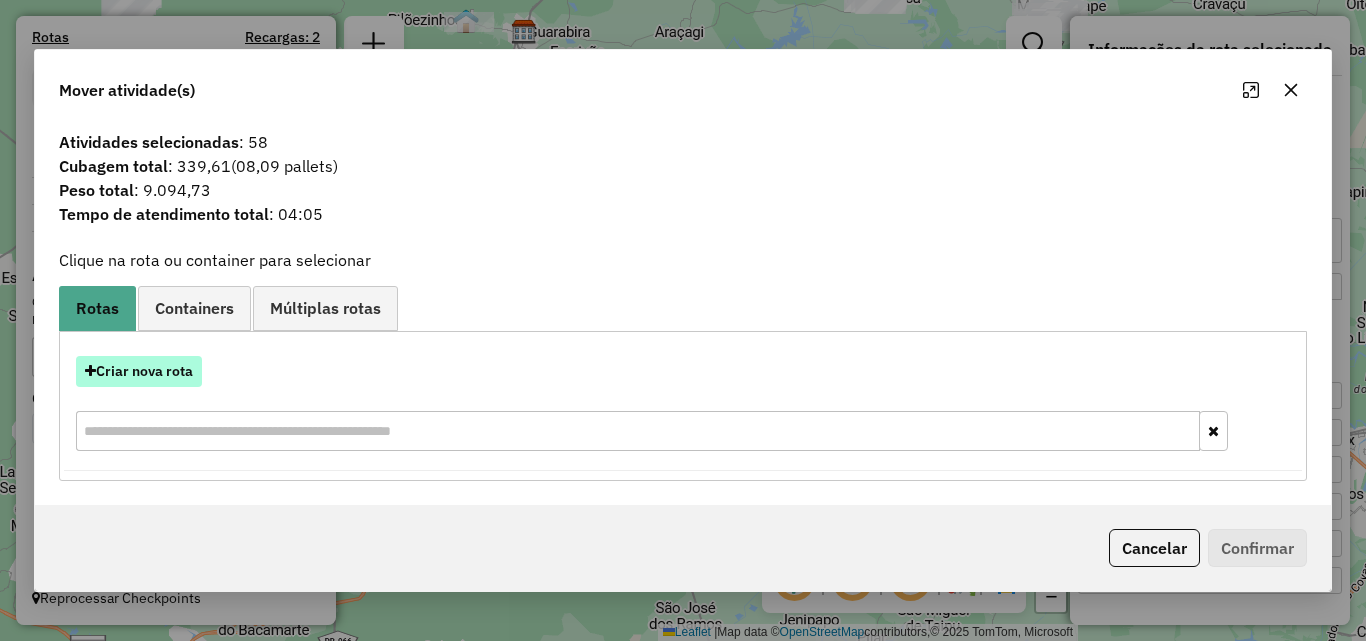 click on "Criar nova rota" at bounding box center (139, 371) 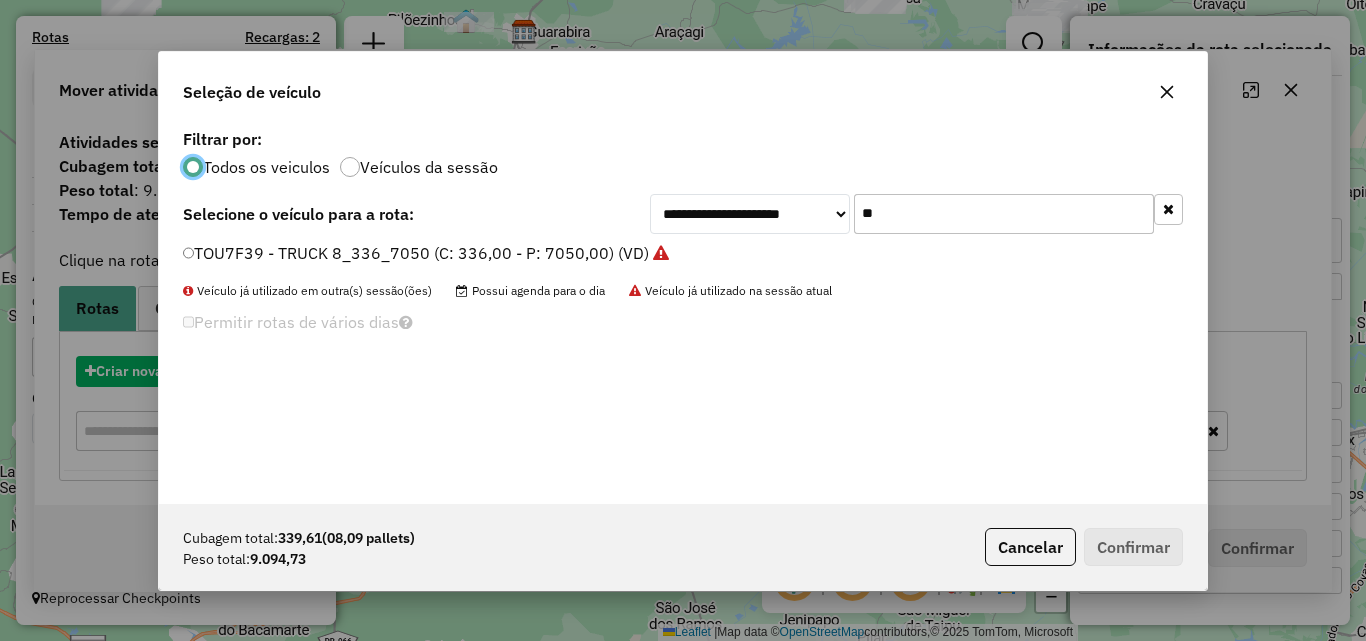 scroll, scrollTop: 11, scrollLeft: 6, axis: both 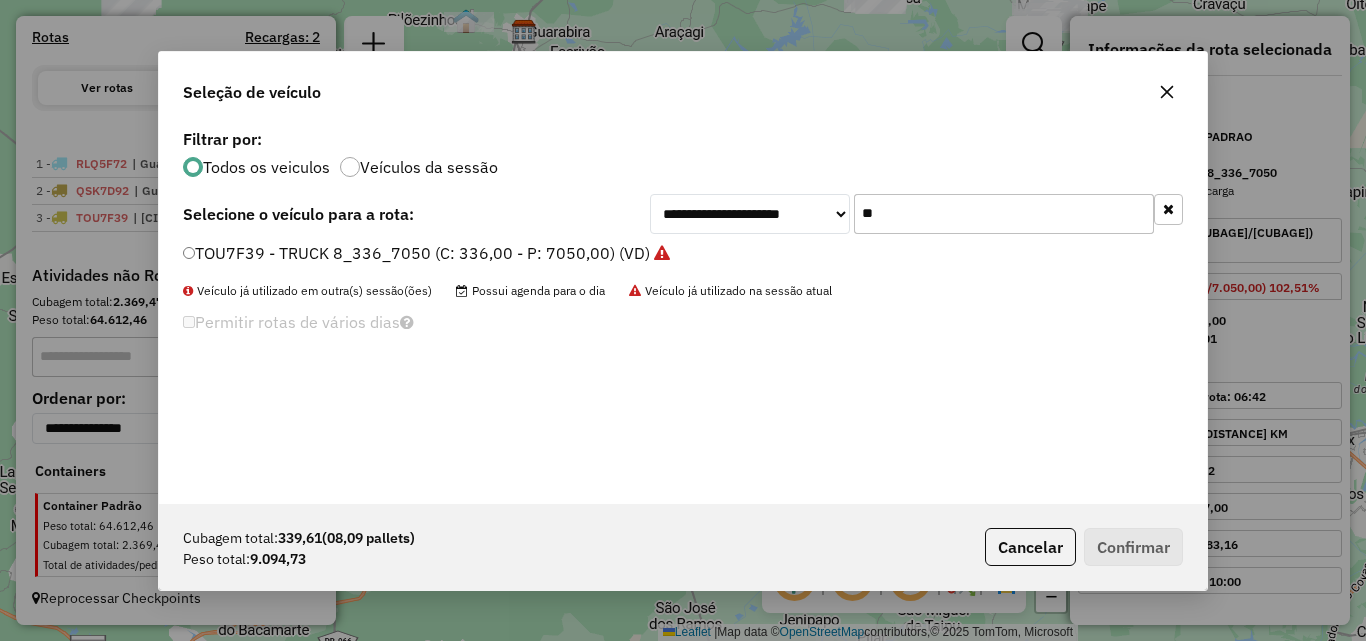 click on "**" 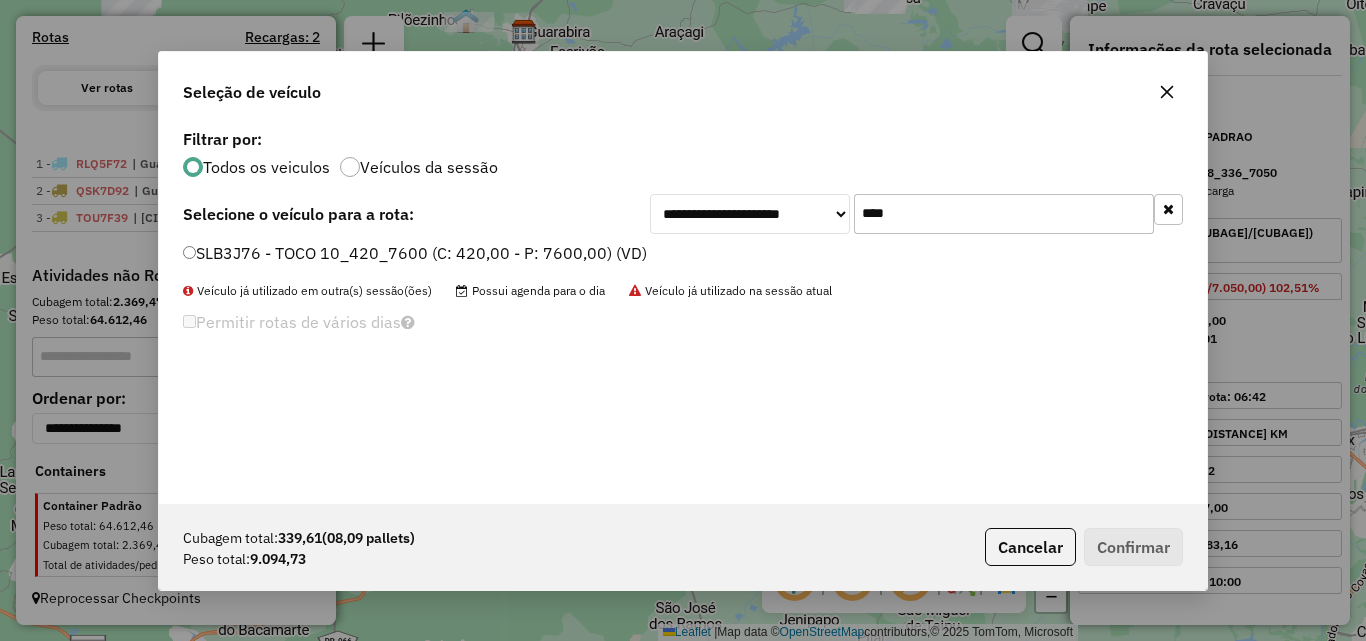 type on "****" 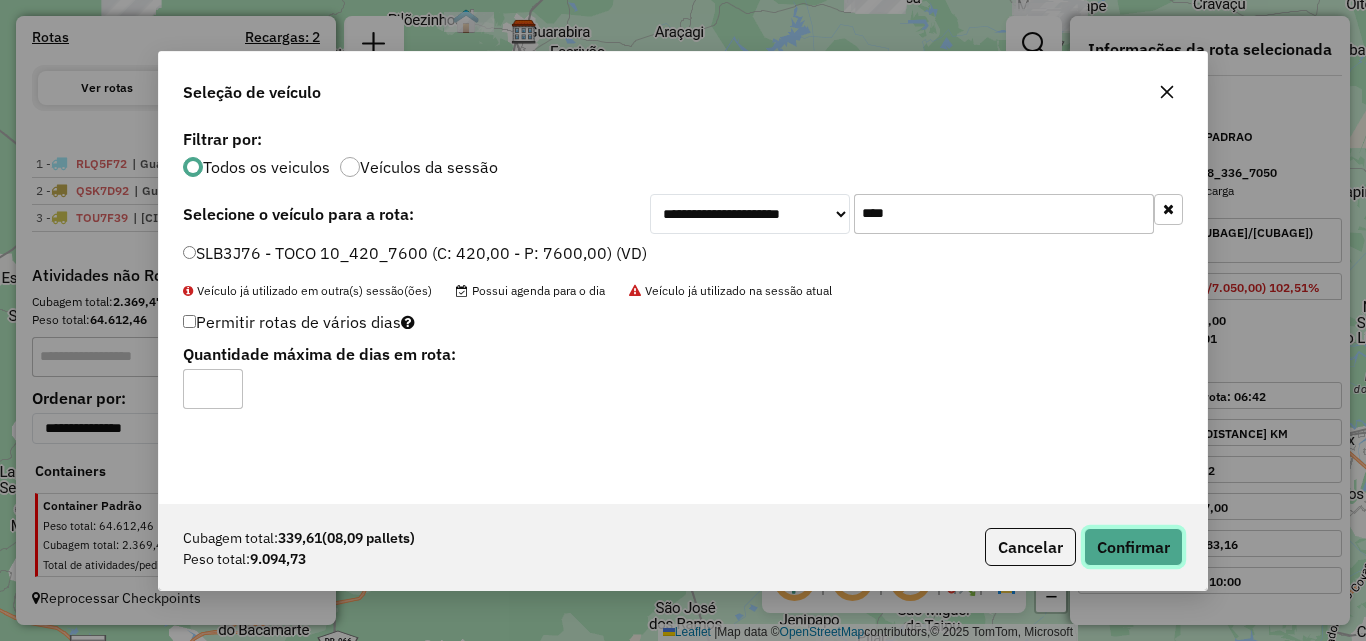 click on "Confirmar" 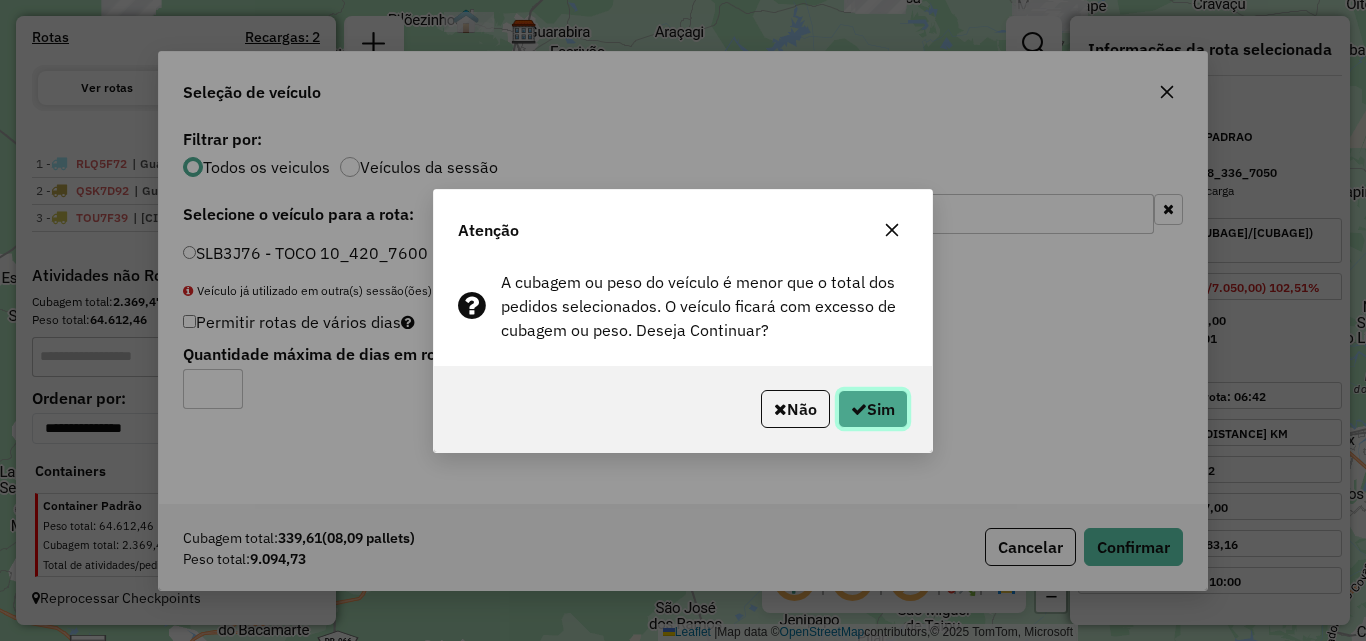 click on "Sim" 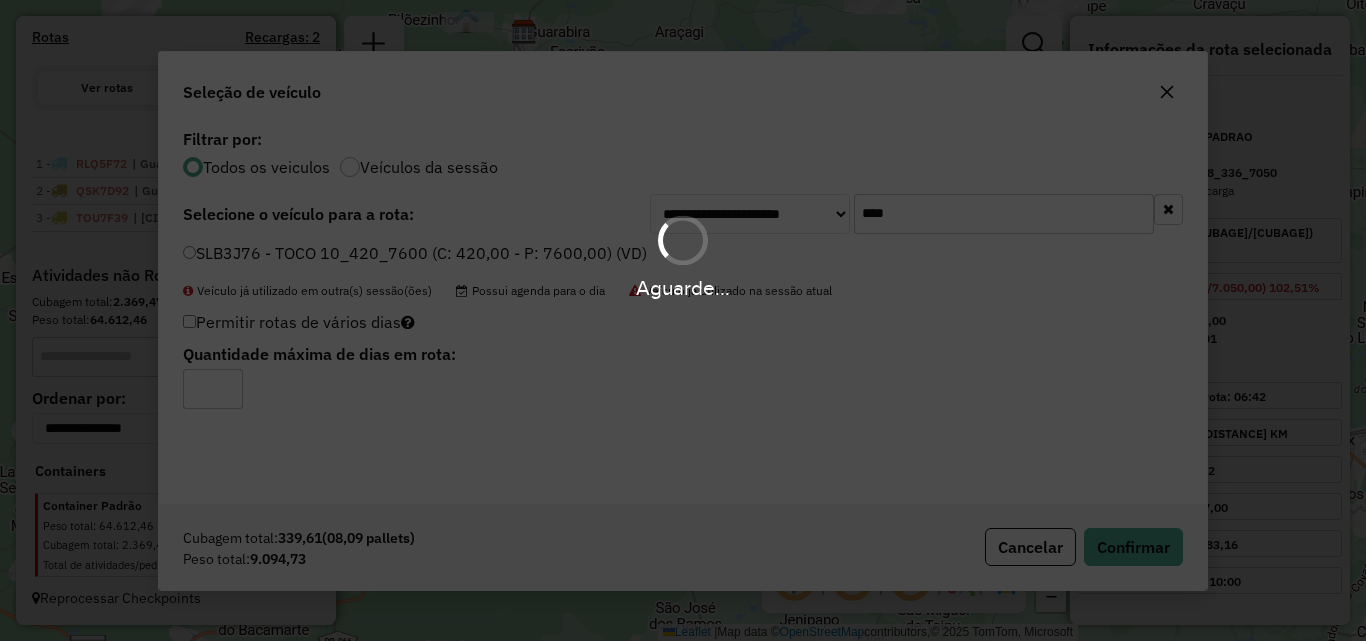 drag, startPoint x: 708, startPoint y: 287, endPoint x: 808, endPoint y: 279, distance: 100.31949 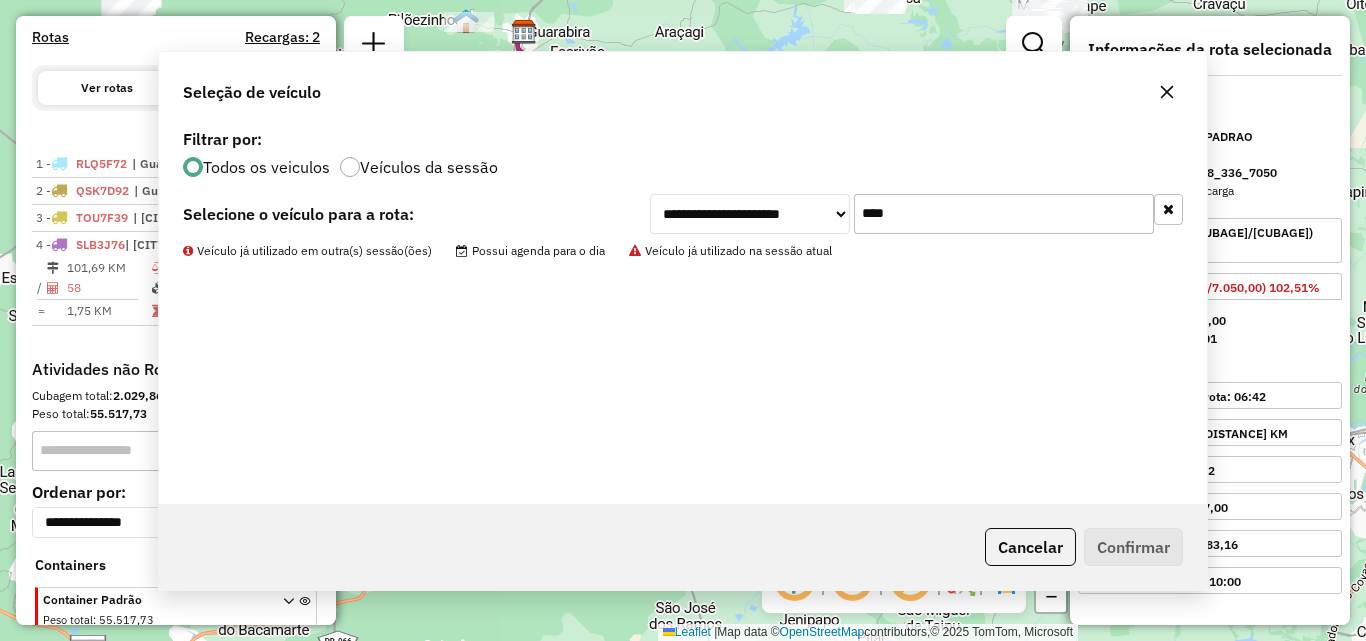 scroll, scrollTop: 709, scrollLeft: 0, axis: vertical 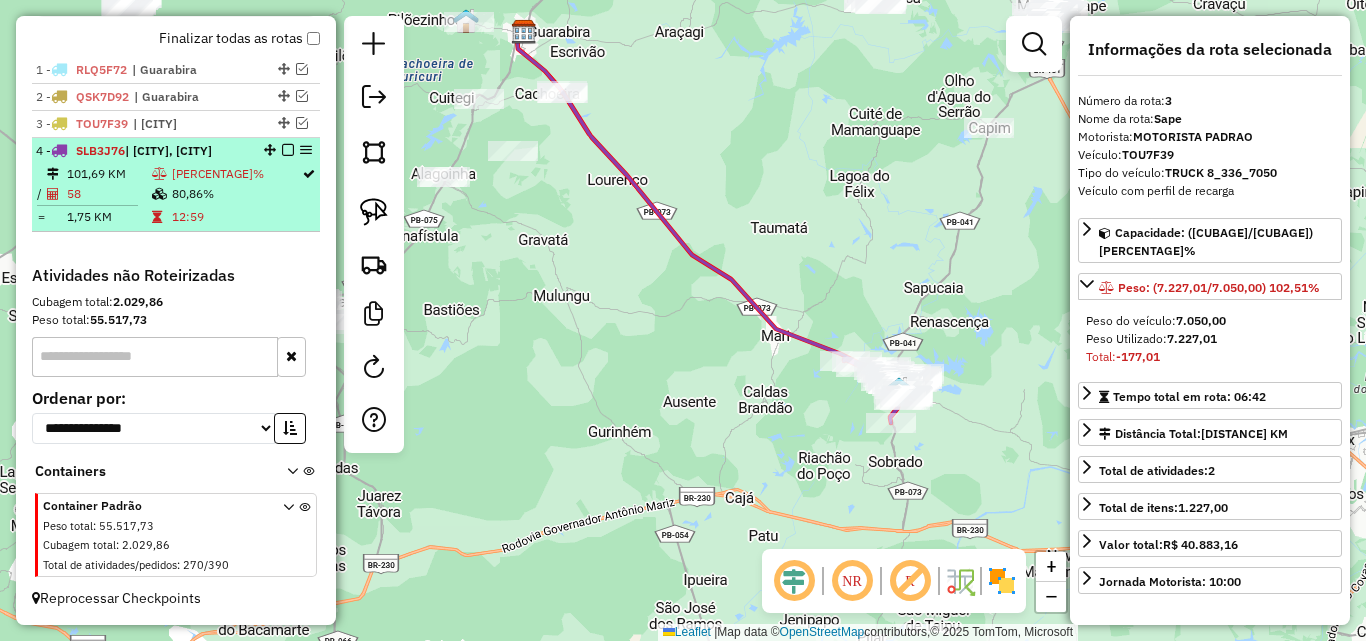 click at bounding box center (288, 150) 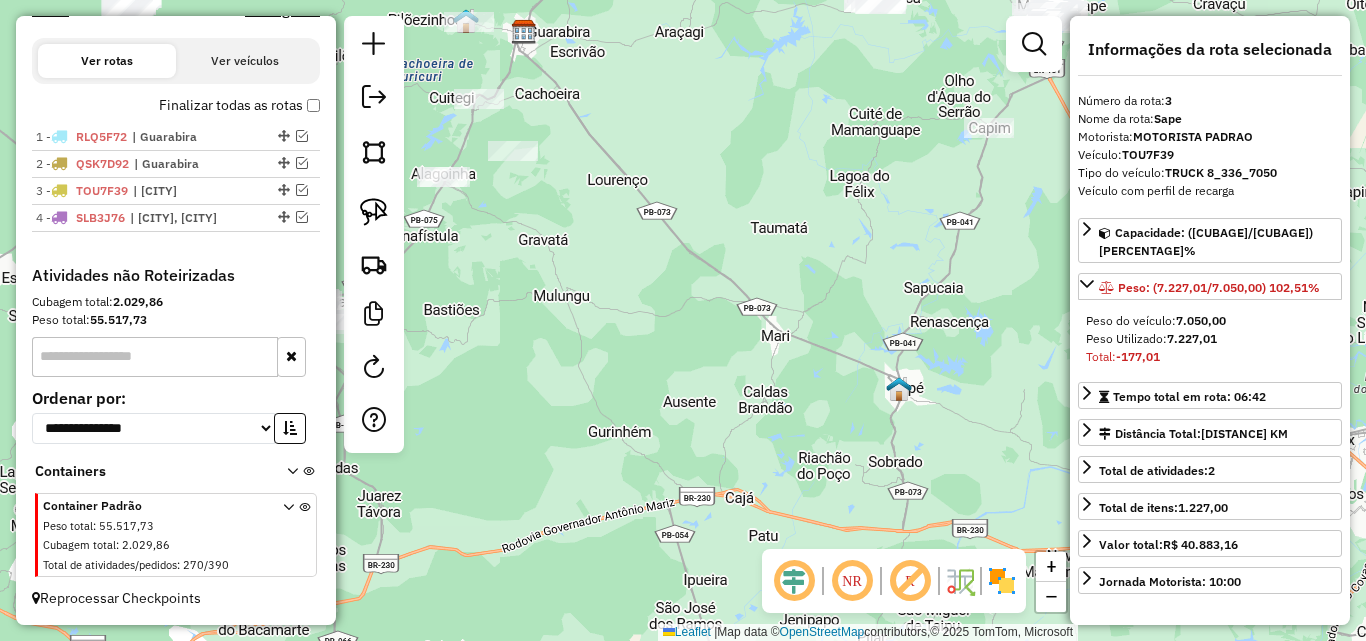 click on "Janela de atendimento Grade de atendimento Capacidade Transportadoras Veículos Cliente Pedidos  Rotas Selecione os dias de semana para filtrar as janelas de atendimento  Seg   Ter   Qua   Qui   Sex   Sáb   Dom  Informe o período da janela de atendimento: De: Até:  Filtrar exatamente a janela do cliente  Considerar janela de atendimento padrão  Selecione os dias de semana para filtrar as grades de atendimento  Seg   Ter   Qua   Qui   Sex   Sáb   Dom   Considerar clientes sem dia de atendimento cadastrado  Clientes fora do dia de atendimento selecionado Filtrar as atividades entre os valores definidos abaixo:  Peso mínimo:   Peso máximo:   Cubagem mínima:   Cubagem máxima:   De:   Até:  Filtrar as atividades entre o tempo de atendimento definido abaixo:  De:   Até:   Considerar capacidade total dos clientes não roteirizados Transportadora: Selecione um ou mais itens Tipo de veículo: Selecione um ou mais itens Veículo: Selecione um ou mais itens Motorista: Selecione um ou mais itens Nome: Rótulo:" 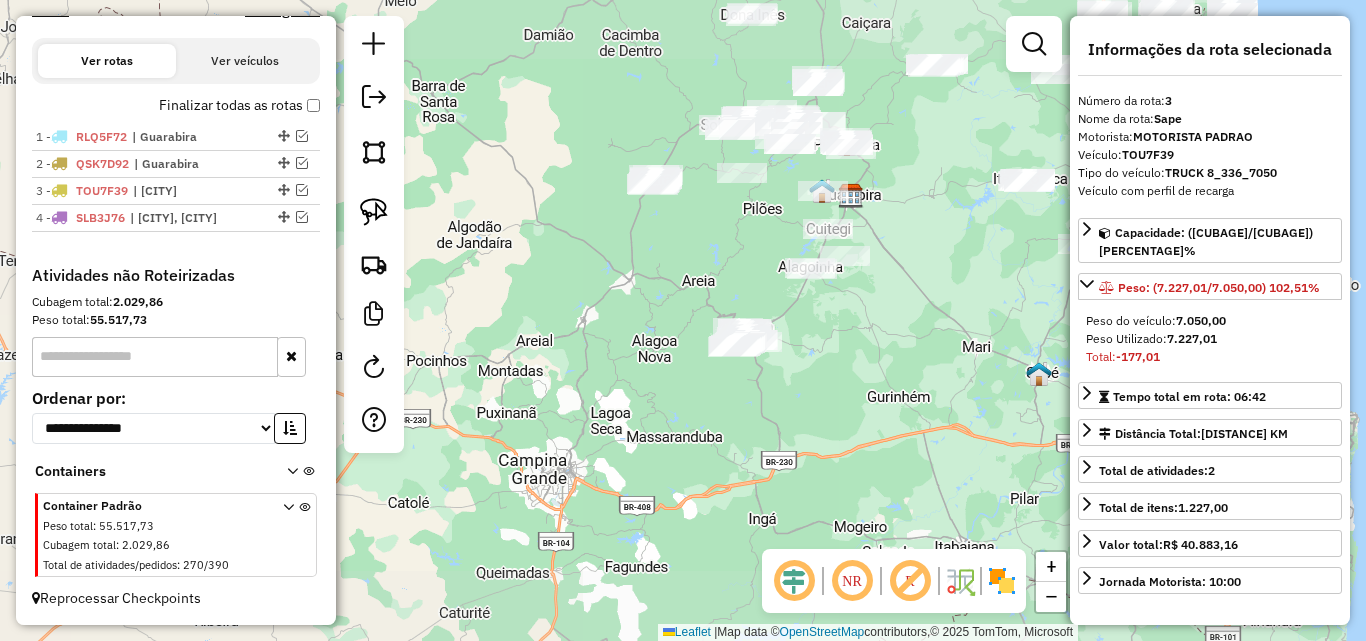 drag, startPoint x: 874, startPoint y: 365, endPoint x: 849, endPoint y: 382, distance: 30.232433 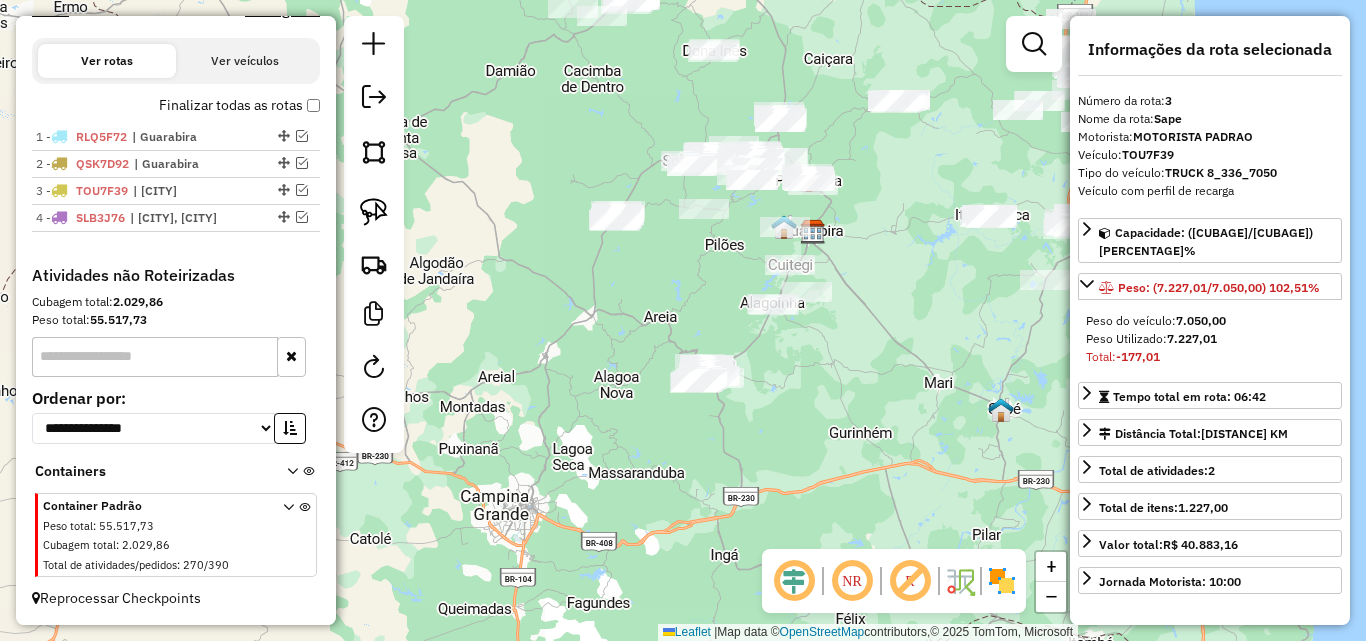 drag, startPoint x: 817, startPoint y: 353, endPoint x: 878, endPoint y: 359, distance: 61.294373 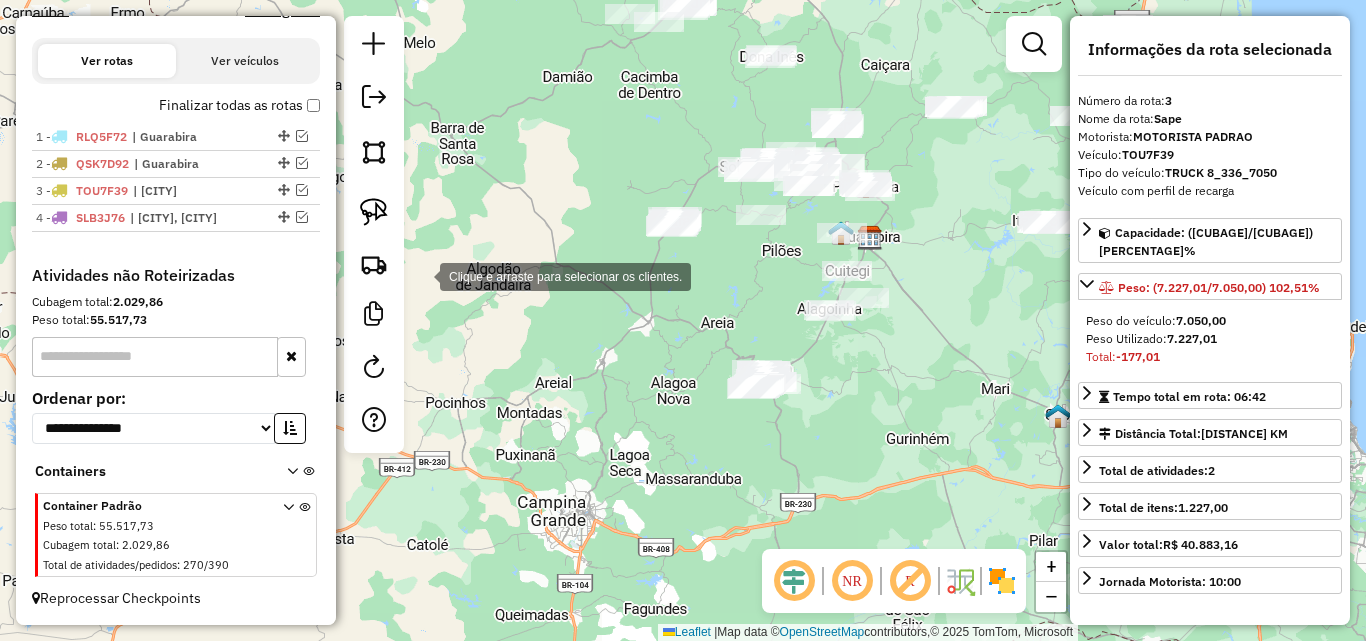 scroll, scrollTop: 0, scrollLeft: 0, axis: both 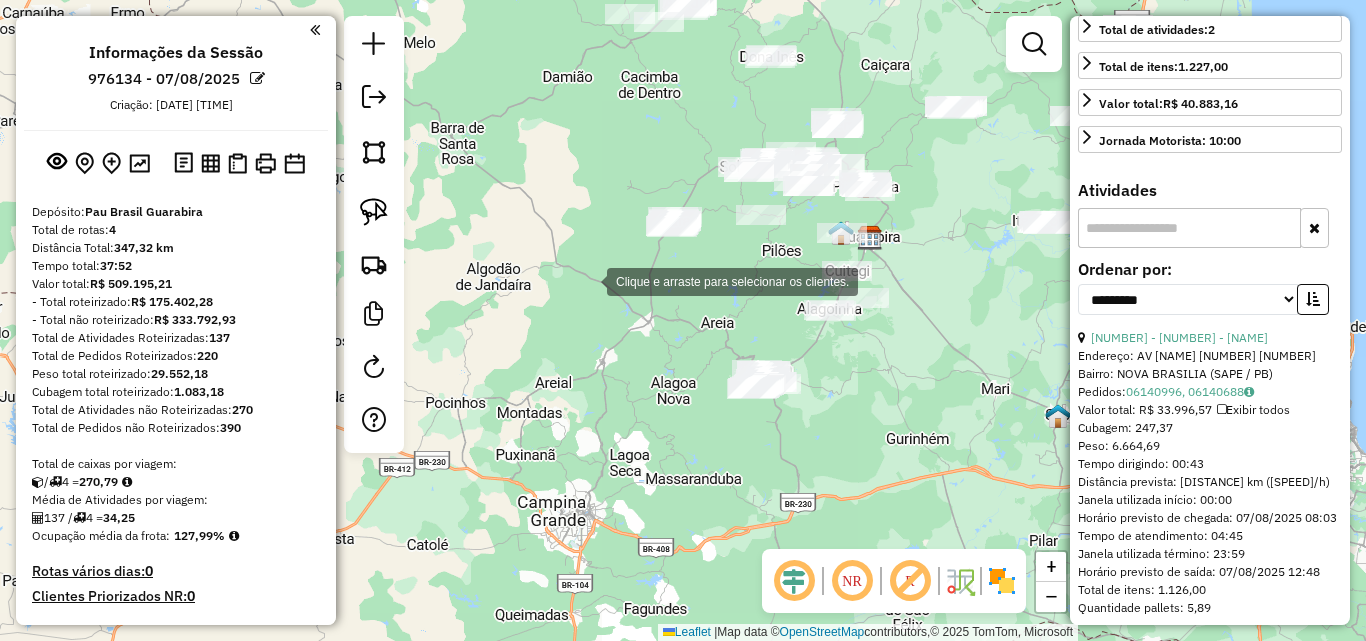 click on "Clique e arraste para selecionar os clientes. Janela de atendimento Grade de atendimento Capacidade Transportadoras Veículos Cliente Pedidos  Rotas Selecione os dias de semana para filtrar as janelas de atendimento  Seg   Ter   Qua   Qui   Sex   Sáb   Dom  Informe o período da janela de atendimento: De: Até:  Filtrar exatamente a janela do cliente  Considerar janela de atendimento padrão  Selecione os dias de semana para filtrar as grades de atendimento  Seg   Ter   Qua   Qui   Sex   Sáb   Dom   Considerar clientes sem dia de atendimento cadastrado  Clientes fora do dia de atendimento selecionado Filtrar as atividades entre os valores definidos abaixo:  Peso mínimo:   Peso máximo:   Cubagem mínima:   Cubagem máxima:   De:   Até:  Filtrar as atividades entre o tempo de atendimento definido abaixo:  De:   Até:   Considerar capacidade total dos clientes não roteirizados Transportadora: Selecione um ou mais itens Tipo de veículo: Selecione um ou mais itens Veículo: Selecione um ou mais itens Nome:" 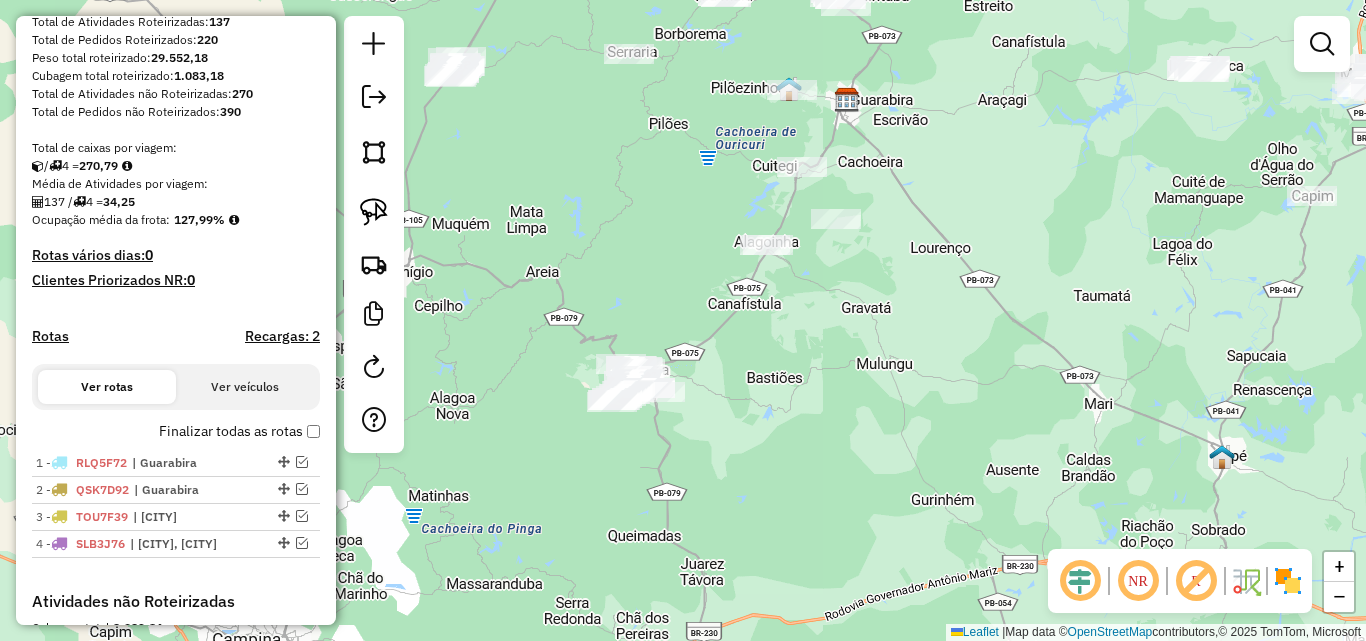 scroll, scrollTop: 400, scrollLeft: 0, axis: vertical 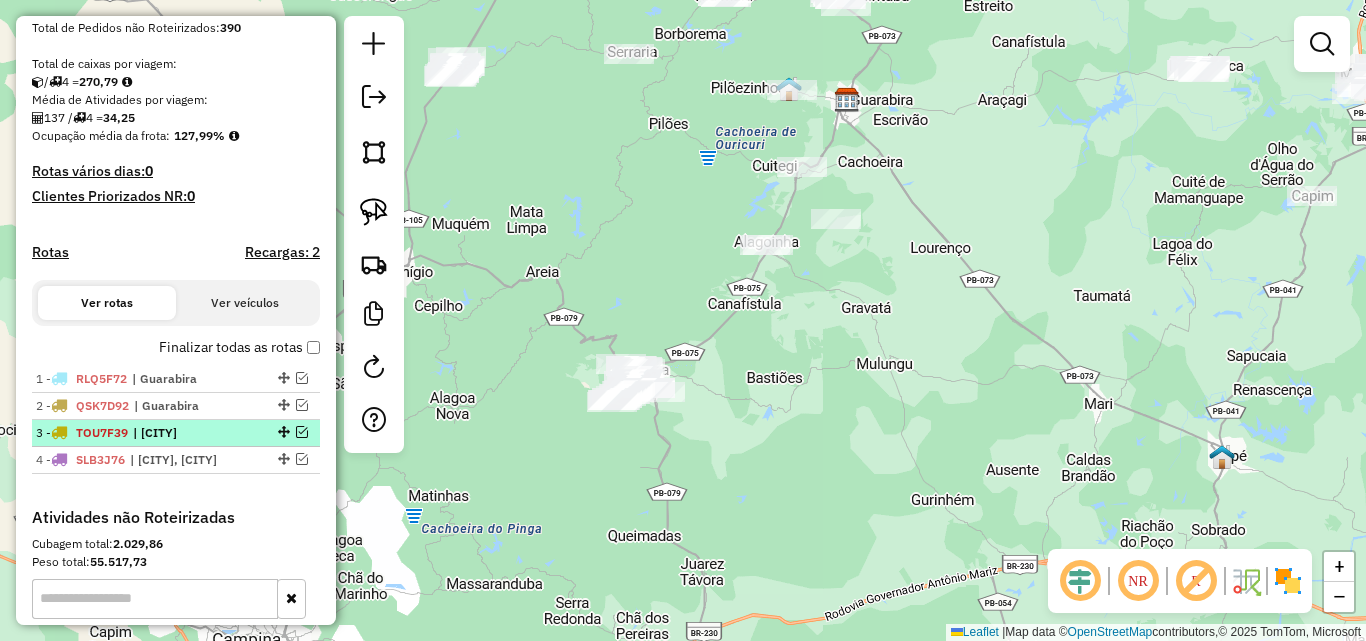 click at bounding box center (282, 432) 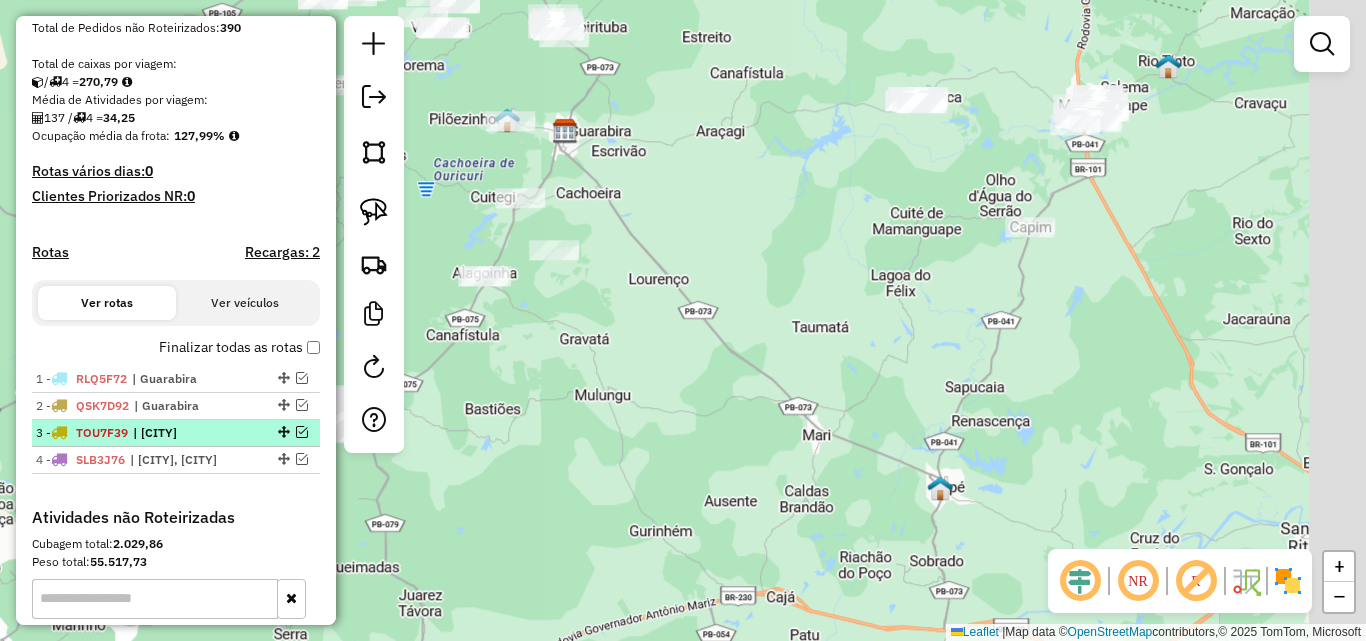 click on "3 -       TOU7F39   | Sape" at bounding box center (176, 433) 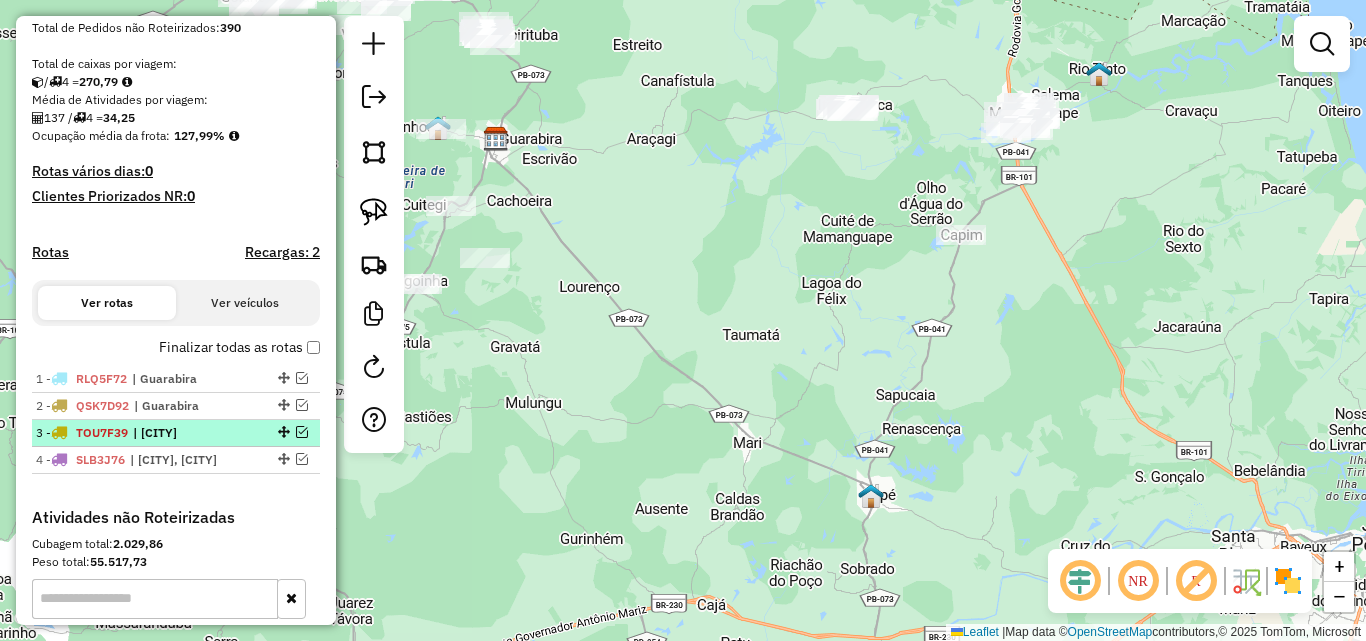 click at bounding box center [282, 432] 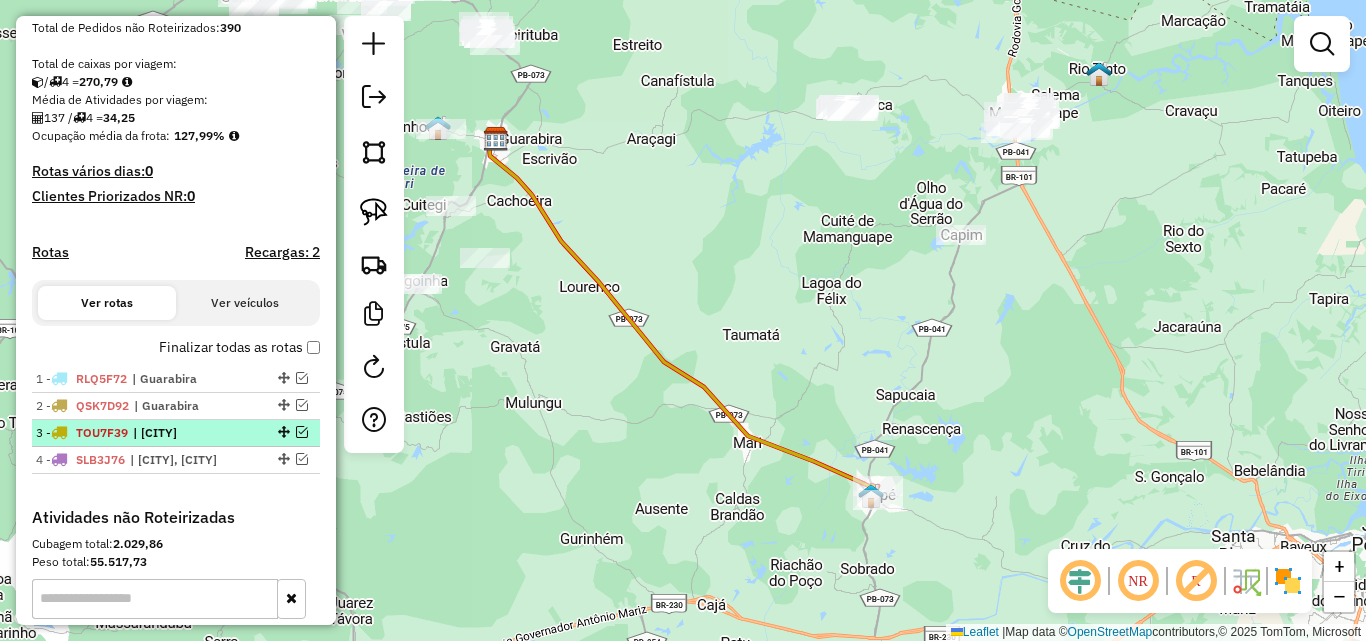 drag, startPoint x: 239, startPoint y: 442, endPoint x: 316, endPoint y: 422, distance: 79.555016 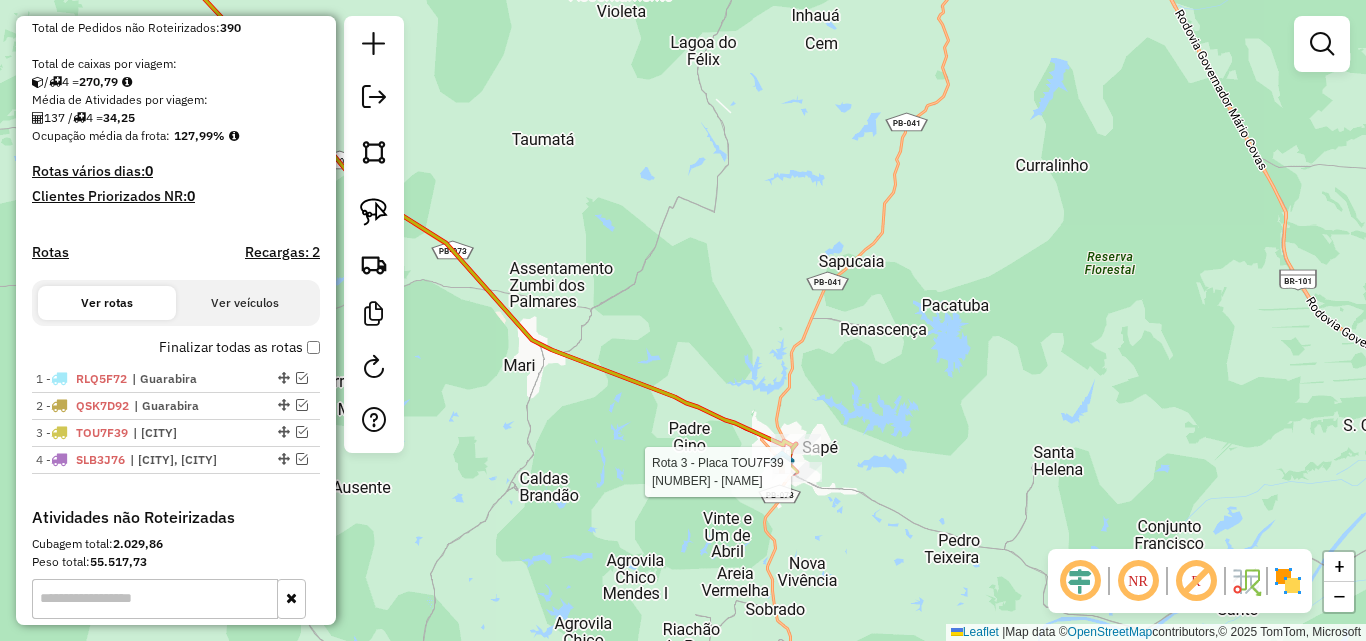 click 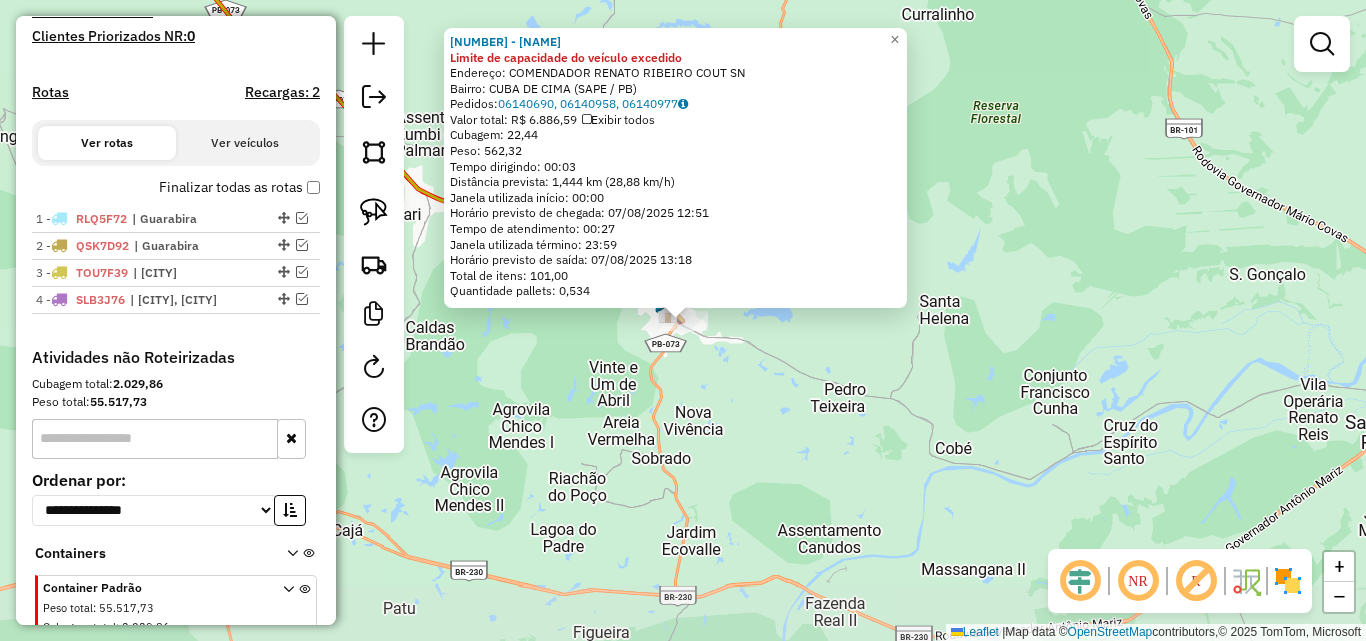 scroll, scrollTop: 642, scrollLeft: 0, axis: vertical 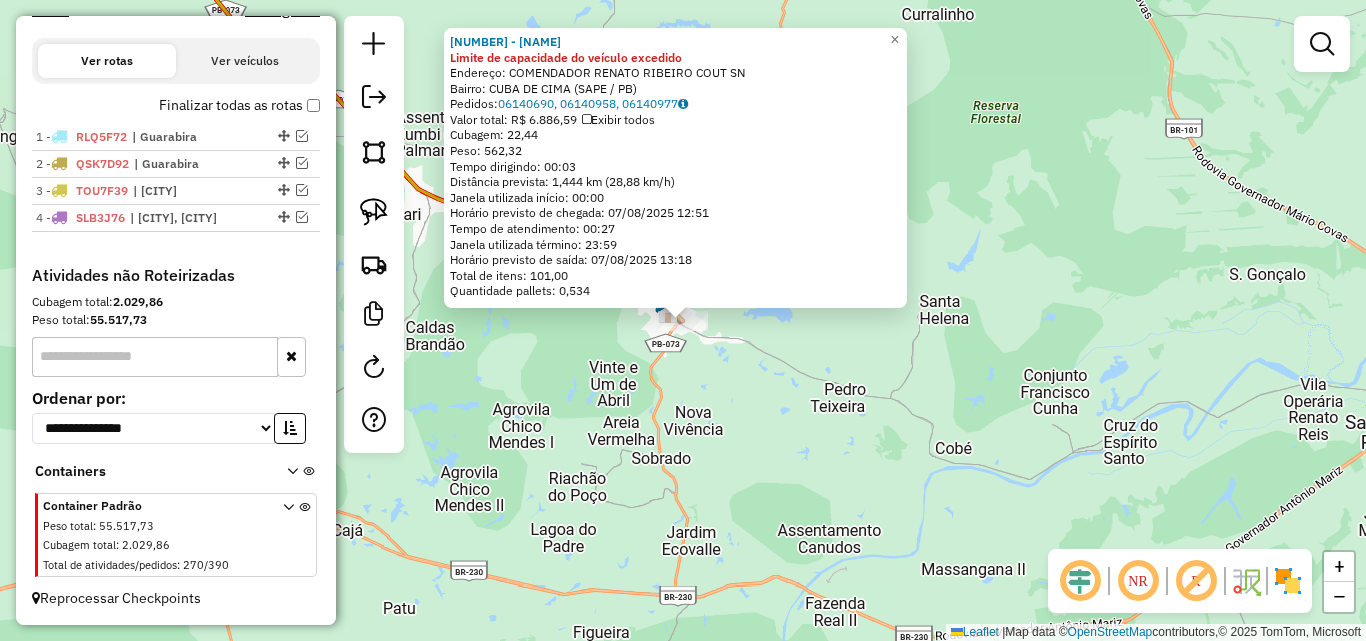 click on "1617 - LEONARDO Limite de capacidade do veículo excedido  Endereço:  COMENDADOR RENATO RIBEIRO COUT SN   Bairro: CUBA DE CIMA (SAPE / PB)   Pedidos:  06140690, 06140958, 06140977   Valor total: R$ 6.886,59   Exibir todos   Cubagem: 22,44  Peso: 562,32  Tempo dirigindo: 00:03   Distância prevista: 1,444 km (28,88 km/h)   Janela utilizada início: 00:00   Horário previsto de chegada: 07/08/2025 12:51   Tempo de atendimento: 00:27   Janela utilizada término: 23:59   Horário previsto de saída: 07/08/2025 13:18   Total de itens: 101,00   Quantidade pallets: 0,534  × Janela de atendimento Grade de atendimento Capacidade Transportadoras Veículos Cliente Pedidos  Rotas Selecione os dias de semana para filtrar as janelas de atendimento  Seg   Ter   Qua   Qui   Sex   Sáb   Dom  Informe o período da janela de atendimento: De: Até:  Filtrar exatamente a janela do cliente  Considerar janela de atendimento padrão  Selecione os dias de semana para filtrar as grades de atendimento  Seg   Ter   Qua   Qui   Sex  +" 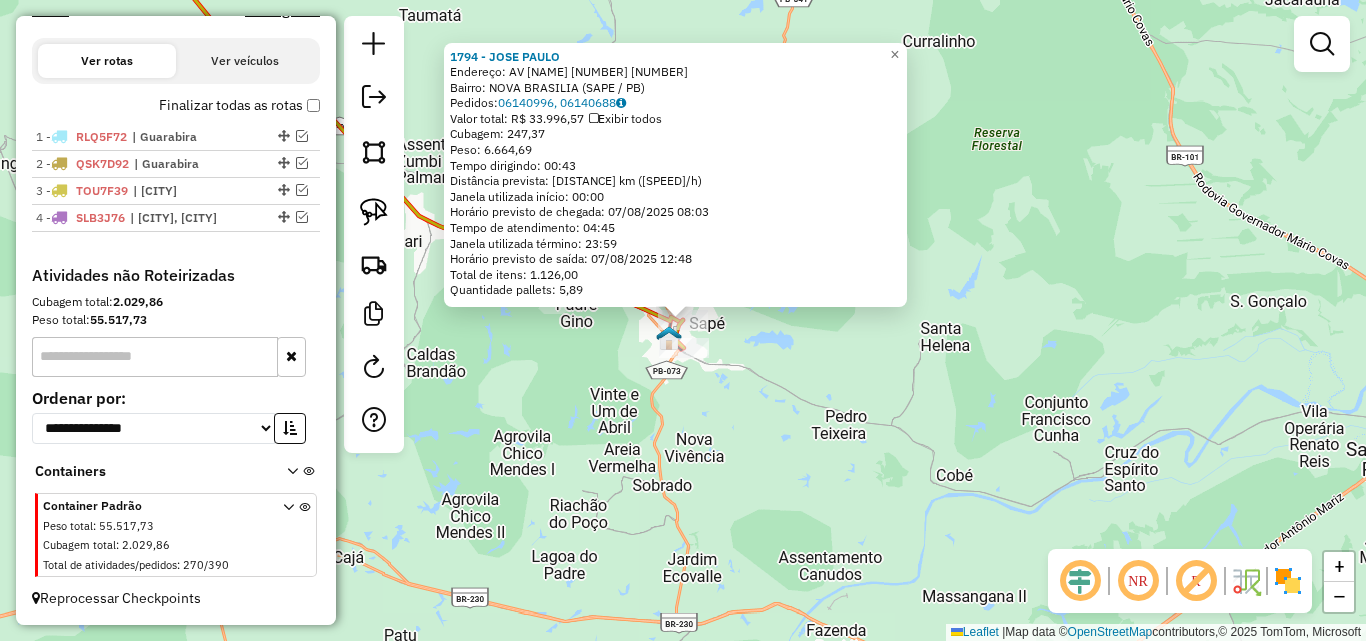 click on "1794 - JOSE PAULO  Endereço:  AV LAURO DA SILVA TORRES 405 405   Bairro: NOVA BRASILIA (SAPE / PB)   Pedidos:  06140996, 06140688   Valor total: R$ 33.996,57   Exibir todos   Cubagem: 247,37  Peso: 6.664,69  Tempo dirigindo: 00:43   Distância prevista: 41,748 km (58,25 km/h)   Janela utilizada início: 00:00   Horário previsto de chegada: 07/08/2025 08:03   Tempo de atendimento: 04:45   Janela utilizada término: 23:59   Horário previsto de saída: 07/08/2025 12:48   Total de itens: 1.126,00   Quantidade pallets: 5,89  × Janela de atendimento Grade de atendimento Capacidade Transportadoras Veículos Cliente Pedidos  Rotas Selecione os dias de semana para filtrar as janelas de atendimento  Seg   Ter   Qua   Qui   Sex   Sáb   Dom  Informe o período da janela de atendimento: De: Até:  Filtrar exatamente a janela do cliente  Considerar janela de atendimento padrão  Selecione os dias de semana para filtrar as grades de atendimento  Seg   Ter   Qua   Qui   Sex   Sáb   Dom   Peso mínimo:   Peso máximo:" 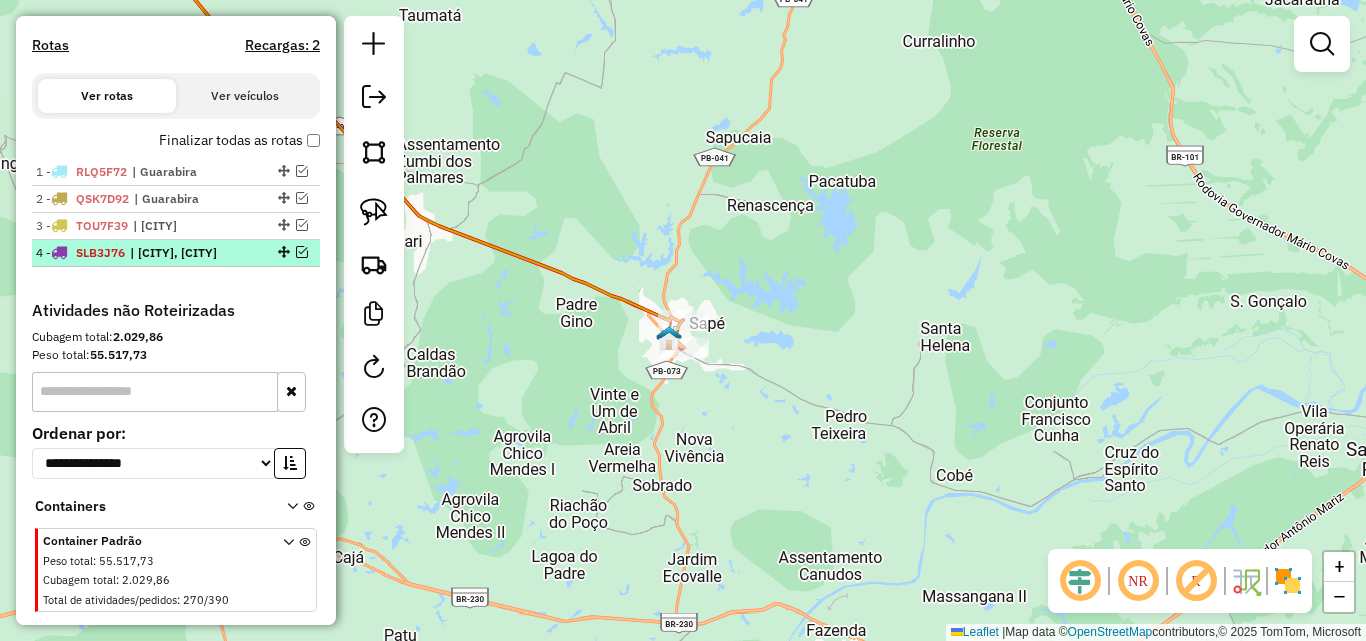 scroll, scrollTop: 642, scrollLeft: 0, axis: vertical 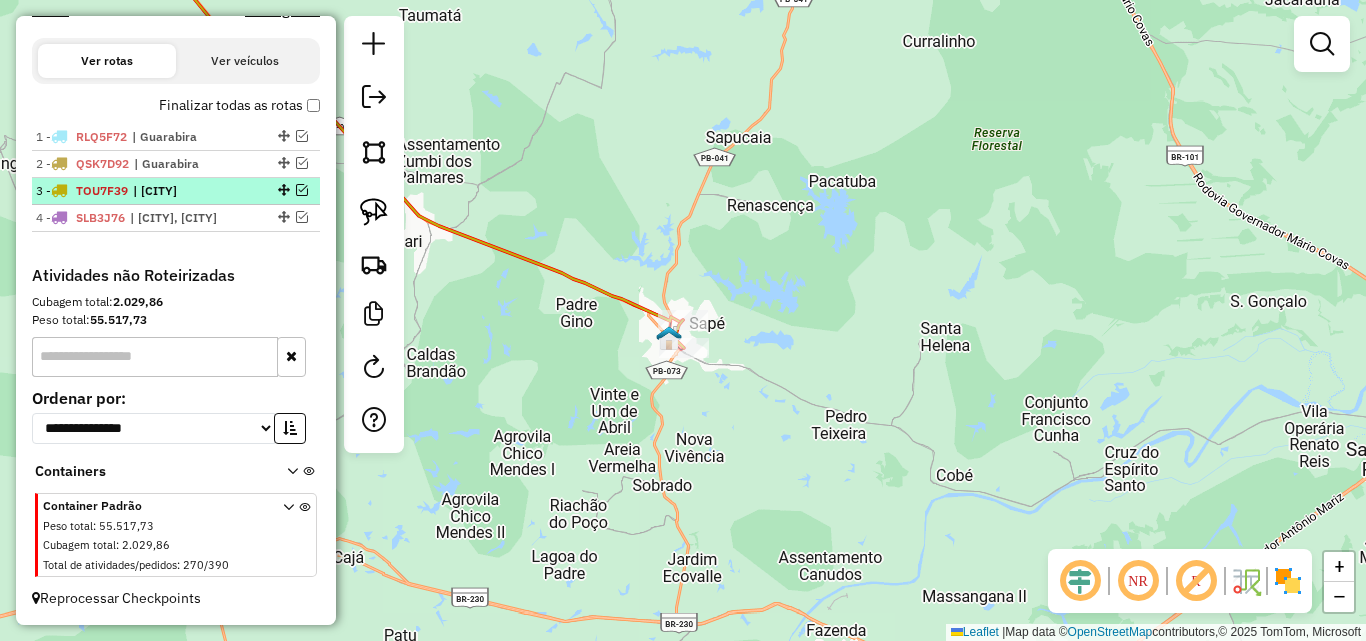 click on "TOU7F39" at bounding box center (102, 190) 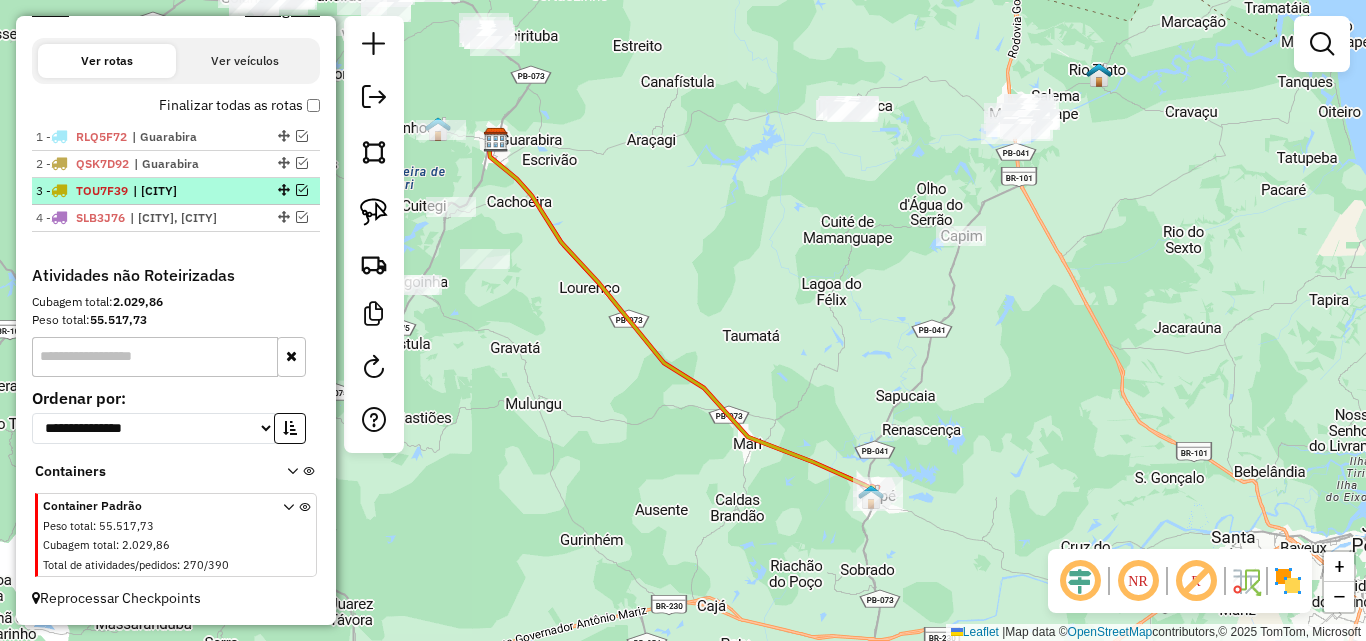 click at bounding box center (282, 190) 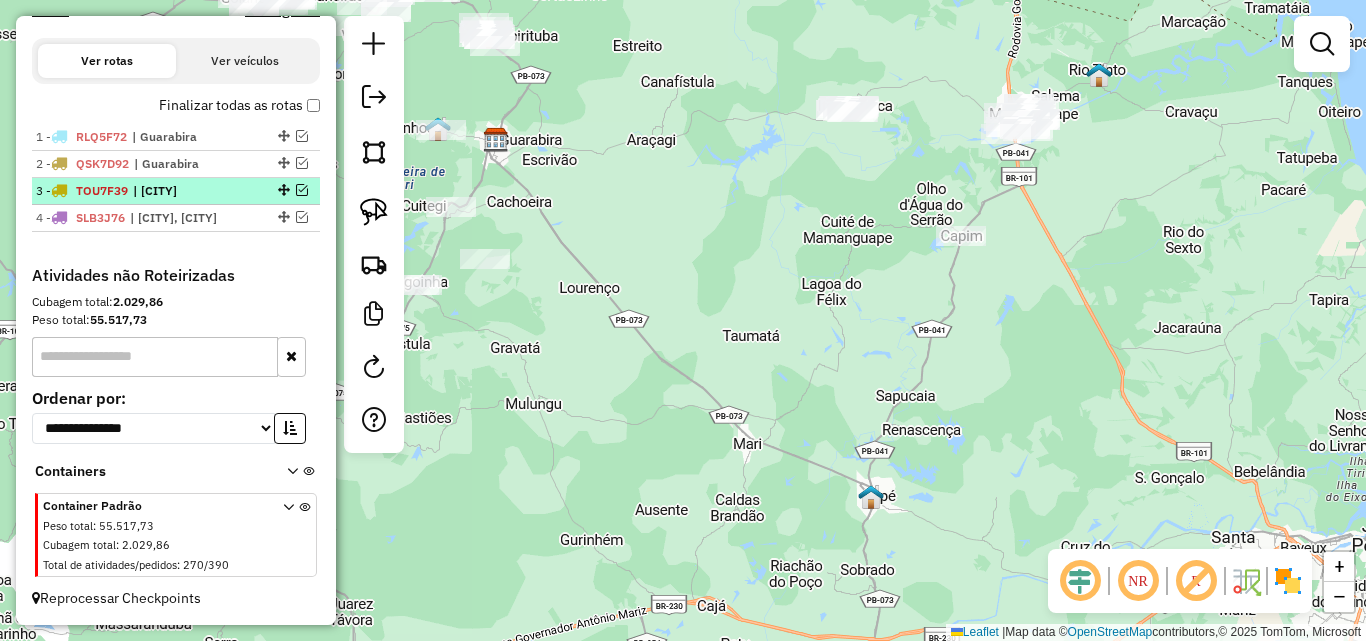 click on "3 -       TOU7F39   | Sape" at bounding box center [176, 191] 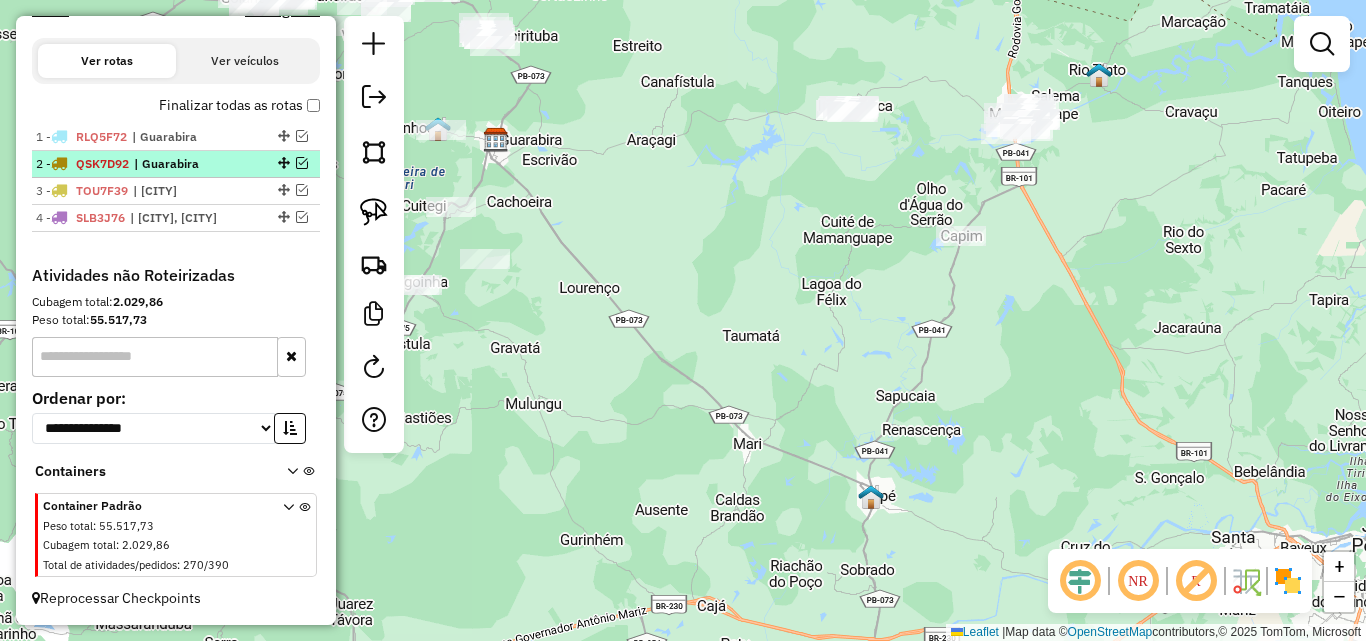 click on "| Guarabira" at bounding box center [180, 164] 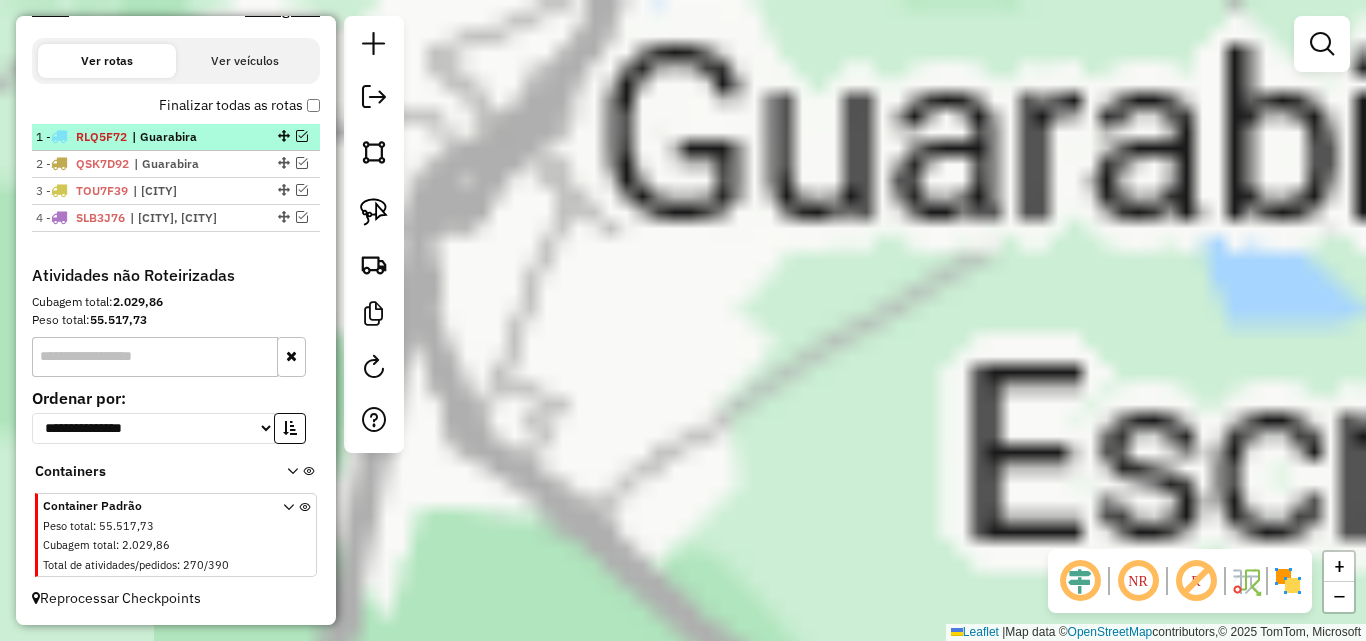click on "1 -       RLQ5F72   | Guarabira" at bounding box center [176, 137] 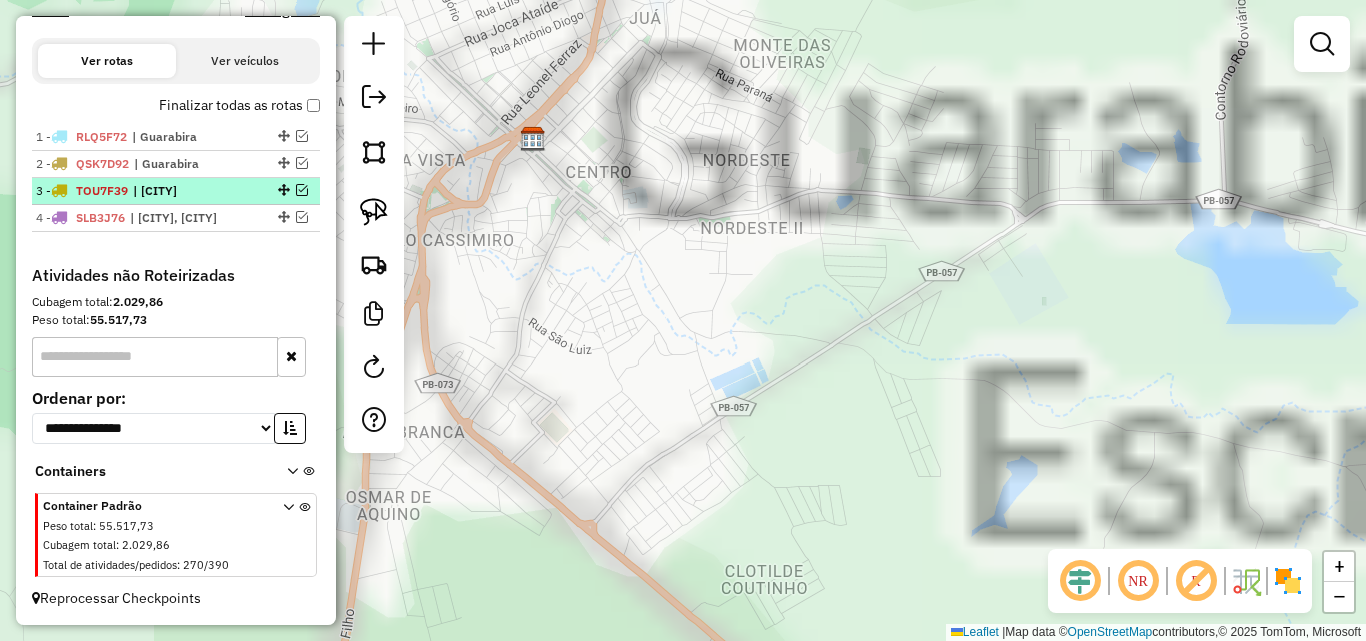 click on "| [CITY]" at bounding box center [179, 191] 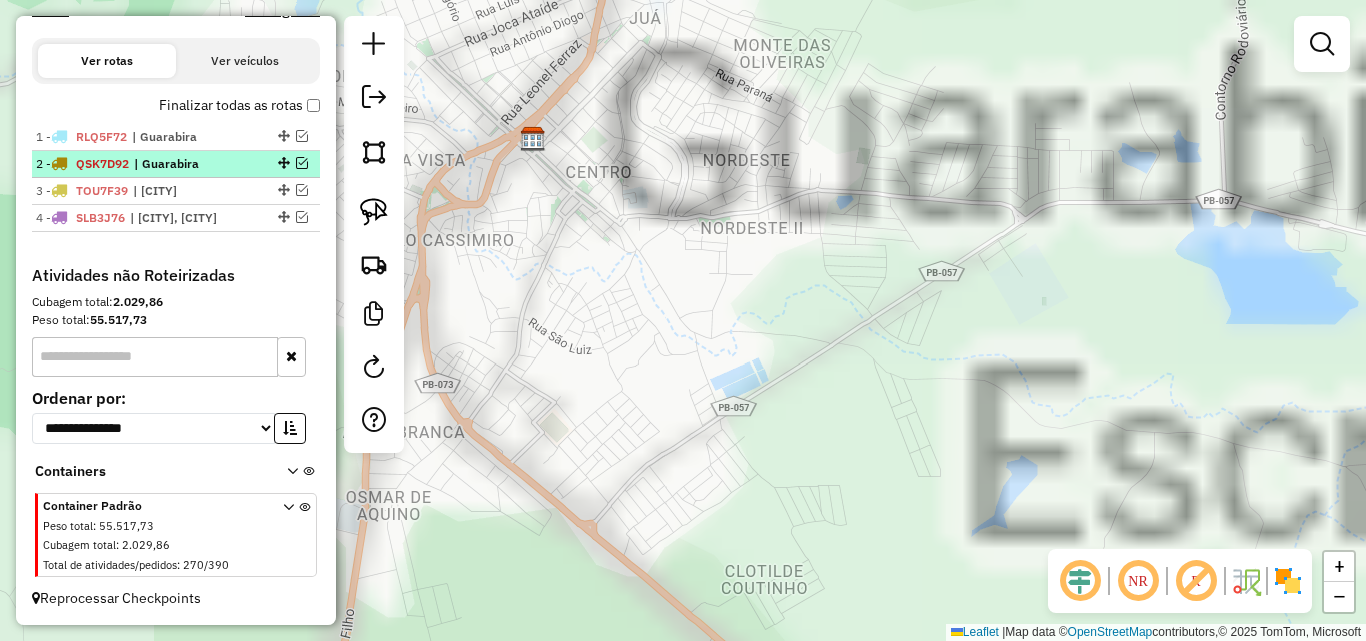 click on "| Guarabira" at bounding box center [180, 164] 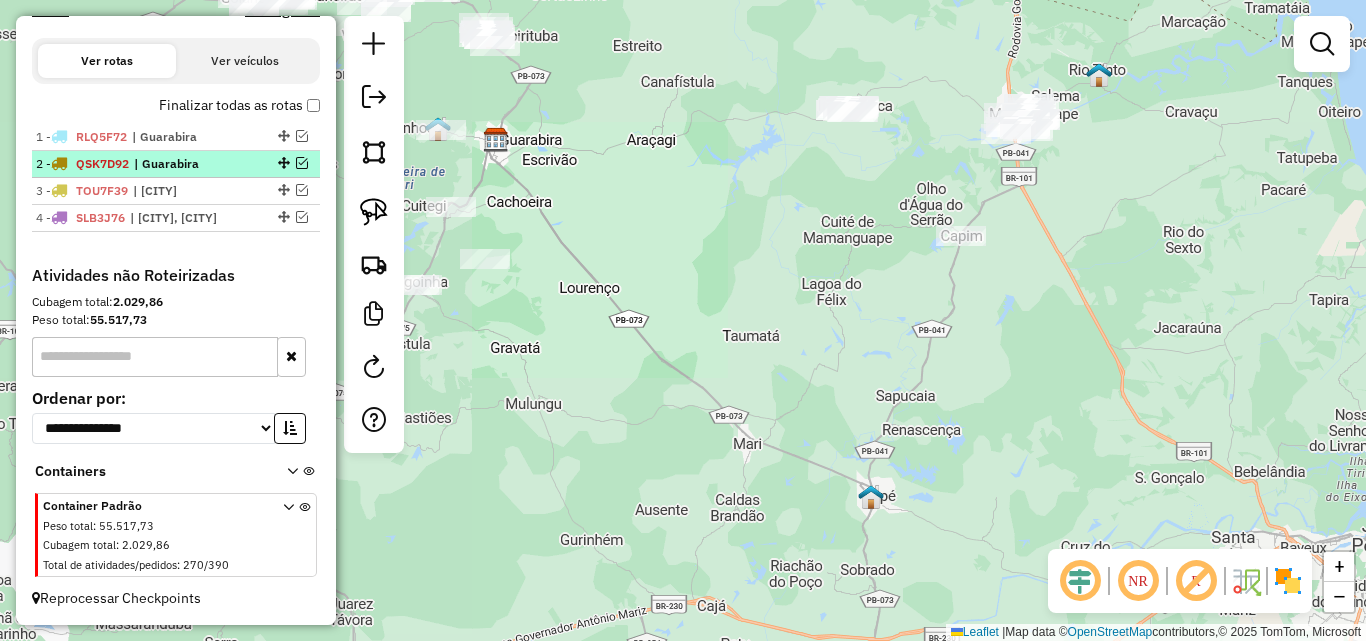 click on "| Guarabira" at bounding box center (180, 164) 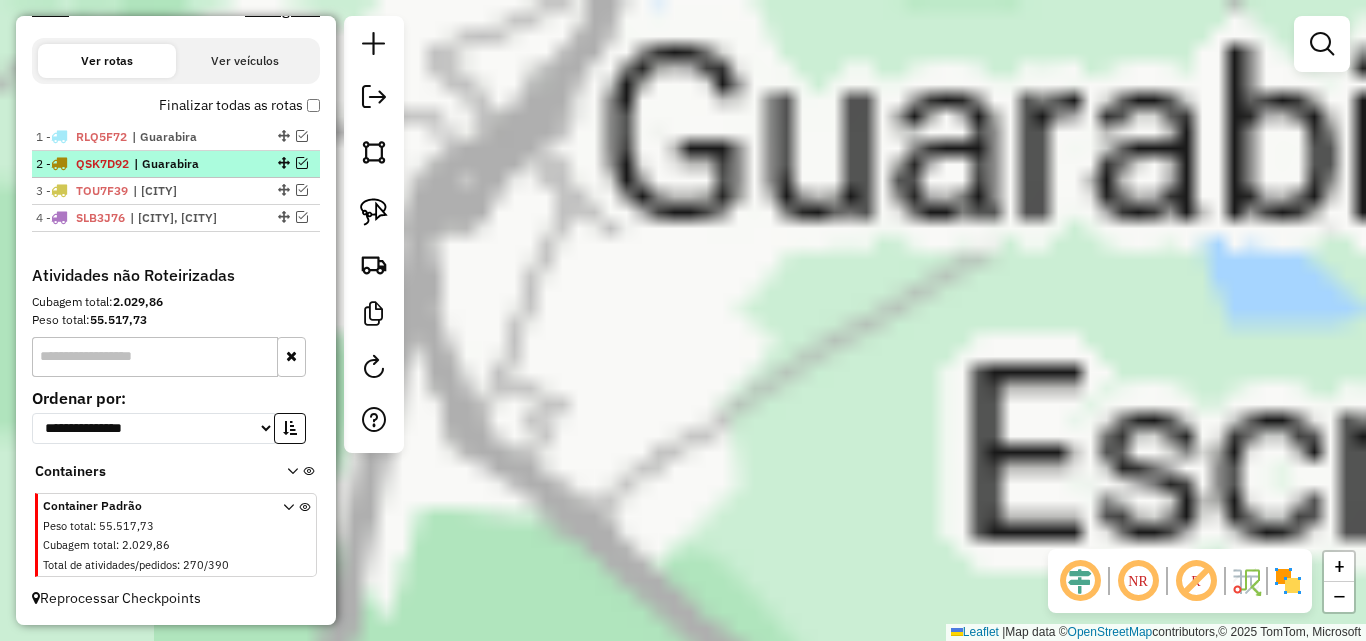click on "| Guarabira" at bounding box center [180, 164] 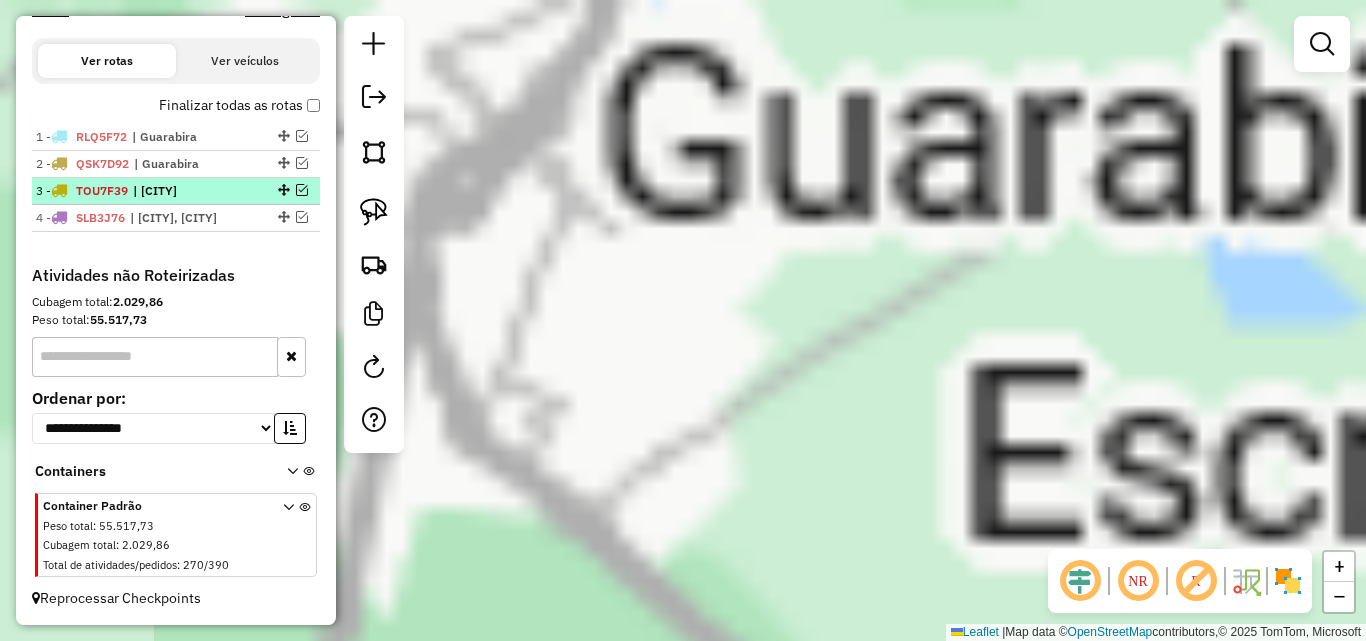 click on "2 -       QSK7D92   | Guarabira" at bounding box center (176, 164) 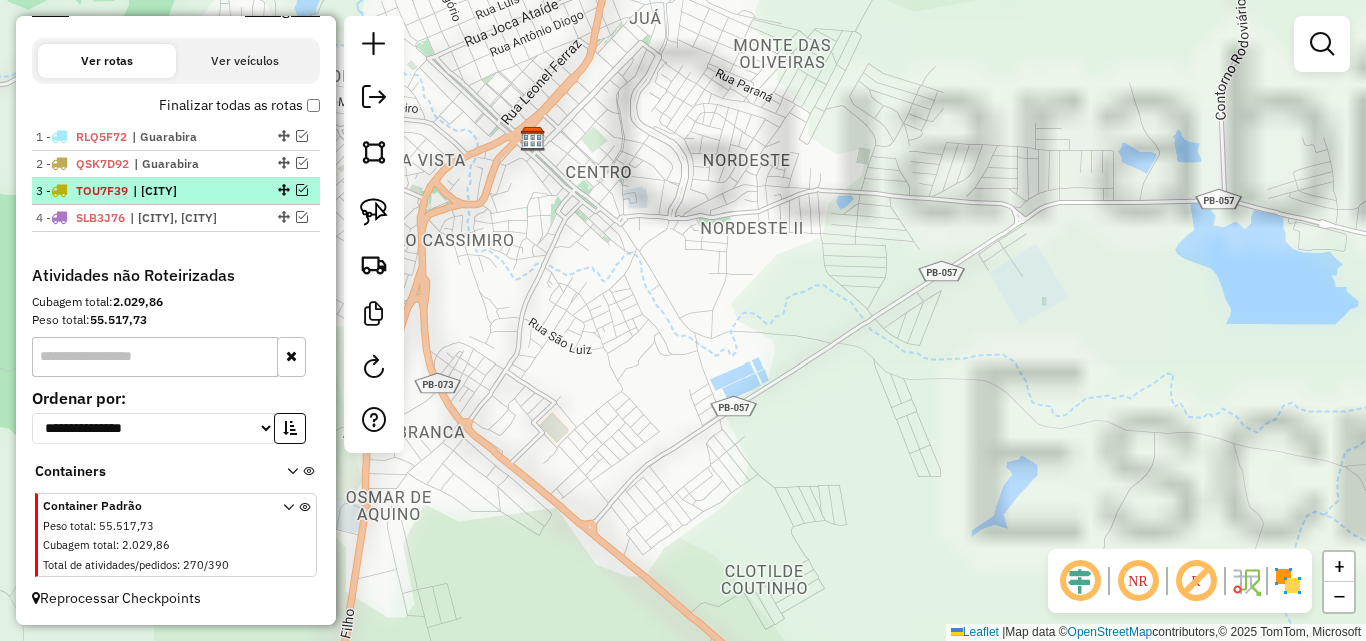 click on "| [CITY]" at bounding box center [179, 191] 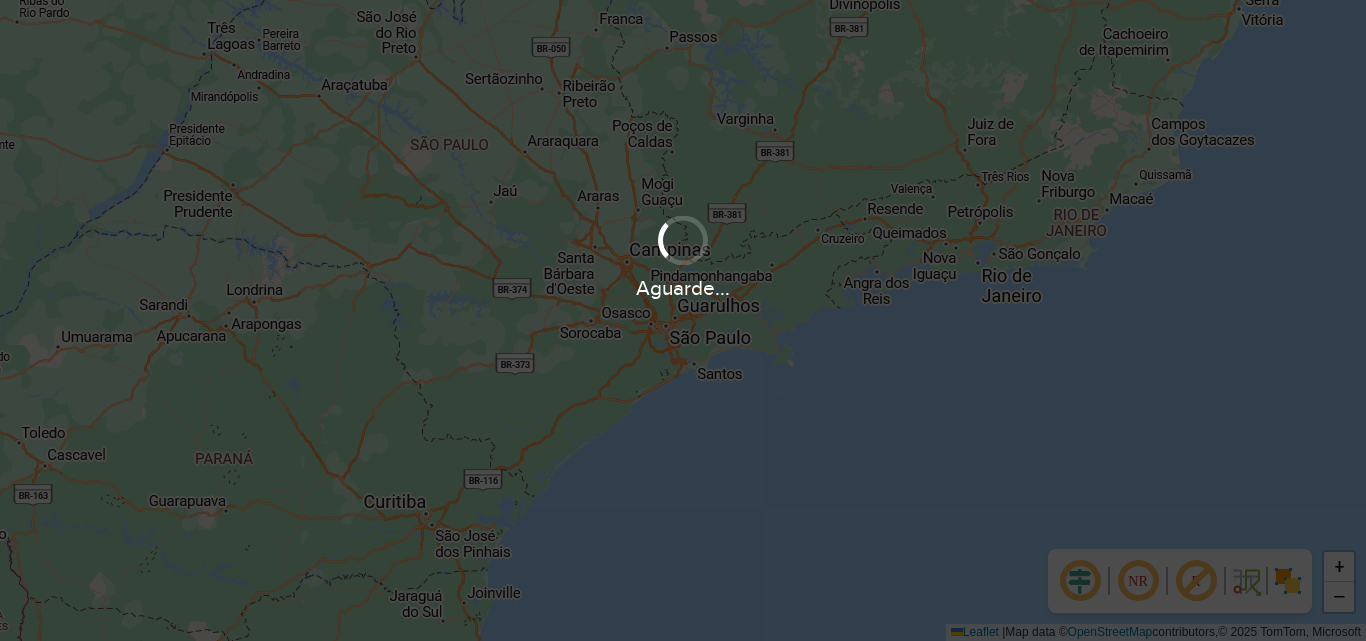 scroll, scrollTop: 0, scrollLeft: 0, axis: both 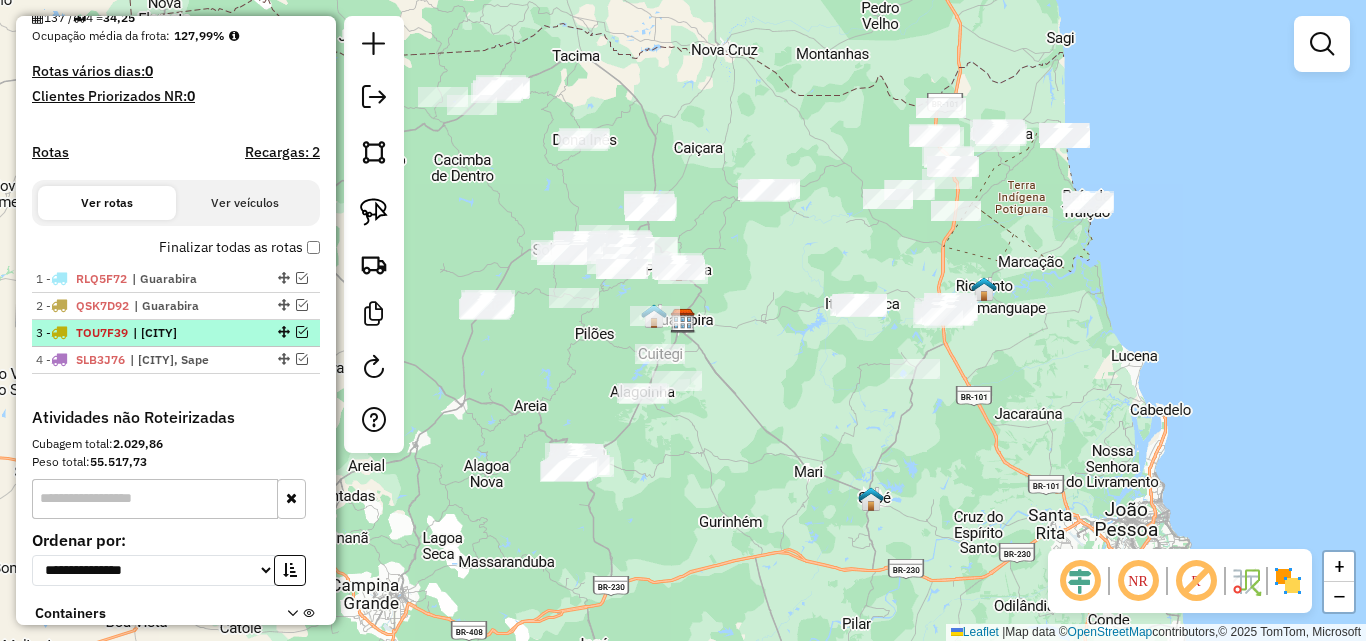 click on "| [CITY]" at bounding box center (179, 333) 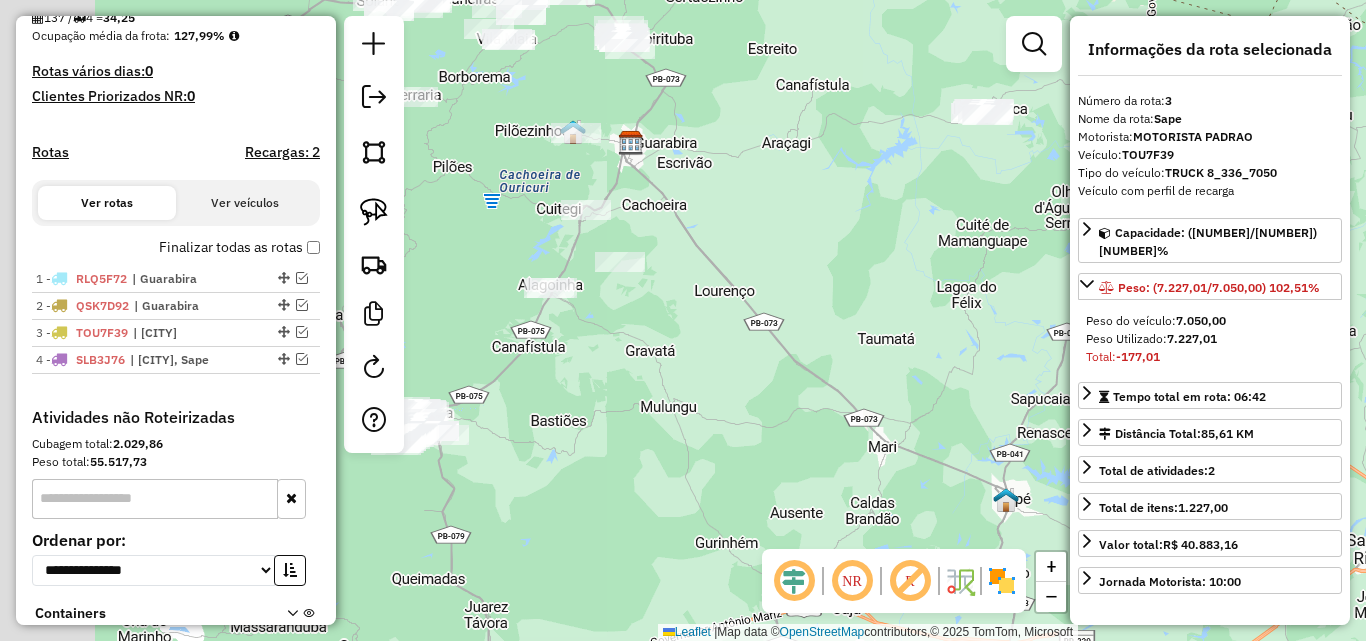 drag, startPoint x: 677, startPoint y: 400, endPoint x: 559, endPoint y: 358, distance: 125.25175 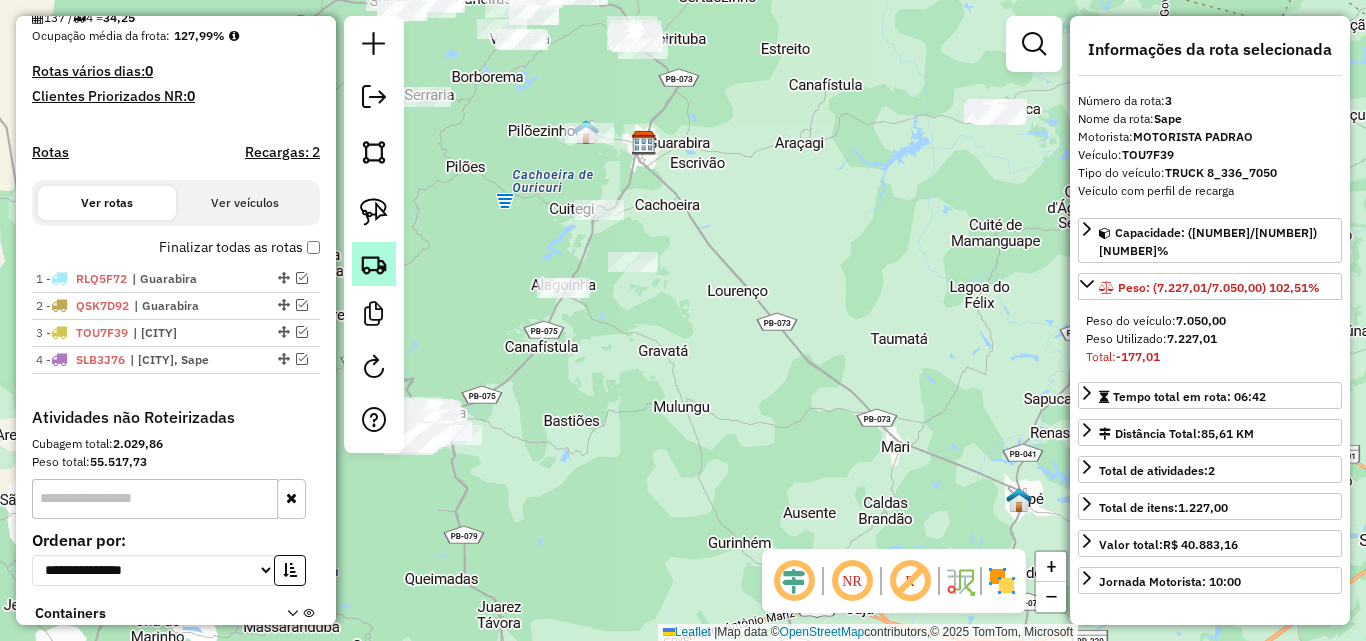click 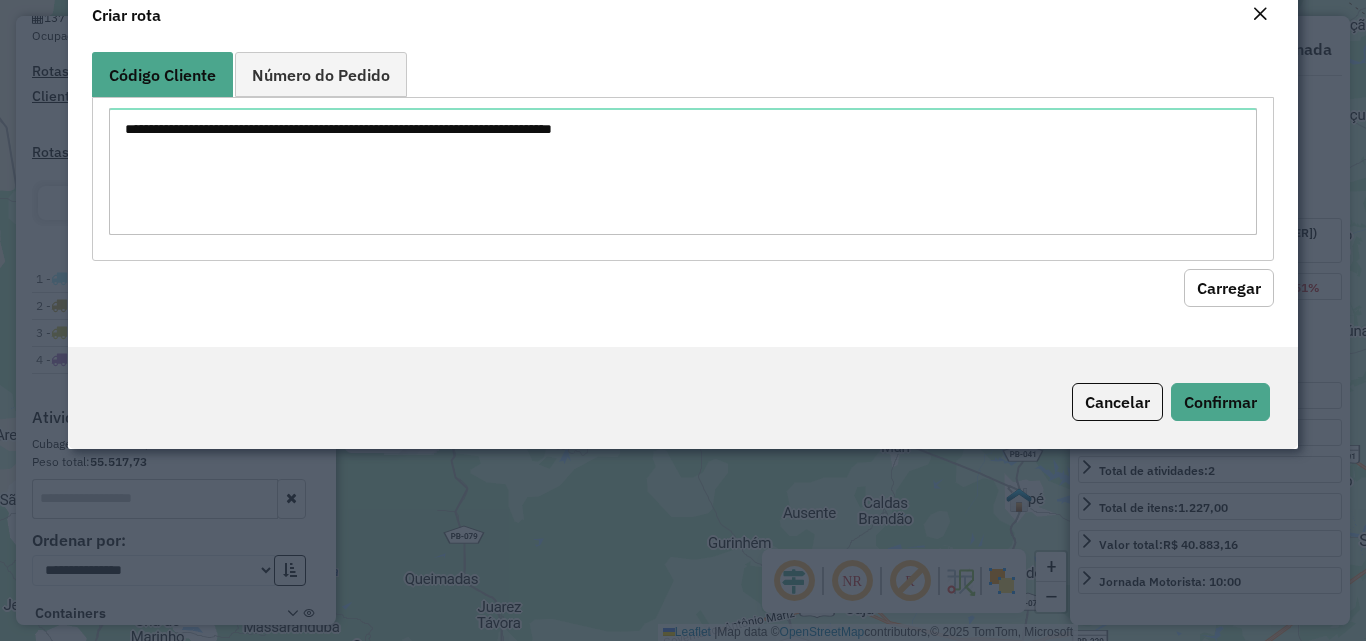 click at bounding box center [682, 171] 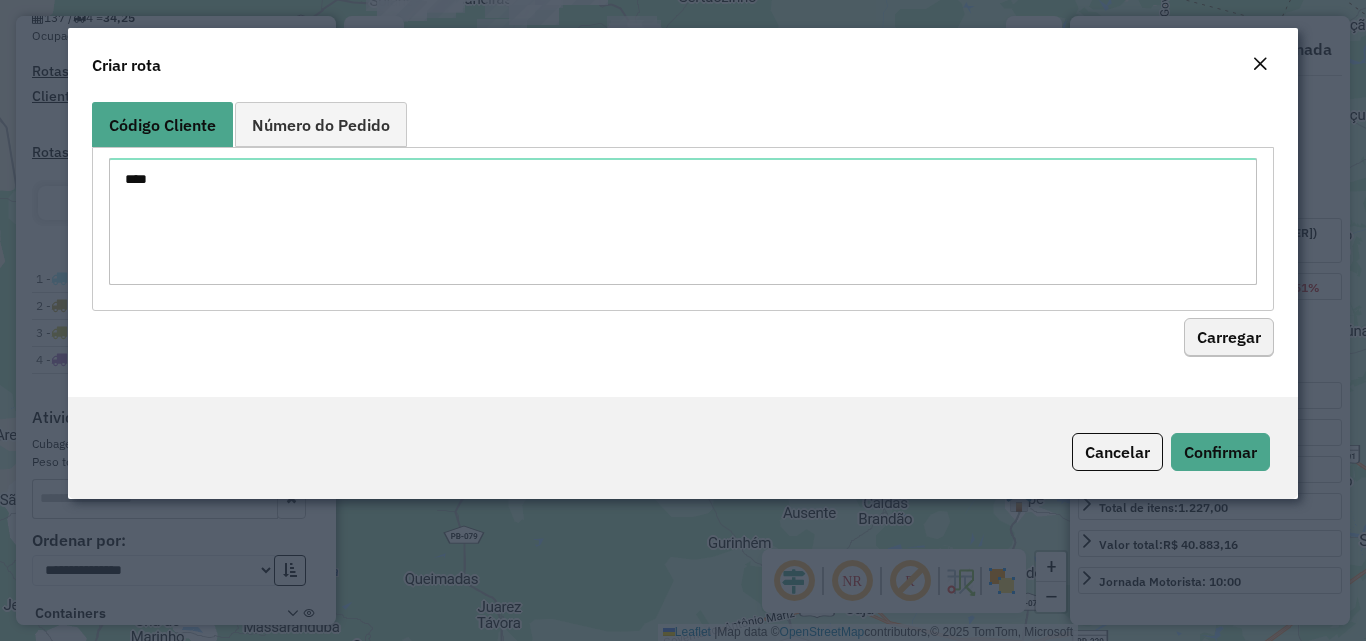 type on "****" 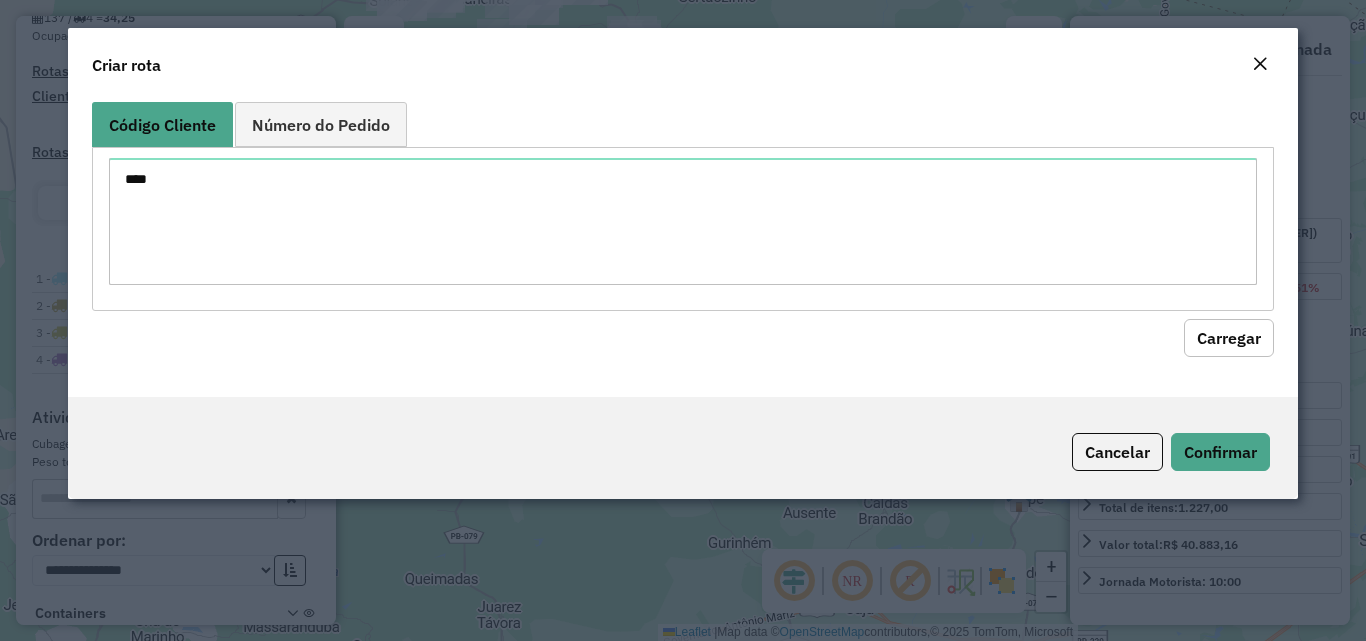 click on "Carregar" 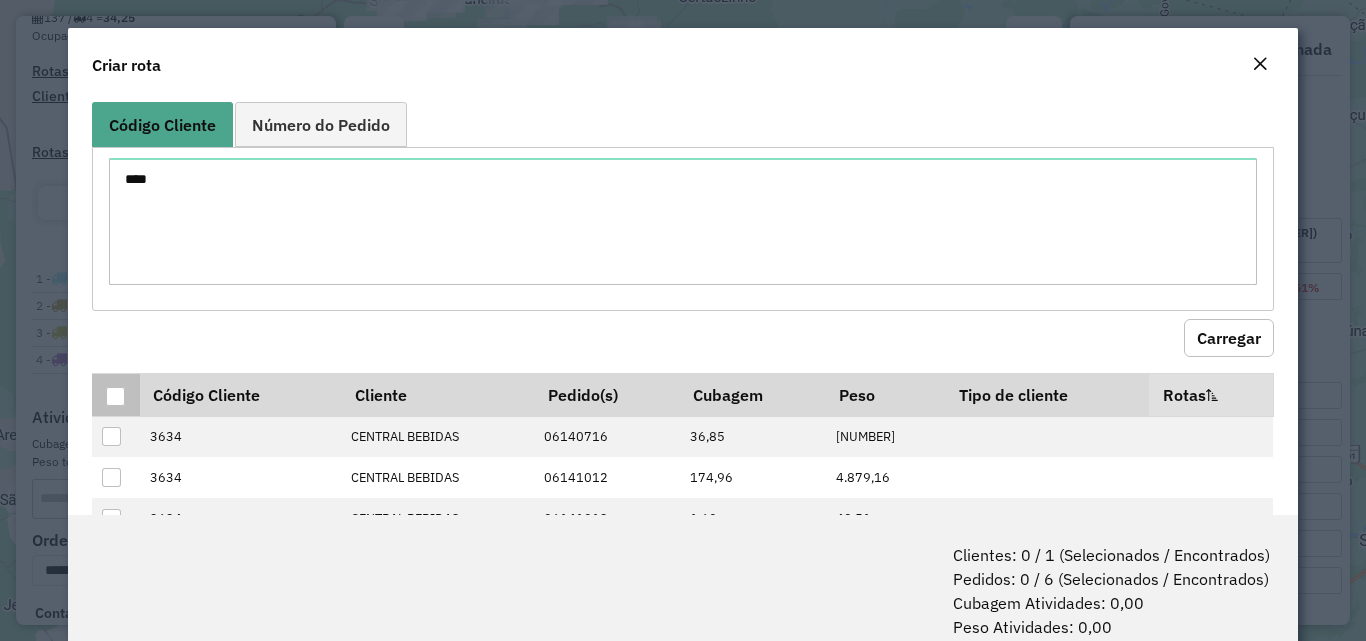 click at bounding box center (115, 394) 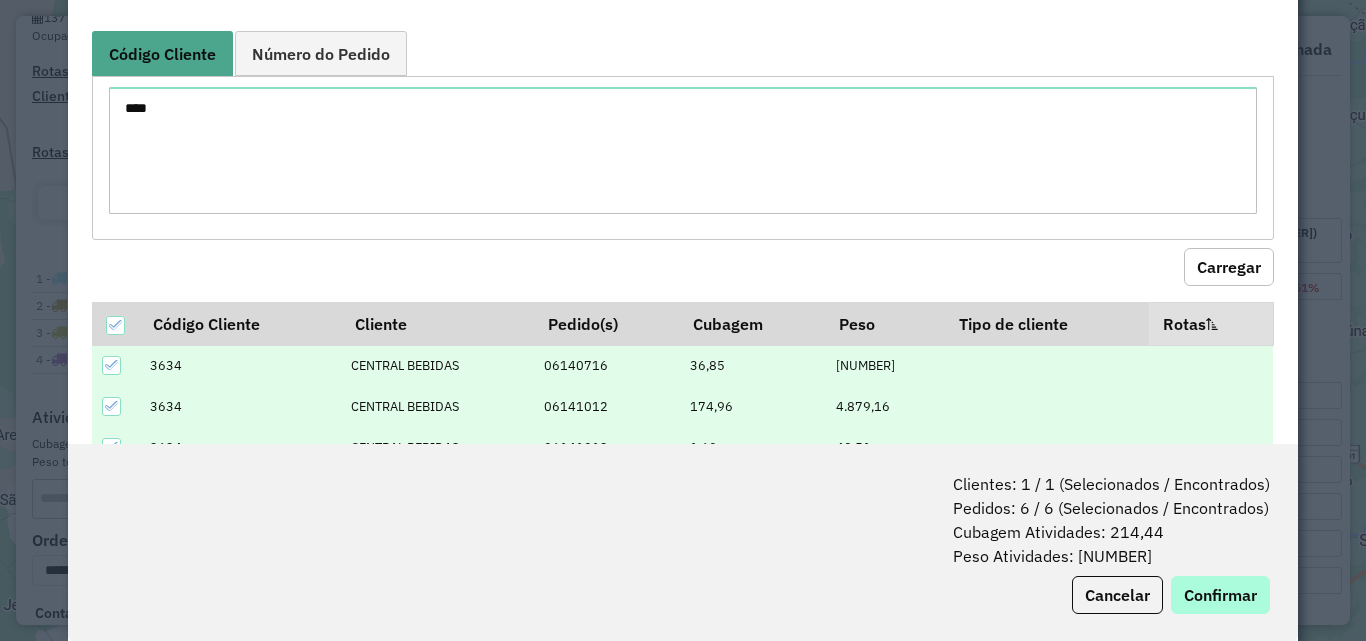 scroll, scrollTop: 100, scrollLeft: 0, axis: vertical 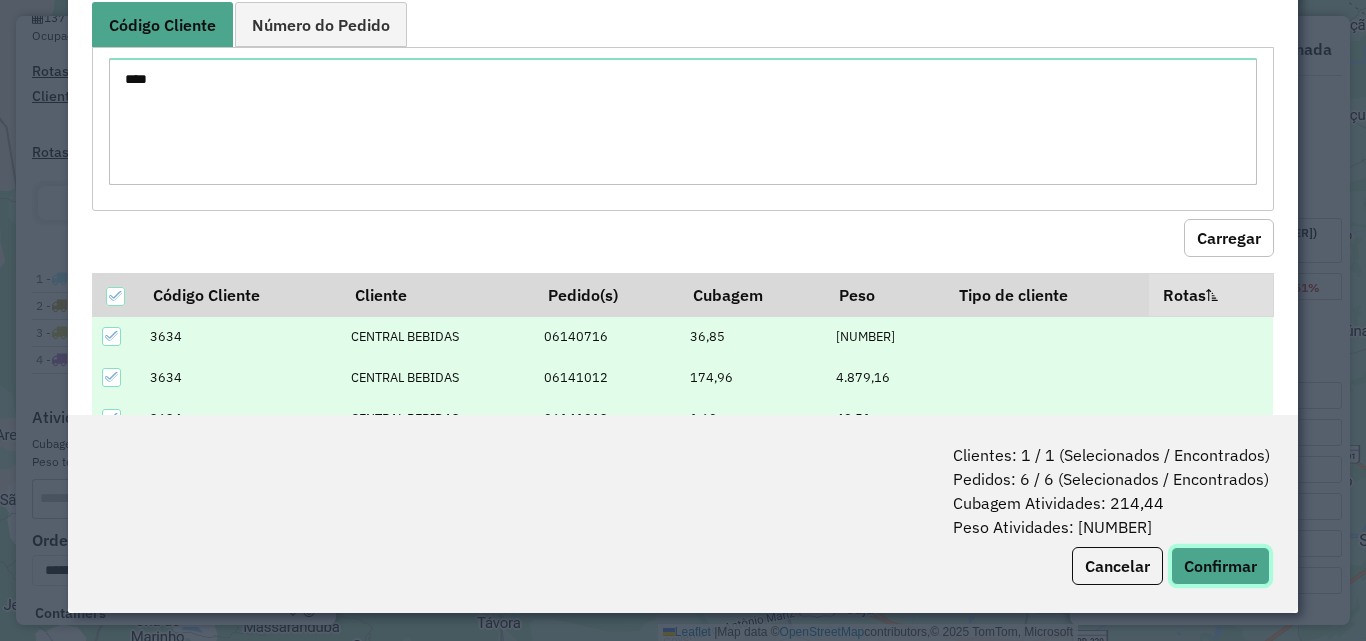click on "Confirmar" 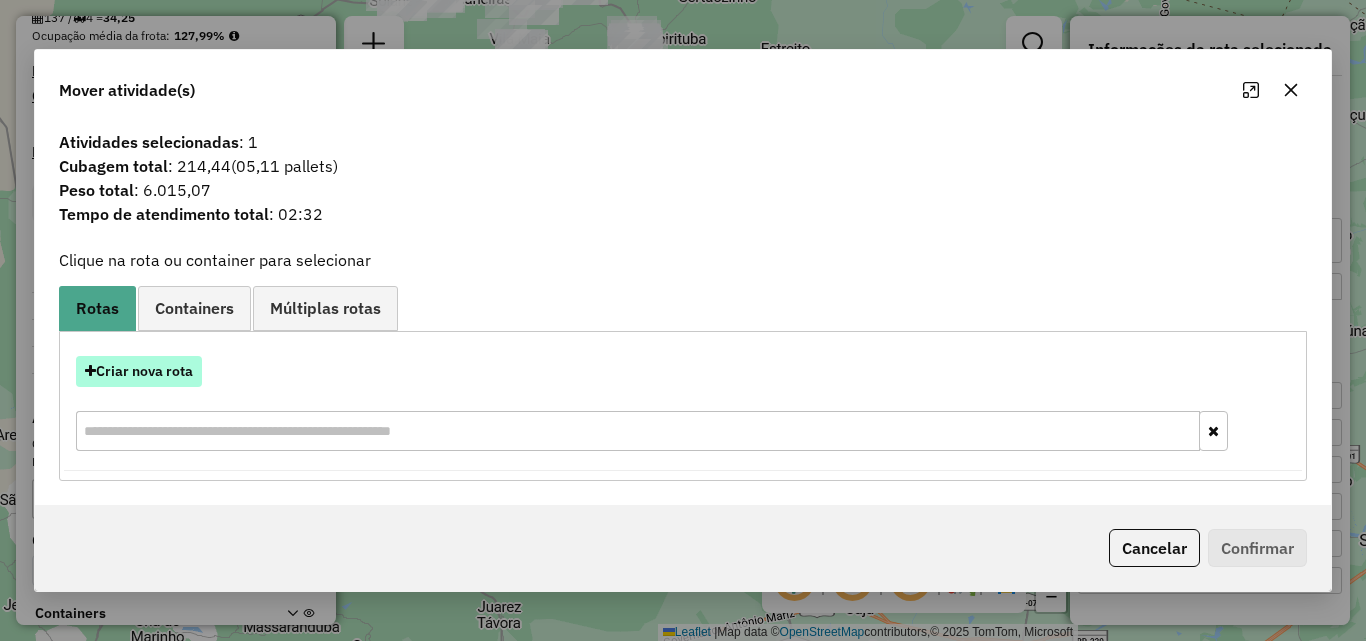 click on "Criar nova rota" at bounding box center [139, 371] 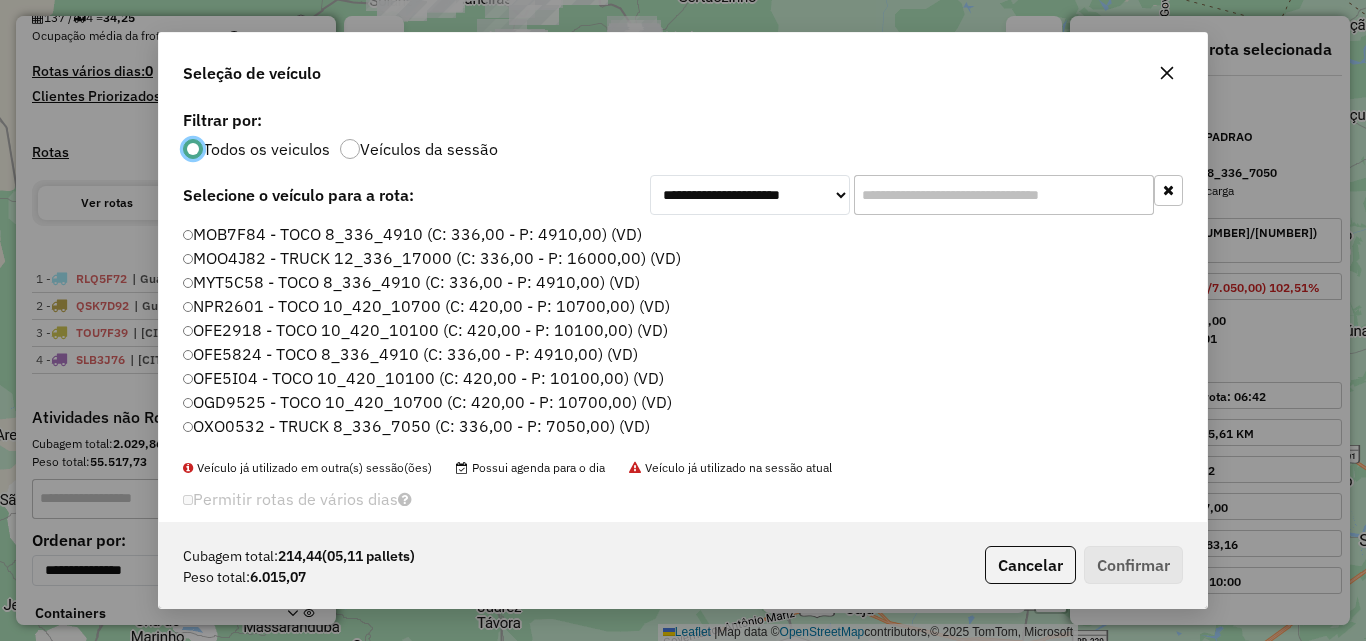 scroll, scrollTop: 11, scrollLeft: 6, axis: both 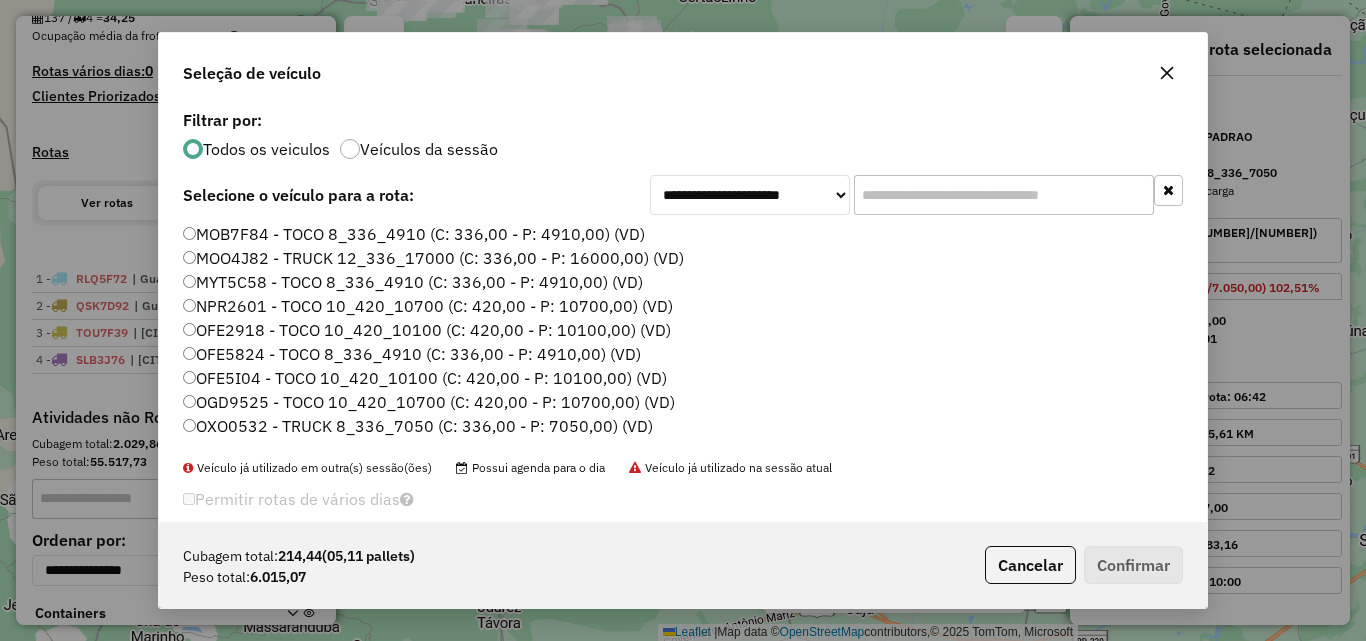 click 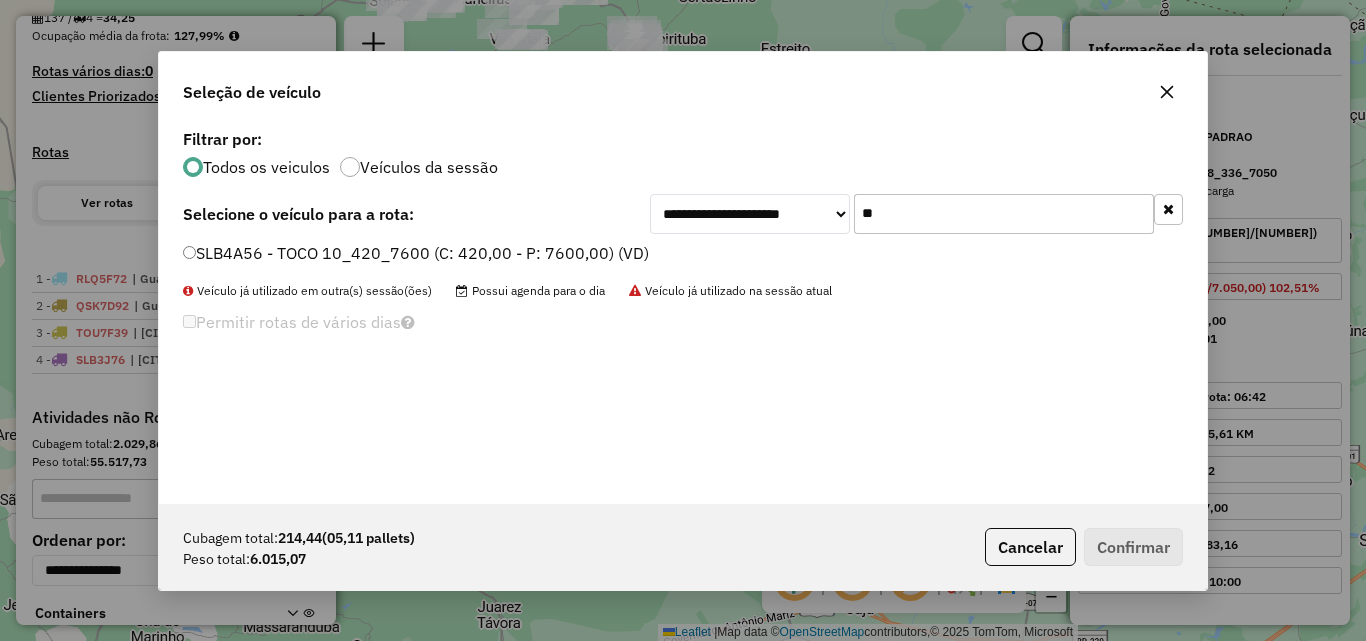 type on "**" 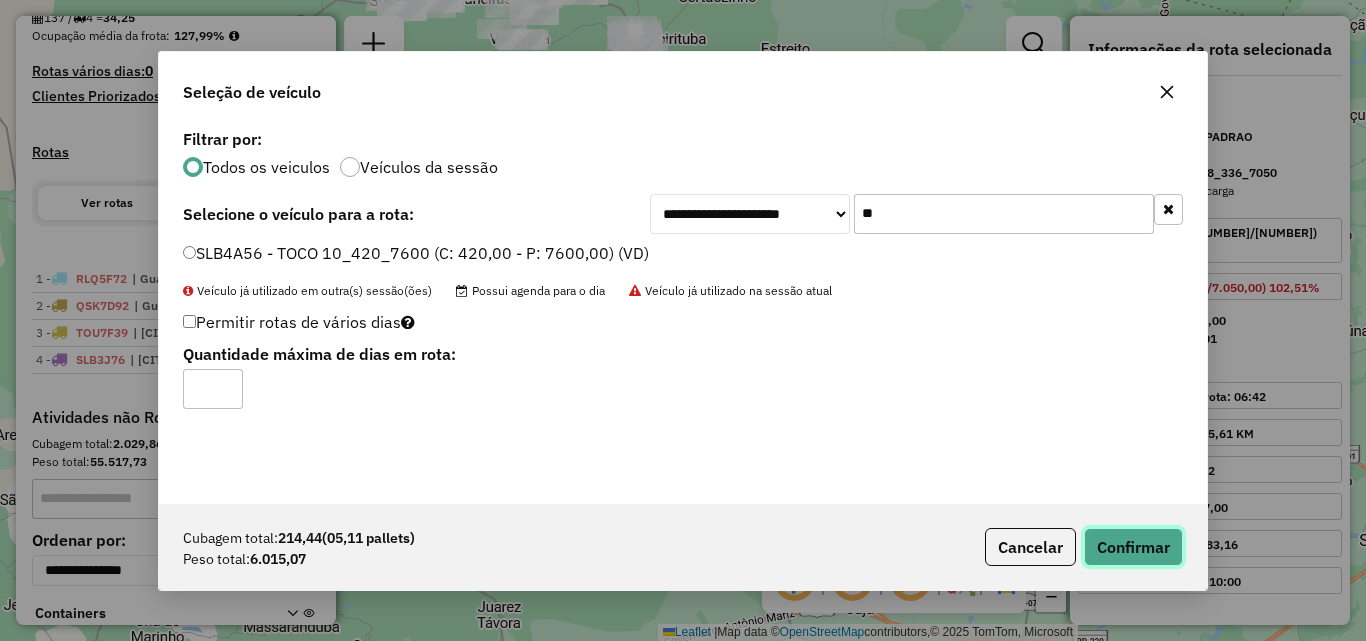 click on "Confirmar" 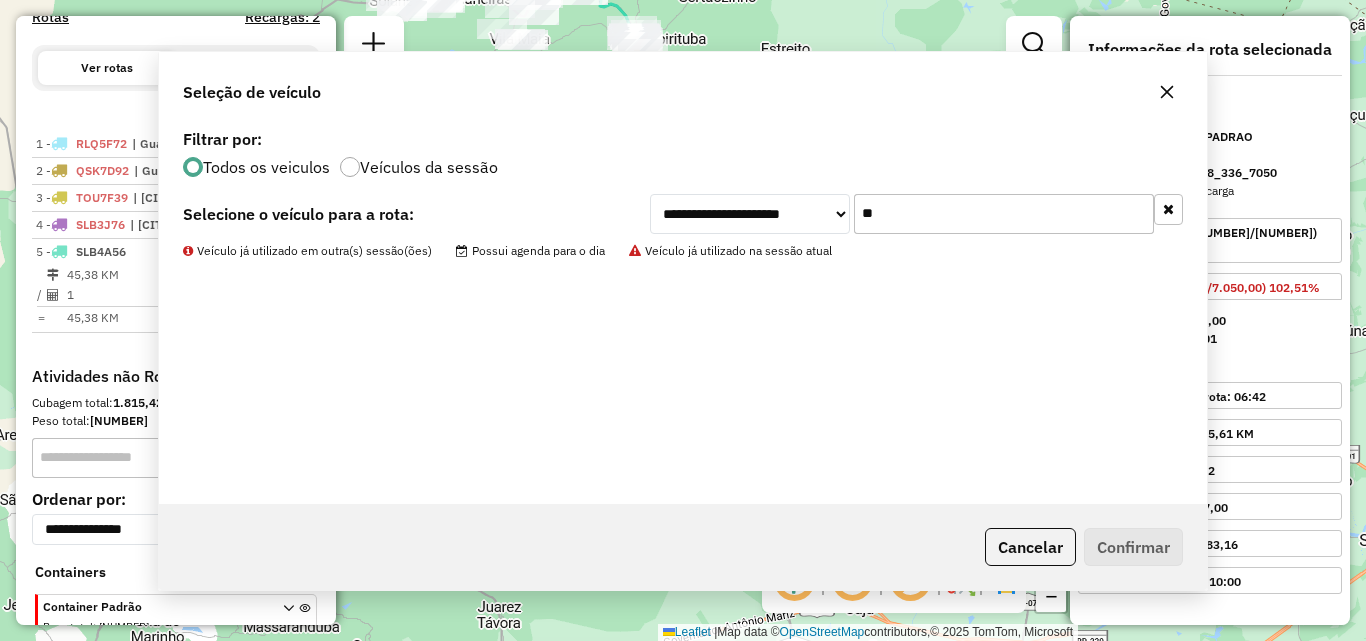 scroll, scrollTop: 736, scrollLeft: 0, axis: vertical 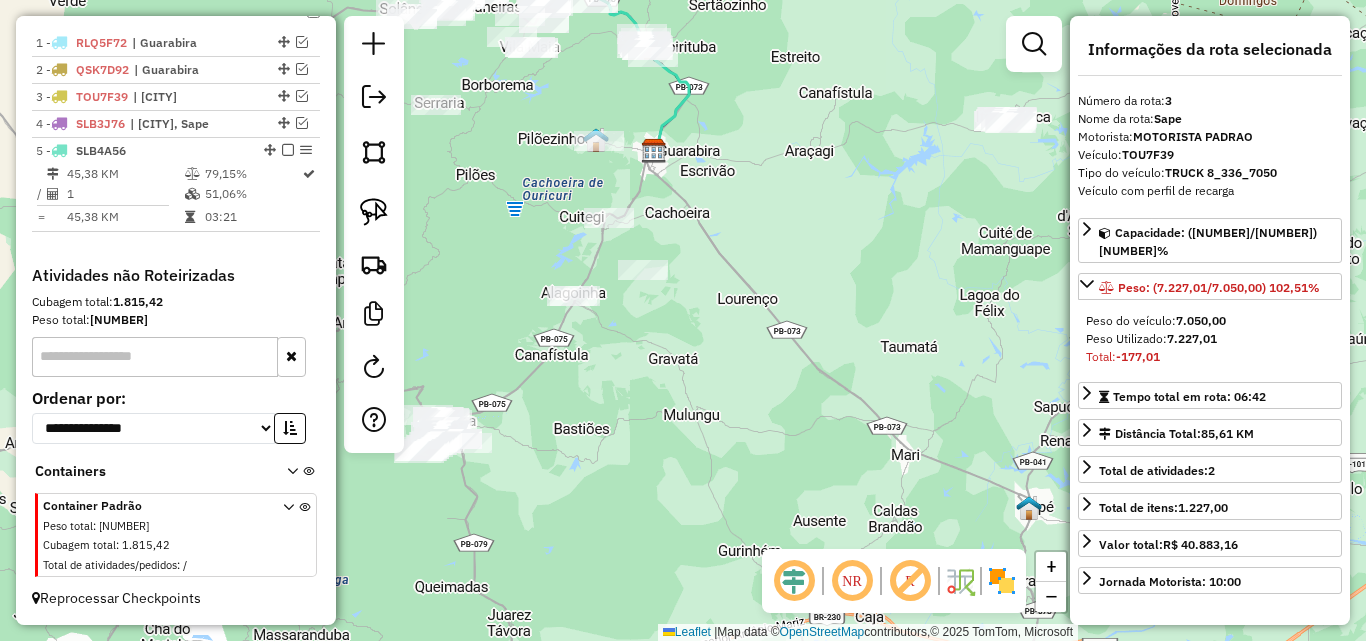 drag, startPoint x: 575, startPoint y: 374, endPoint x: 687, endPoint y: 434, distance: 127.059044 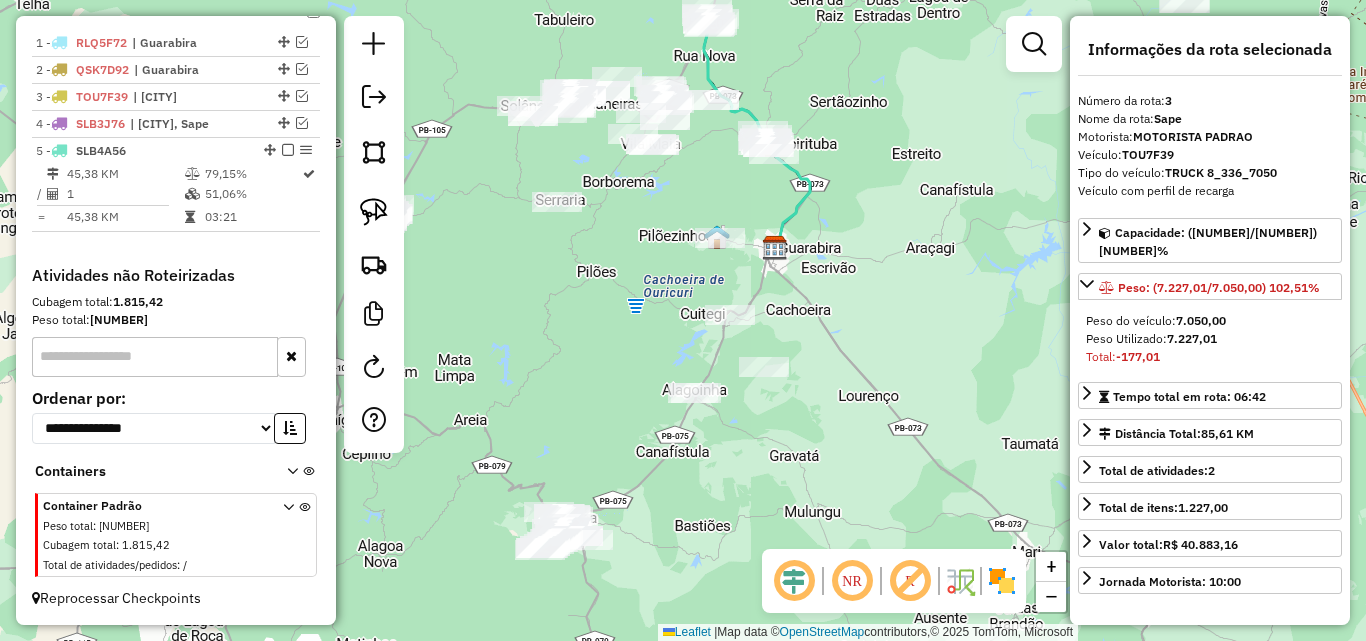 drag, startPoint x: 705, startPoint y: 181, endPoint x: 672, endPoint y: 323, distance: 145.78409 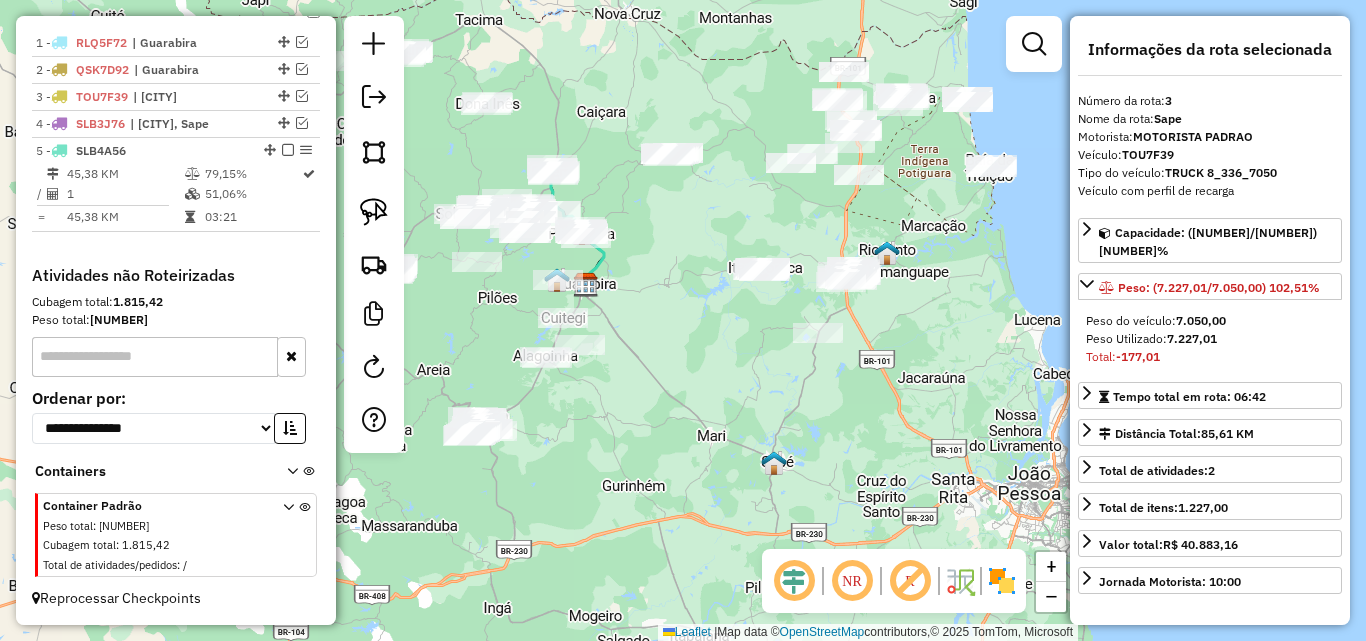 click on "Janela de atendimento Grade de atendimento Capacidade Transportadoras Veículos Cliente Pedidos  Rotas Selecione os dias de semana para filtrar as janelas de atendimento  Seg   Ter   Qua   Qui   Sex   Sáb   Dom  Informe o período da janela de atendimento: De: Até:  Filtrar exatamente a janela do cliente  Considerar janela de atendimento padrão  Selecione os dias de semana para filtrar as grades de atendimento  Seg   Ter   Qua   Qui   Sex   Sáb   Dom   Considerar clientes sem dia de atendimento cadastrado  Clientes fora do dia de atendimento selecionado Filtrar as atividades entre os valores definidos abaixo:  Peso mínimo:   Peso máximo:   Cubagem mínima:   Cubagem máxima:   De:   Até:  Filtrar as atividades entre o tempo de atendimento definido abaixo:  De:   Até:   Considerar capacidade total dos clientes não roteirizados Transportadora: Selecione um ou mais itens Tipo de veículo: Selecione um ou mais itens Veículo: Selecione um ou mais itens Motorista: Selecione um ou mais itens Nome: Rótulo:" 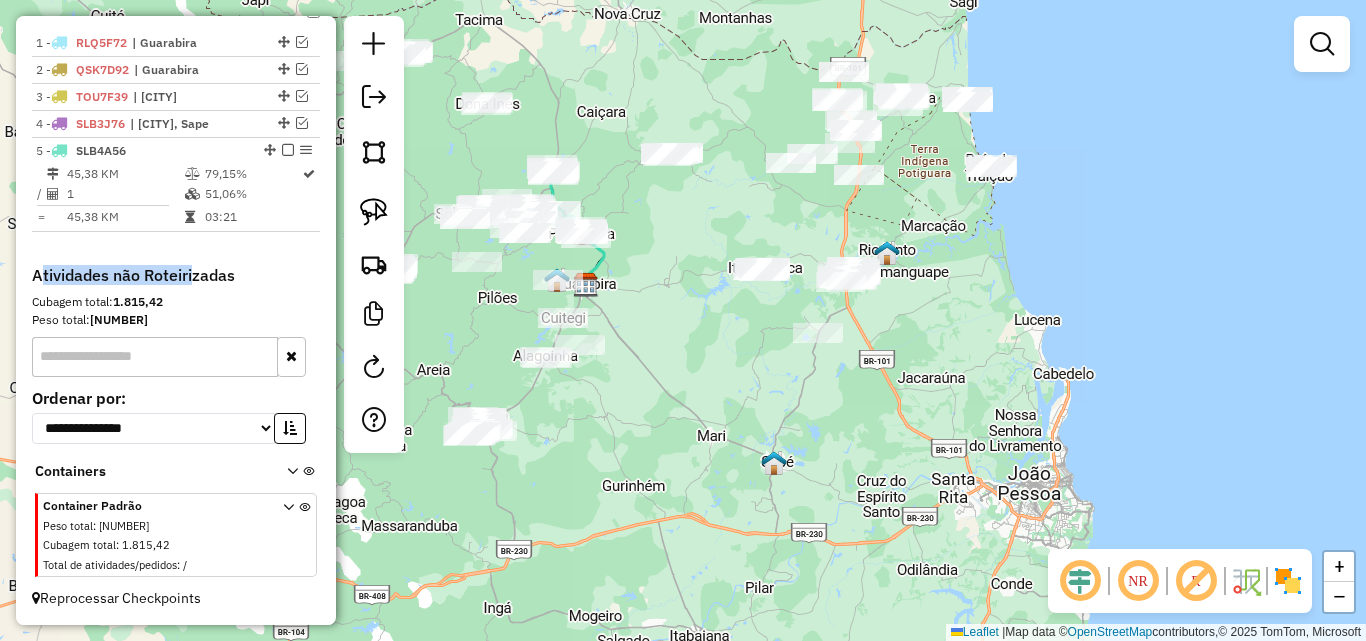 drag, startPoint x: 38, startPoint y: 275, endPoint x: 223, endPoint y: 271, distance: 185.04324 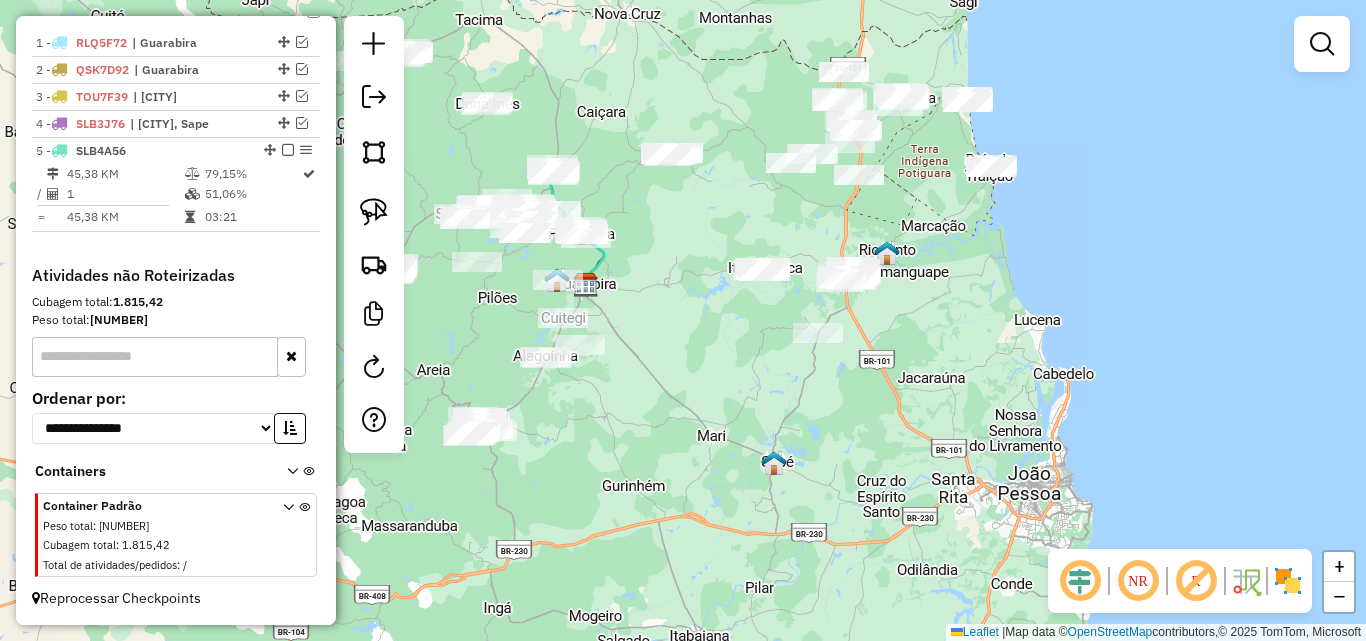 click on "1 -       RLQ5F72   | Guarabira   2 -       QSK7D92   | Guarabira   3 -       TOU7F39   | Sape   4 -       SLB3J76   | Guarabira, Sape   5 -       SLB4A56   45,38 KM   79,15%  /  1   51,06%     =  45,38 KM   03:21" at bounding box center (176, 148) 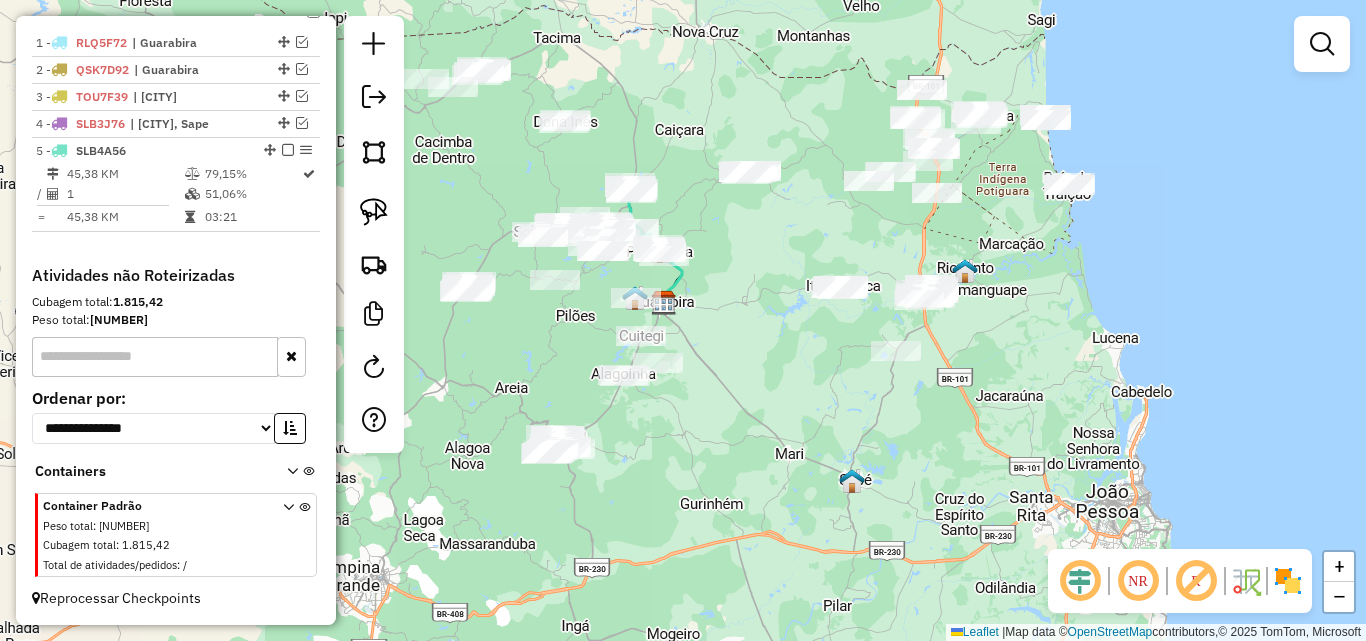 drag, startPoint x: 643, startPoint y: 323, endPoint x: 758, endPoint y: 348, distance: 117.68602 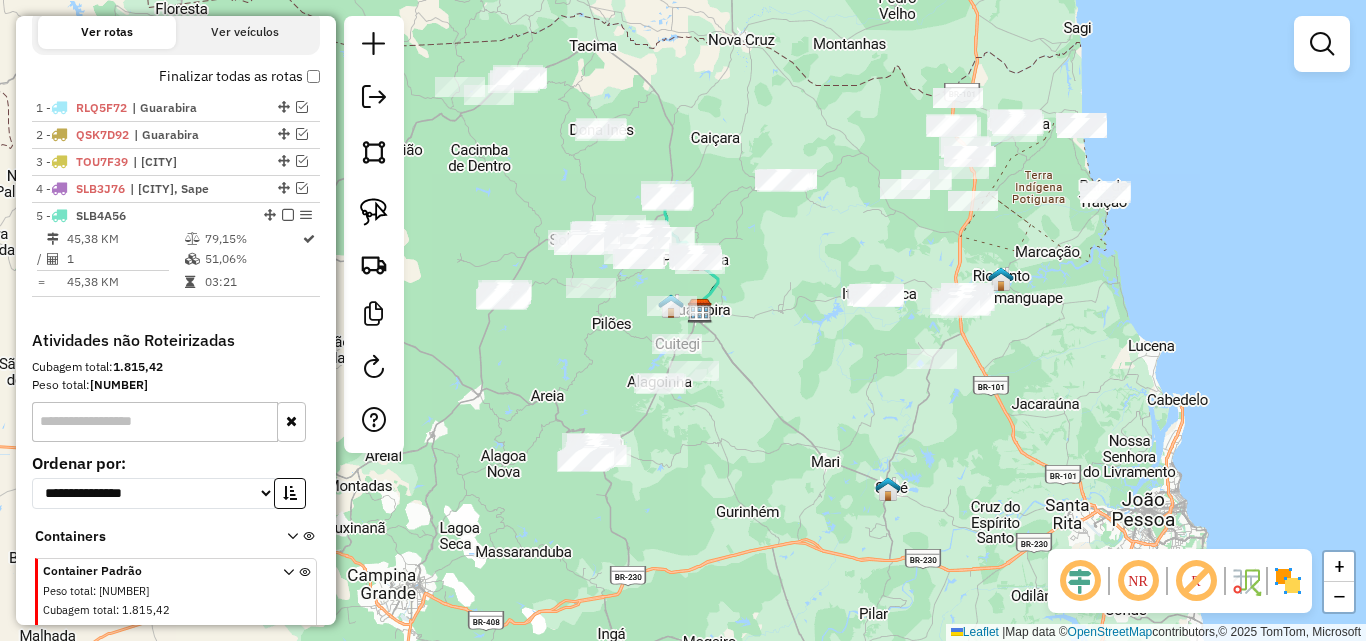 scroll, scrollTop: 636, scrollLeft: 0, axis: vertical 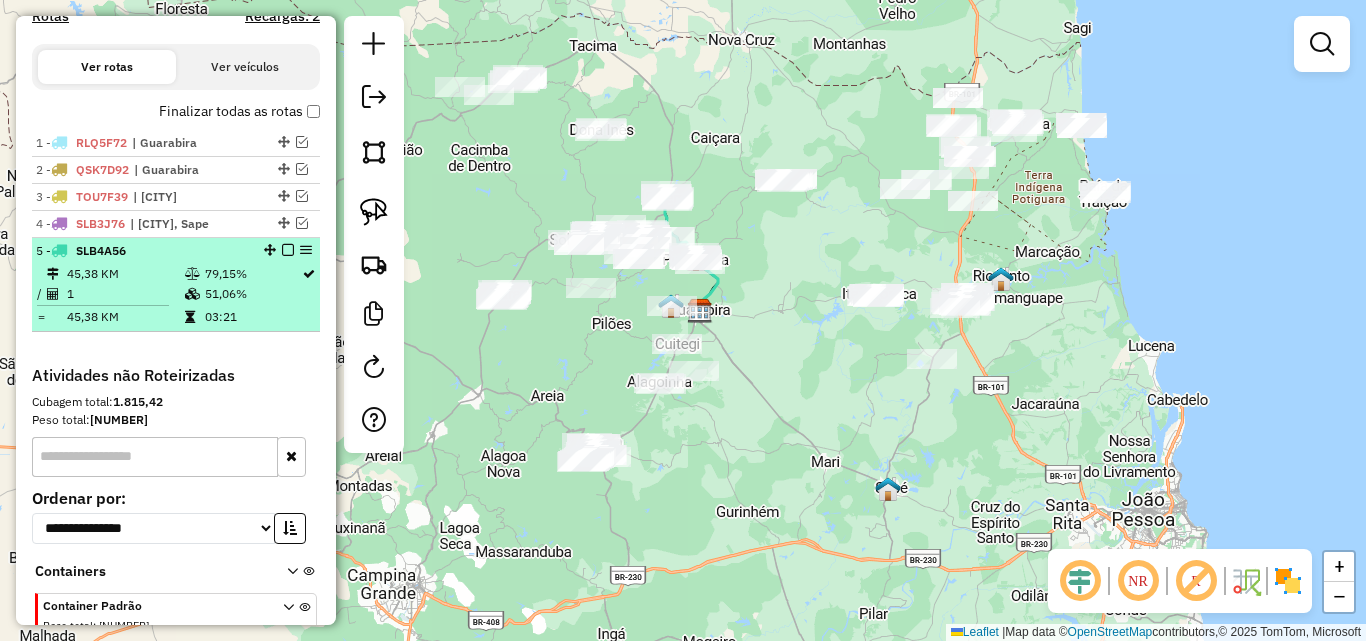 click on "[NUMBER] -       [PLATE]   [NUMBER] KM   [PERCENTAGE]%  /  [NUMBER]   [PERCENTAGE]%     =  [NUMBER] KM   [TIME]" at bounding box center [176, 285] 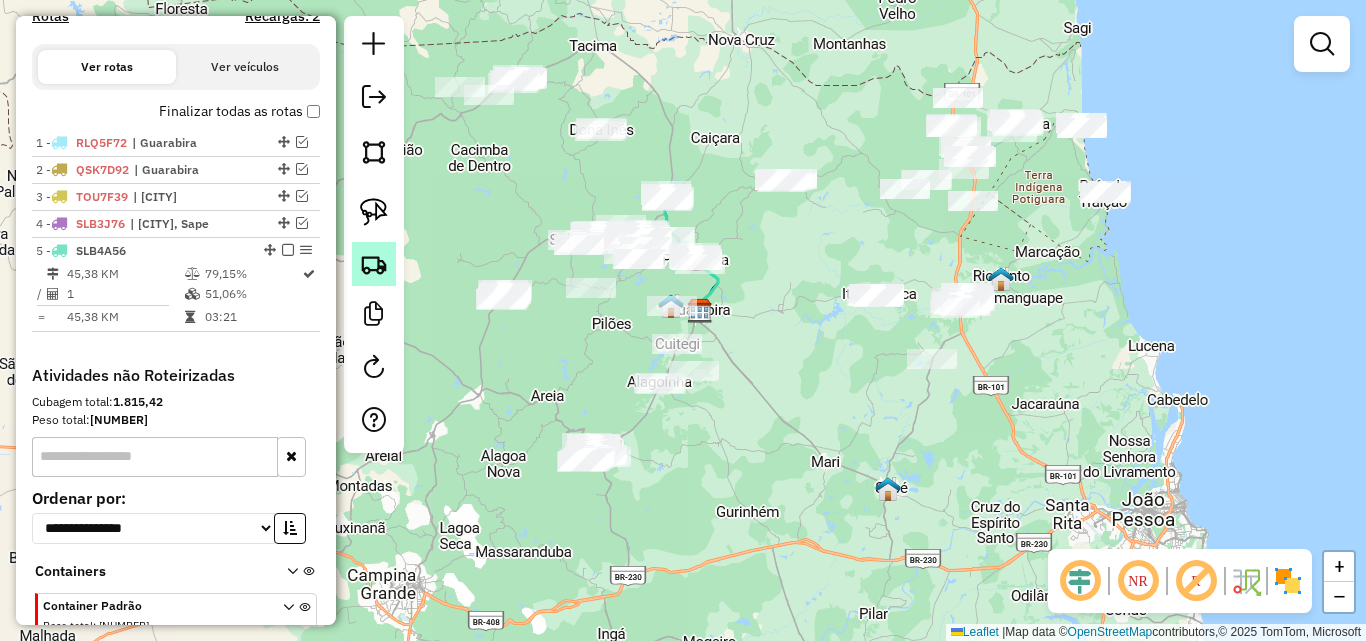 select on "**********" 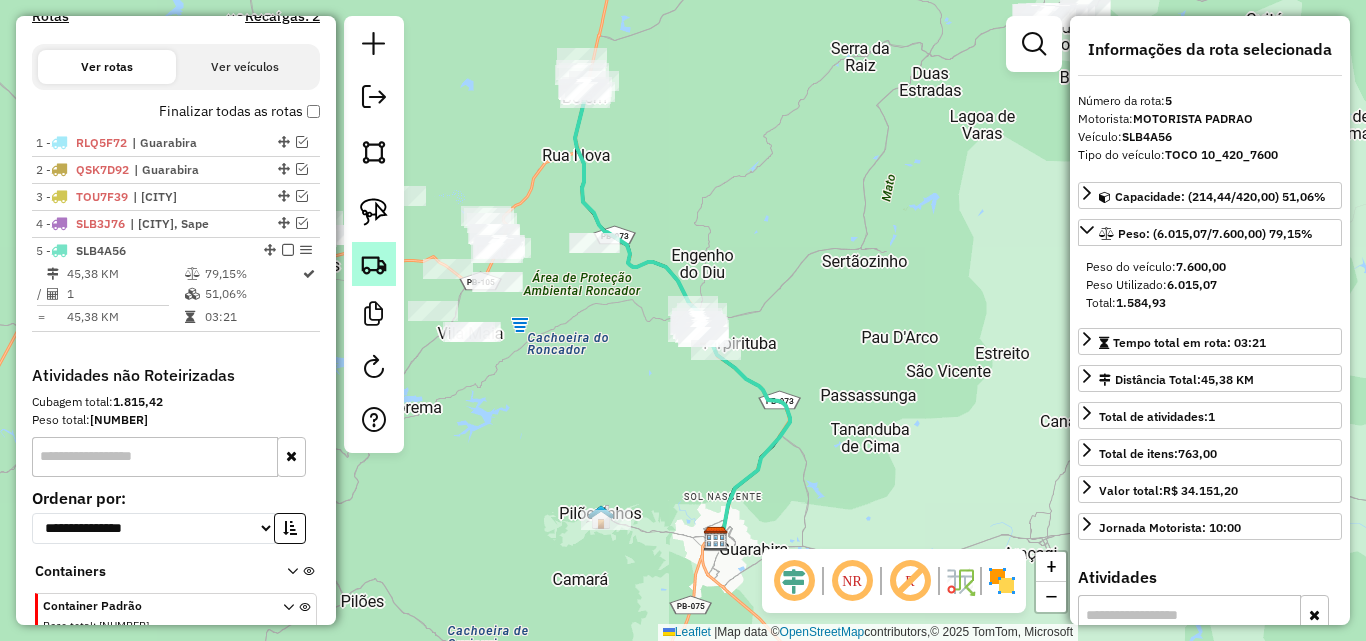 click 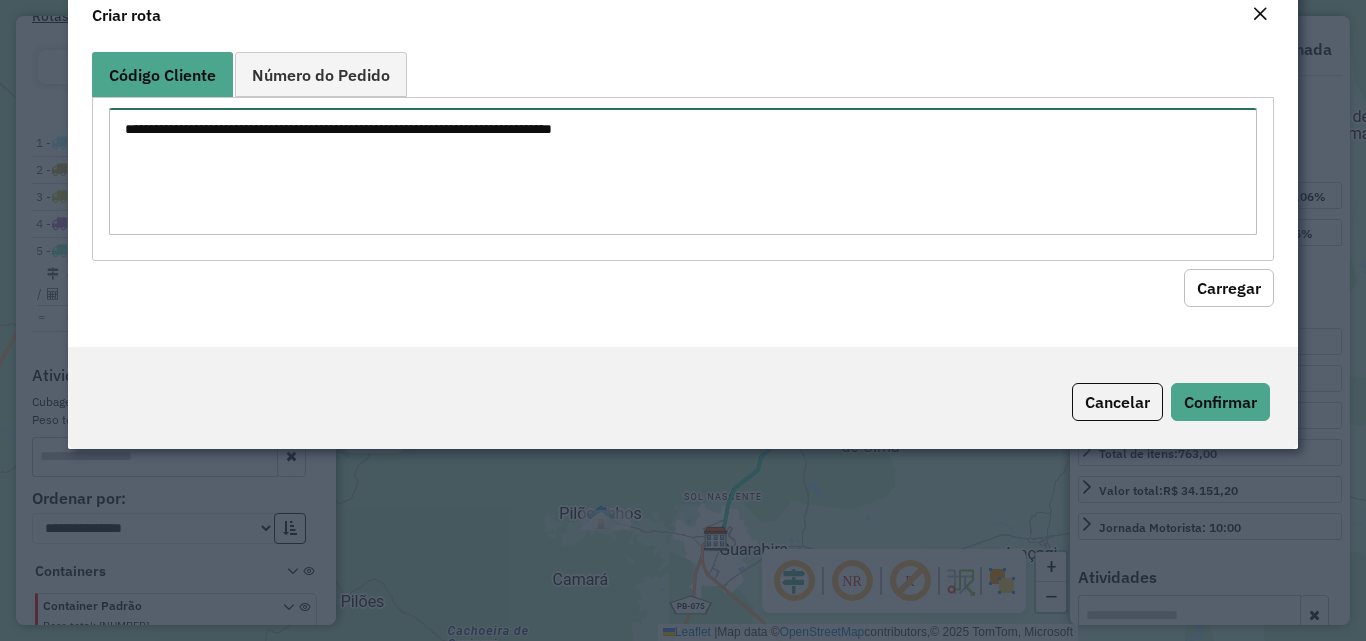 click at bounding box center (682, 171) 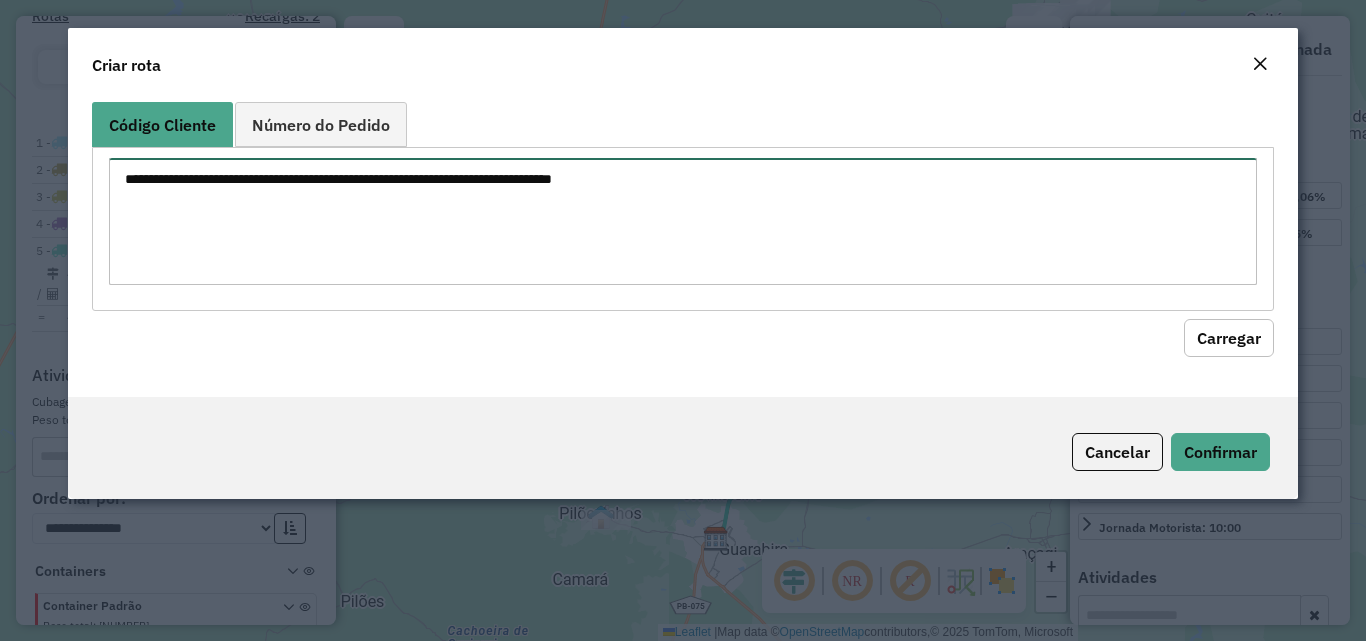 paste on "****
****
****
****
****
****
****
****
****
****
****
****
****
****" 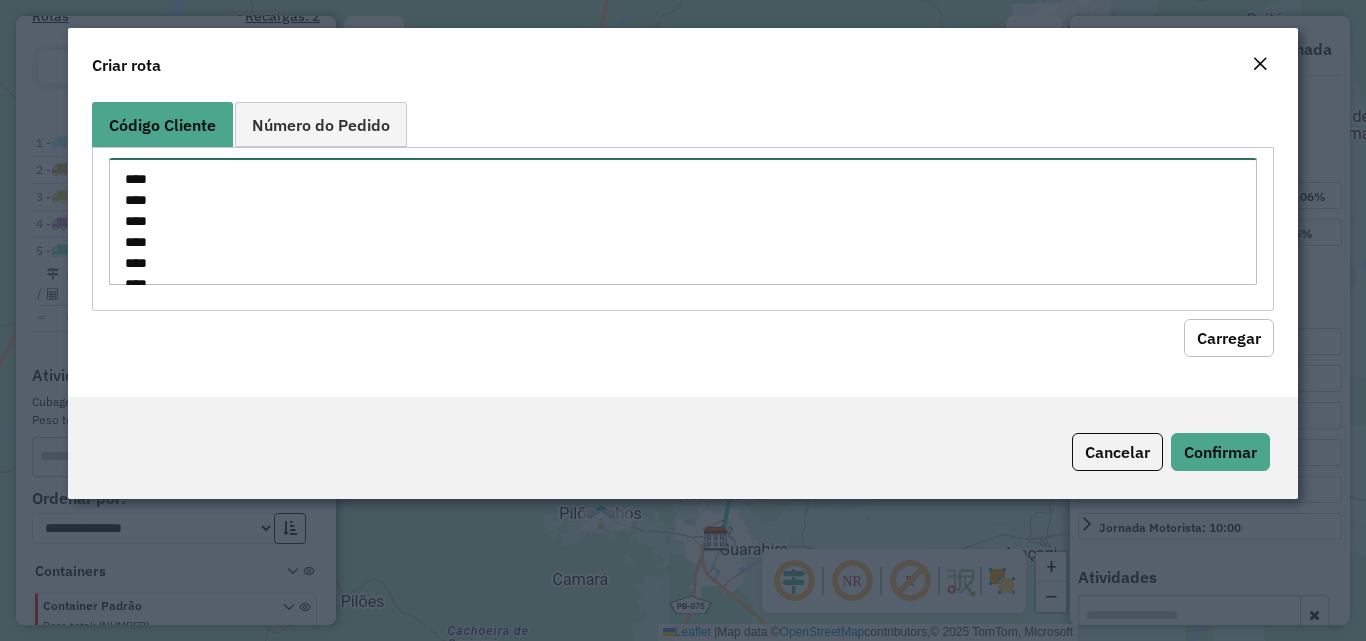 scroll, scrollTop: 197, scrollLeft: 0, axis: vertical 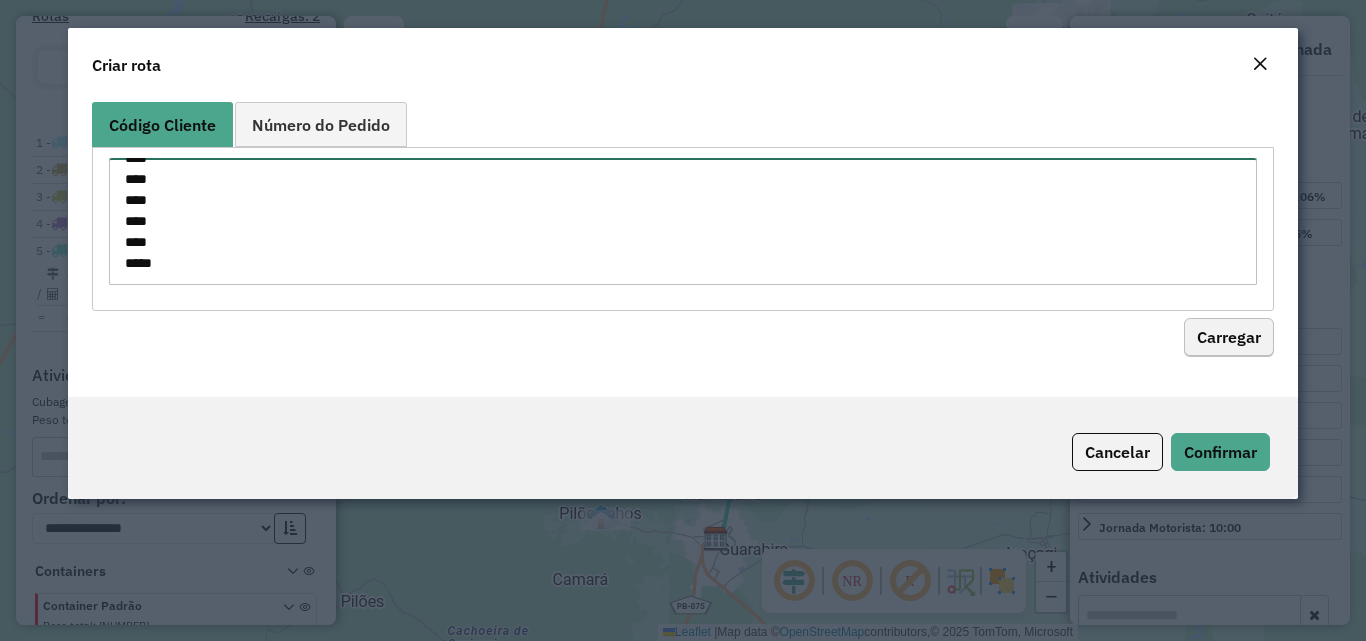 type on "****
****
****
****
****
****
****
****
****
****
****
****
****
****" 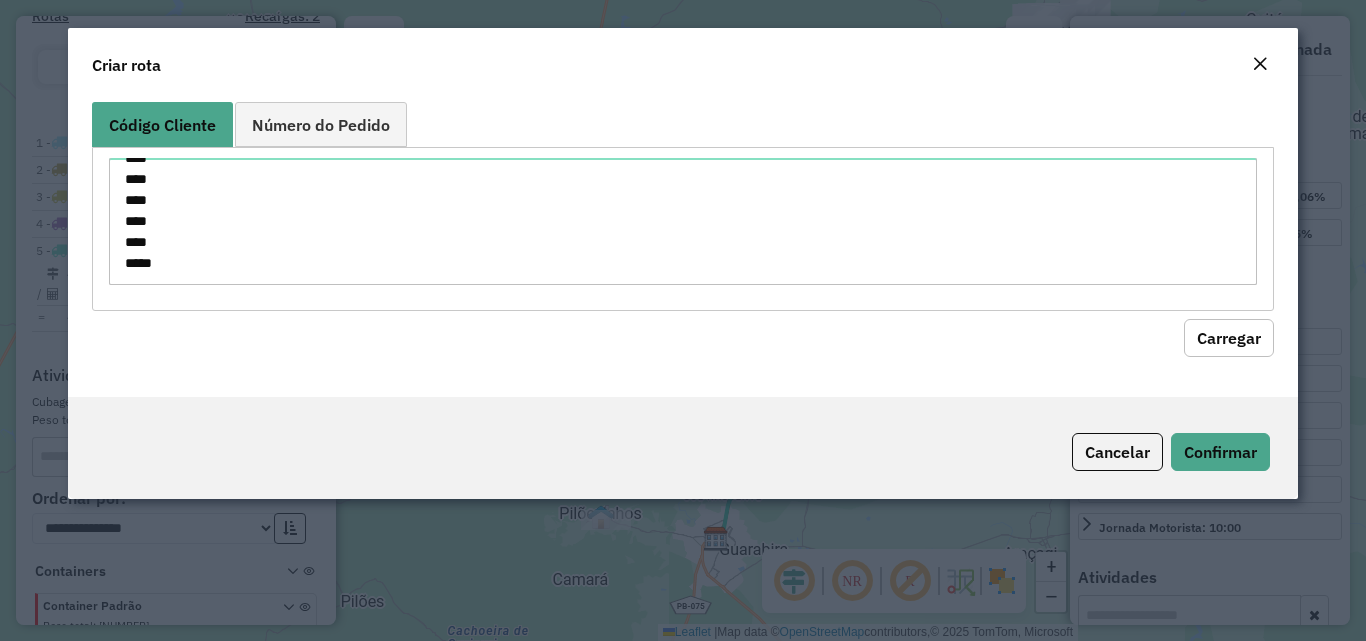 click on "Carregar" 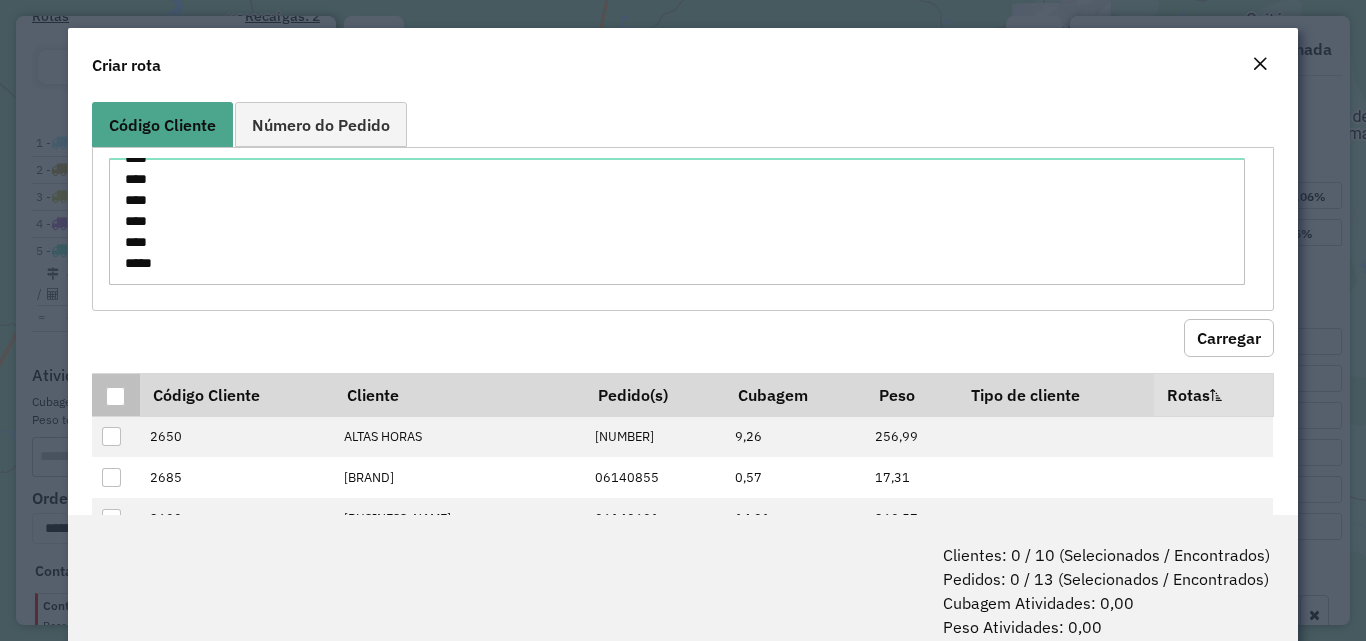 click at bounding box center (115, 396) 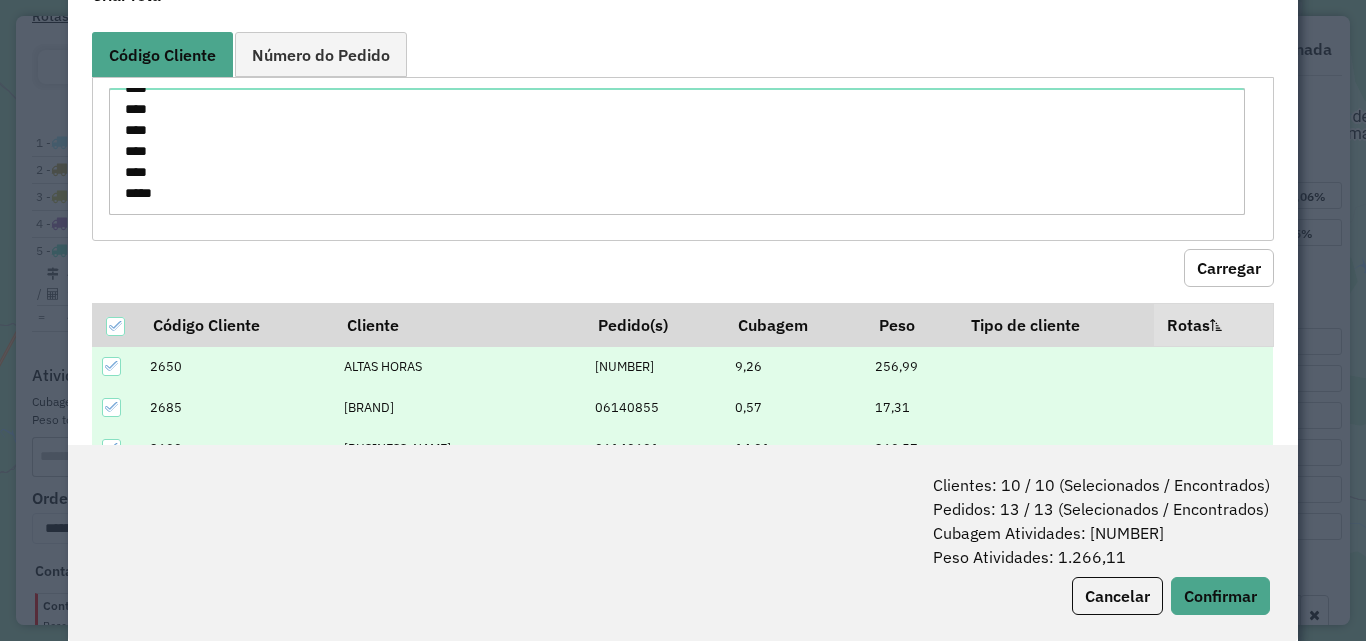 scroll, scrollTop: 100, scrollLeft: 0, axis: vertical 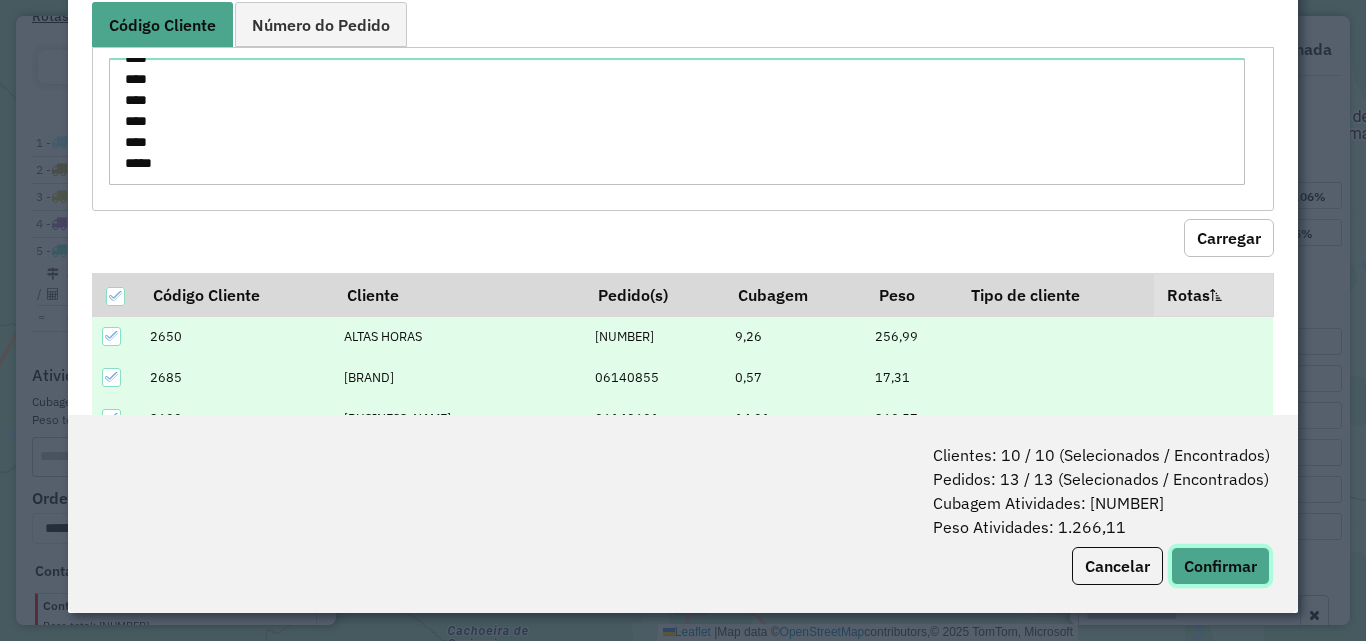 click on "Confirmar" 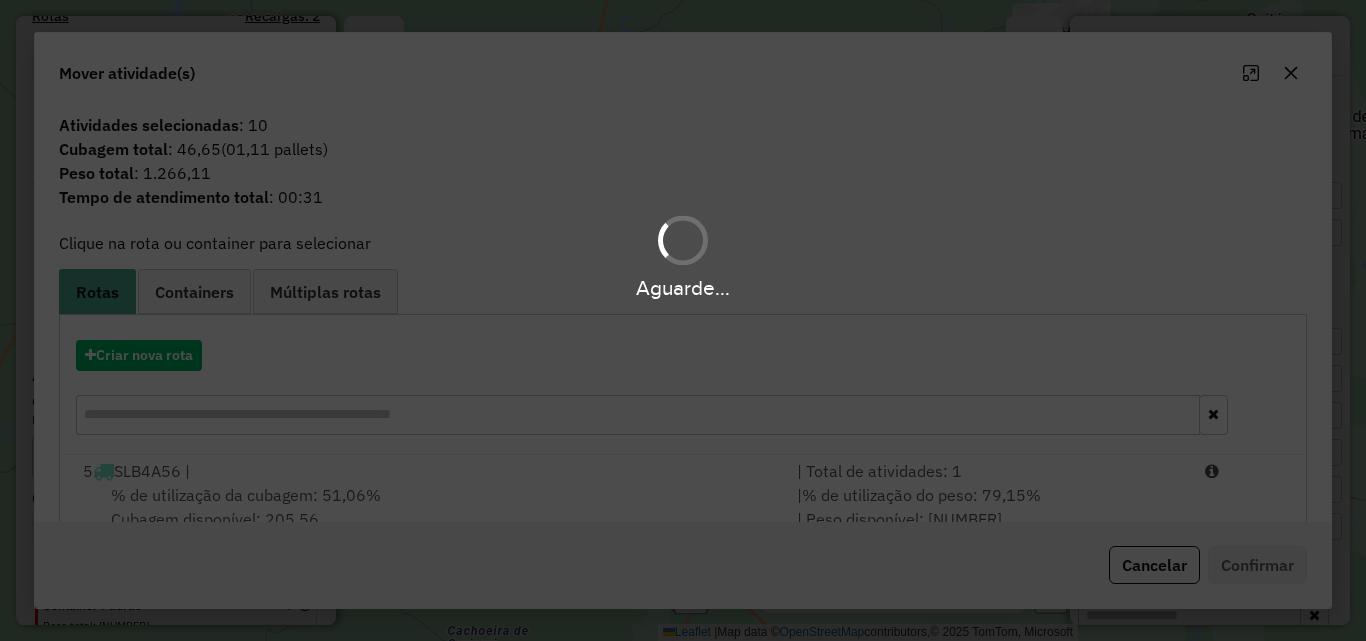 click on "Aguarde..." at bounding box center (683, 320) 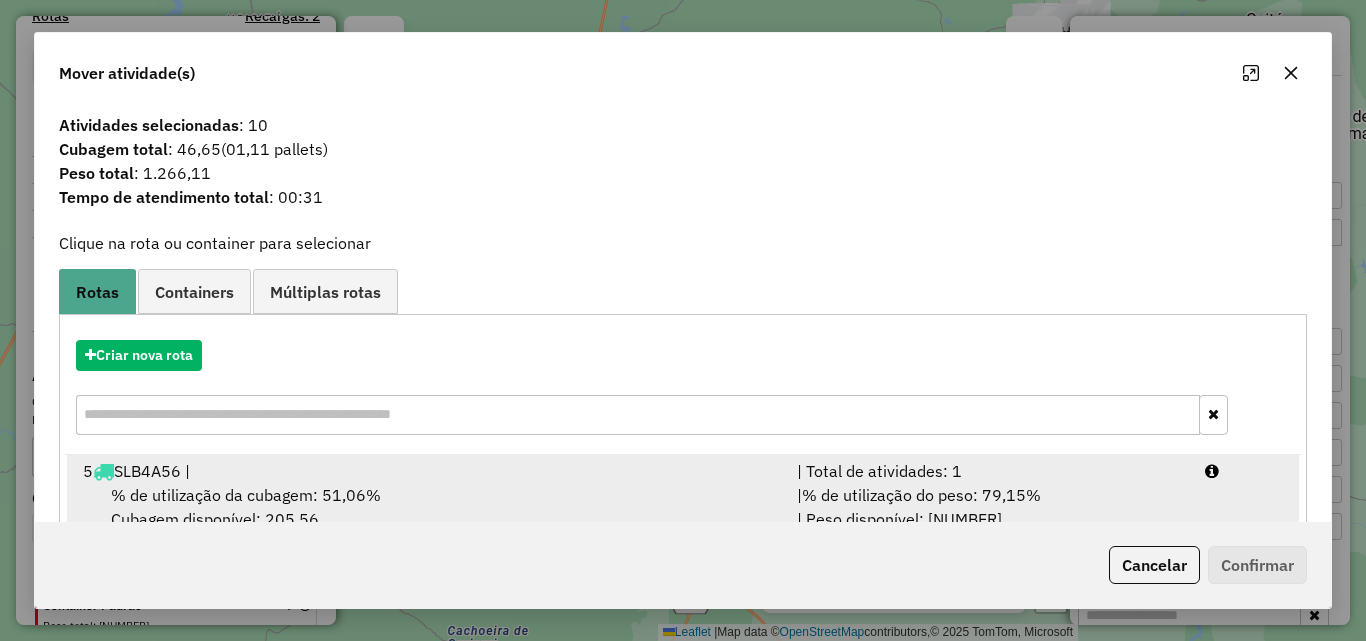 click on "% de utilização da cubagem: 51,06%  Cubagem disponível: 205,56" at bounding box center (428, 507) 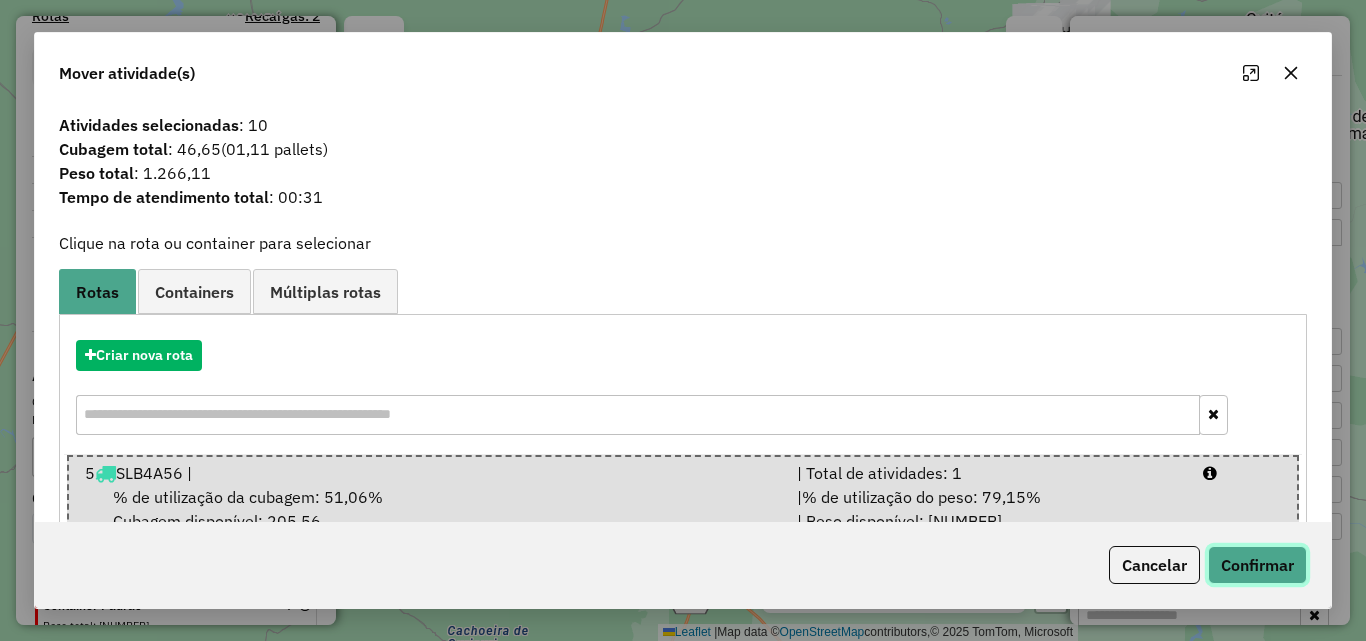 click on "Confirmar" 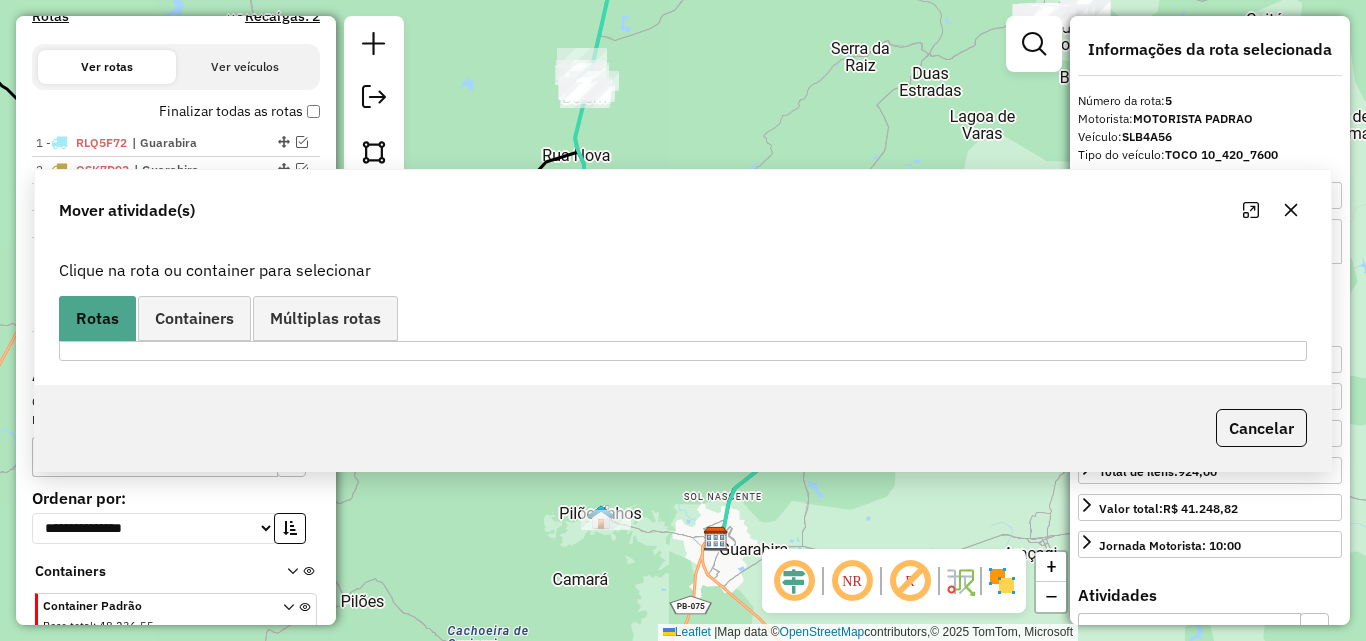 scroll, scrollTop: 736, scrollLeft: 0, axis: vertical 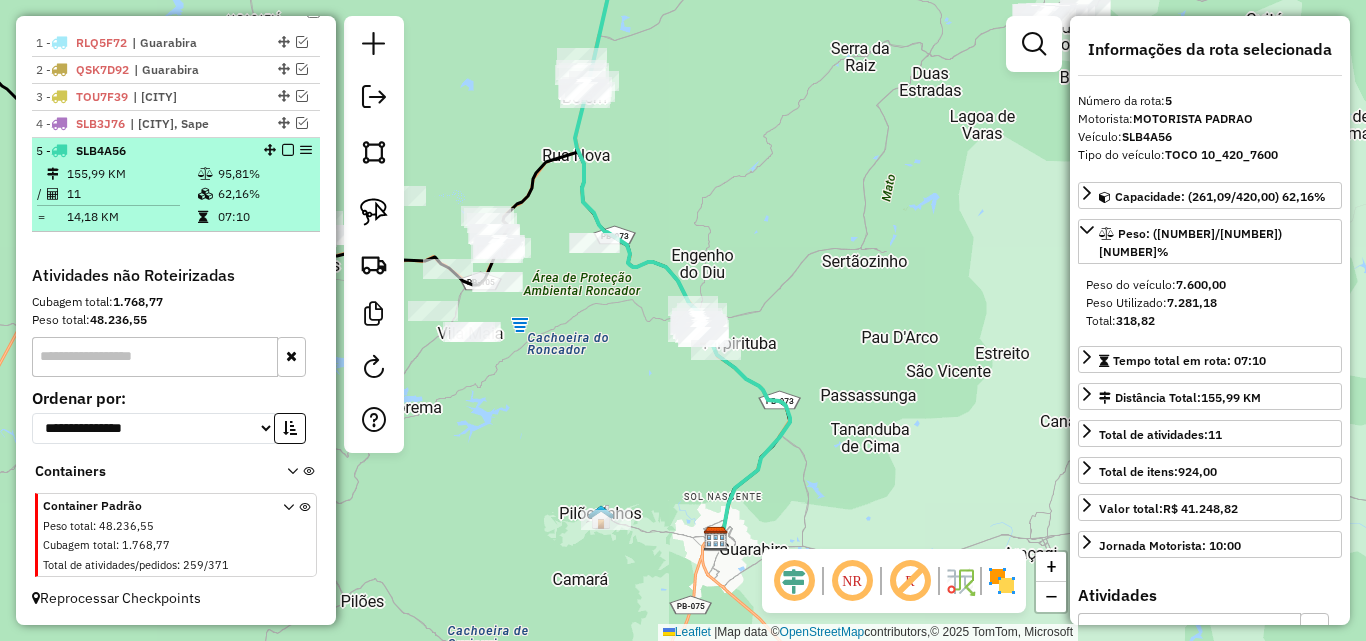 click on "SLB4A56" at bounding box center [101, 150] 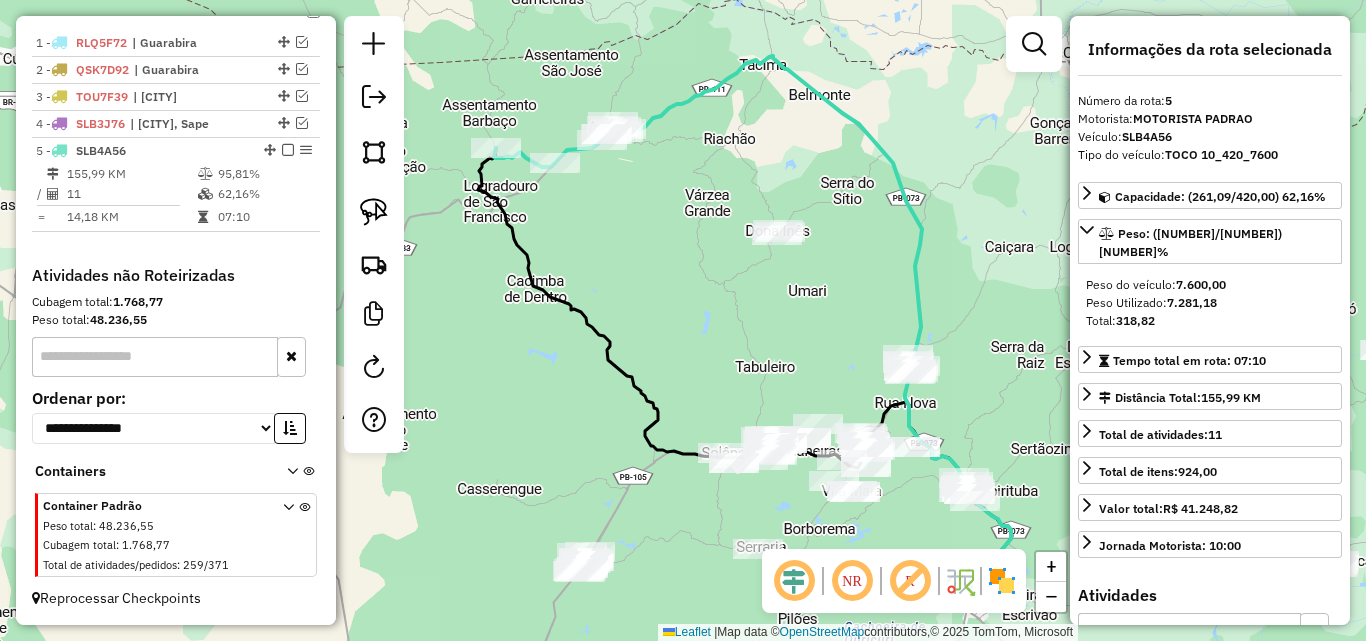 click 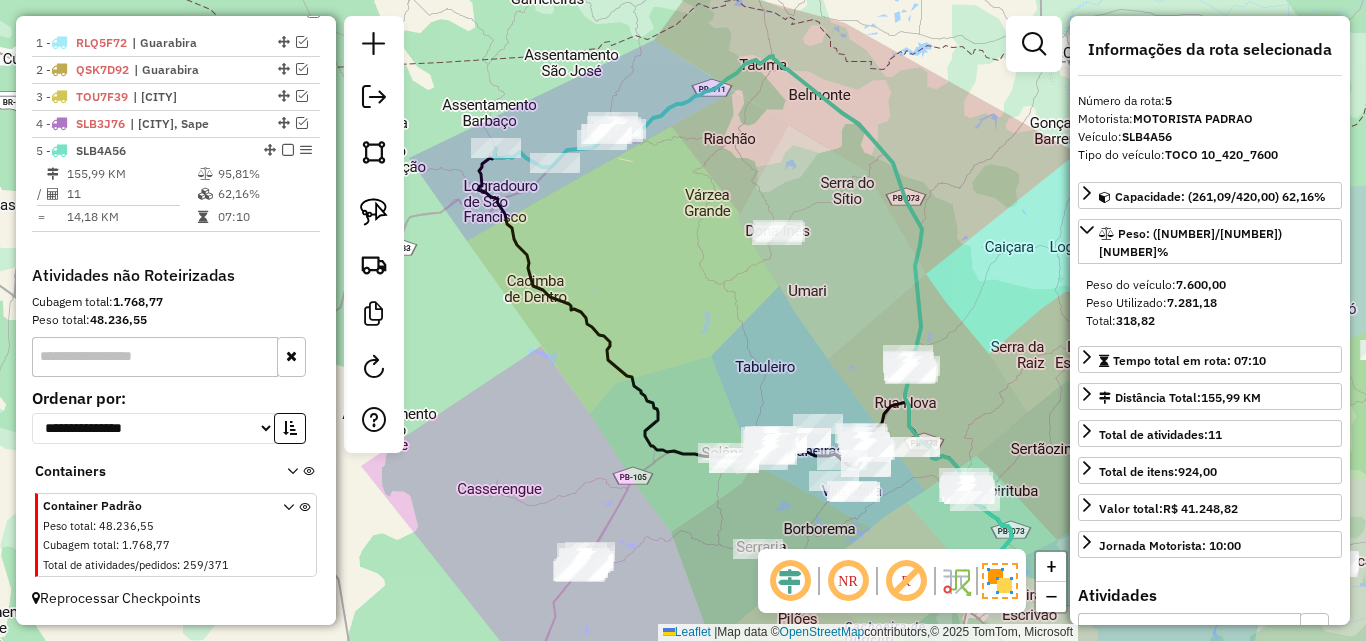 drag, startPoint x: 776, startPoint y: 318, endPoint x: 767, endPoint y: 309, distance: 12.727922 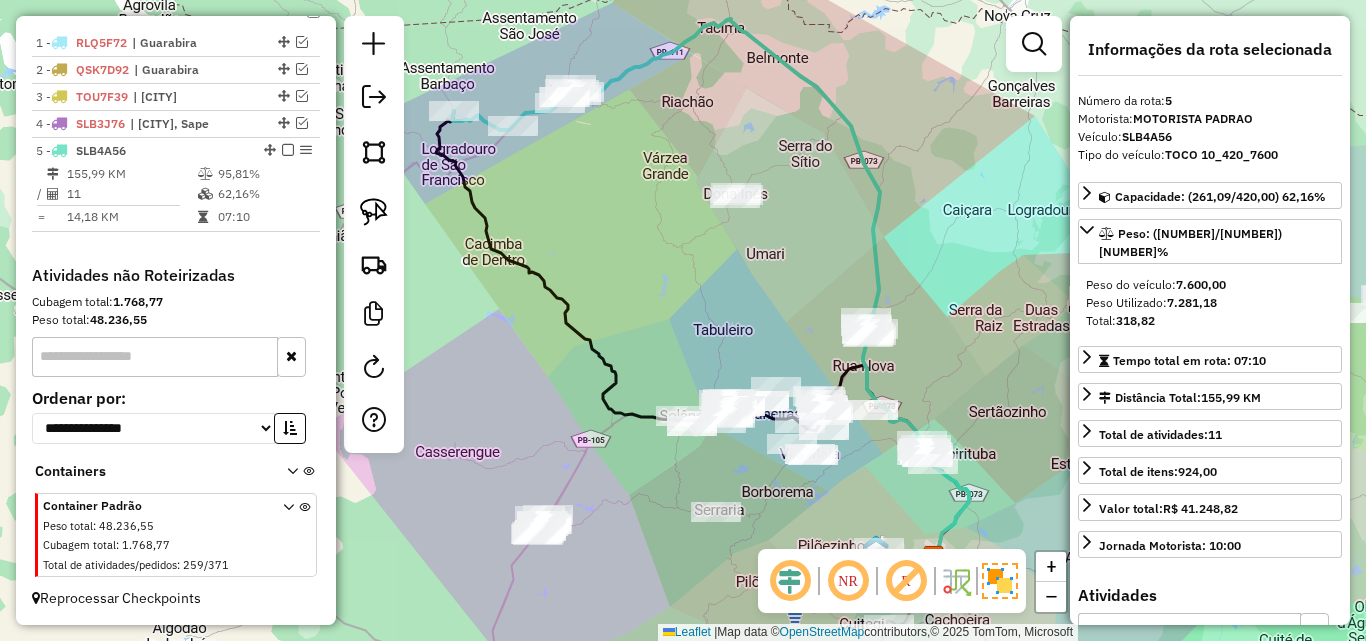 click 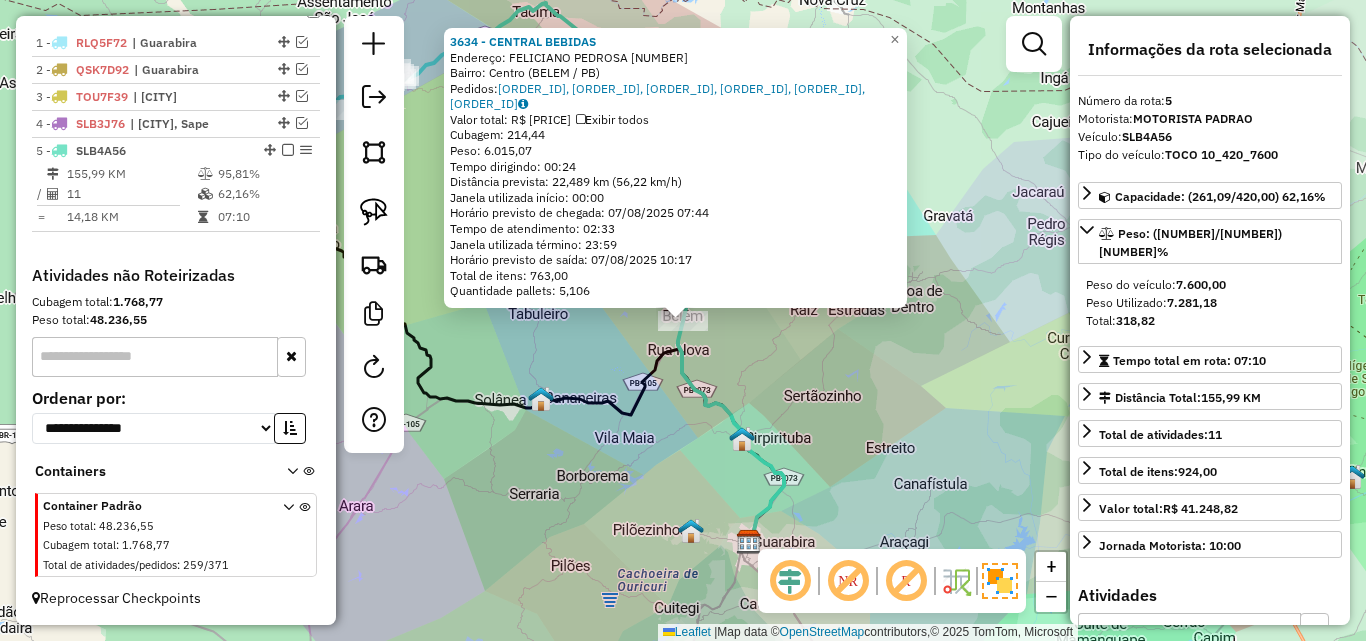 click on "[NUMBER] - CD - [BRAND] Endereço: [STREET] [NUMBER] Bairro: [NEIGHBORHOOD] ([CITY] / PB) Pedidos: [ORDER_ID], [ORDER_ID], [ORDER_ID], [ORDER_ID], [ORDER_ID], [ORDER_ID] Valor total: R$ [PRICE] Exibir todos Cubagem: [NUMBER] Peso: [NUMBER] Tempo dirigindo: [TIME] Distância prevista: [NUMBER] km ([NUMBER] km/h) Janela utilizada início: [TIME] Horário previsto de chegada: [DATE] [TIME] Tempo de atendimento: [TIME] Janela utilizada término: [TIME] Horário previsto de saída: [DATE] [TIME] Total de itens: [NUMBER] Quantidade pallets: [NUMBER] × Janela de atendimento Grade de atendimento Capacidade Transportadoras Veículos Cliente Pedidos Rotas Selecione os dias de semana para filtrar as janelas de atendimento Seg Ter Qua Qui Sex Sáb Dom Informe o período da janela de atendimento: De: Até: Filtrar exatamente a janela do cliente Considerar janela de atendimento padrão Selecione os dias de semana para filtrar as grades de atendimento Seg Ter Qua Qui Sex Sáb Dom De:" 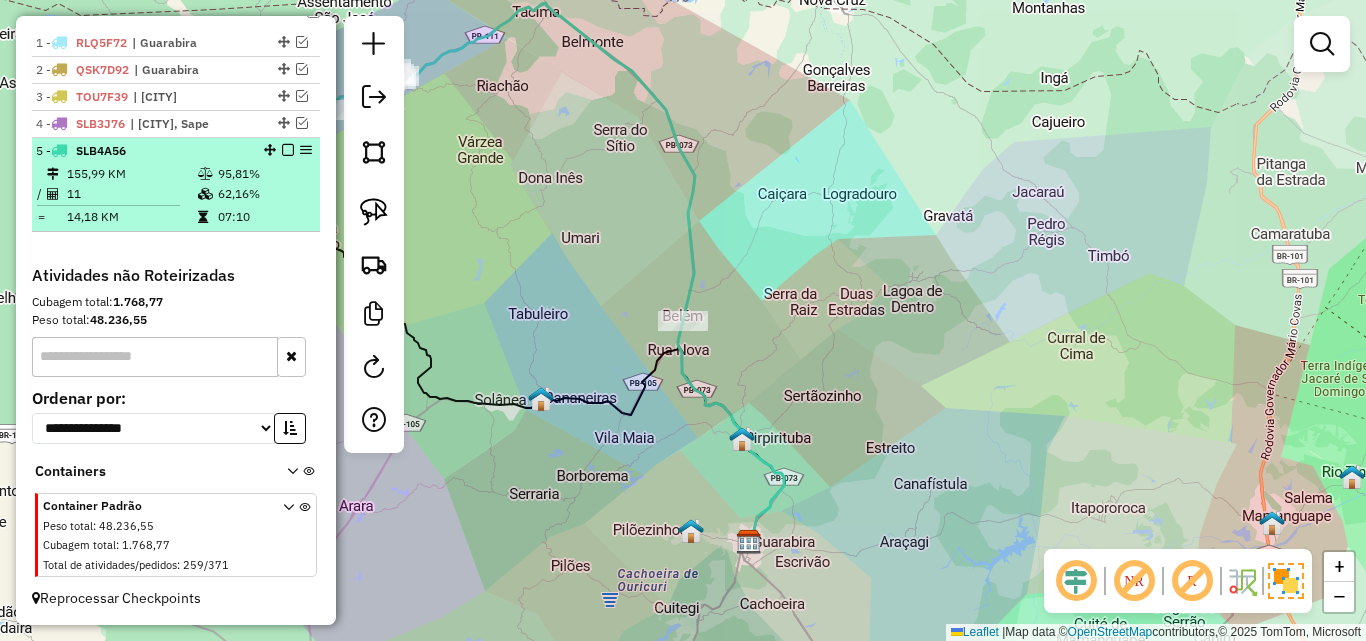 click on "5 -       SLB4A56   155,99 KM   95,81%  /  11   62,16%     =  14,18 KM   07:10" at bounding box center [176, 185] 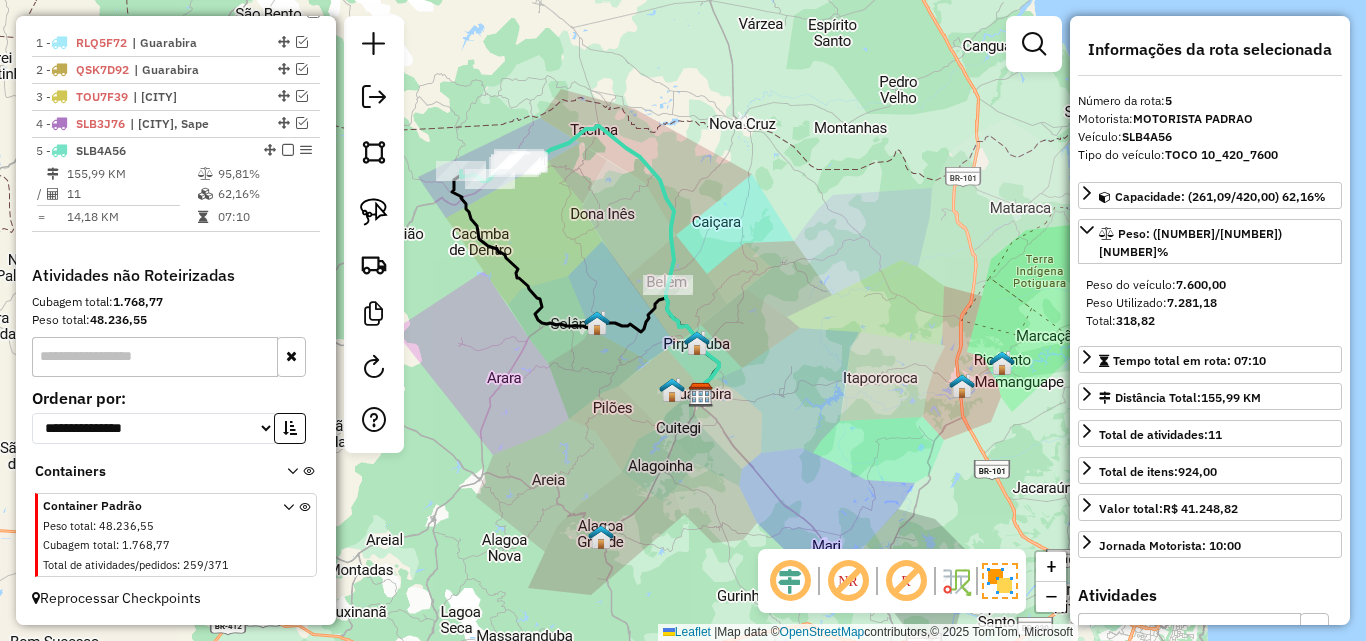click 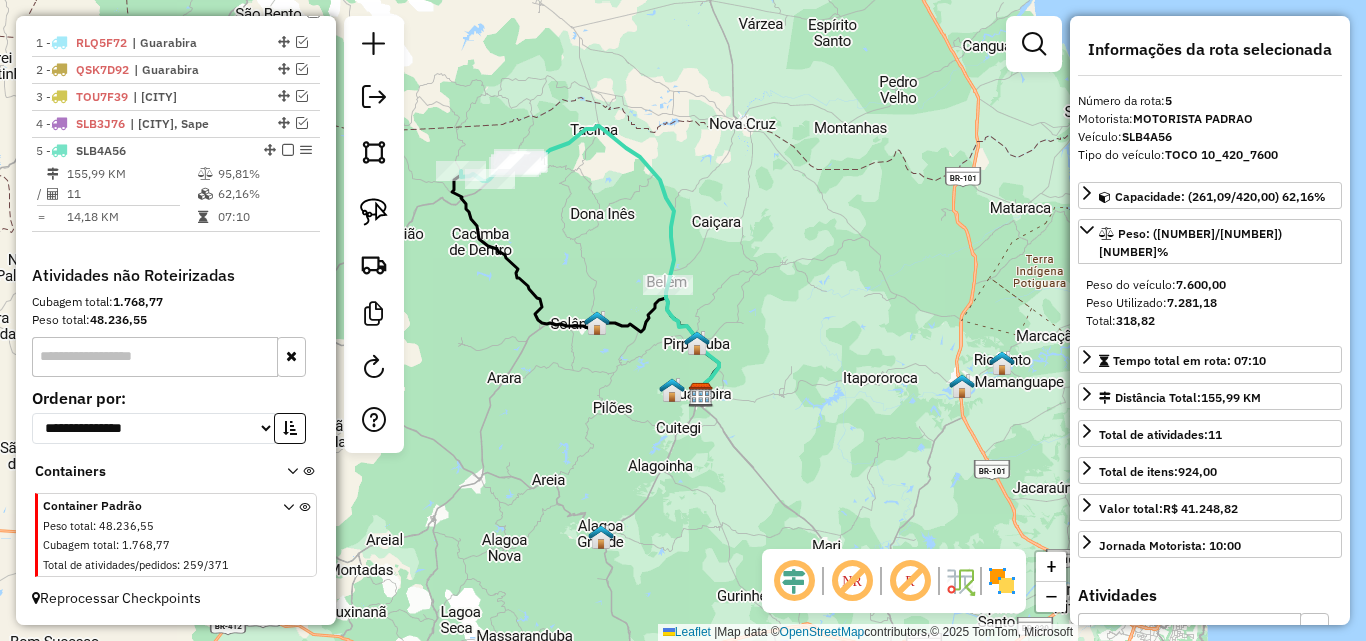 click 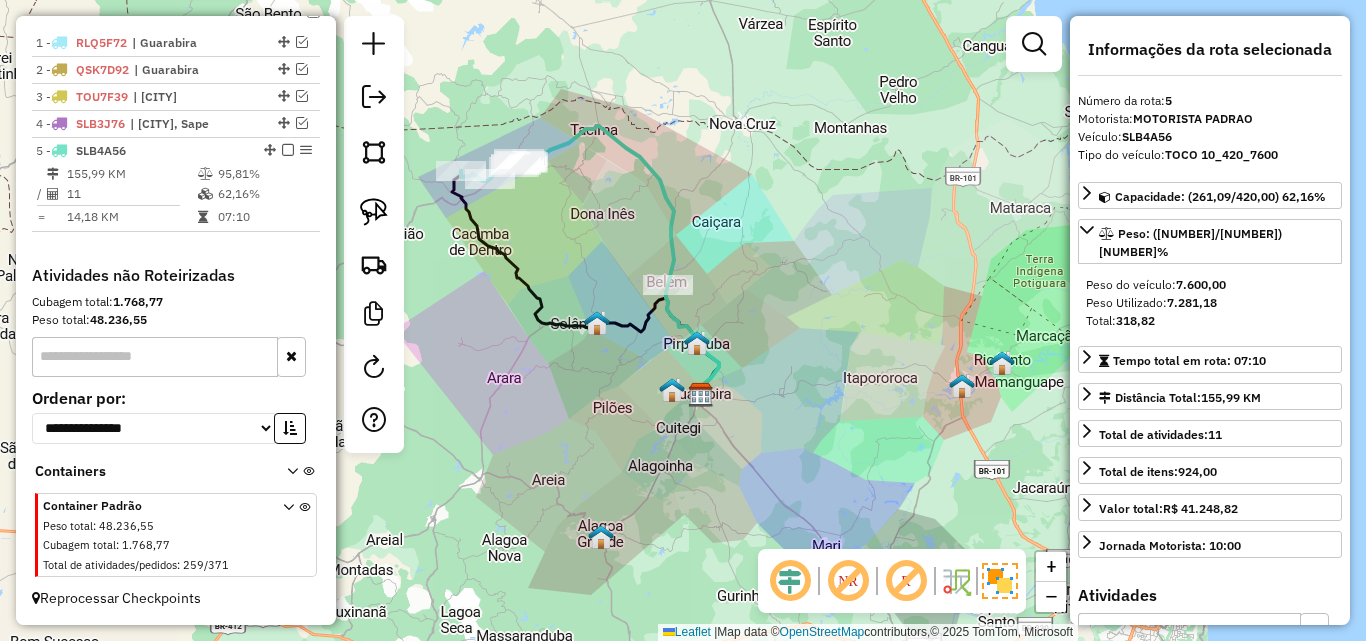 click 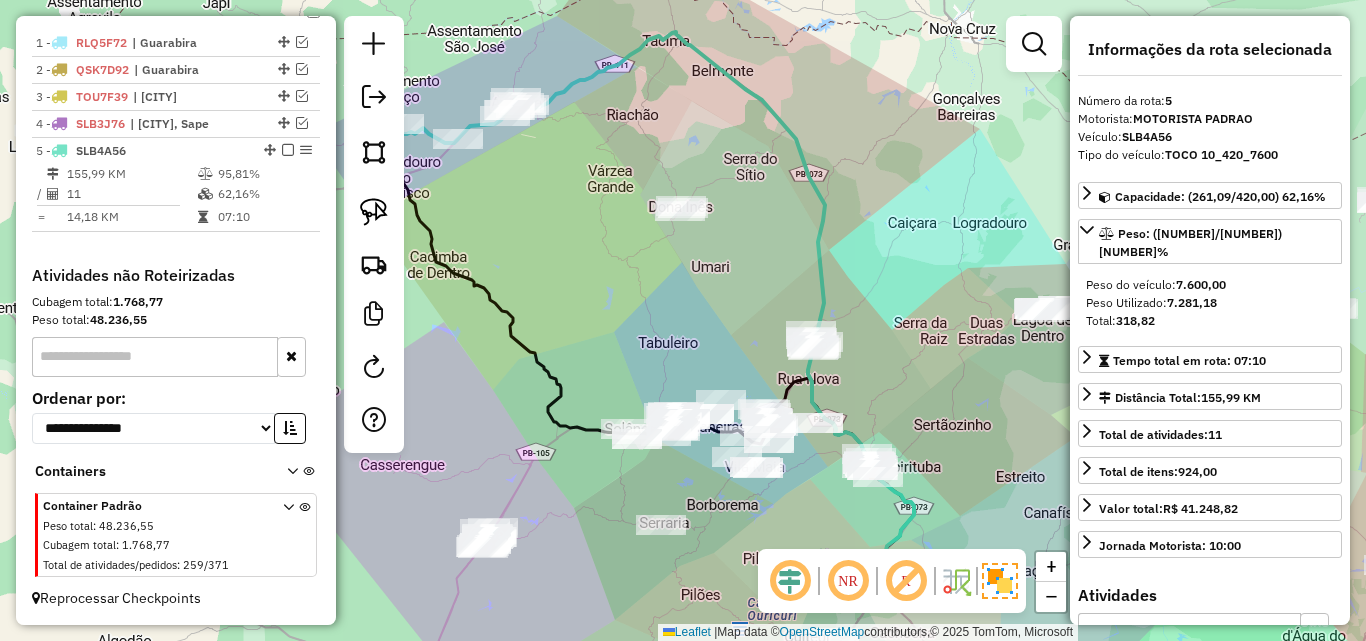 click on "Janela de atendimento Grade de atendimento Capacidade Transportadoras Veículos Cliente Pedidos  Rotas Selecione os dias de semana para filtrar as janelas de atendimento  Seg   Ter   Qua   Qui   Sex   Sáb   Dom  Informe o período da janela de atendimento: De: Até:  Filtrar exatamente a janela do cliente  Considerar janela de atendimento padrão  Selecione os dias de semana para filtrar as grades de atendimento  Seg   Ter   Qua   Qui   Sex   Sáb   Dom   Considerar clientes sem dia de atendimento cadastrado  Clientes fora do dia de atendimento selecionado Filtrar as atividades entre os valores definidos abaixo:  Peso mínimo:   Peso máximo:   Cubagem mínima:   Cubagem máxima:   De:   Até:  Filtrar as atividades entre o tempo de atendimento definido abaixo:  De:   Até:   Considerar capacidade total dos clientes não roteirizados Transportadora: Selecione um ou mais itens Tipo de veículo: Selecione um ou mais itens Veículo: Selecione um ou mais itens Motorista: Selecione um ou mais itens Nome: Rótulo:" 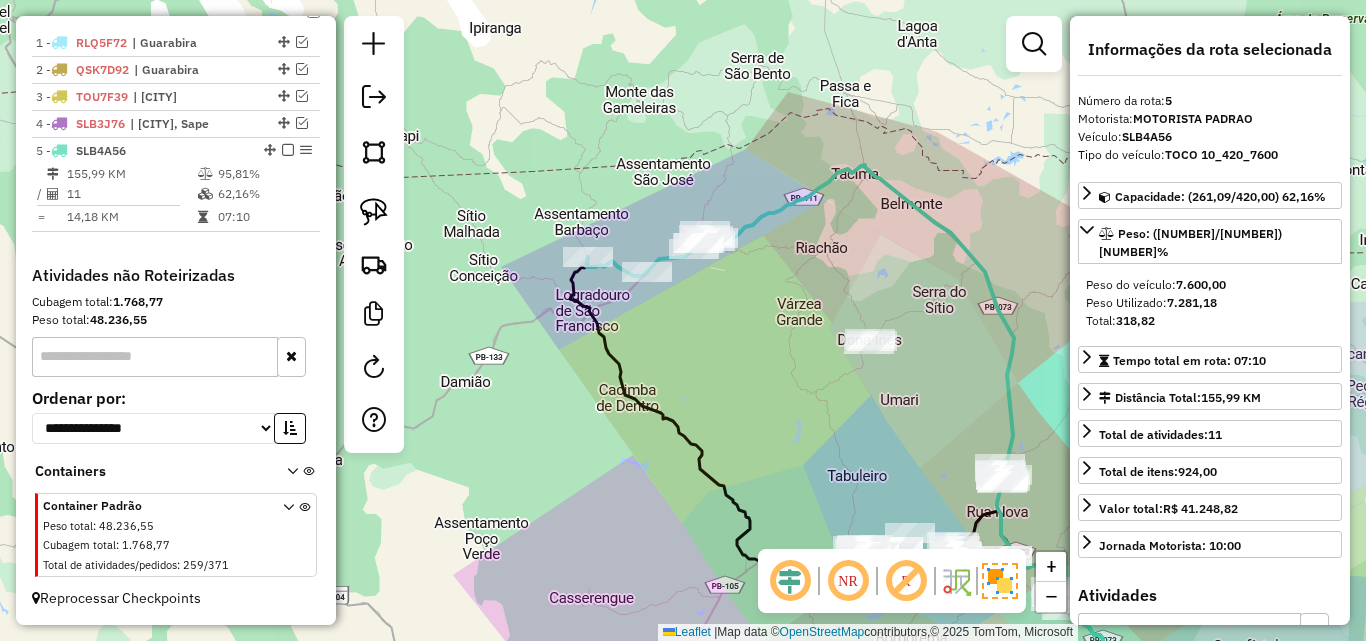 drag, startPoint x: 1021, startPoint y: 419, endPoint x: 916, endPoint y: 341, distance: 130.80138 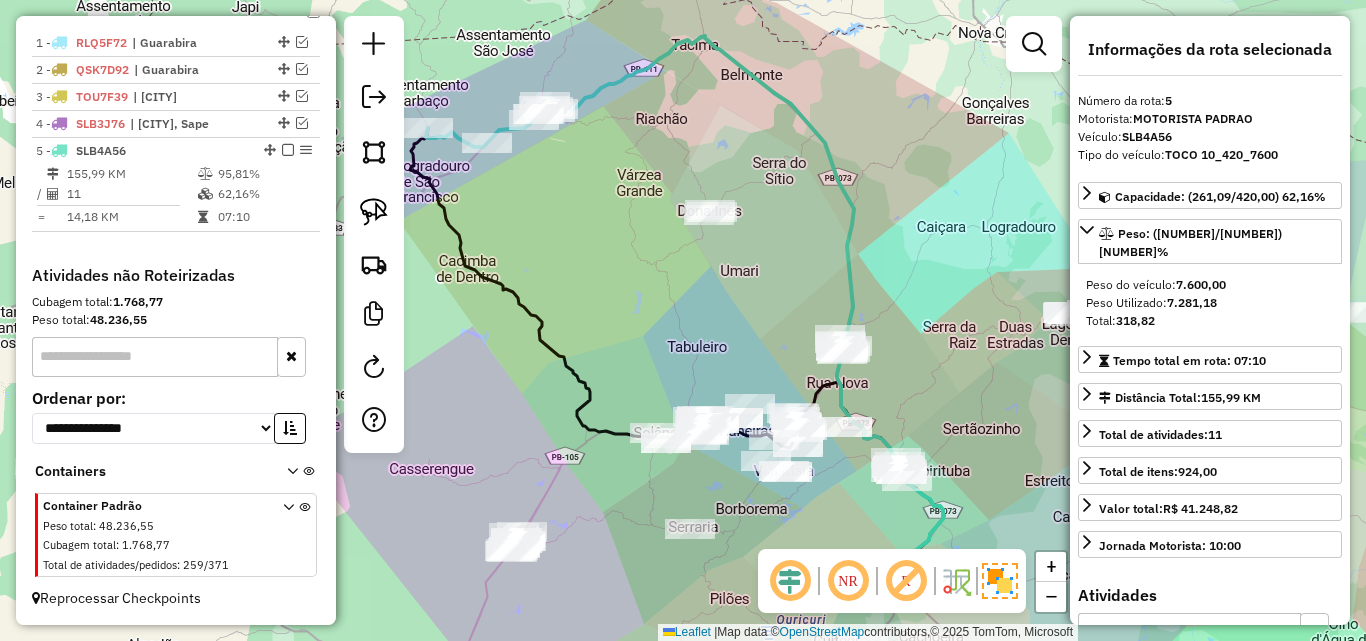 click on "Janela de atendimento Grade de atendimento Capacidade Transportadoras Veículos Cliente Pedidos  Rotas Selecione os dias de semana para filtrar as janelas de atendimento  Seg   Ter   Qua   Qui   Sex   Sáb   Dom  Informe o período da janela de atendimento: De: Até:  Filtrar exatamente a janela do cliente  Considerar janela de atendimento padrão  Selecione os dias de semana para filtrar as grades de atendimento  Seg   Ter   Qua   Qui   Sex   Sáb   Dom   Considerar clientes sem dia de atendimento cadastrado  Clientes fora do dia de atendimento selecionado Filtrar as atividades entre os valores definidos abaixo:  Peso mínimo:   Peso máximo:   Cubagem mínima:   Cubagem máxima:   De:   Até:  Filtrar as atividades entre o tempo de atendimento definido abaixo:  De:   Até:   Considerar capacidade total dos clientes não roteirizados Transportadora: Selecione um ou mais itens Tipo de veículo: Selecione um ou mais itens Veículo: Selecione um ou mais itens Motorista: Selecione um ou mais itens Nome: Rótulo:" 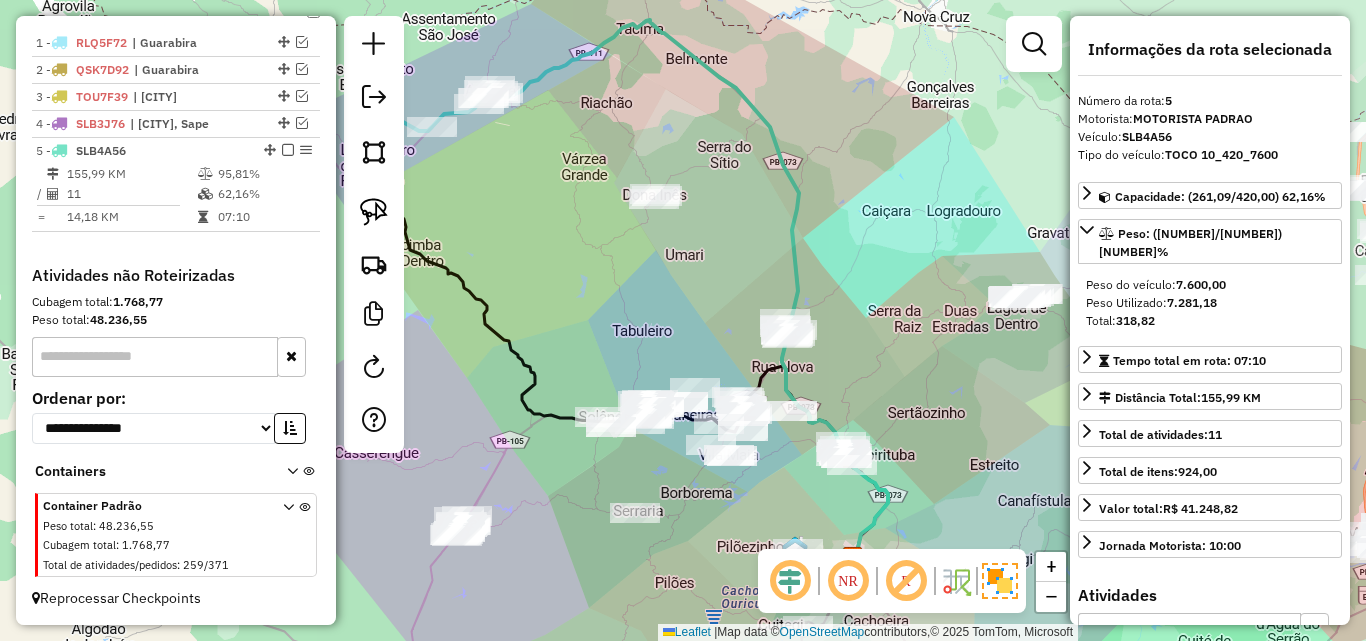 drag, startPoint x: 848, startPoint y: 374, endPoint x: 834, endPoint y: 374, distance: 14 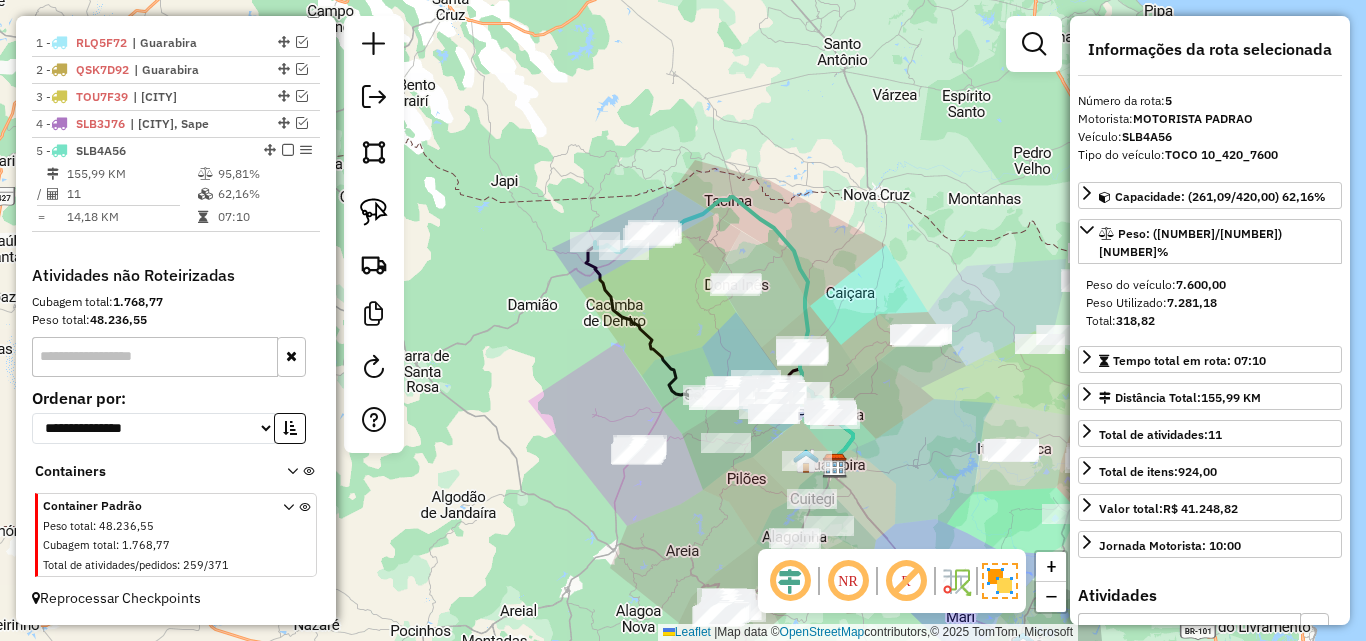 click 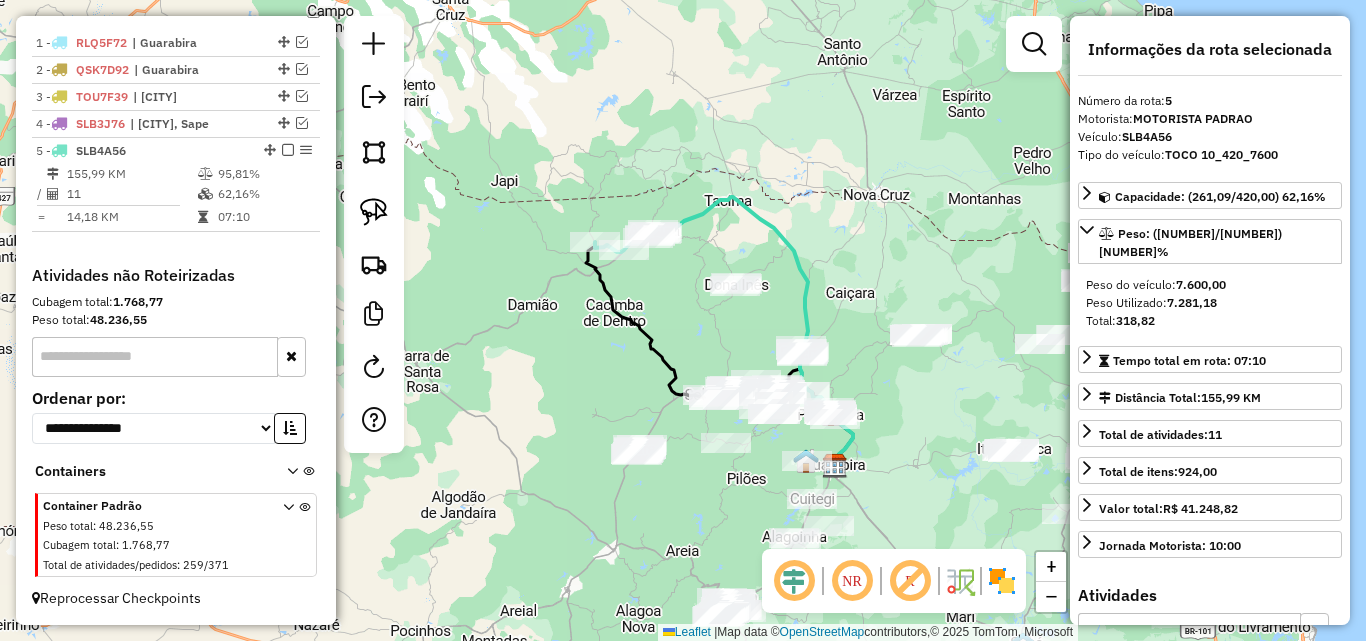 click 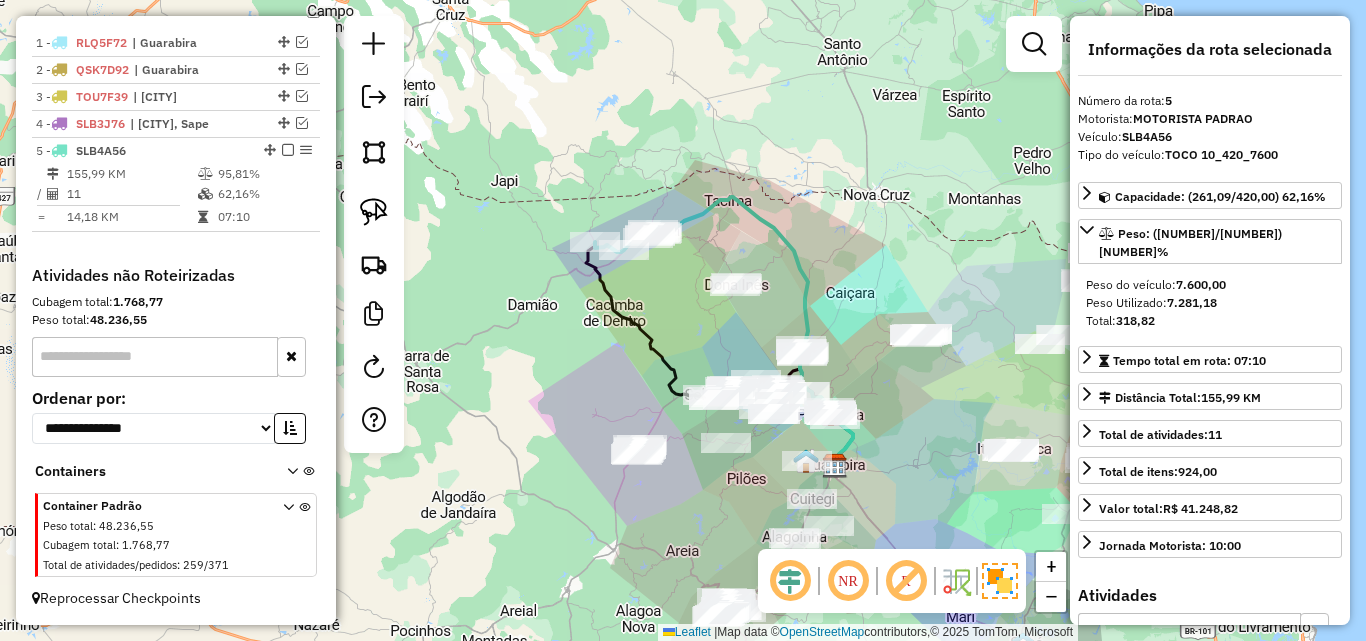 click 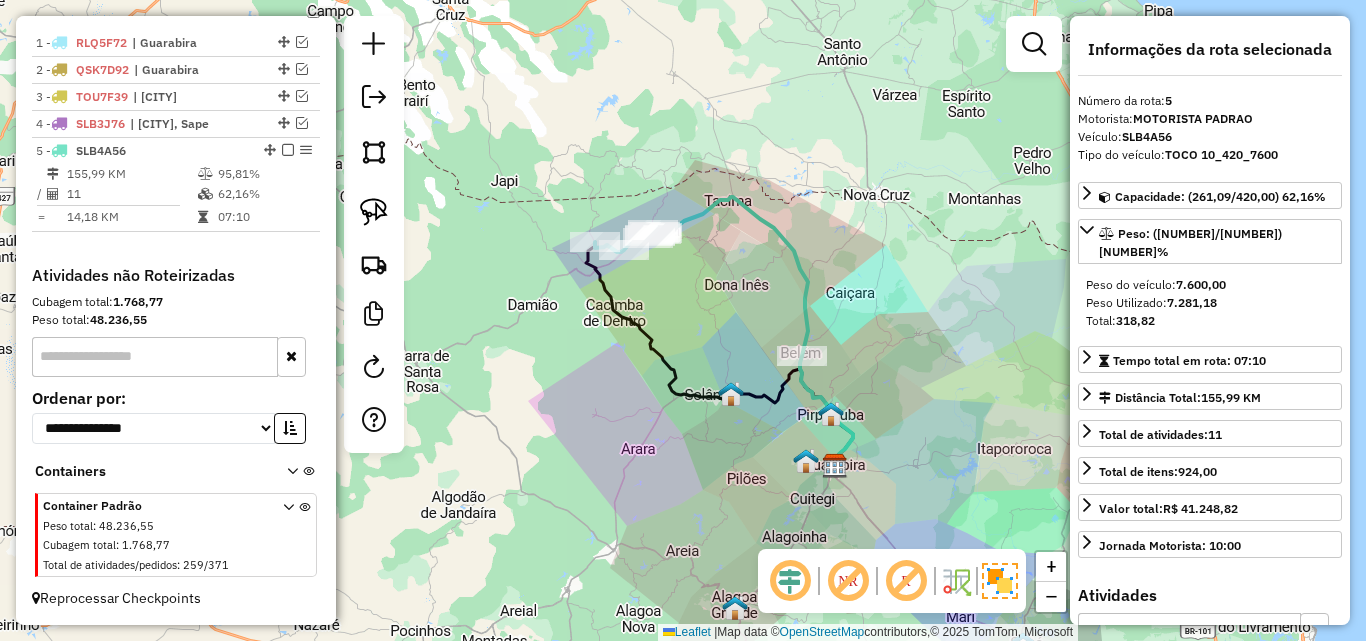 click 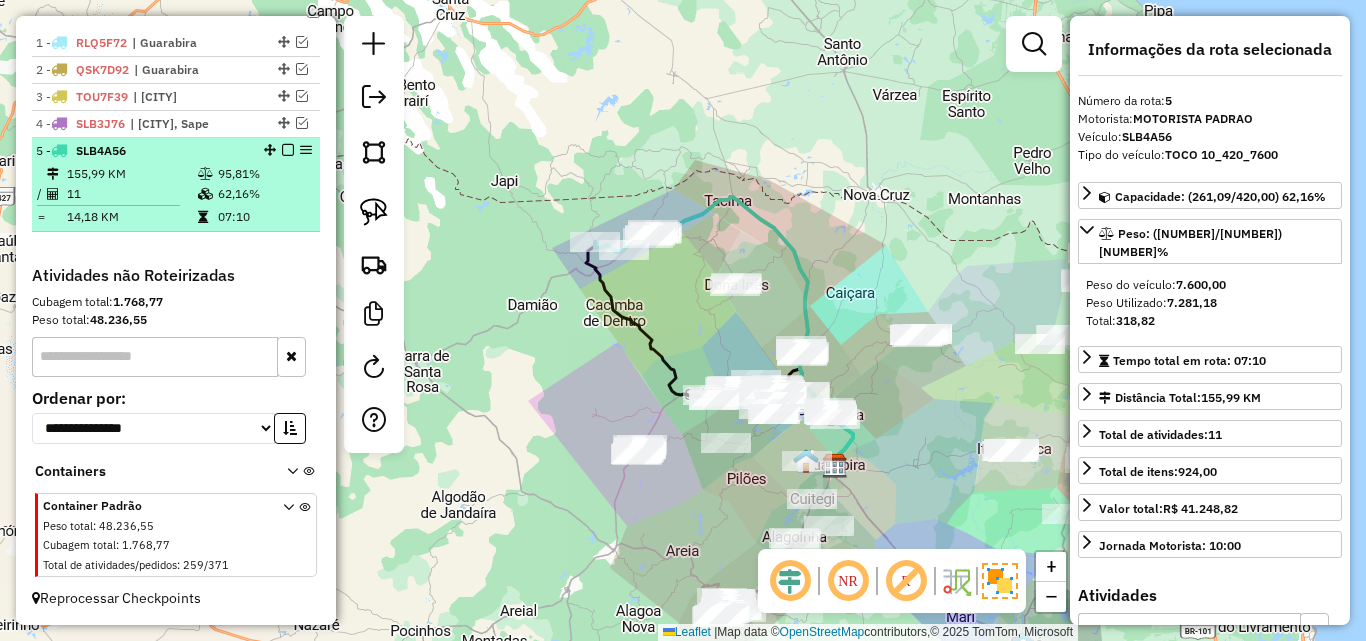 click on "11" at bounding box center [131, 194] 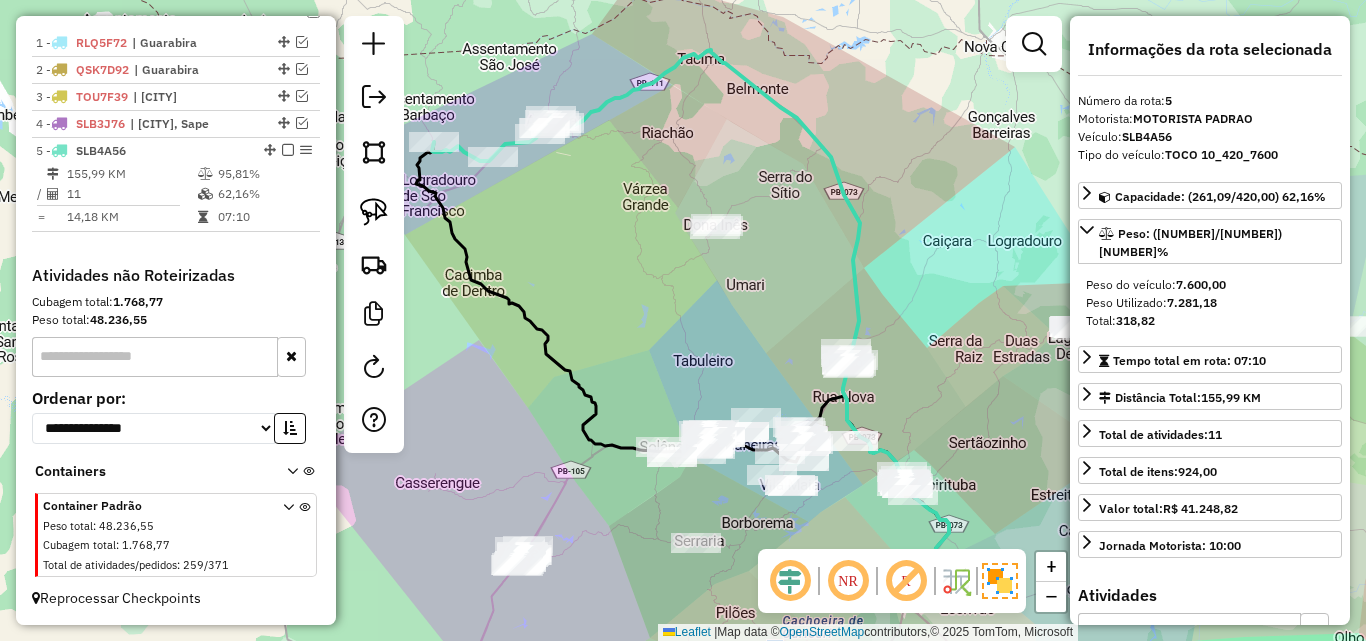 drag, startPoint x: 690, startPoint y: 372, endPoint x: 674, endPoint y: 374, distance: 16.124516 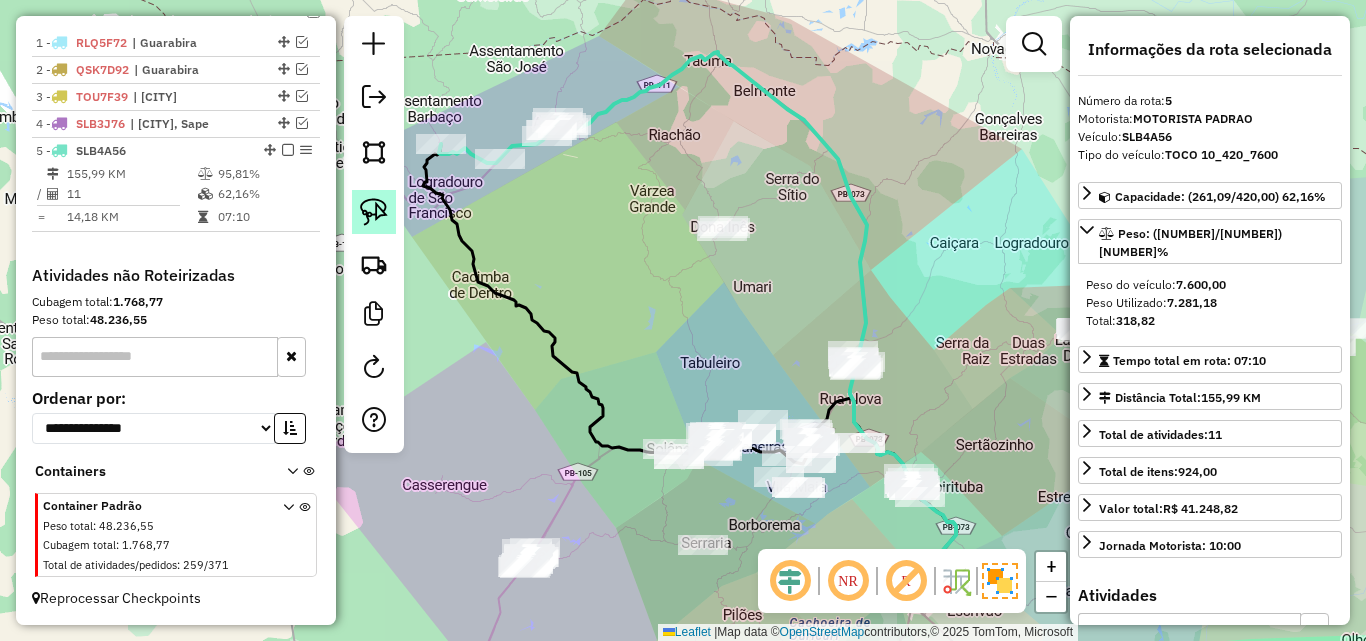 click 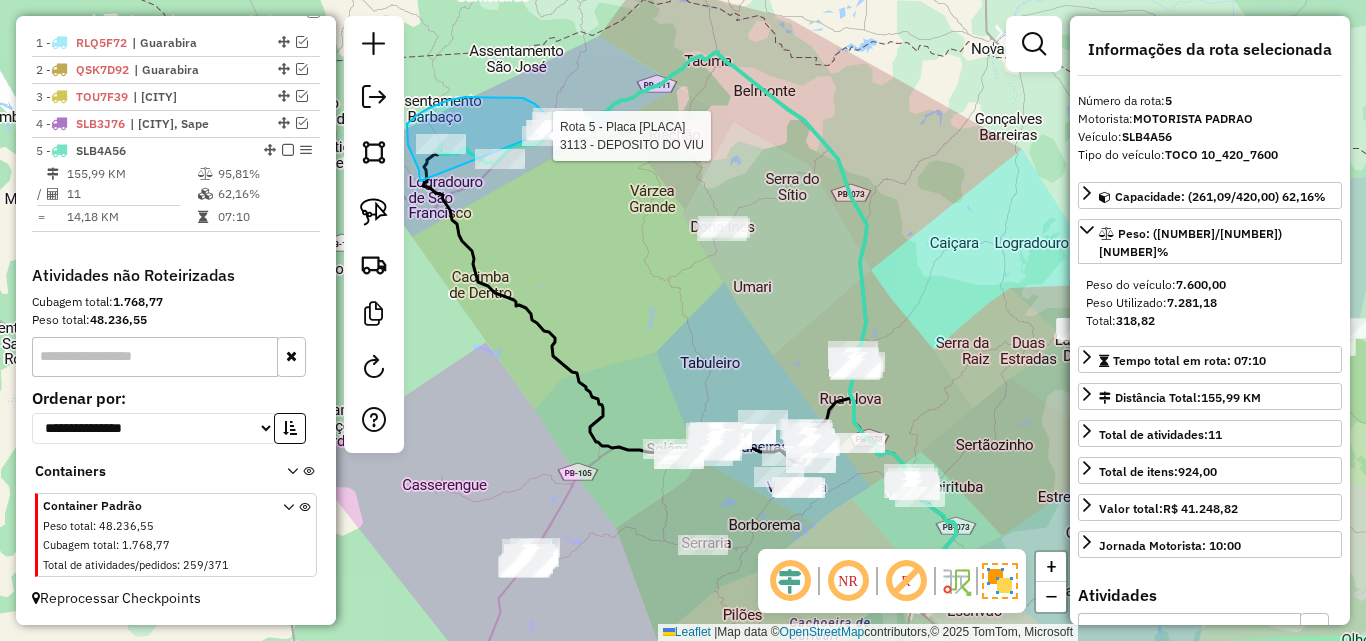 click on "Rota 5 - Placa SLB4A56  3113 - DEPOSITO  DO VIU" 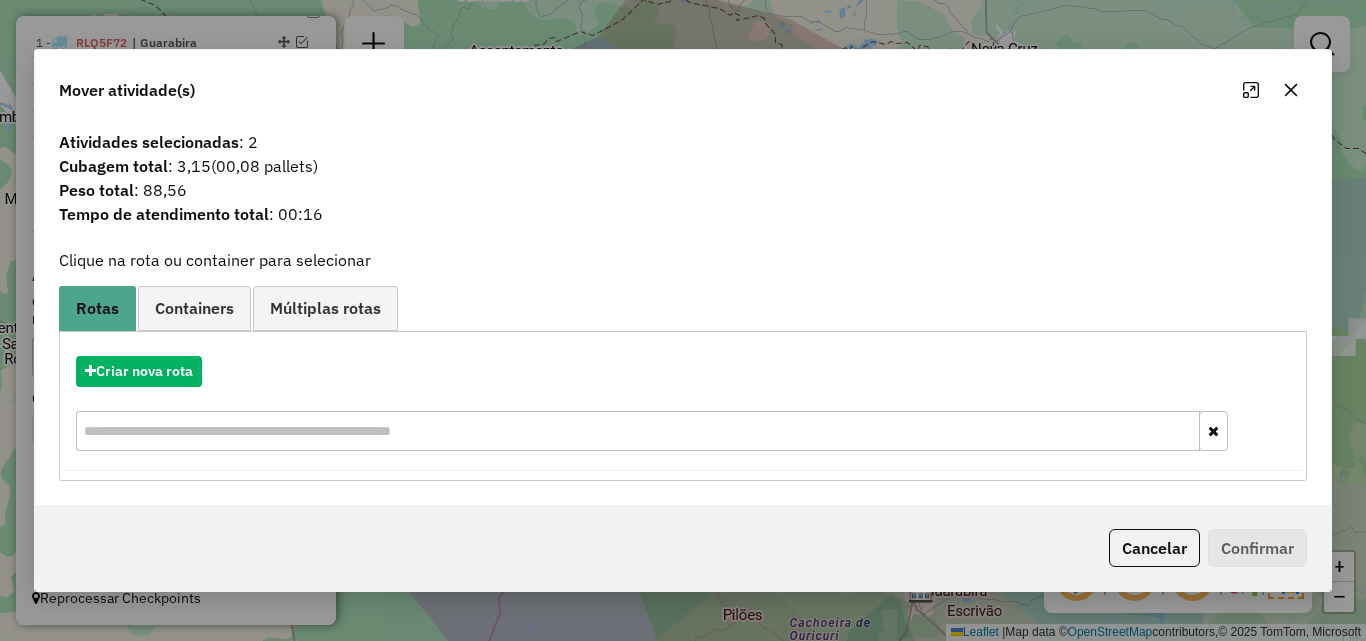 click 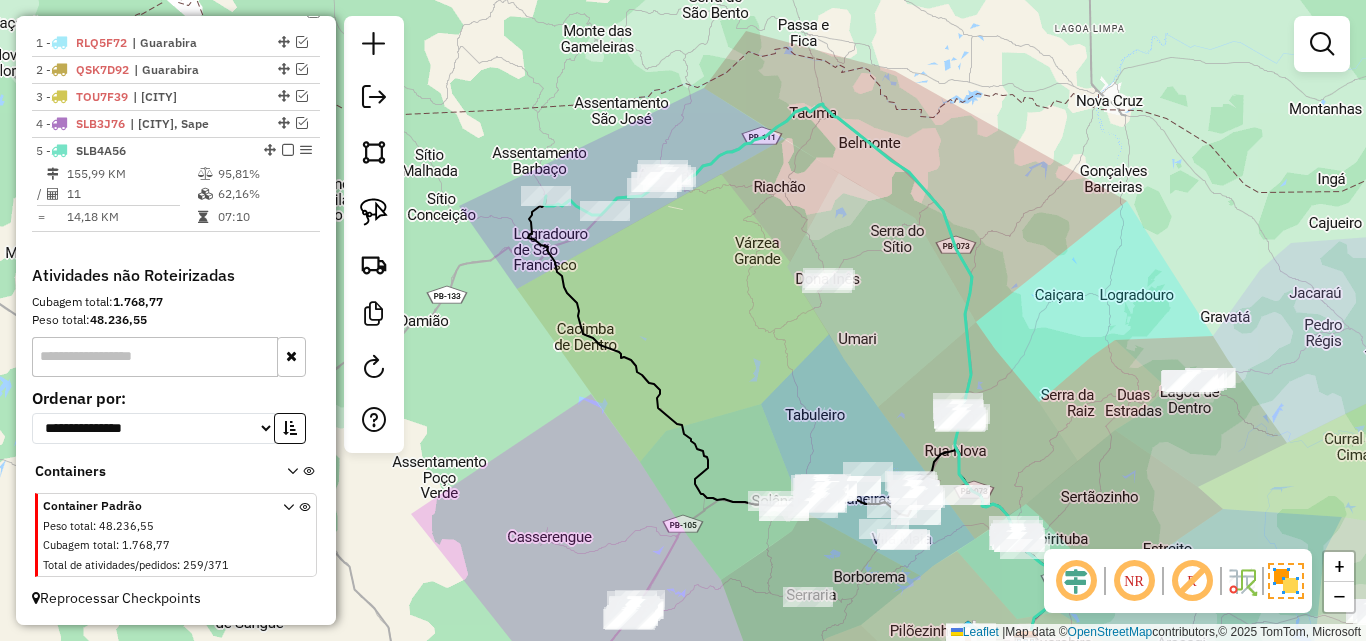 drag, startPoint x: 647, startPoint y: 325, endPoint x: 571, endPoint y: 292, distance: 82.85529 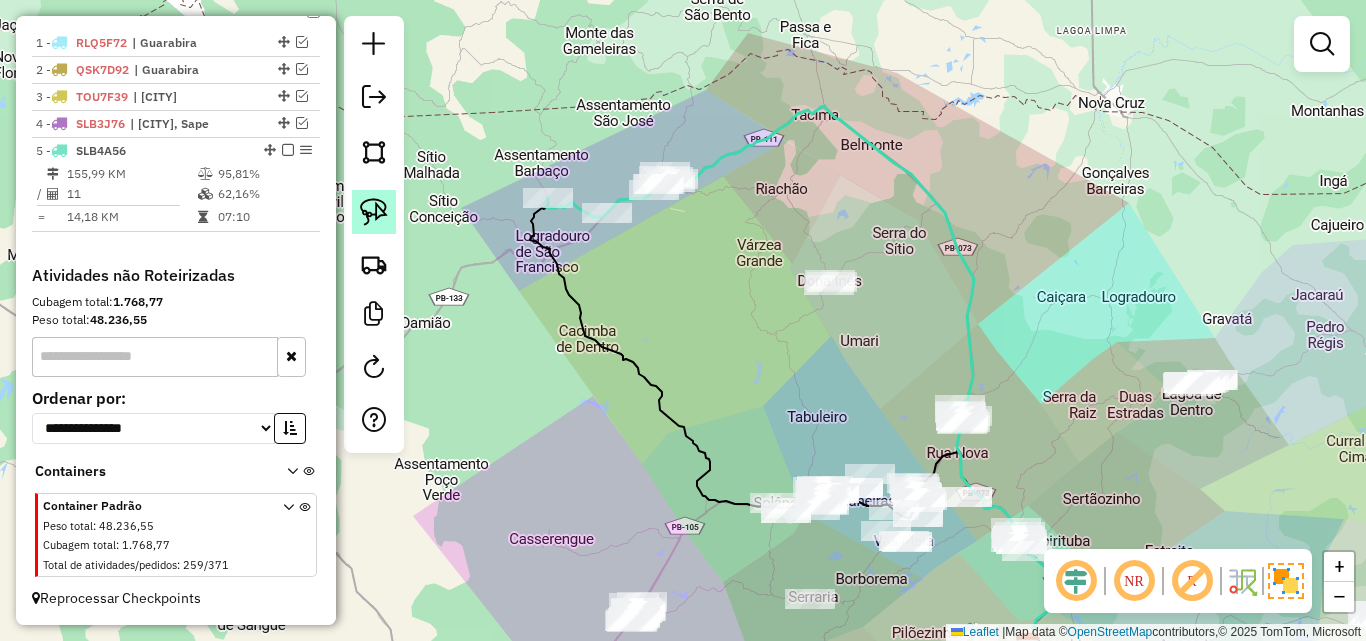 click 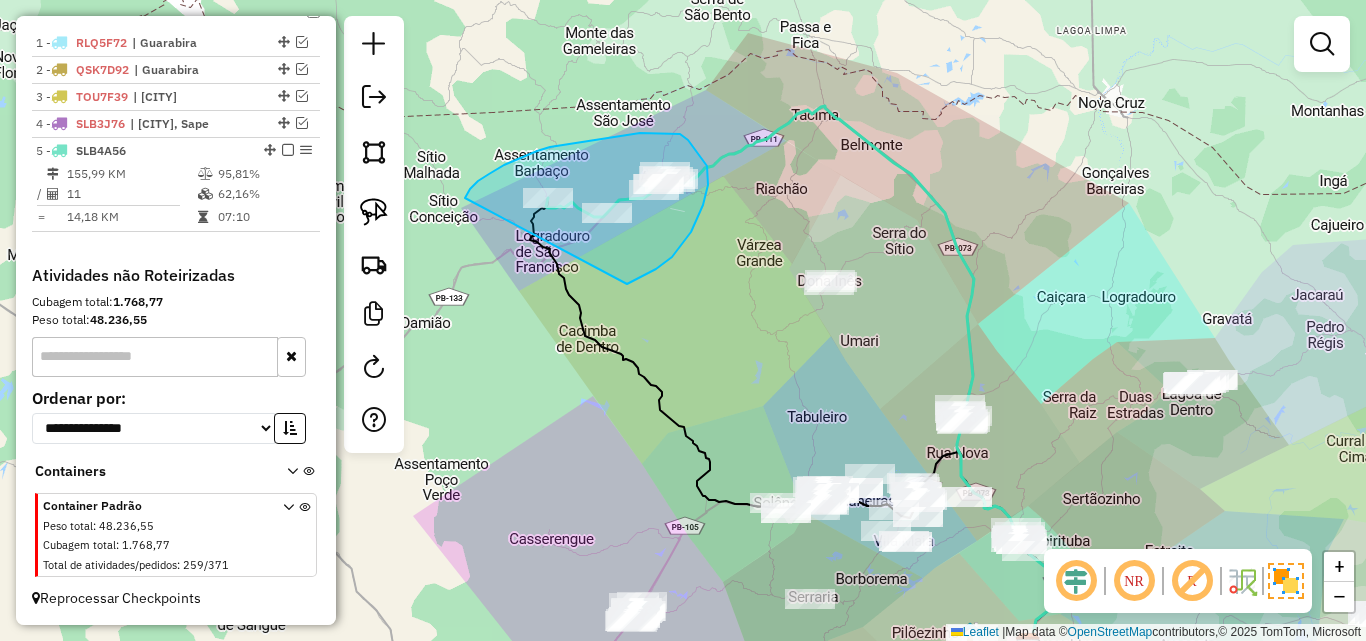 drag, startPoint x: 466, startPoint y: 196, endPoint x: 621, endPoint y: 287, distance: 179.7387 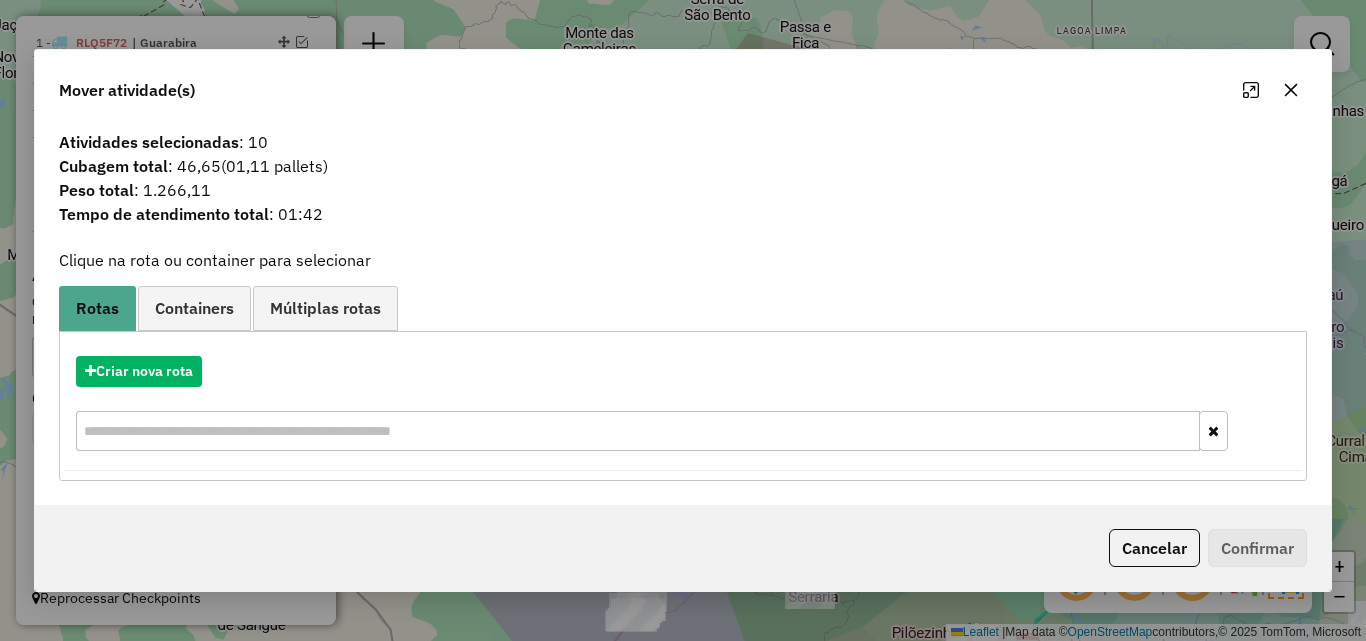 click 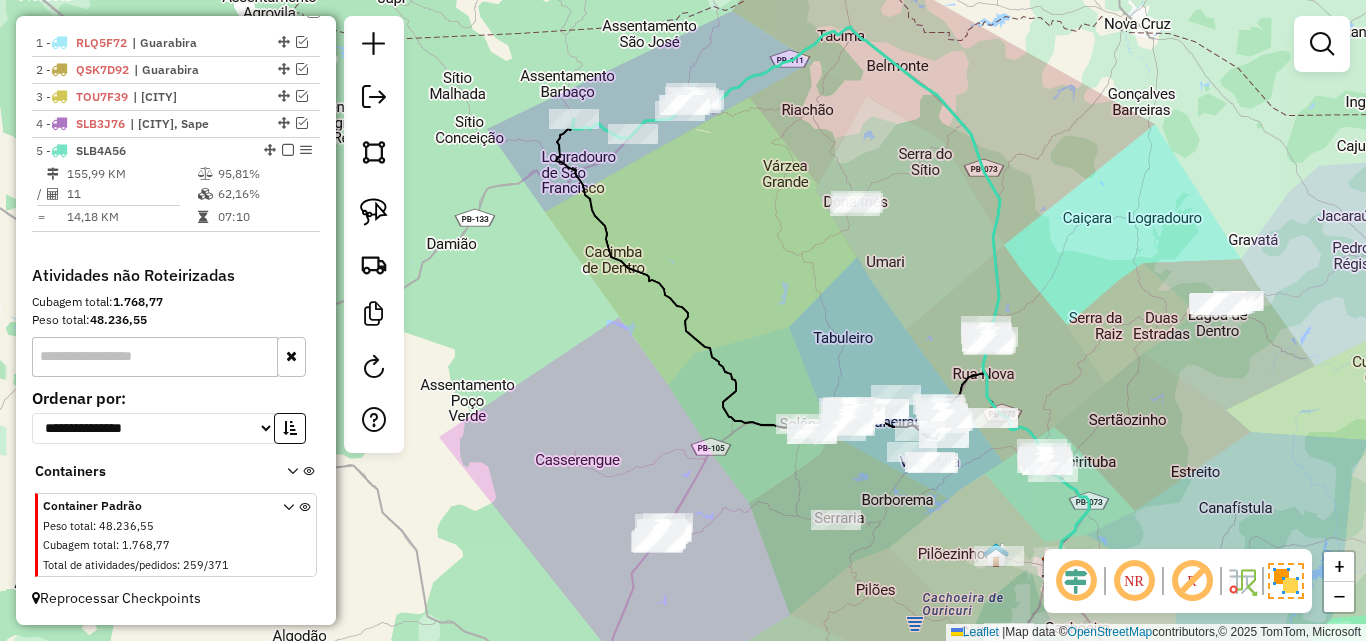 drag, startPoint x: 748, startPoint y: 251, endPoint x: 758, endPoint y: 304, distance: 53.935146 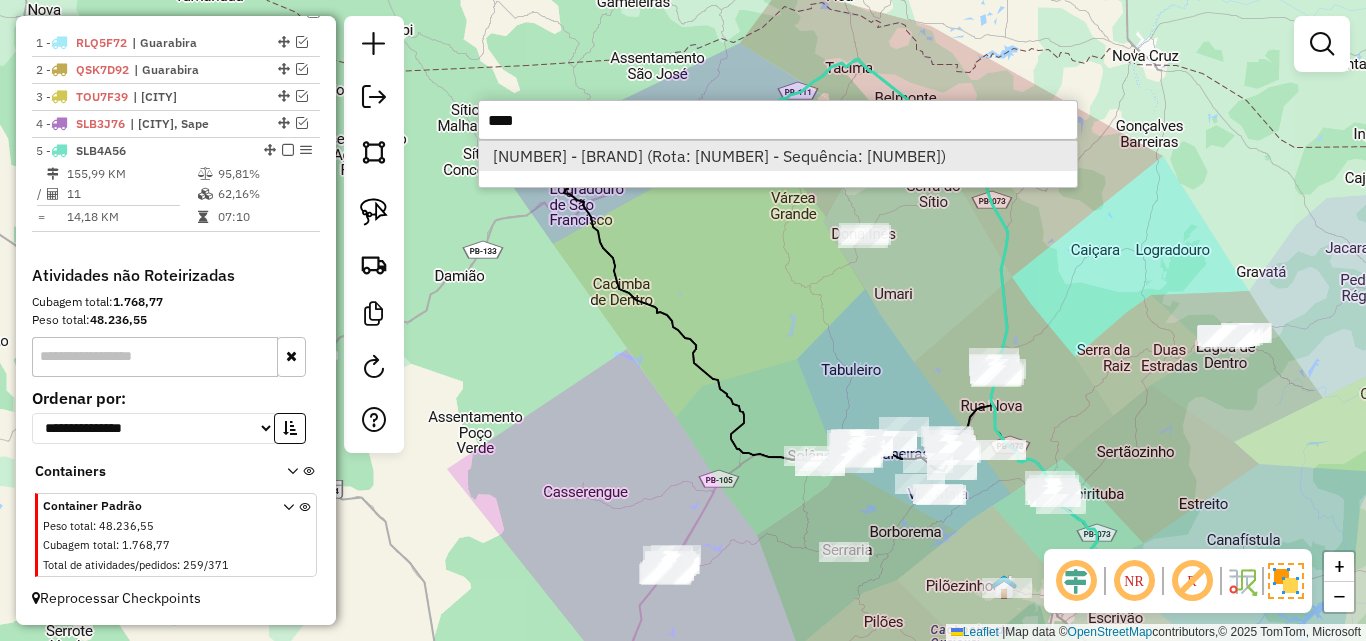type on "****" 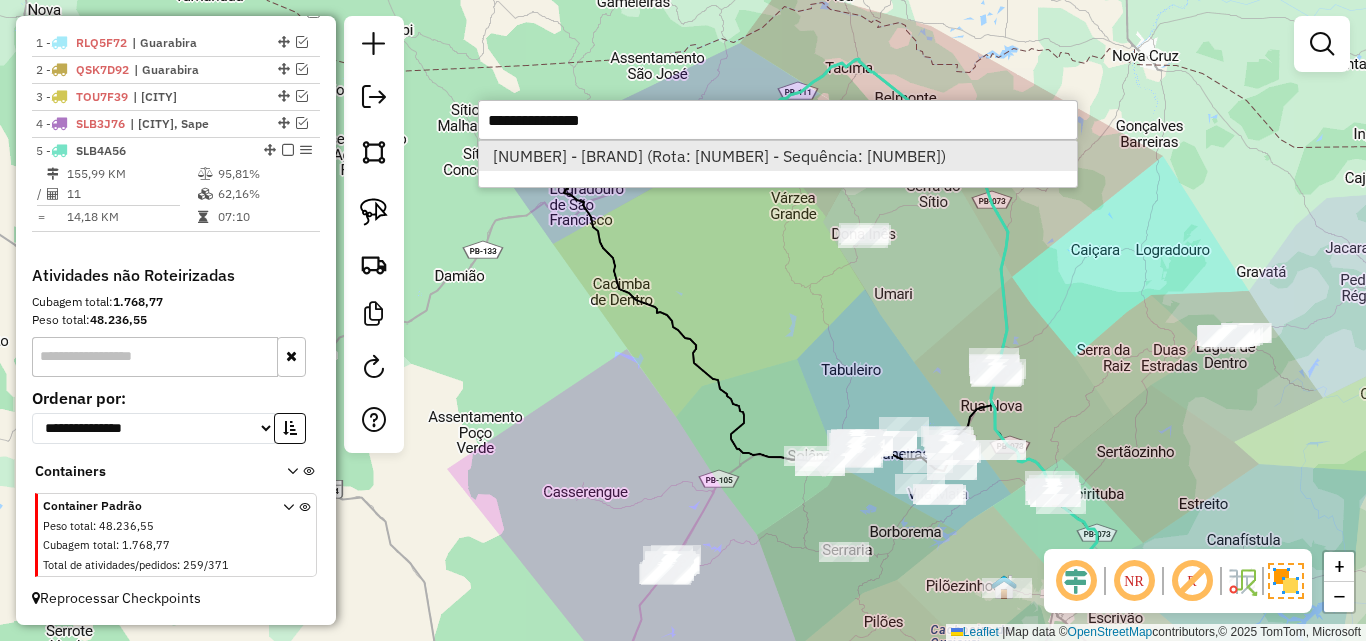 select on "**********" 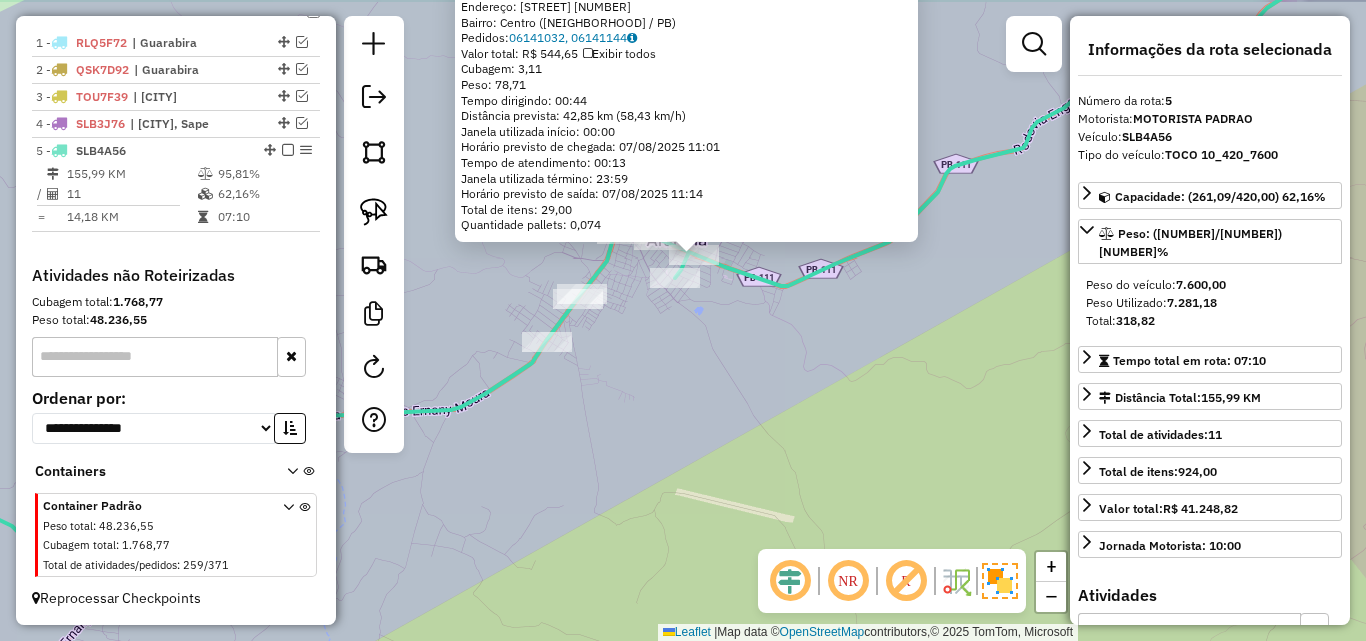 drag, startPoint x: 682, startPoint y: 406, endPoint x: 690, endPoint y: 397, distance: 12.0415945 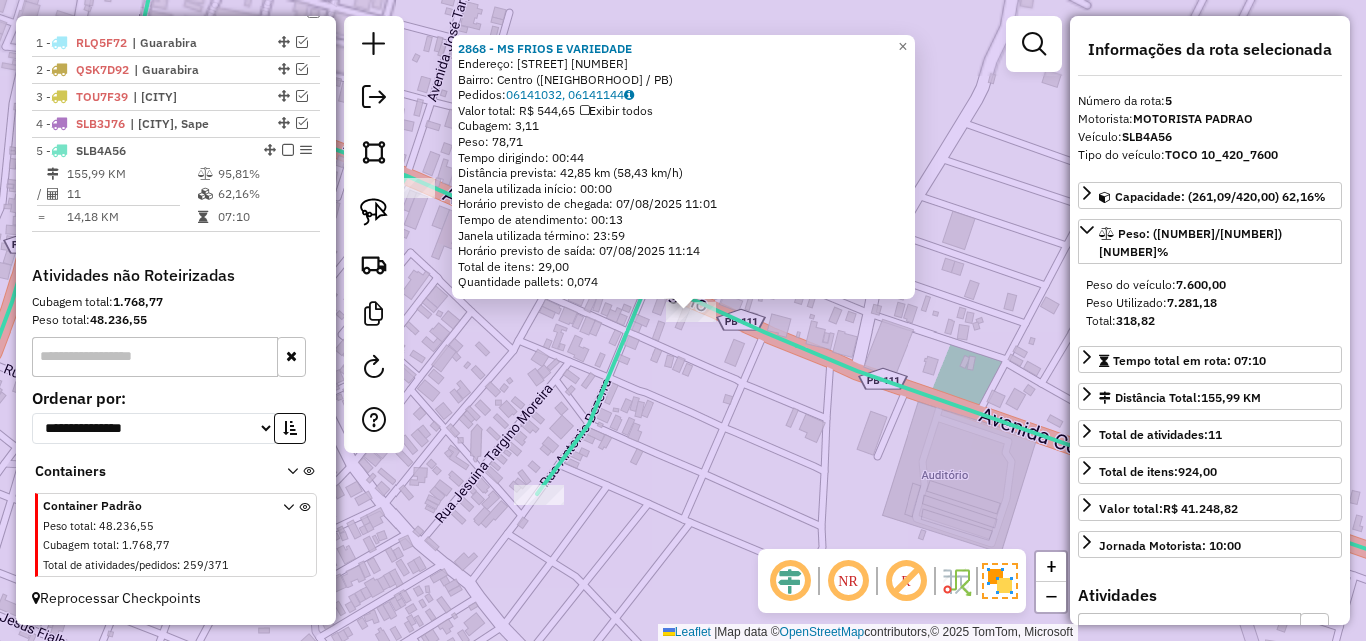 drag, startPoint x: 693, startPoint y: 346, endPoint x: 702, endPoint y: 400, distance: 54.74486 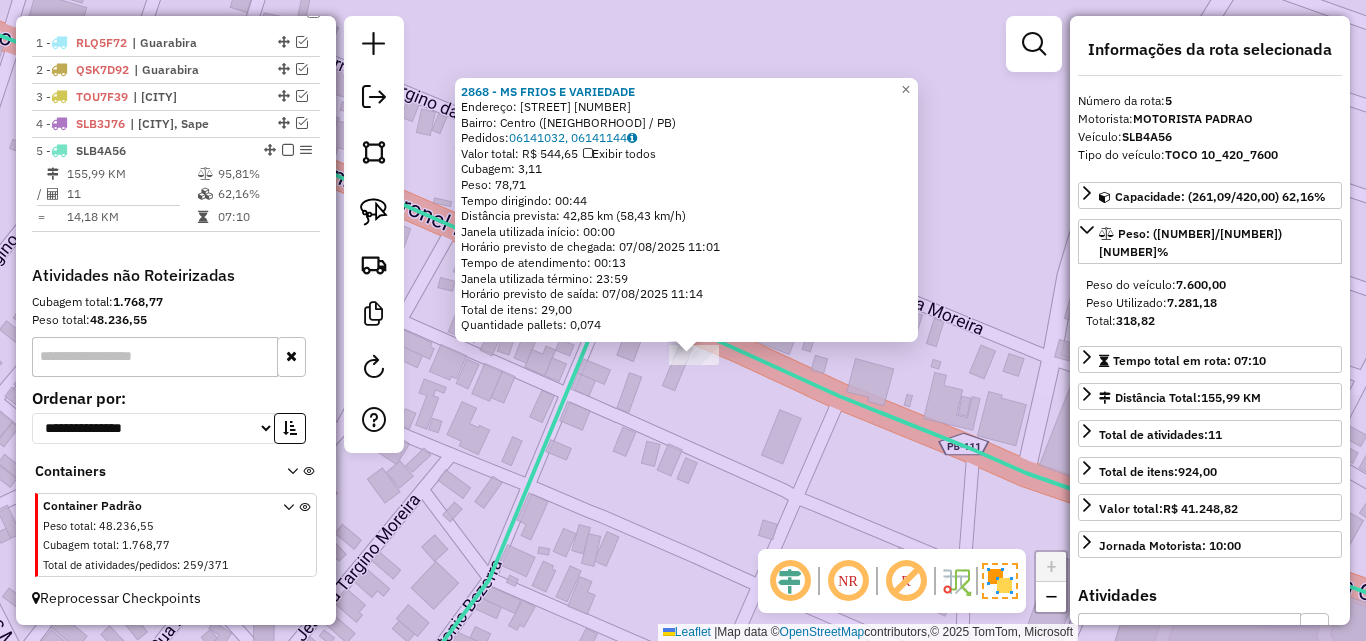 drag, startPoint x: 697, startPoint y: 400, endPoint x: 692, endPoint y: 412, distance: 13 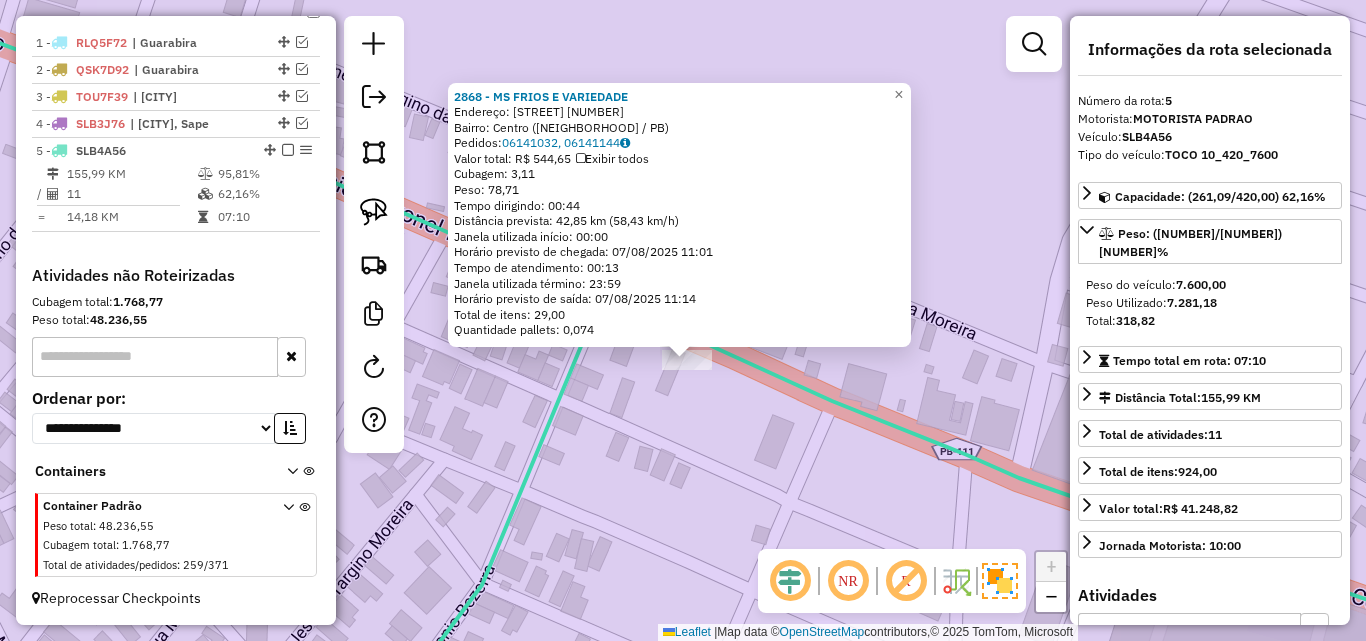 click on "2868 - MS FRIOS E VARIEDADE  Endereço:  [STREET] [NUMBER]   Bairro: [NEIGHBORHOOD] ([CITY] / [STATE])   Pedidos:  06141032, 06141144   Valor total: R$ 544,65   Exibir todos   Cubagem: 3,11  Peso: 78,71  Tempo dirigindo: 00:44   Distância prevista: 42,85 km (58,43 km/h)   Janela utilizada início: 00:00   Horário previsto de chegada: 07/08/2025 11:01   Tempo de atendimento: 00:13   Janela utilizada término: 23:59   Horário previsto de saída: 07/08/2025 11:14   Total de itens: 29,00   Quantidade pallets: 0,074  × Janela de atendimento Grade de atendimento Capacidade Transportadoras Veículos Cliente Pedidos  Rotas Selecione os dias de semana para filtrar as janelas de atendimento  Seg   Ter   Qua   Qui   Sex   Sáb   Dom  Informe o período da janela de atendimento: De: Até:  Filtrar exatamente a janela do cliente  Considerar janela de atendimento padrão  Selecione os dias de semana para filtrar as grades de atendimento  Seg   Ter   Qua   Qui   Sex   Sáb   Dom   Peso mínimo:   Peso máximo:   De:   De:" 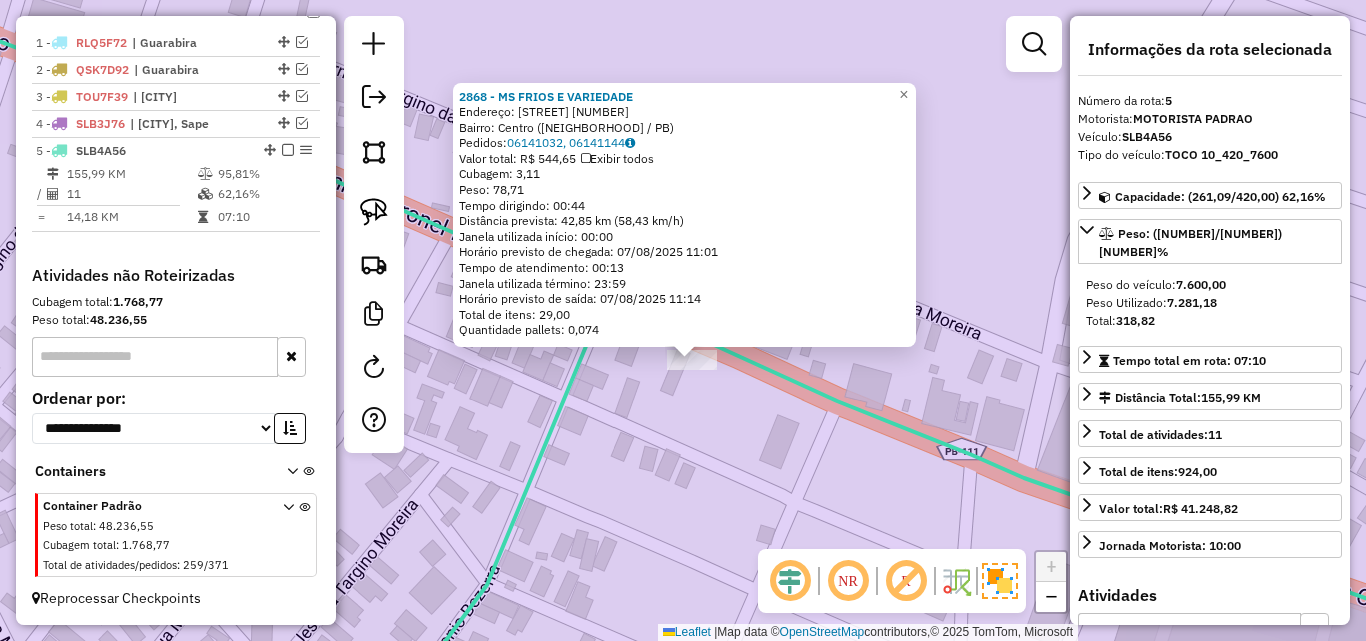 click on "2868 - MS FRIOS E VARIEDADE  Endereço:  [STREET] [NUMBER]   Bairro: [NEIGHBORHOOD] ([CITY] / [STATE])   Pedidos:  06141032, 06141144   Valor total: R$ 544,65   Exibir todos   Cubagem: 3,11  Peso: 78,71  Tempo dirigindo: 00:44   Distância prevista: 42,85 km (58,43 km/h)   Janela utilizada início: 00:00   Horário previsto de chegada: 07/08/2025 11:01   Tempo de atendimento: 00:13   Janela utilizada término: 23:59   Horário previsto de saída: 07/08/2025 11:14   Total de itens: 29,00   Quantidade pallets: 0,074  × Janela de atendimento Grade de atendimento Capacidade Transportadoras Veículos Cliente Pedidos  Rotas Selecione os dias de semana para filtrar as janelas de atendimento  Seg   Ter   Qua   Qui   Sex   Sáb   Dom  Informe o período da janela de atendimento: De: Até:  Filtrar exatamente a janela do cliente  Considerar janela de atendimento padrão  Selecione os dias de semana para filtrar as grades de atendimento  Seg   Ter   Qua   Qui   Sex   Sáb   Dom   Peso mínimo:   Peso máximo:   De:   De:" 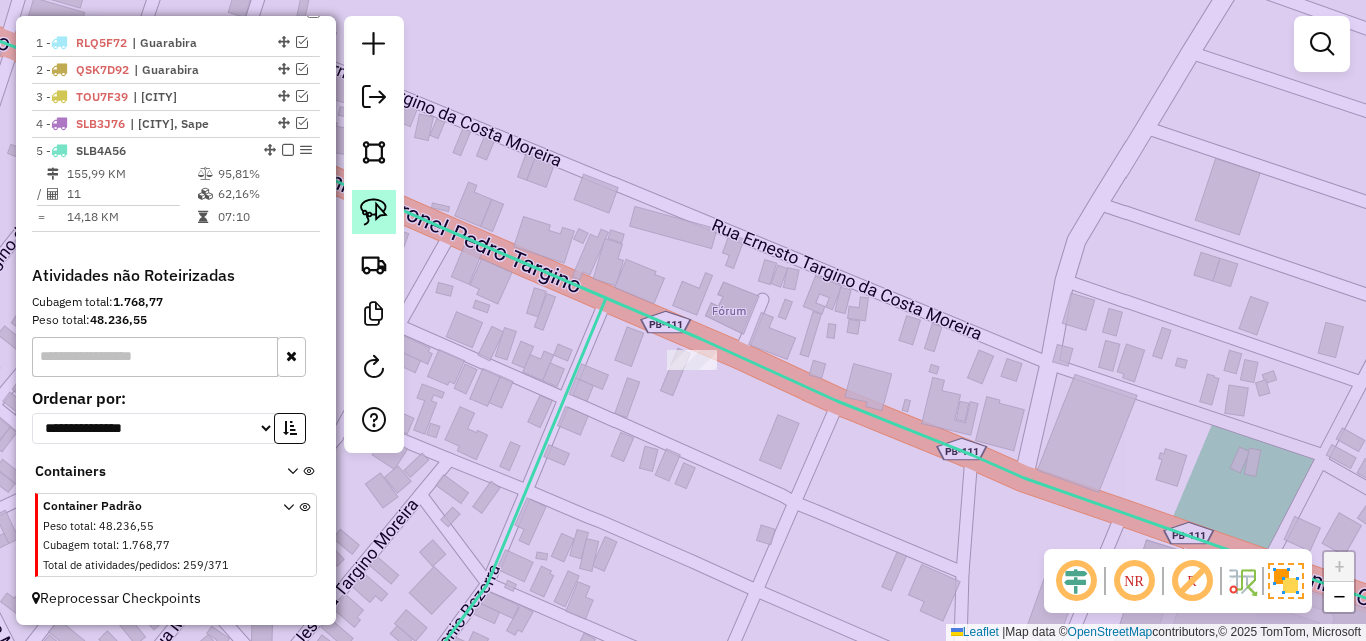 click 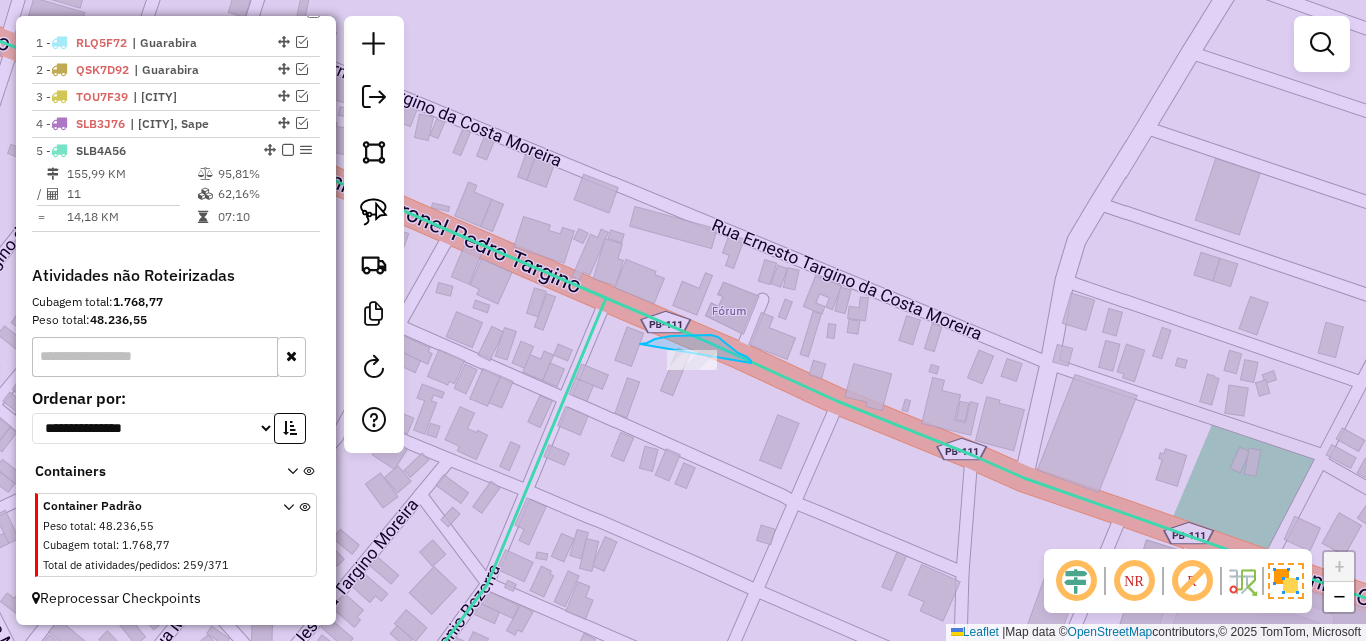 drag, startPoint x: 640, startPoint y: 344, endPoint x: 662, endPoint y: 384, distance: 45.65085 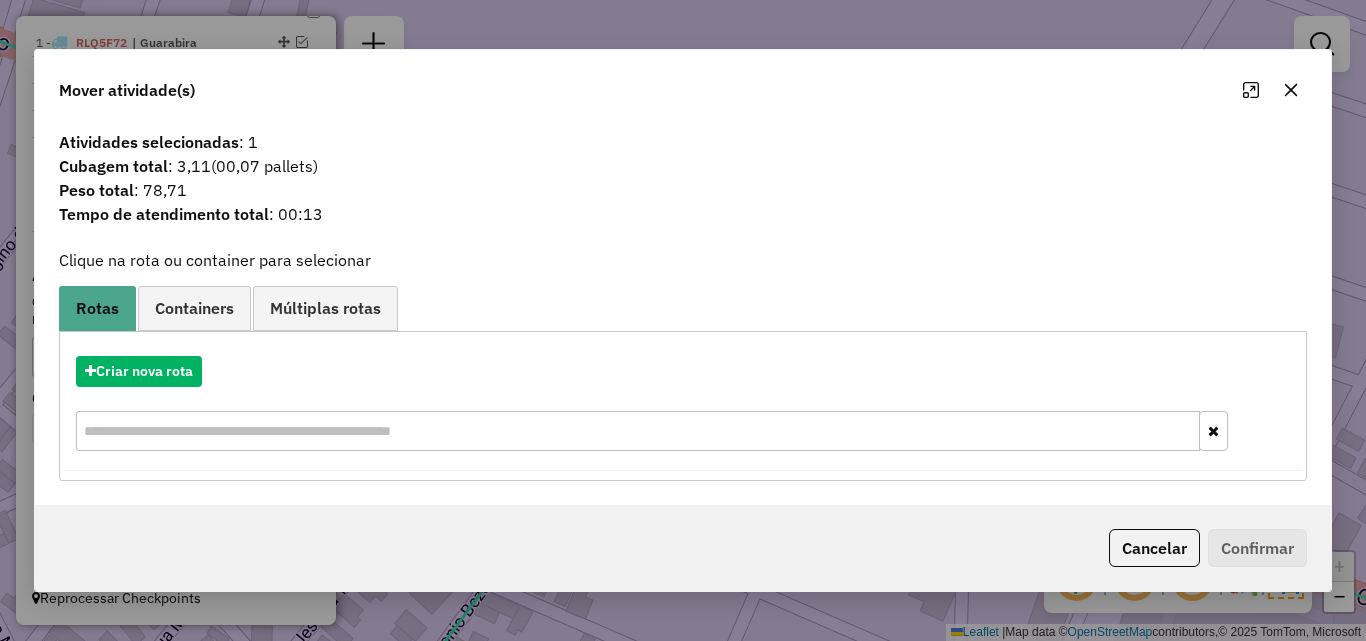 click 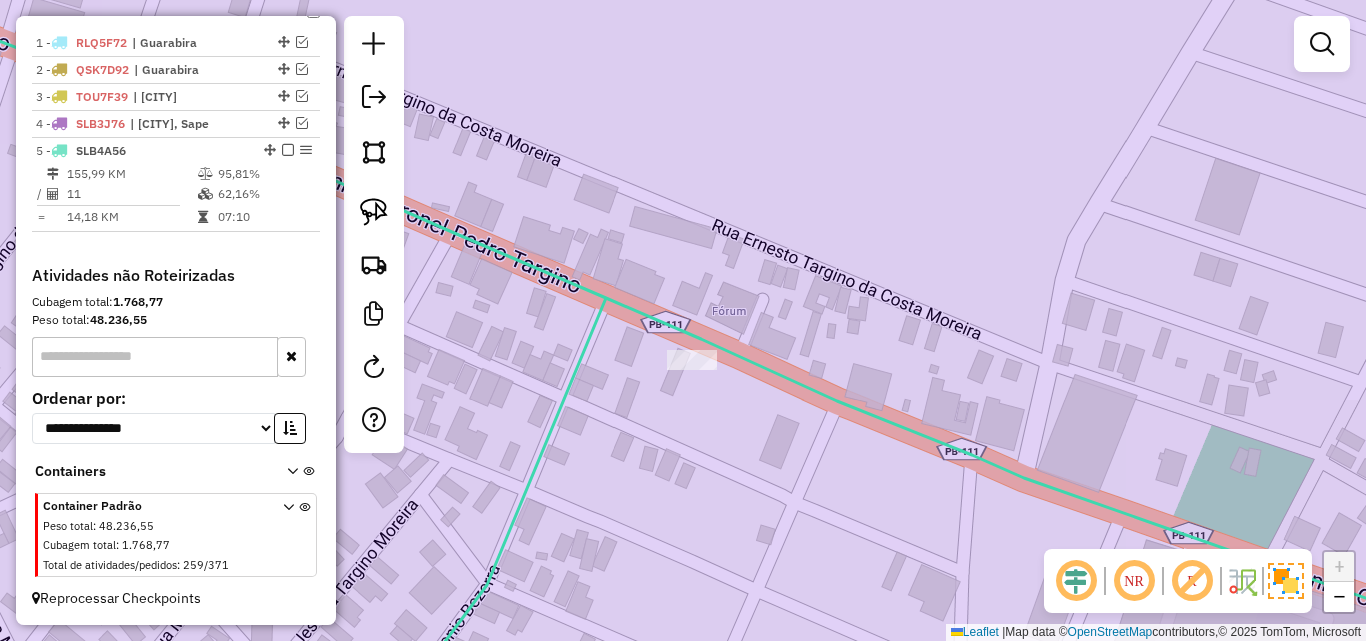 click on "Janela de atendimento Grade de atendimento Capacidade Transportadoras Veículos Cliente Pedidos  Rotas Selecione os dias de semana para filtrar as janelas de atendimento  Seg   Ter   Qua   Qui   Sex   Sáb   Dom  Informe o período da janela de atendimento: De: Até:  Filtrar exatamente a janela do cliente  Considerar janela de atendimento padrão  Selecione os dias de semana para filtrar as grades de atendimento  Seg   Ter   Qua   Qui   Sex   Sáb   Dom   Considerar clientes sem dia de atendimento cadastrado  Clientes fora do dia de atendimento selecionado Filtrar as atividades entre os valores definidos abaixo:  Peso mínimo:   Peso máximo:   Cubagem mínima:   Cubagem máxima:   De:   Até:  Filtrar as atividades entre o tempo de atendimento definido abaixo:  De:   Até:   Considerar capacidade total dos clientes não roteirizados Transportadora: Selecione um ou mais itens Tipo de veículo: Selecione um ou mais itens Veículo: Selecione um ou mais itens Motorista: Selecione um ou mais itens Nome: Rótulo:" 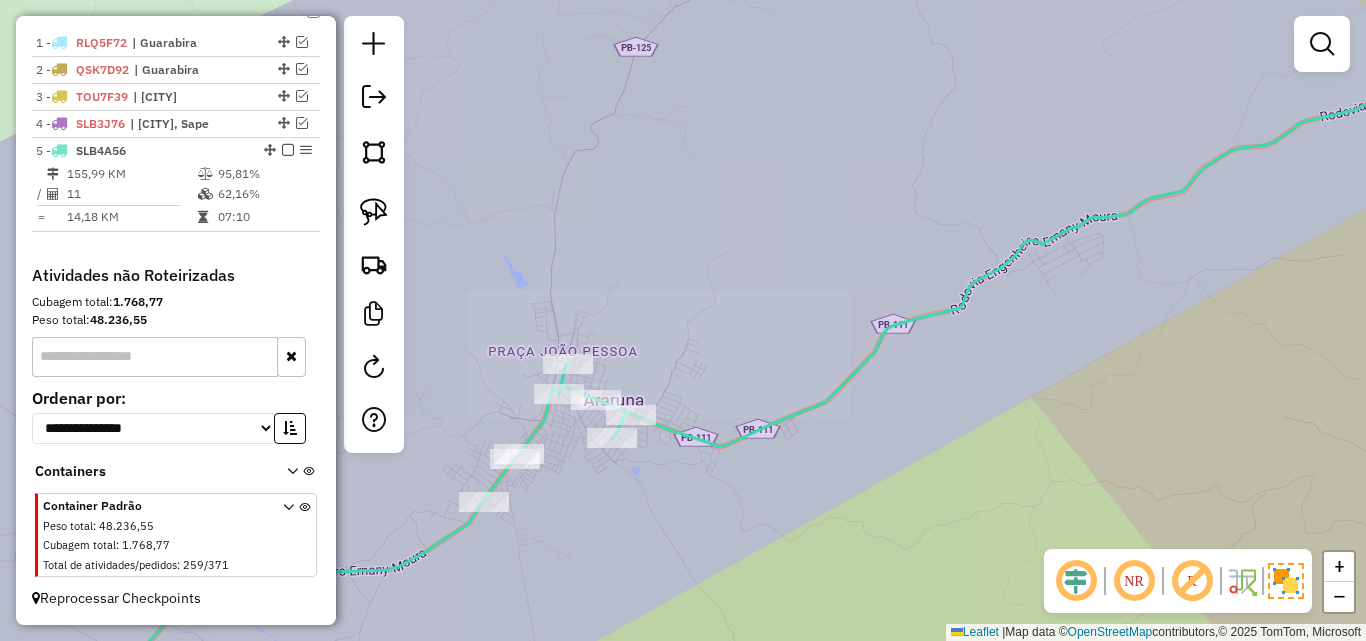 drag, startPoint x: 737, startPoint y: 390, endPoint x: 787, endPoint y: 326, distance: 81.21576 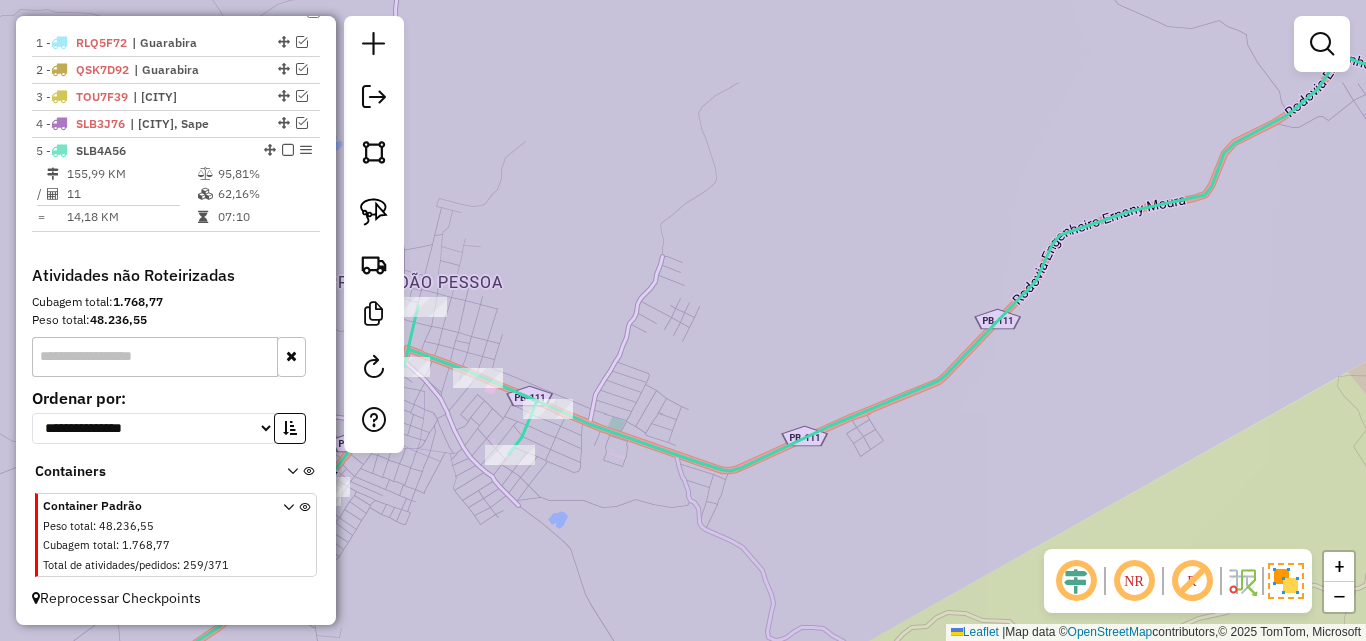 drag, startPoint x: 679, startPoint y: 467, endPoint x: 690, endPoint y: 467, distance: 11 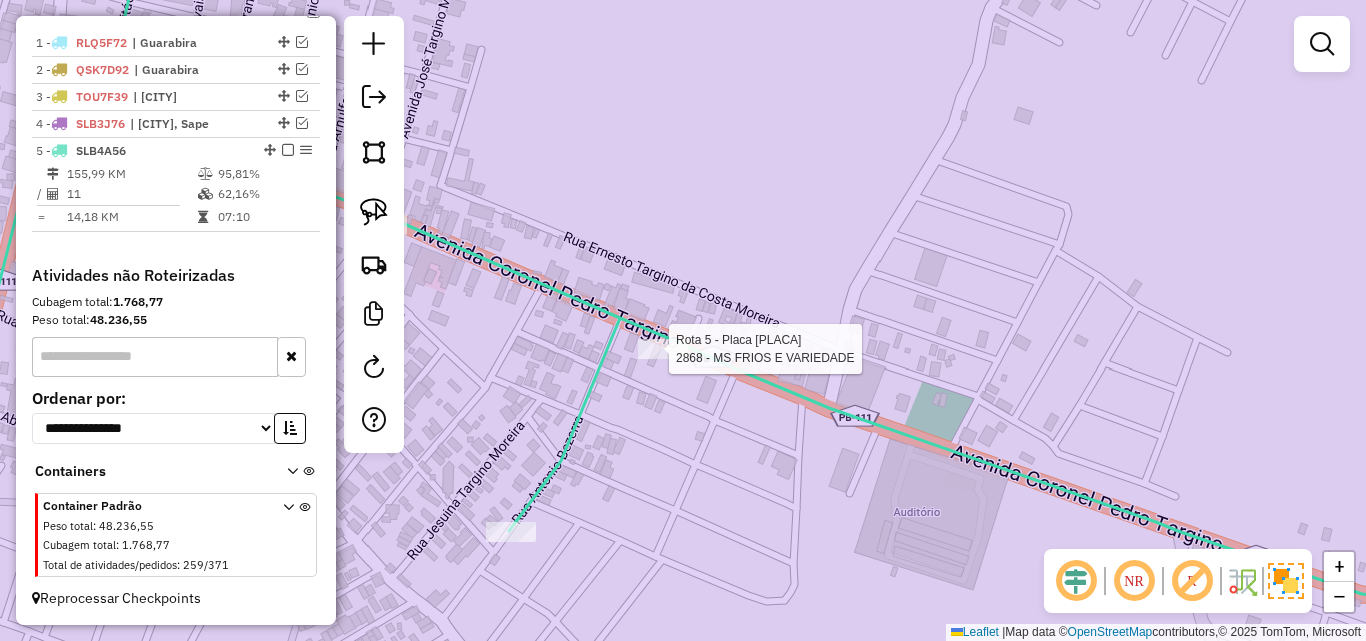 click 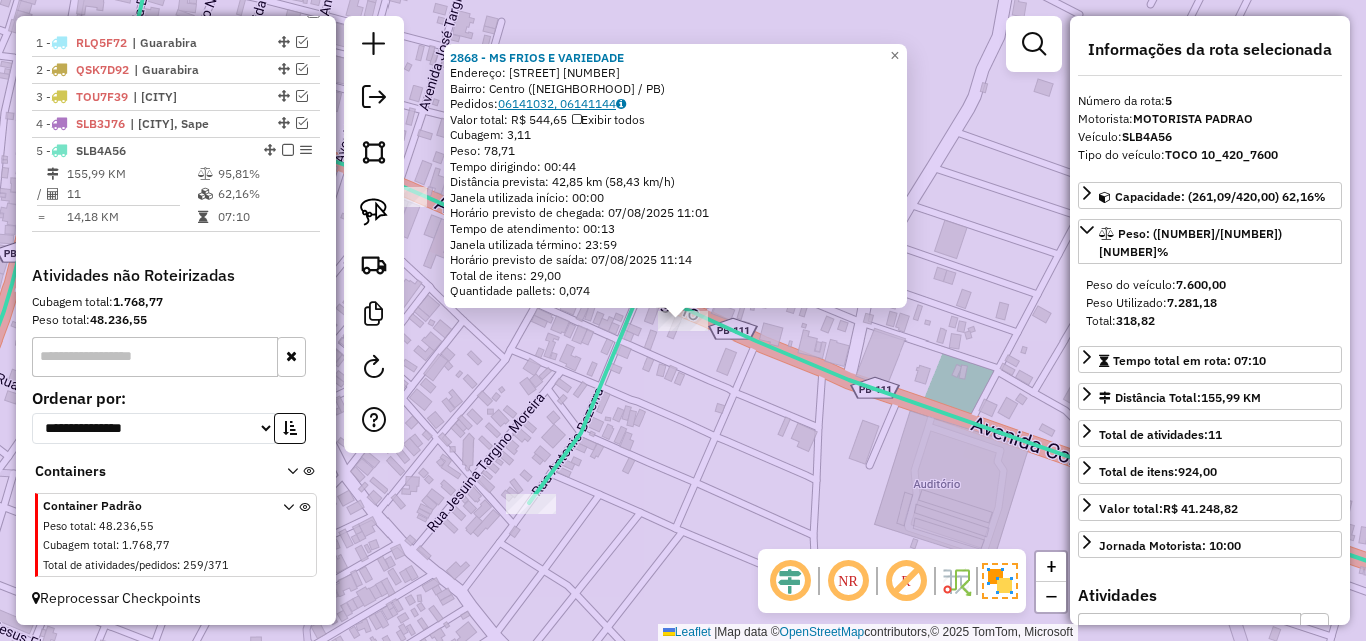 click on "06141032, 06141144" 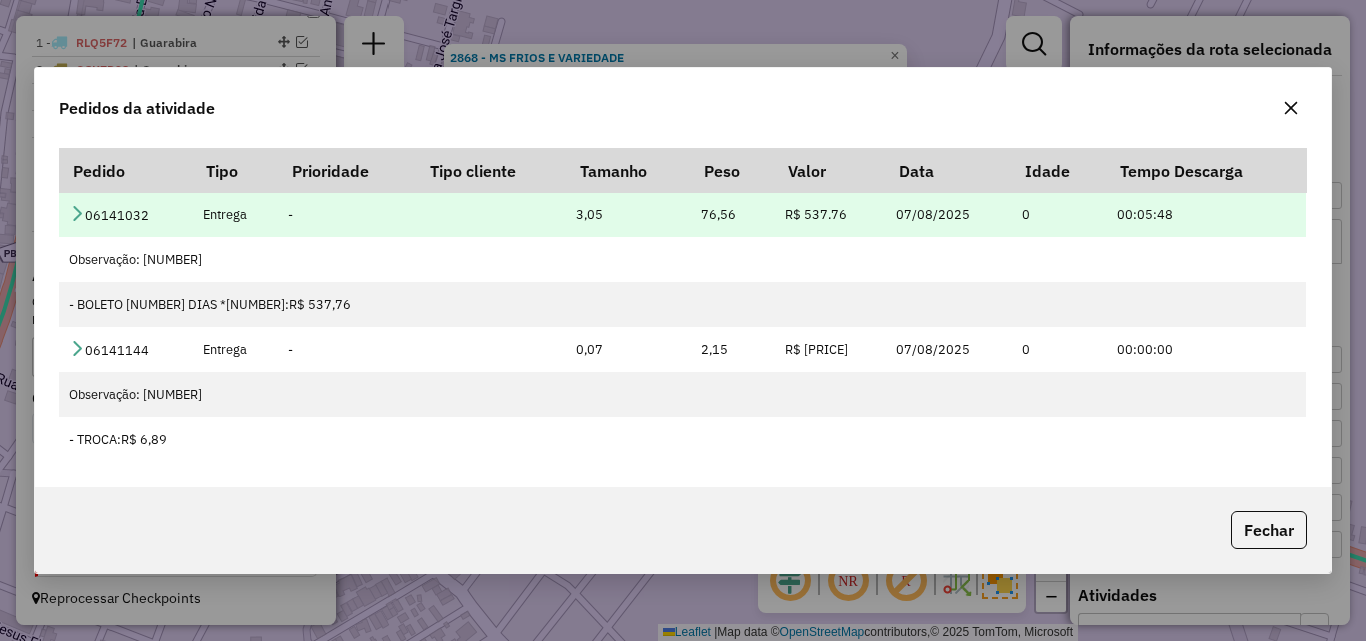 click at bounding box center (77, 213) 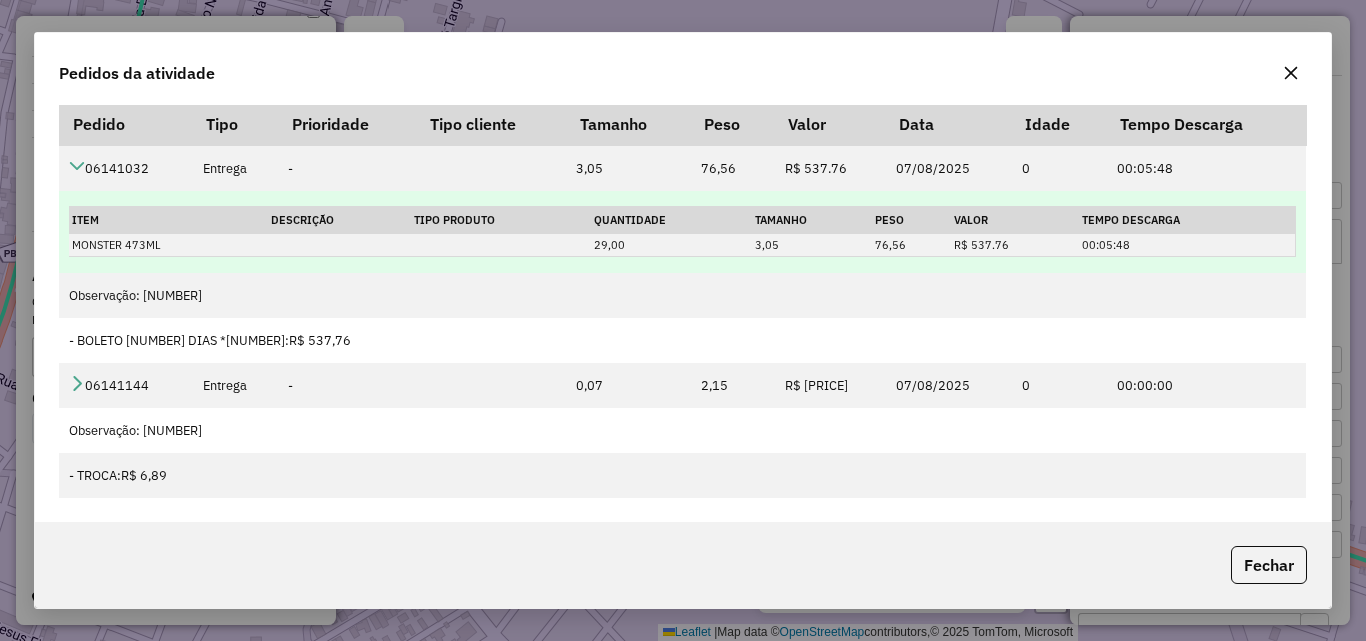 scroll, scrollTop: 0, scrollLeft: 0, axis: both 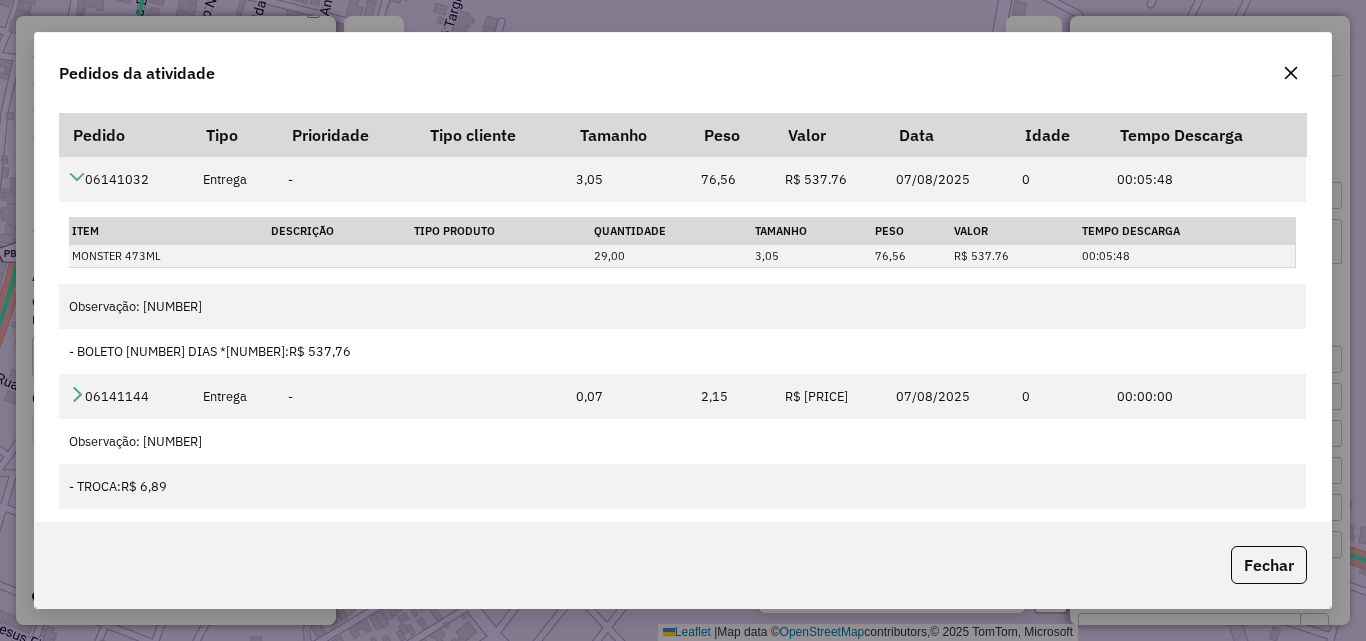 click 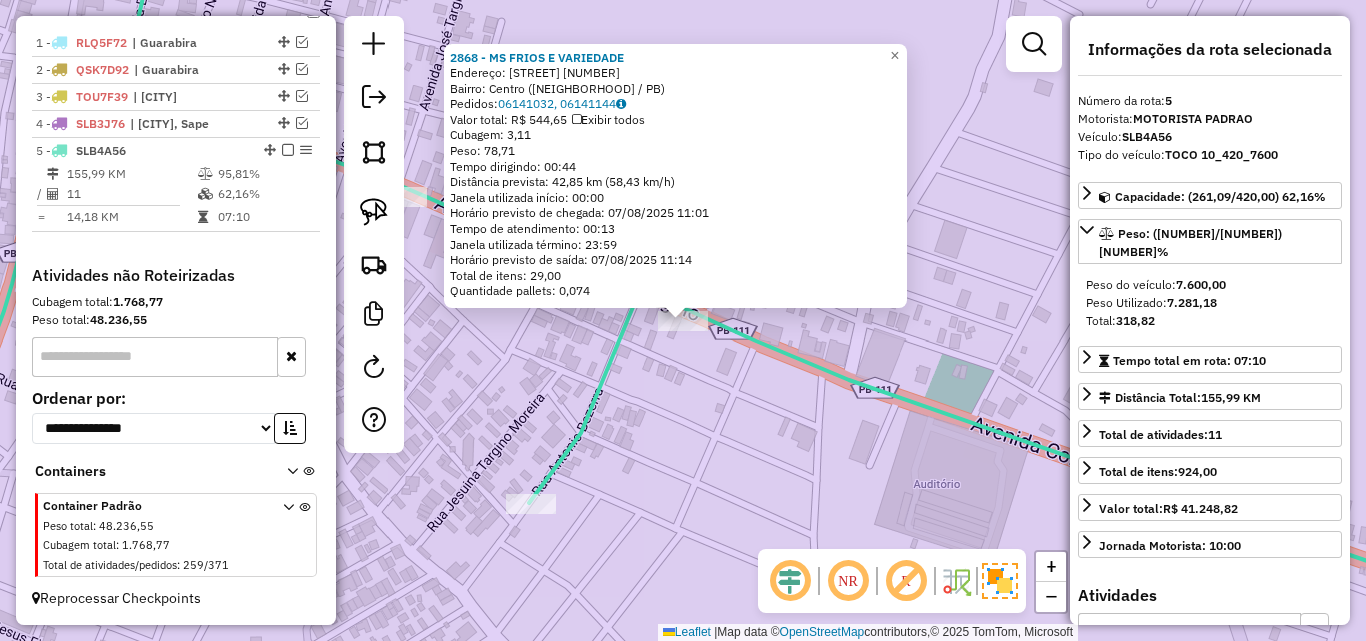 click on "2868 - MS FRIOS E VARIEDADE  Endereço:  [STREET] [NUMBER]   Bairro: [NEIGHBORHOOD] ([CITY] / [STATE])   Pedidos:  06141032, 06141144   Valor total: R$ 544,65   Exibir todos   Cubagem: 3,11  Peso: 78,71  Tempo dirigindo: 00:44   Distância prevista: 42,85 km (58,43 km/h)   Janela utilizada início: 00:00   Horário previsto de chegada: 07/08/2025 11:01   Tempo de atendimento: 00:13   Janela utilizada término: 23:59   Horário previsto de saída: 07/08/2025 11:14   Total de itens: 29,00   Quantidade pallets: 0,074  × Janela de atendimento Grade de atendimento Capacidade Transportadoras Veículos Cliente Pedidos  Rotas Selecione os dias de semana para filtrar as janelas de atendimento  Seg   Ter   Qua   Qui   Sex   Sáb   Dom  Informe o período da janela de atendimento: De: Até:  Filtrar exatamente a janela do cliente  Considerar janela de atendimento padrão  Selecione os dias de semana para filtrar as grades de atendimento  Seg   Ter   Qua   Qui   Sex   Sáb   Dom   Peso mínimo:   Peso máximo:   De:   De:" 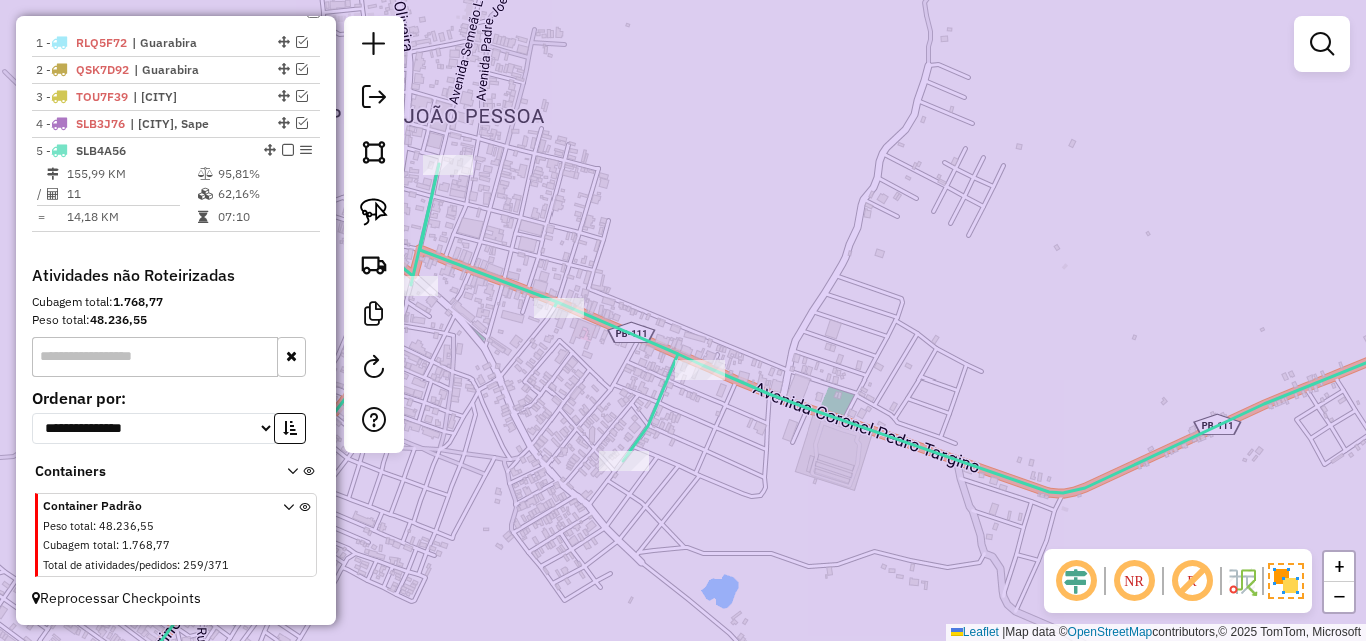 drag, startPoint x: 557, startPoint y: 389, endPoint x: 788, endPoint y: 389, distance: 231 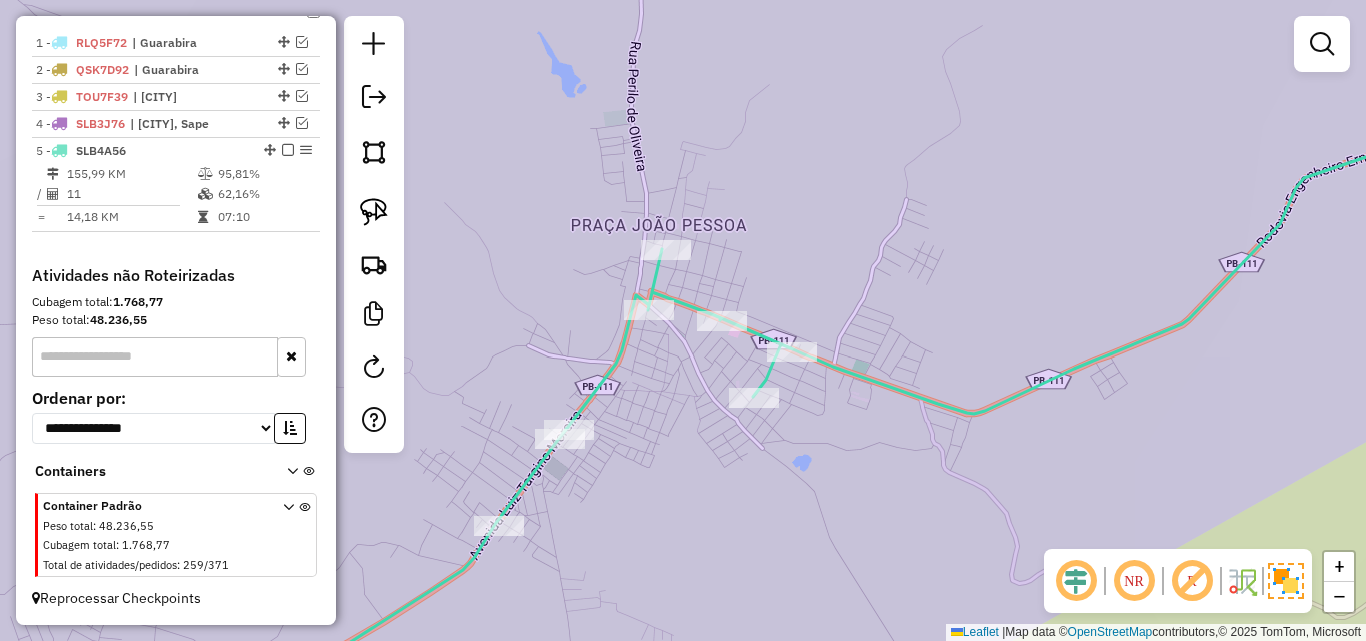 drag, startPoint x: 691, startPoint y: 317, endPoint x: 699, endPoint y: 287, distance: 31.04835 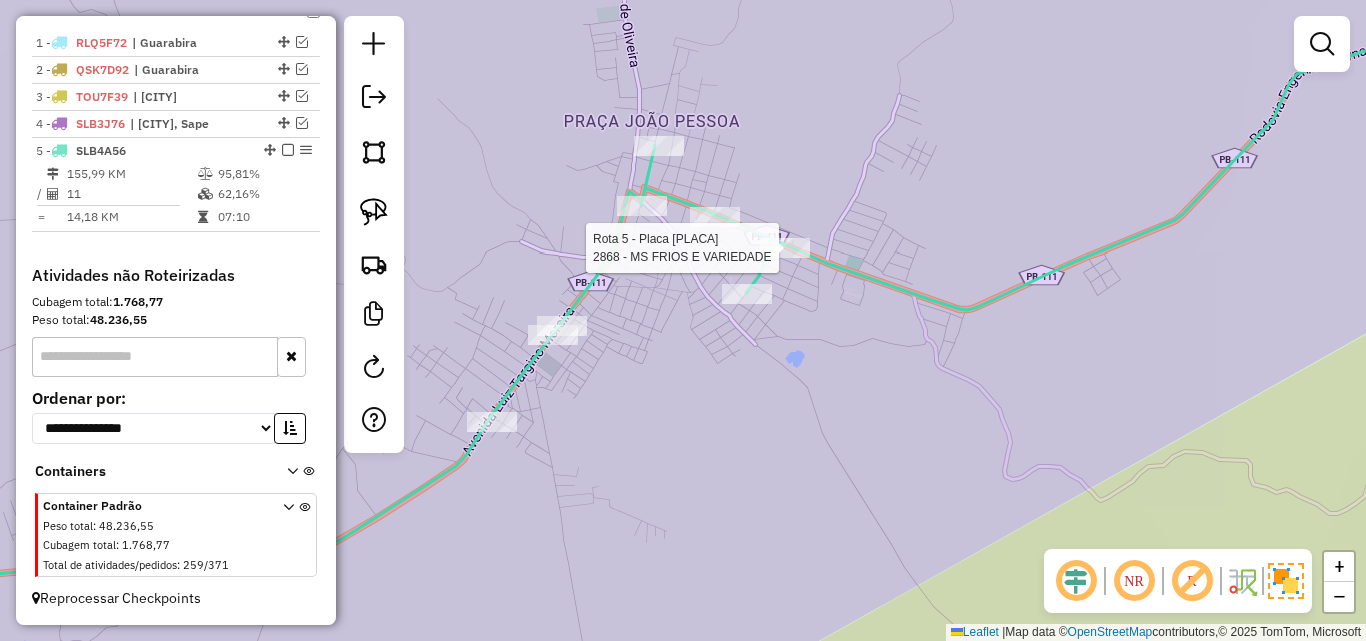 select on "**********" 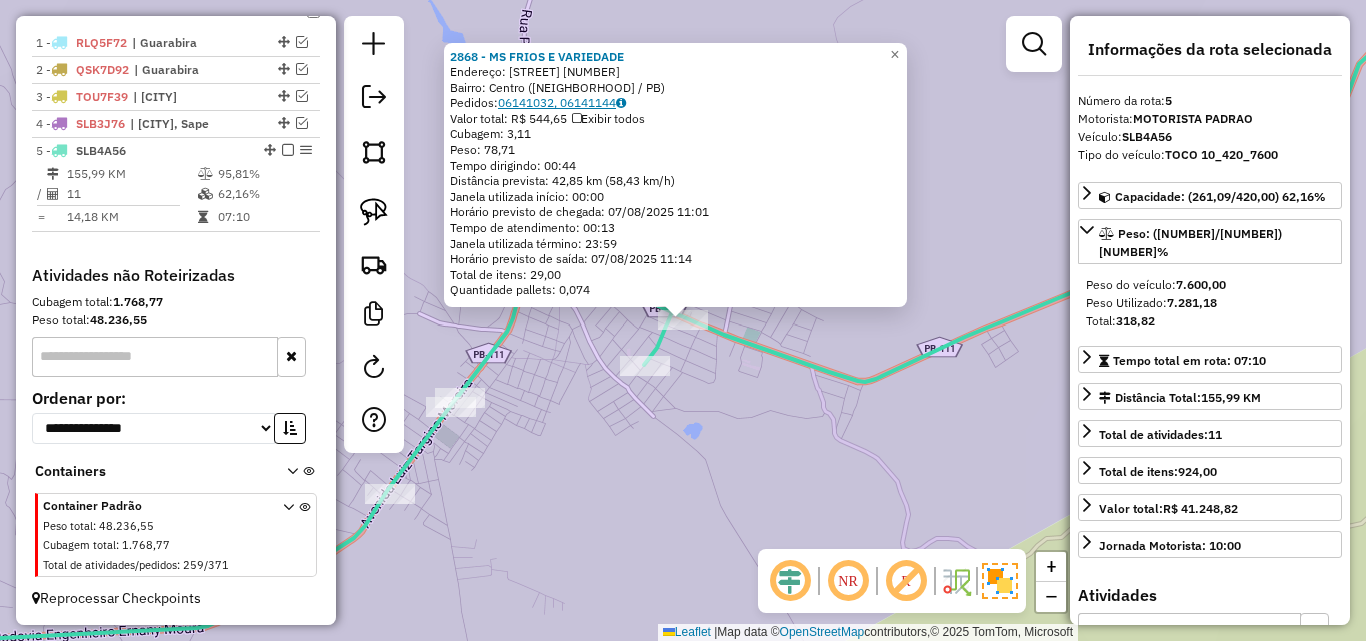 click on "06141032, 06141144" 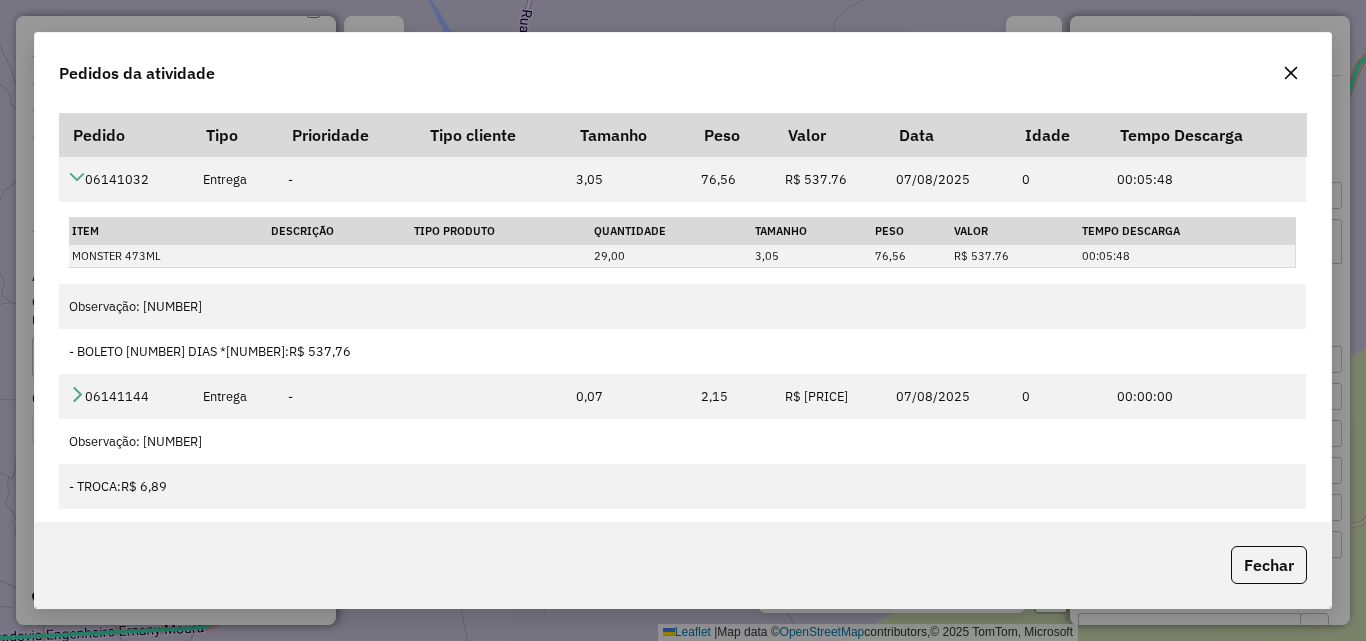 drag, startPoint x: 517, startPoint y: 108, endPoint x: 495, endPoint y: 109, distance: 22.022715 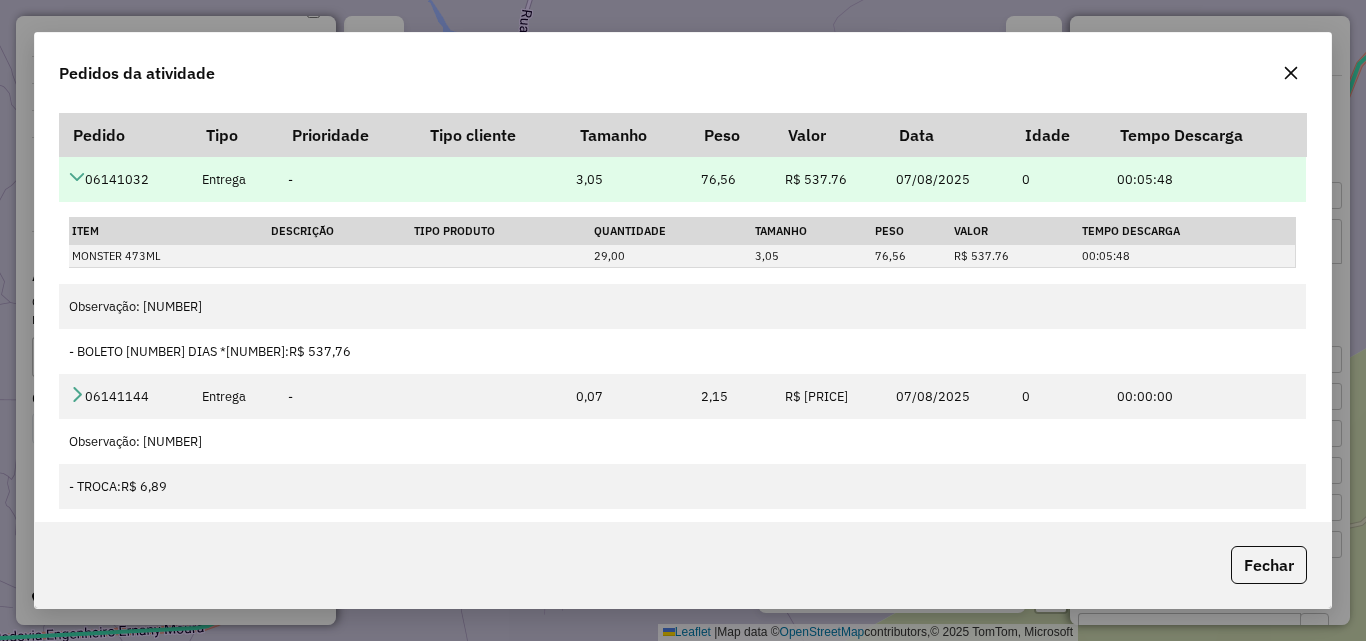 click at bounding box center [77, 177] 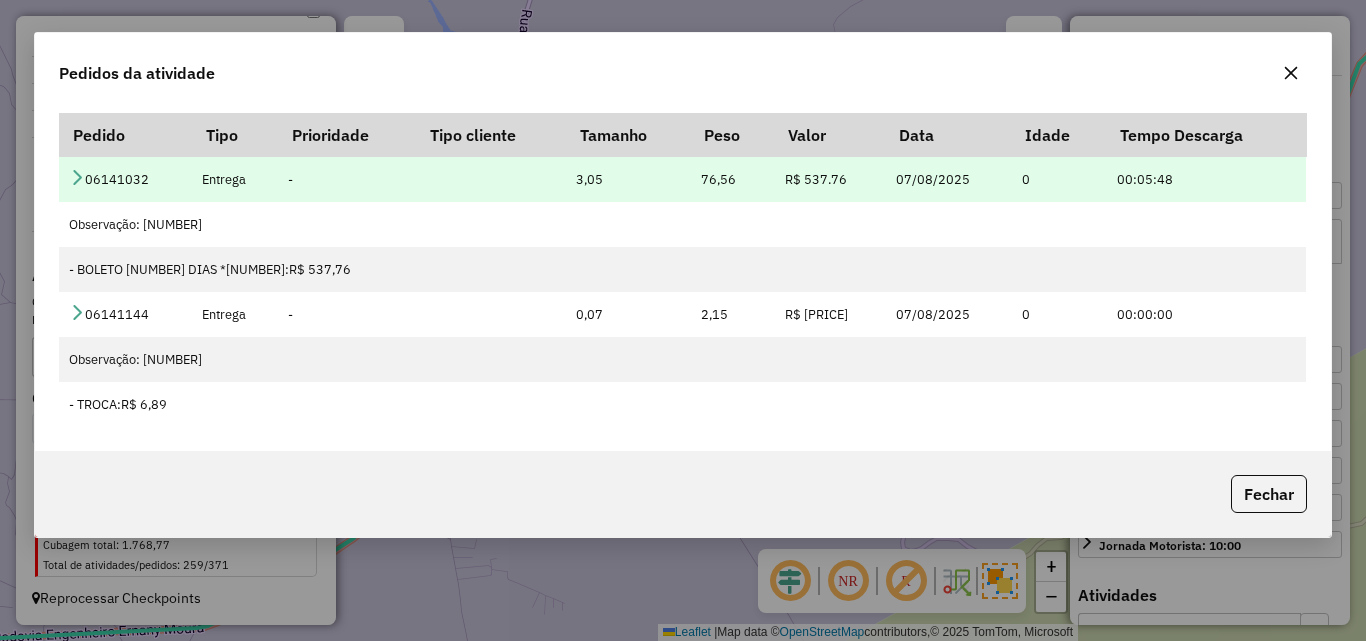 click at bounding box center [77, 177] 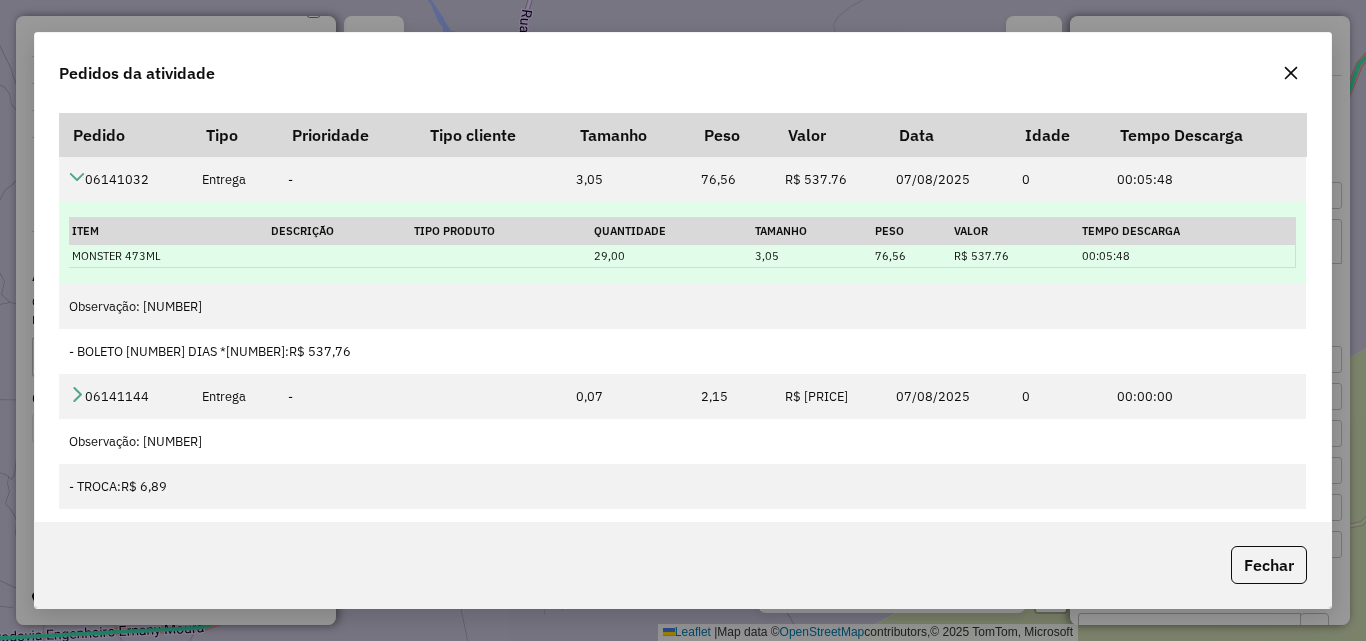 scroll, scrollTop: 11, scrollLeft: 0, axis: vertical 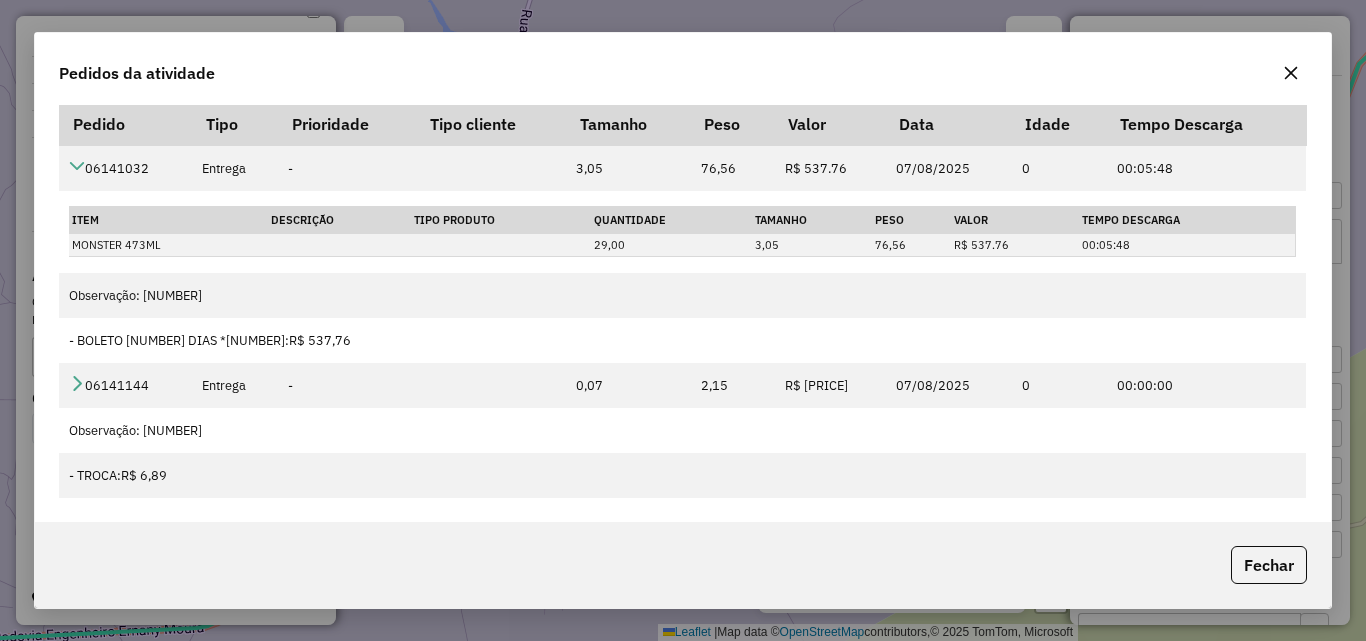 click on "Pedidos da atividade" 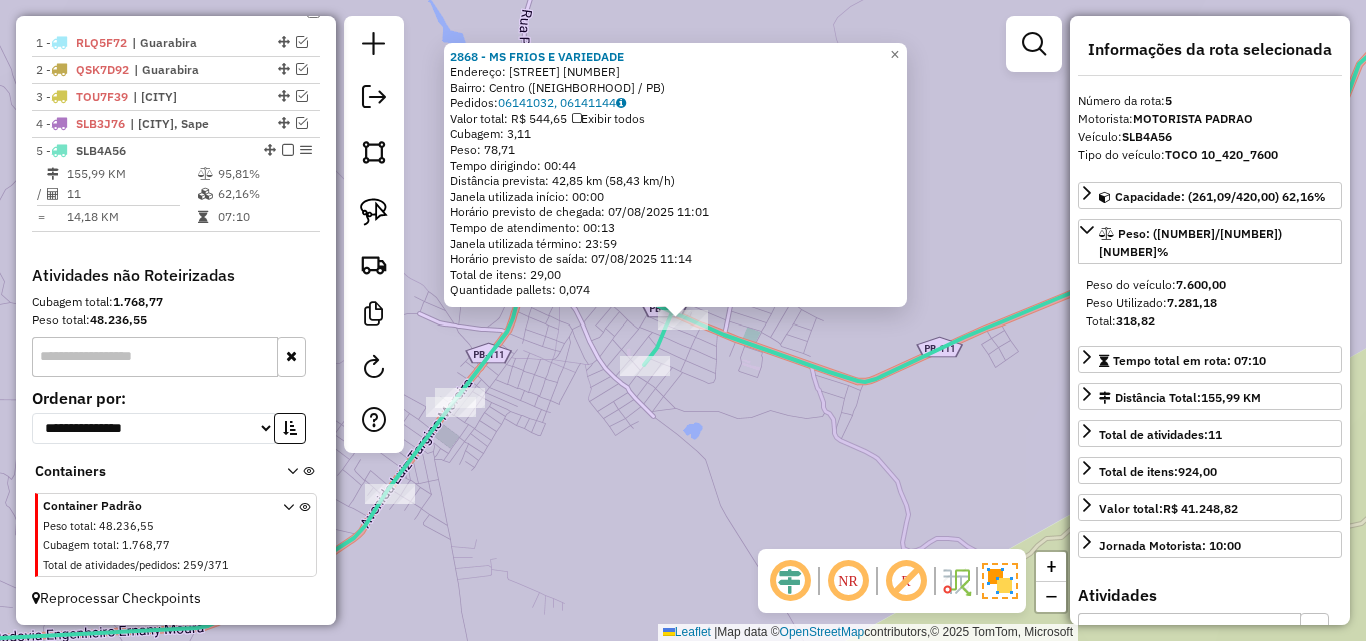 click on "2868 - MS FRIOS E VARIEDADE  Endereço:  [STREET] [NUMBER]   Bairro: [NEIGHBORHOOD] ([CITY] / [STATE])   Pedidos:  06141032, 06141144   Valor total: R$ 544,65   Exibir todos   Cubagem: 3,11  Peso: 78,71  Tempo dirigindo: 00:44   Distância prevista: 42,85 km (58,43 km/h)   Janela utilizada início: 00:00   Horário previsto de chegada: 07/08/2025 11:01   Tempo de atendimento: 00:13   Janela utilizada término: 23:59   Horário previsto de saída: 07/08/2025 11:14   Total de itens: 29,00   Quantidade pallets: 0,074  × Janela de atendimento Grade de atendimento Capacidade Transportadoras Veículos Cliente Pedidos  Rotas Selecione os dias de semana para filtrar as janelas de atendimento  Seg   Ter   Qua   Qui   Sex   Sáb   Dom  Informe o período da janela de atendimento: De: Até:  Filtrar exatamente a janela do cliente  Considerar janela de atendimento padrão  Selecione os dias de semana para filtrar as grades de atendimento  Seg   Ter   Qua   Qui   Sex   Sáb   Dom   Peso mínimo:   Peso máximo:   De:   De:" 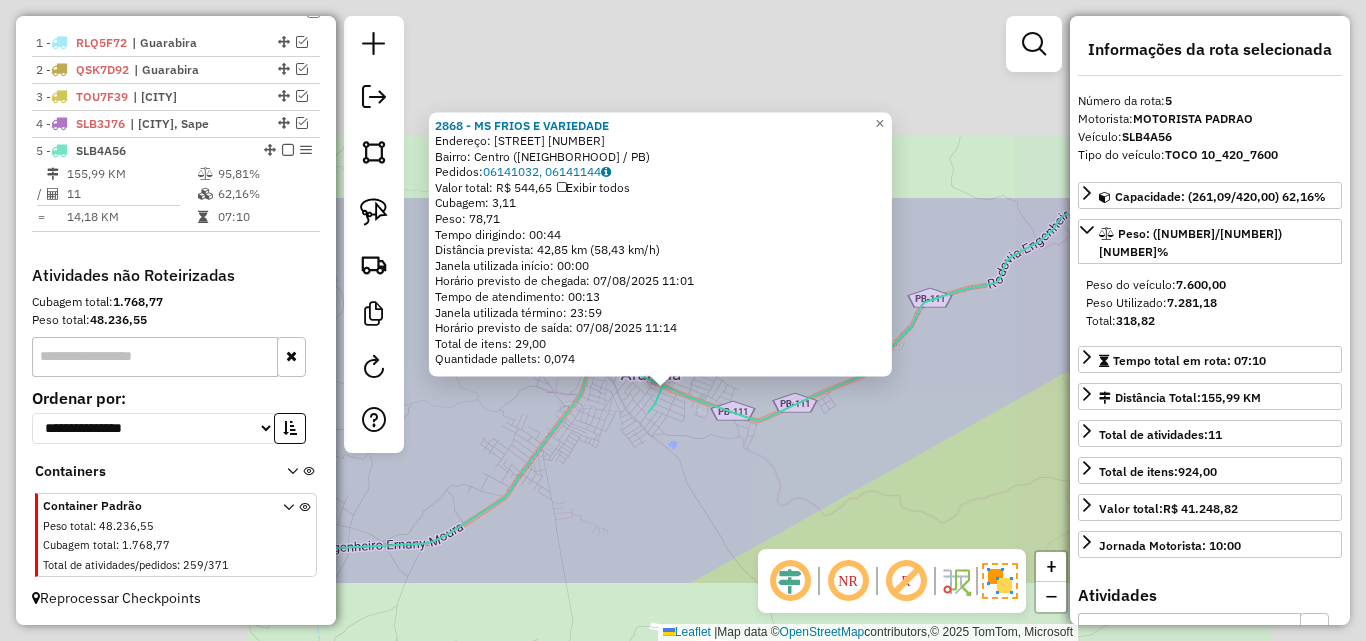 click on "2868 - MS FRIOS E VARIEDADE  Endereço:  [STREET] [NUMBER]   Bairro: [NEIGHBORHOOD] ([CITY] / [STATE])   Pedidos:  06141032, 06141144   Valor total: R$ 544,65   Exibir todos   Cubagem: 3,11  Peso: 78,71  Tempo dirigindo: 00:44   Distância prevista: 42,85 km (58,43 km/h)   Janela utilizada início: 00:00   Horário previsto de chegada: 07/08/2025 11:01   Tempo de atendimento: 00:13   Janela utilizada término: 23:59   Horário previsto de saída: 07/08/2025 11:14   Total de itens: 29,00   Quantidade pallets: 0,074  × Janela de atendimento Grade de atendimento Capacidade Transportadoras Veículos Cliente Pedidos  Rotas Selecione os dias de semana para filtrar as janelas de atendimento  Seg   Ter   Qua   Qui   Sex   Sáb   Dom  Informe o período da janela de atendimento: De: Até:  Filtrar exatamente a janela do cliente  Considerar janela de atendimento padrão  Selecione os dias de semana para filtrar as grades de atendimento  Seg   Ter   Qua   Qui   Sex   Sáb   Dom   Peso mínimo:   Peso máximo:   De:   De:" 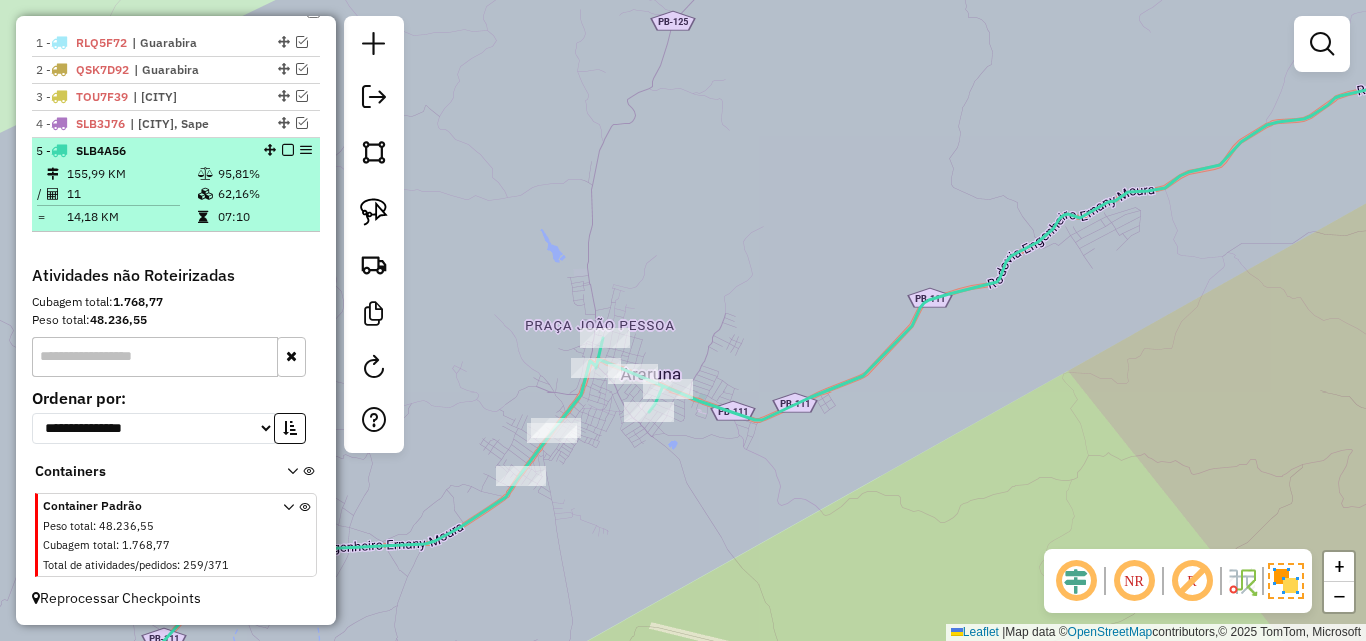 click on "5 -       SLB4A56" at bounding box center (176, 151) 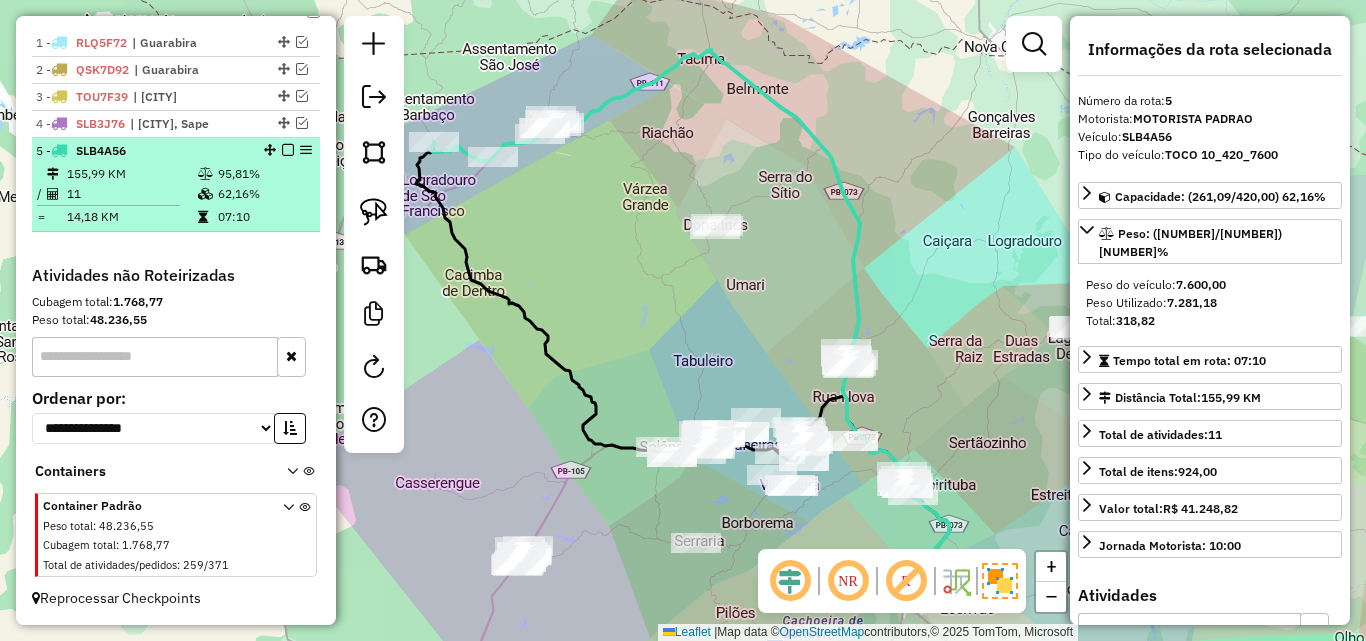 click at bounding box center (288, 150) 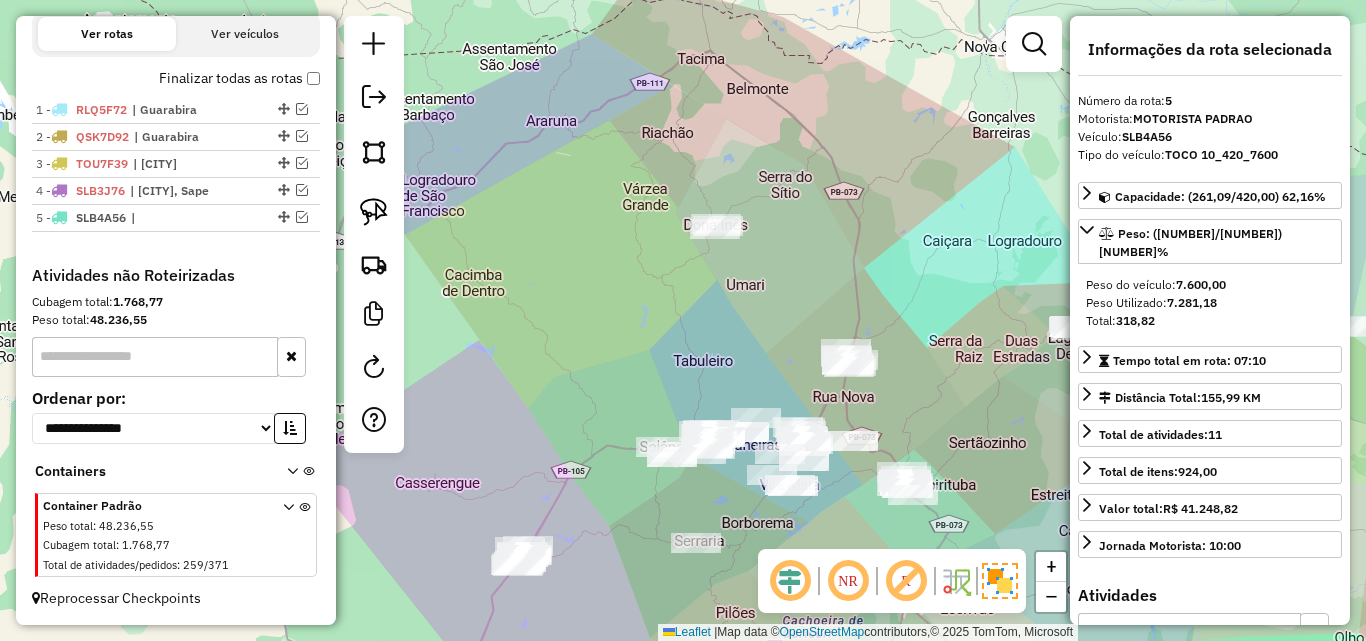 scroll, scrollTop: 669, scrollLeft: 0, axis: vertical 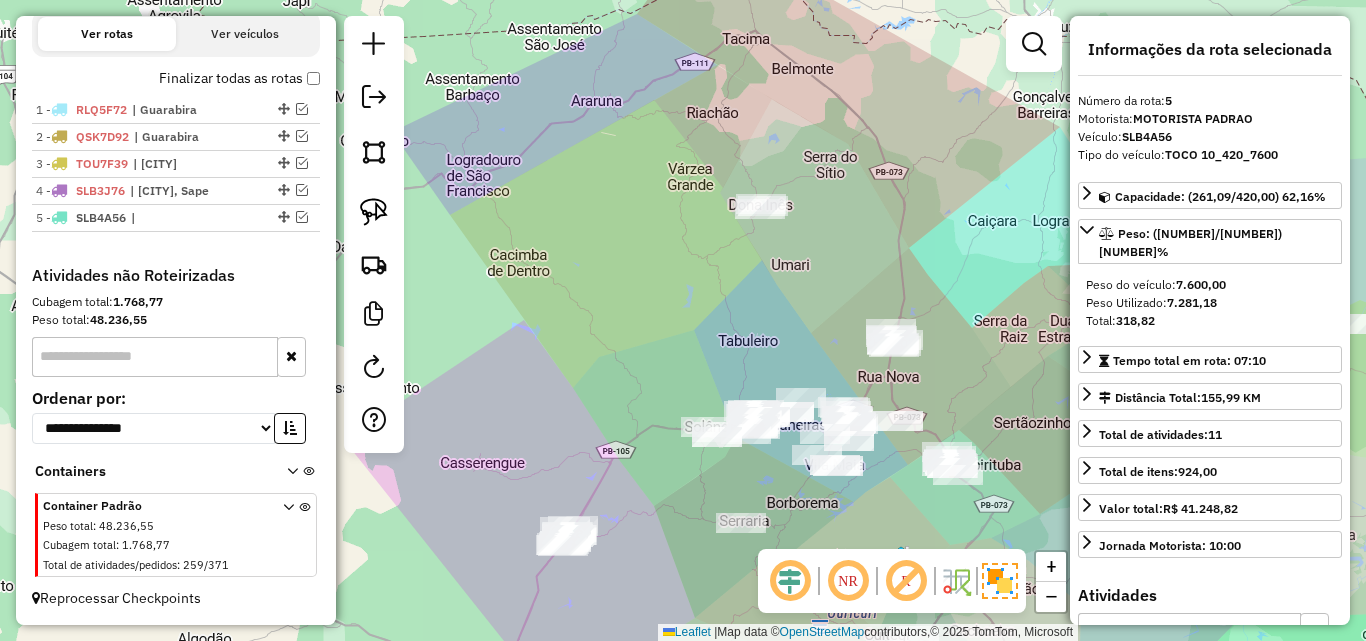 drag, startPoint x: 680, startPoint y: 226, endPoint x: 723, endPoint y: 208, distance: 46.615448 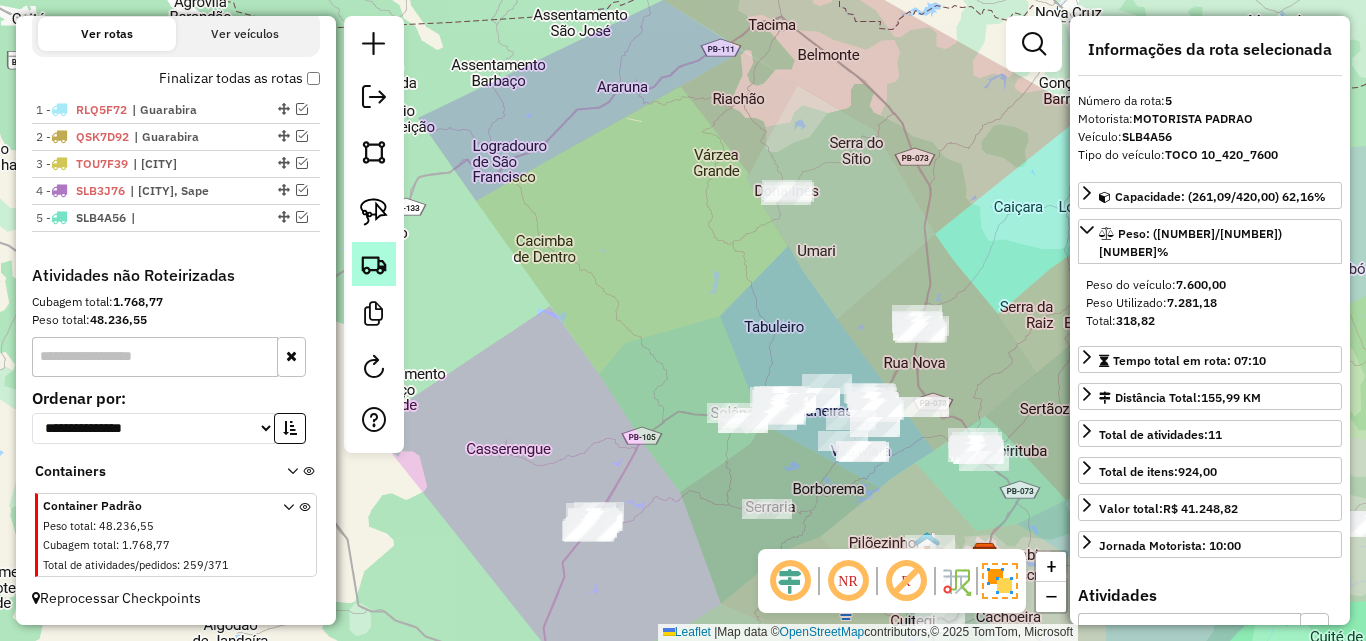 click 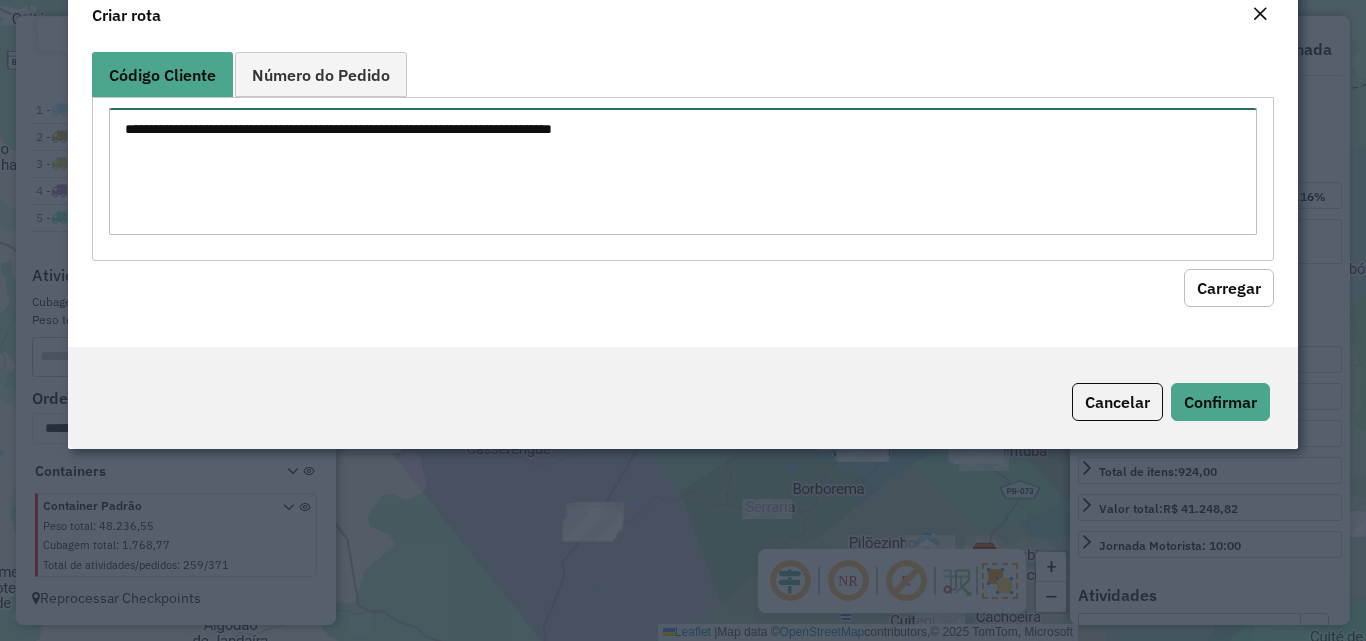 click at bounding box center [682, 171] 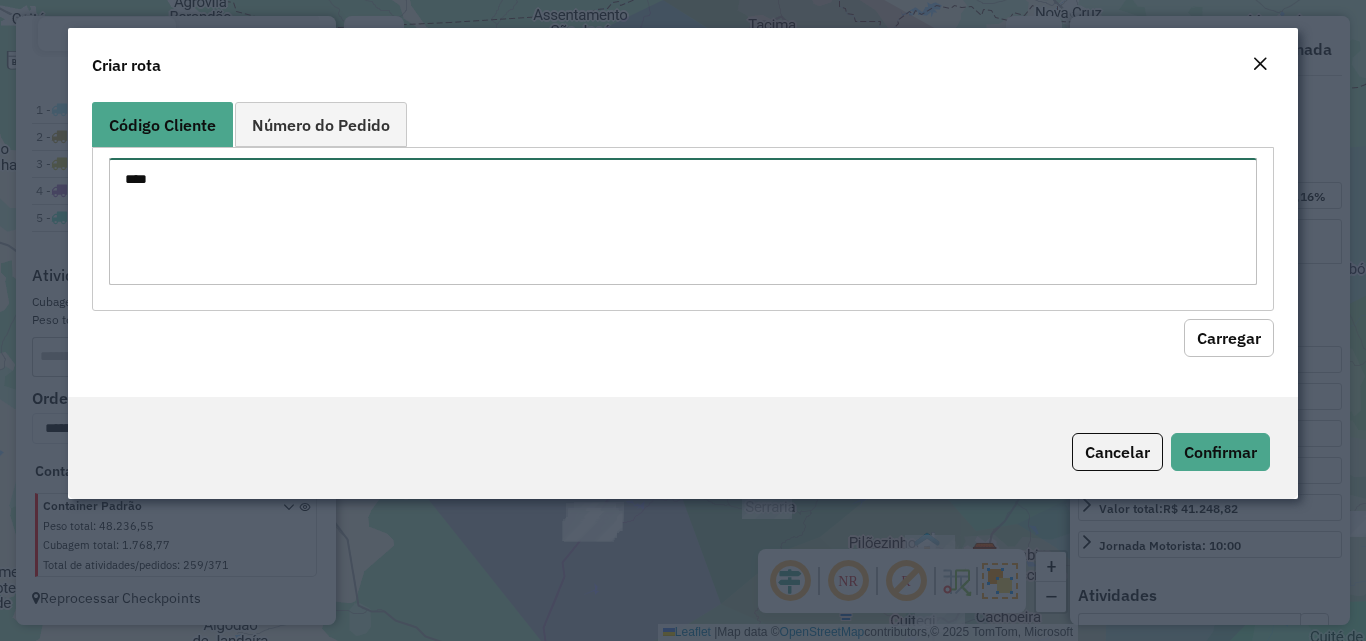 type on "****" 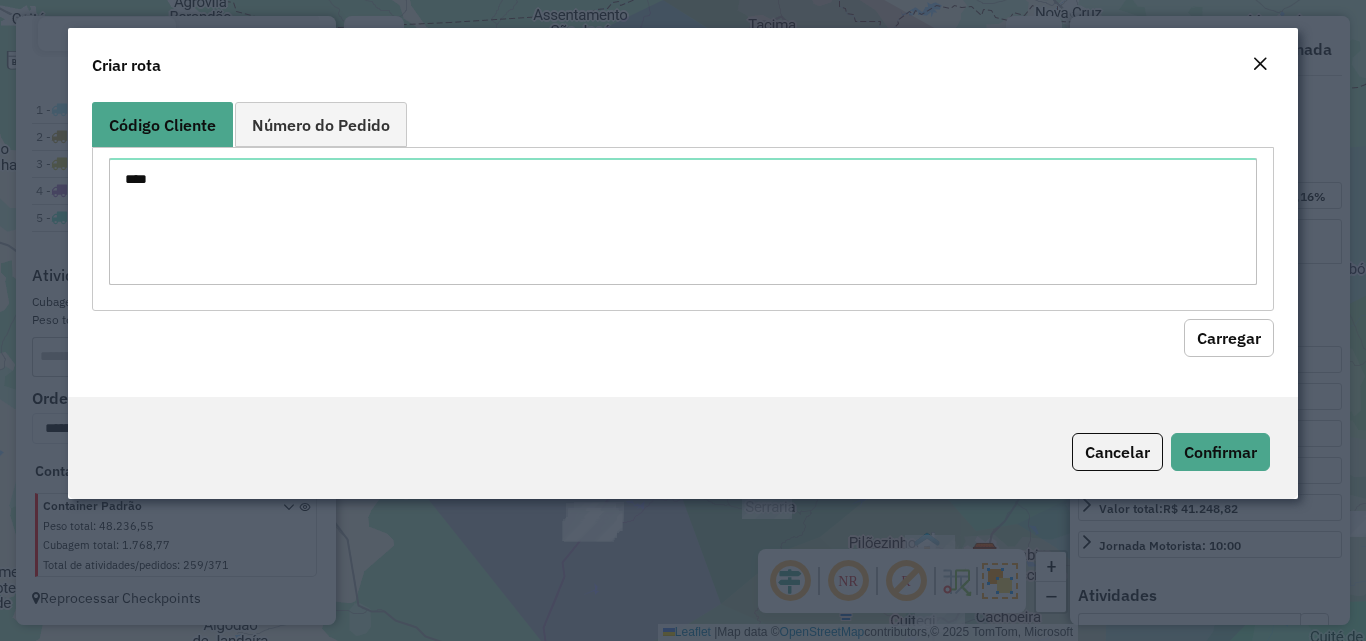 type 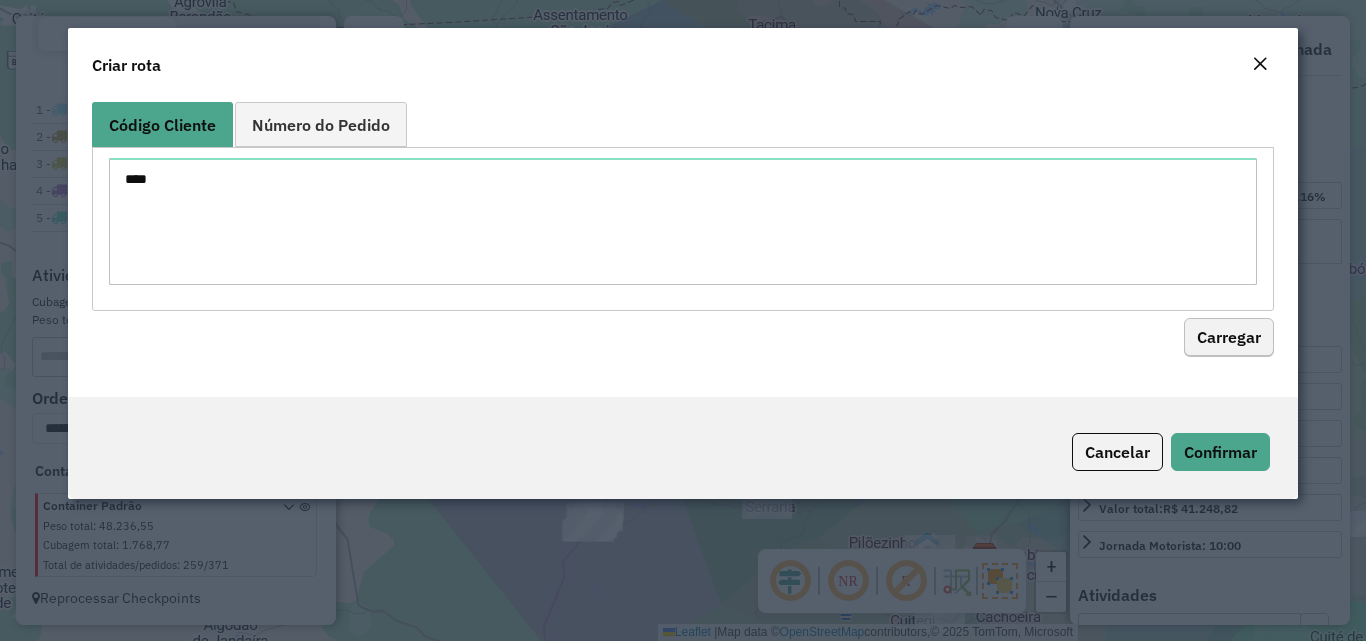 click on "Código Cliente Número do Pedido **** Carregar" 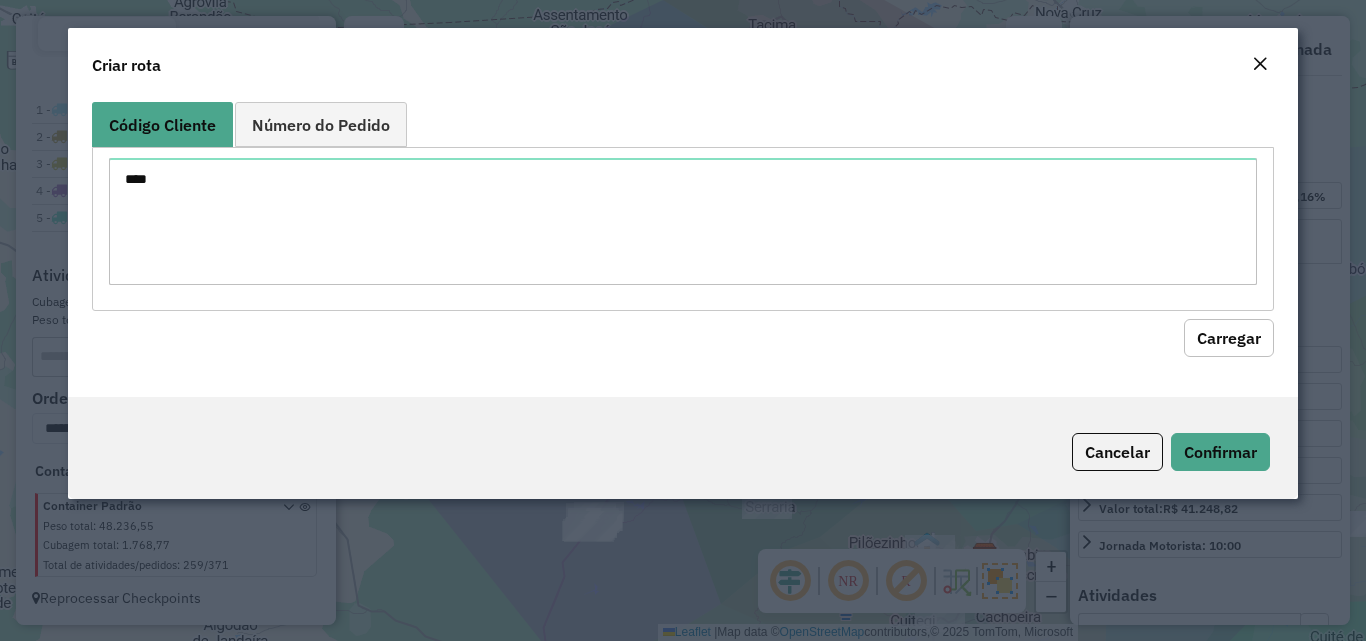 click on "Carregar" 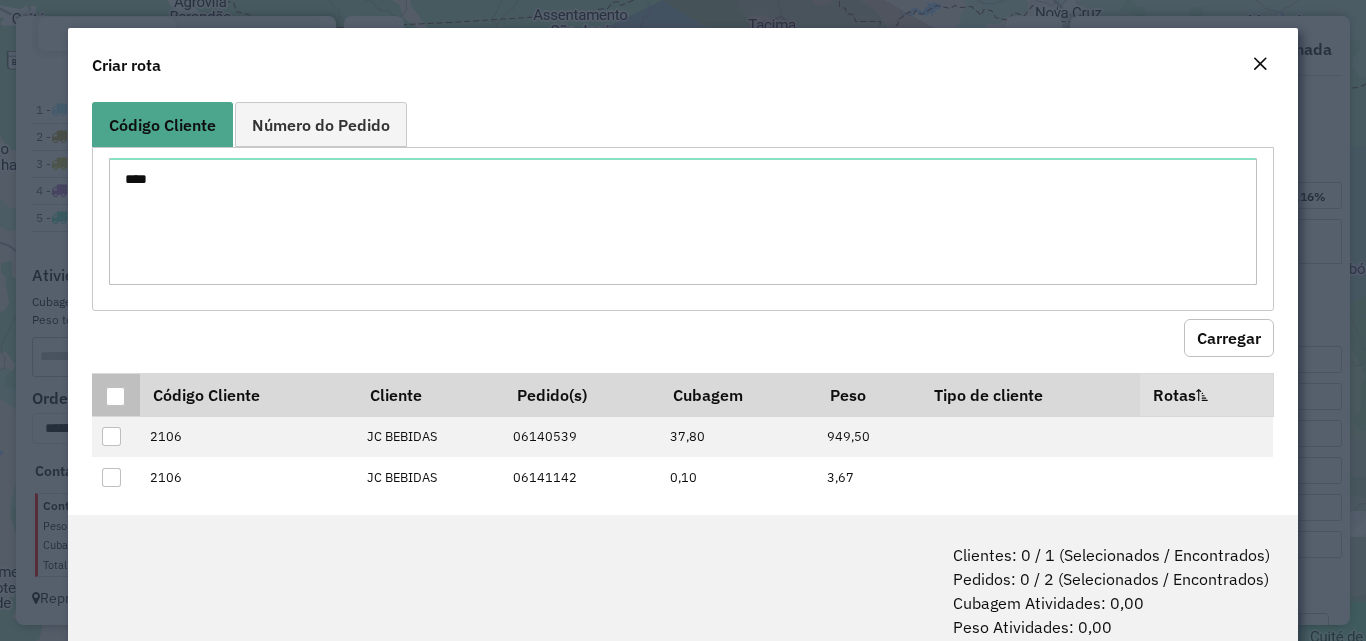 click at bounding box center (115, 396) 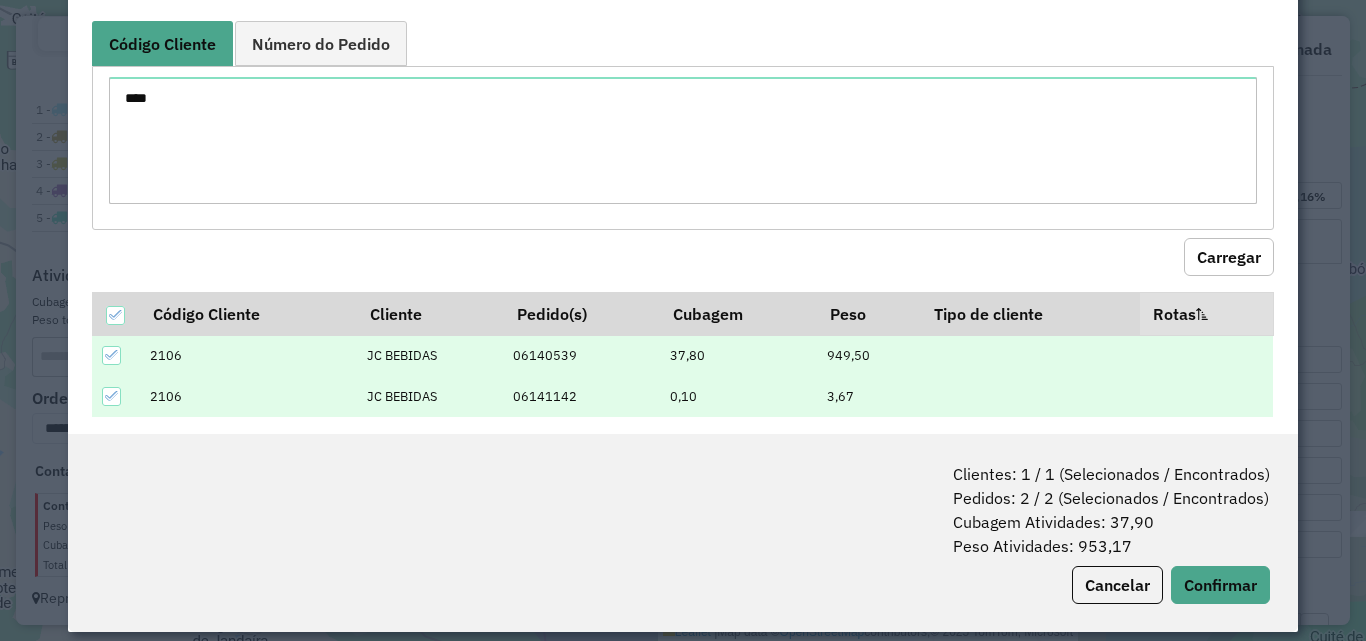 scroll, scrollTop: 100, scrollLeft: 0, axis: vertical 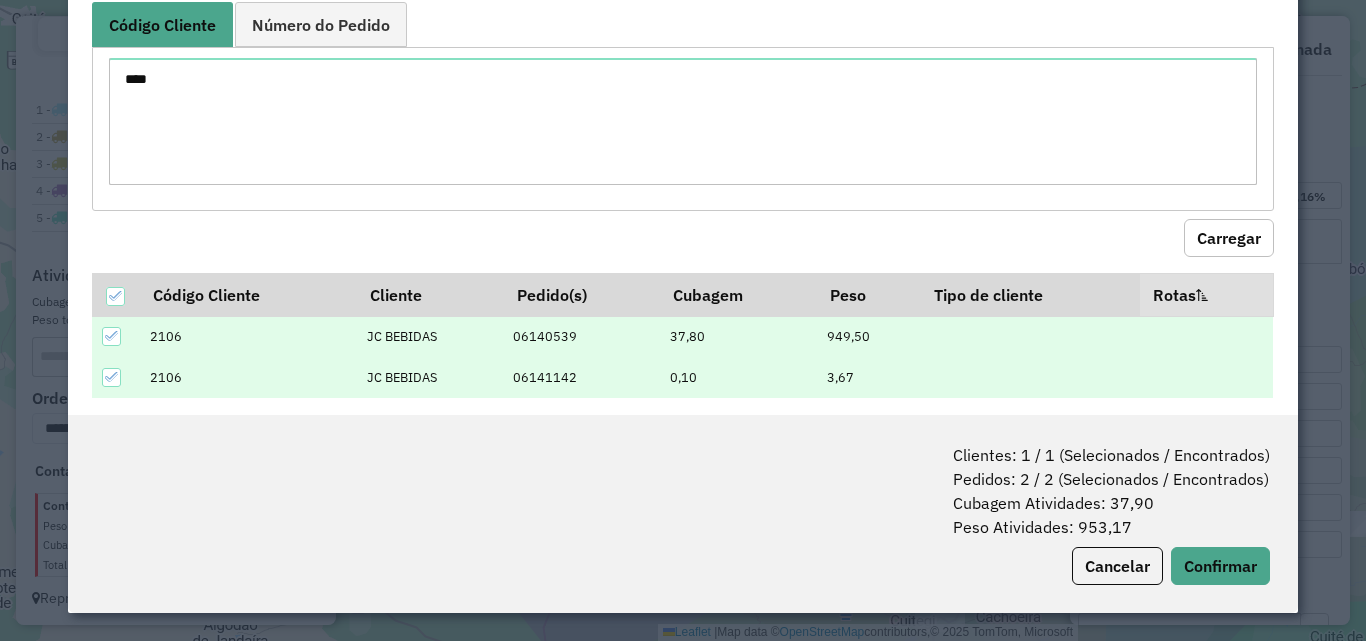 click on "Clientes: 1 / 1 (Selecionados / Encontrados)   Pedidos: 2 / 2 (Selecionados / Encontrados)   Cubagem Atividades: 37,90   Peso Atividades: 953,17   Cancelar   Confirmar" 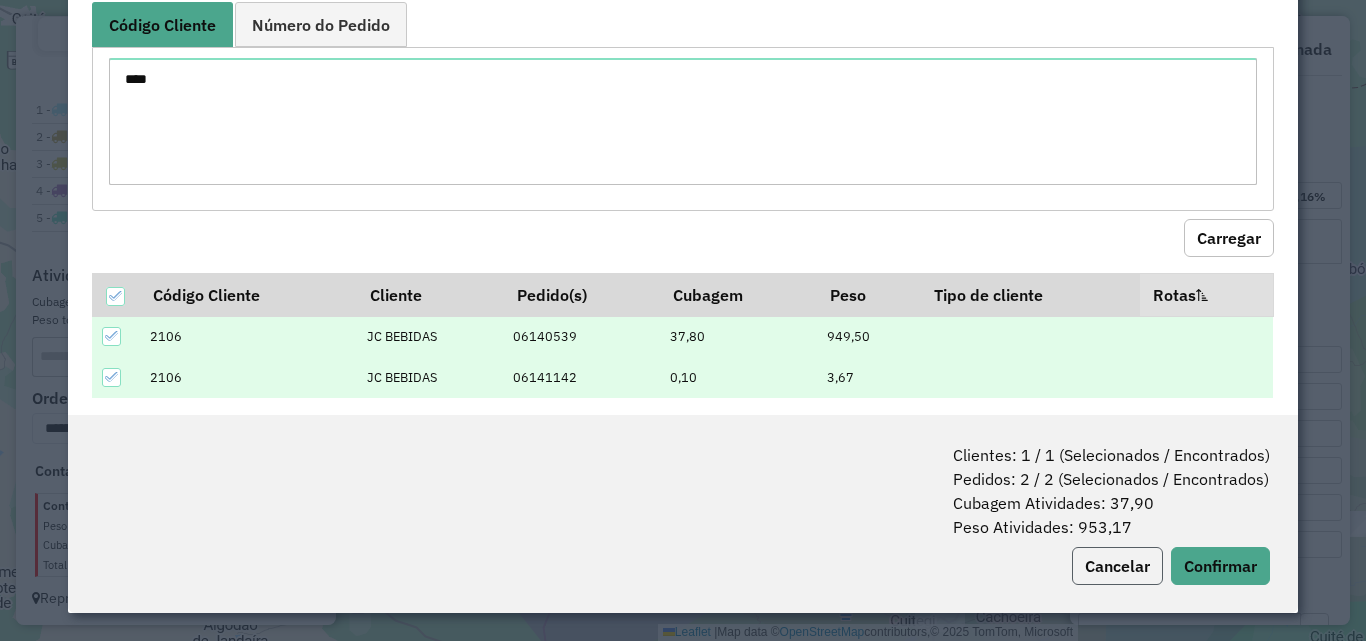 click on "Cancelar" 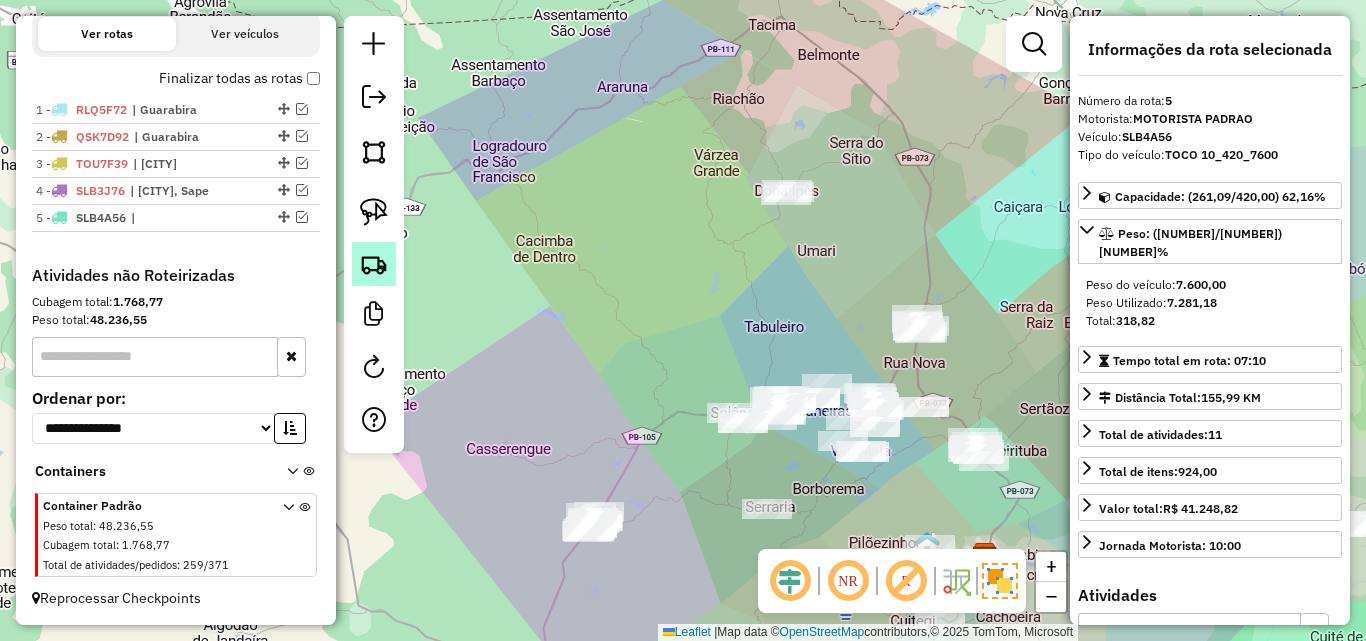 click 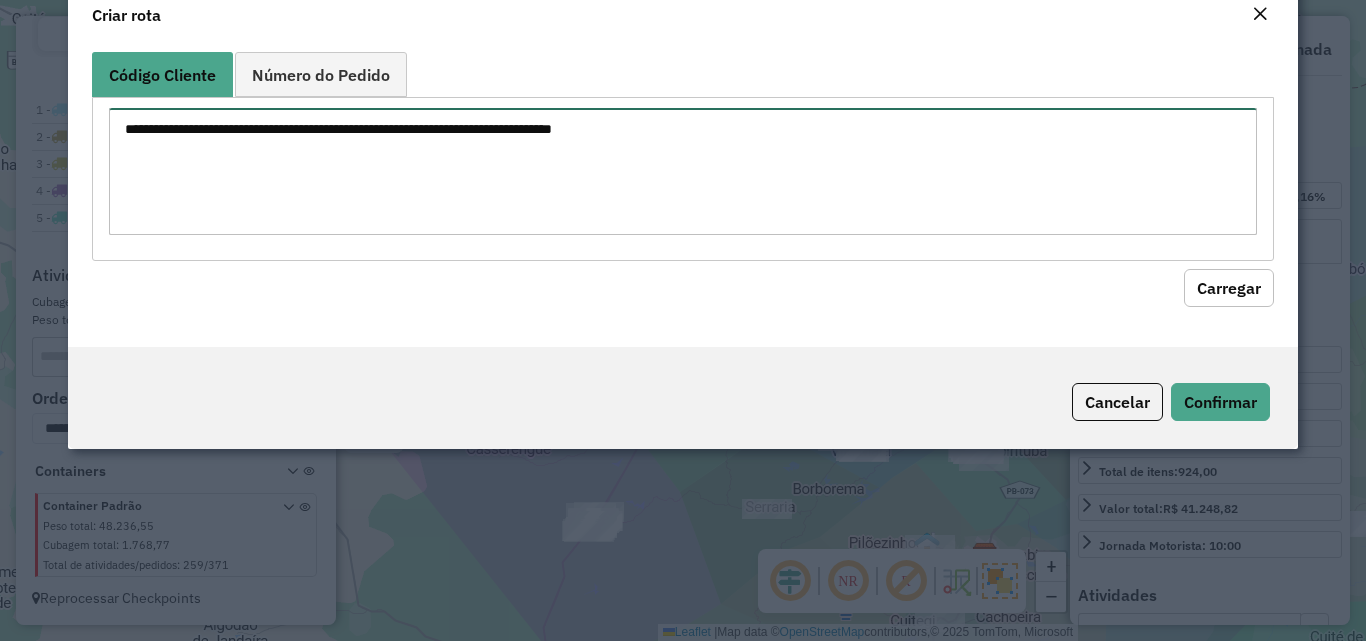 click at bounding box center (682, 171) 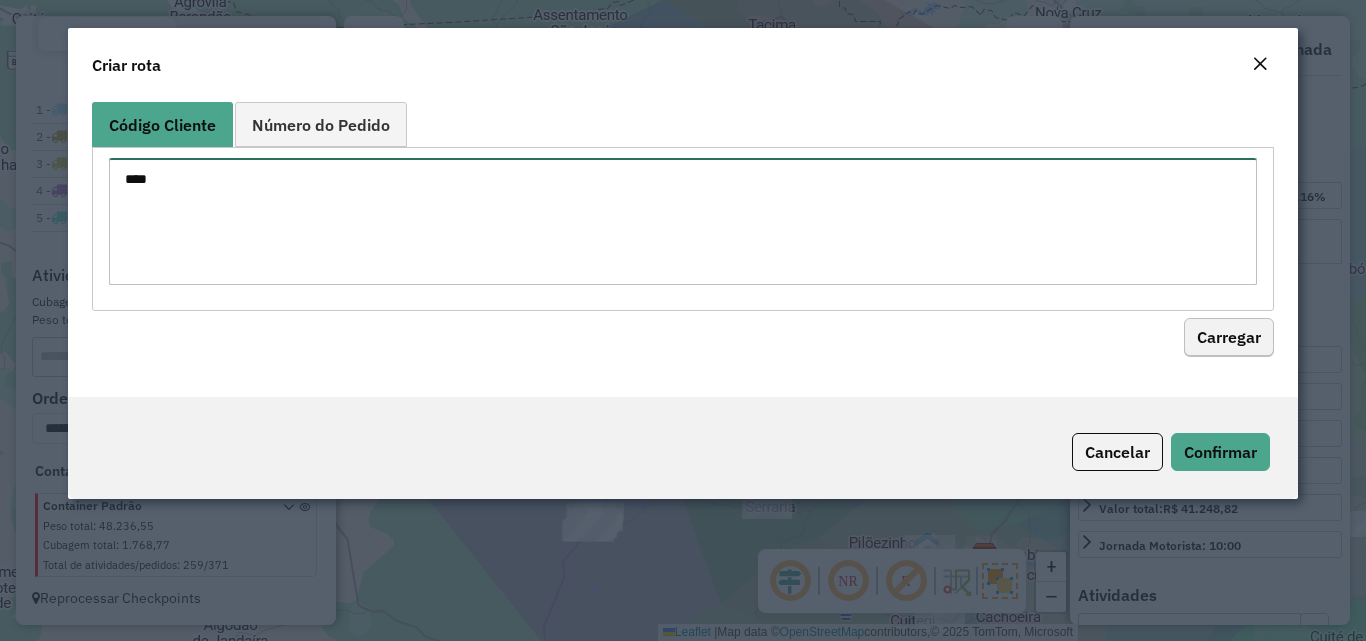 type on "****" 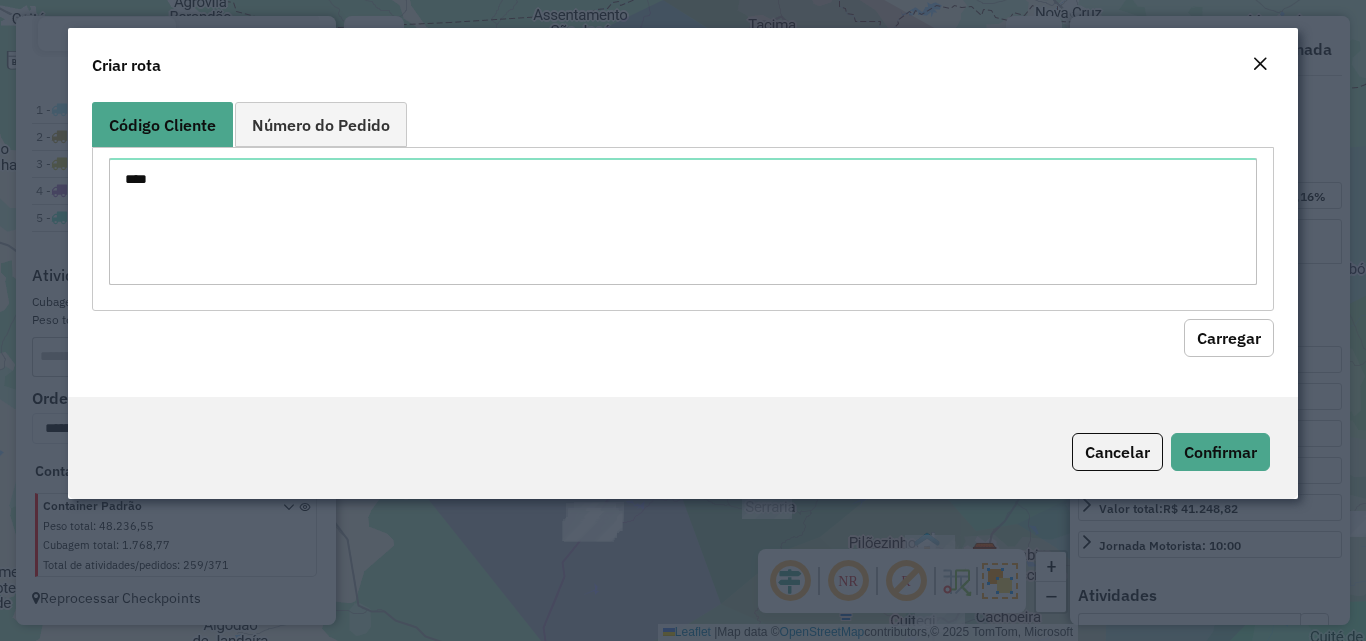 click on "Carregar" 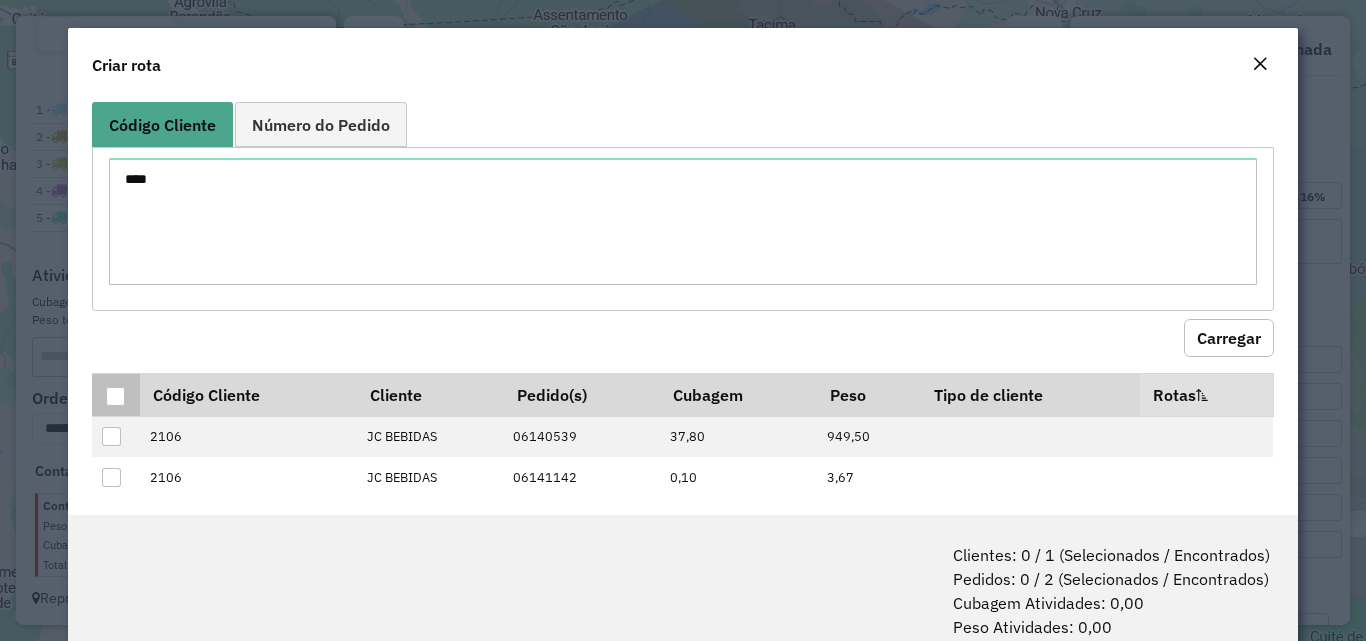 click at bounding box center (115, 396) 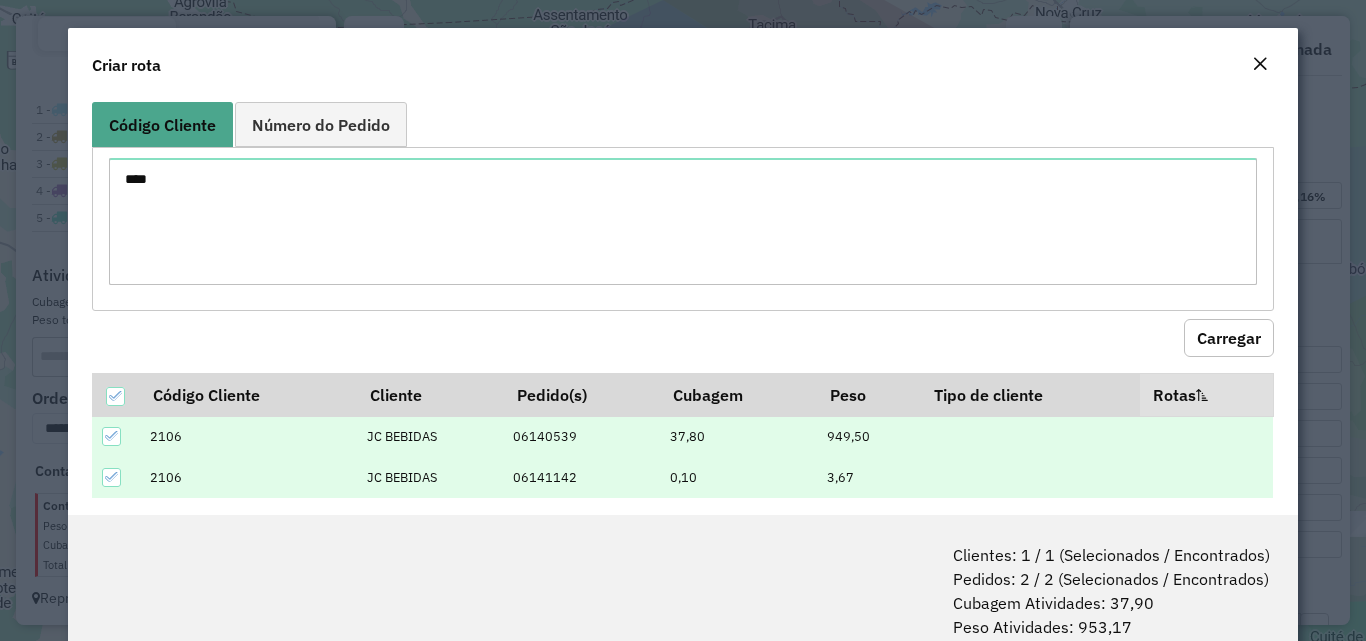 scroll, scrollTop: 22, scrollLeft: 0, axis: vertical 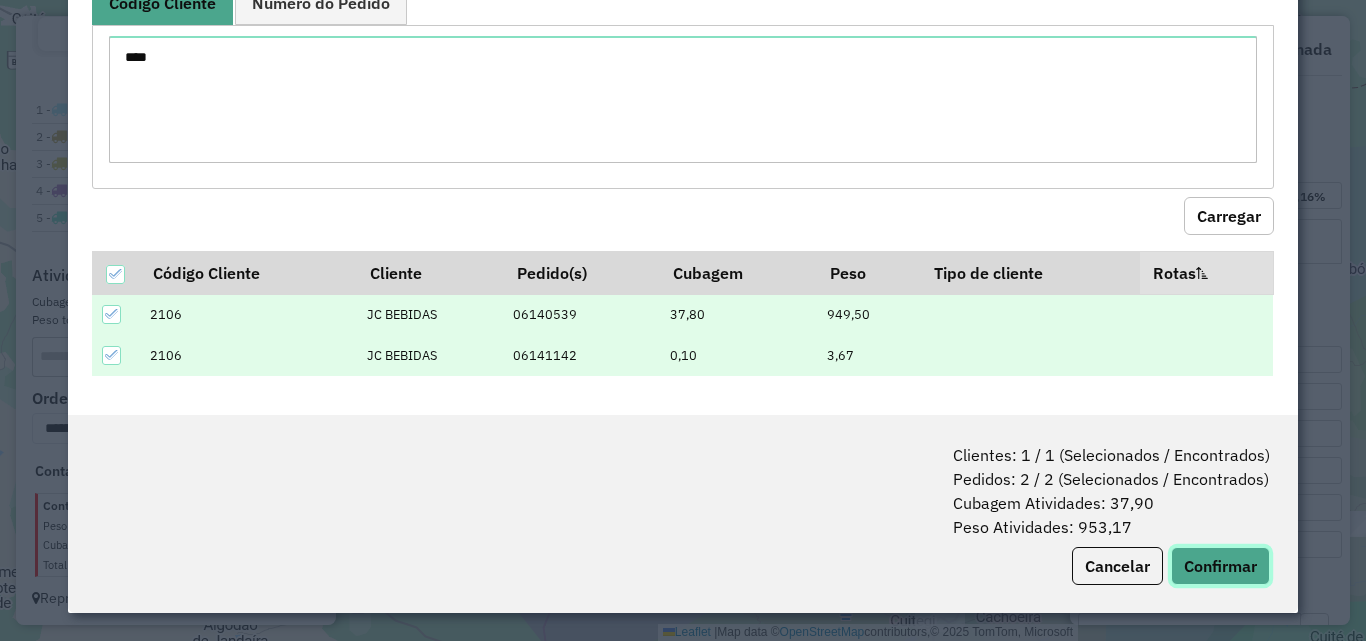 click on "Confirmar" 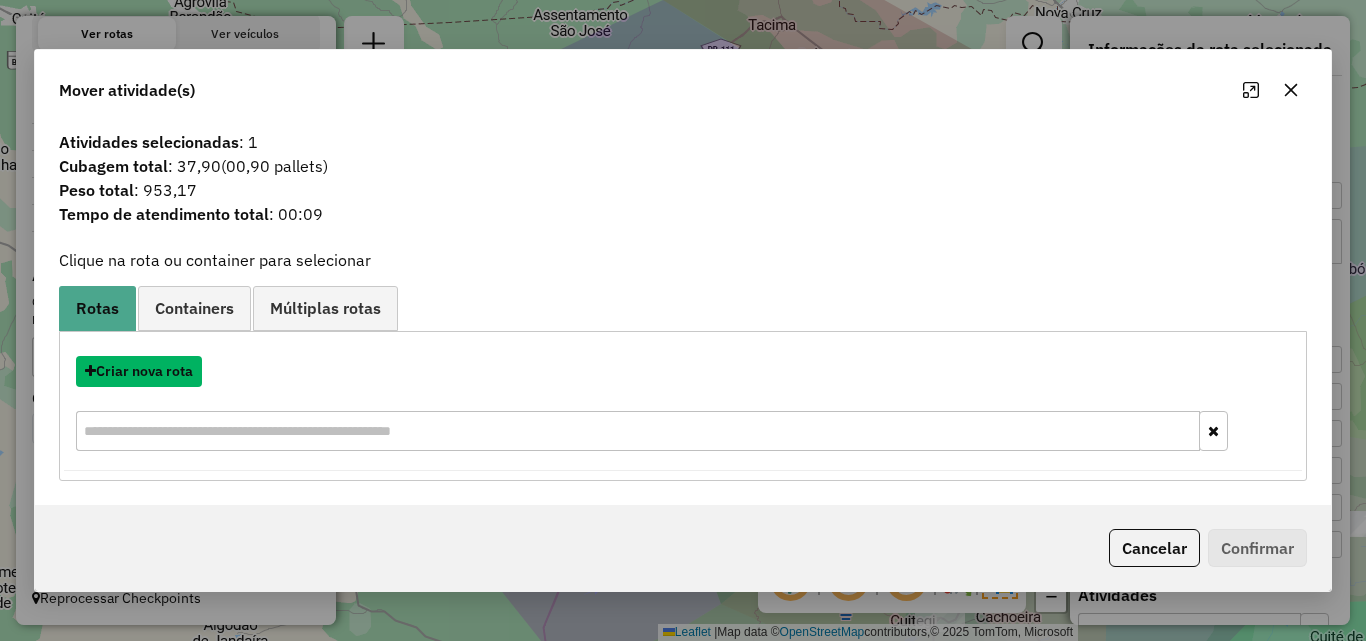 click on "Criar nova rota" at bounding box center [139, 371] 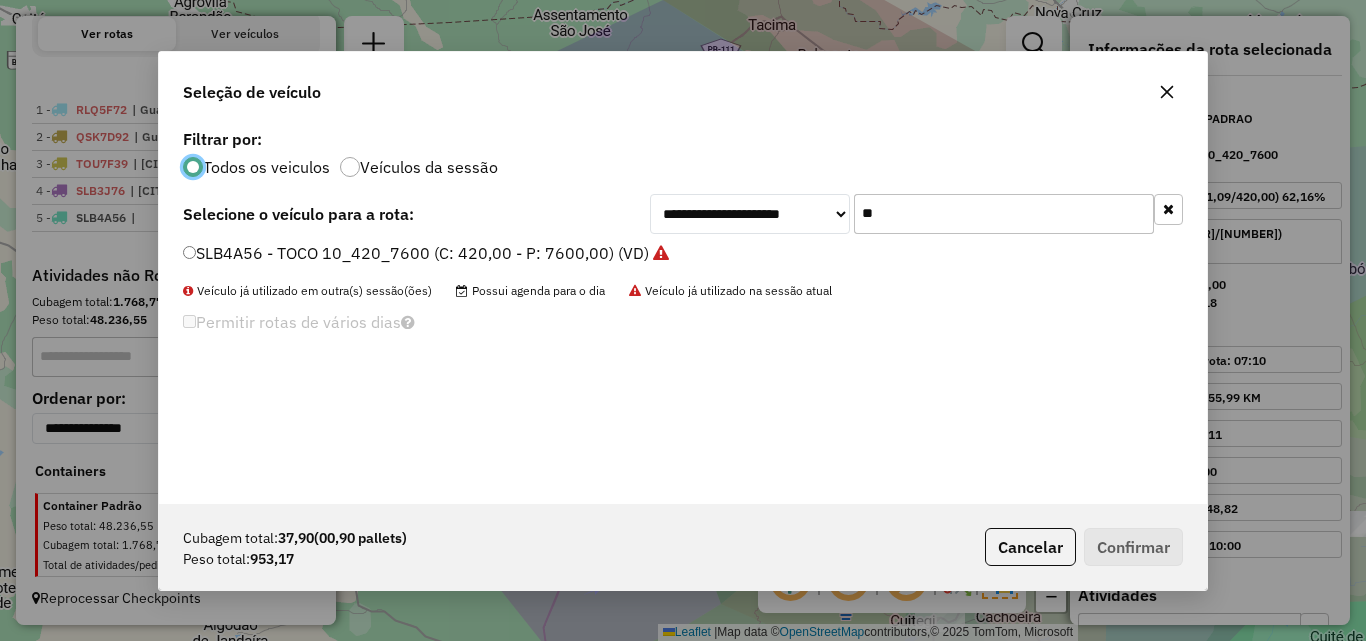 scroll, scrollTop: 11, scrollLeft: 6, axis: both 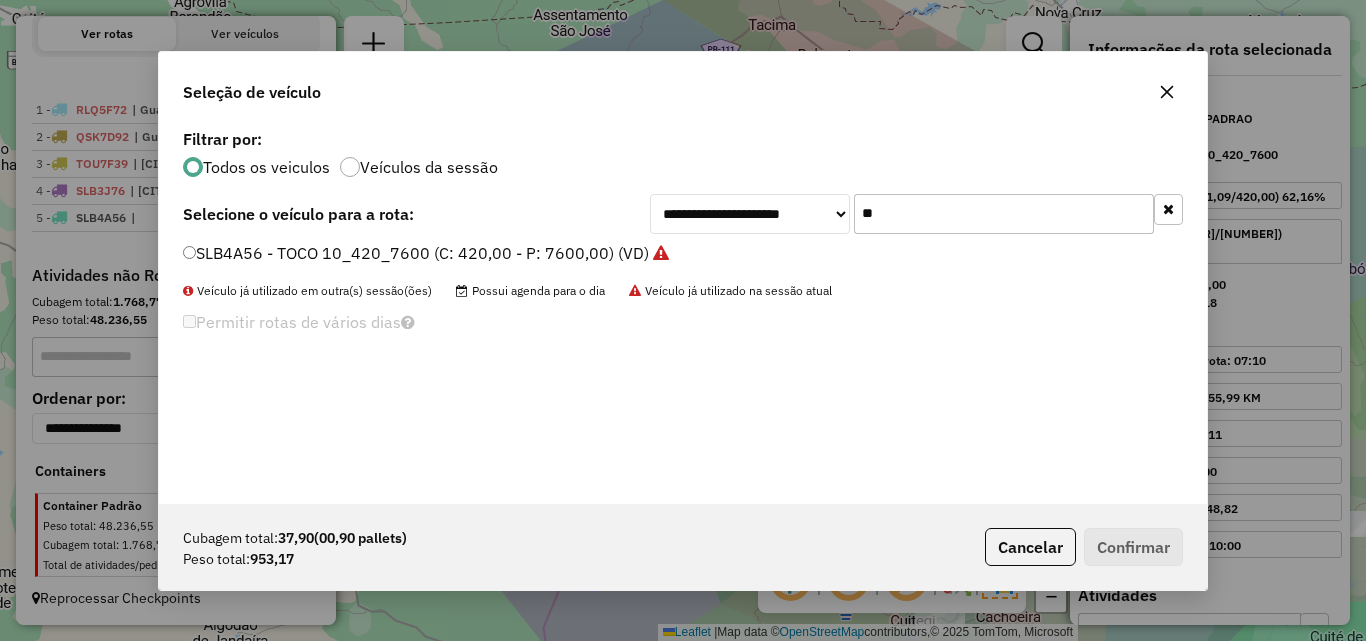 click on "**" 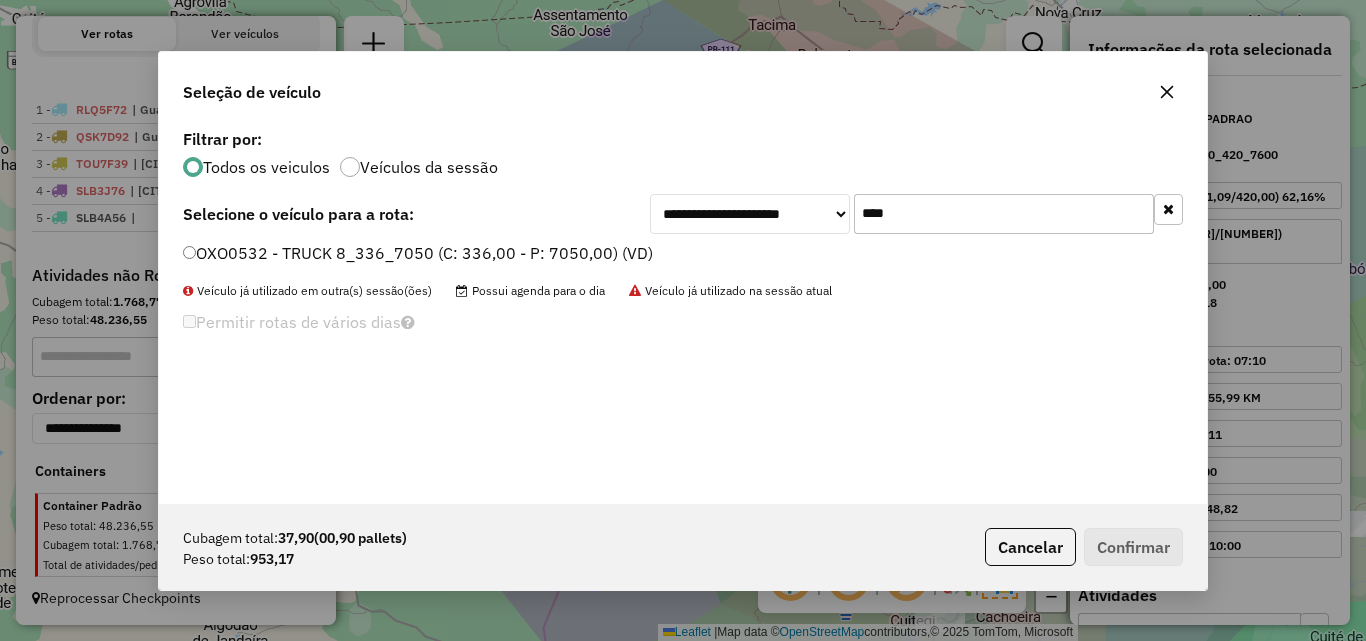 type on "****" 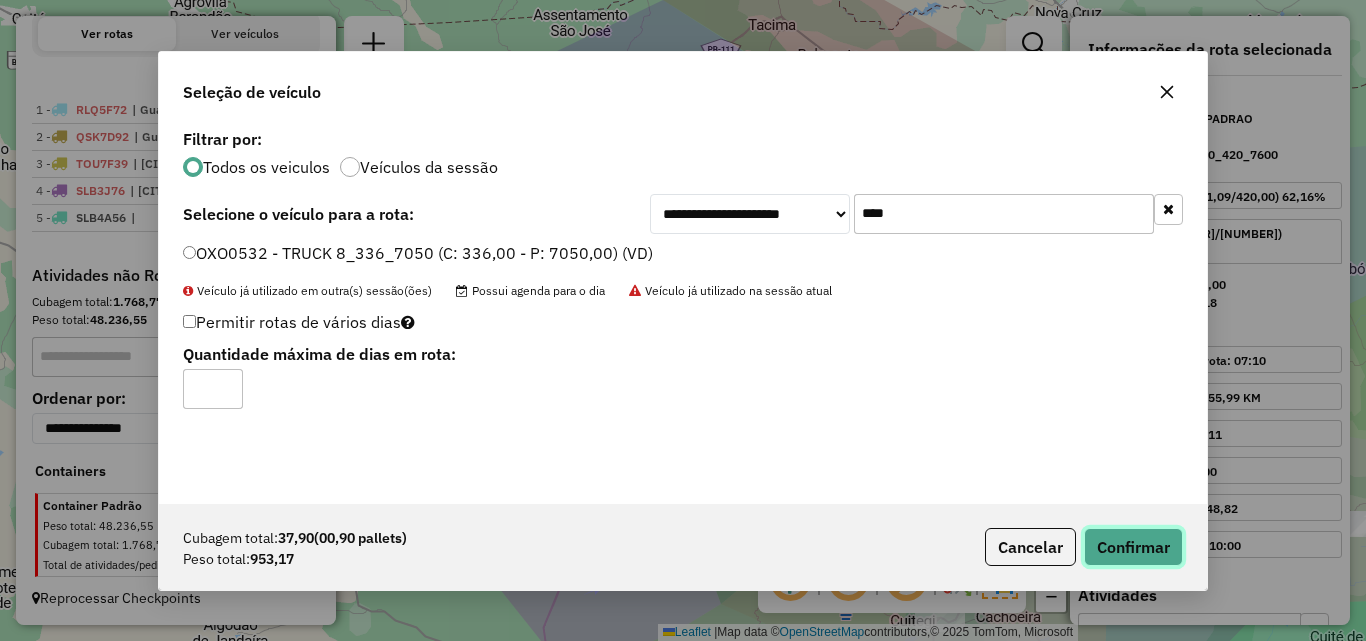 click on "Confirmar" 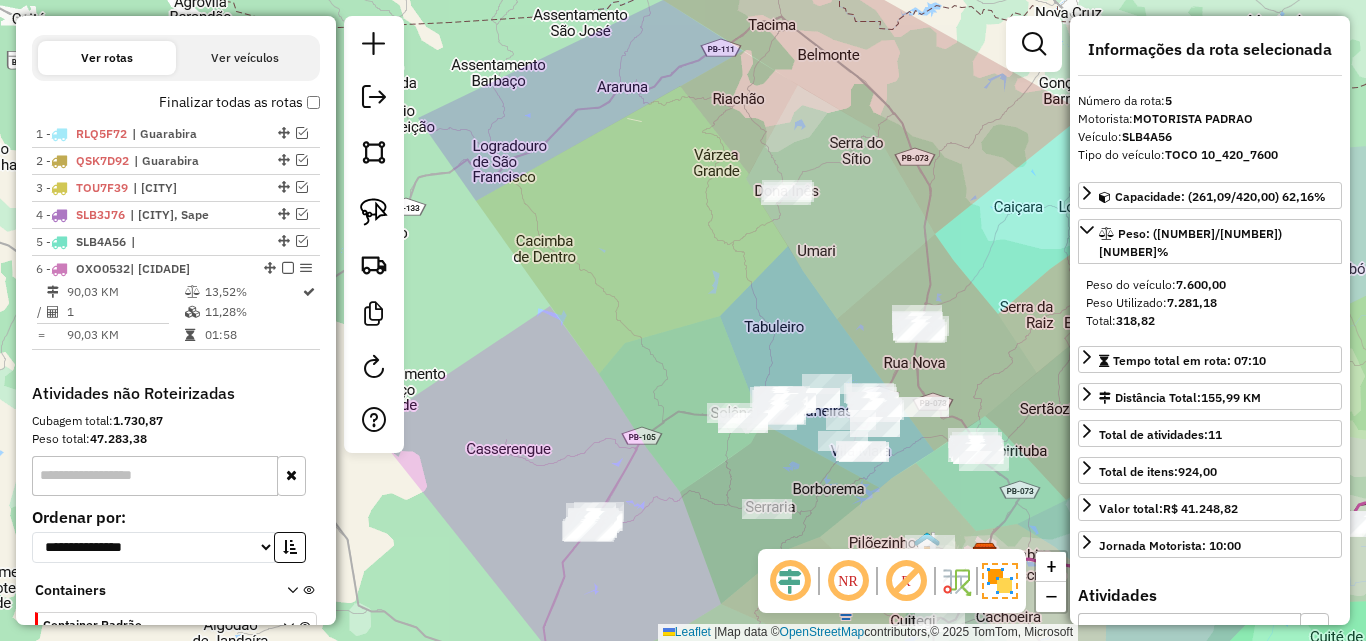 scroll, scrollTop: 788, scrollLeft: 0, axis: vertical 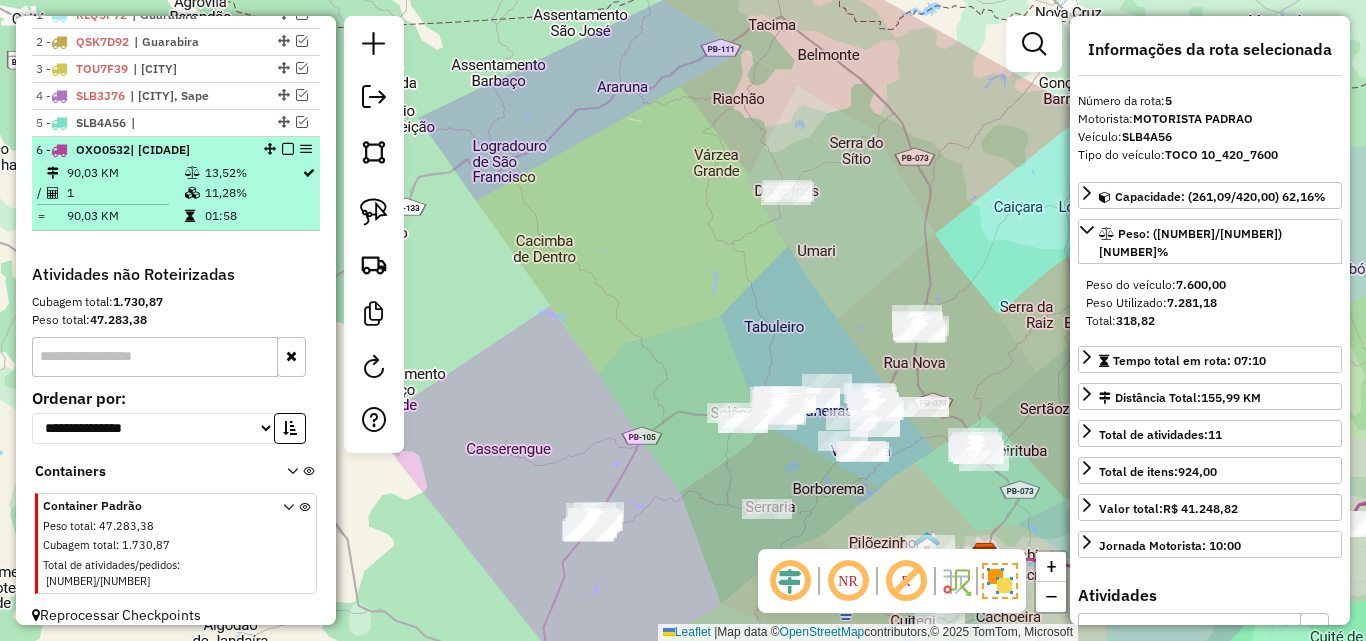 click on "90,03 KM   13,52%  /  1   11,28%     =  90,03 KM   01:58" at bounding box center [176, 194] 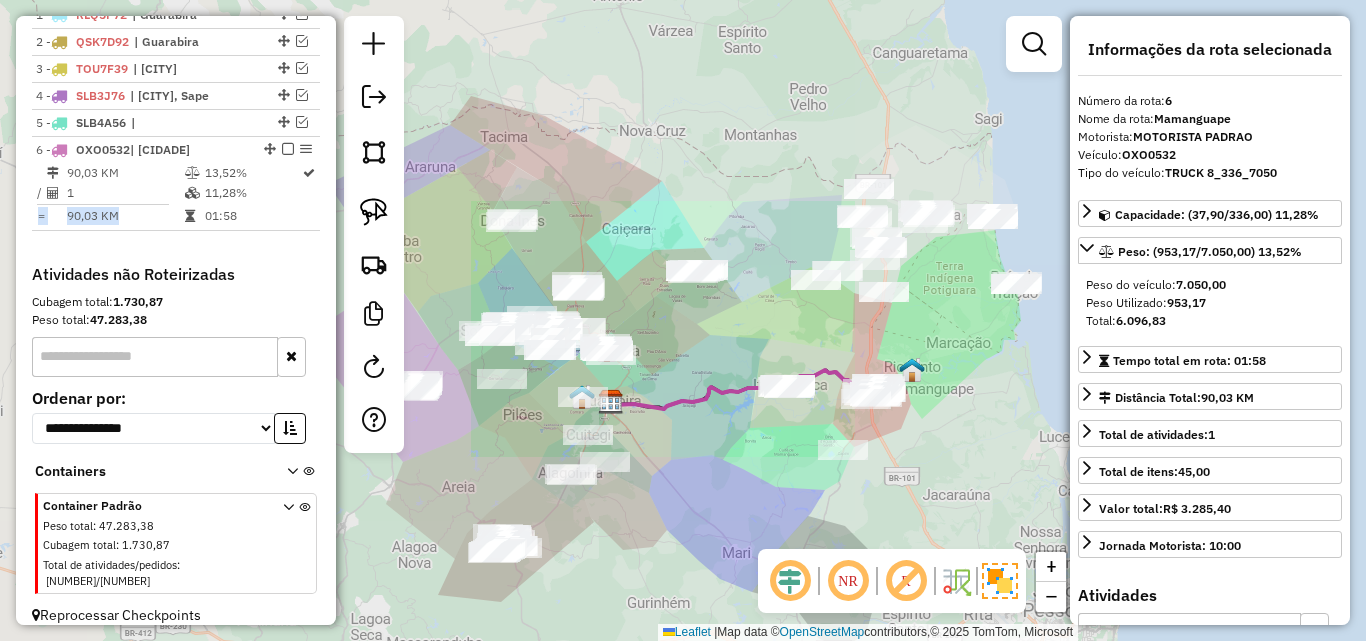 drag, startPoint x: 915, startPoint y: 437, endPoint x: 841, endPoint y: 441, distance: 74.10803 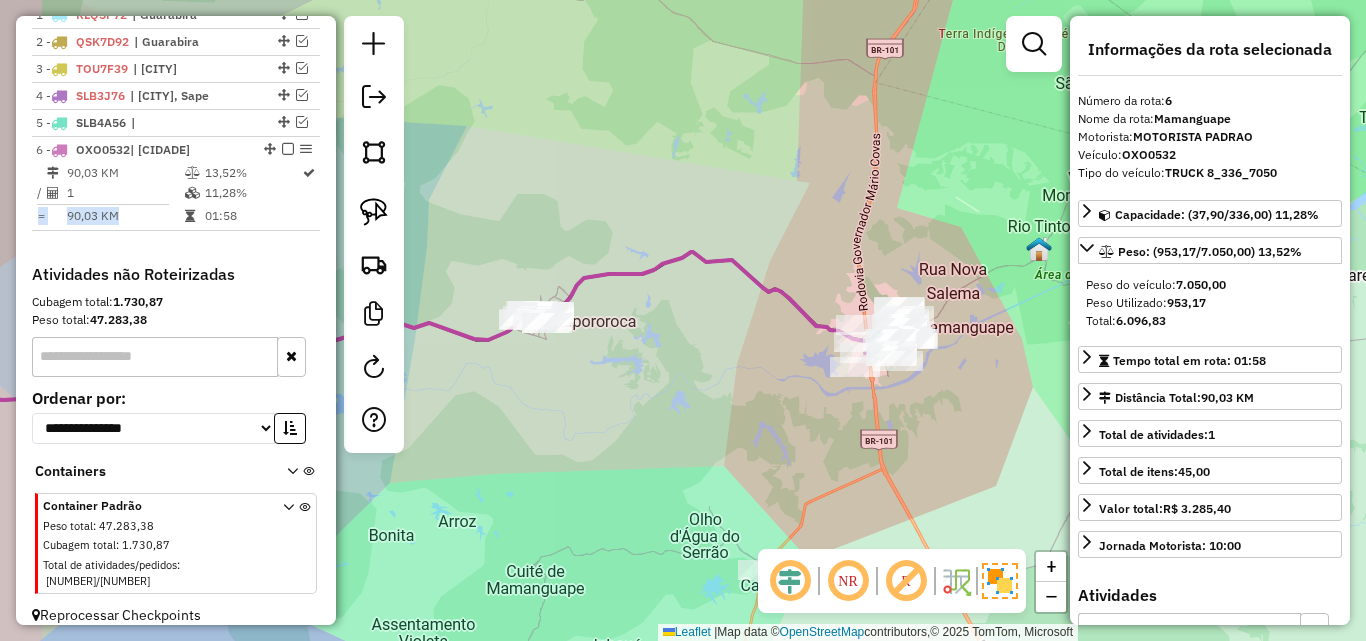 drag, startPoint x: 760, startPoint y: 403, endPoint x: 1023, endPoint y: 403, distance: 263 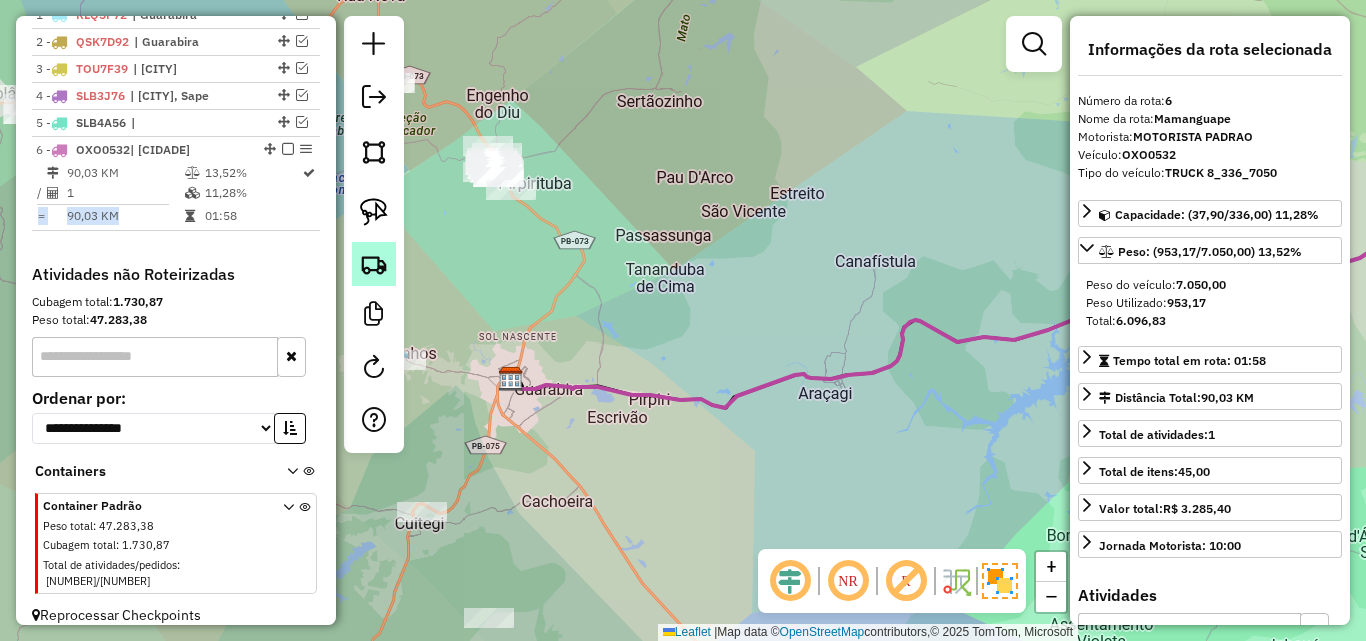 click 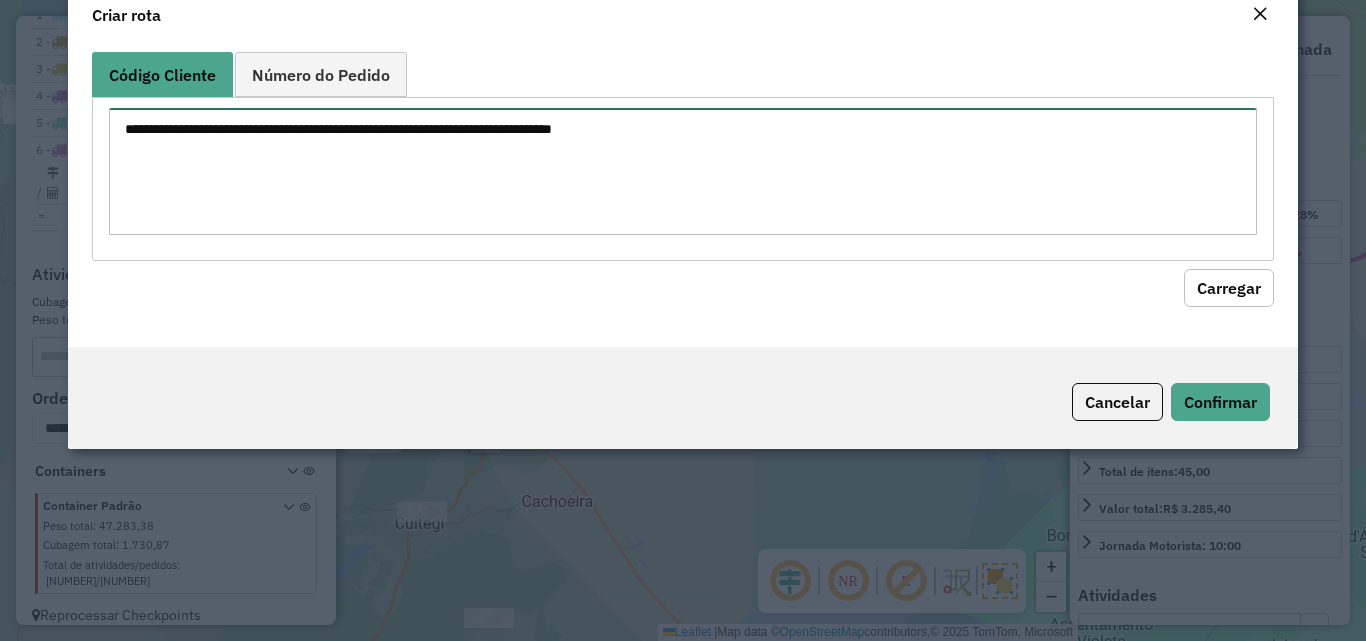 click at bounding box center [682, 171] 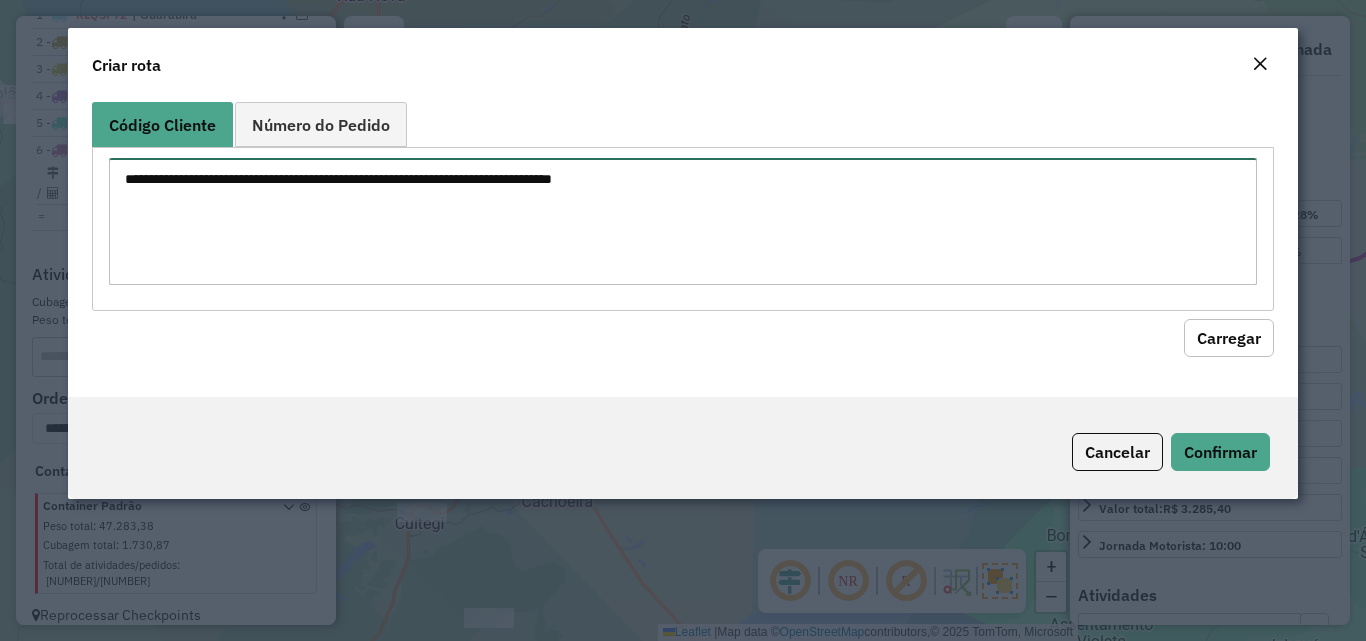 paste on "***
***
***
***
****
****
****
****
****
****
****
****
****
****
****
****
****
****
****
****
****
****
****" 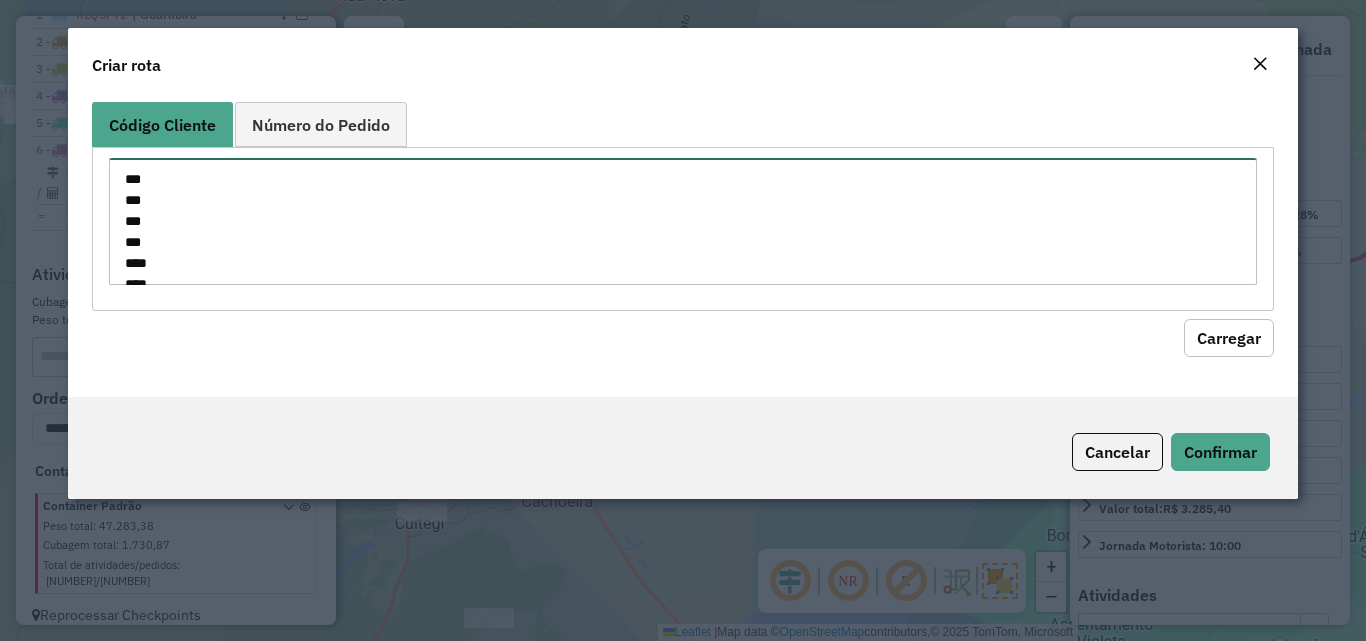 scroll, scrollTop: 386, scrollLeft: 0, axis: vertical 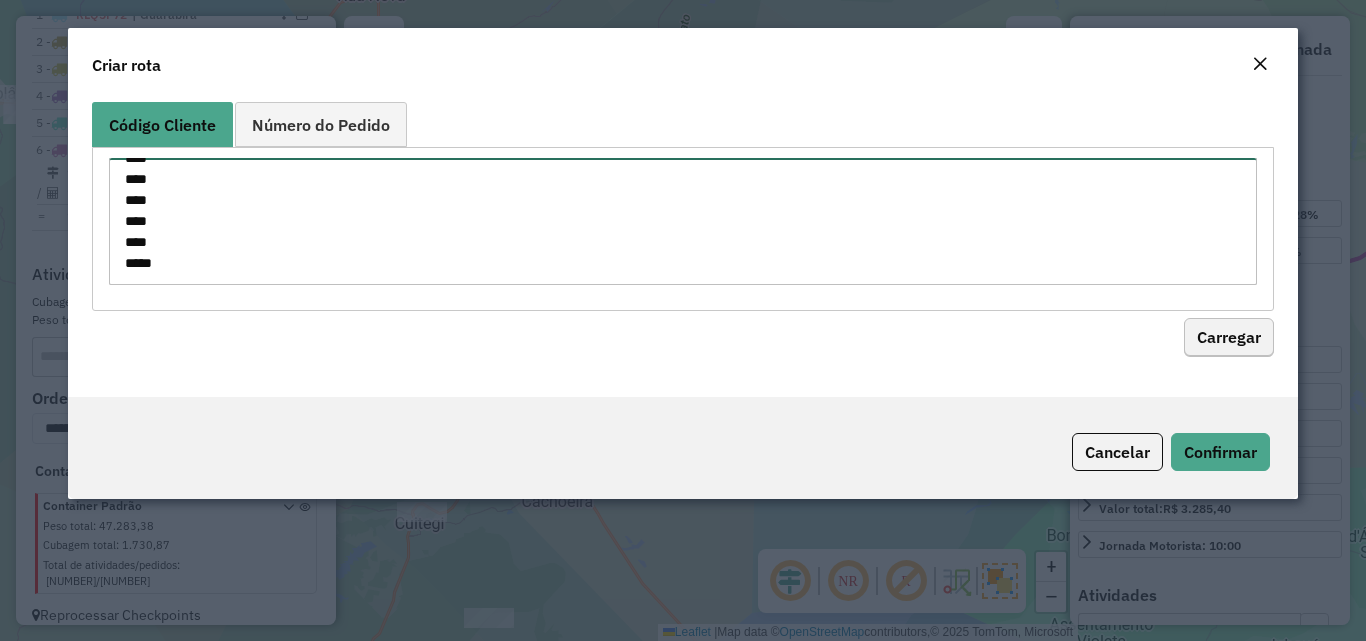 type on "***
***
***
***
****
****
****
****
****
****
****
****
****
****
****
****
****
****
****
****
****
****
****" 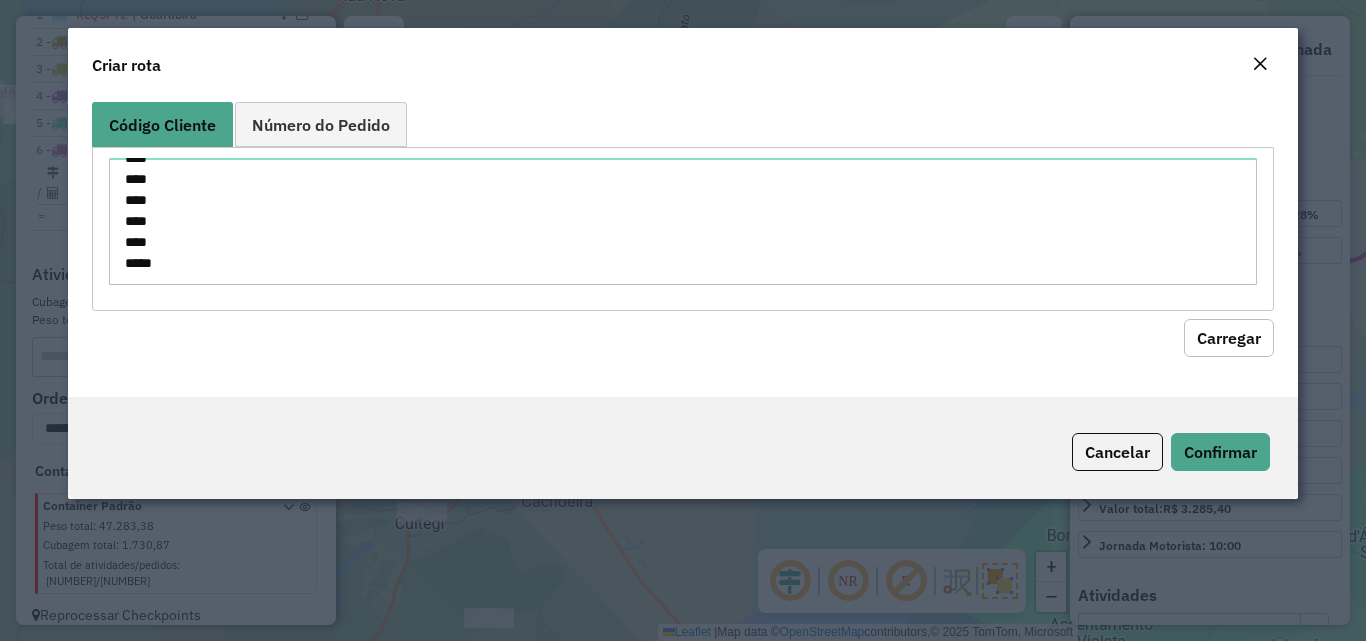 click on "Carregar" 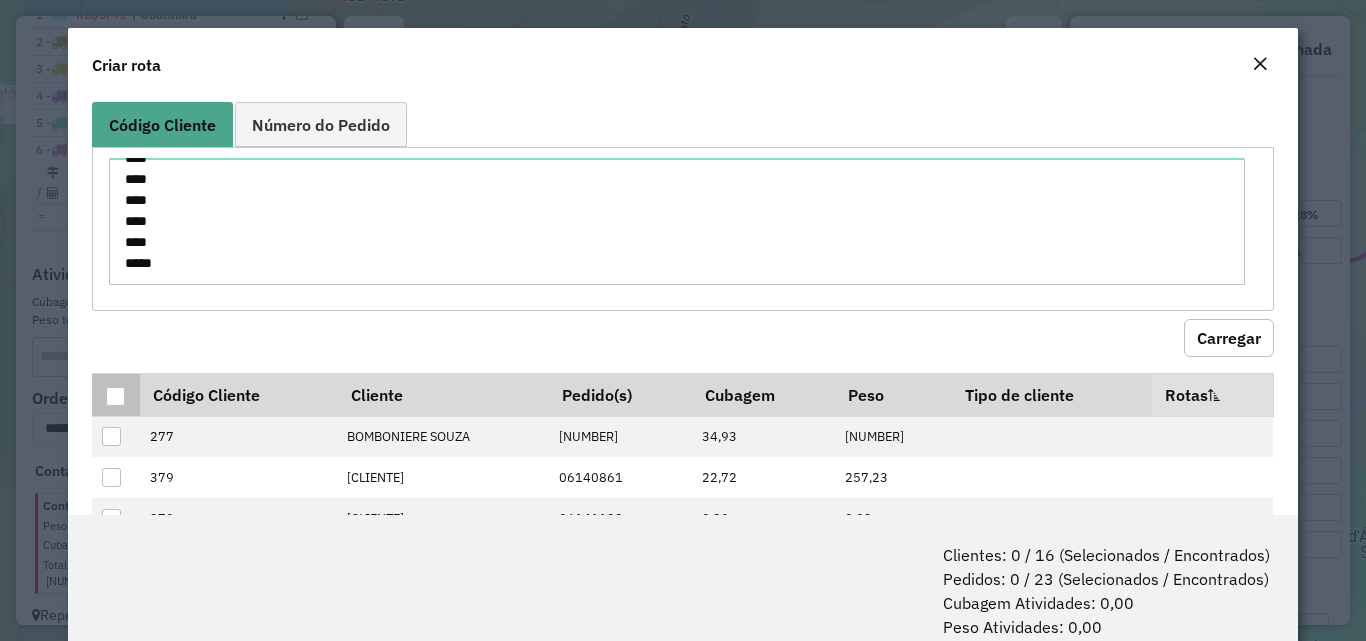 click at bounding box center (115, 396) 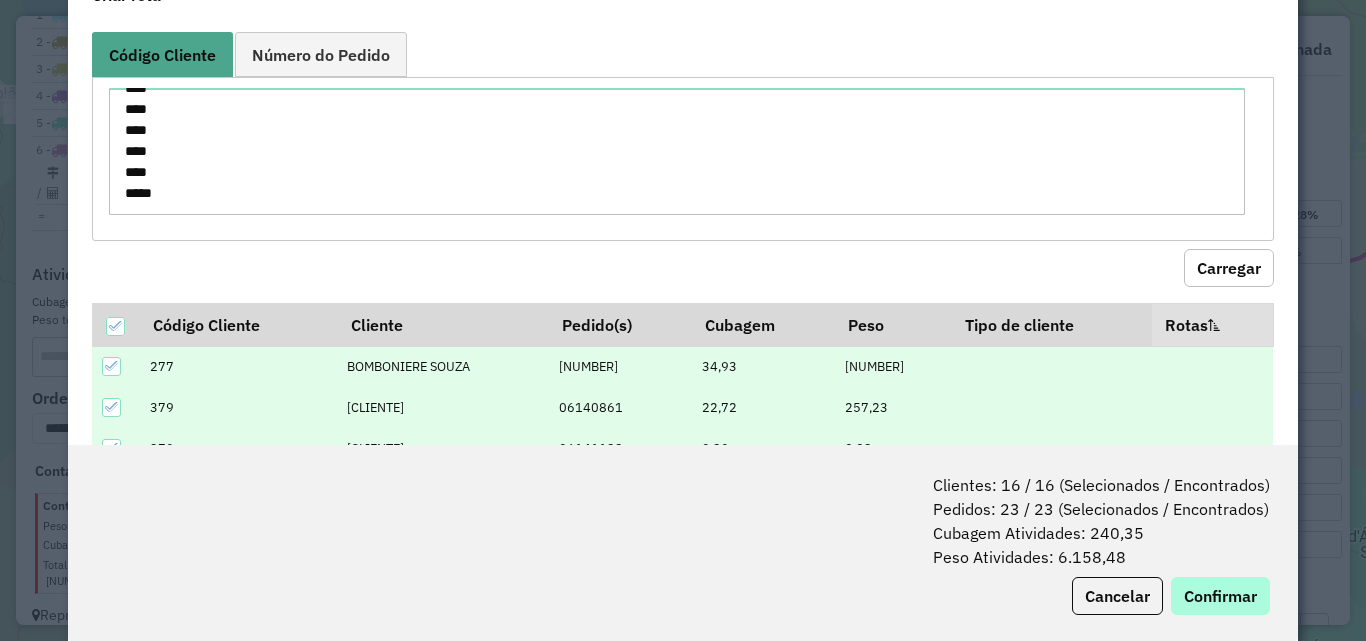 scroll, scrollTop: 100, scrollLeft: 0, axis: vertical 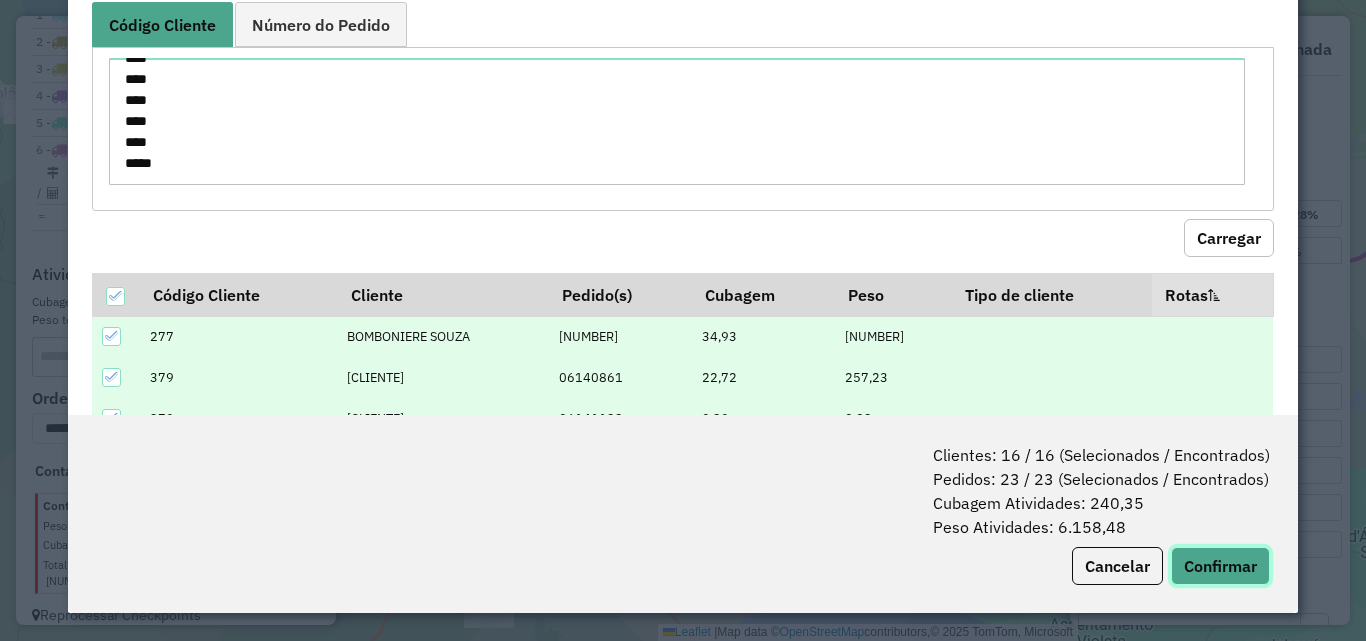 click on "Confirmar" 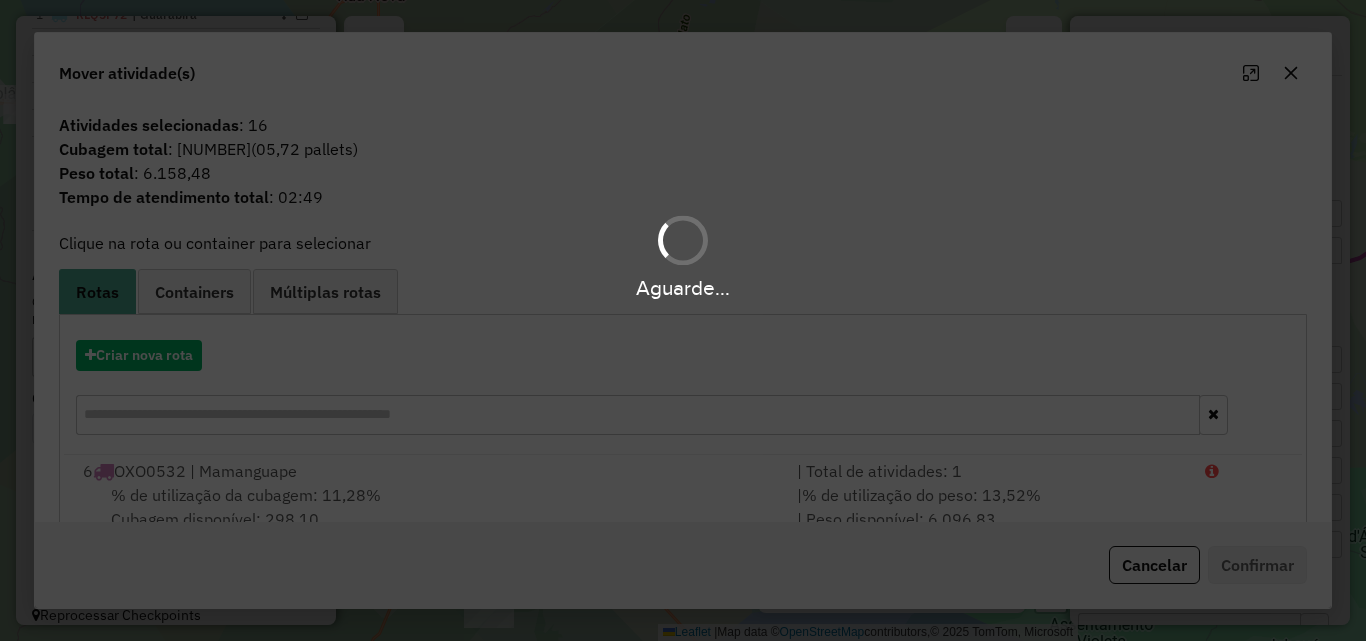 click on "Aguarde..." at bounding box center [683, 320] 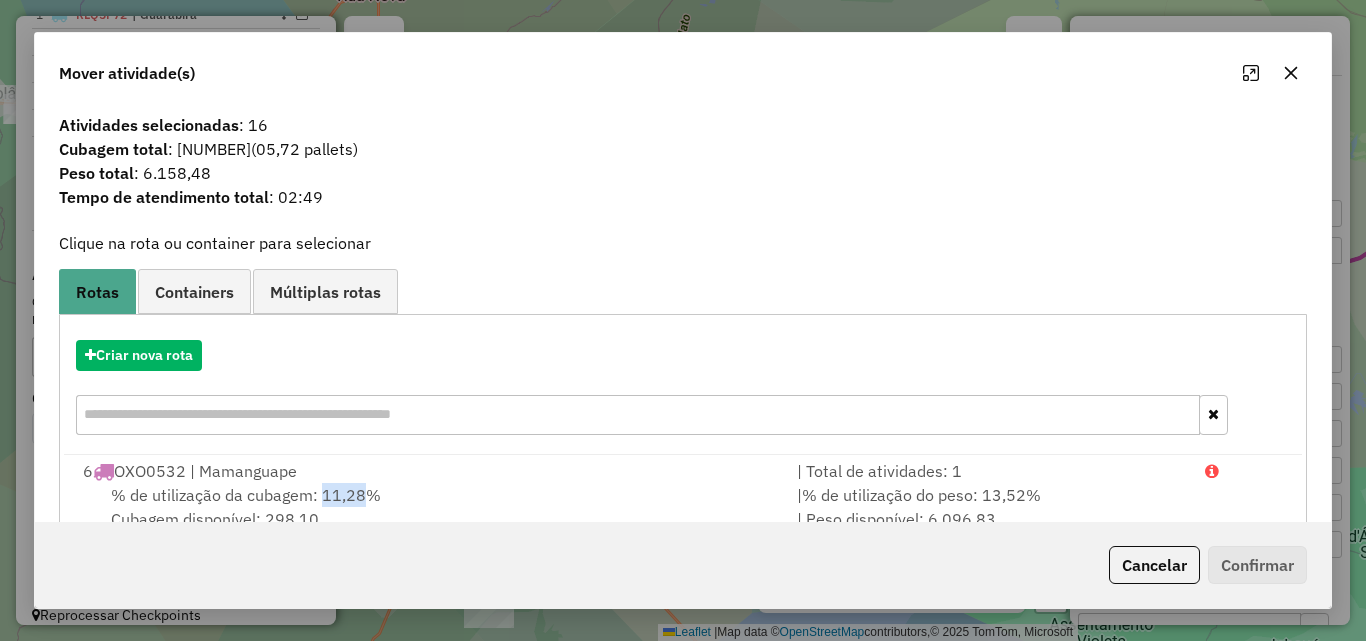 click on "% de utilização da cubagem: 11,28%" at bounding box center (246, 495) 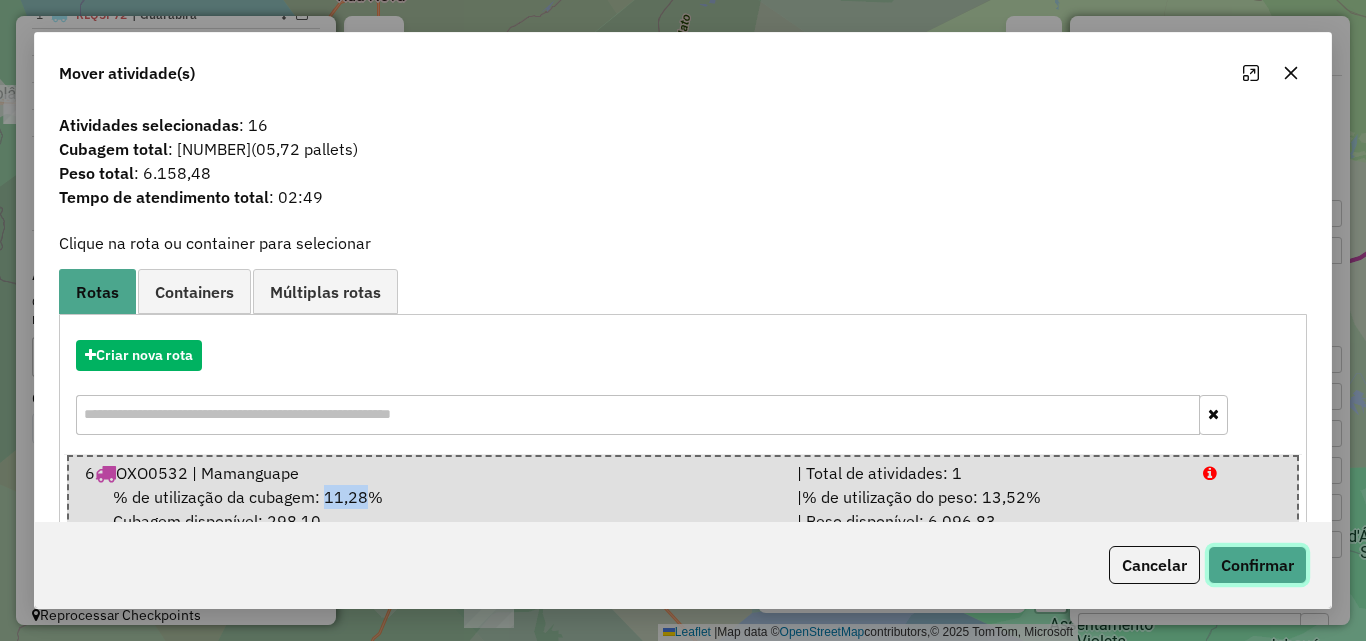 click on "Confirmar" 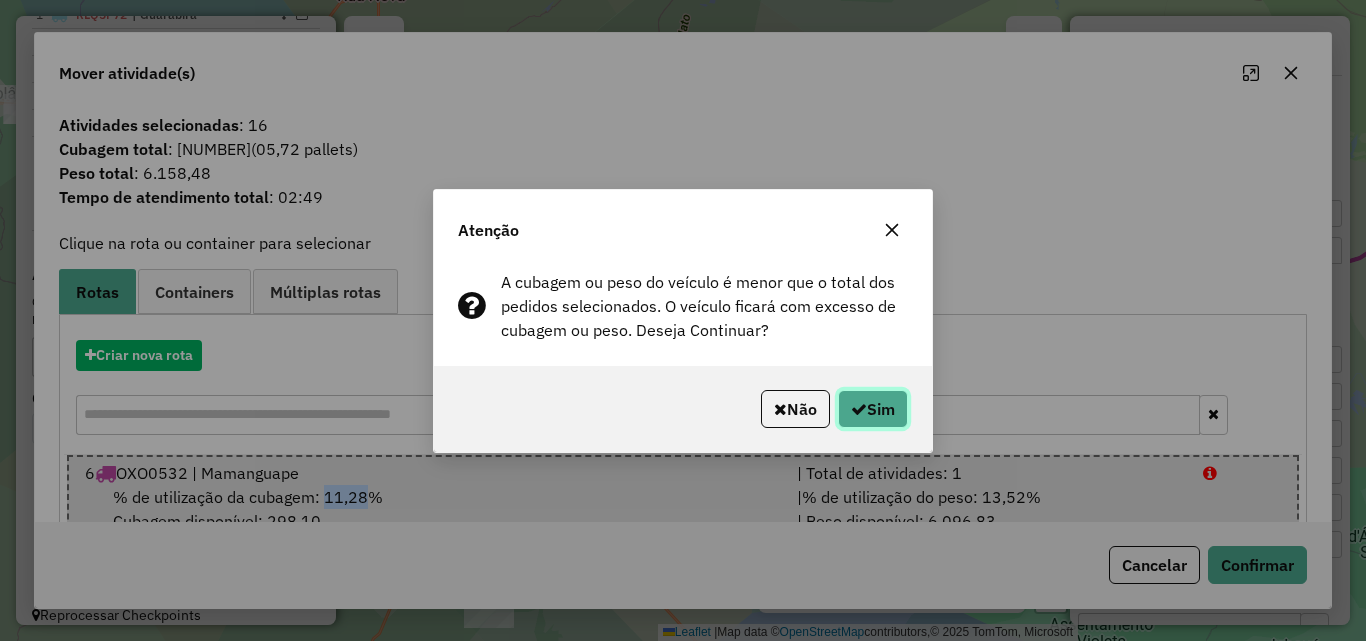 click on "Sim" 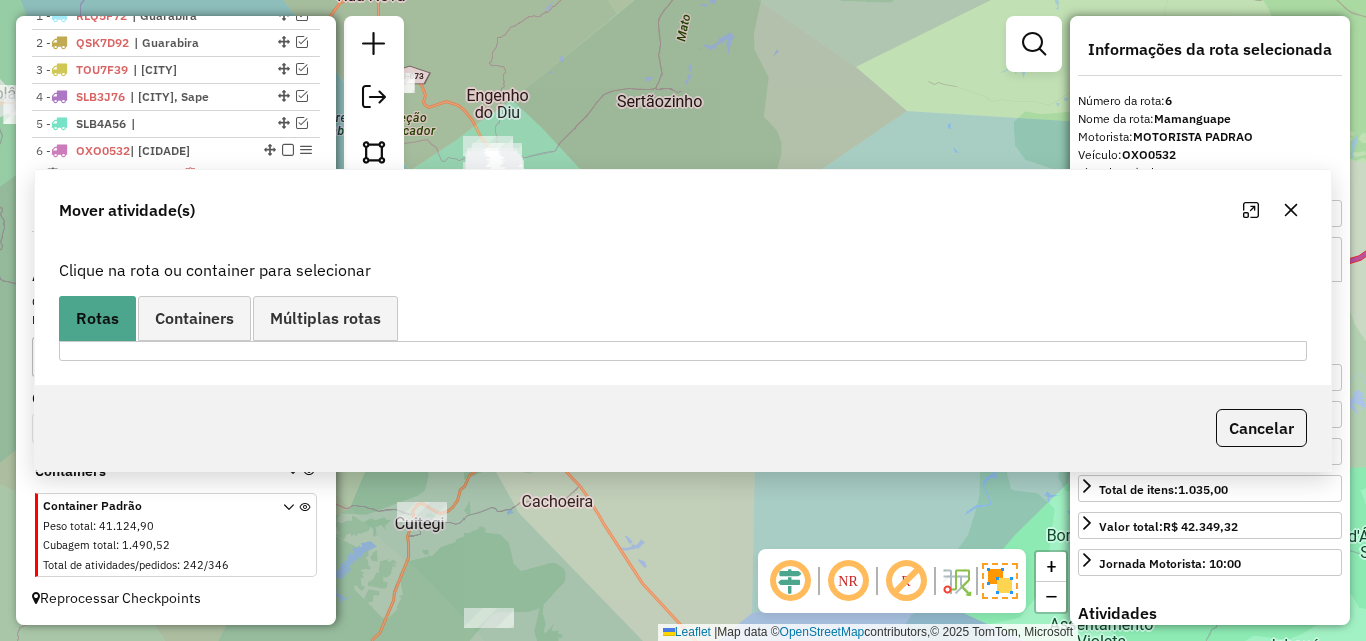 scroll, scrollTop: 763, scrollLeft: 0, axis: vertical 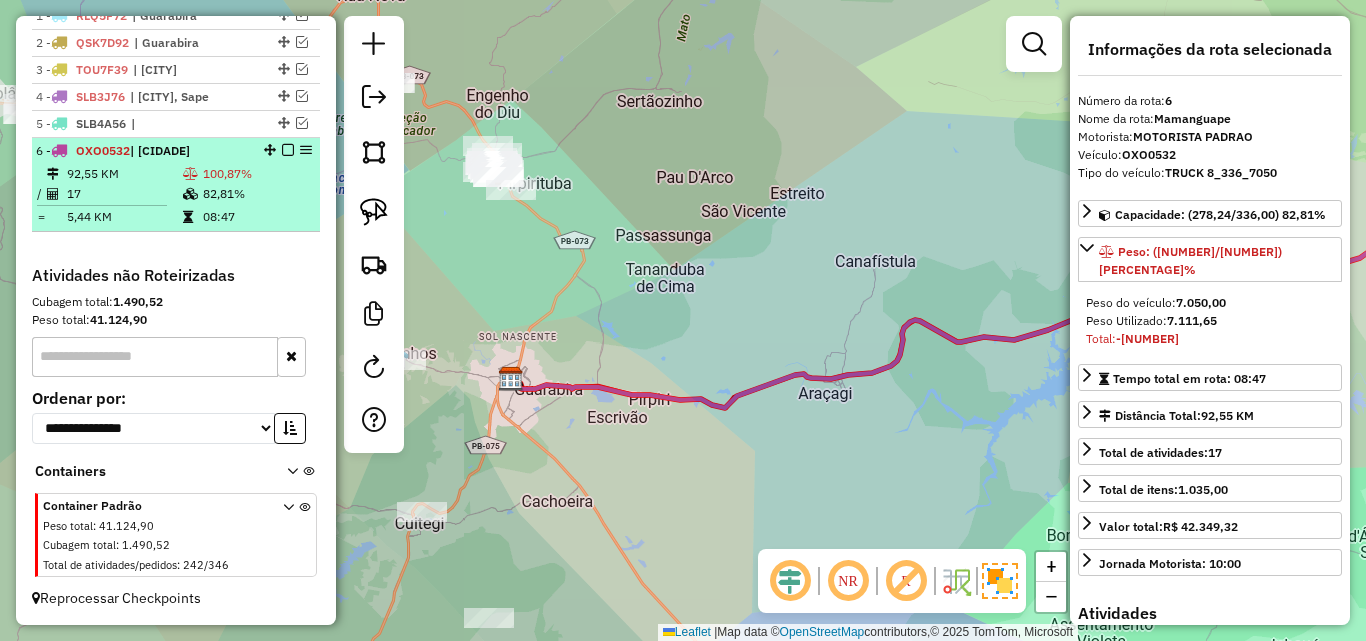 click at bounding box center [109, 205] 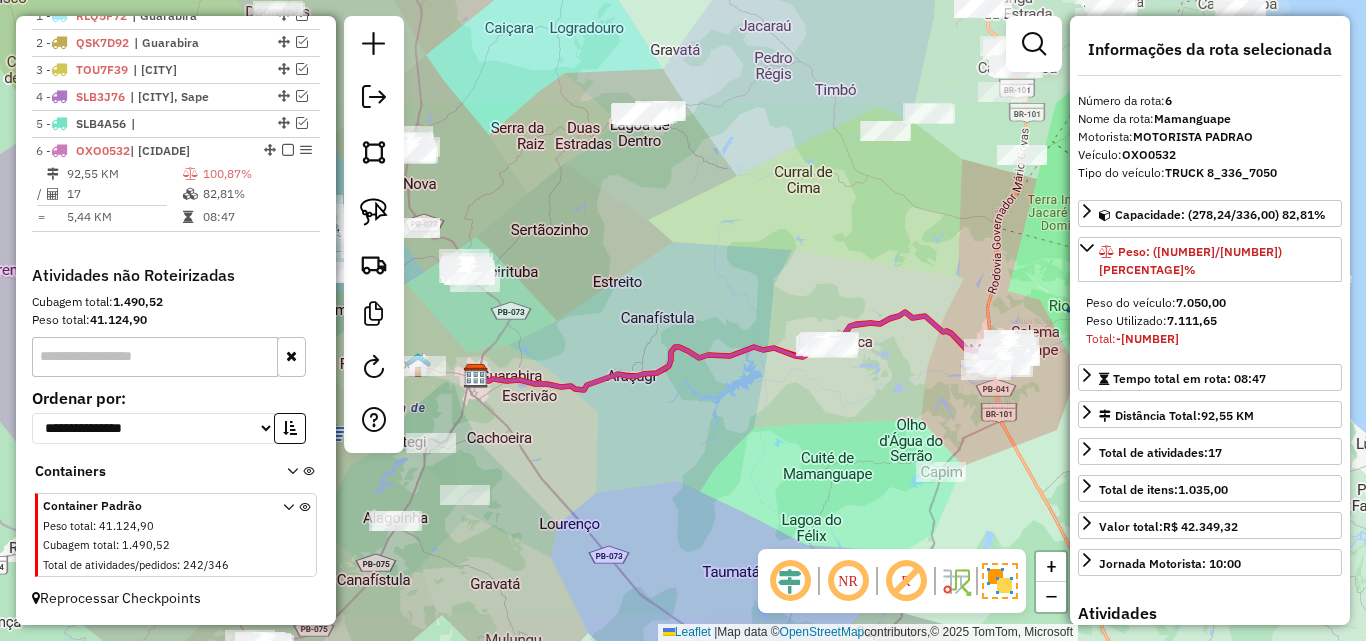 drag, startPoint x: 909, startPoint y: 385, endPoint x: 880, endPoint y: 385, distance: 29 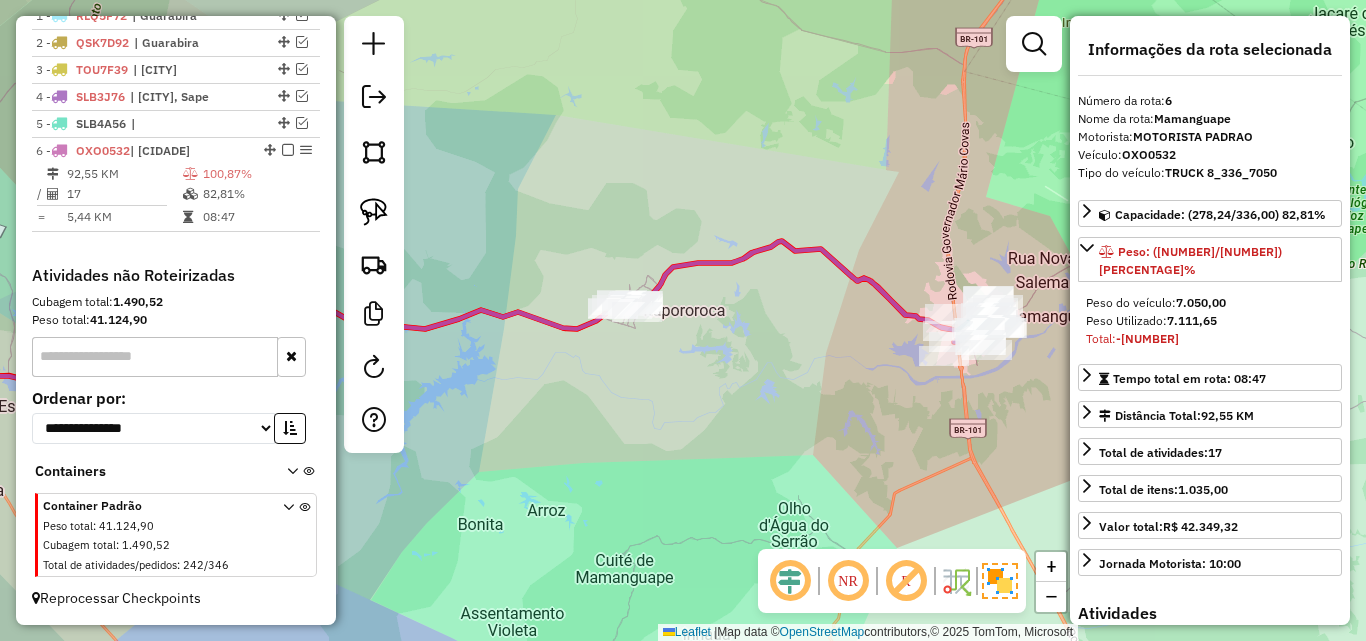 drag, startPoint x: 963, startPoint y: 385, endPoint x: 824, endPoint y: 384, distance: 139.0036 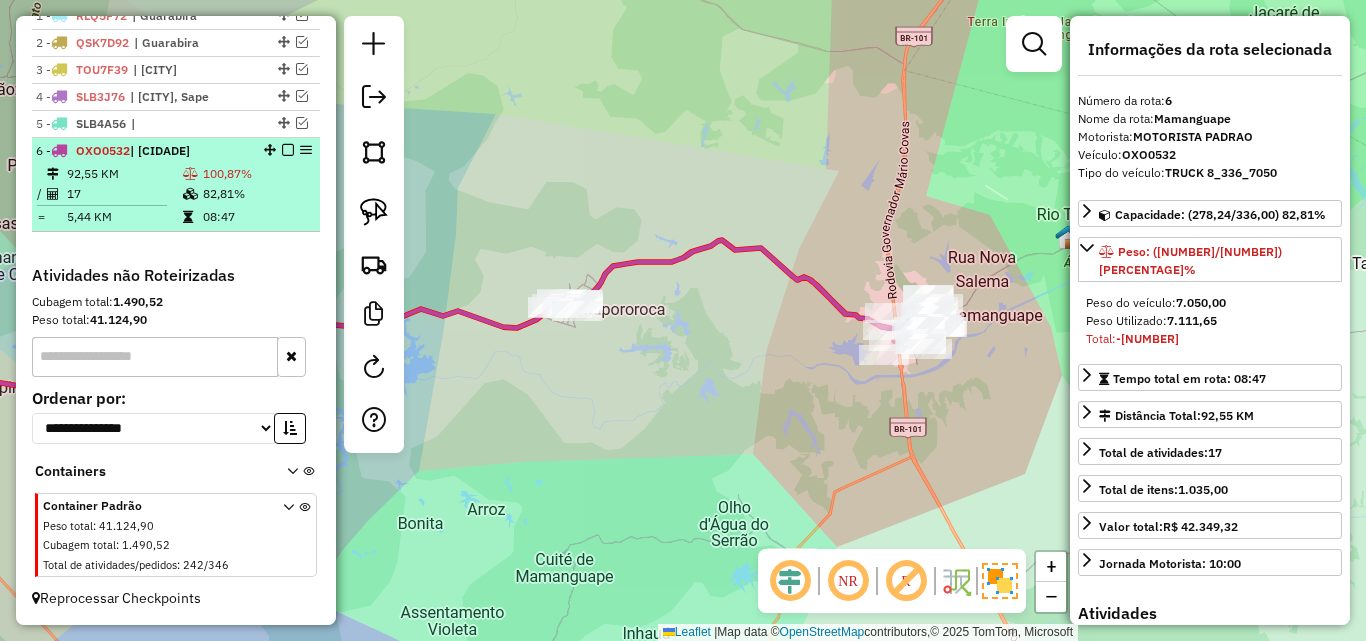 click at bounding box center (288, 150) 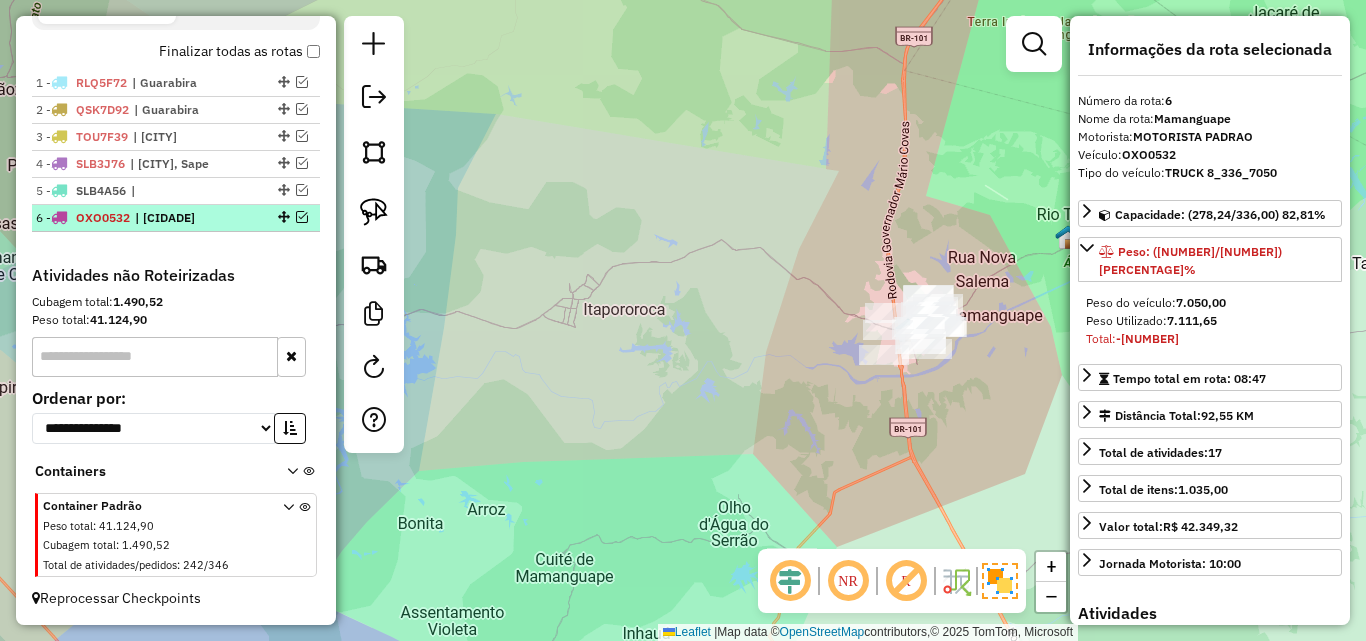 scroll, scrollTop: 696, scrollLeft: 0, axis: vertical 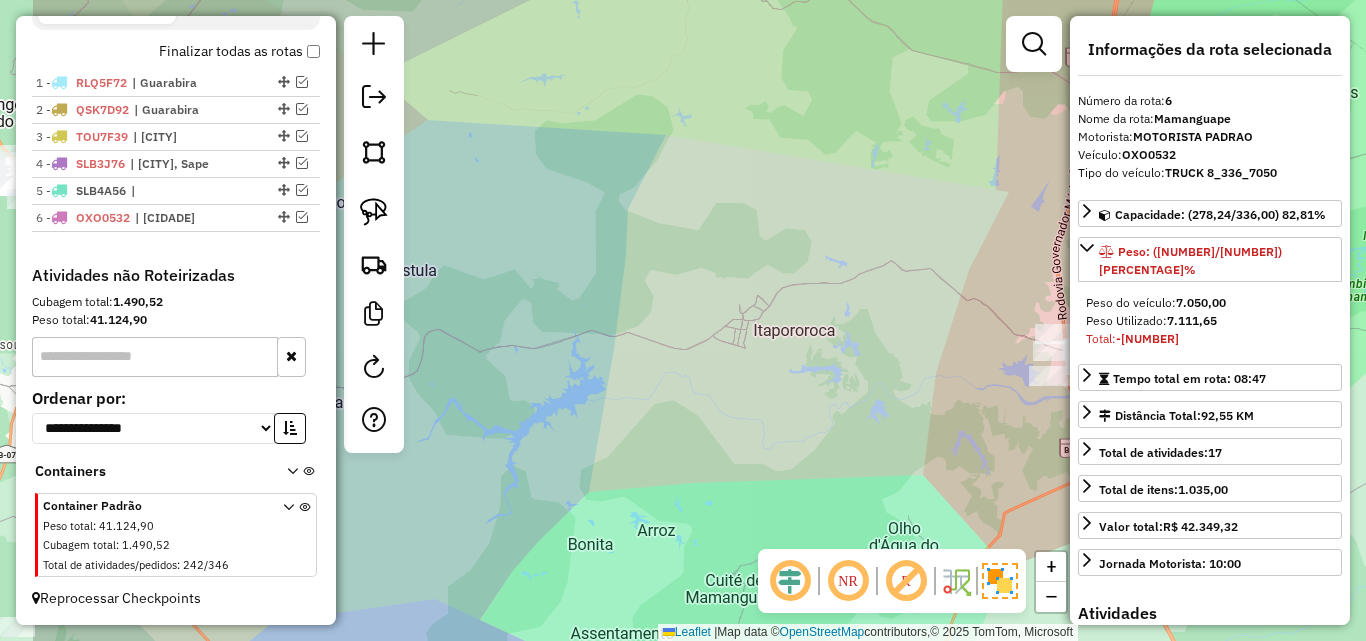 drag, startPoint x: 533, startPoint y: 246, endPoint x: 906, endPoint y: 303, distance: 377.3301 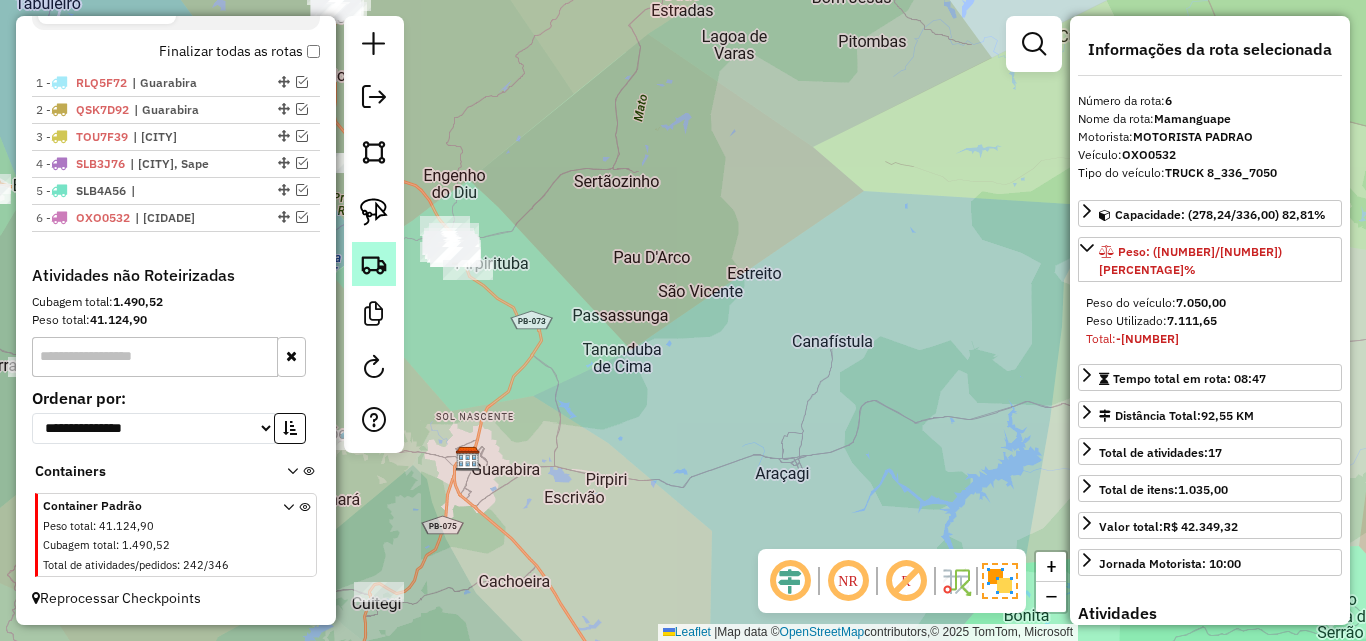 drag, startPoint x: 343, startPoint y: 249, endPoint x: 364, endPoint y: 258, distance: 22.847319 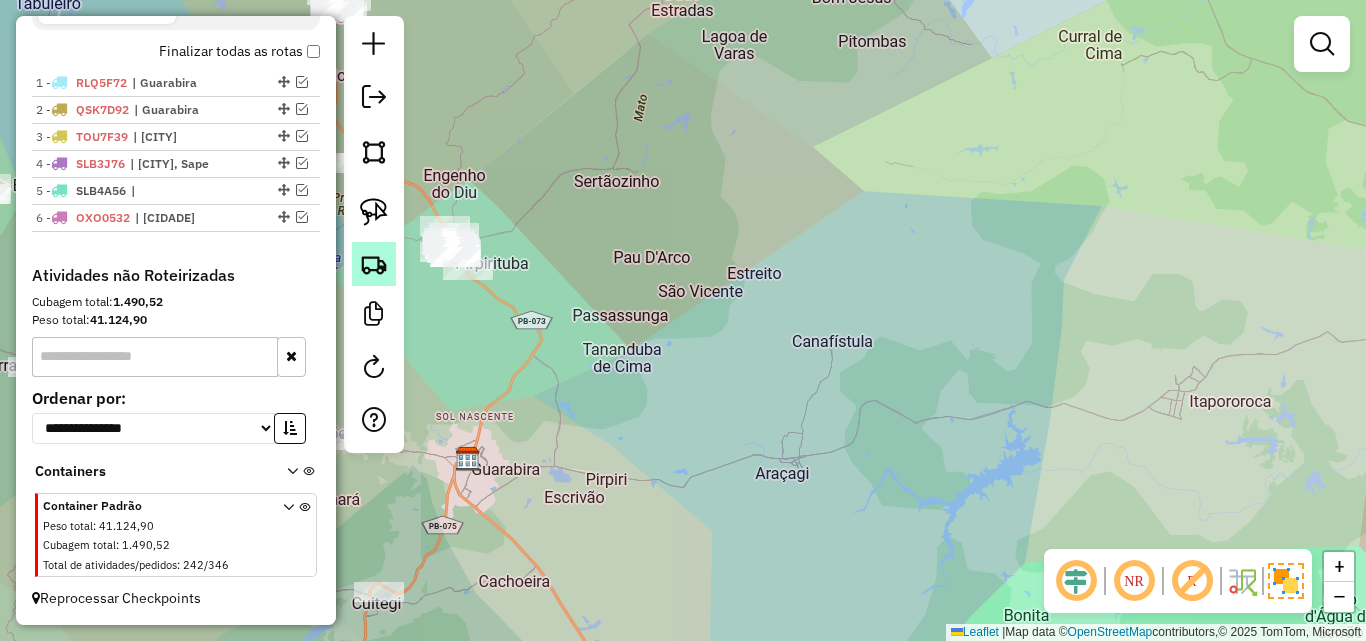 click 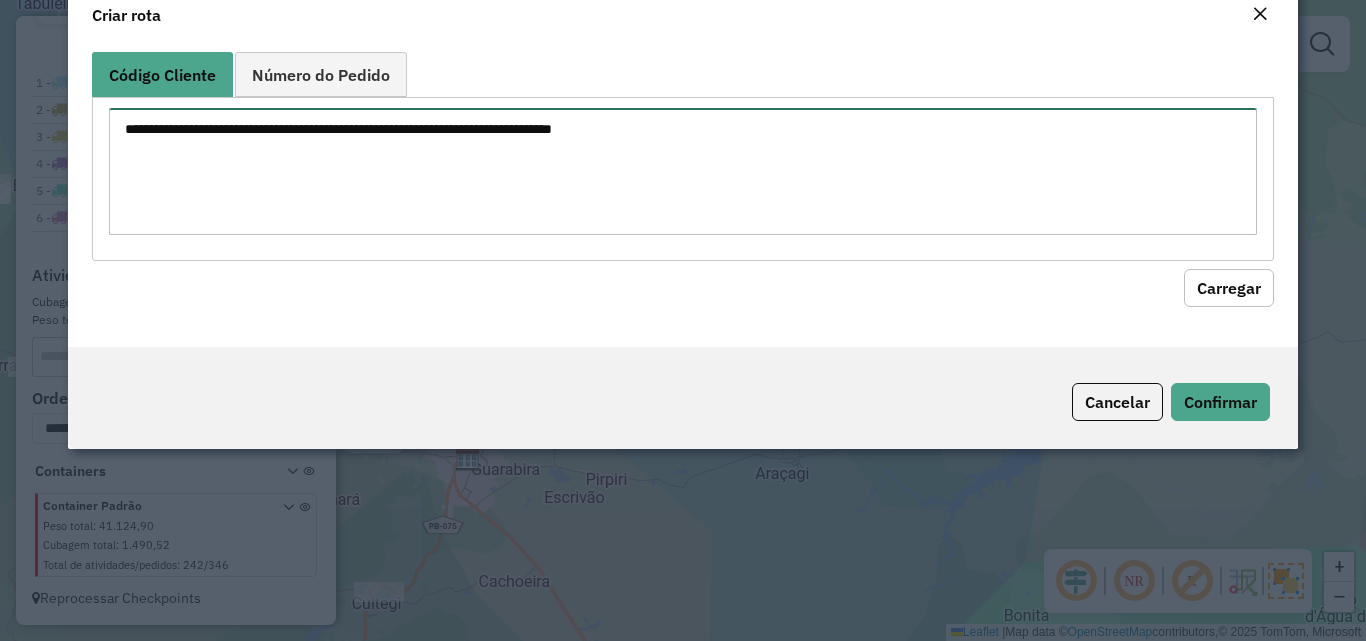 click at bounding box center (682, 171) 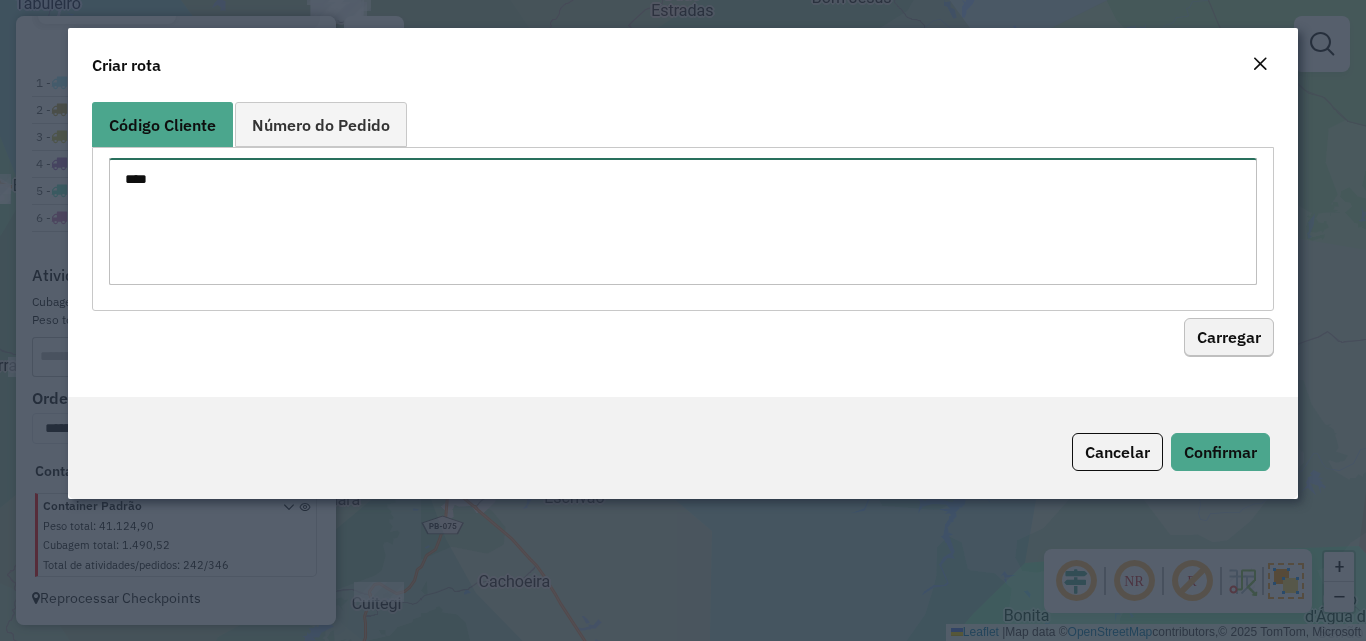 type on "****" 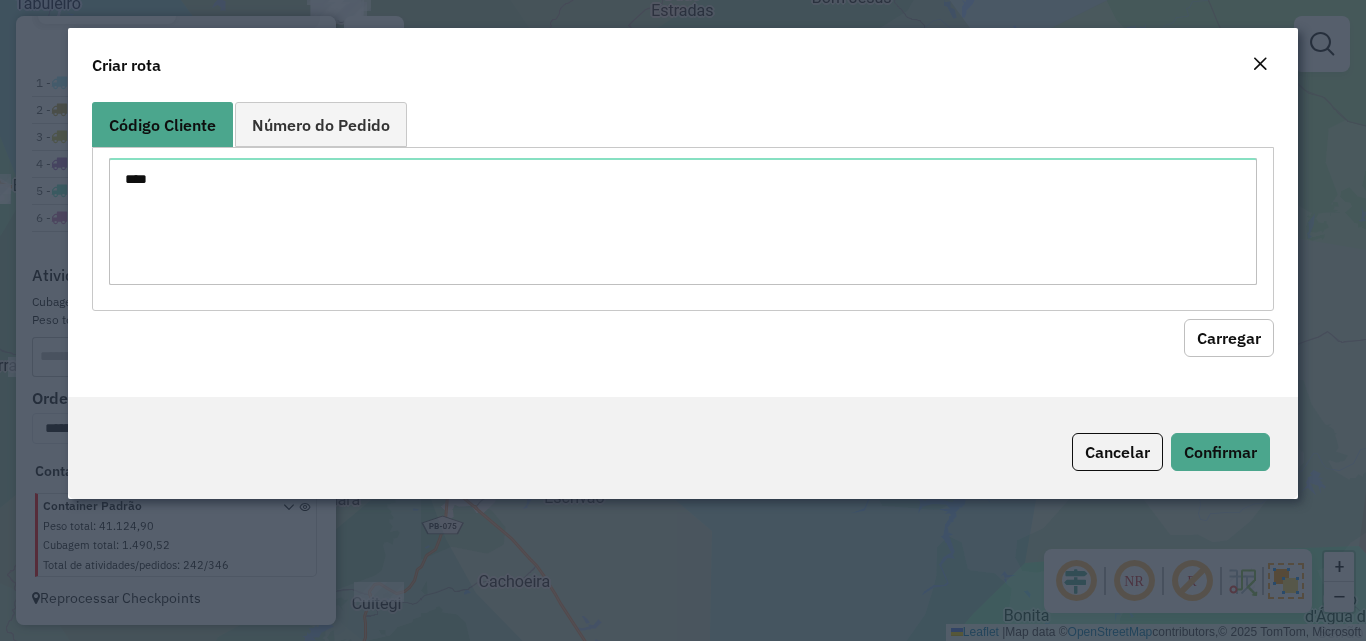 click on "Carregar" 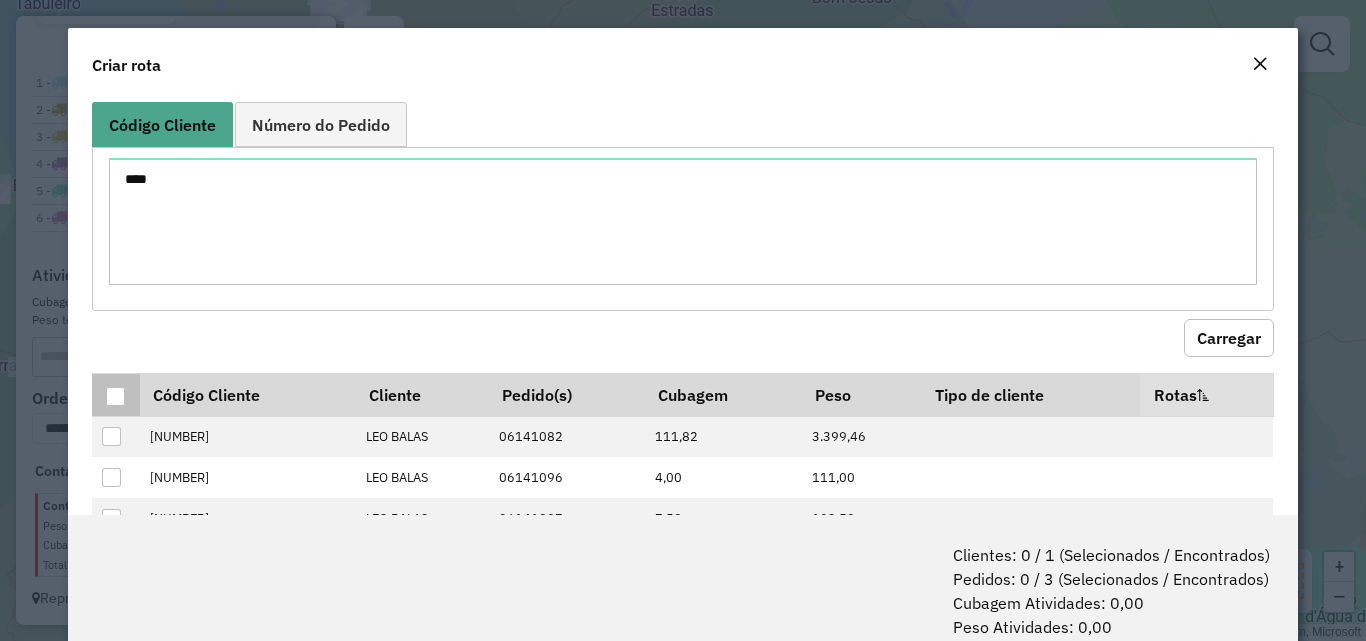 click at bounding box center (115, 396) 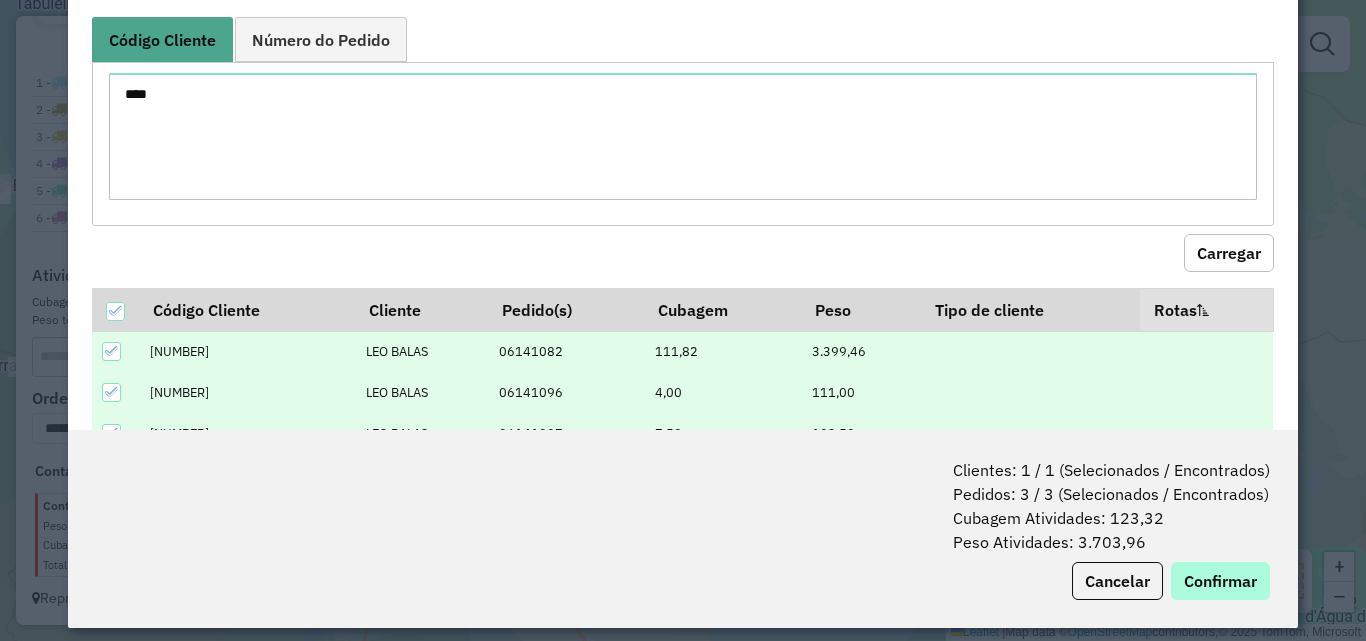 scroll, scrollTop: 100, scrollLeft: 0, axis: vertical 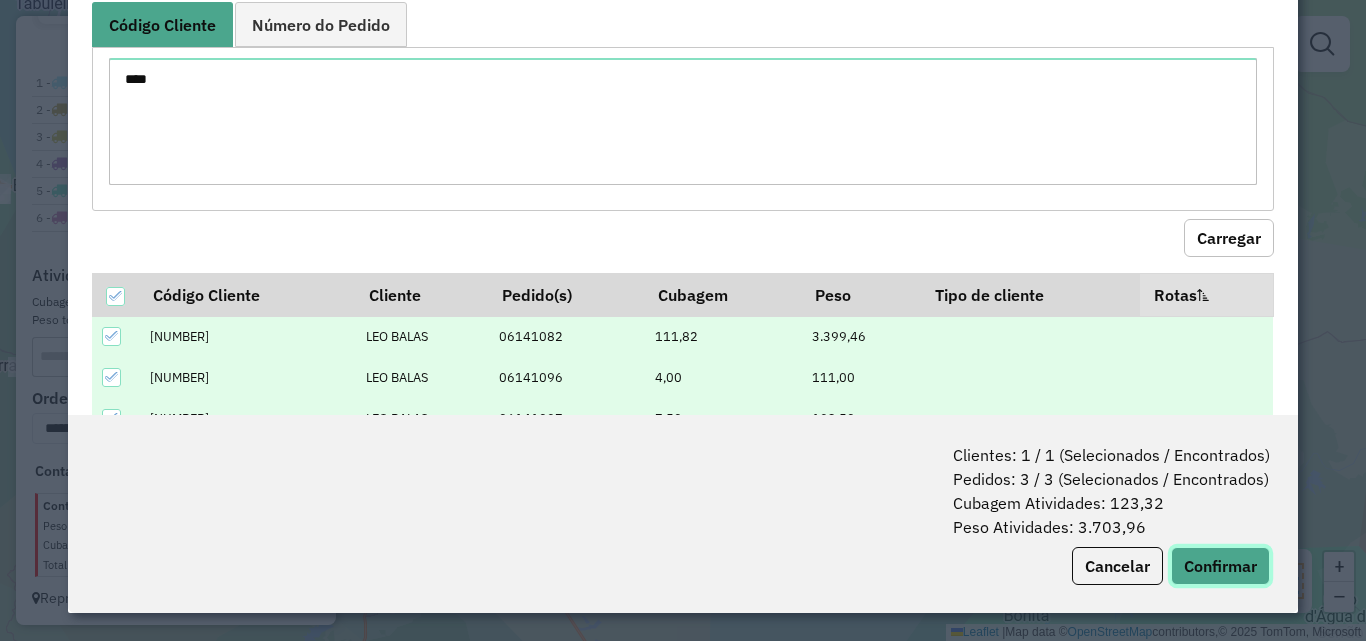click on "Confirmar" 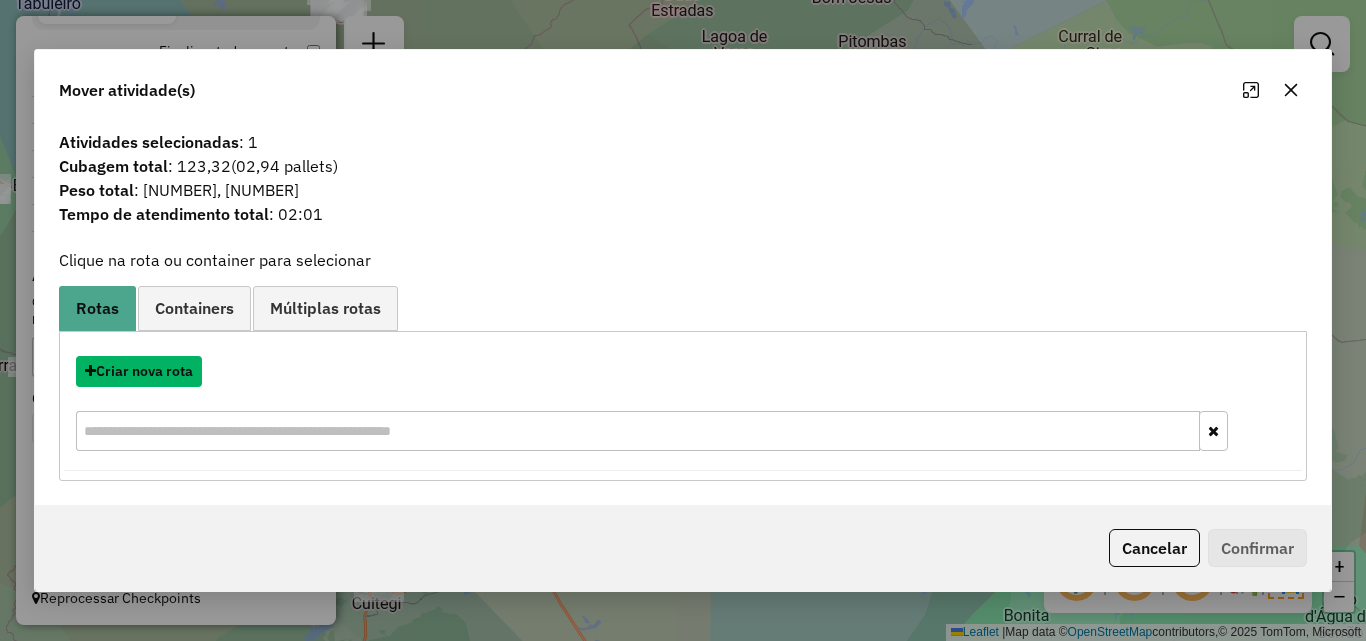 click on "Criar nova rota" at bounding box center (139, 371) 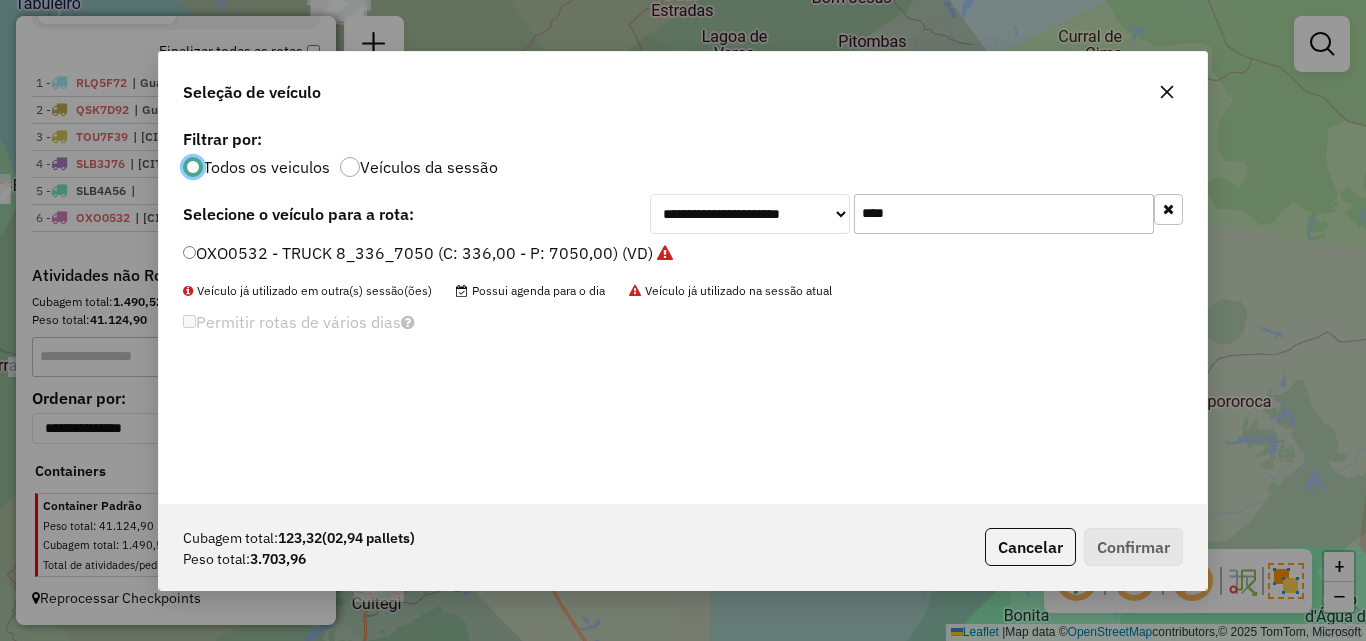 scroll, scrollTop: 11, scrollLeft: 6, axis: both 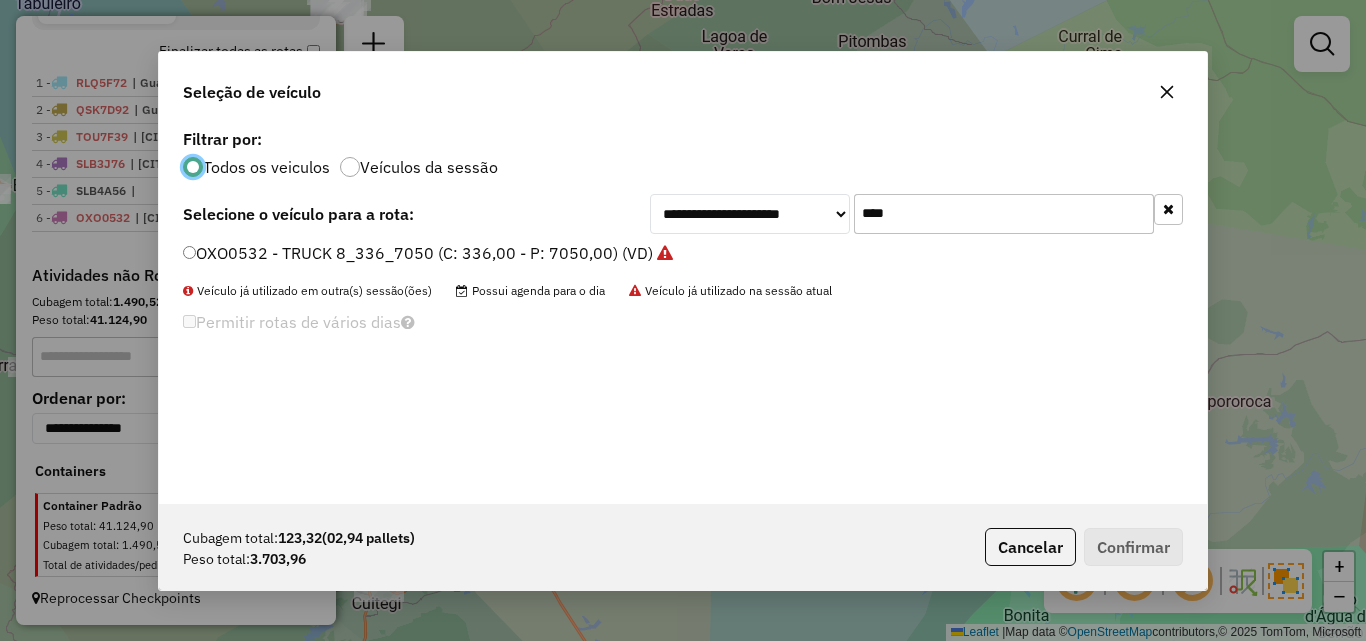 click on "****" 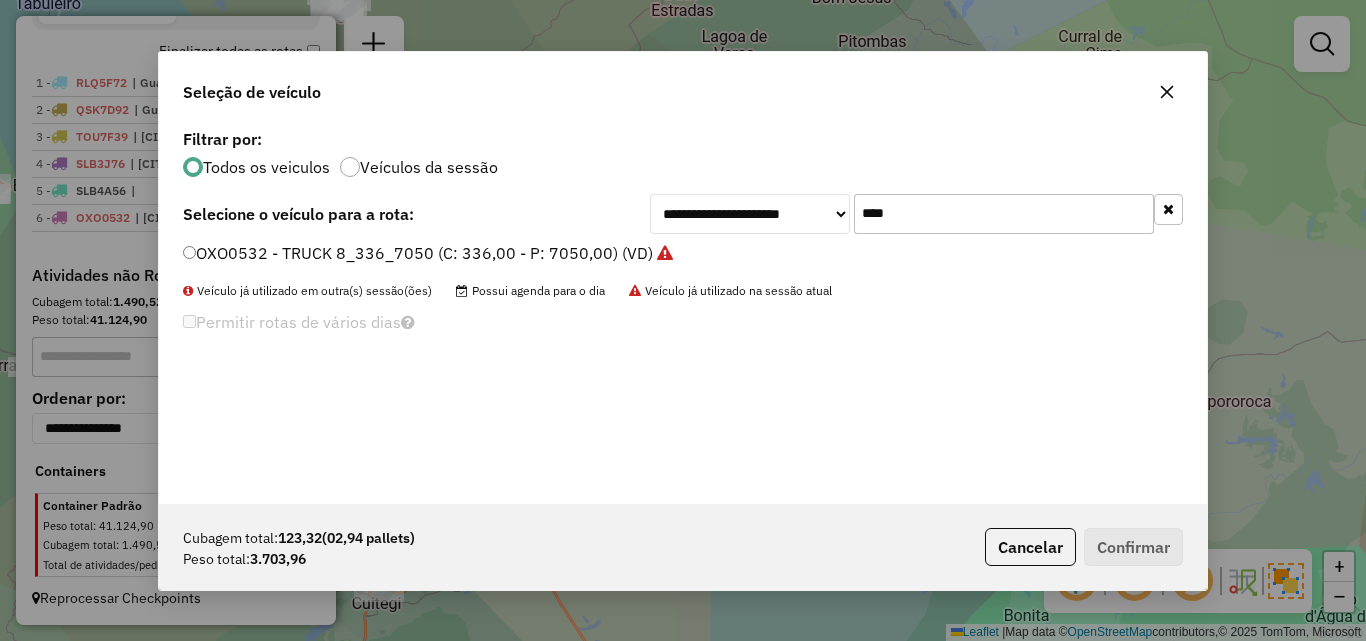 click on "****" 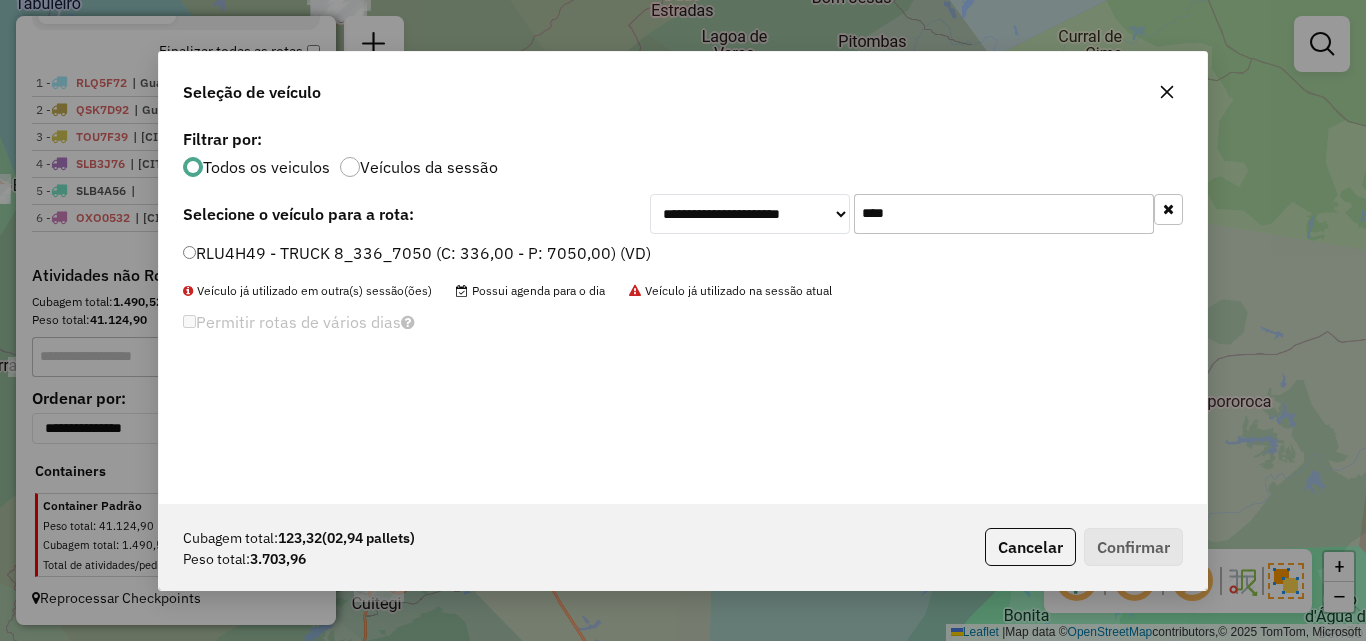 type on "****" 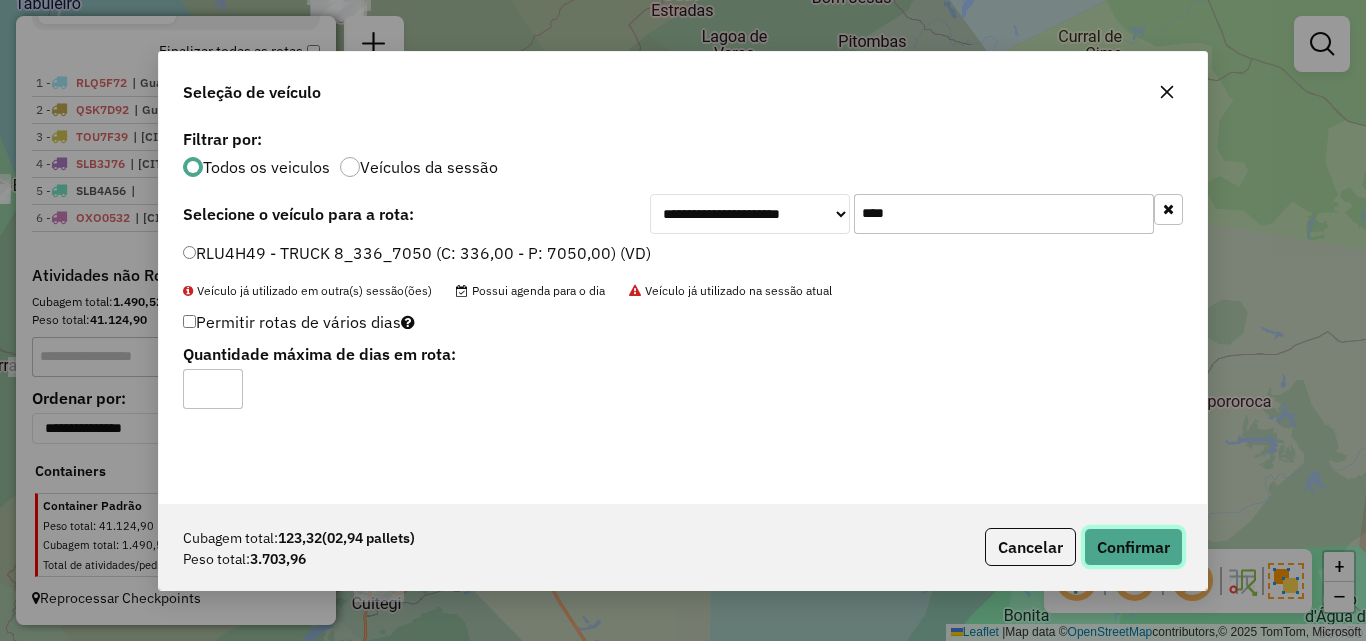click on "Confirmar" 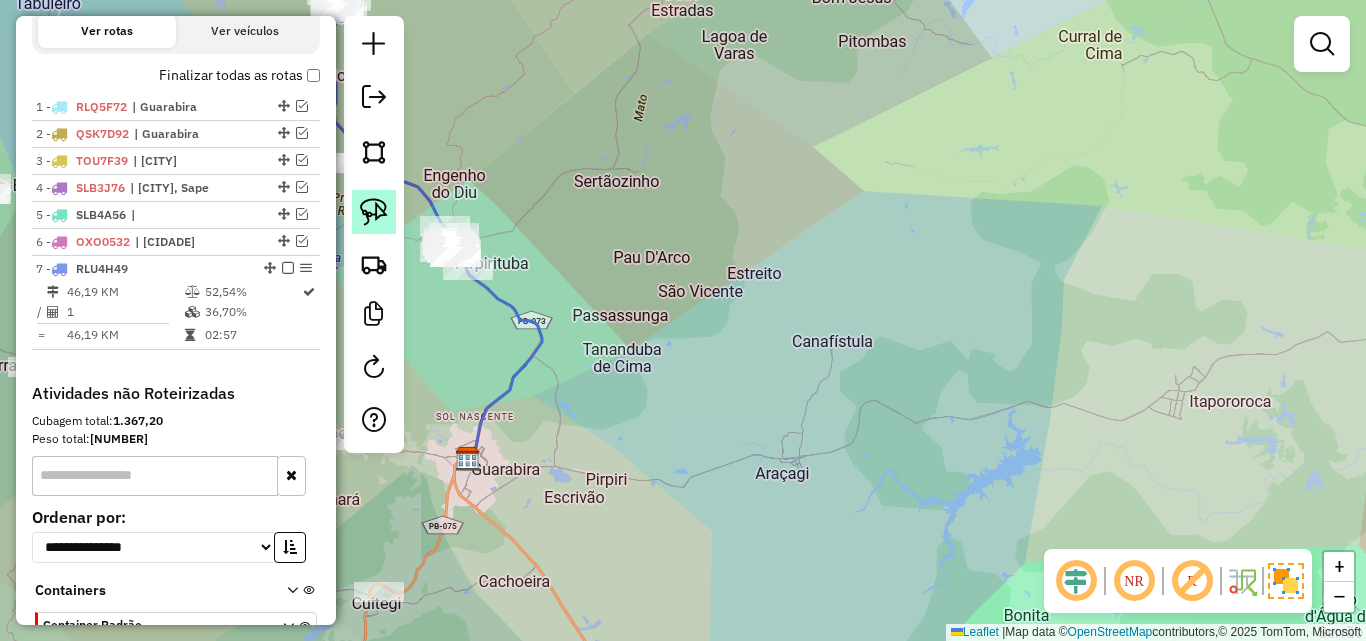scroll, scrollTop: 788, scrollLeft: 0, axis: vertical 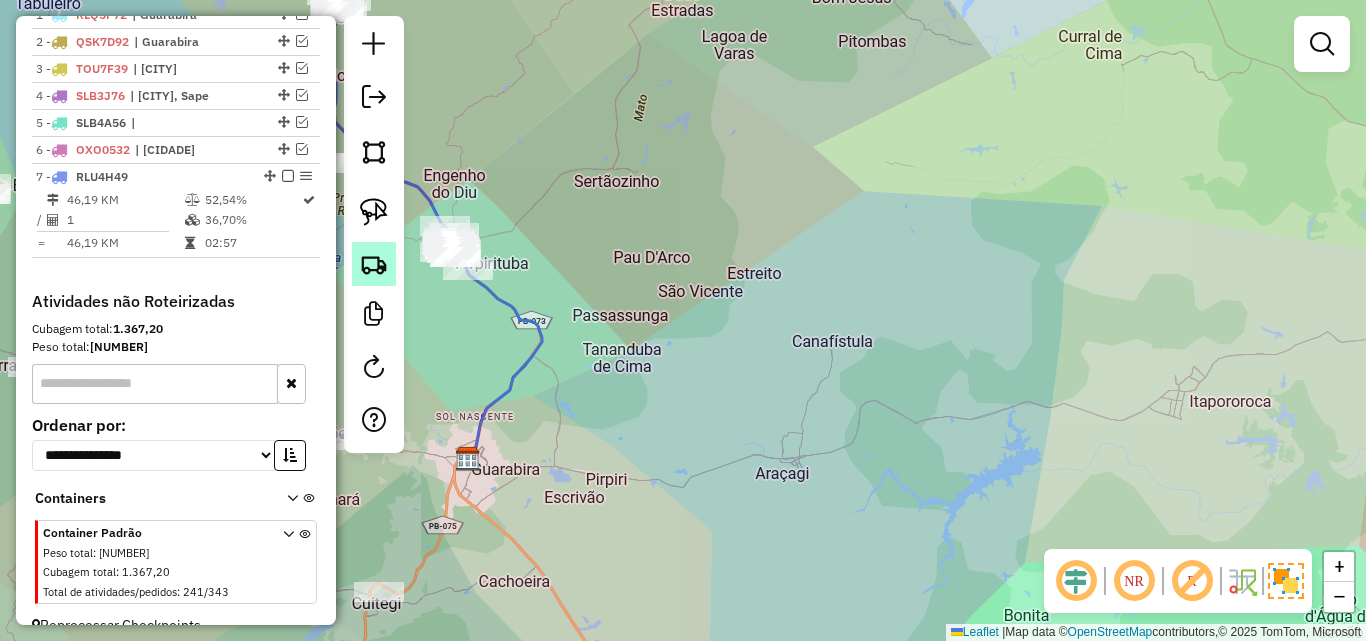 click 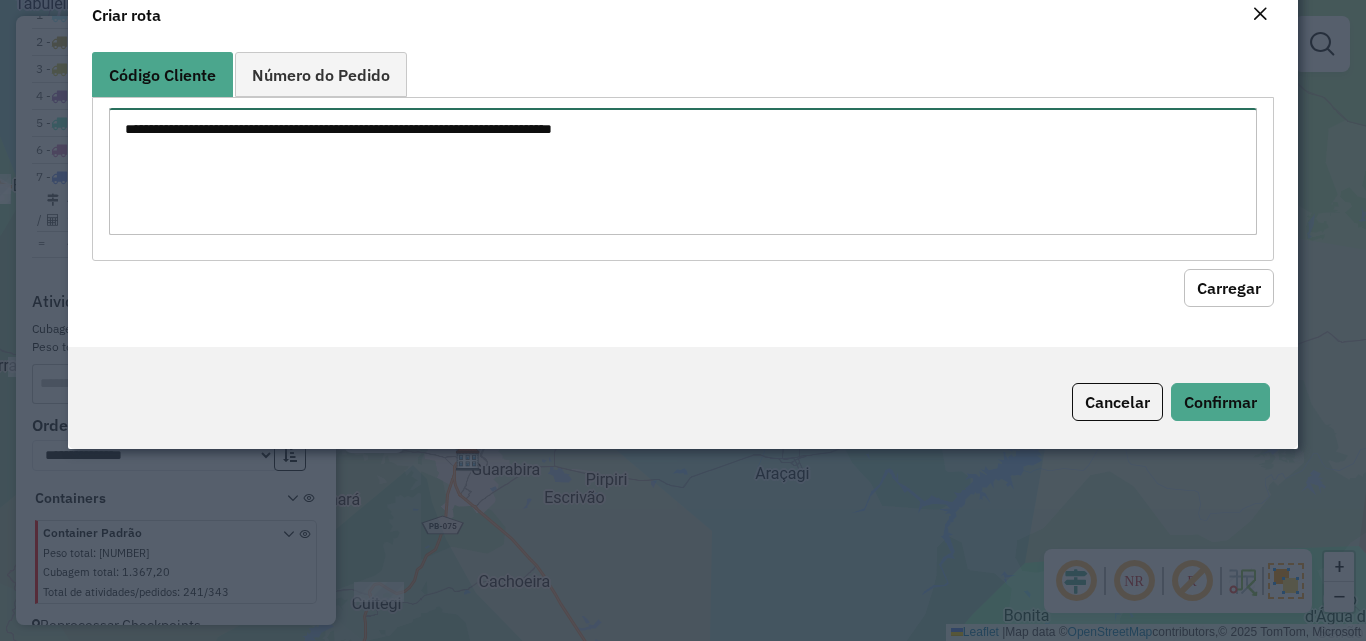 click at bounding box center [682, 171] 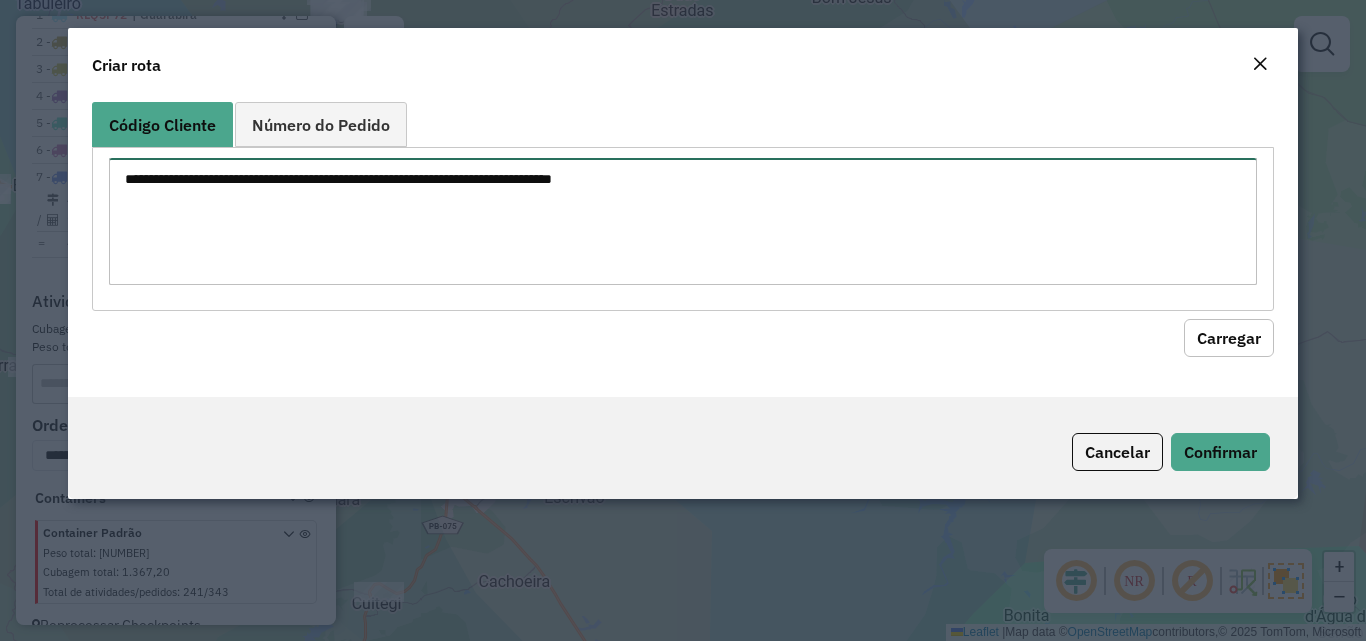 paste on "***
***
***
***
***
***
***
***
***
***
****
****
****
****
****
****
****
****
****
****
****
****
****
****
****
****
****
****
****
****
****
****" 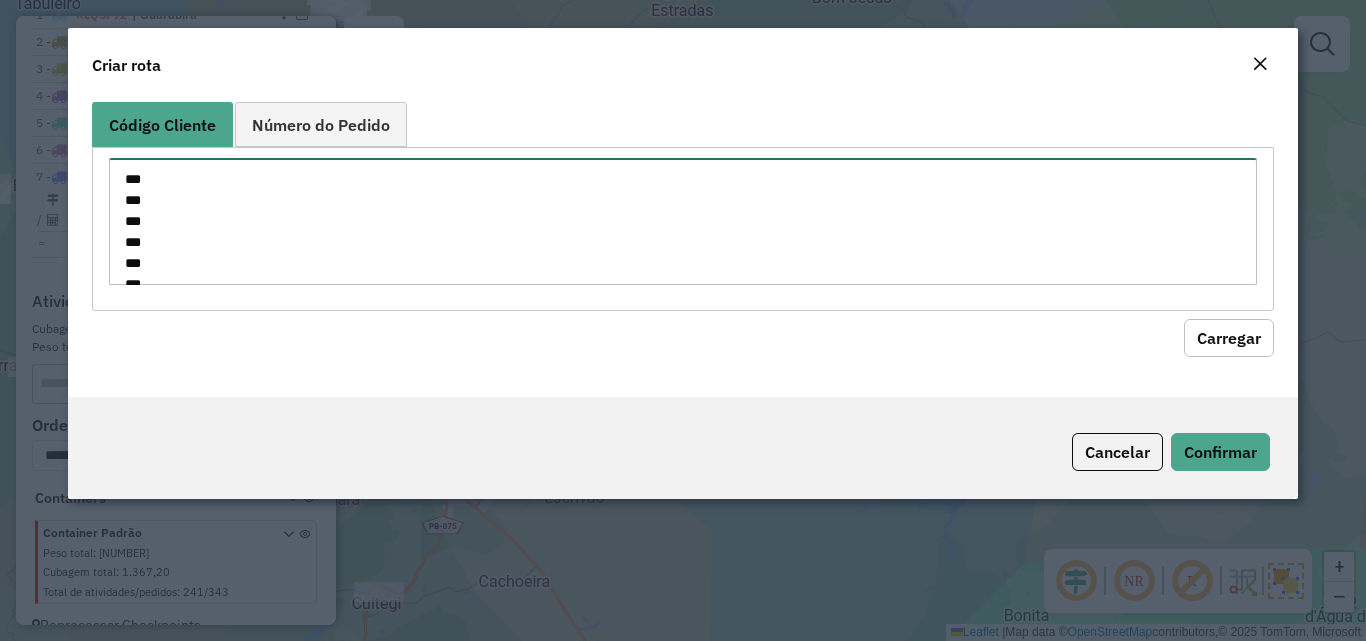 scroll, scrollTop: 575, scrollLeft: 0, axis: vertical 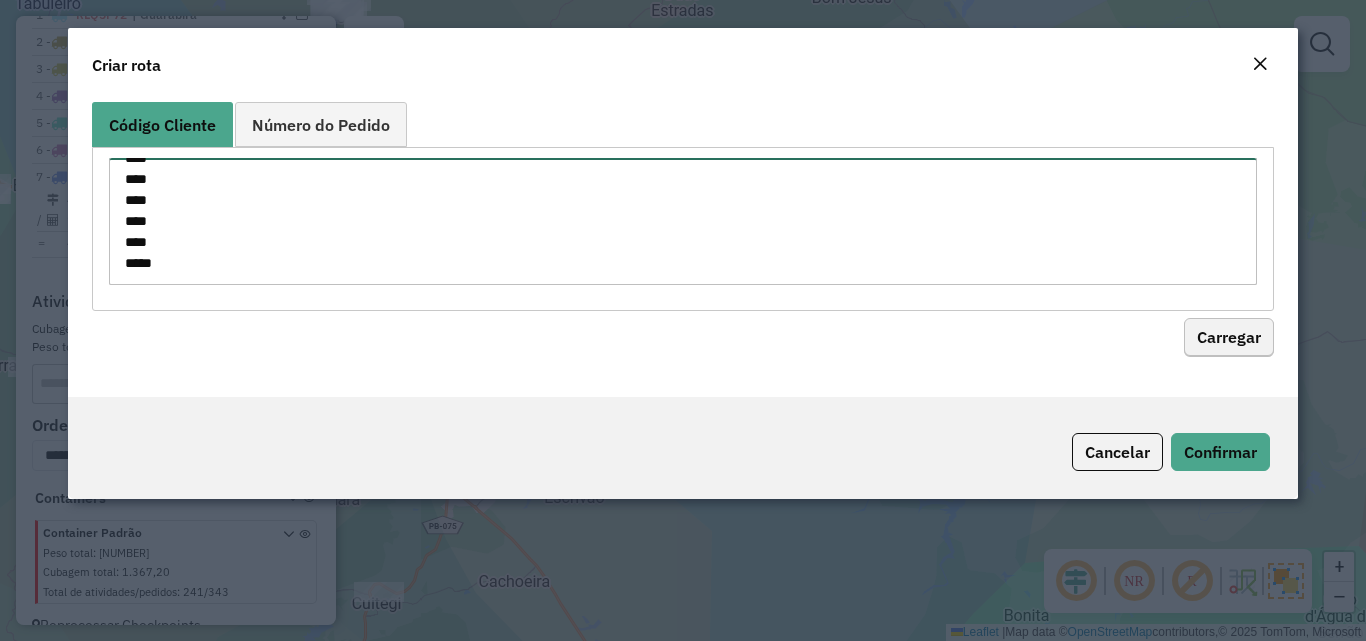 type on "***
***
***
***
***
***
***
***
***
***
****
****
****
****
****
****
****
****
****
****
****
****
****
****
****
****
****
****
****
****
****
****" 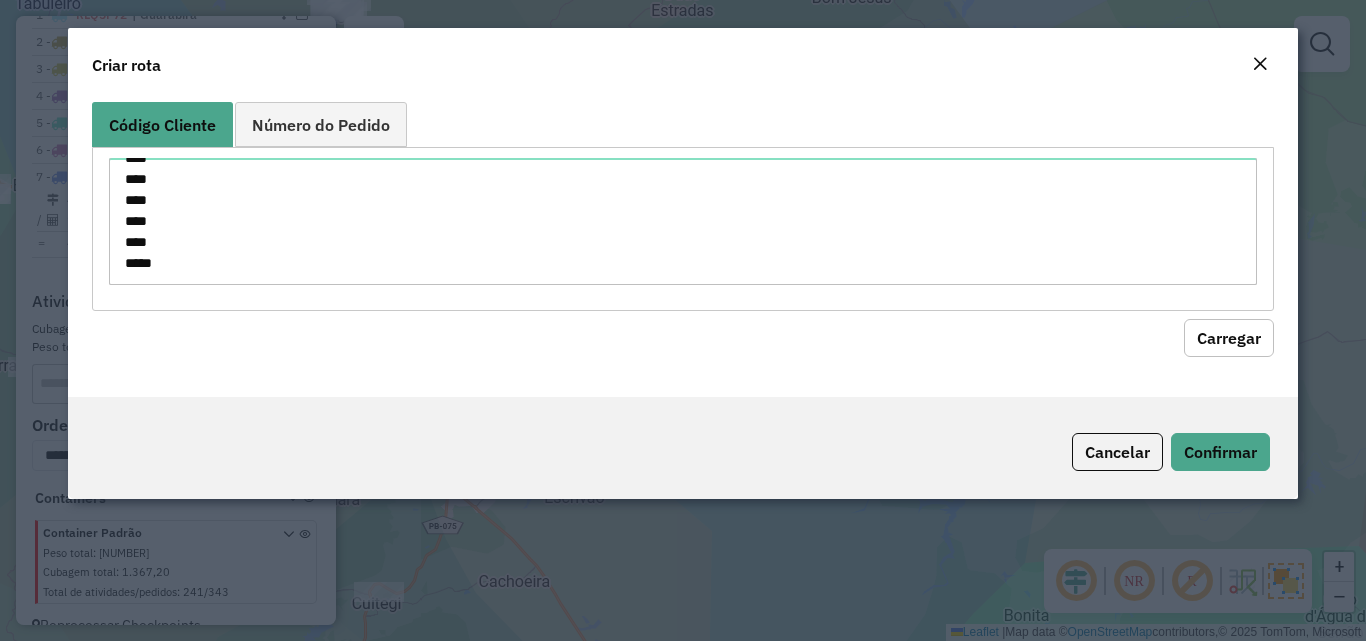 click on "Carregar" 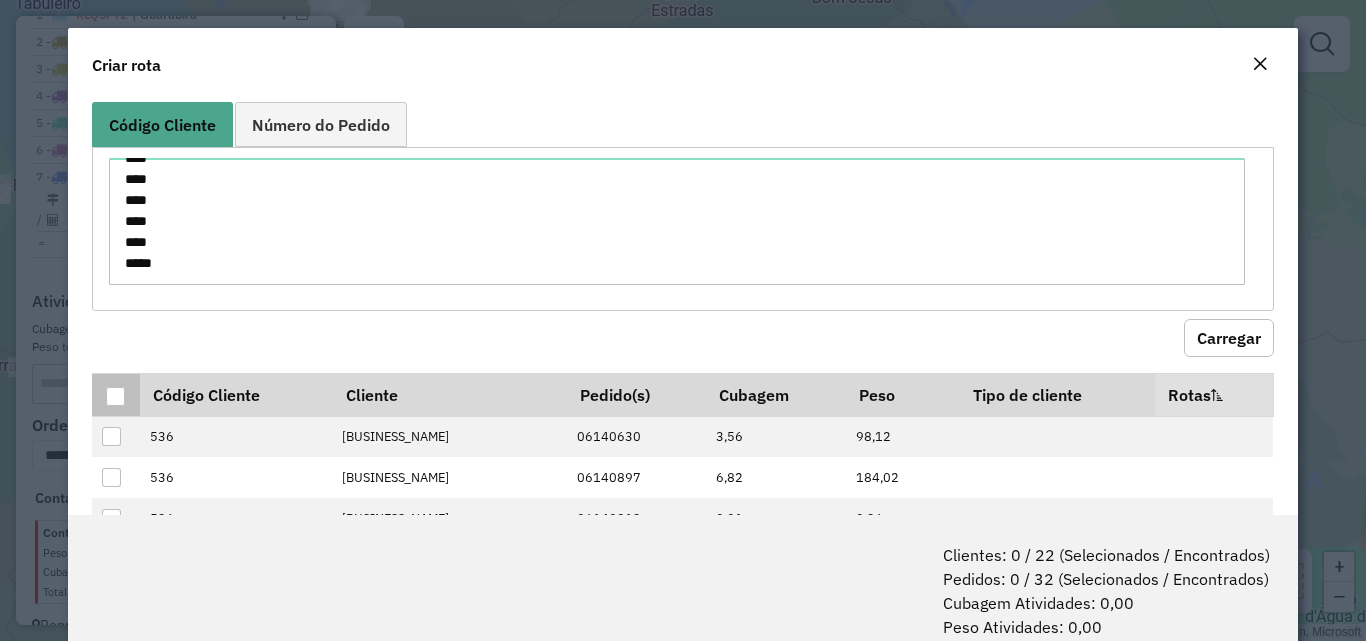 click on "Código Cliente Cliente  Pedido(s)  Cubagem Peso Tipo de cliente  Rotas  536 [CLIENTE] [CEP] [VALOR] [VALOR] 536 [CLIENTE] [CEP] [VALOR] [VALOR] 536 [CLIENTE] [CEP] [VALOR] [VALOR] 664 [CLIENTE] [CEP] [VALOR] [VALOR] 699 [CLIENTE] [CEP] [VALOR] [VALOR] 699 [CLIENTE] [CEP] [VALOR] [VALOR] 699 [CLIENTE] [CEP] [VALOR] [VALOR] 852 [CLIENTE] [CEP] [VALOR] [VALOR] 896 [CLIENTE] [CEP] [VALOR] [VALOR] 908 [CLIENTE] [CEP] [VALOR] [VALOR]  1   2   3   4   5   Clientes: 0 / 40 (Selecionados / Encontrados)   Pedidos: 0 / 62 (Selecionados / Encontrados)   Cubagem Atividades: 0,00   Peso Atividades: 0,00   Cancelar   Confirmar" 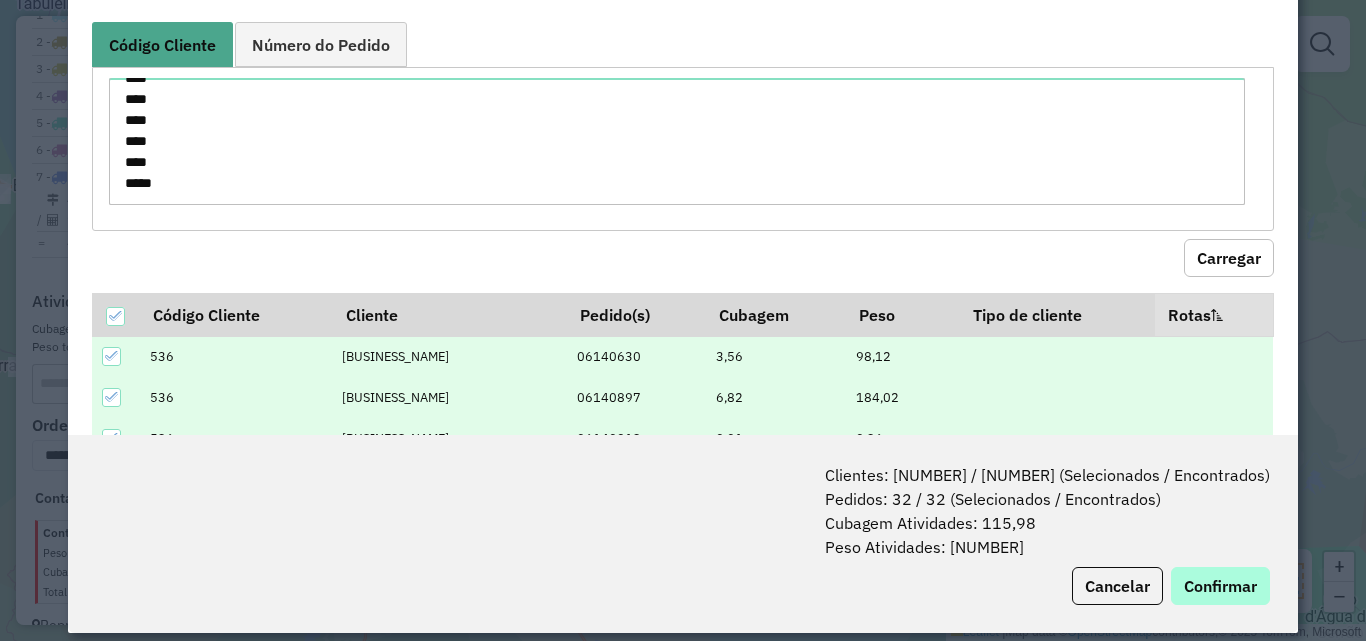 scroll, scrollTop: 100, scrollLeft: 0, axis: vertical 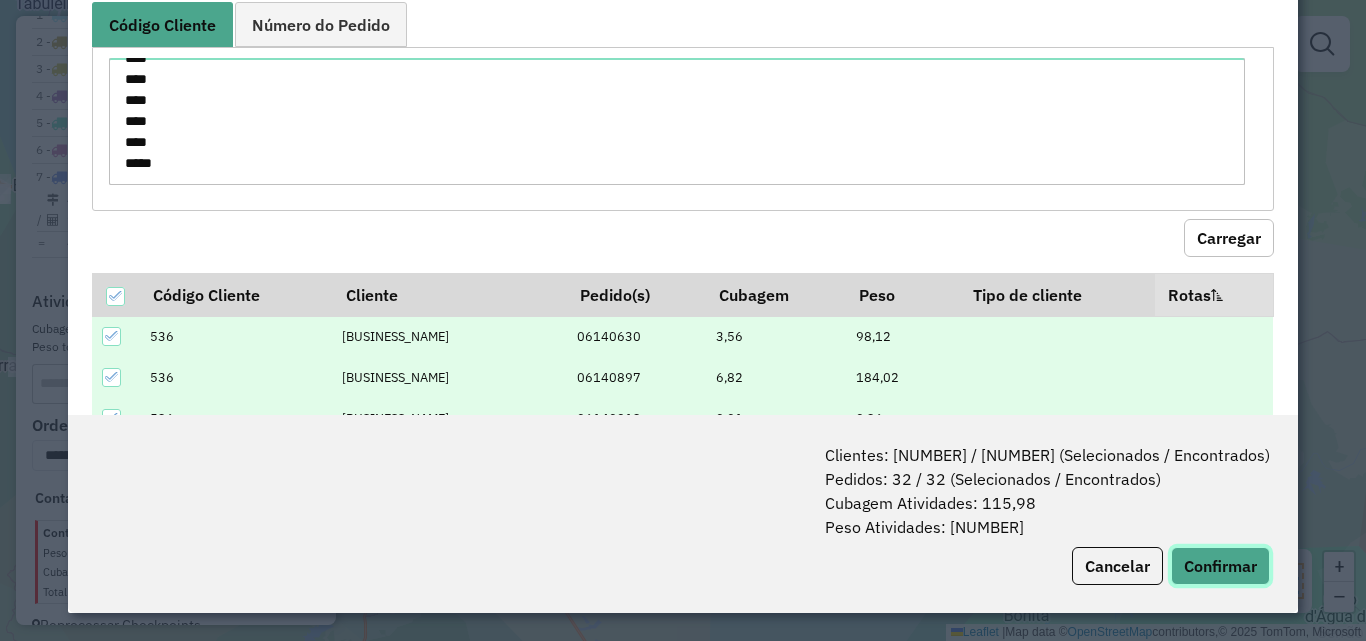 click on "Confirmar" 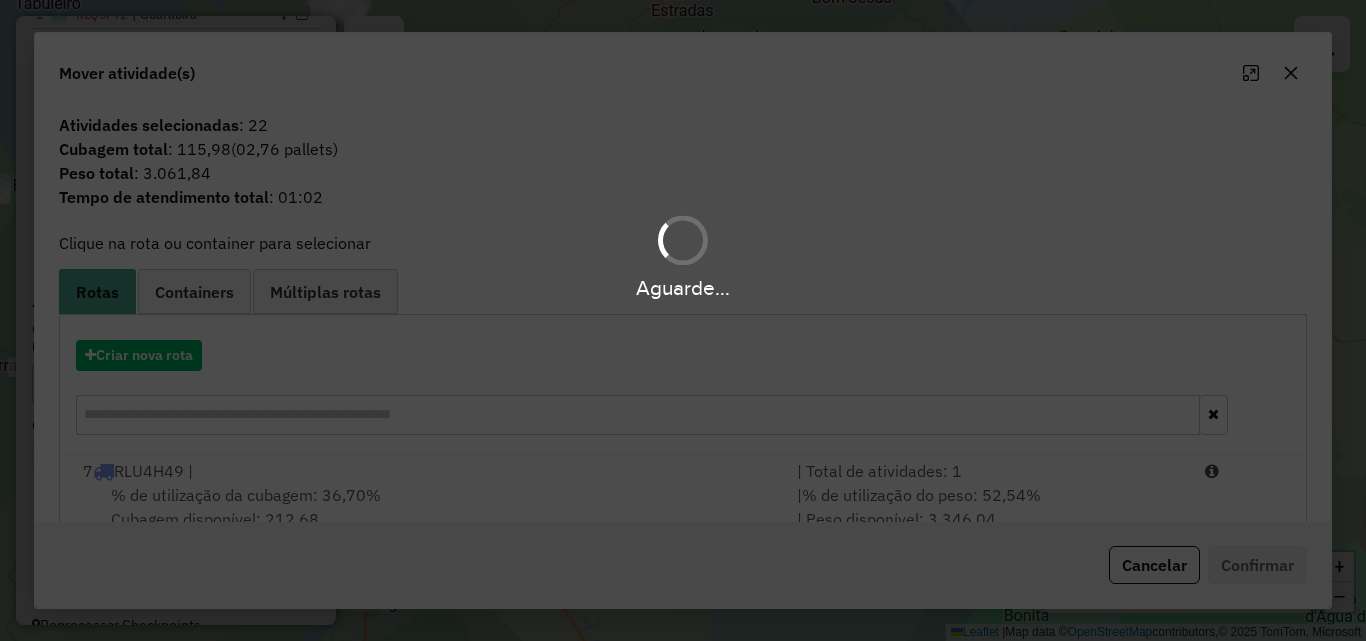 click on "Aguarde..." at bounding box center (683, 320) 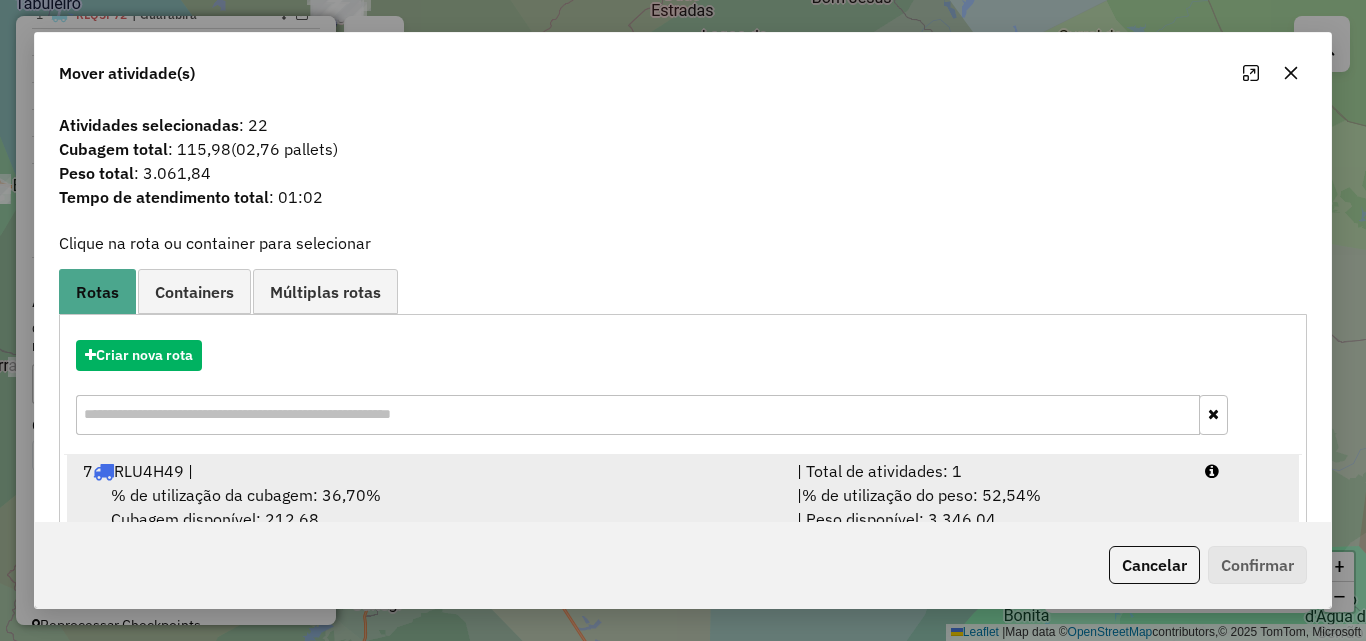 drag, startPoint x: 547, startPoint y: 485, endPoint x: 807, endPoint y: 513, distance: 261.50336 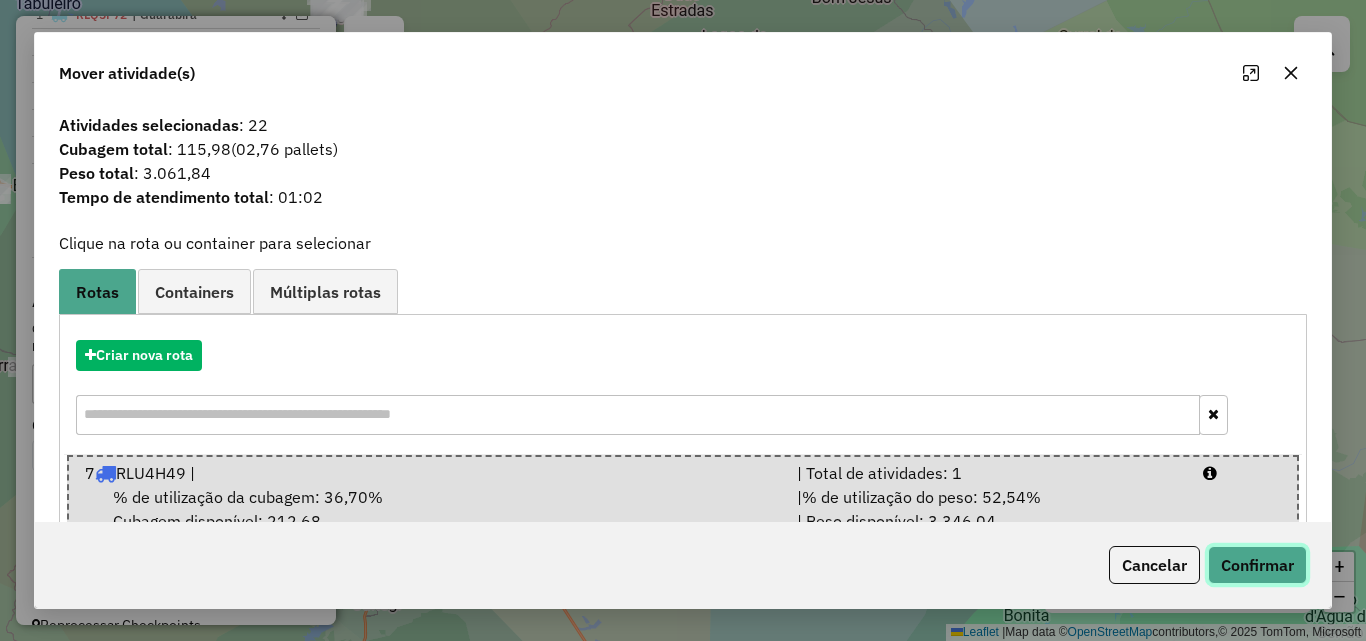 click on "Confirmar" 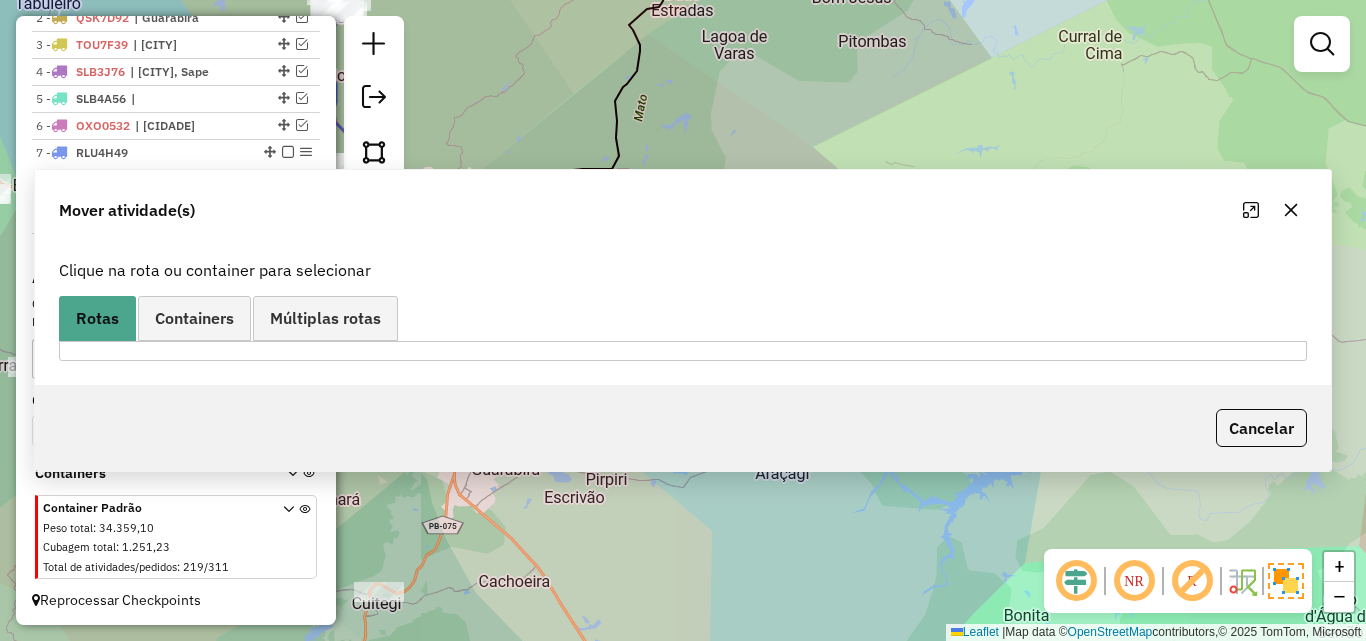 scroll, scrollTop: 764, scrollLeft: 0, axis: vertical 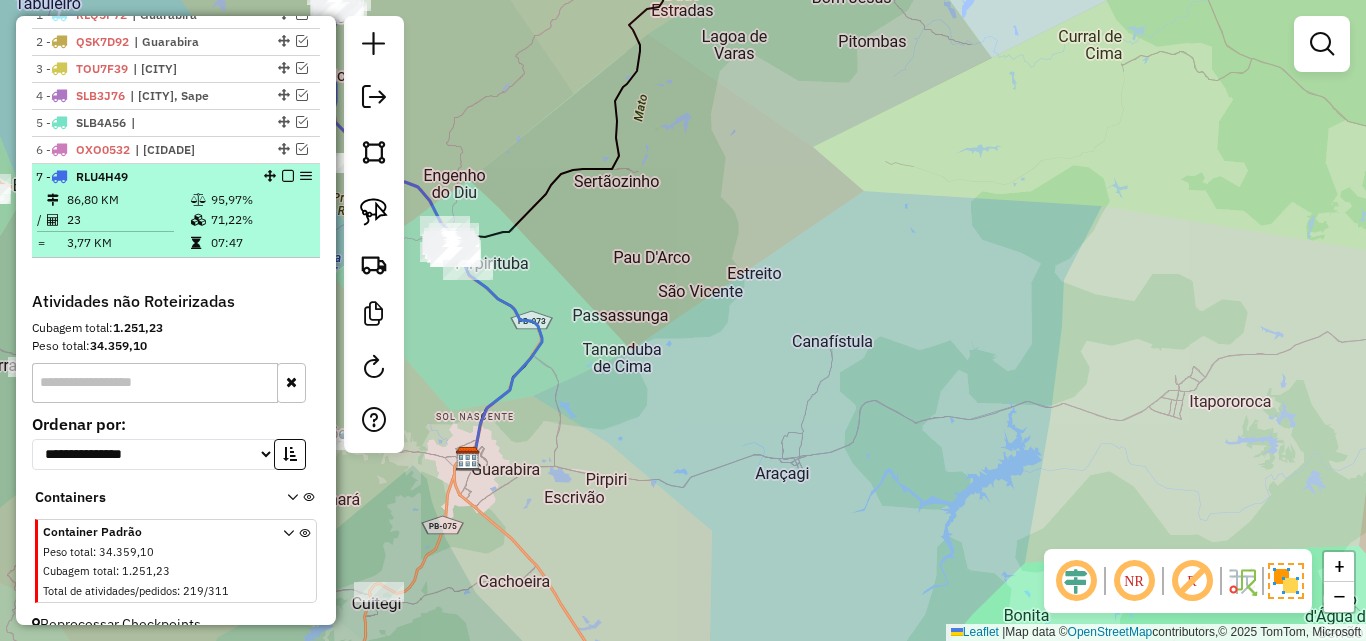 click at bounding box center [200, 243] 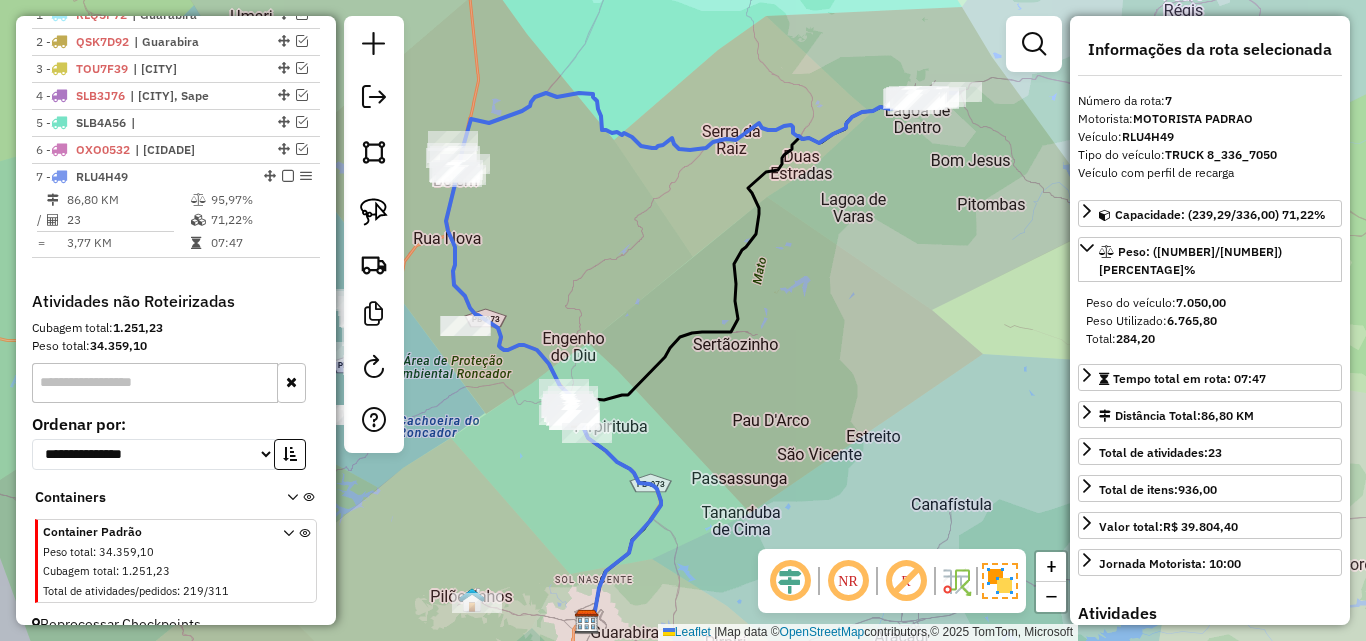 click 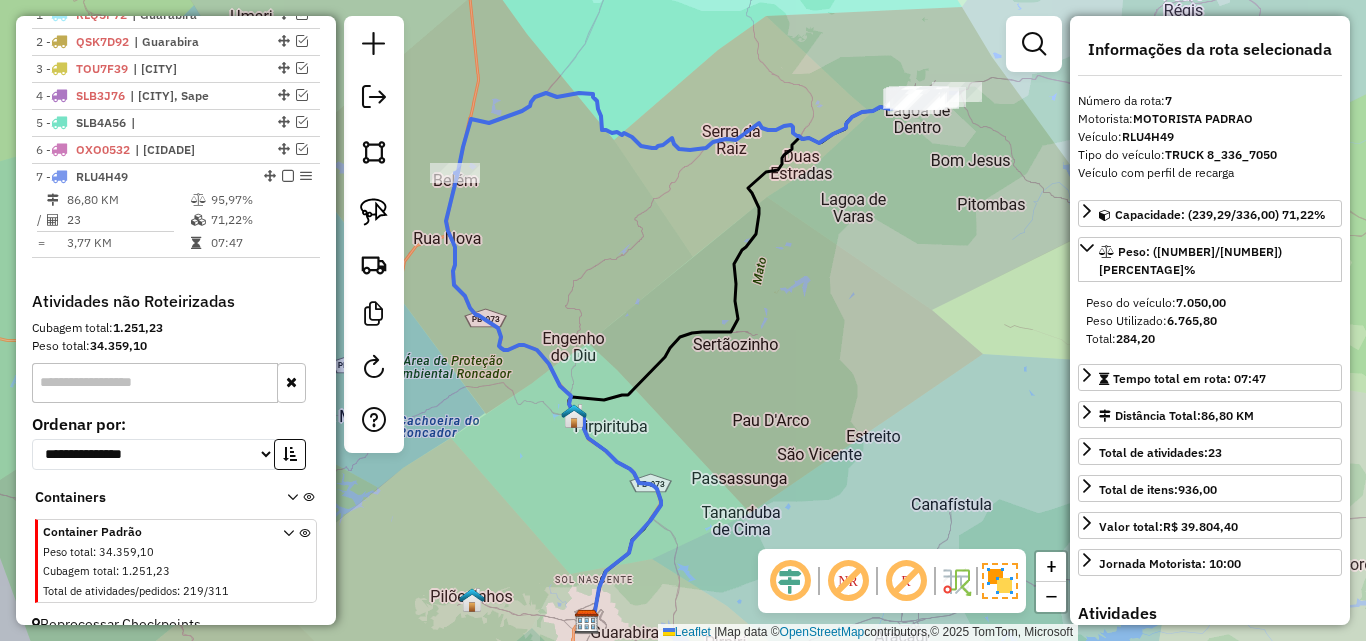 click 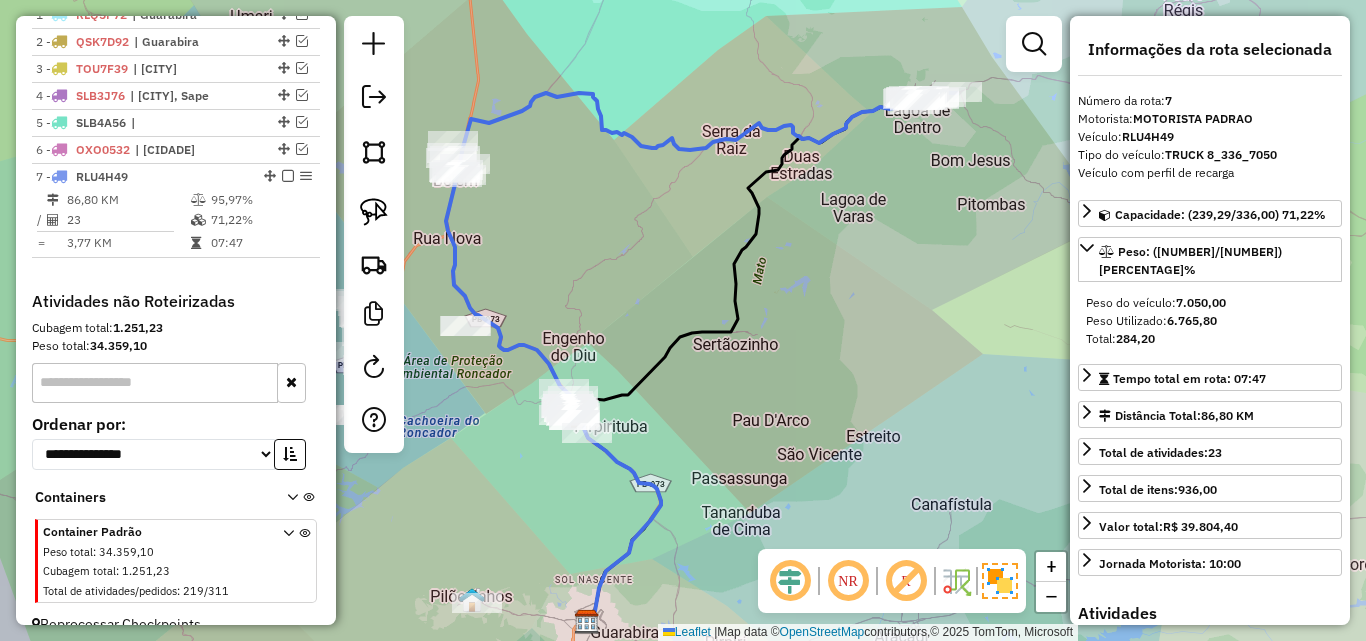click 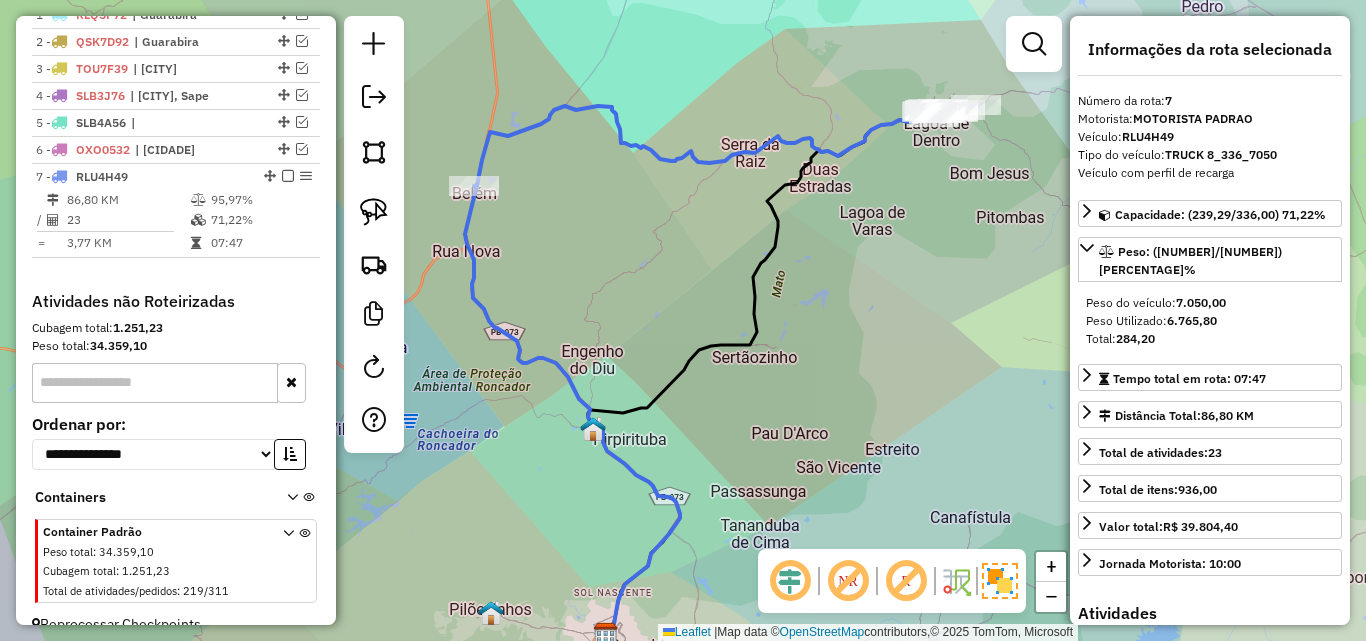 drag, startPoint x: 616, startPoint y: 276, endPoint x: 695, endPoint y: 315, distance: 88.10221 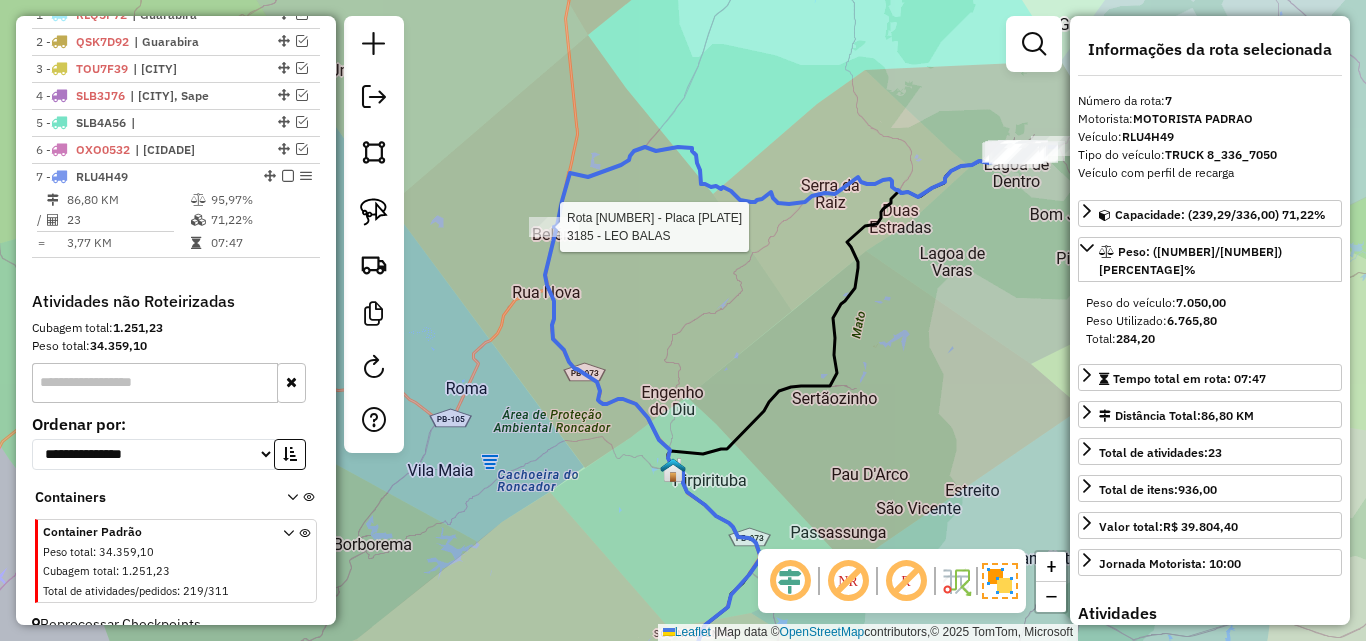 click 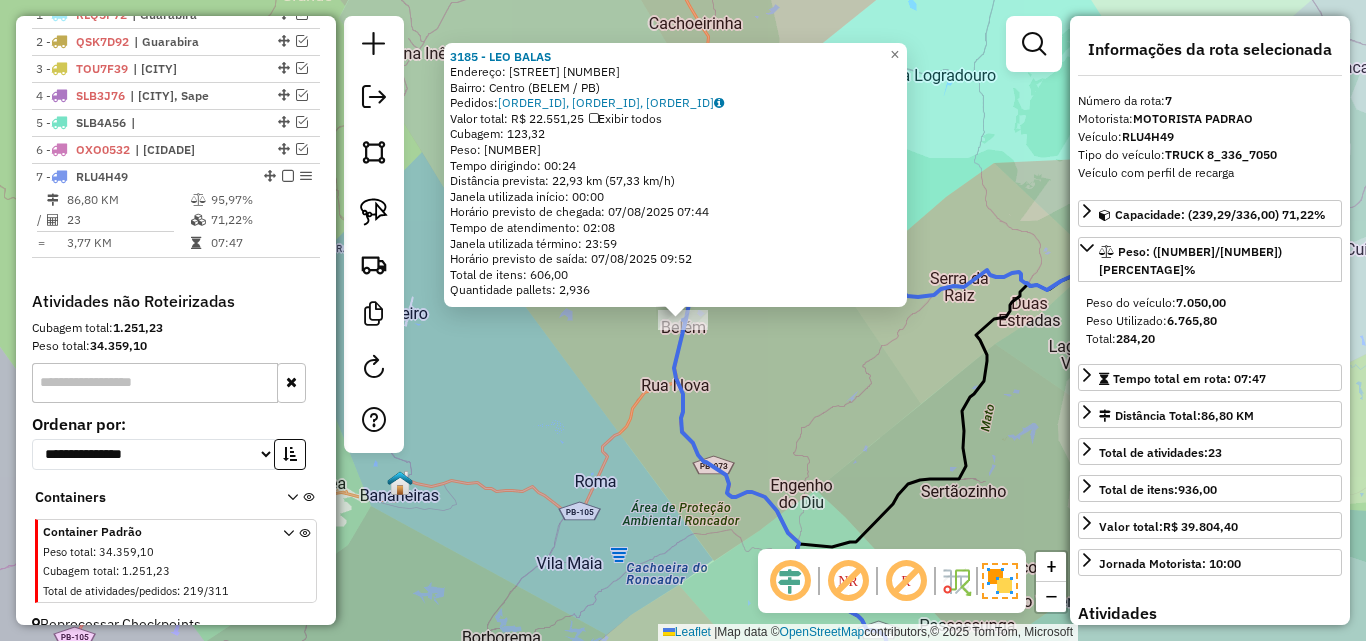 scroll, scrollTop: 790, scrollLeft: 0, axis: vertical 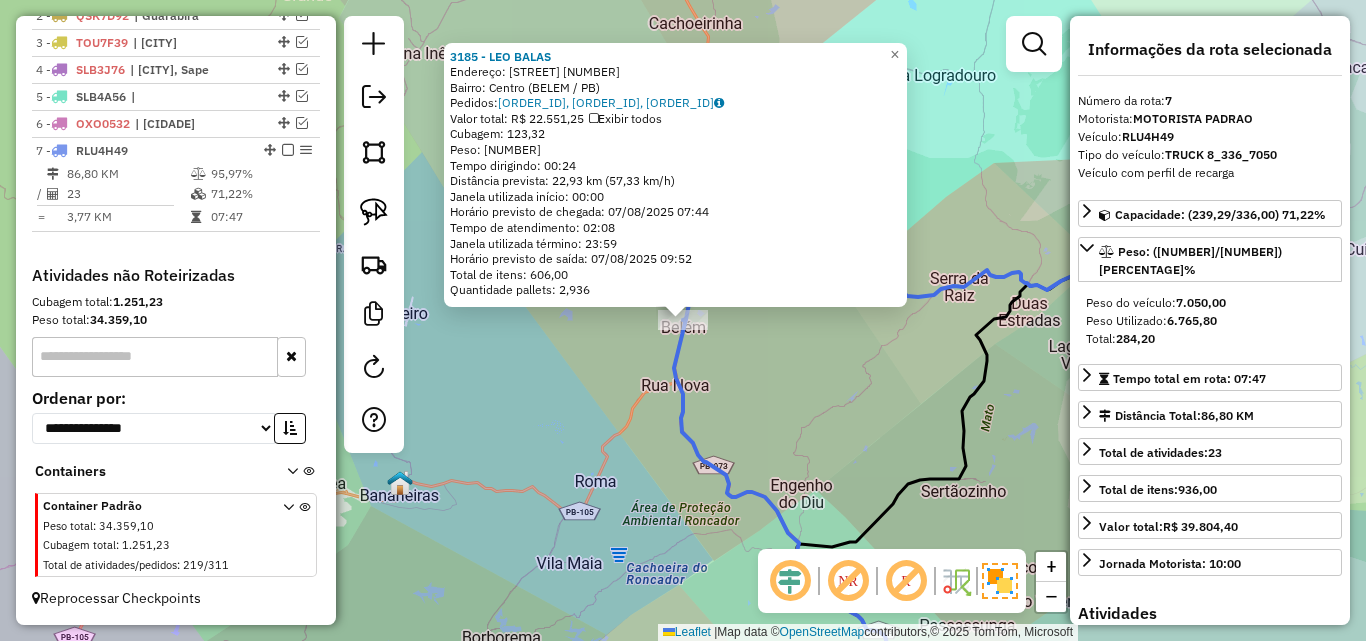 click on "3185 - [CLIENTE]  Endereço:  [ENDERECO]   Bairro: [BAIRRO] ([CIDADE] / [ESTADO])   Pedidos:  [PEDIDO], [PEDIDO], [PEDIDO]   Valor total: R$ [VALOR]   Exibir todos   Cubagem: [VALOR]  Peso: [VALOR]  Tempo dirigindo: 00:24   Distância prevista: 22,93 km (57,33 km/h)   Janela utilizada início: 00:00   Horário previsto de chegada: 07/08/2025 07:44   Tempo de atendimento: 02:08   Janela utilizada término: 23:59   Horário previsto de saída: 07/08/2025 09:52   Total de itens: 606,00   Quantidade pallets: 2,936  × Janela de atendimento Grade de atendimento Capacidade Transportadoras Veículos Cliente Pedidos  Rotas Selecione os dias de semana para filtrar as janelas de atendimento  Seg   Ter   Qua   Qui   Sex   Sáb   Dom  Informe o período da janela de atendimento: De: Até:  Filtrar exatamente a janela do cliente  Considerar janela de atendimento padrão  Selecione os dias de semana para filtrar as grades de atendimento  Seg   Ter   Qua   Qui   Sex   Sáb   Dom   Peso mínimo:   Peso máximo:   De:   De:" 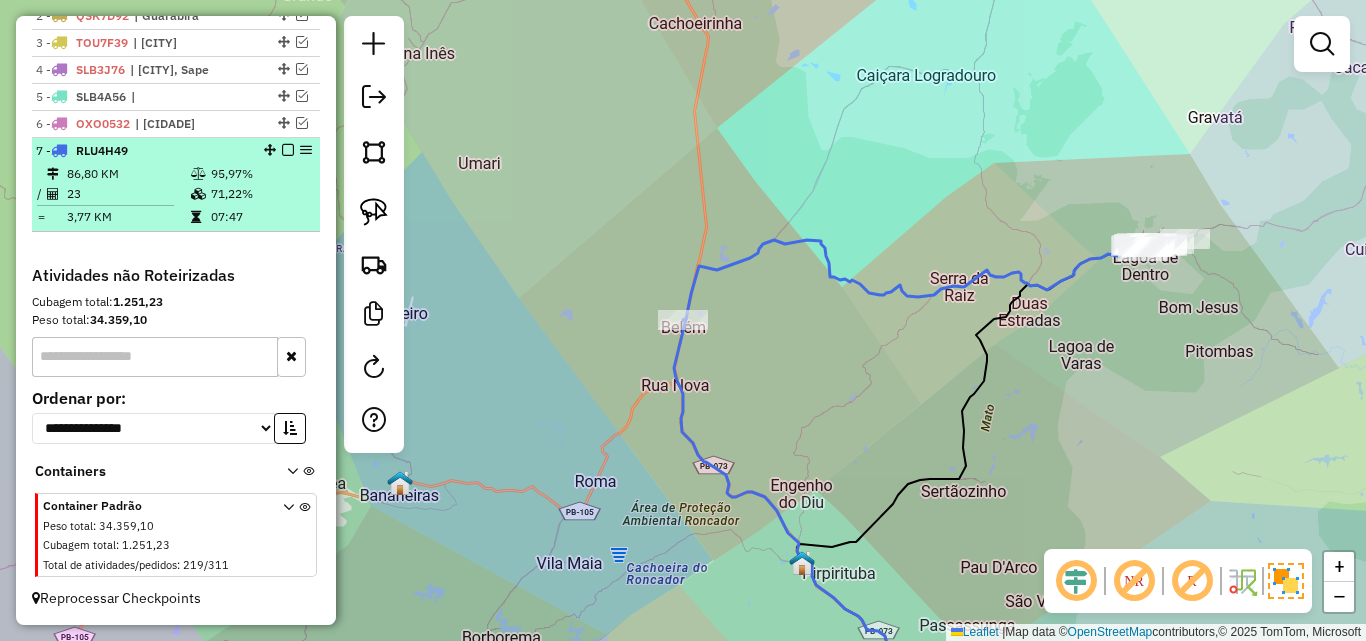 click on "07:47" at bounding box center [260, 217] 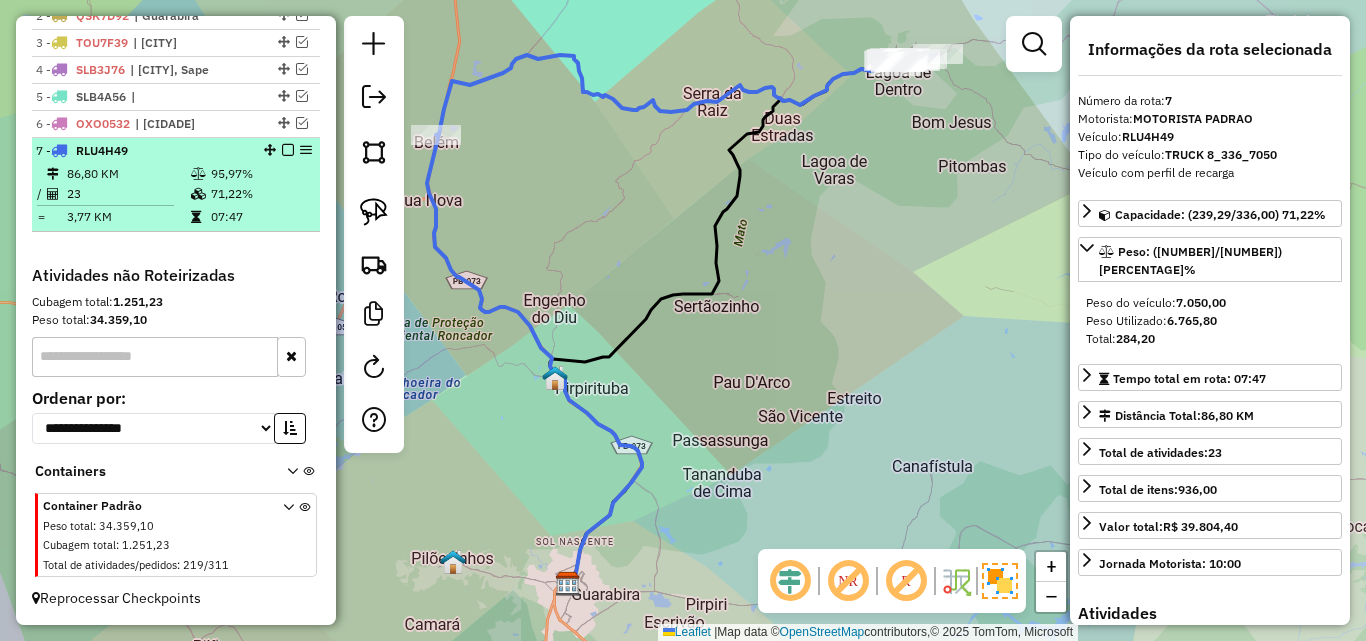 click at bounding box center [288, 150] 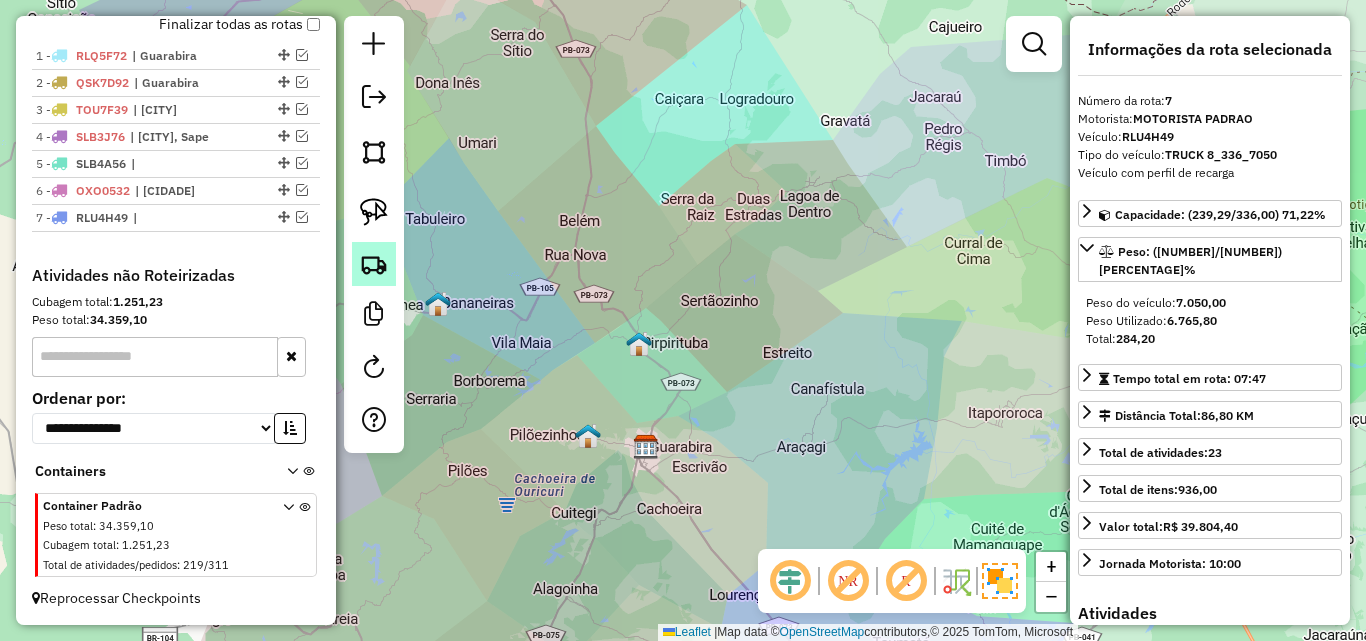 click 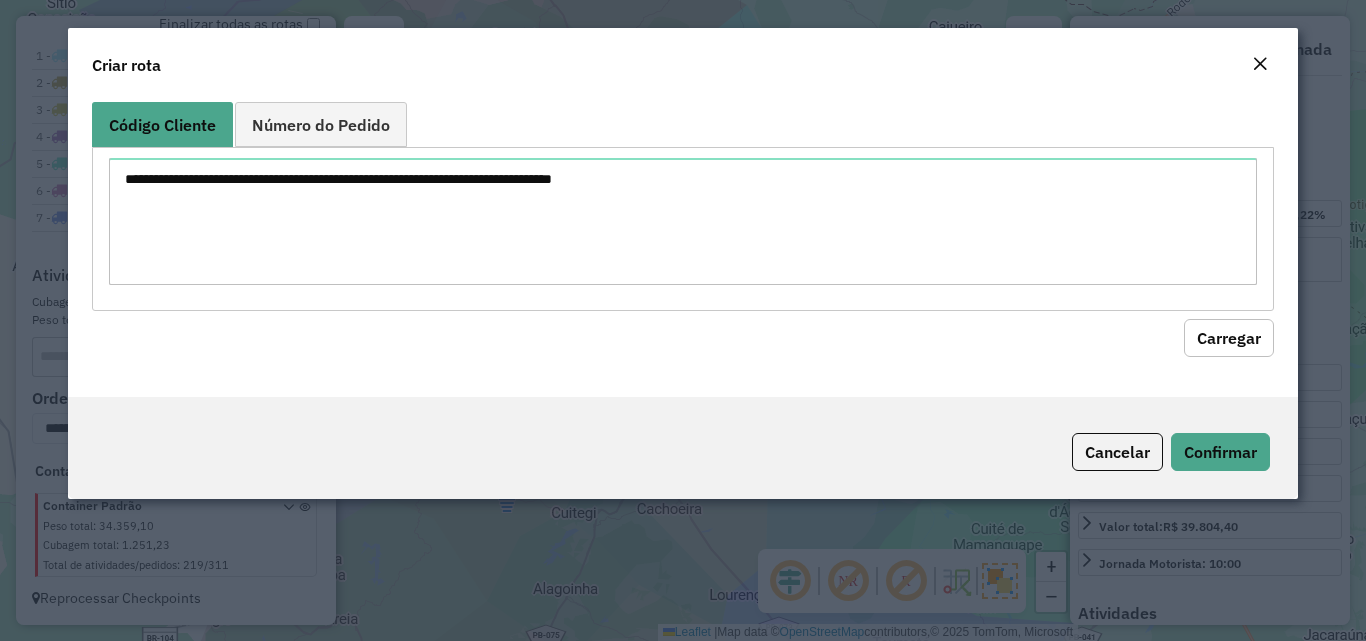 click at bounding box center [682, 221] 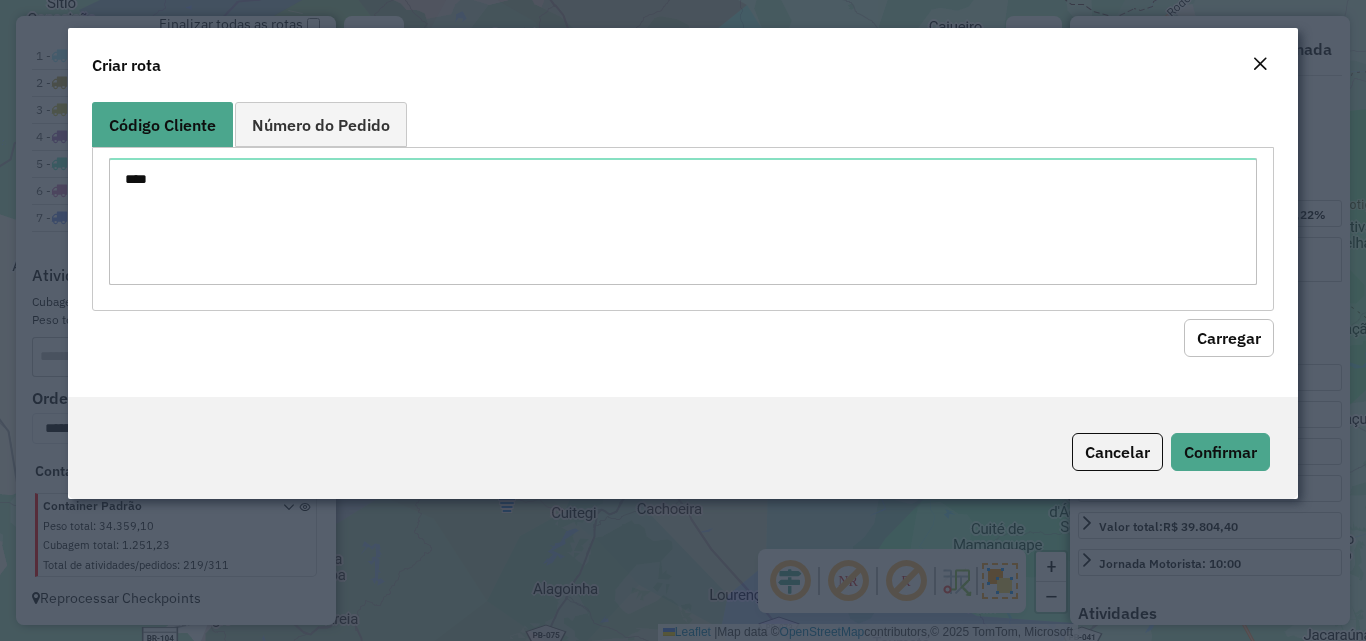 type on "****" 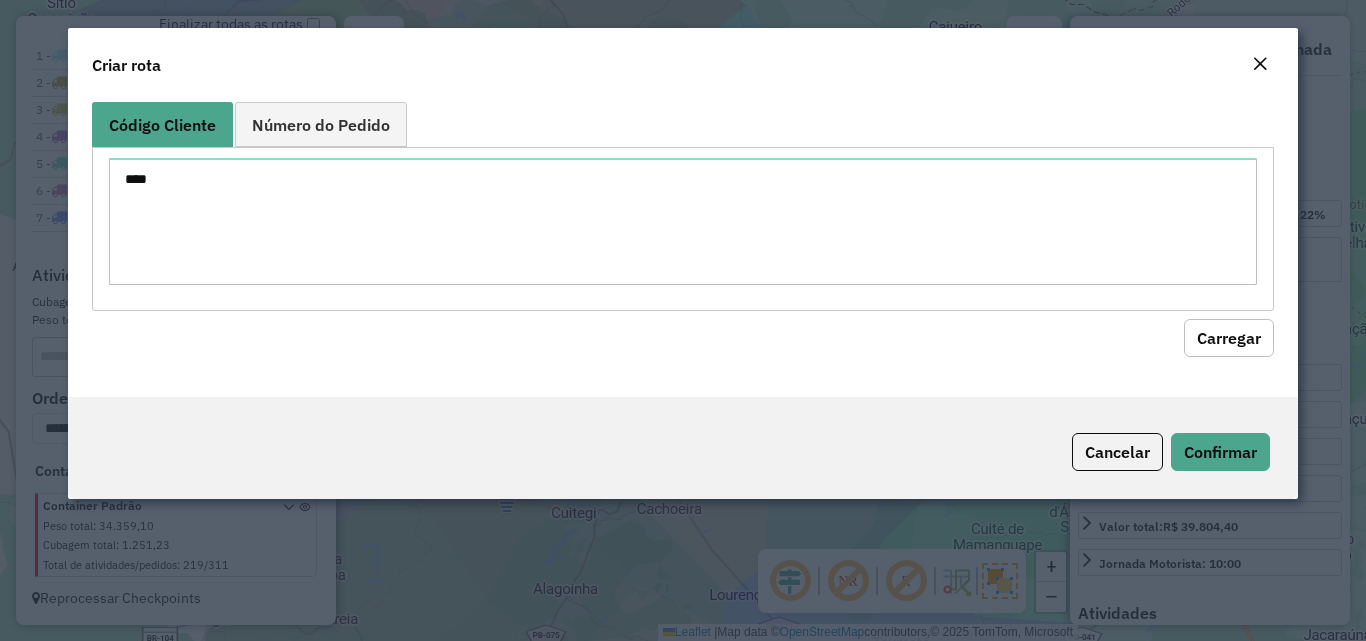 click on "Carregar" 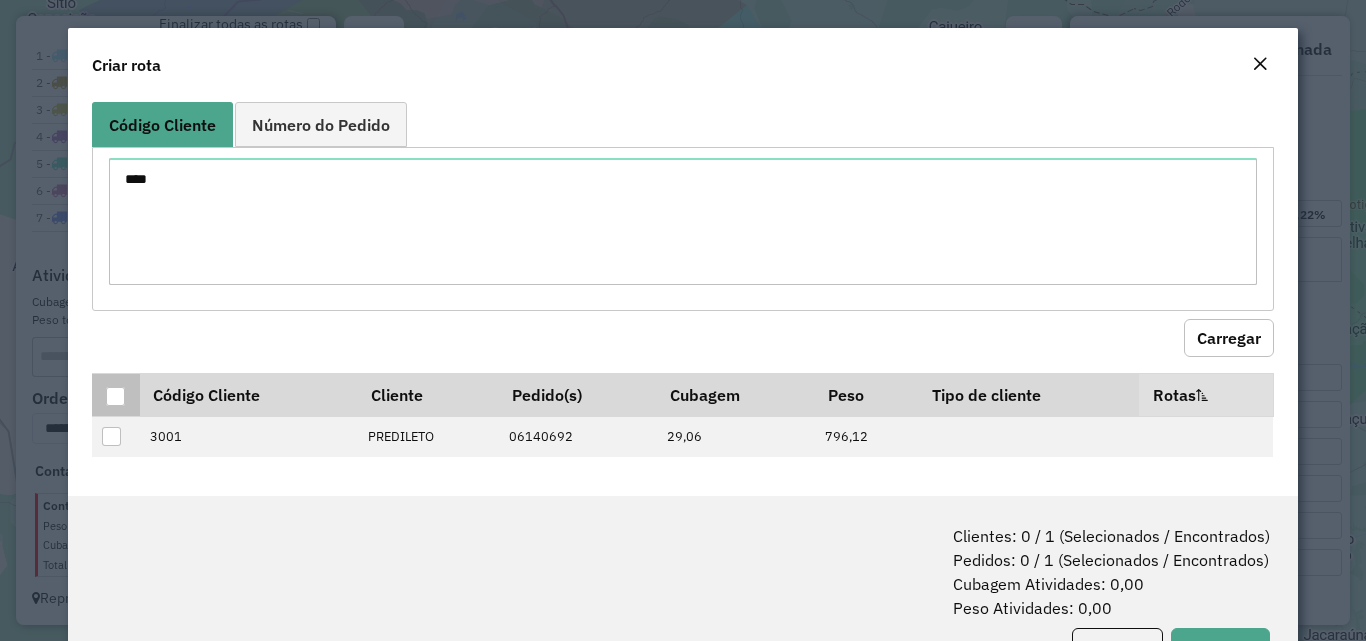 click at bounding box center (115, 396) 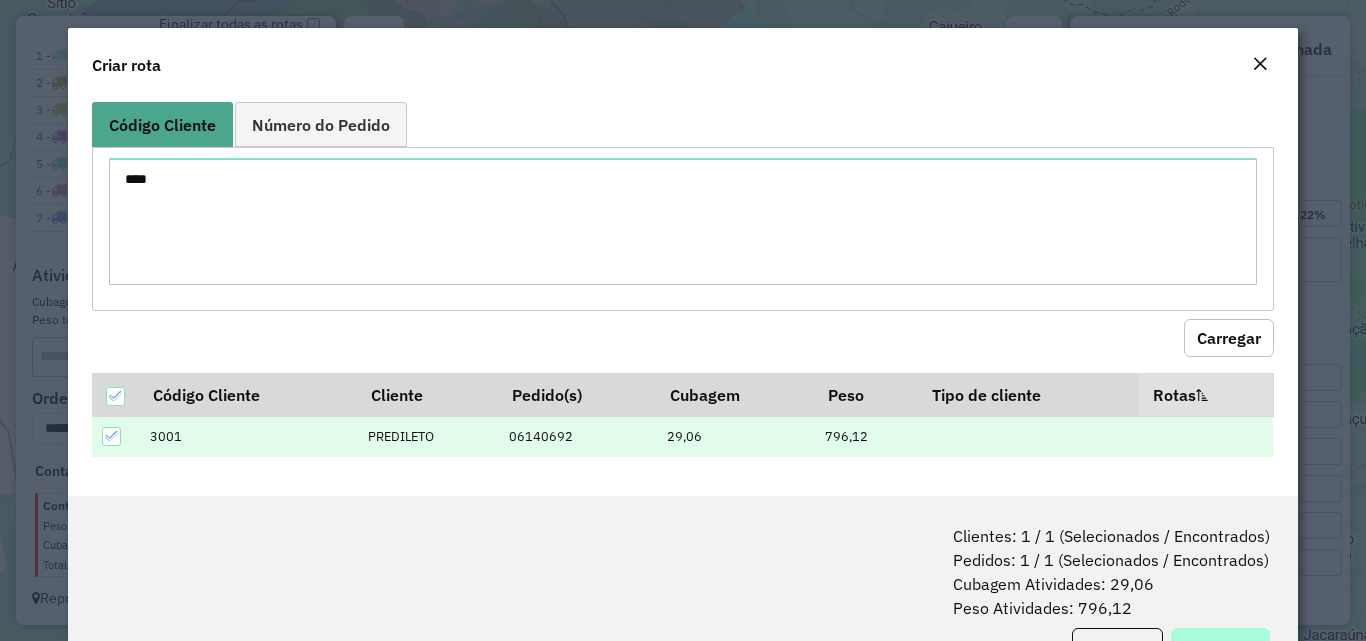 scroll, scrollTop: 81, scrollLeft: 0, axis: vertical 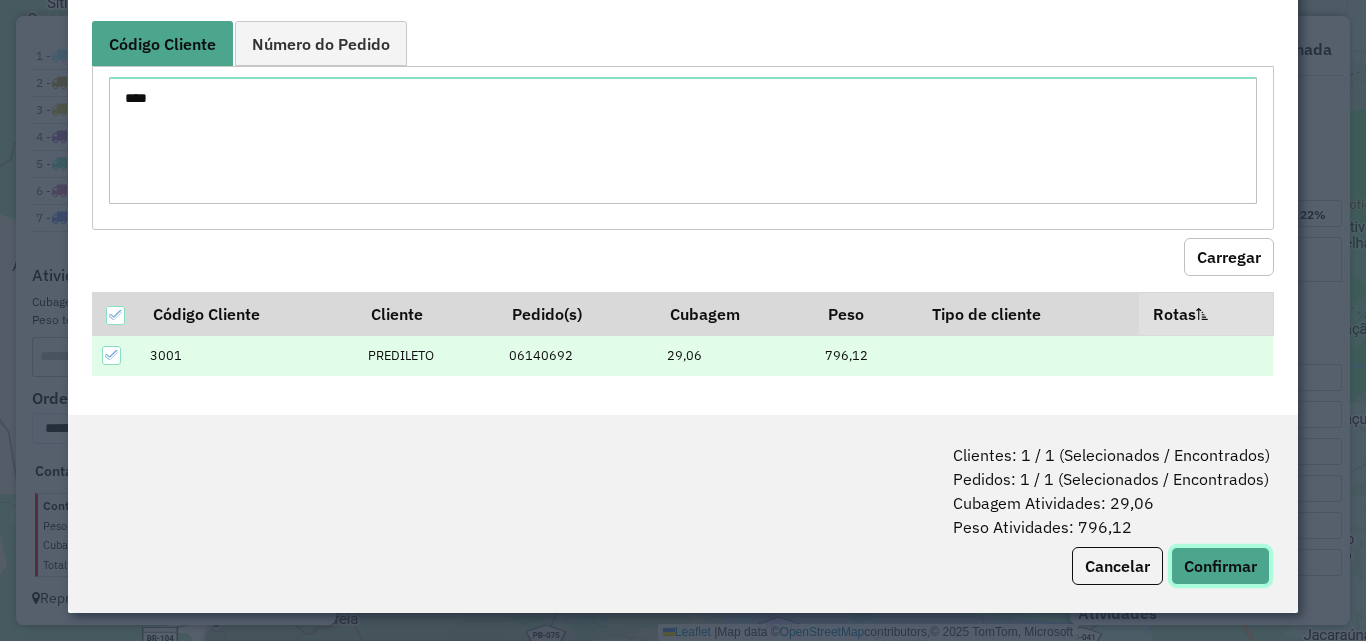 click on "Confirmar" 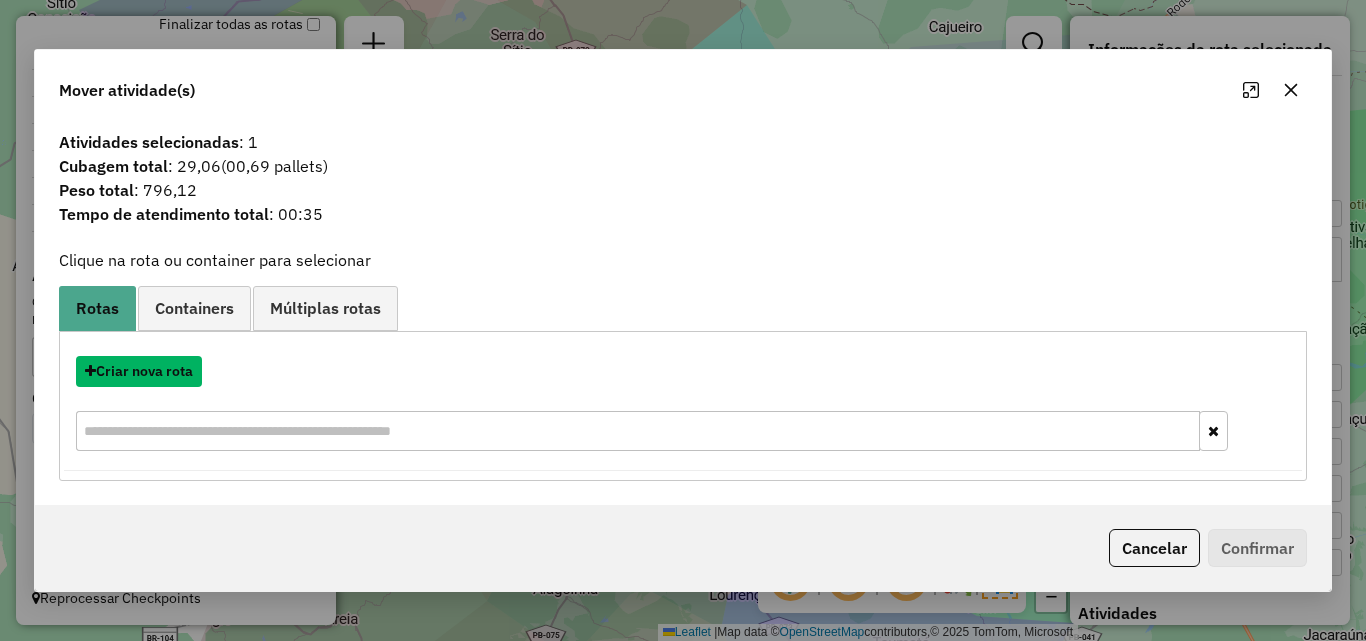 click on "Criar nova rota" at bounding box center [139, 371] 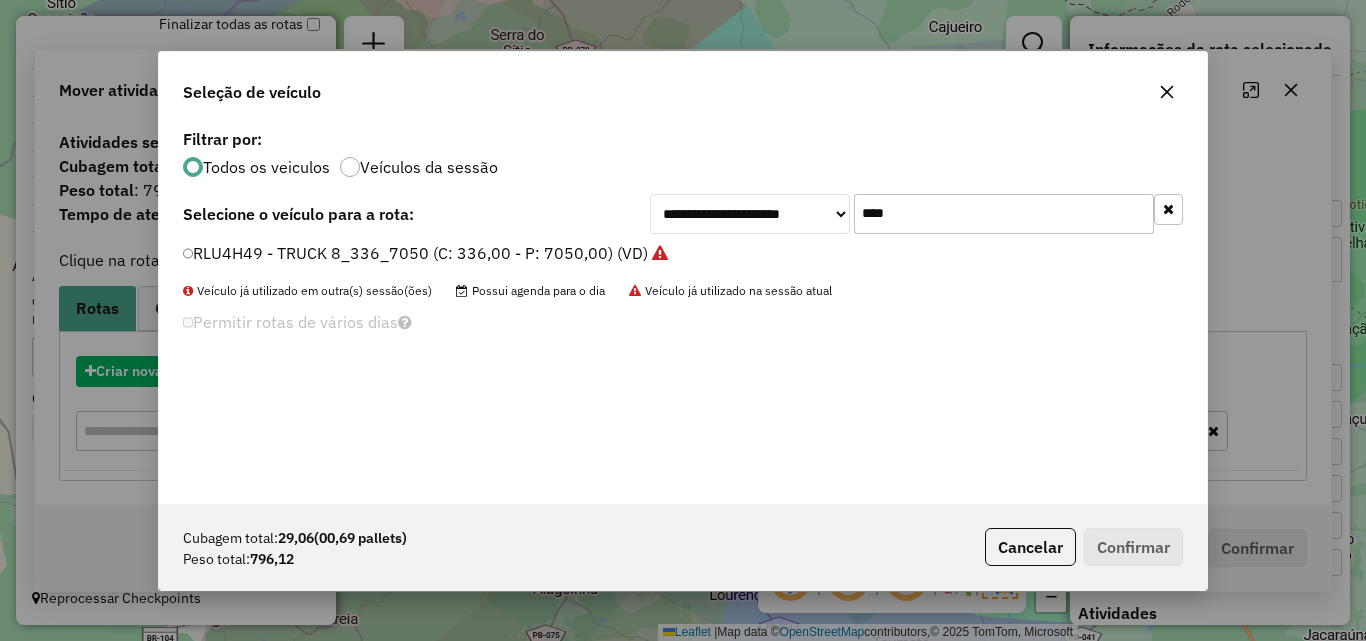scroll, scrollTop: 11, scrollLeft: 6, axis: both 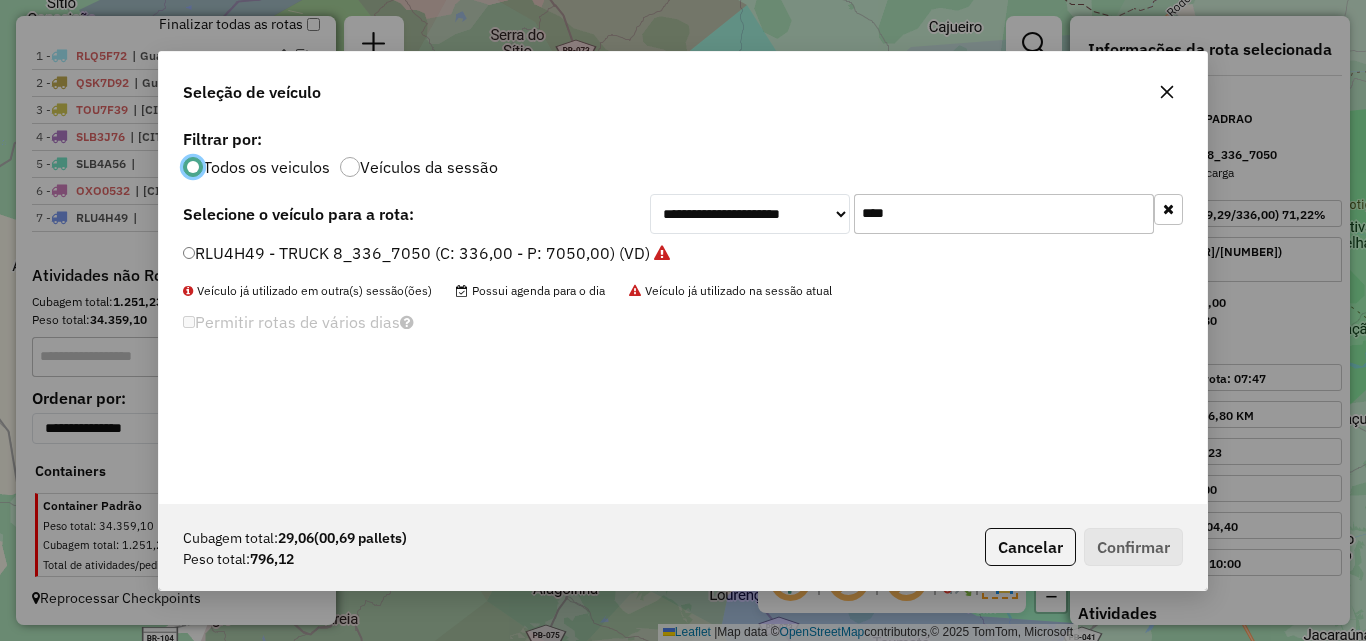 click on "****" 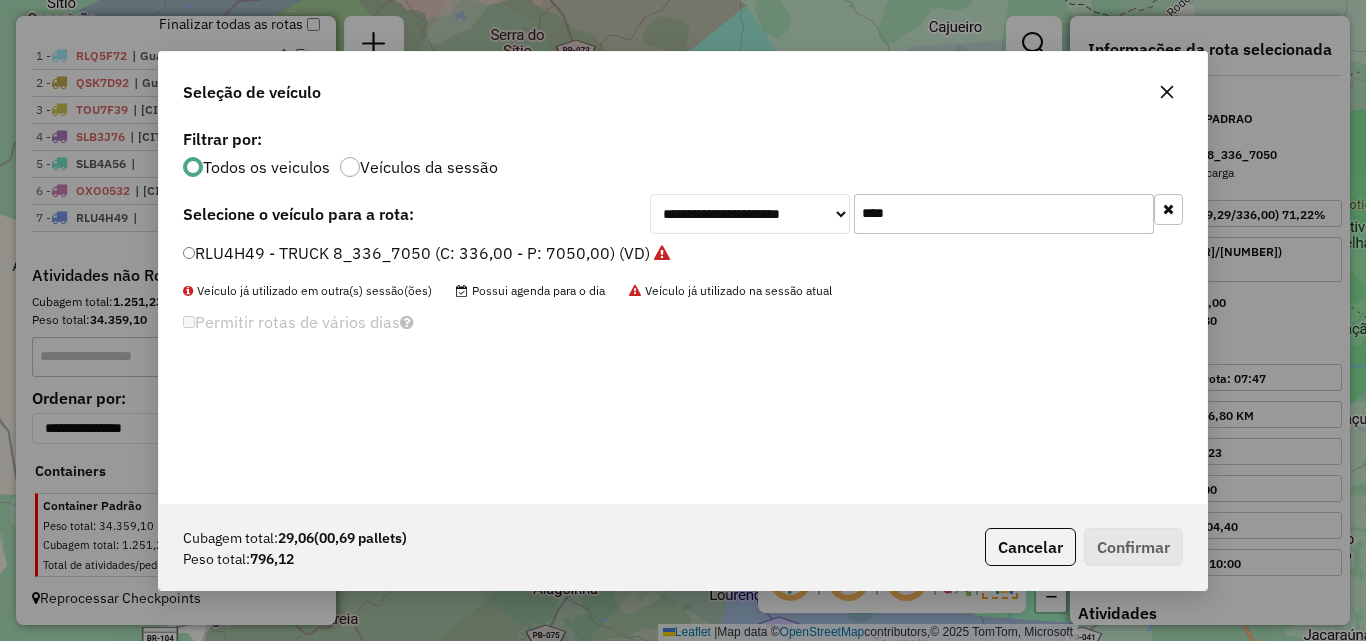 click on "****" 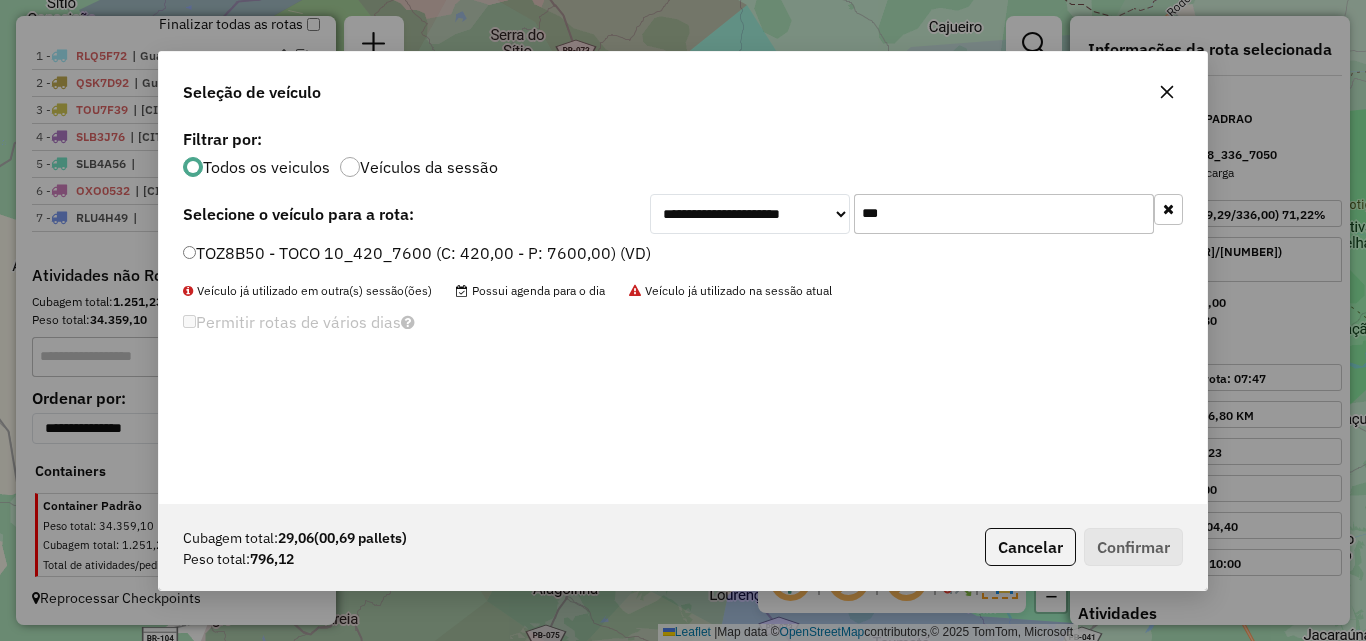 type on "***" 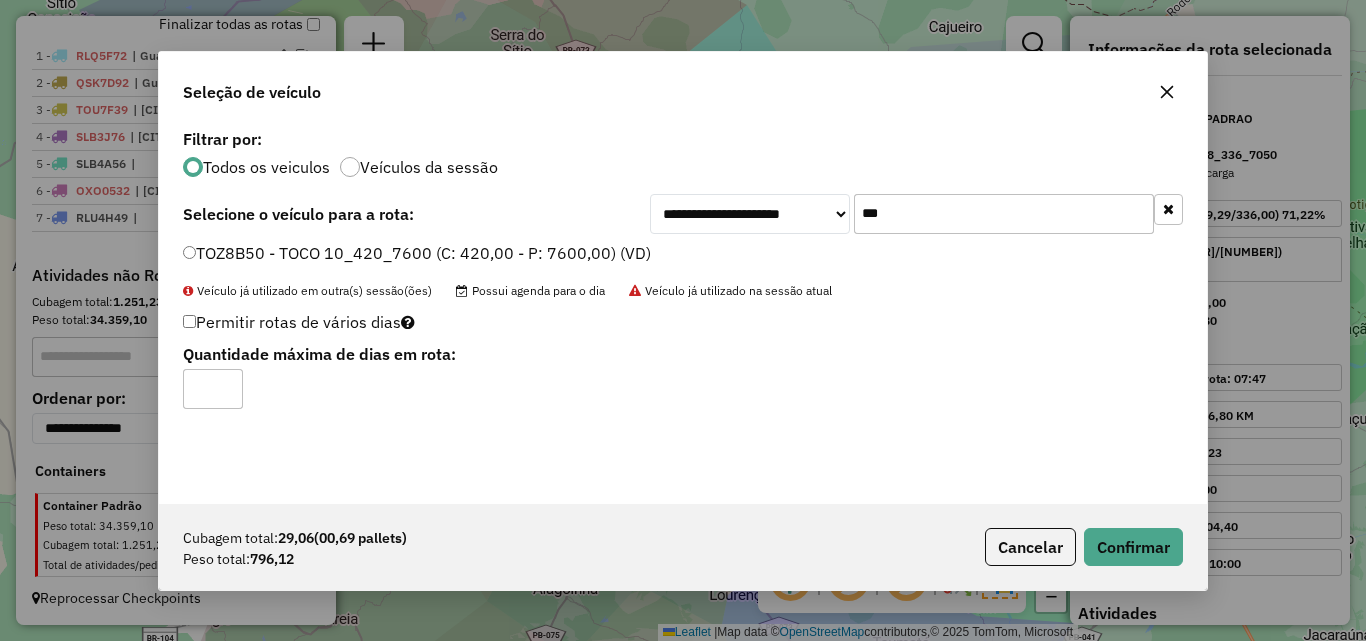 click on "Cubagem total:  29,06   (00,69 pallets)  Peso total: 796,12  Cancelar   Confirmar" 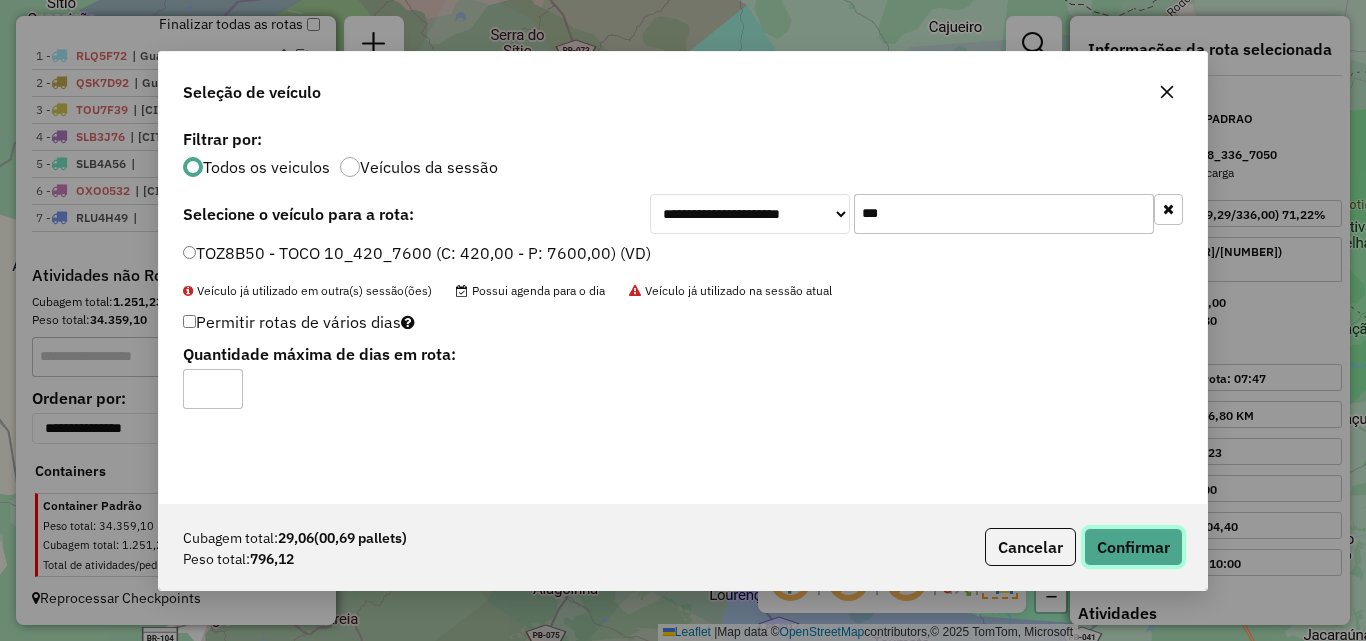 click on "Confirmar" 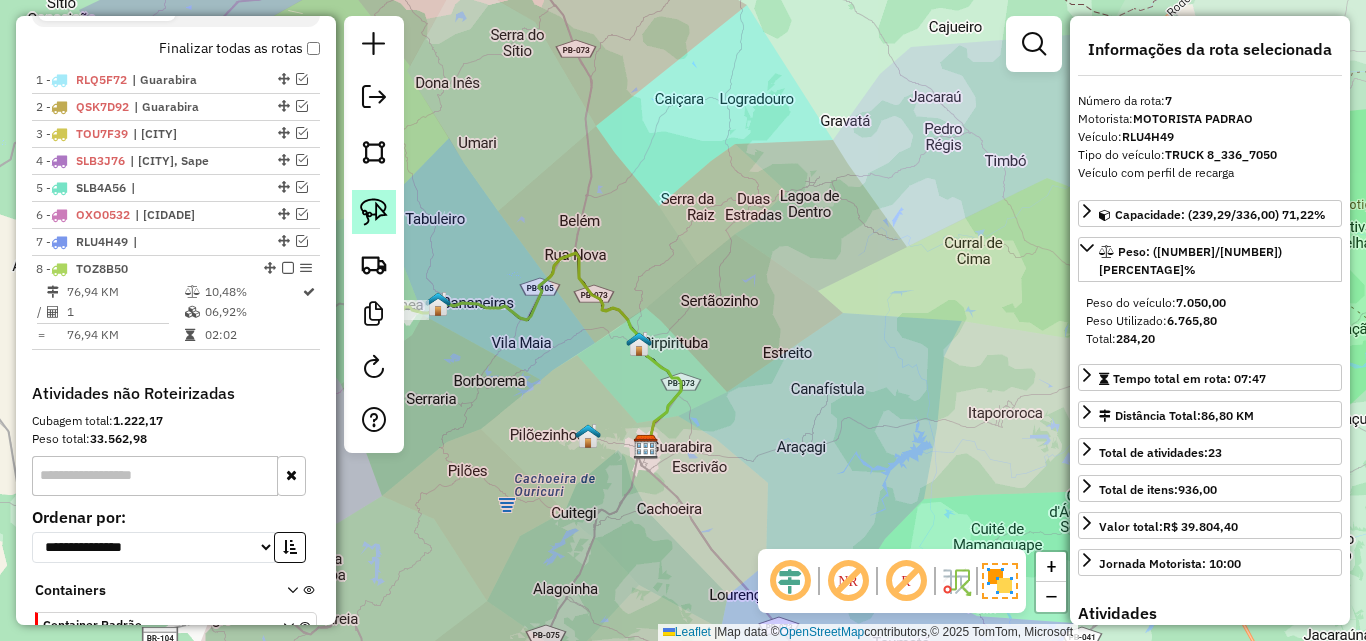 scroll, scrollTop: 842, scrollLeft: 0, axis: vertical 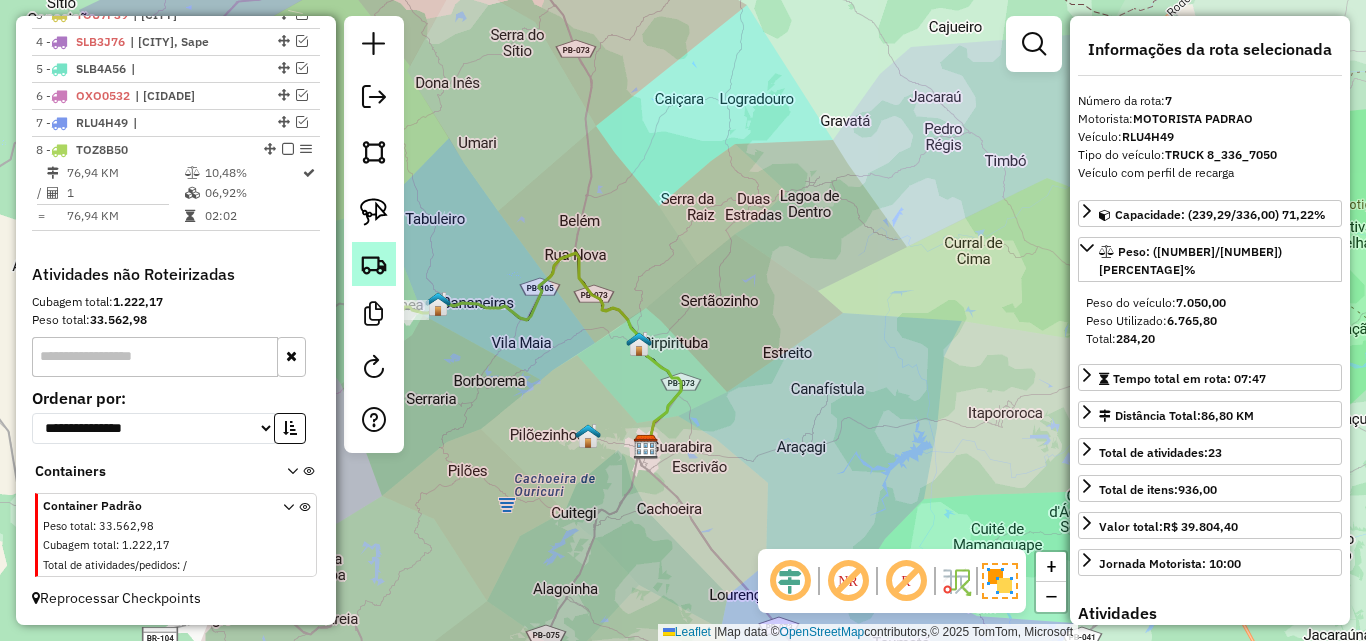 click 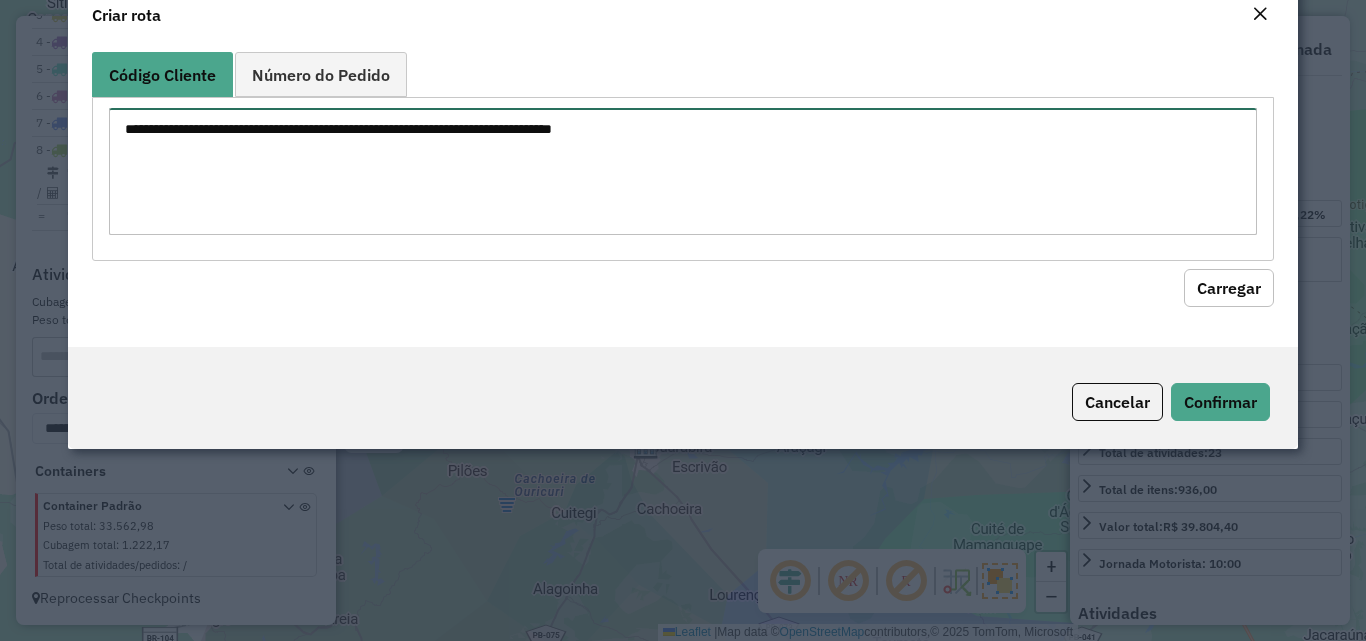 click at bounding box center (682, 171) 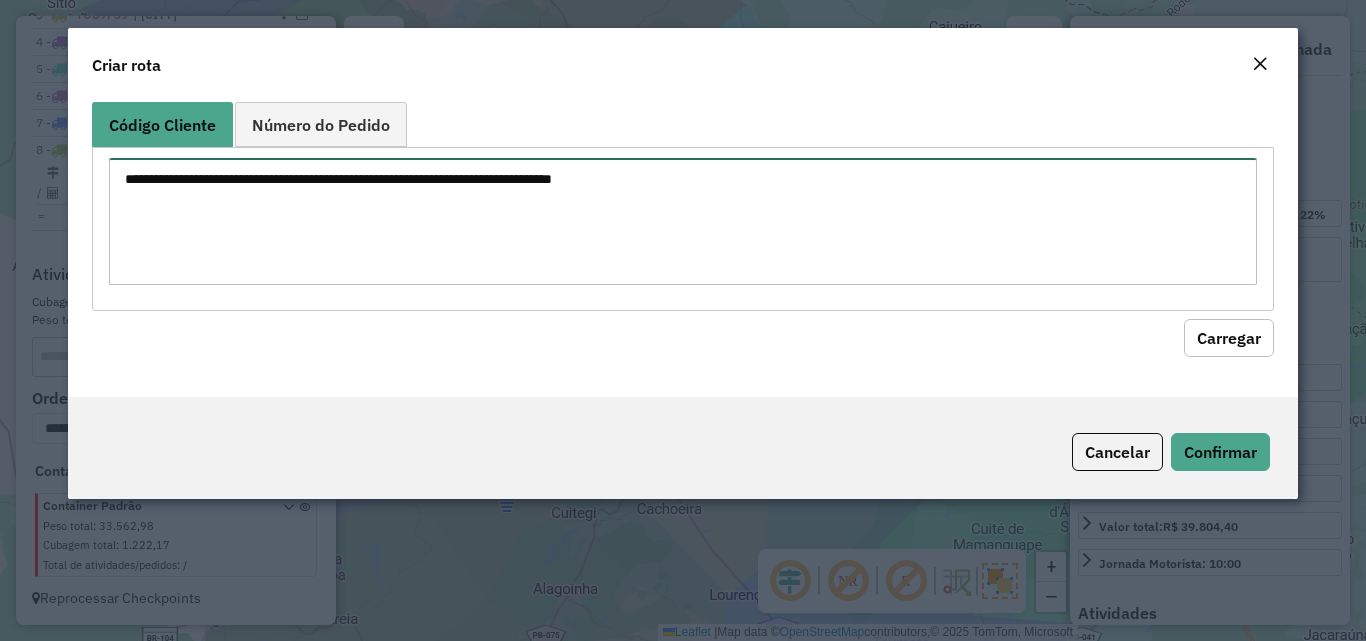 paste on "****
****
****
****
****
****
****
****
****
****
****
****
****
****
****
****
****
****
****
****
****
****
****
****
****
****
****
****
****
****
****
****
****
****
****
****
****
****
****
****
****
****
****
****
****
****
****
****
****
****
****
****
****
****
****
****
****
****
****
****
****
****
****
****
****" 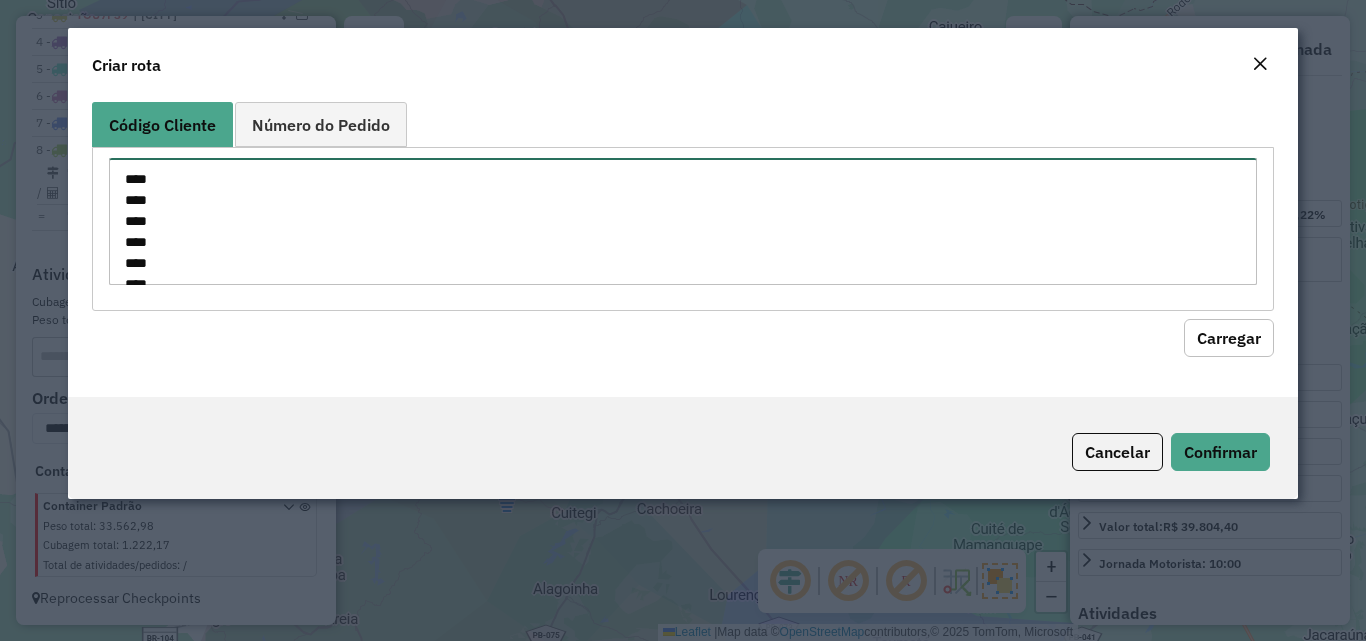 scroll, scrollTop: 1268, scrollLeft: 0, axis: vertical 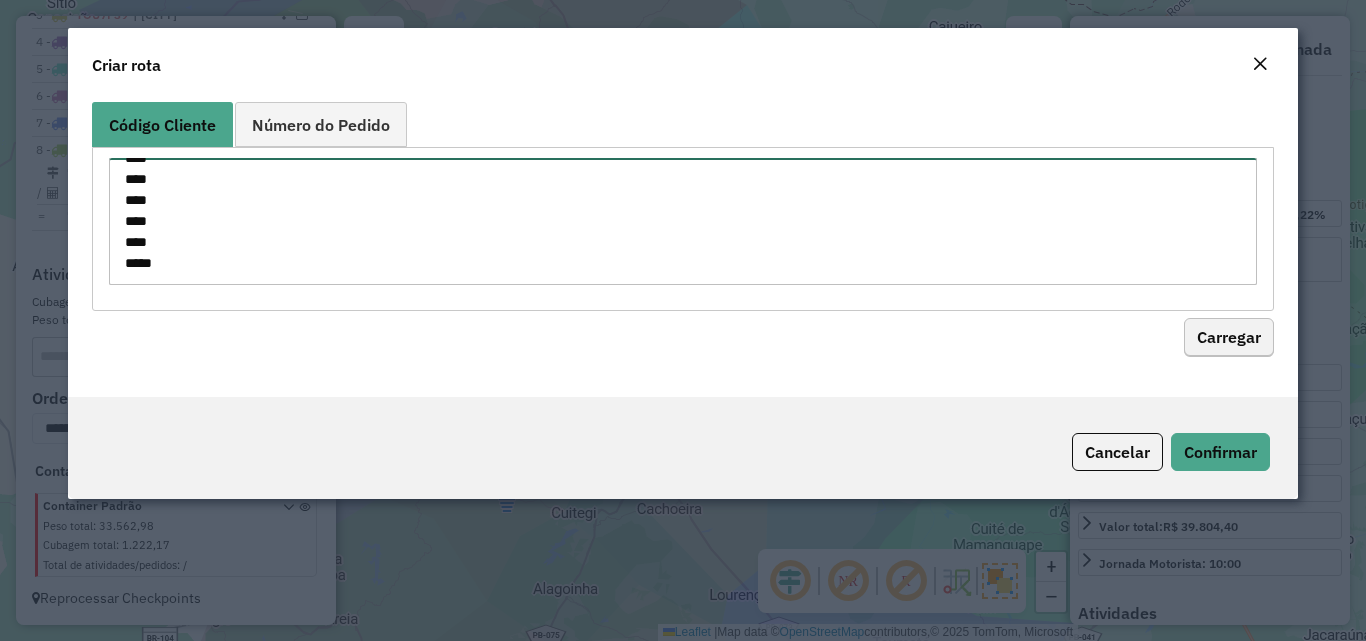 type on "****
****
****
****
****
****
****
****
****
****
****
****
****
****
****
****
****
****
****
****
****
****
****
****
****
****
****
****
****
****
****
****
****
****
****
****
****
****
****
****
****
****
****
****
****
****
****
****
****
****
****
****
****
****
****
****
****
****
****
****
****
****
****
****
****" 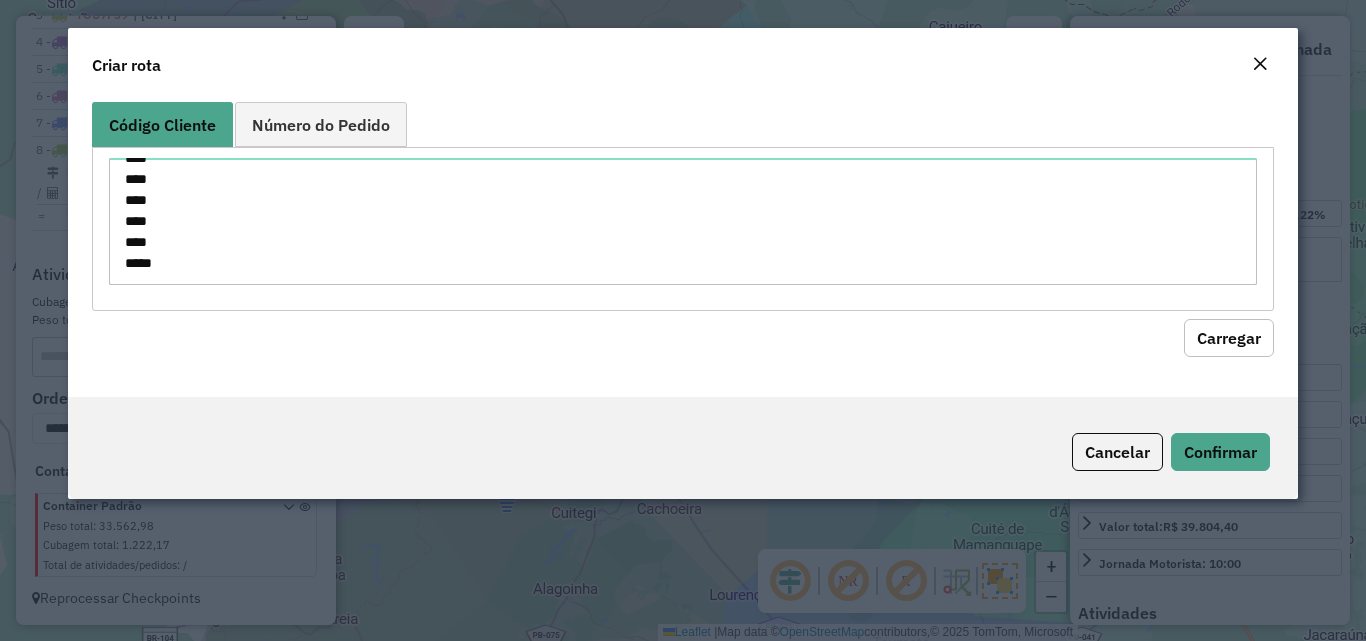 click on "Carregar" 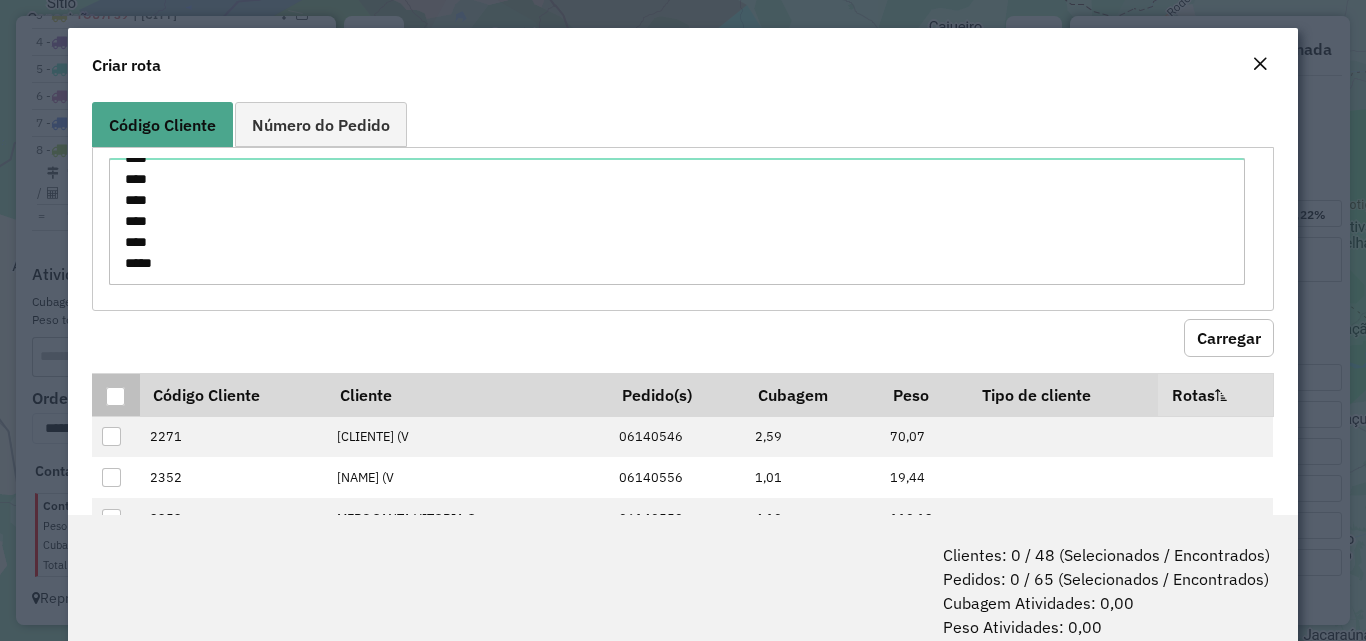 click at bounding box center [115, 396] 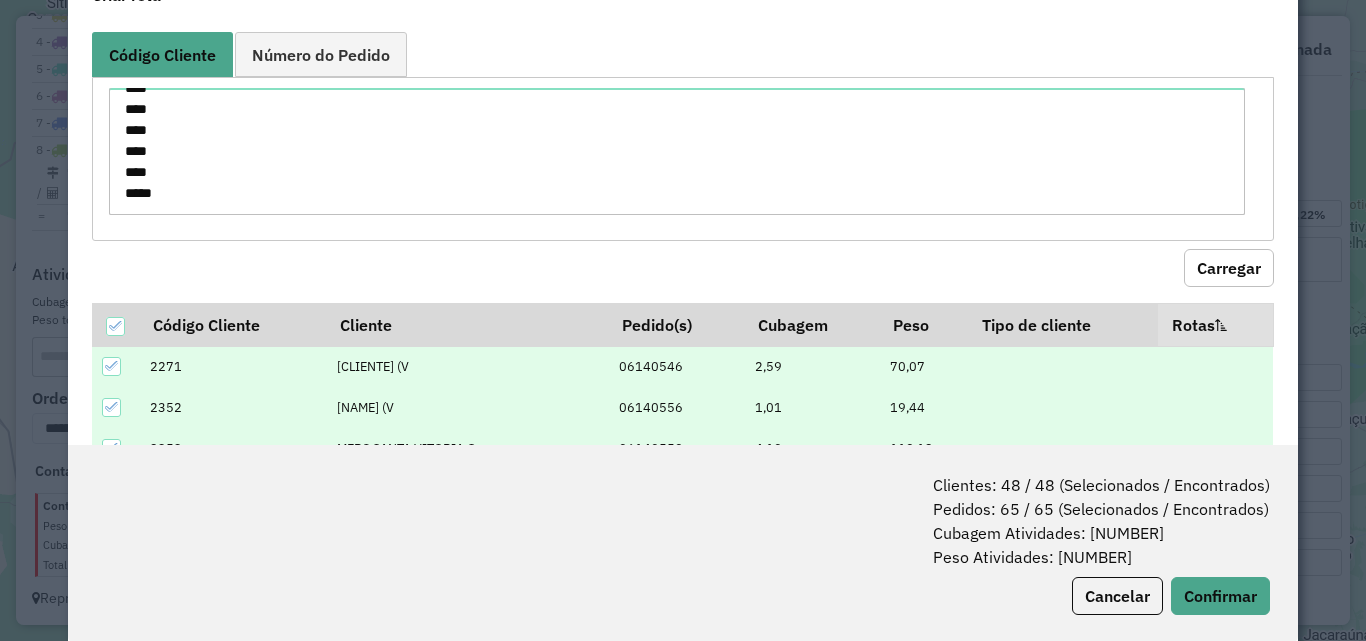 scroll, scrollTop: 100, scrollLeft: 0, axis: vertical 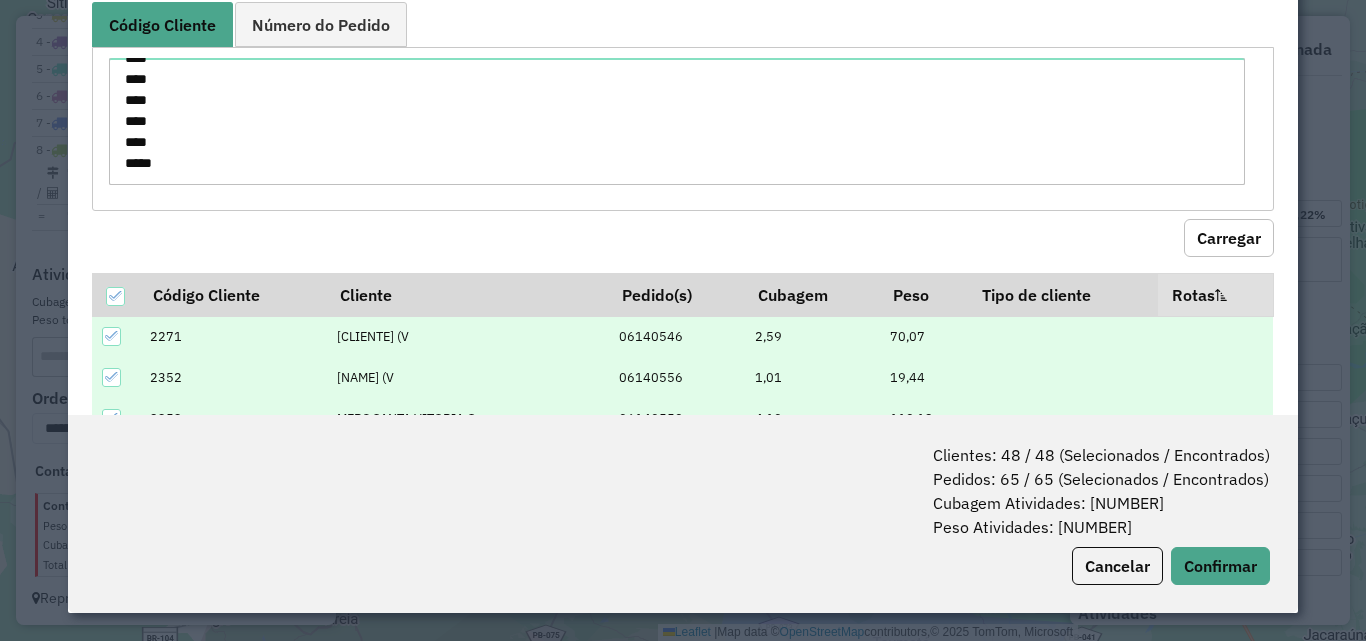 click on "Clientes: 48 / 48 (Selecionados / Encontrados)   Pedidos: 65 / 65 (Selecionados / Encontrados)   Cubagem Atividades: 260,71   Peso Atividades: 7.210,83   Cancelar   Confirmar" 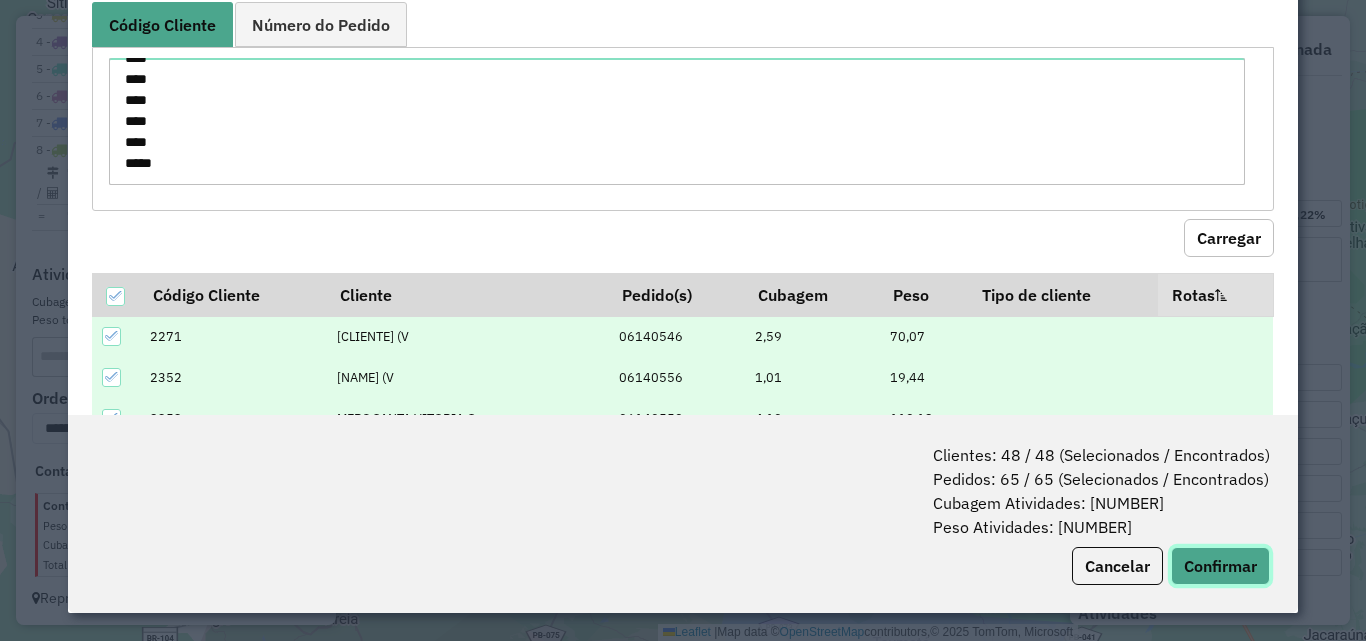 click on "Confirmar" 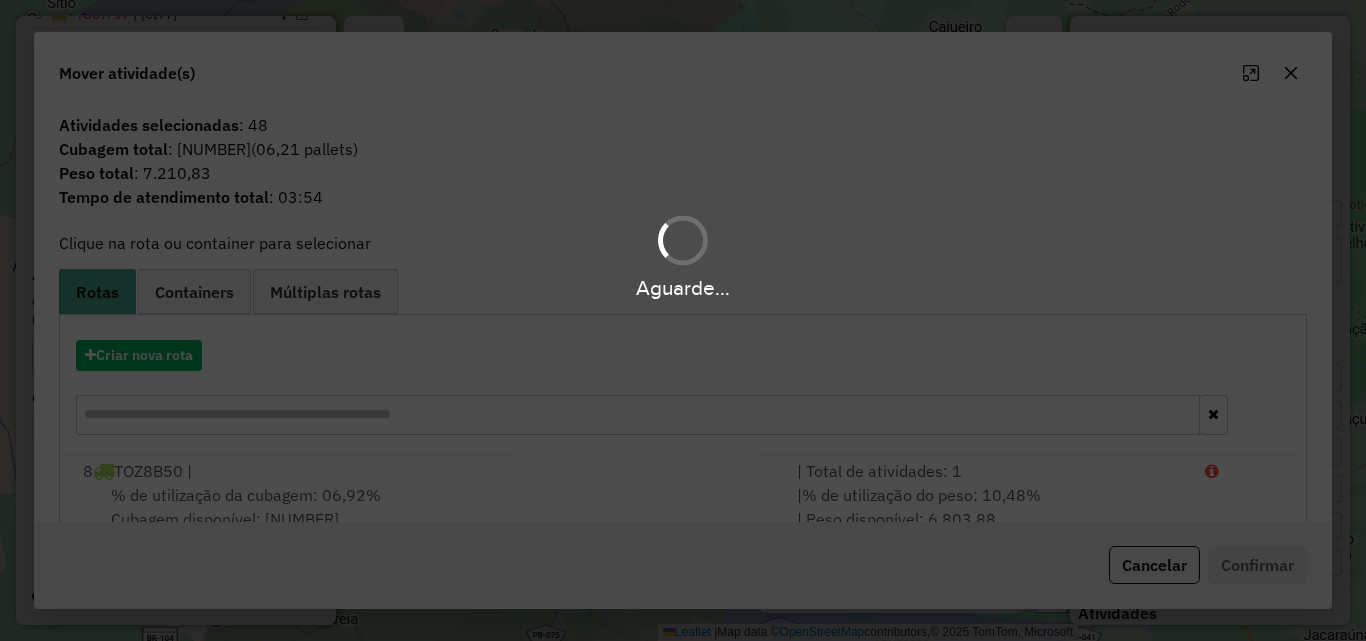 click on "Aguarde..." at bounding box center (683, 320) 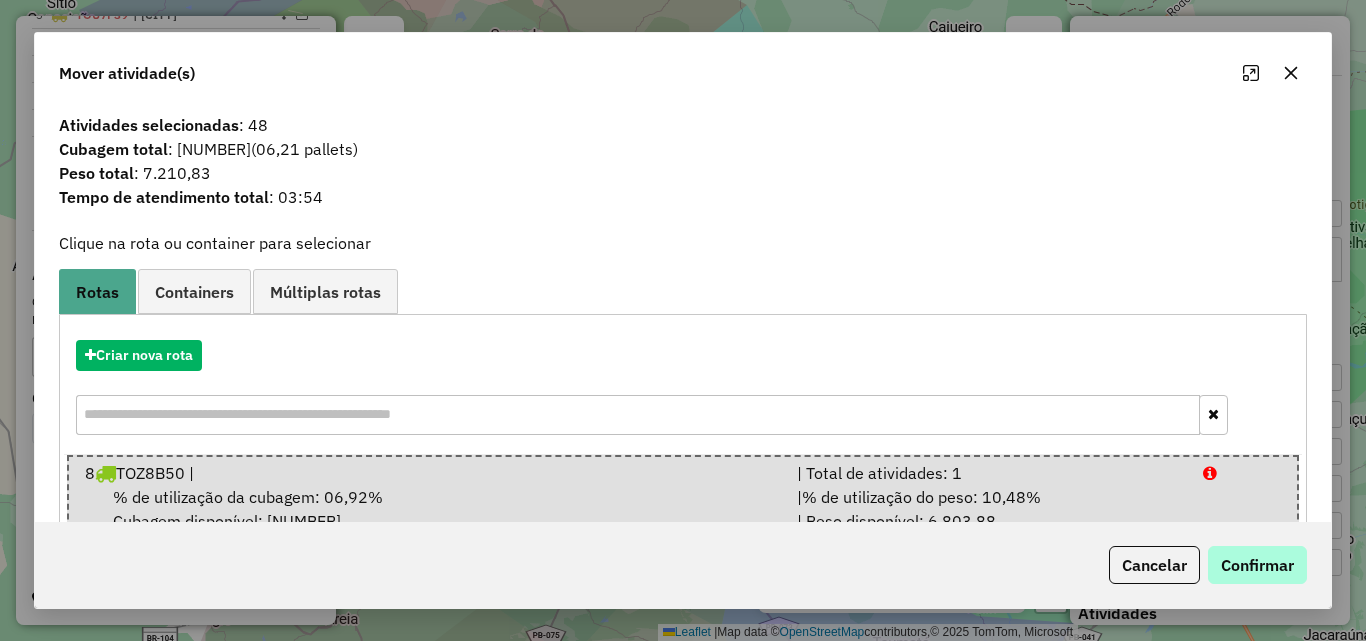 drag, startPoint x: 1325, startPoint y: 562, endPoint x: 1294, endPoint y: 572, distance: 32.572994 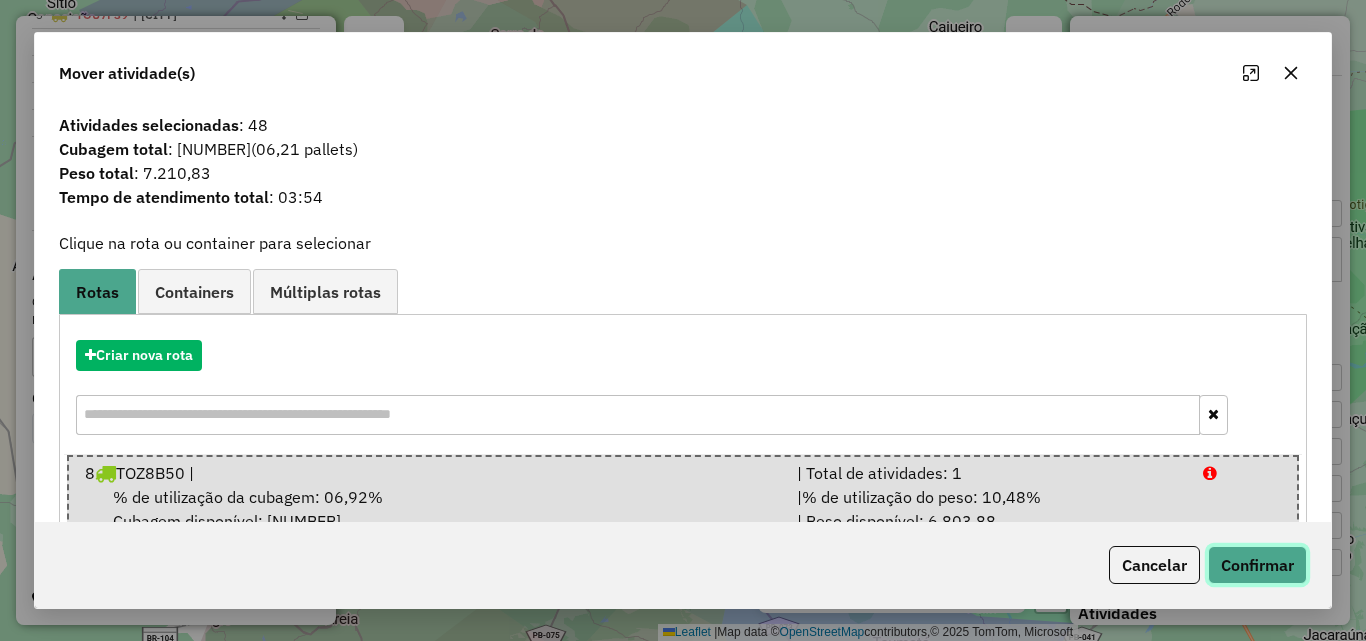 click on "Confirmar" 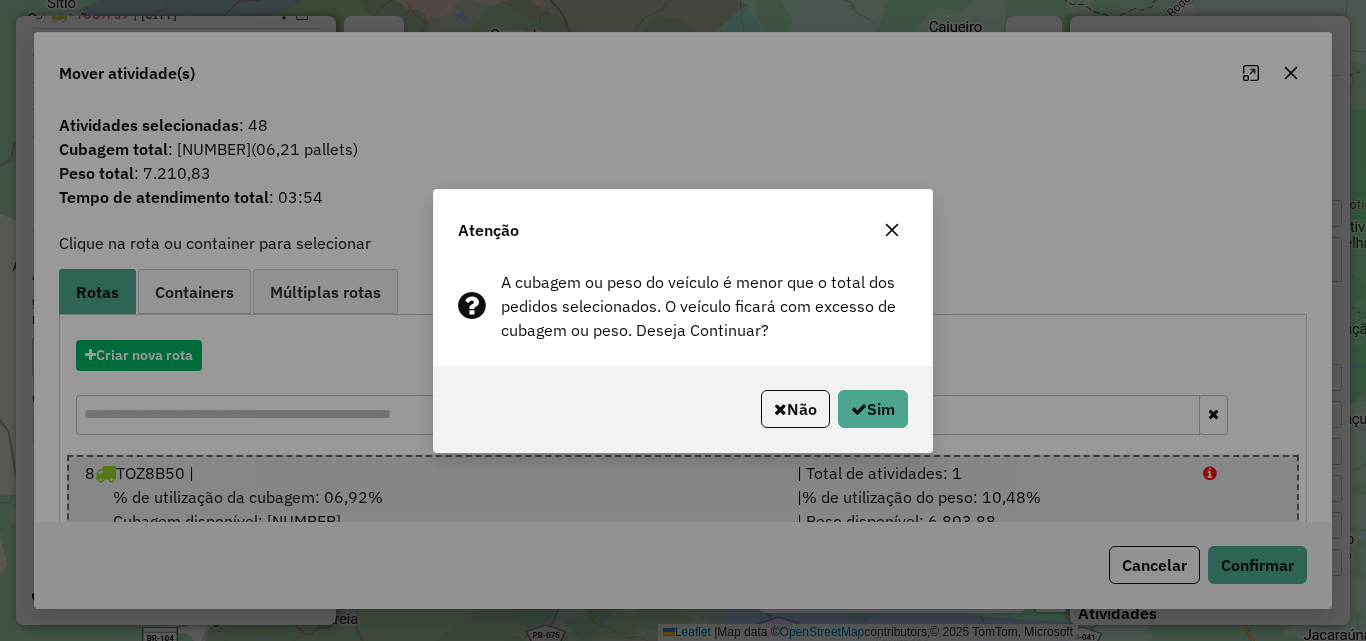click on "Não   Sim" 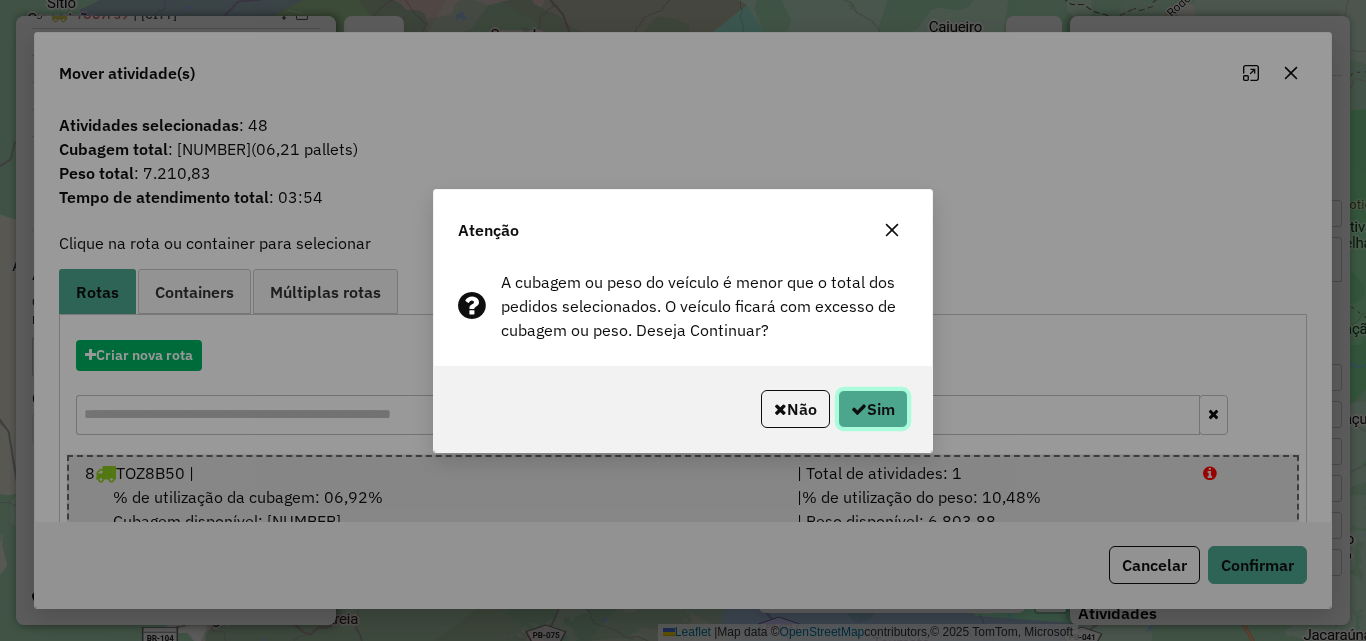 click on "Sim" 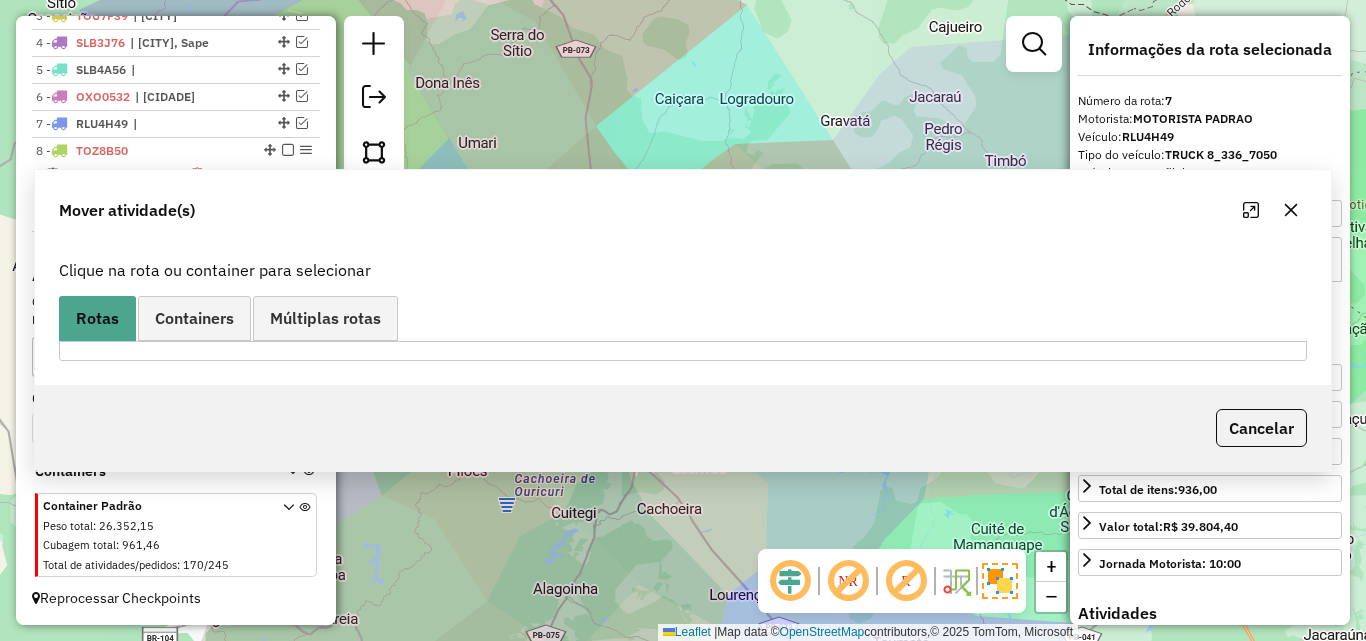 scroll, scrollTop: 817, scrollLeft: 0, axis: vertical 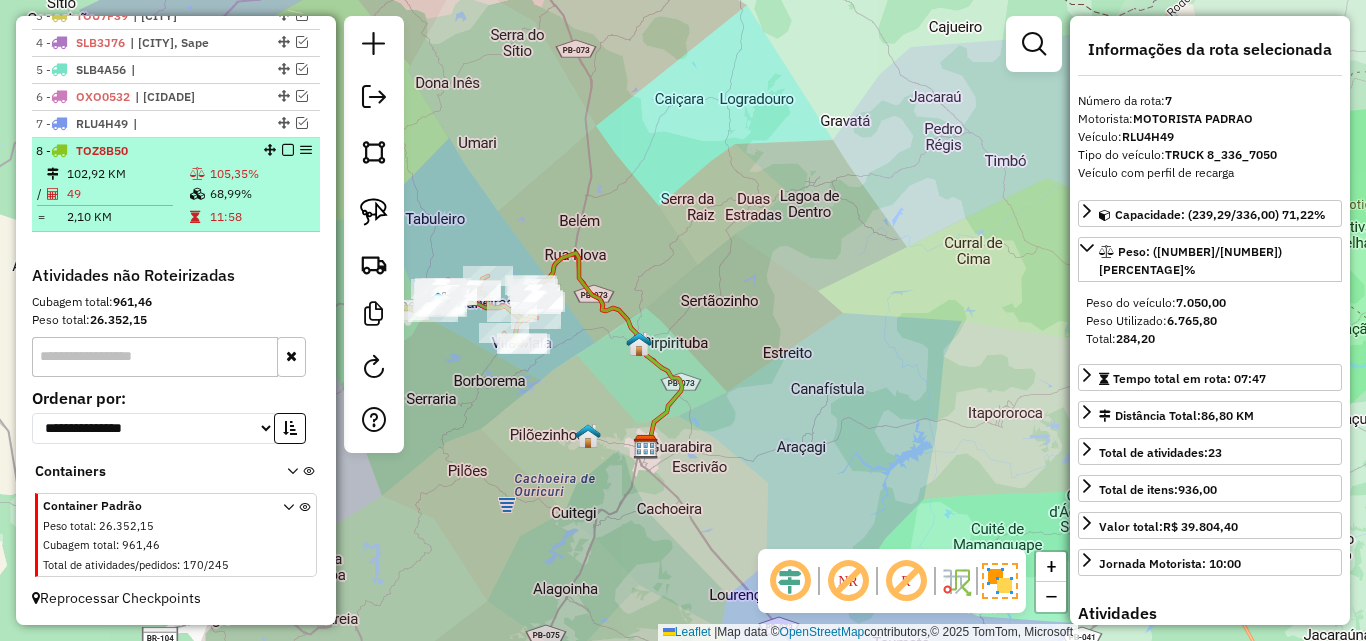 click on "8 -       TOZ8B50   102,92 KM   105,35%  /  49   68,99%     =  2,10 KM   11:58" at bounding box center (176, 185) 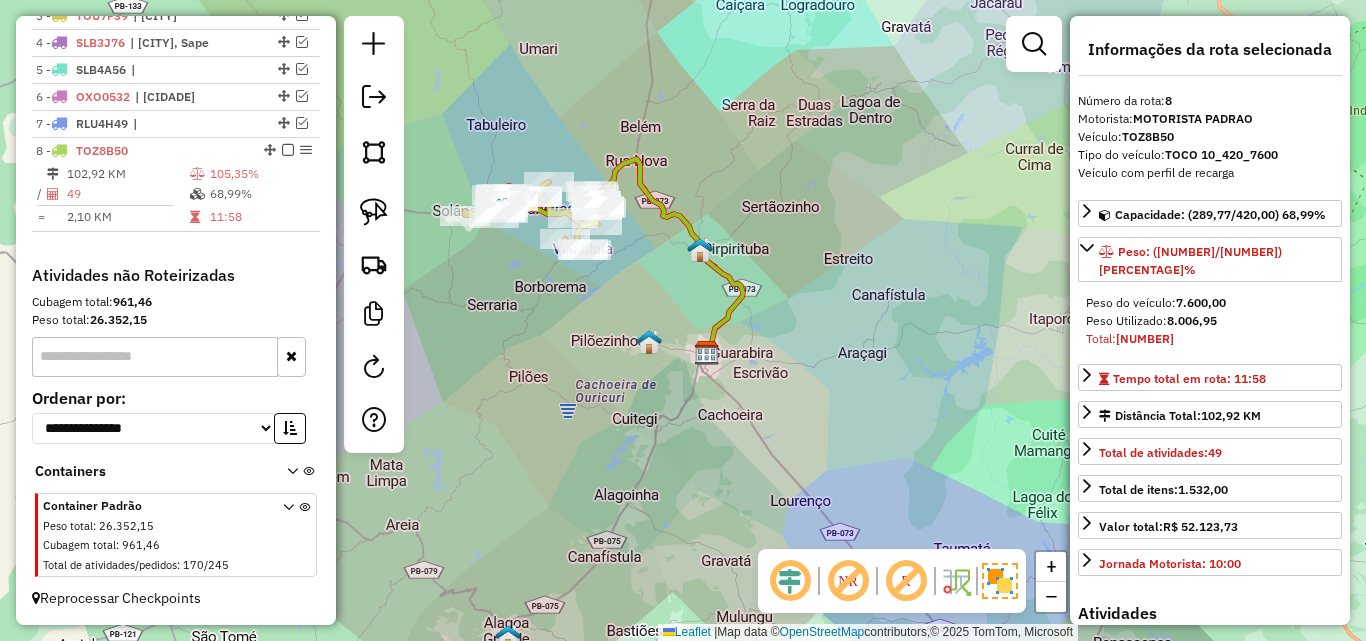 click on "[NUMBER] -       [PLATE]   | [CITY]   [NUMBER] -       [PLATE]   | [CITY]   [NUMBER] -       [PLATE]   | [CITY]   [NUMBER] -       [PLATE]   | [CITY], [CITY]   [NUMBER] -       [PLATE]   |    [NUMBER] -       [PLATE]   | [CITY]   [NUMBER] -       [PLATE]   |    [NUMBER] -       [PLATE]   [NUMBER] KM   [PERCENTAGE]%  /  [NUMBER]   [PERCENTAGE]%     =  [NUMBER] KM   [TIME]" at bounding box center (176, 107) 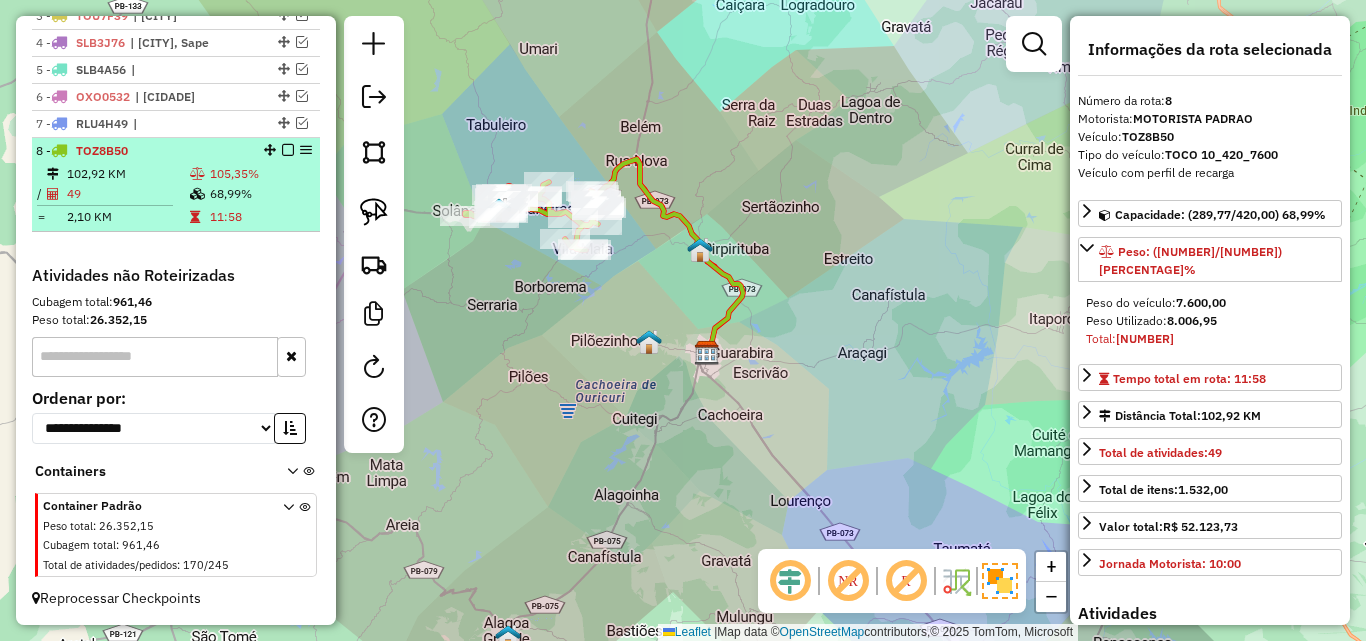 click on "8 -       TOZ8B50   102,92 KM   105,35%  /  49   68,99%     =  2,10 KM   11:58" at bounding box center [176, 185] 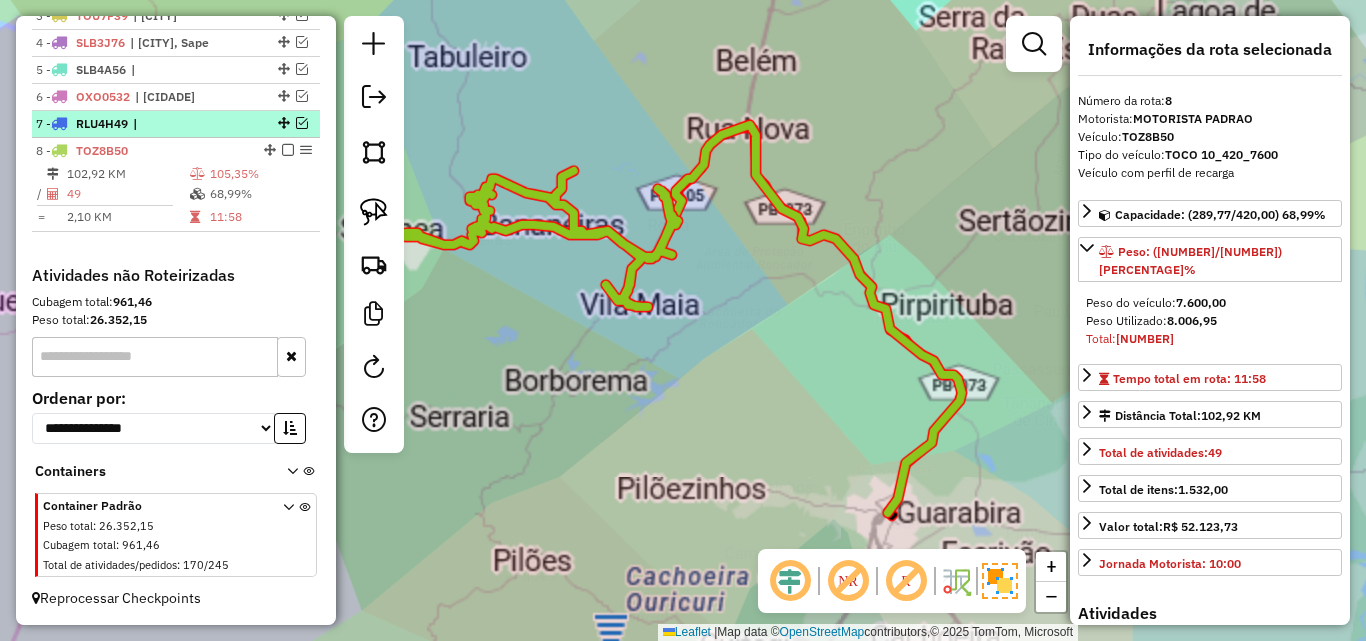 click on "7 -       [PLACA]   |" at bounding box center [142, 124] 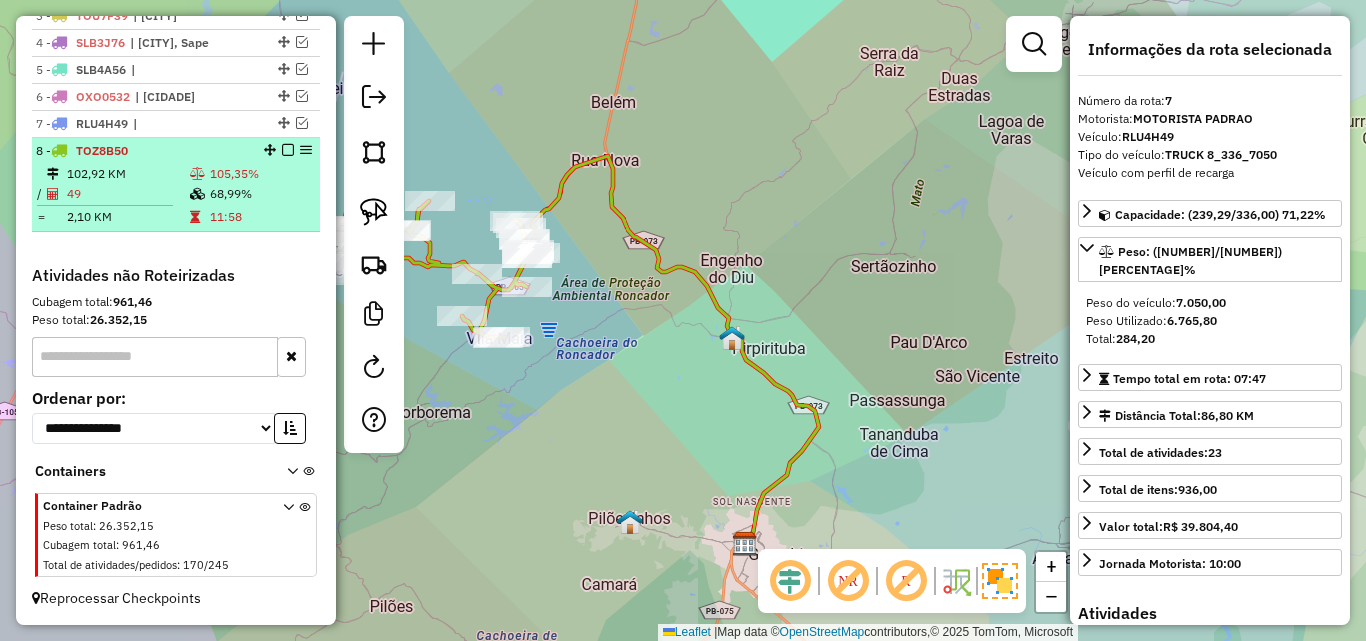 click on "105,35%" at bounding box center [260, 174] 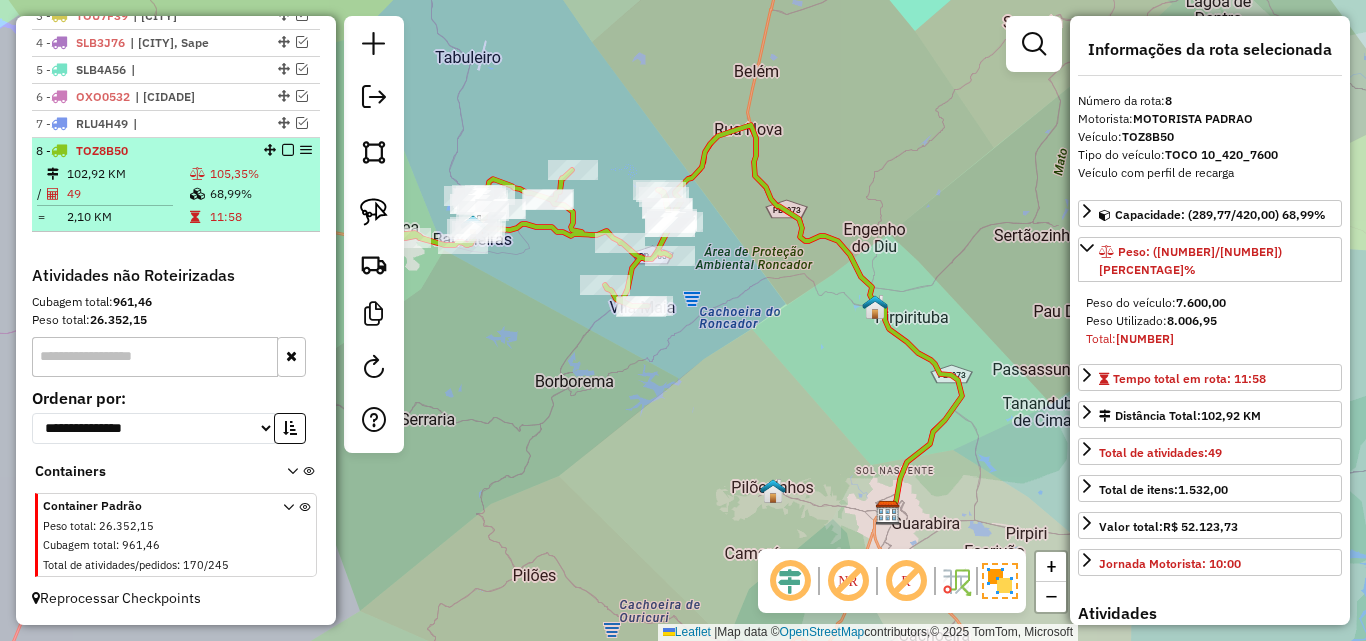 click on "68,99%" at bounding box center (260, 194) 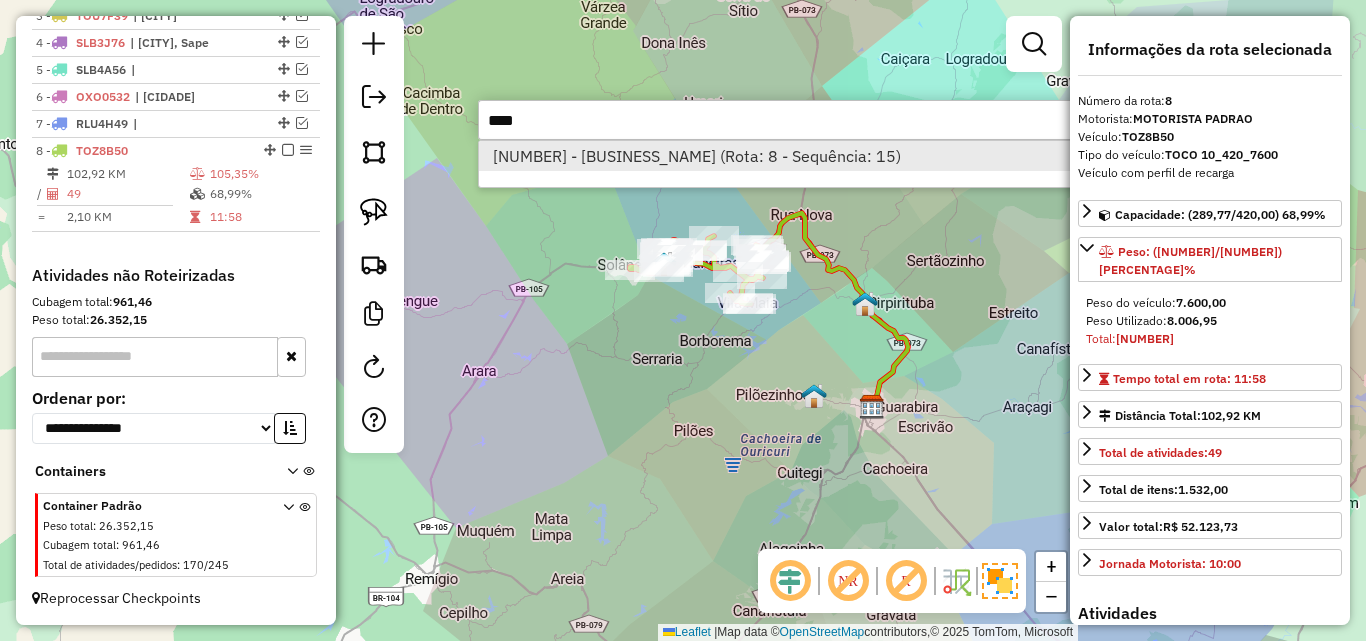 type on "****" 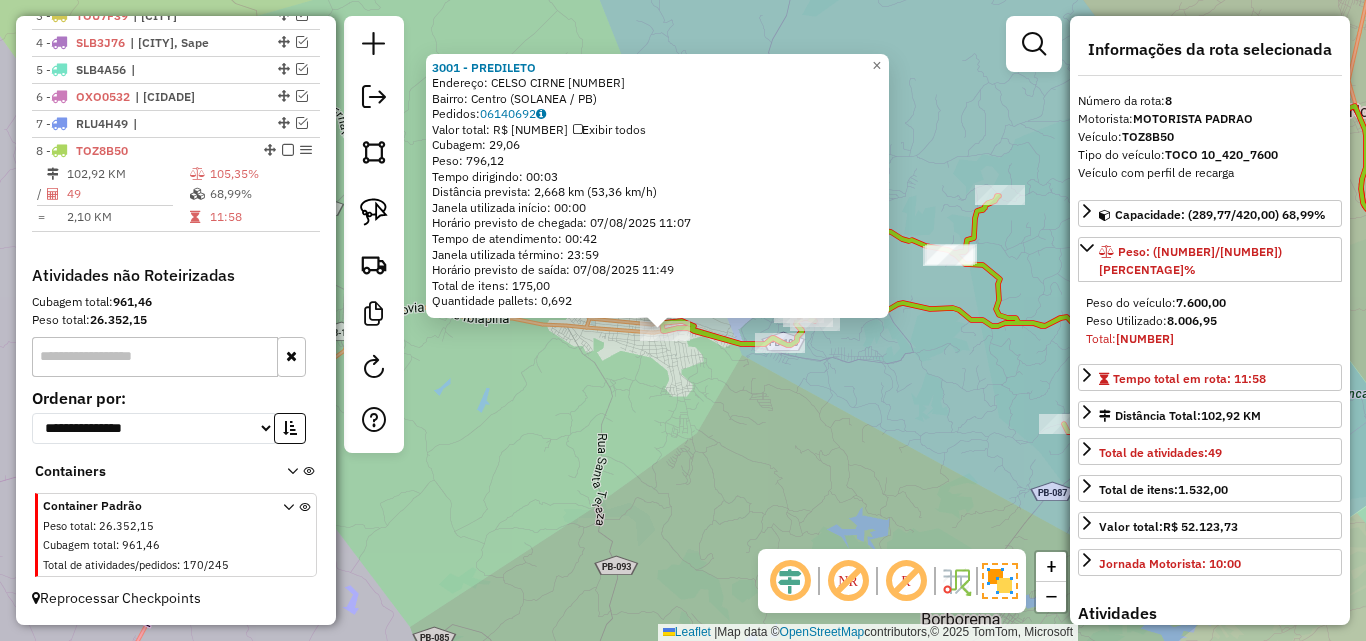 click 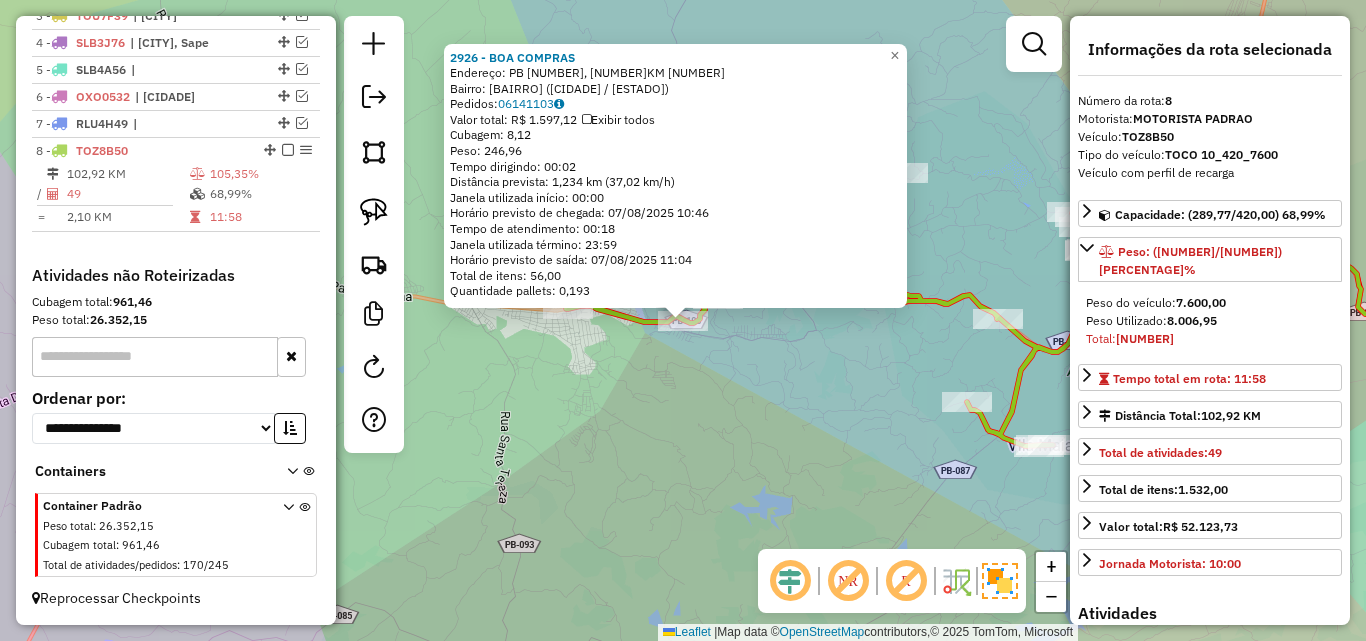 click on "[NUMBER] - MERCEARIA DA PENHA  Endereço:  PB [NUMBER], [NUMBER]   Bairro: Centro ([CITY] / [STATE])   Pedidos:  06141103   Valor total: R$ 1.597,12   Exibir todos   Cubagem: 8,12  Peso: 246,96  Tempo dirigindo: 00:02   Distância prevista: 1,234 km (37,02 km/h)   Janela utilizada início: 00:00   Horário previsto de chegada: 07/08/2025 10:46   Tempo de atendimento: 00:18   Janela utilizada término: 23:59   Horário previsto de saída: 07/08/2025 11:04   Total de itens: 56,00   Quantidade pallets: 0,193  × Janela de atendimento Grade de atendimento Capacidade Transportadoras Veículos Cliente Pedidos  Rotas Selecione os dias de semana para filtrar as janelas de atendimento  Seg   Ter   Qua   Qui   Sex   Sáb   Dom  Informe o período da janela de atendimento: De: Até:  Filtrar exatamente a janela do cliente  Considerar janela de atendimento padrão  Selecione os dias de semana para filtrar as grades de atendimento  Seg   Ter   Qua   Qui   Sex   Sáb   Dom   Considerar clientes sem dia de atendimento cadastrado  De:  De:" 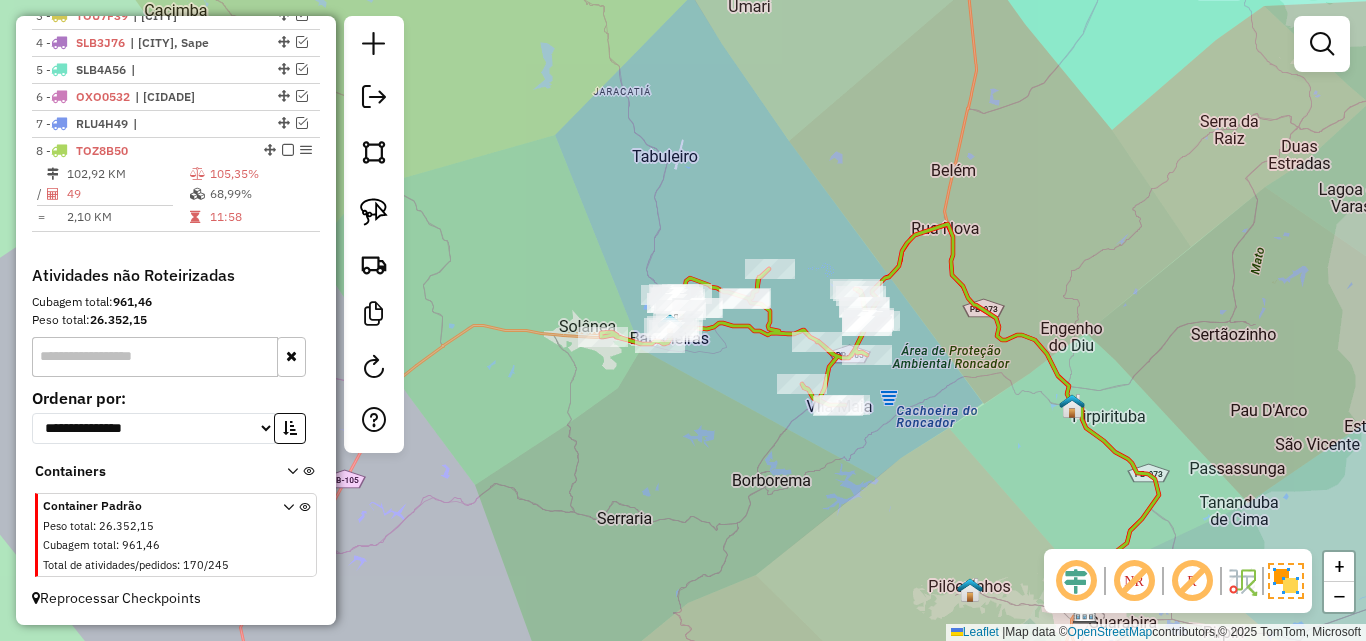 click on "Janela de atendimento Grade de atendimento Capacidade Transportadoras Veículos Cliente Pedidos  Rotas Selecione os dias de semana para filtrar as janelas de atendimento  Seg   Ter   Qua   Qui   Sex   Sáb   Dom  Informe o período da janela de atendimento: De: Até:  Filtrar exatamente a janela do cliente  Considerar janela de atendimento padrão  Selecione os dias de semana para filtrar as grades de atendimento  Seg   Ter   Qua   Qui   Sex   Sáb   Dom   Considerar clientes sem dia de atendimento cadastrado  Clientes fora do dia de atendimento selecionado Filtrar as atividades entre os valores definidos abaixo:  Peso mínimo:   Peso máximo:   Cubagem mínima:   Cubagem máxima:   De:   Até:  Filtrar as atividades entre o tempo de atendimento definido abaixo:  De:   Até:   Considerar capacidade total dos clientes não roteirizados Transportadora: Selecione um ou mais itens Tipo de veículo: Selecione um ou mais itens Veículo: Selecione um ou mais itens Motorista: Selecione um ou mais itens Nome: Rótulo:" 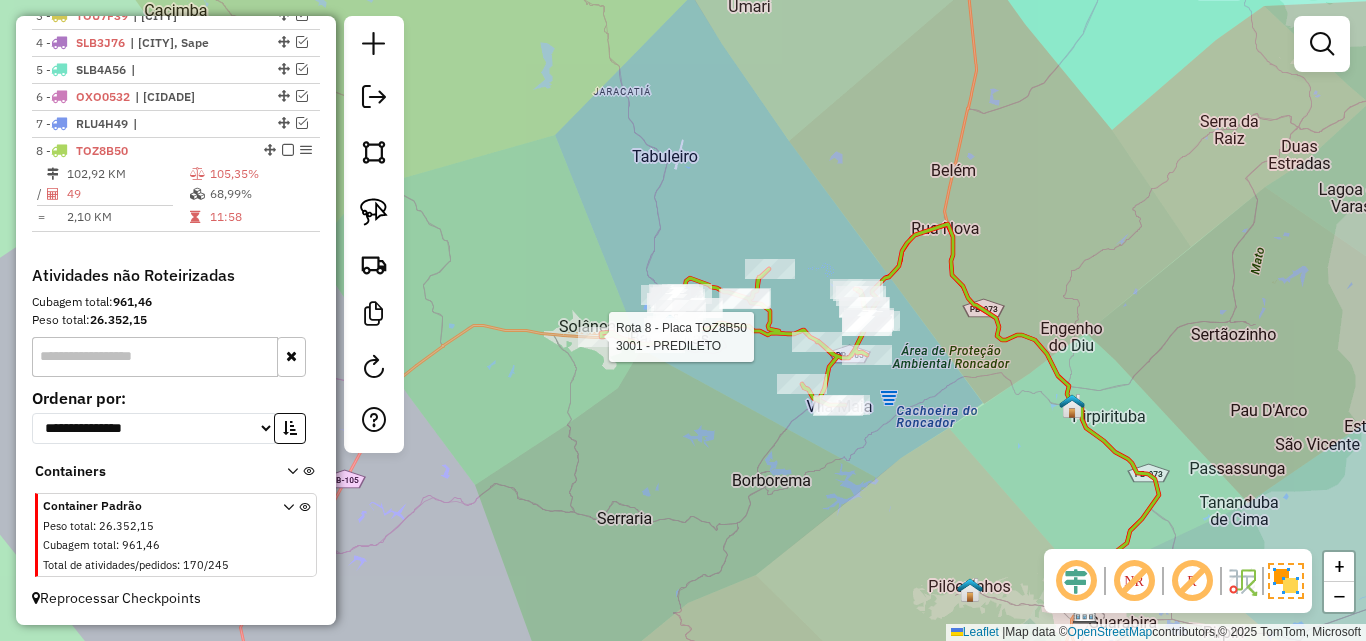 click 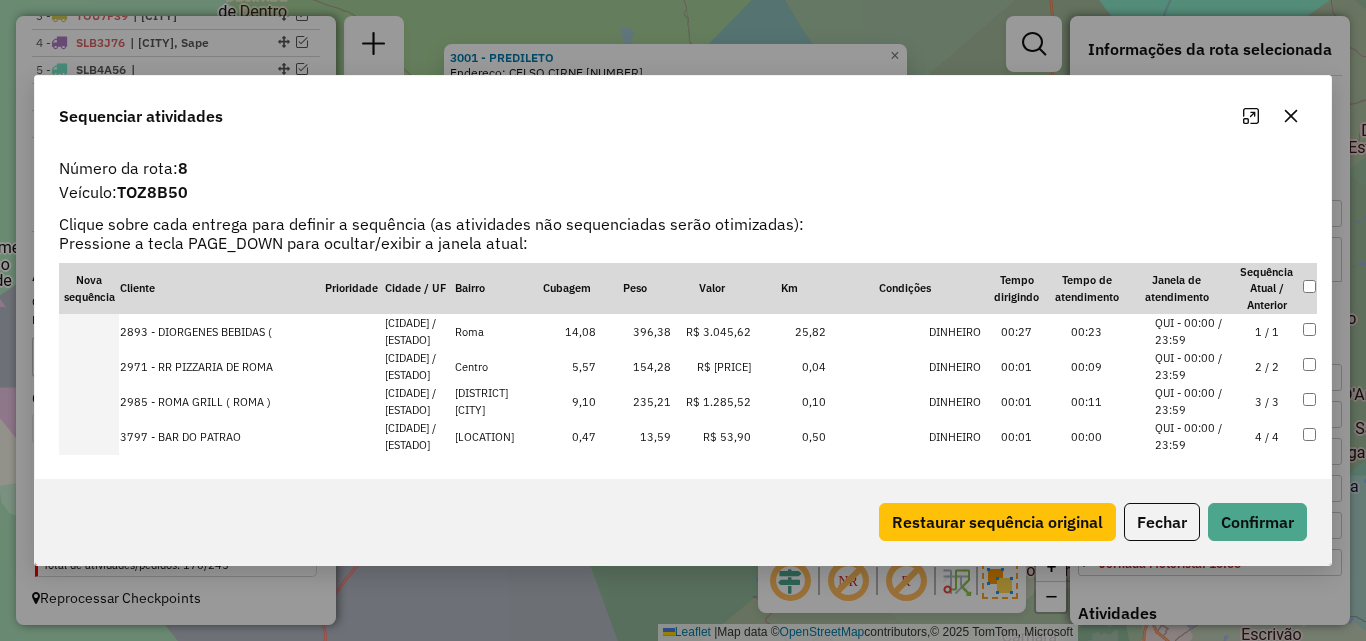 click 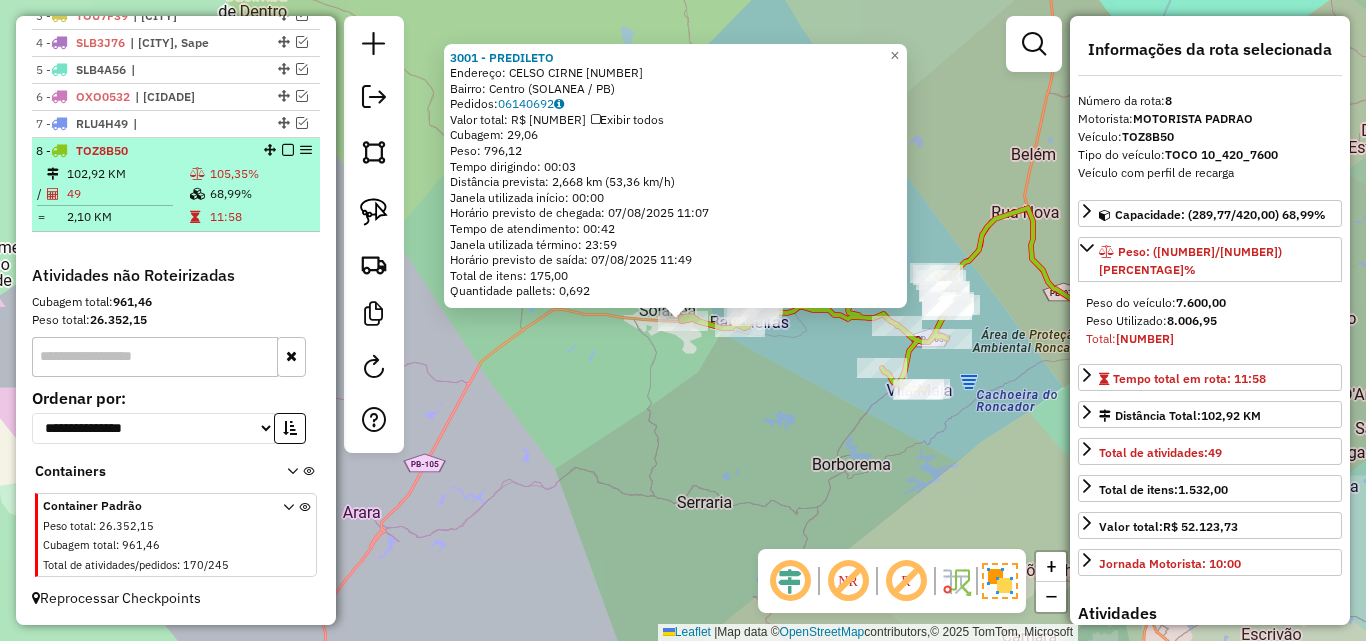 click at bounding box center (195, 217) 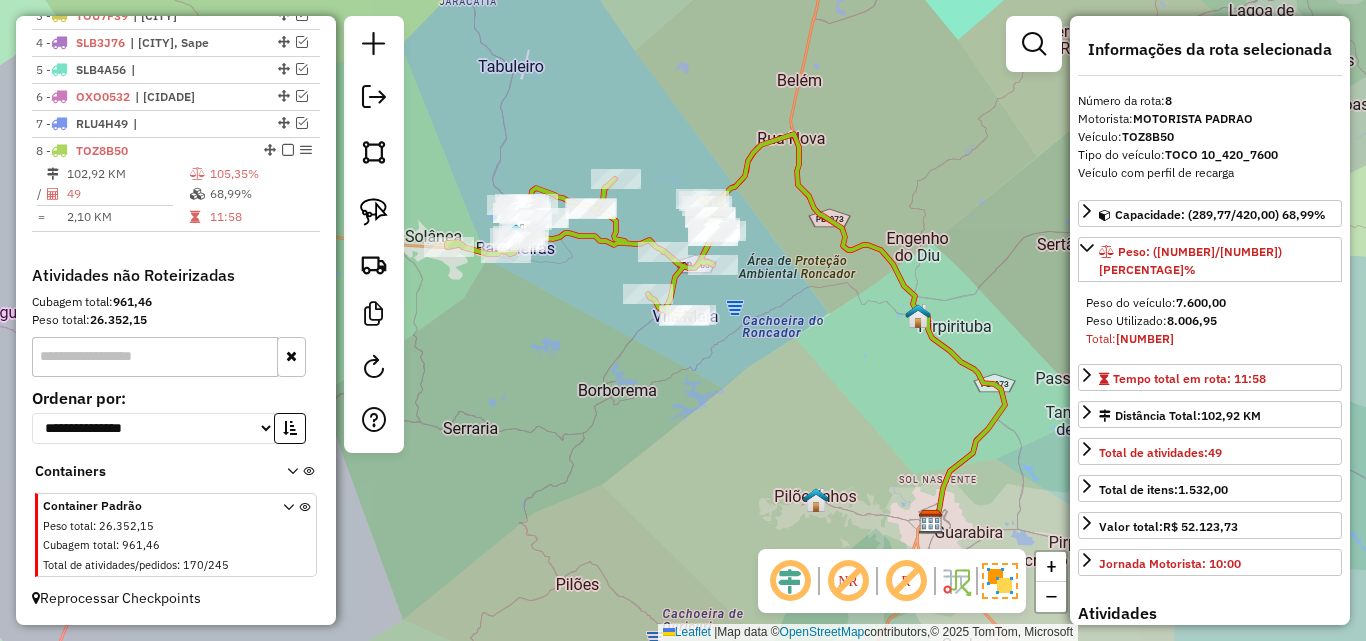 drag, startPoint x: 523, startPoint y: 321, endPoint x: 651, endPoint y: 341, distance: 129.55309 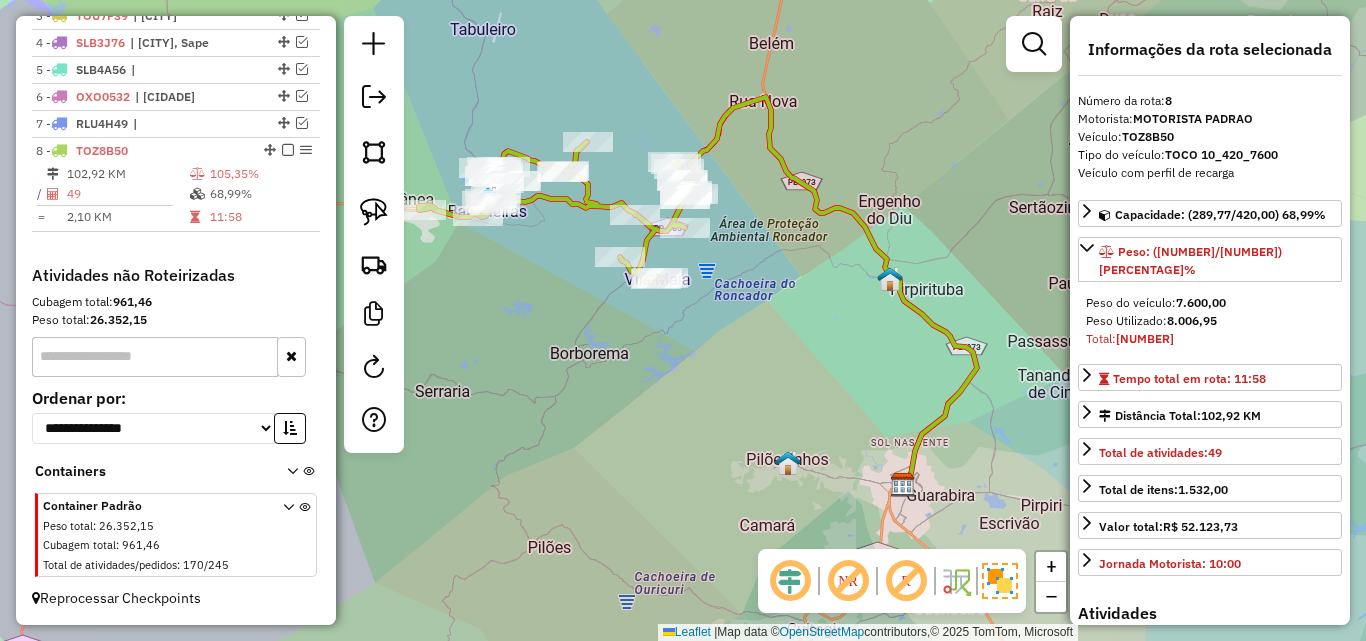 drag, startPoint x: 693, startPoint y: 385, endPoint x: 725, endPoint y: 413, distance: 42.520584 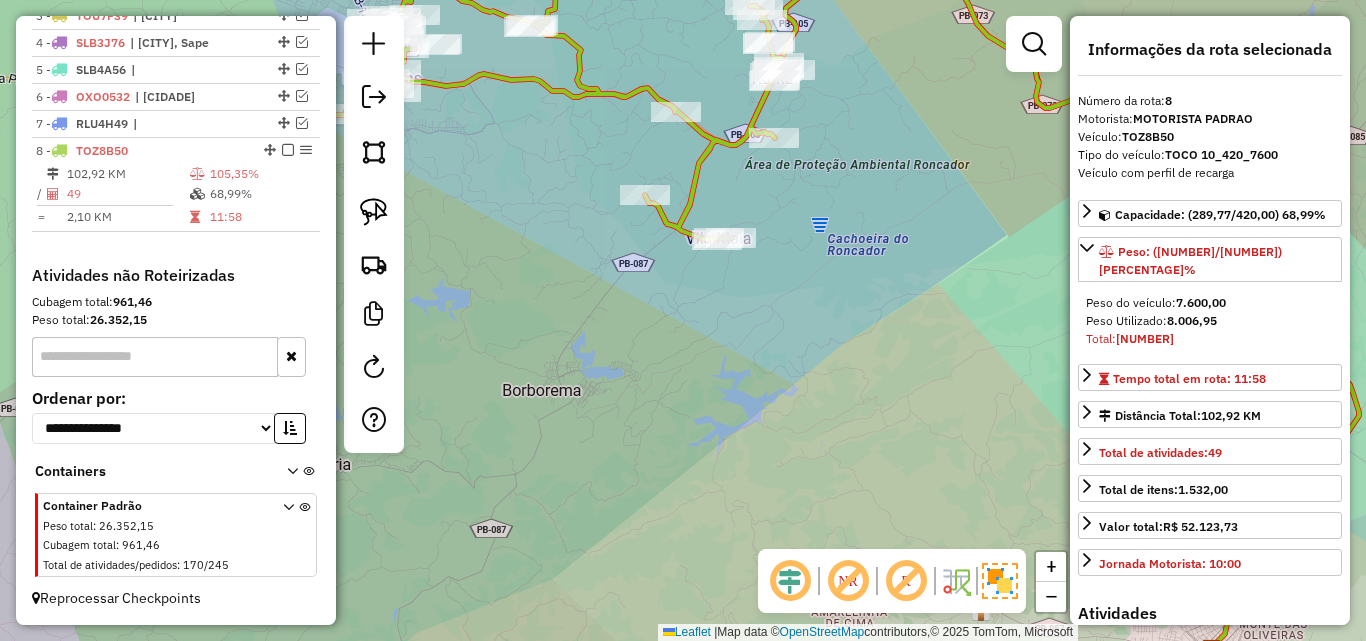 click on "Janela de atendimento Grade de atendimento Capacidade Transportadoras Veículos Cliente Pedidos  Rotas Selecione os dias de semana para filtrar as janelas de atendimento  Seg   Ter   Qua   Qui   Sex   Sáb   Dom  Informe o período da janela de atendimento: De: Até:  Filtrar exatamente a janela do cliente  Considerar janela de atendimento padrão  Selecione os dias de semana para filtrar as grades de atendimento  Seg   Ter   Qua   Qui   Sex   Sáb   Dom   Considerar clientes sem dia de atendimento cadastrado  Clientes fora do dia de atendimento selecionado Filtrar as atividades entre os valores definidos abaixo:  Peso mínimo:   Peso máximo:   Cubagem mínima:   Cubagem máxima:   De:   Até:  Filtrar as atividades entre o tempo de atendimento definido abaixo:  De:   Até:   Considerar capacidade total dos clientes não roteirizados Transportadora: Selecione um ou mais itens Tipo de veículo: Selecione um ou mais itens Veículo: Selecione um ou mais itens Motorista: Selecione um ou mais itens Nome: Rótulo:" 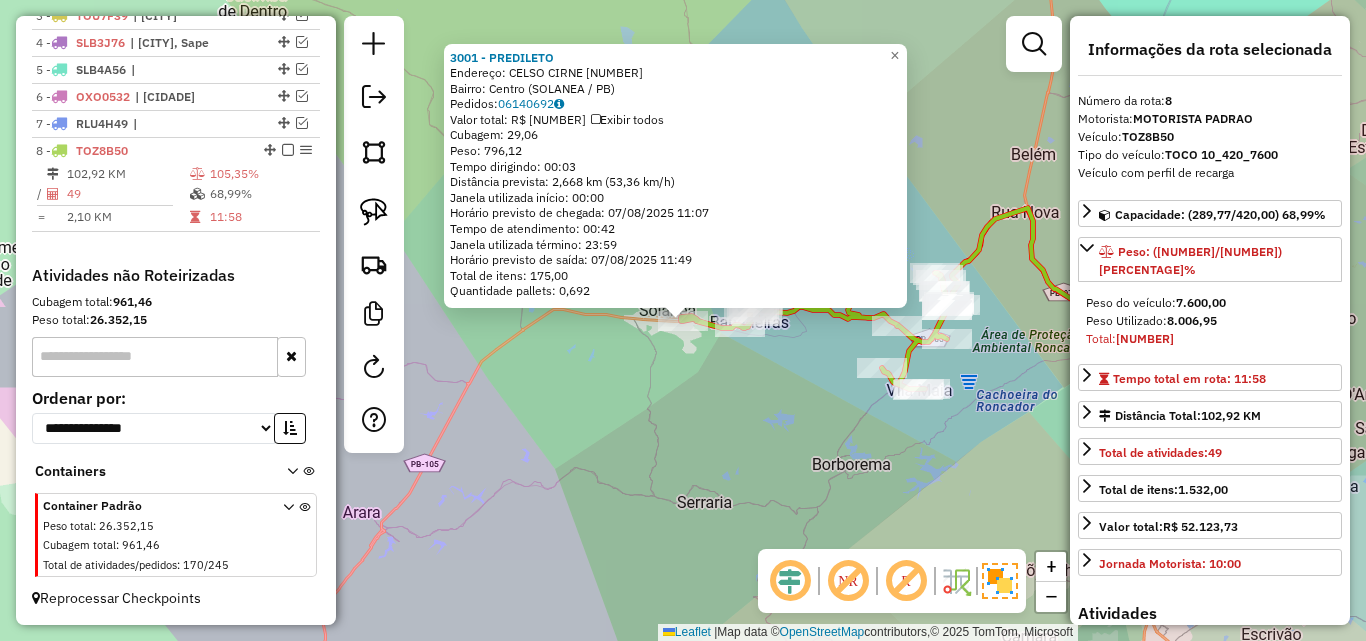 click on "3001 - PREDILETO  Endereço:  [STREET] [NUMBER]   Bairro: [NEIGHBORHOOD] ([CITY] / [STATE])   Pedidos:  06140692   Valor total: R$ 5.153,37   Exibir todos   Cubagem: 29,06  Peso: 796,12  Tempo dirigindo: 00:03   Distância prevista: 2,668 km (53,36 km/h)   Janela utilizada início: 00:00   Horário previsto de chegada: 07/08/2025 11:07   Tempo de atendimento: 00:42   Janela utilizada término: 23:59   Horário previsto de saída: 07/08/2025 11:49   Total de itens: 175,00   Quantidade pallets: 0,692  × Janela de atendimento Grade de atendimento Capacidade Transportadoras Veículos Cliente Pedidos  Rotas Selecione os dias de semana para filtrar as janelas de atendimento  Seg   Ter   Qua   Qui   Sex   Sáb   Dom  Informe o período da janela de atendimento: De: Até:  Filtrar exatamente a janela do cliente  Considerar janela de atendimento padrão  Selecione os dias de semana para filtrar as grades de atendimento  Seg   Ter   Qua   Qui   Sex   Sáb   Dom   Considerar clientes sem dia de atendimento cadastrado  Peso mínimo:" 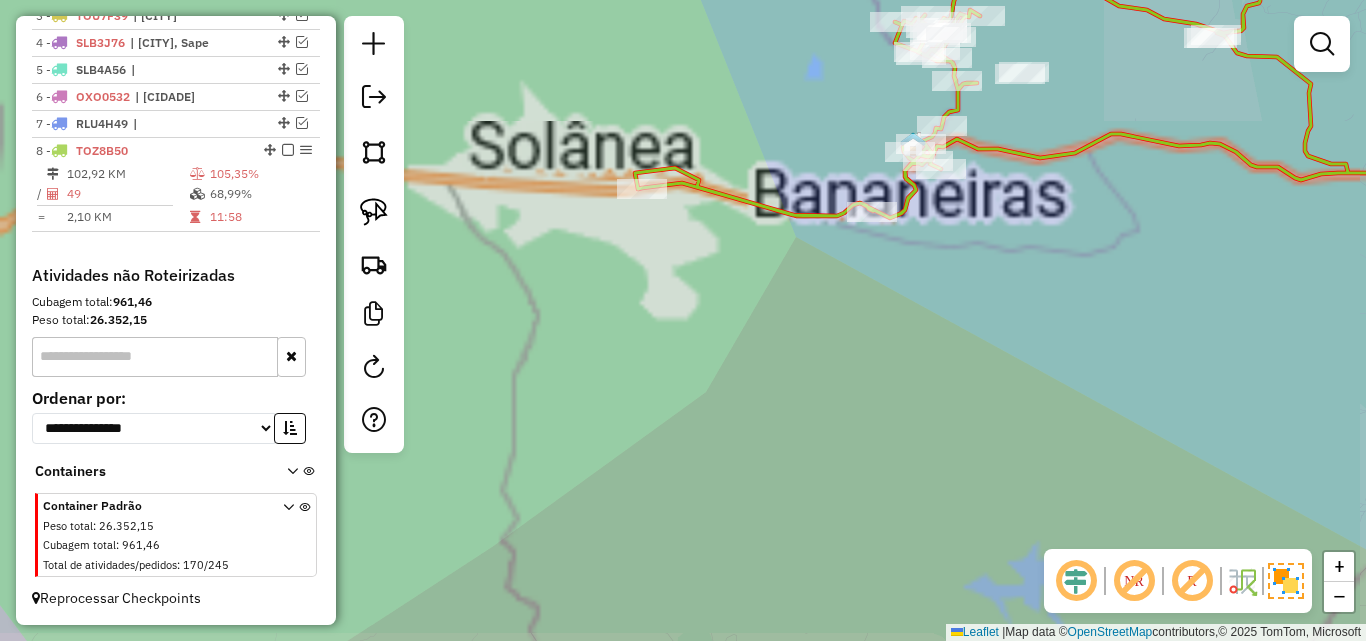 drag, startPoint x: 766, startPoint y: 351, endPoint x: 709, endPoint y: 356, distance: 57.21888 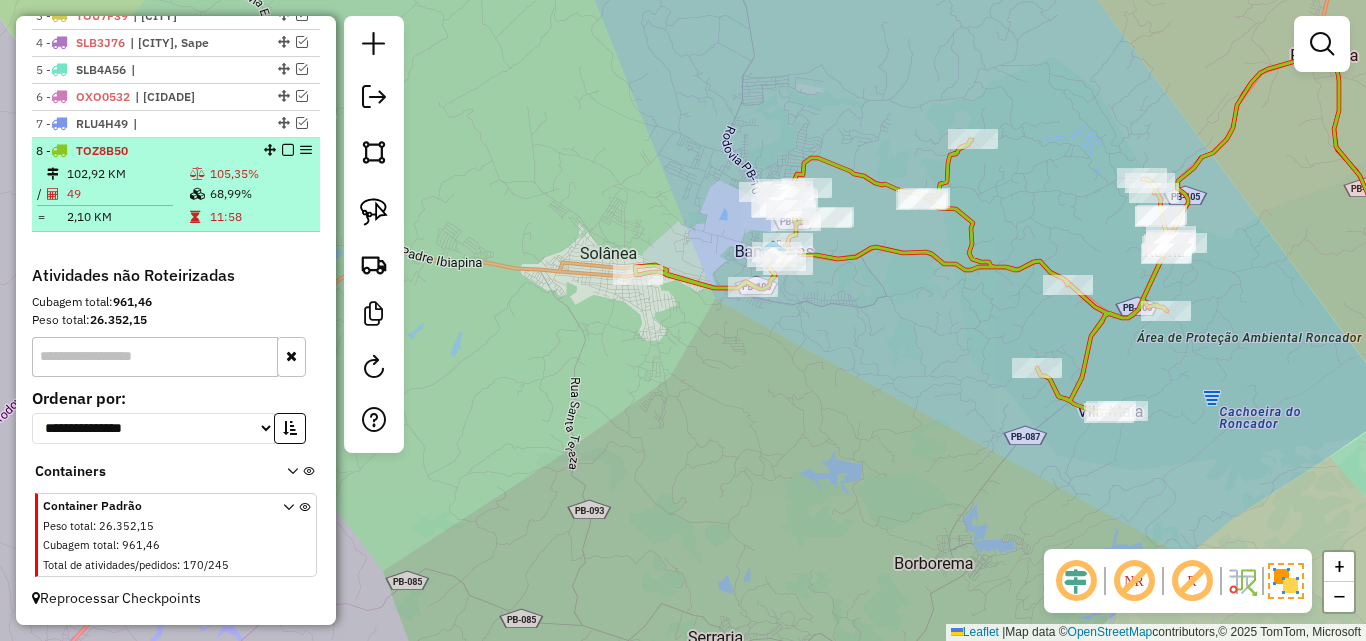 click at bounding box center [199, 217] 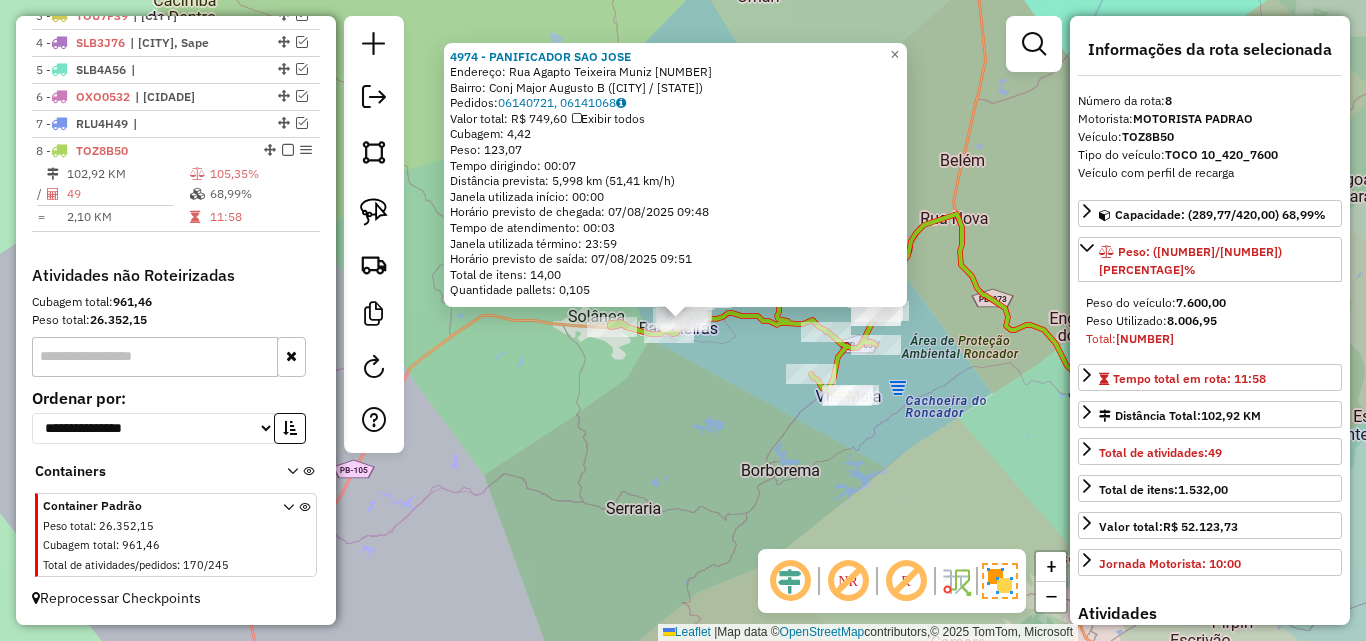 click on "[NAME] Endereço: Rua Agapto Teixeira Muniz [NUMBER] Bairro: Conj Major Augusto B ([CITY] / [STATE]) Pedidos: [NUMBER], [NUMBER] Valor total: [CURRENCY] [NUMBER] Exibir todos Cubagem: [NUMBER] Peso: [NUMBER] Tempo dirigindo: [TIME] Distância prevista: [NUMBER] km ([NUMBER] km/h) Janela utilizada início: [TIME] Horário previsto de chegada: [DATE] [TIME] Tempo de atendimento: [TIME] Janela utilizada término: [TIME] Horário previsto de saída: [DATE] [TIME] Total de itens: [NUMBER] Quantidade pallets: [NUMBER] × Janela de atendimento Grade de atendimento Capacidade Transportadoras Veículos Cliente Pedidos Rotas Selecione os dias de semana para filtrar as janelas de atendimento Seg Ter Qua Qui Sex Sáb Dom Informe o período da janela de atendimento: De: Até: Filtrar exatamente a janela do cliente Considerar janela de atendimento padrão Selecione os dias de semana para filtrar as grades de atendimento Seg Ter Qua Qui Sex Sáb Dom Peso mínimo: De: +" 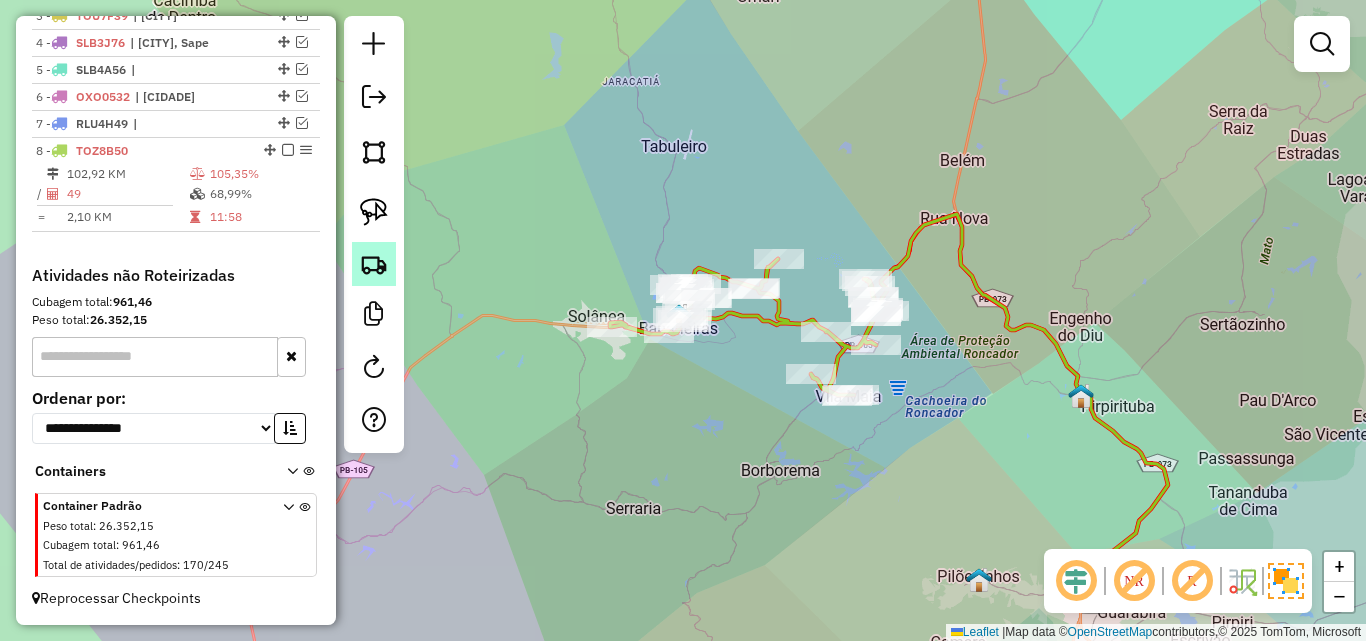 click 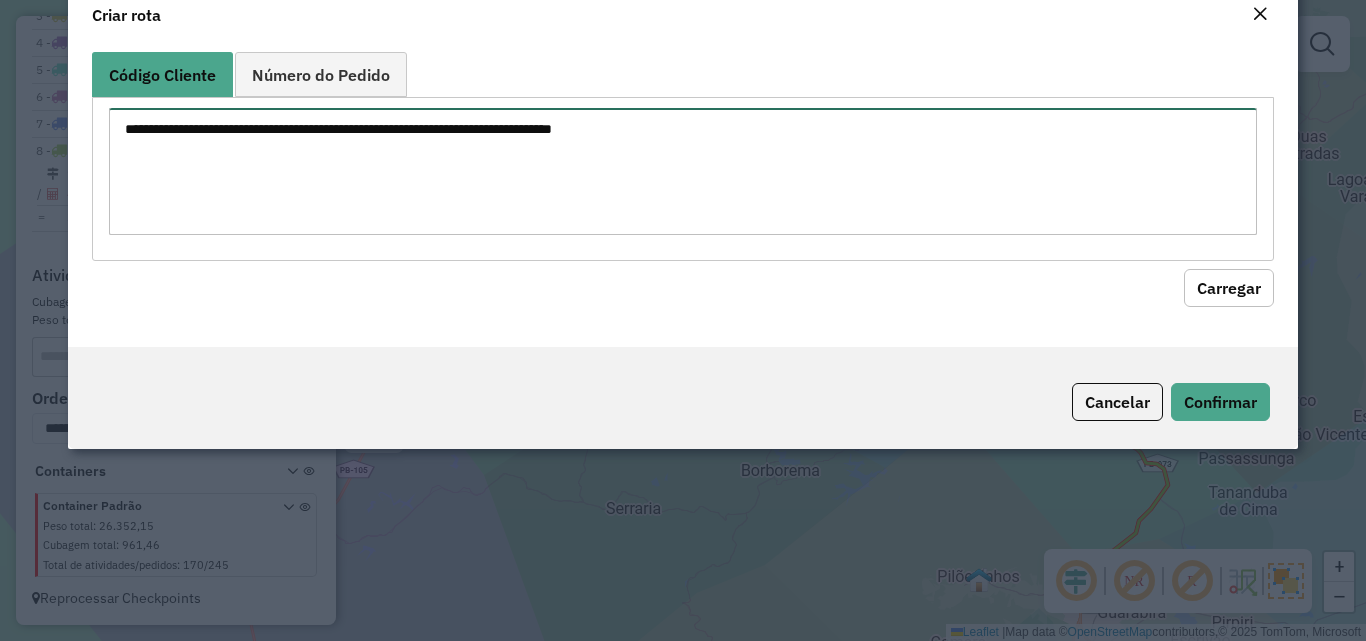 click at bounding box center [682, 171] 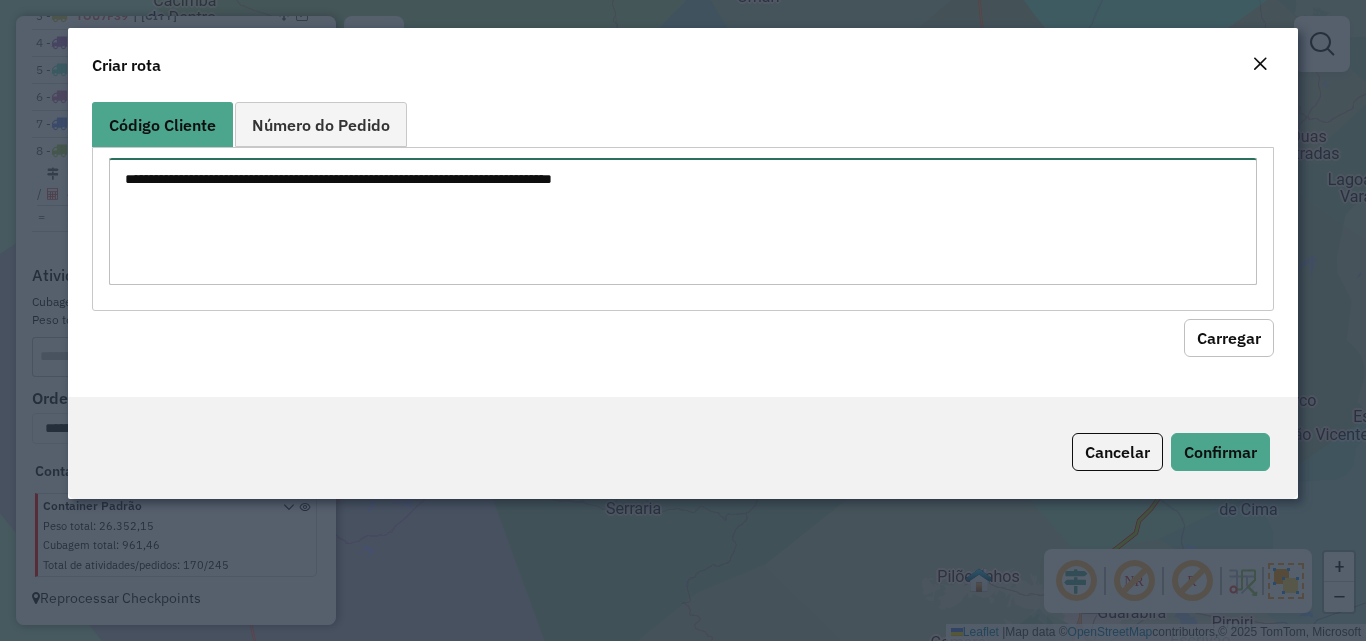 paste on "****
****
****
****
****
****
****
****
****
****
****
****
****
****
****
****
****
****
****
****
****
****
****
****
****
****
****
****
****
****
****
****
****
****
****
****
****
****
****
****
****
****
****
****
****
****
****
****
****
****
****
****
****
****
****
****
****
****
****
****
****
****
****
****
****" 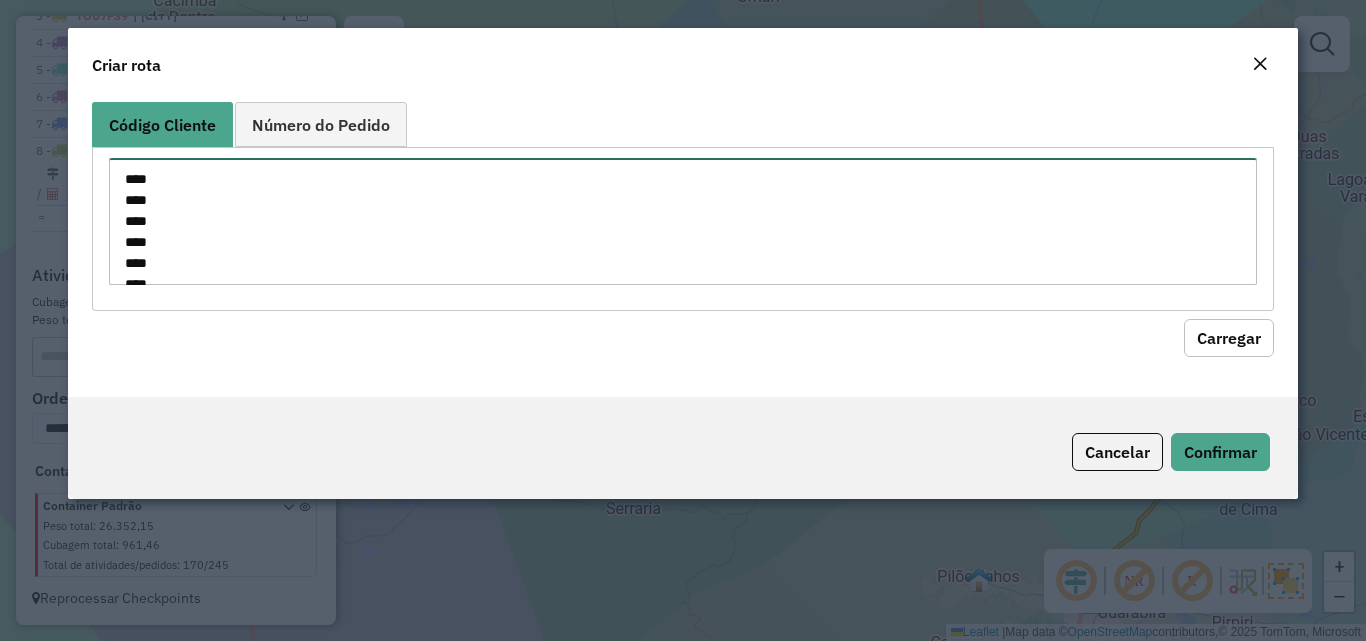 scroll, scrollTop: 1268, scrollLeft: 0, axis: vertical 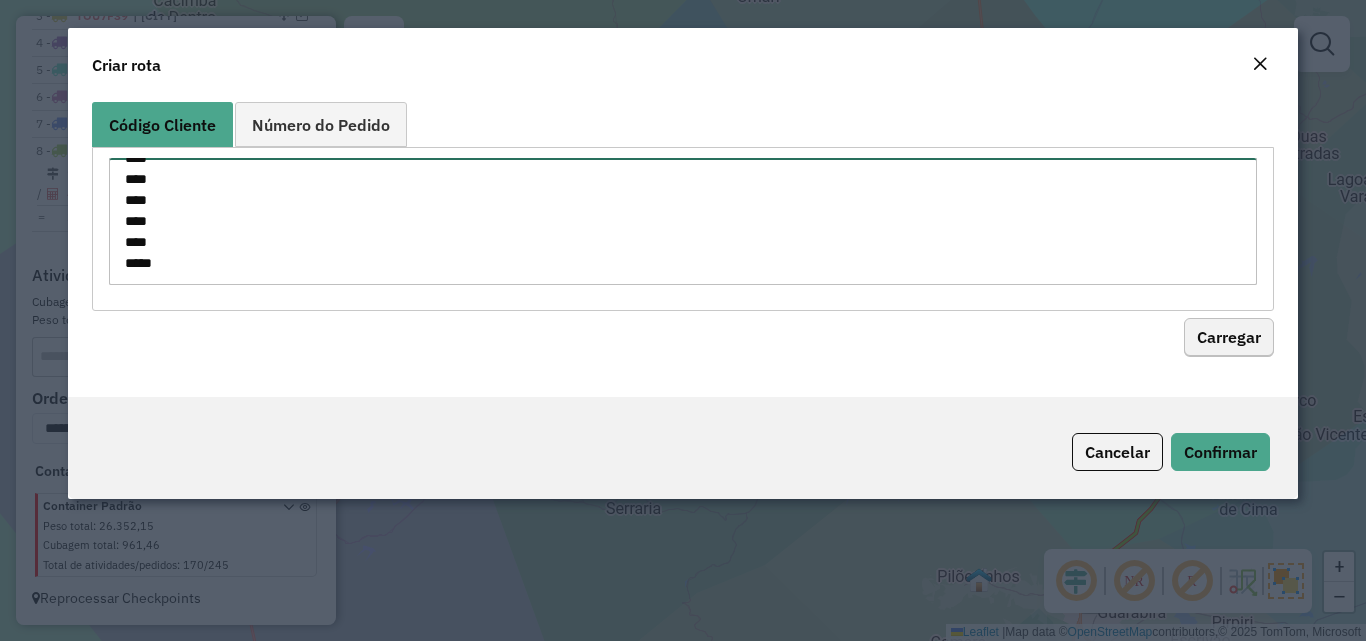 type on "****
****
****
****
****
****
****
****
****
****
****
****
****
****
****
****
****
****
****
****
****
****
****
****
****
****
****
****
****
****
****
****
****
****
****
****
****
****
****
****
****
****
****
****
****
****
****
****
****
****
****
****
****
****
****
****
****
****
****
****
****
****
****
****
****" 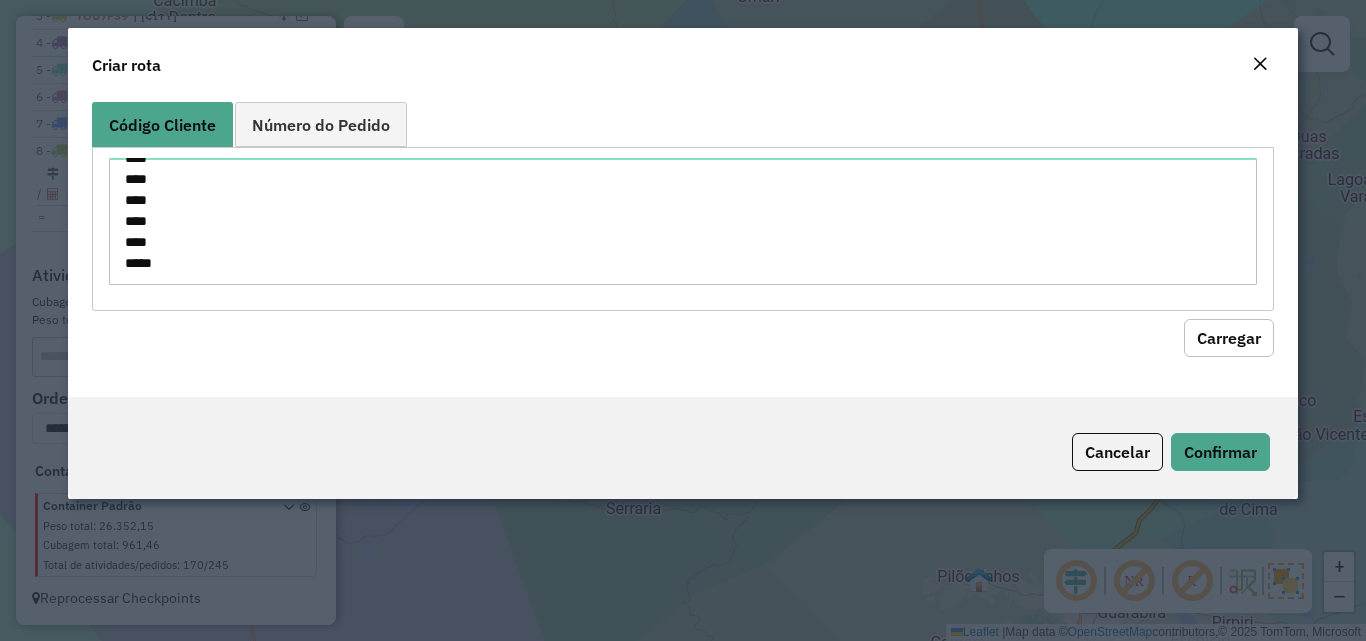 click on "Carregar" 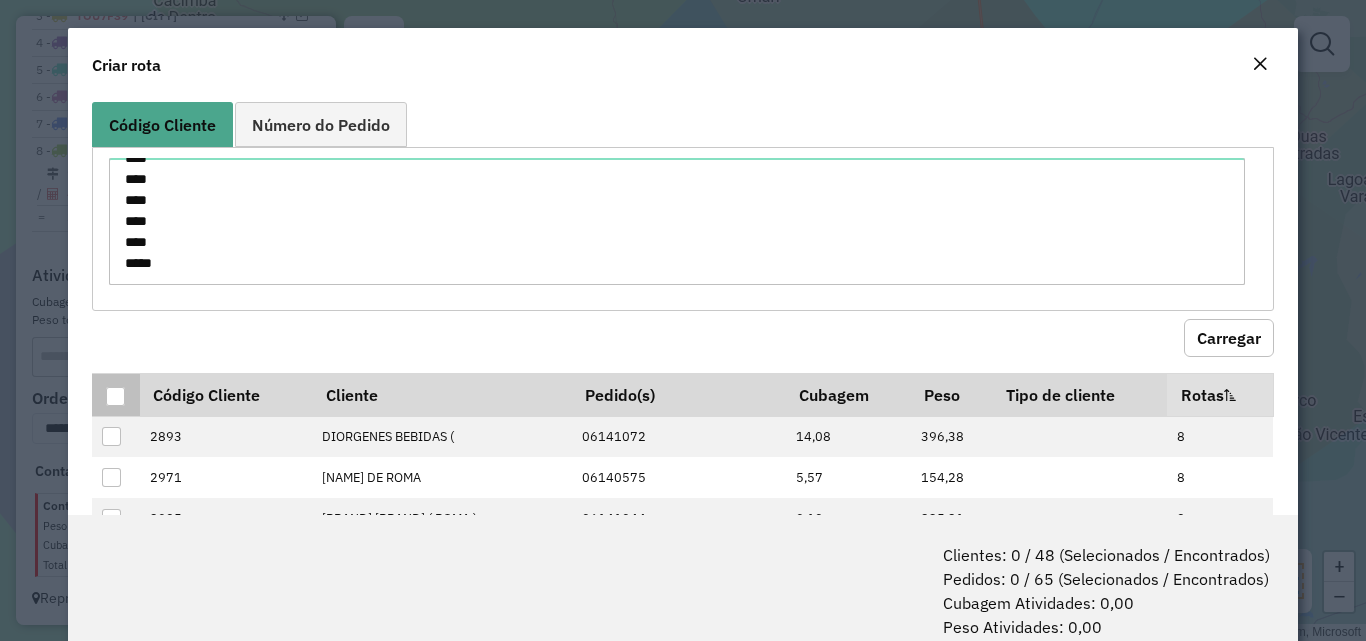 click at bounding box center (115, 396) 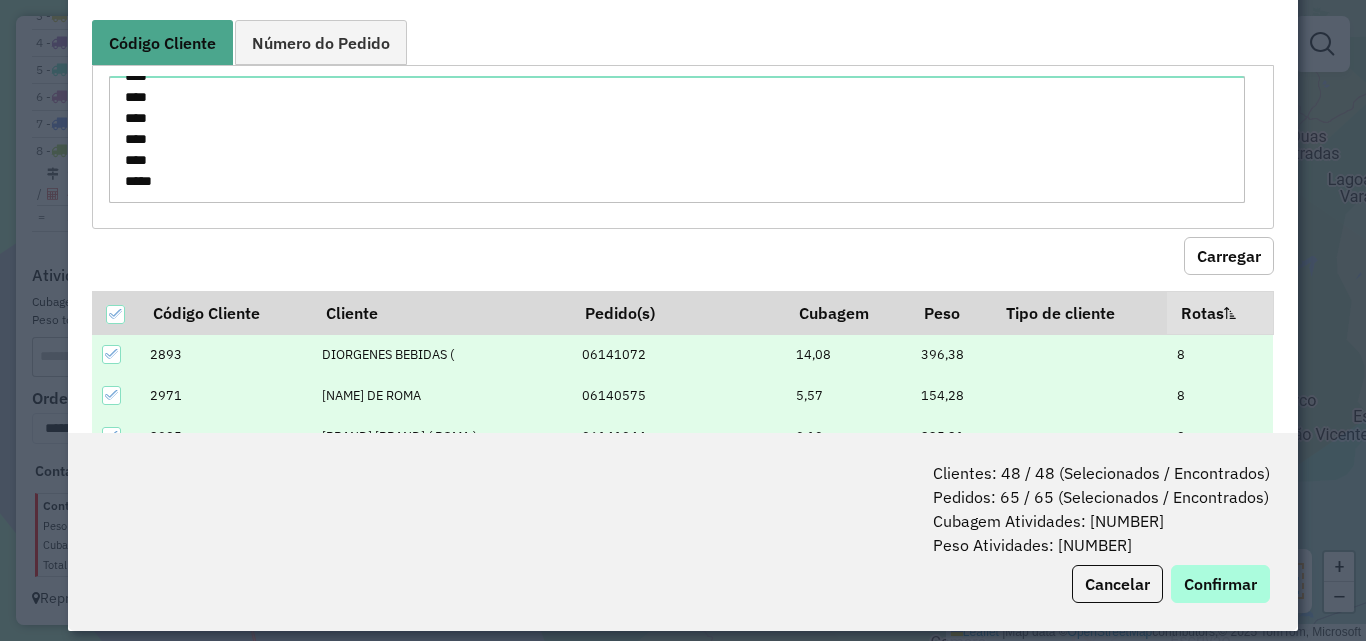 scroll, scrollTop: 100, scrollLeft: 0, axis: vertical 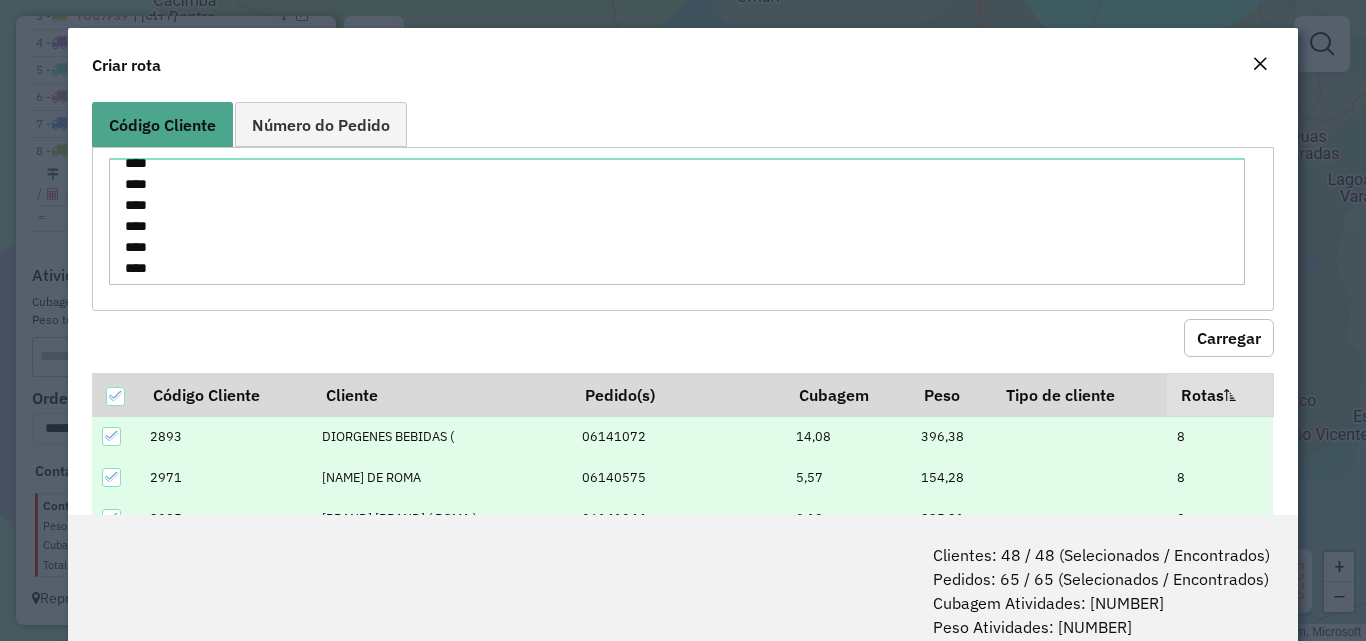 click 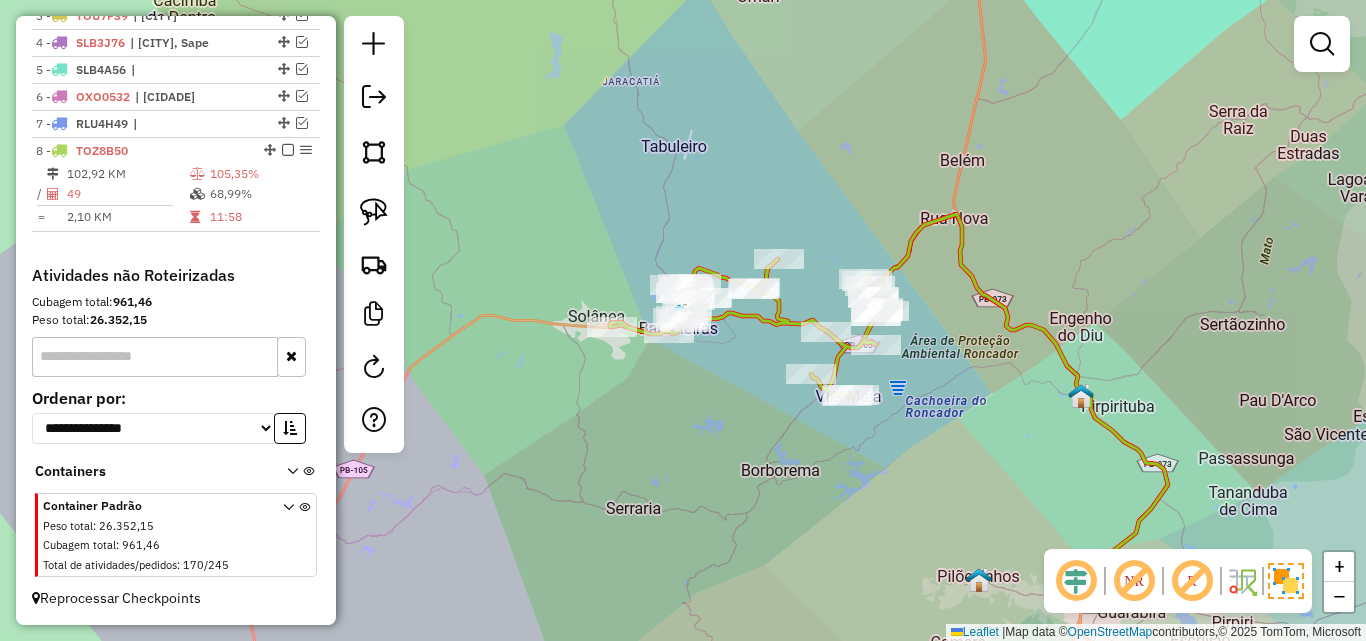 drag, startPoint x: 699, startPoint y: 433, endPoint x: 620, endPoint y: 432, distance: 79.00633 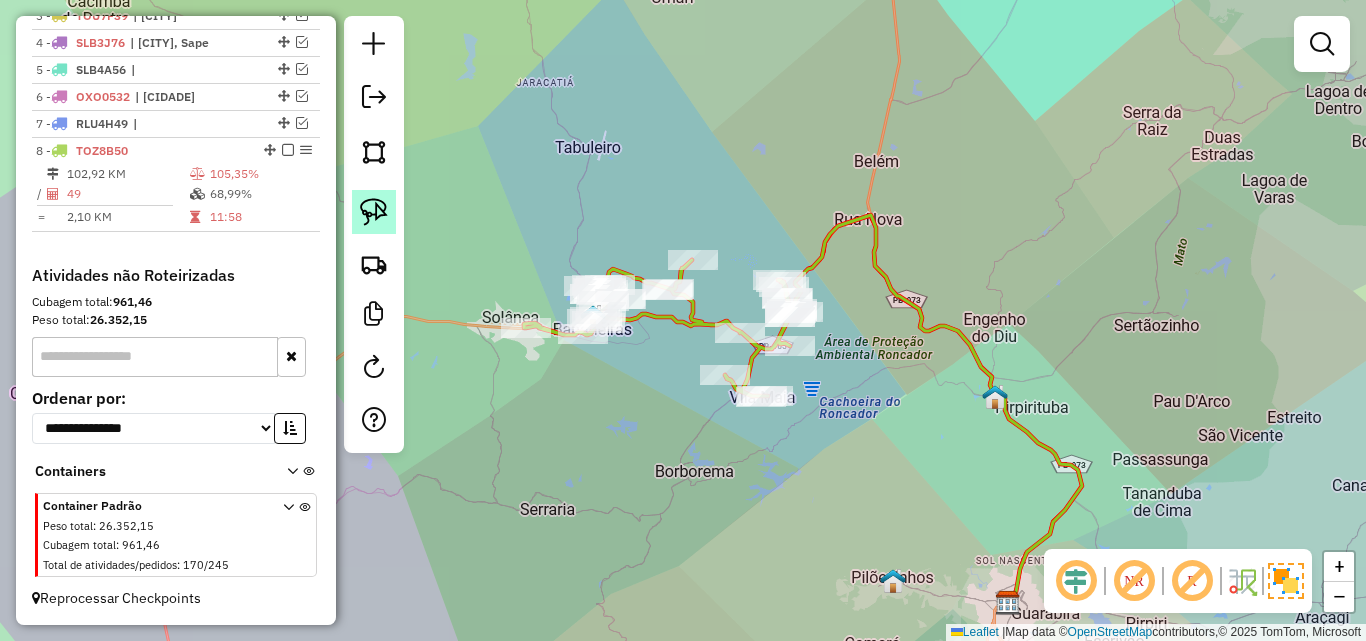 click 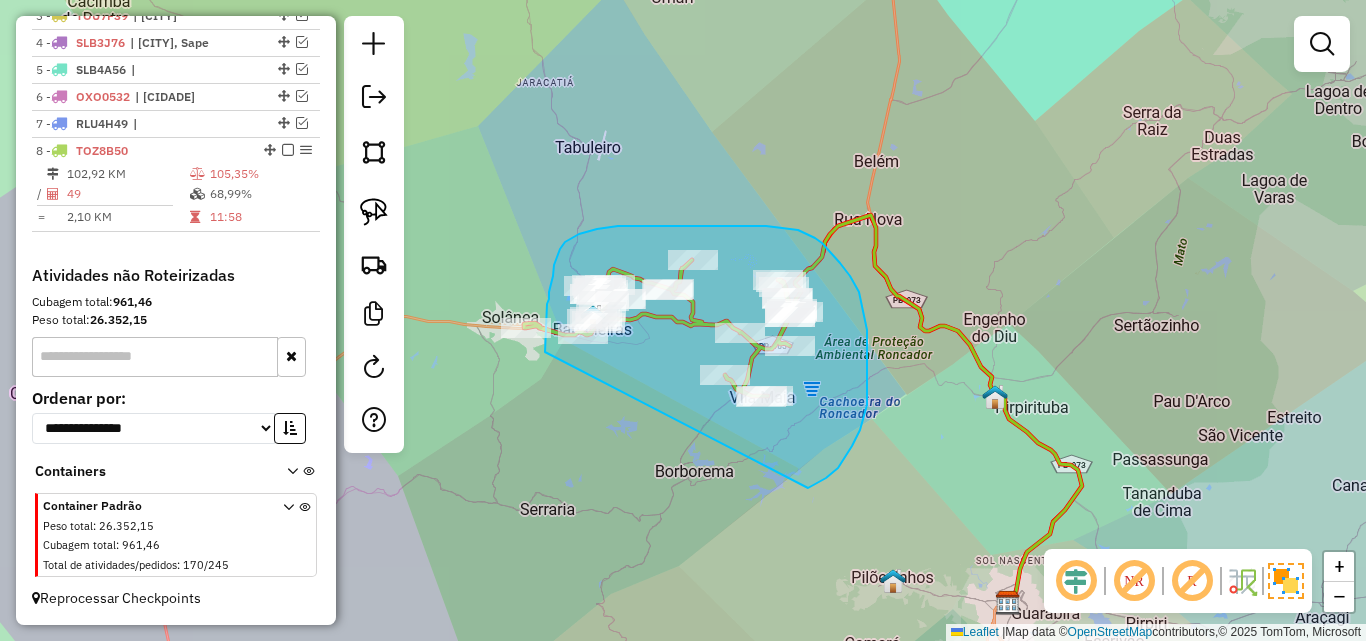drag, startPoint x: 545, startPoint y: 352, endPoint x: 808, endPoint y: 488, distance: 296.08276 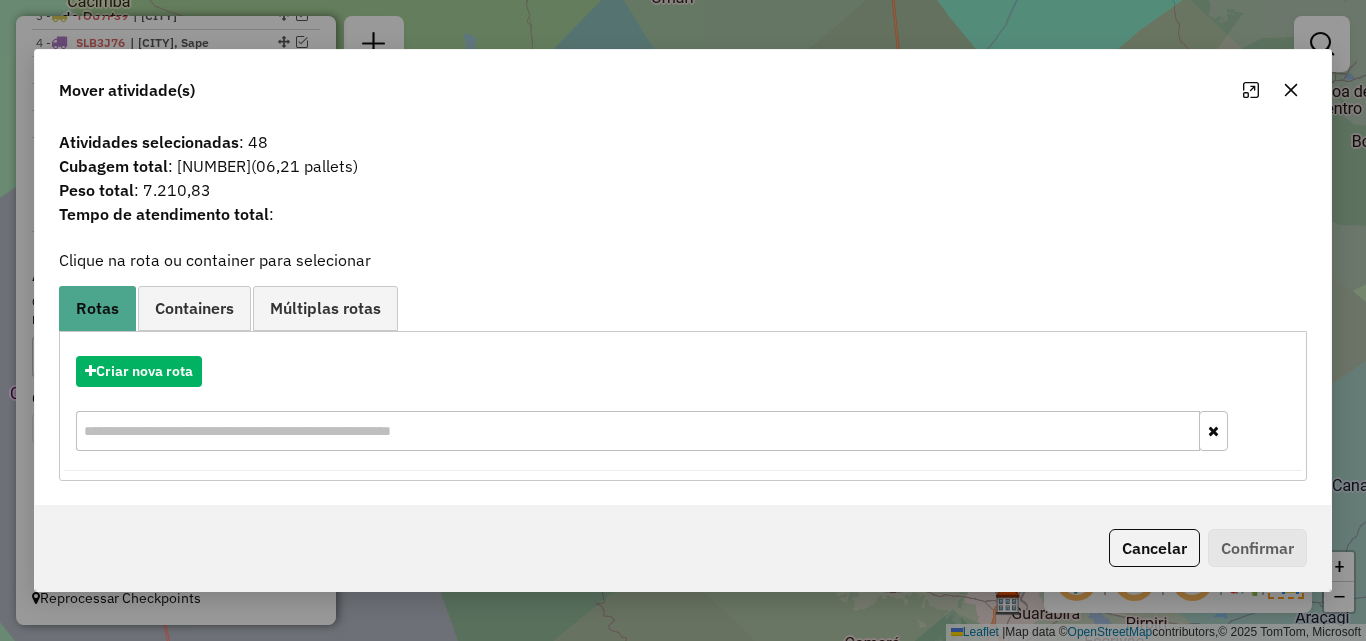 click 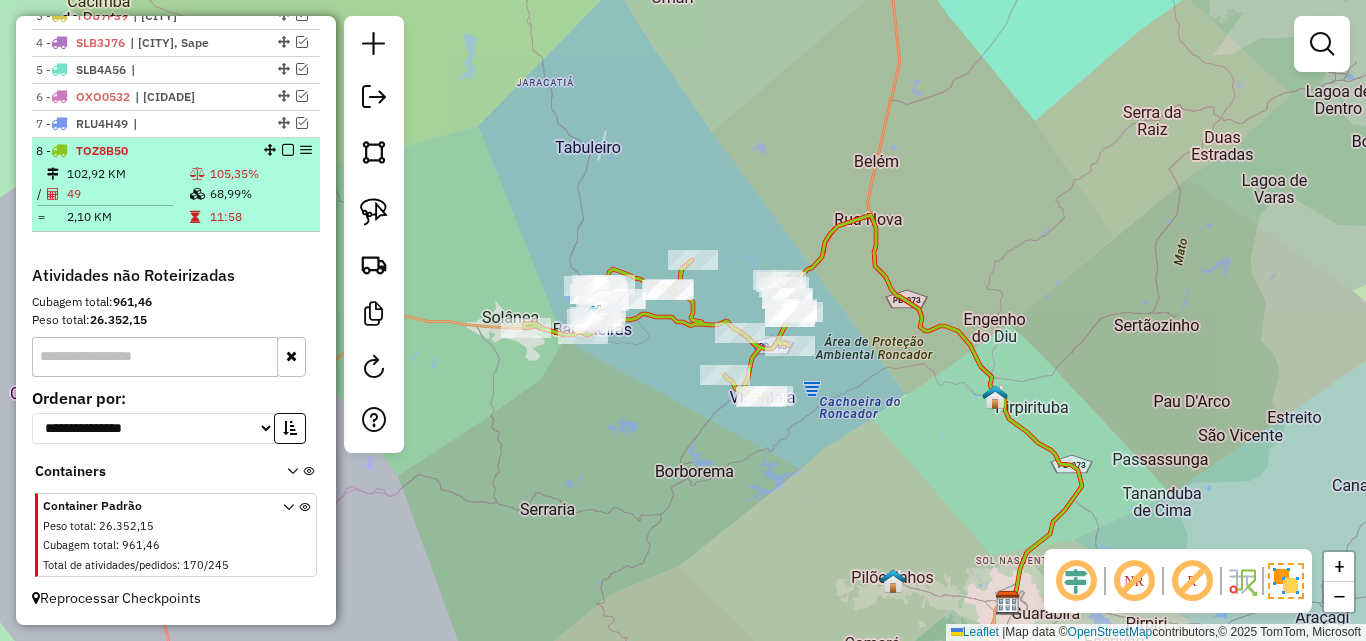 click on "11:58" at bounding box center (260, 217) 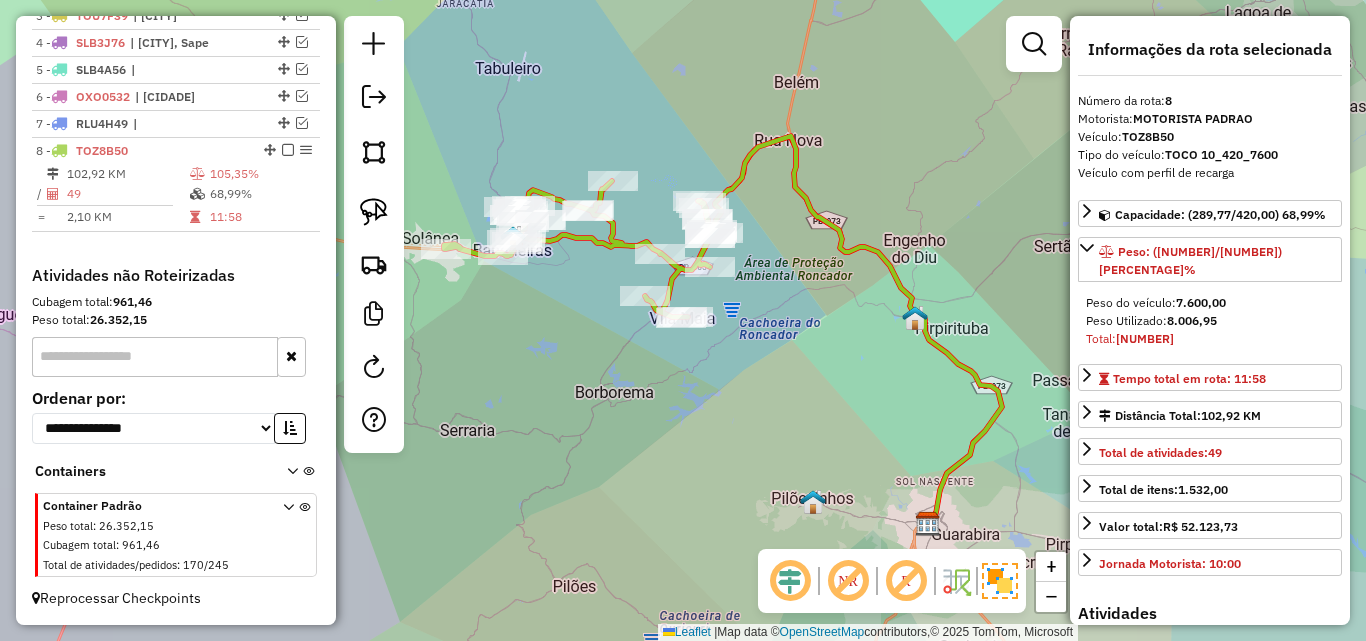 drag, startPoint x: 664, startPoint y: 403, endPoint x: 832, endPoint y: 438, distance: 171.60712 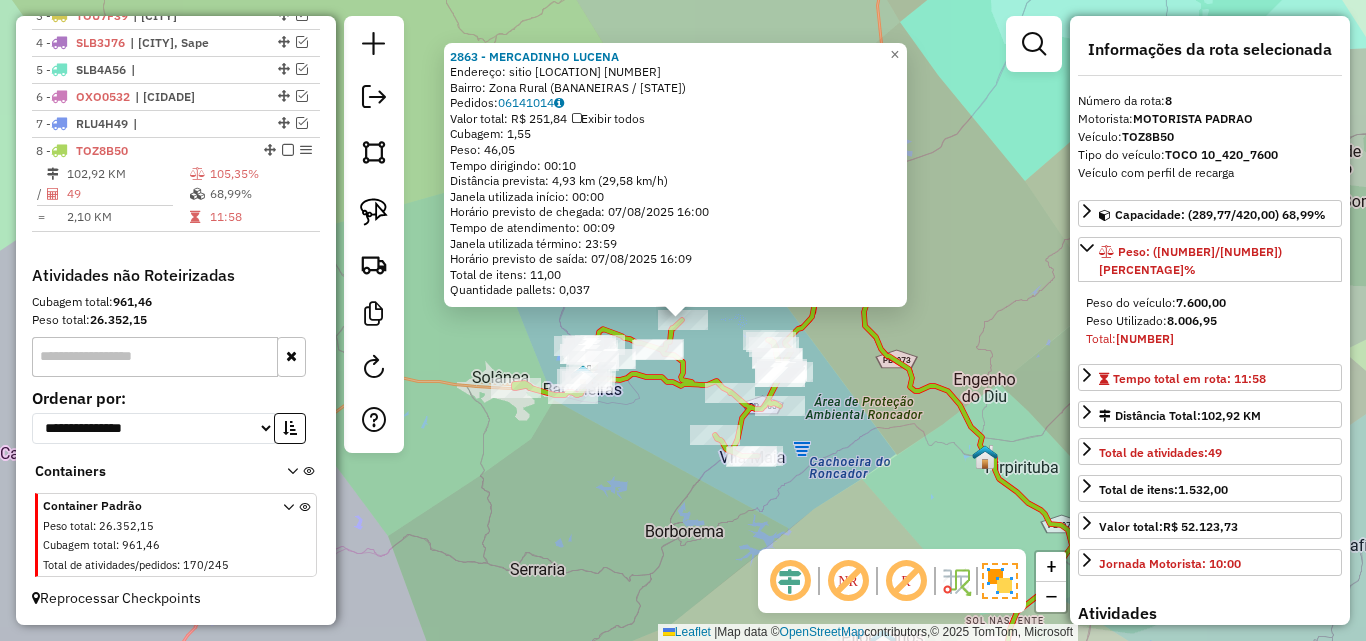 click on "Rota 8 - Placa [PLATE]  [NUMBER] - [BUSINESS_NAME] (VILA M Rota 8 - Placa [PLATE]  [NUMBER] - [BUSINESS_NAME] (VIL [NUMBER] - [BUSINESS_NAME]  Endereço:  sitio [LOCATION]   Bairro: Zona Rural ([NEIGHBORHOOD] / PB)   Pedidos:  [ORDER_ID]   Valor total: R$ [PRICE]   Exibir todos   Cubagem: [NUMBER]  Peso: [NUMBER]  Tempo dirigindo: 00:10   Distância prevista: [NUMBER] km ([NUMBER] km/h)   Janela utilizada início: 00:00   Horário previsto de chegada: 07/08/2025 16:00   Tempo de atendimento: 00:09   Janela utilizada término: 23:59   Horário previsto de saída: 07/08/2025 16:09   Total de itens: [NUMBER]   Quantidade pallets: [NUMBER]  × Janela de atendimento Grade de atendimento Capacidade Transportadoras Veículos Cliente Pedidos  Rotas Selecione os dias de semana para filtrar as janelas de atendimento  Seg   Ter   Qua   Qui   Sex   Sáb   Dom  Informe o período da janela de atendimento: De: Até:  Filtrar exatamente a janela do cliente  Considerar janela de atendimento padrão   Seg   Ter   Qua   Qui   Sex   Sáb   Dom   Peso mínimo:  De:" 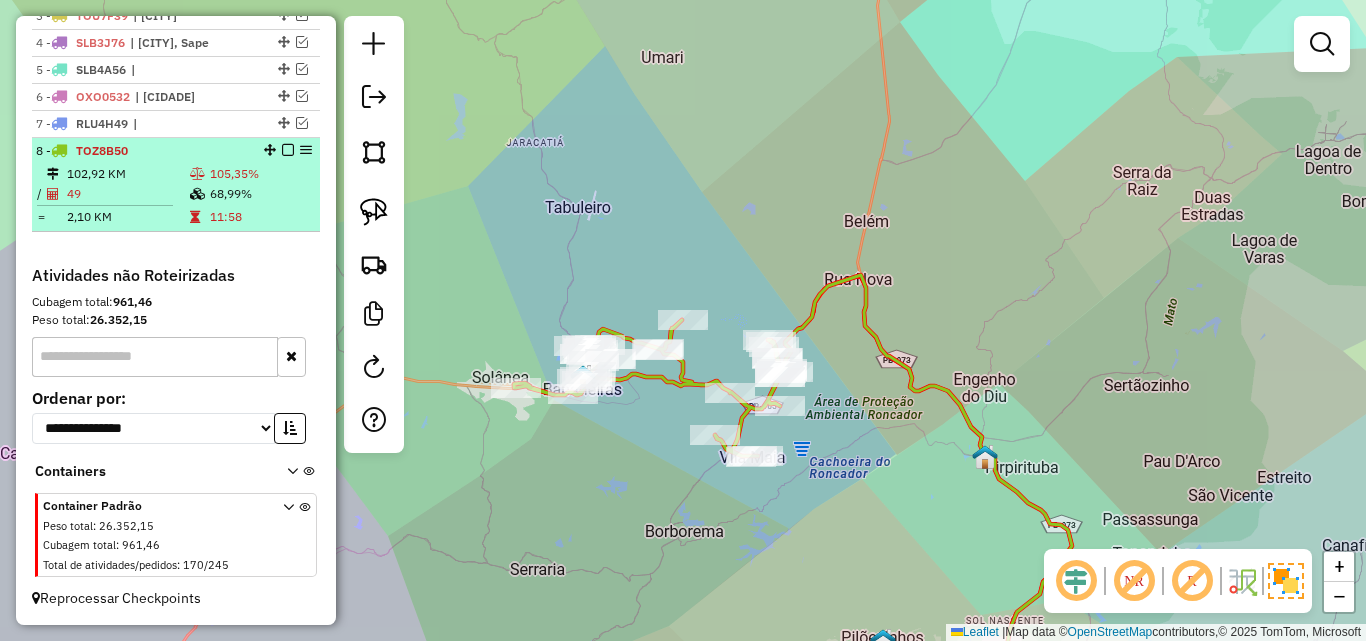 click at bounding box center (288, 150) 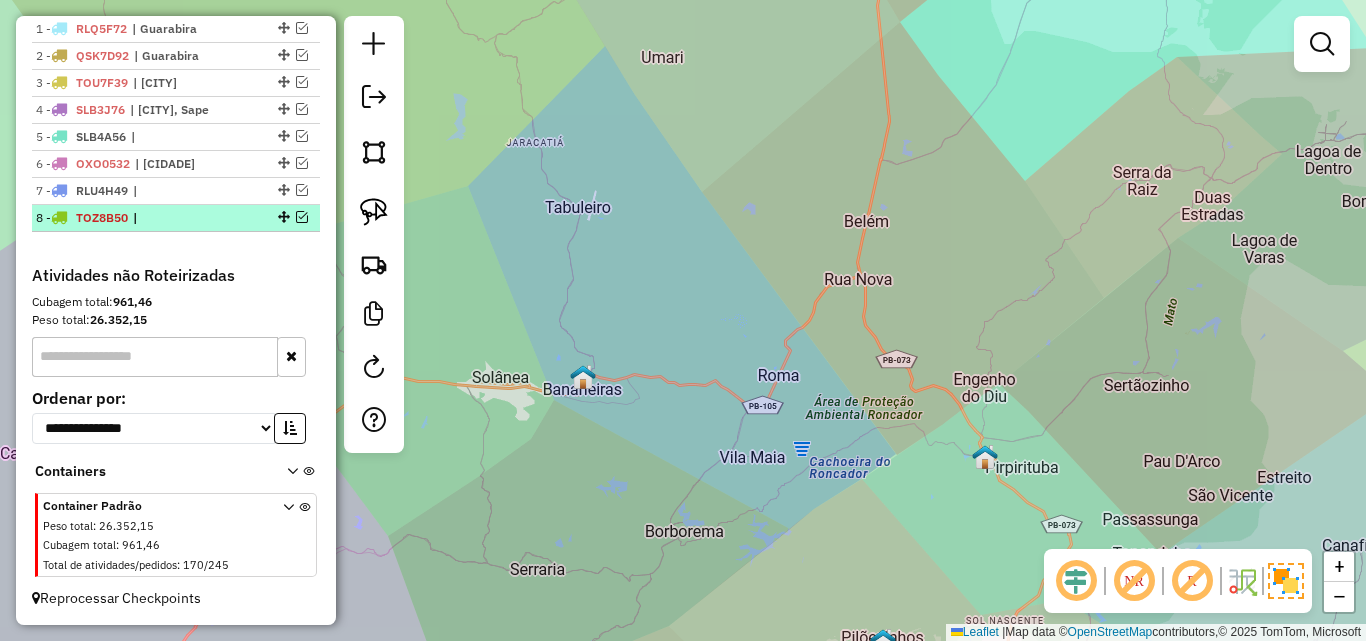 click at bounding box center (282, 190) 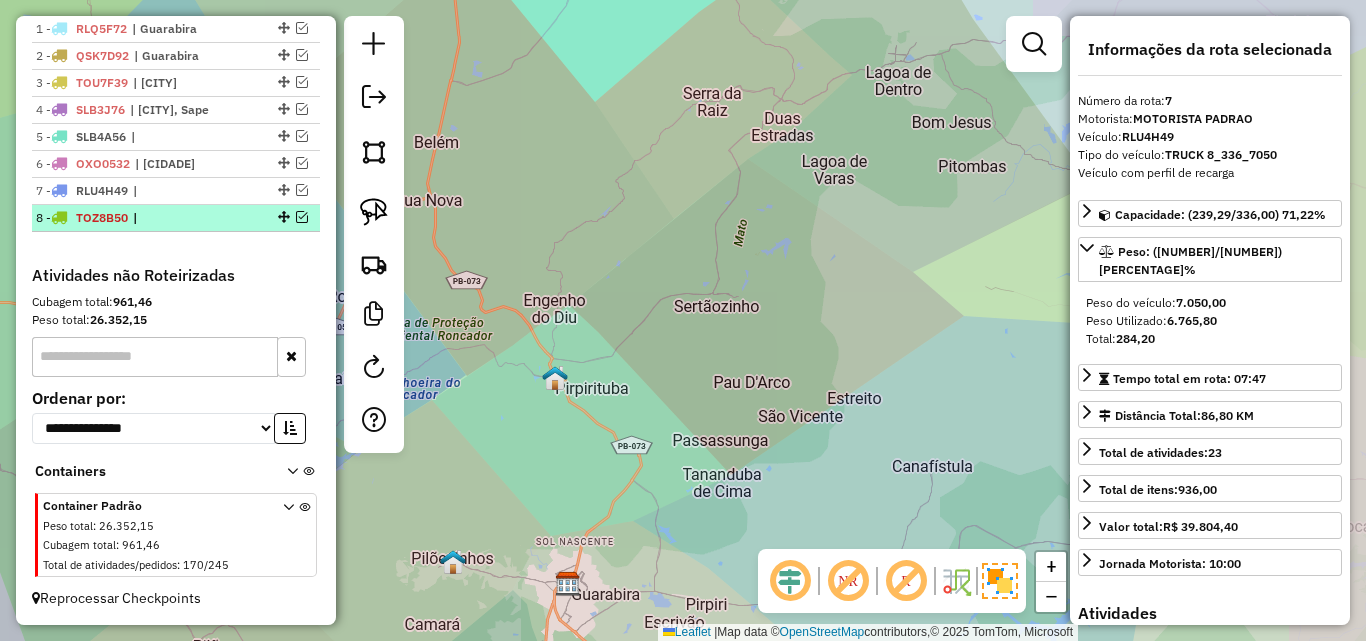 click on "8 -       [PLACA]   |" at bounding box center [176, 218] 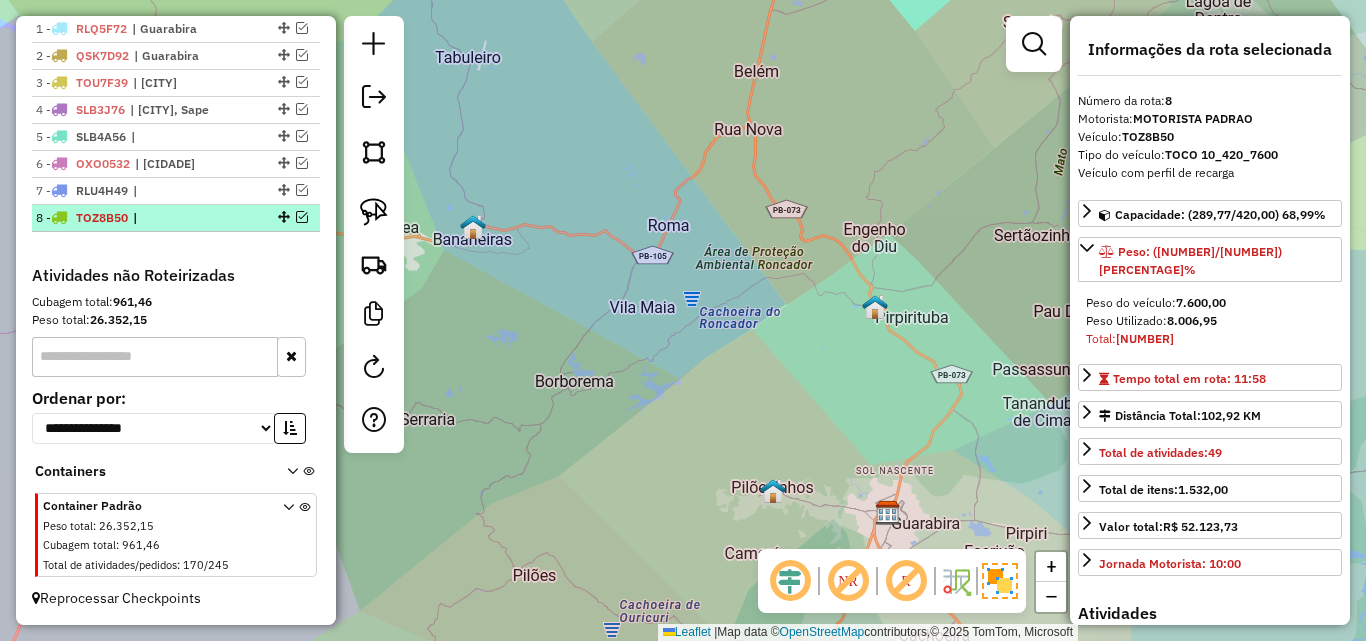 click on "8 -       [PLACA]   |" at bounding box center (142, 218) 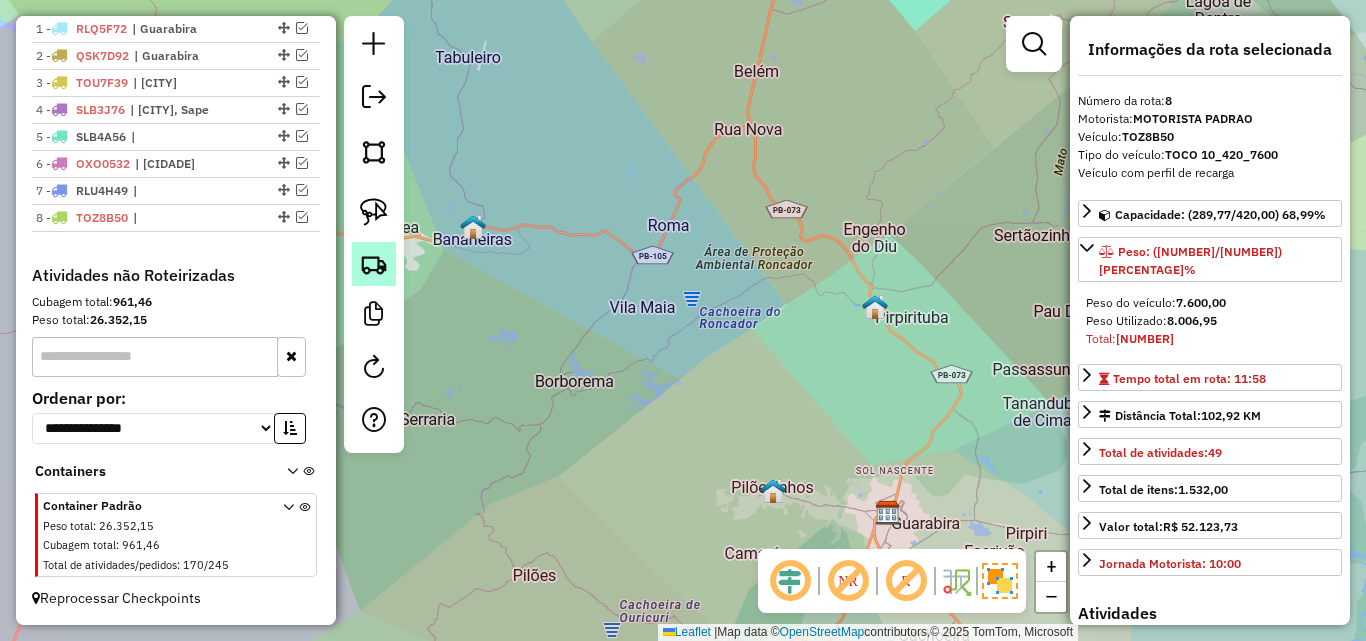 click 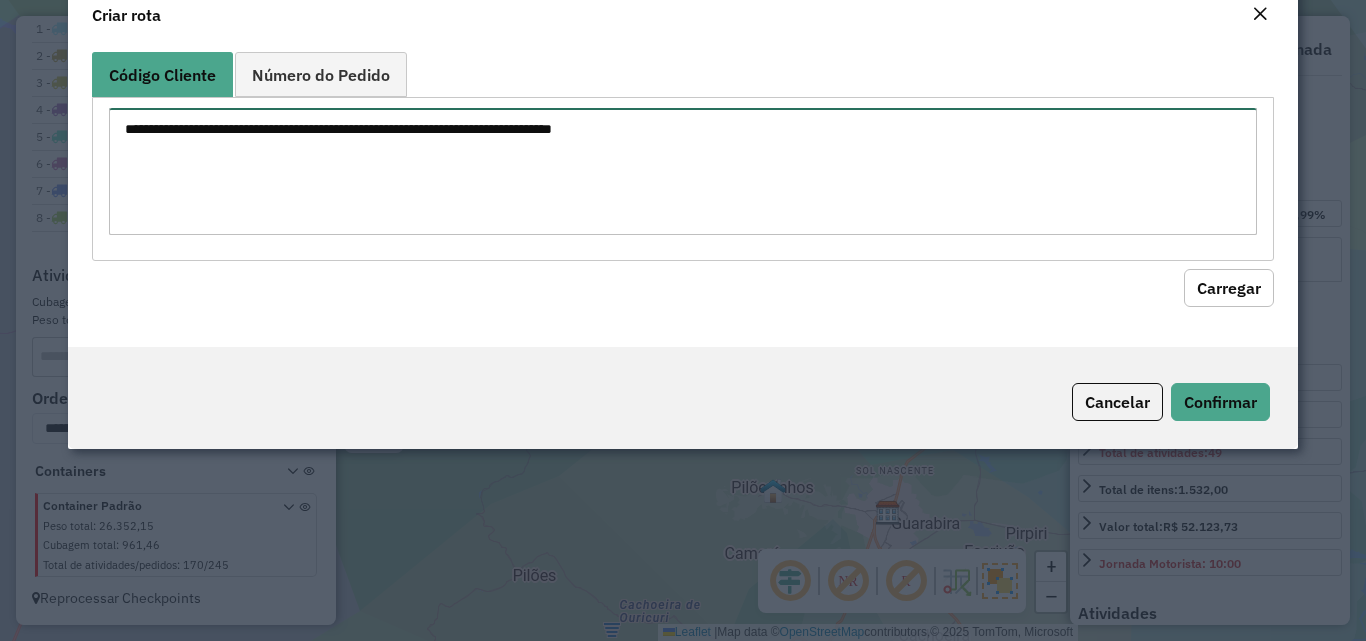 click at bounding box center [682, 171] 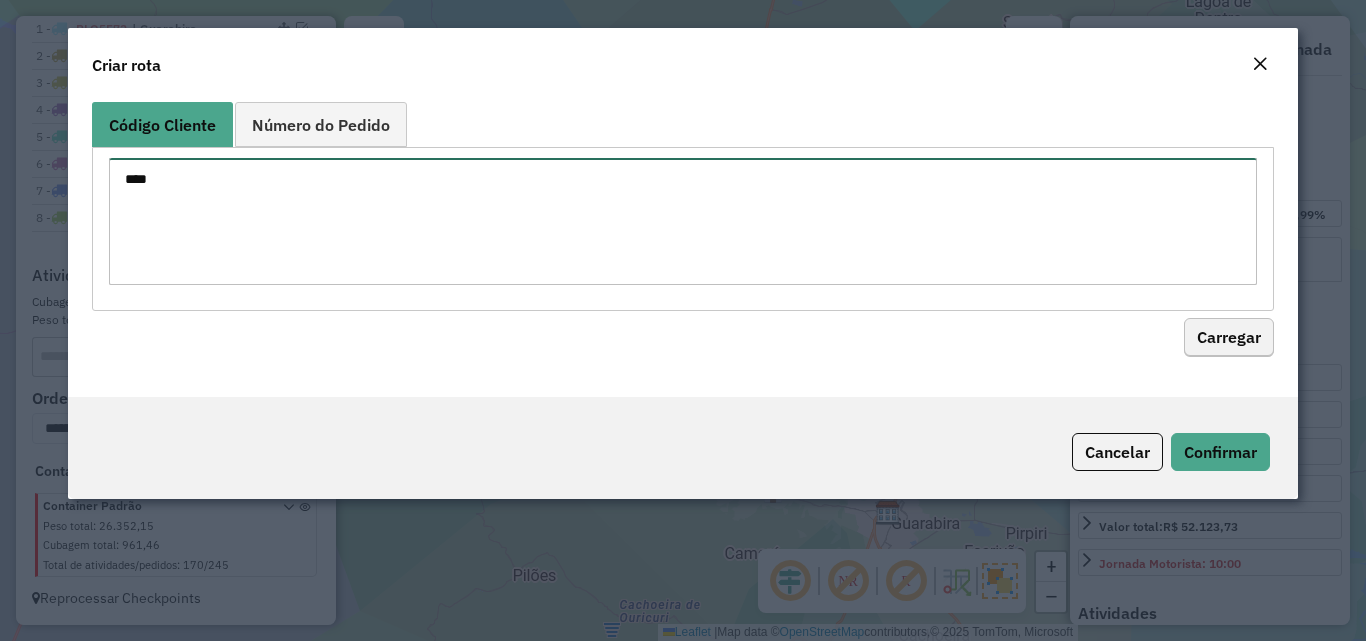 type on "****" 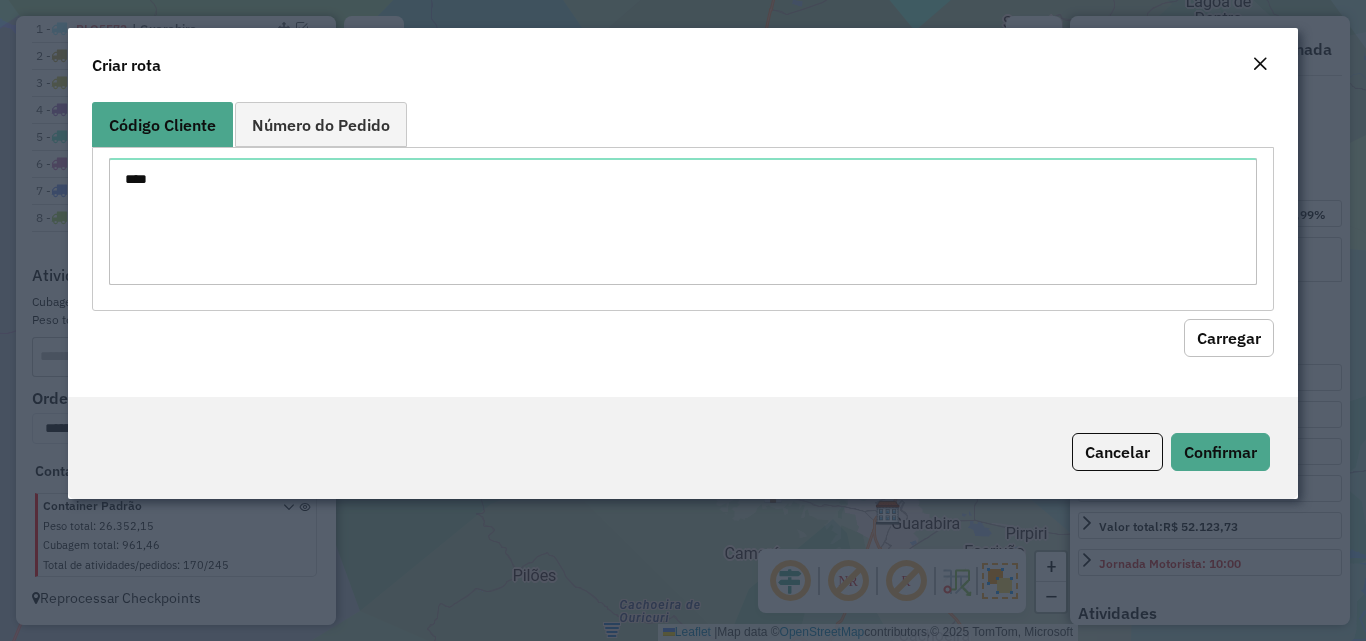 click on "Carregar" 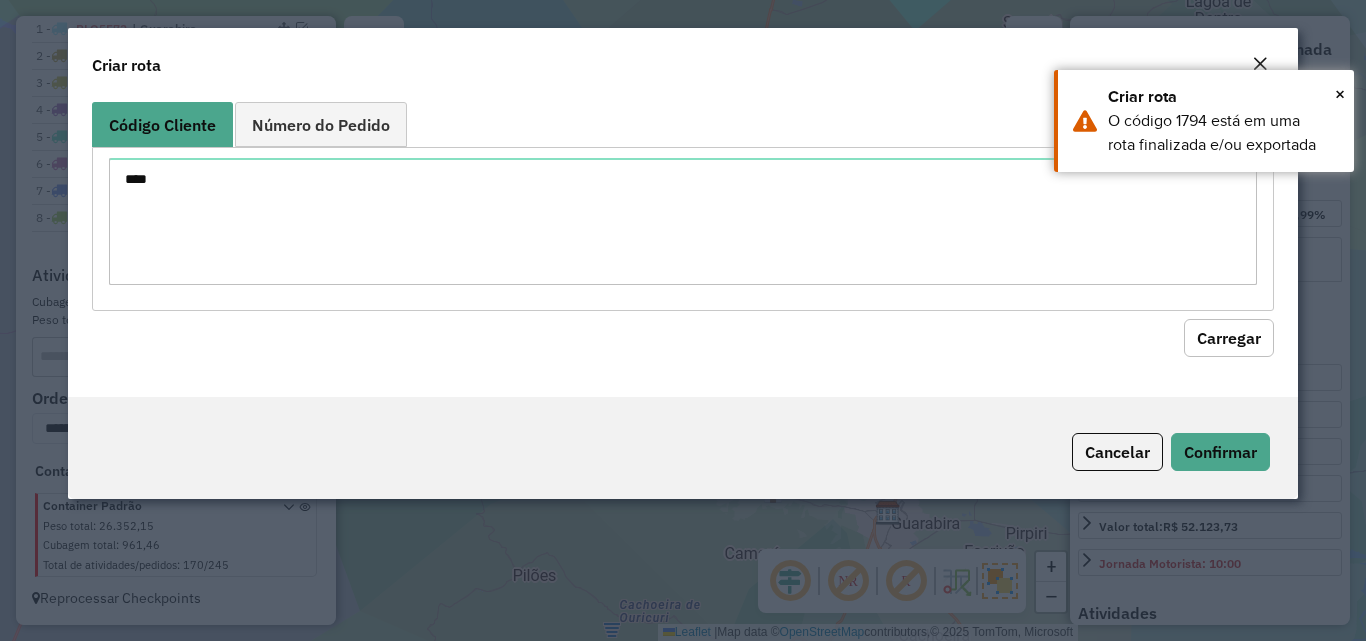 click on "Carregar" 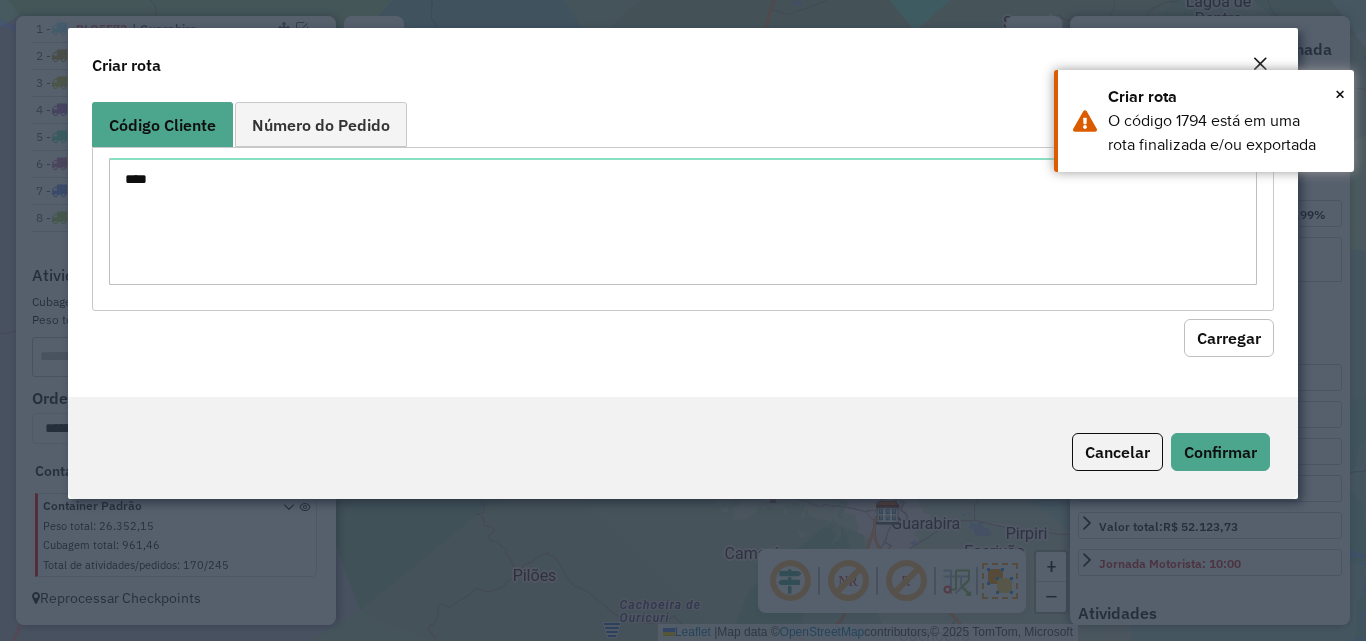 click 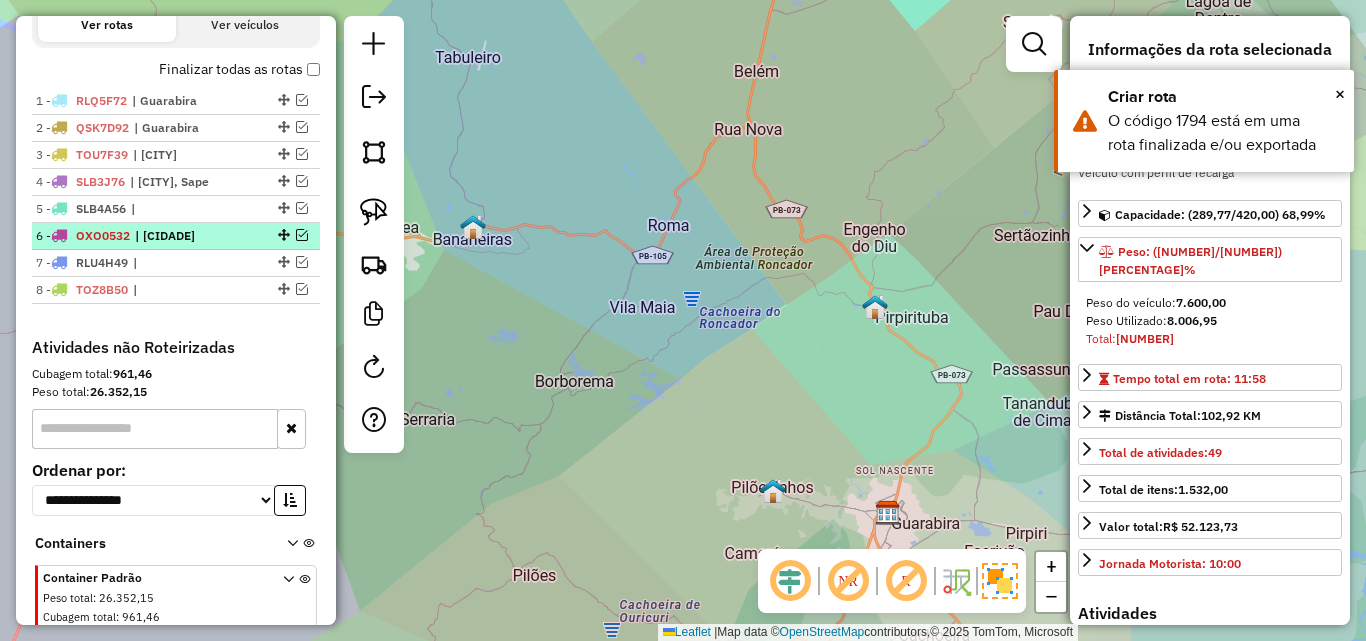 scroll, scrollTop: 650, scrollLeft: 0, axis: vertical 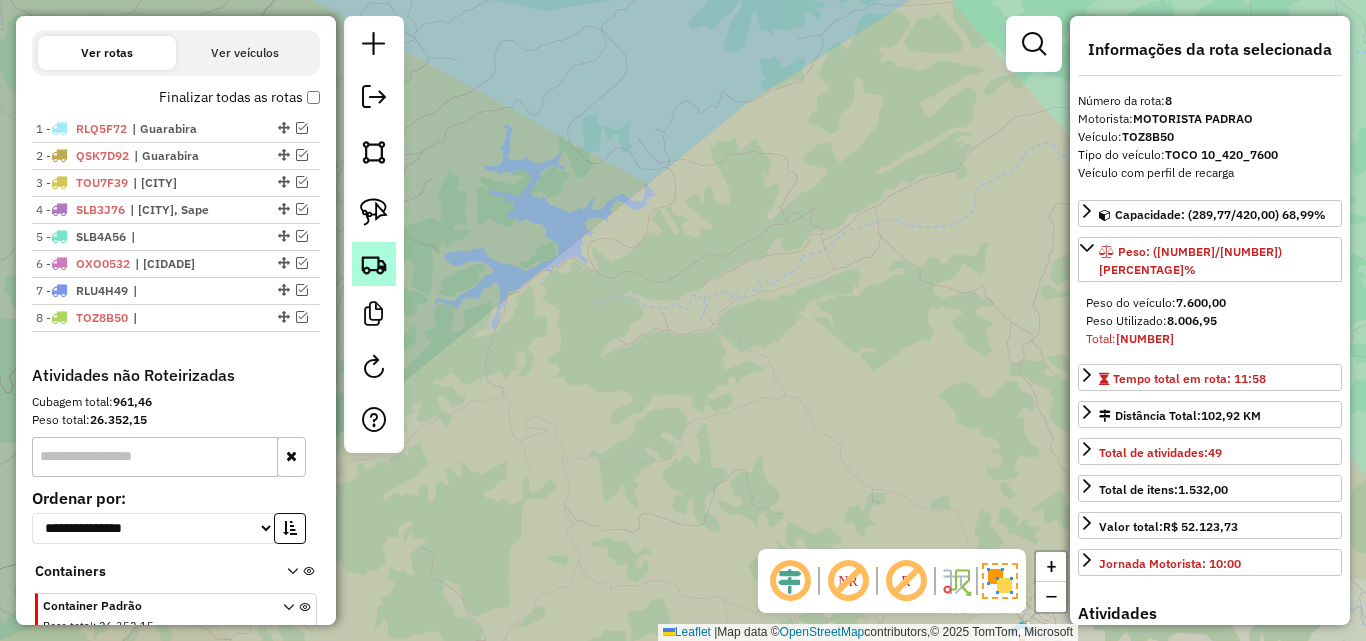 click 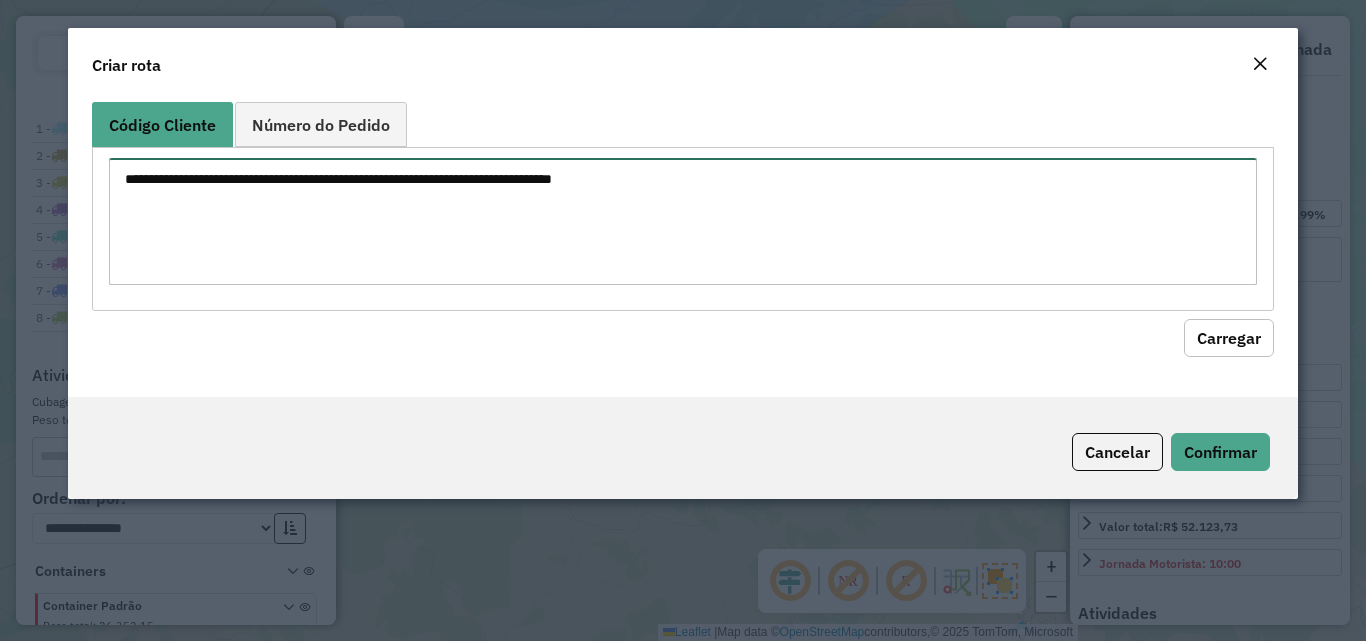 click at bounding box center [682, 221] 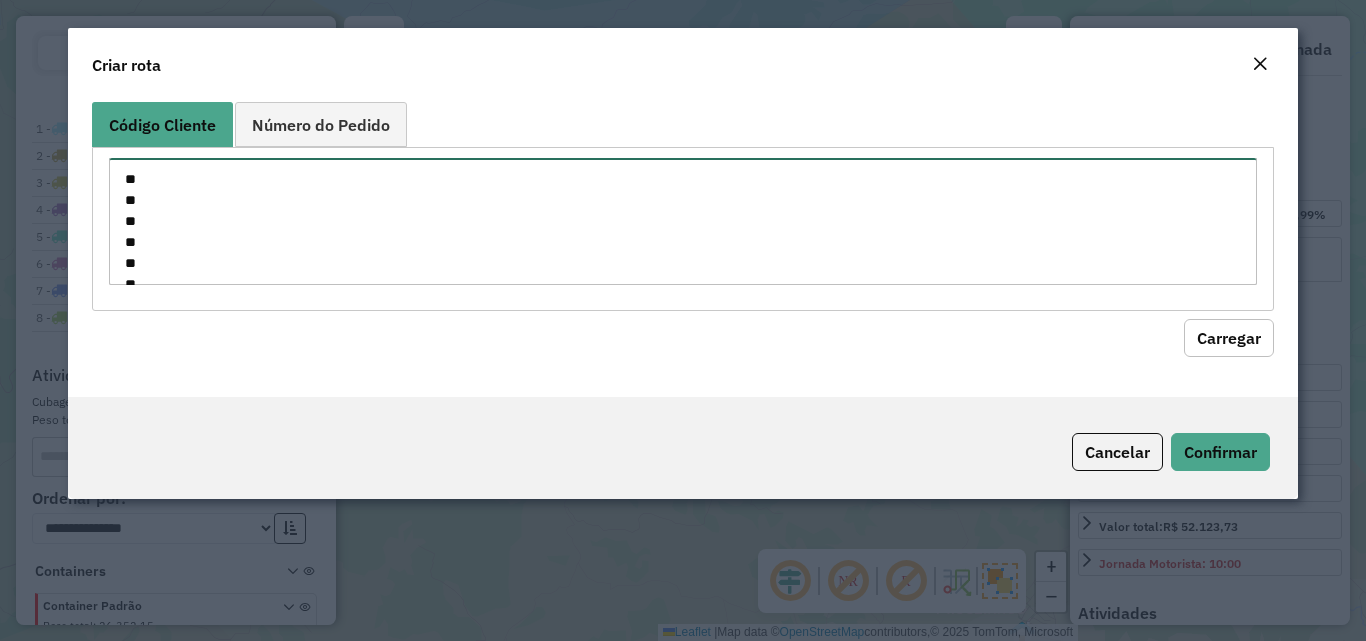 scroll, scrollTop: 1604, scrollLeft: 0, axis: vertical 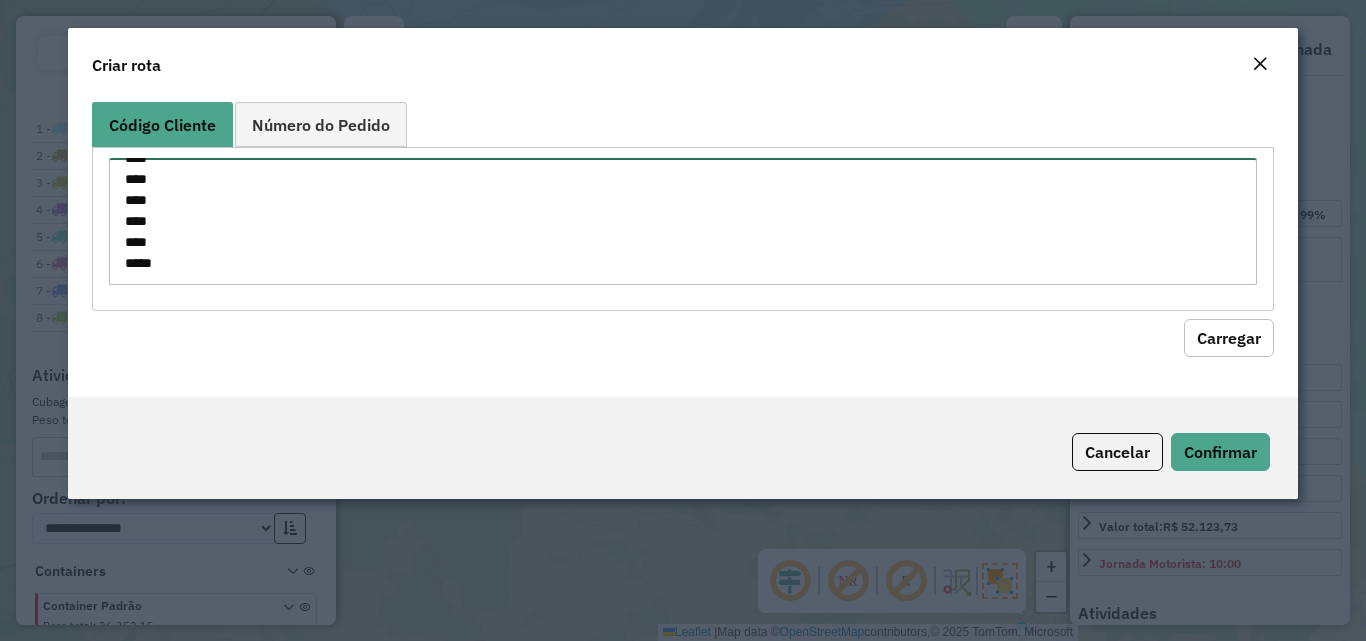 type on "**
**
**
**
**
**
**
**
**
***
***
***
***
***
***
***
***
***
***
***
***
***
***
***
***
***
***
***
***
***
****
****
****
****
****
****
****
****
****
****
****
****
****
****
****
****
****
****
****
****
****
****
***
***
***
***
***
***
****
****
****
****
****
****
****
****
****
****
****
****
****
****
****
****
****
****
****
****
****
****
****" 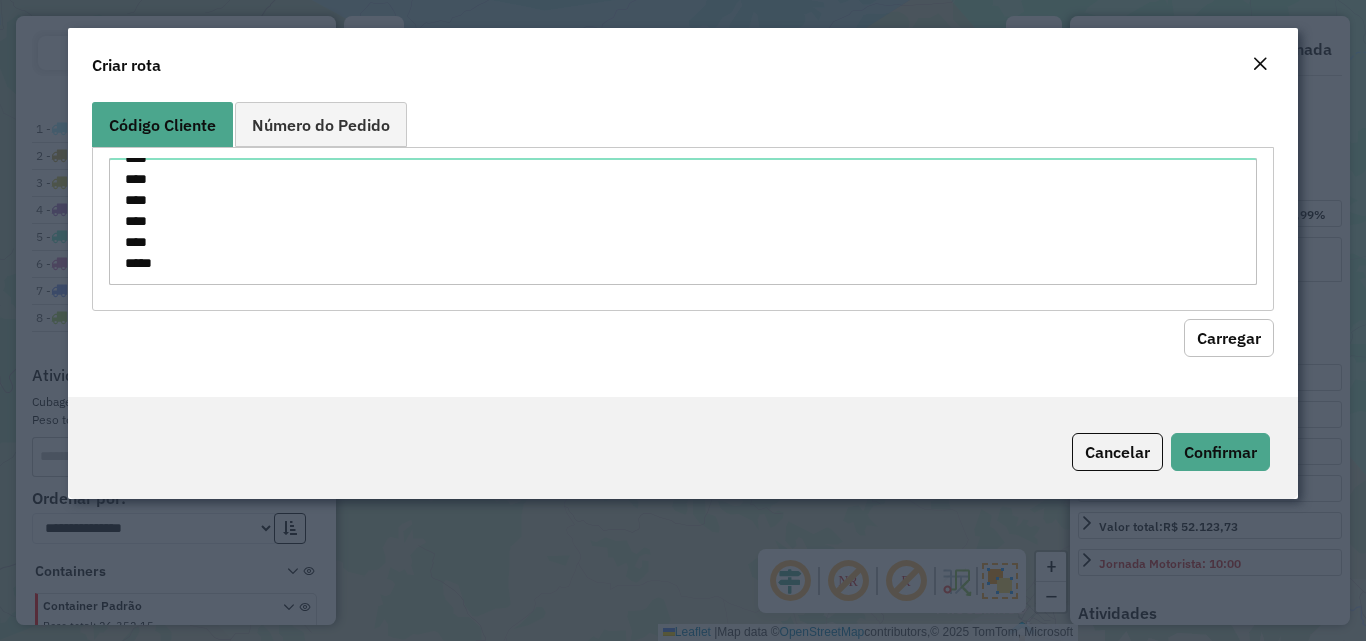 click on "Código Cliente Número do Pedido **
**
**
**
**
**
**
**
**
***
***
***
***
***
***
***
***
***
***
***
***
***
***
***
***
***
***
***
***
***
****
****
****
****
****
****
****
****
****
****
****
****
****
****
****
****
****
****
****
****
****
****
***
***
***
***
***
***
****
****
****
****
****
****
****
****
****
****
****
****
****
****
****
****
****
****
****
****
****
****
**** Carregar" 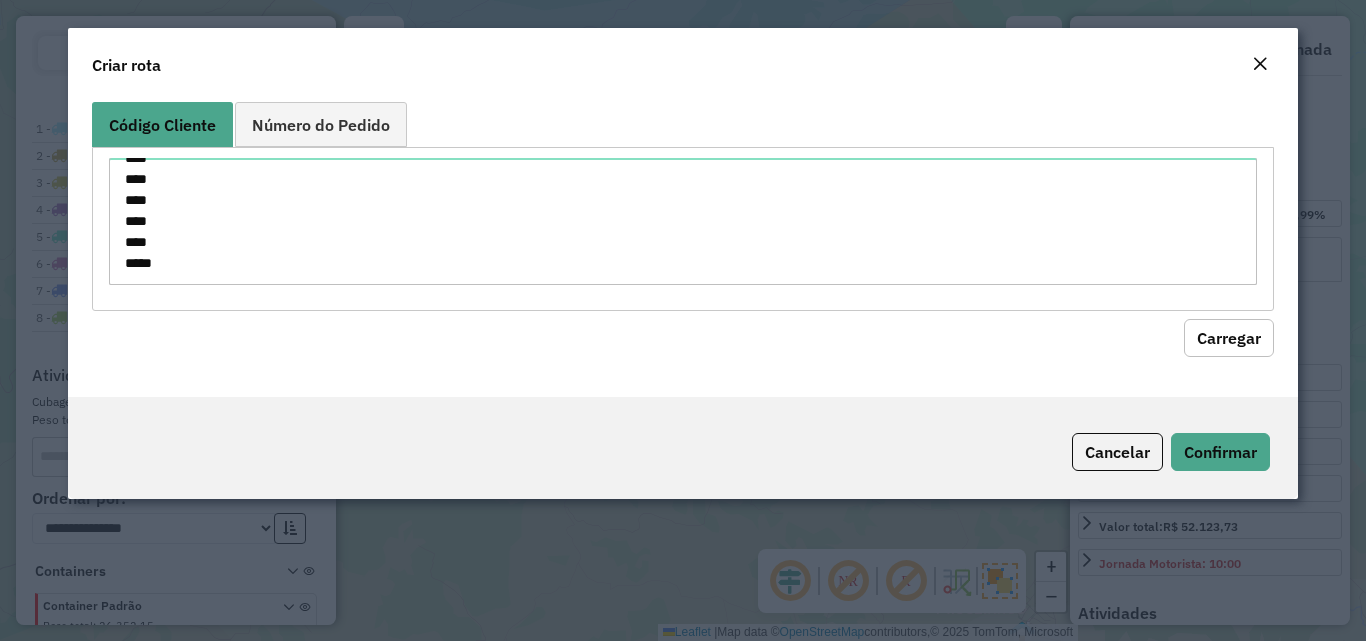 click on "Carregar" 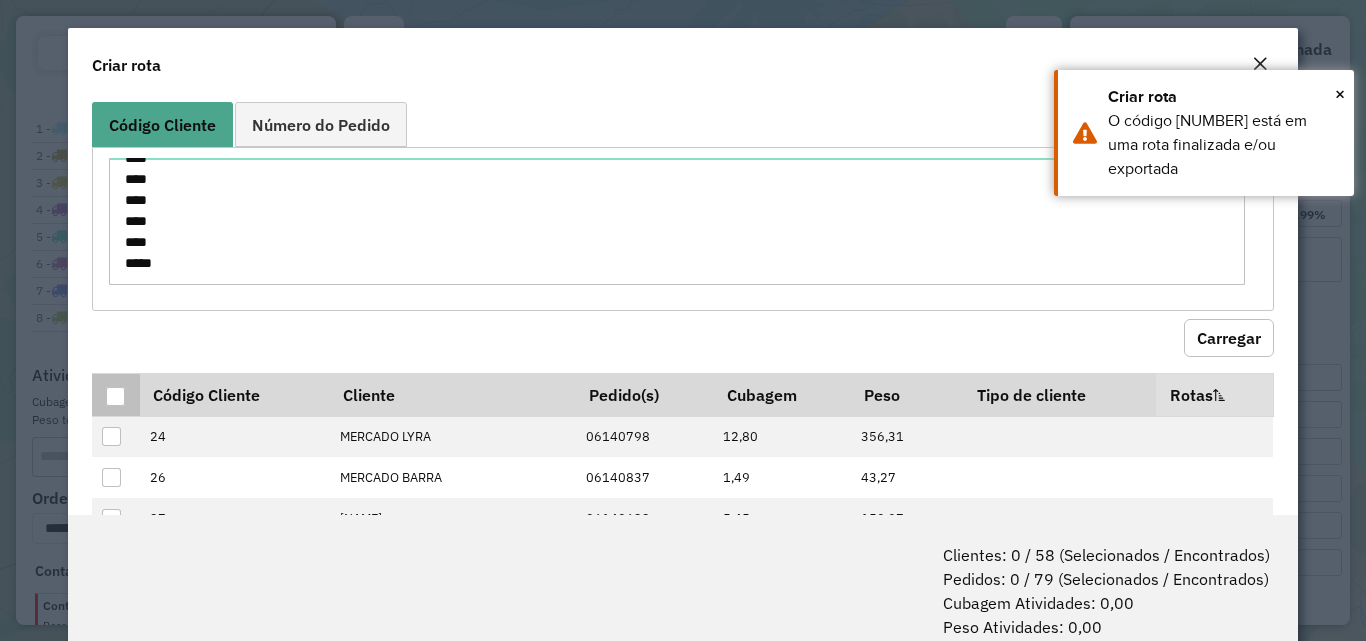 click at bounding box center [115, 396] 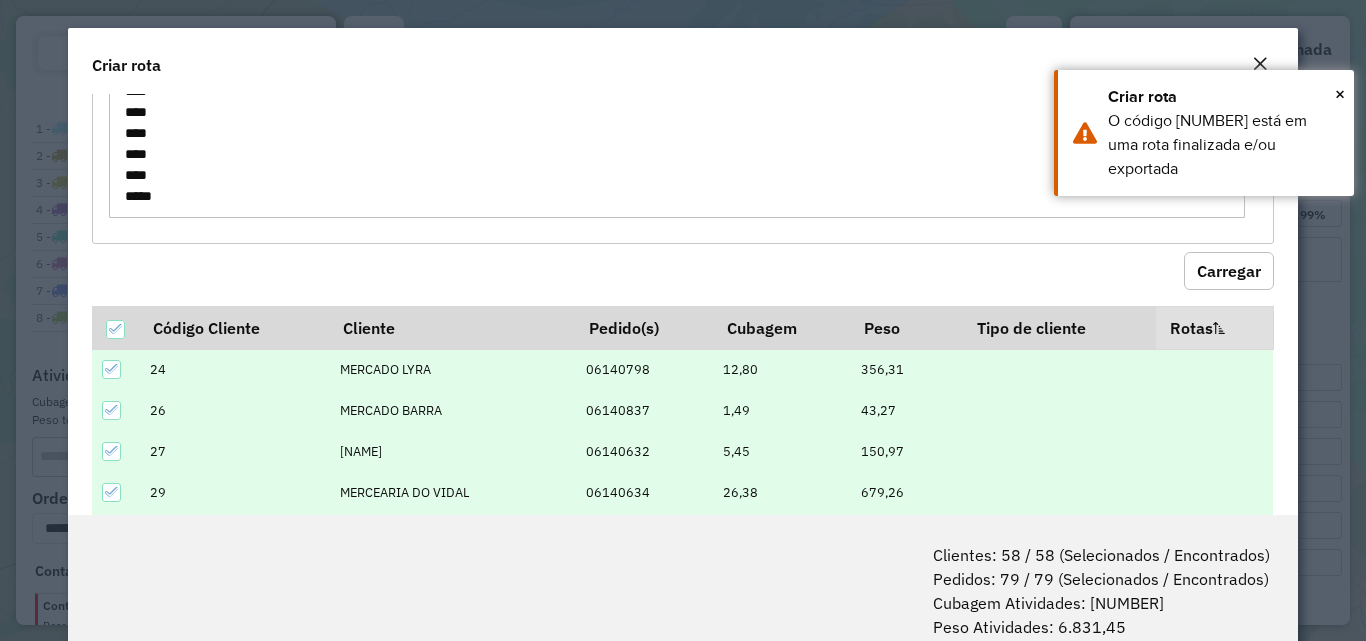 scroll, scrollTop: 100, scrollLeft: 0, axis: vertical 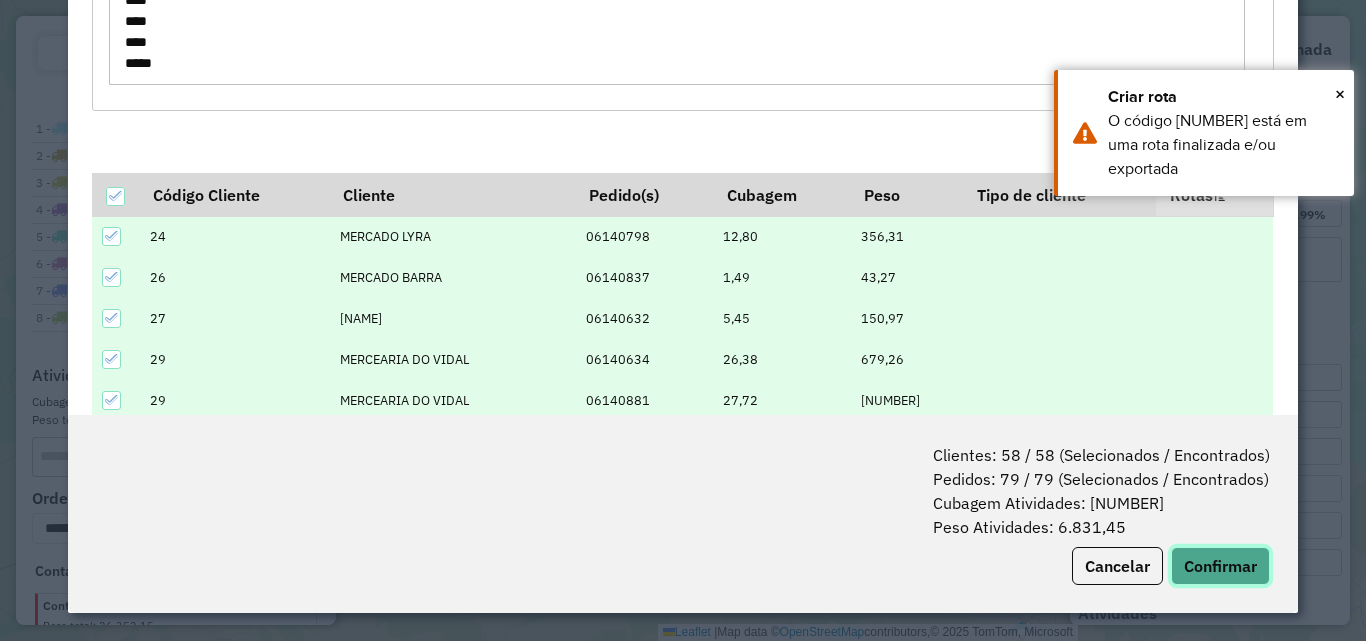 drag, startPoint x: 1216, startPoint y: 559, endPoint x: 1193, endPoint y: 562, distance: 23.194826 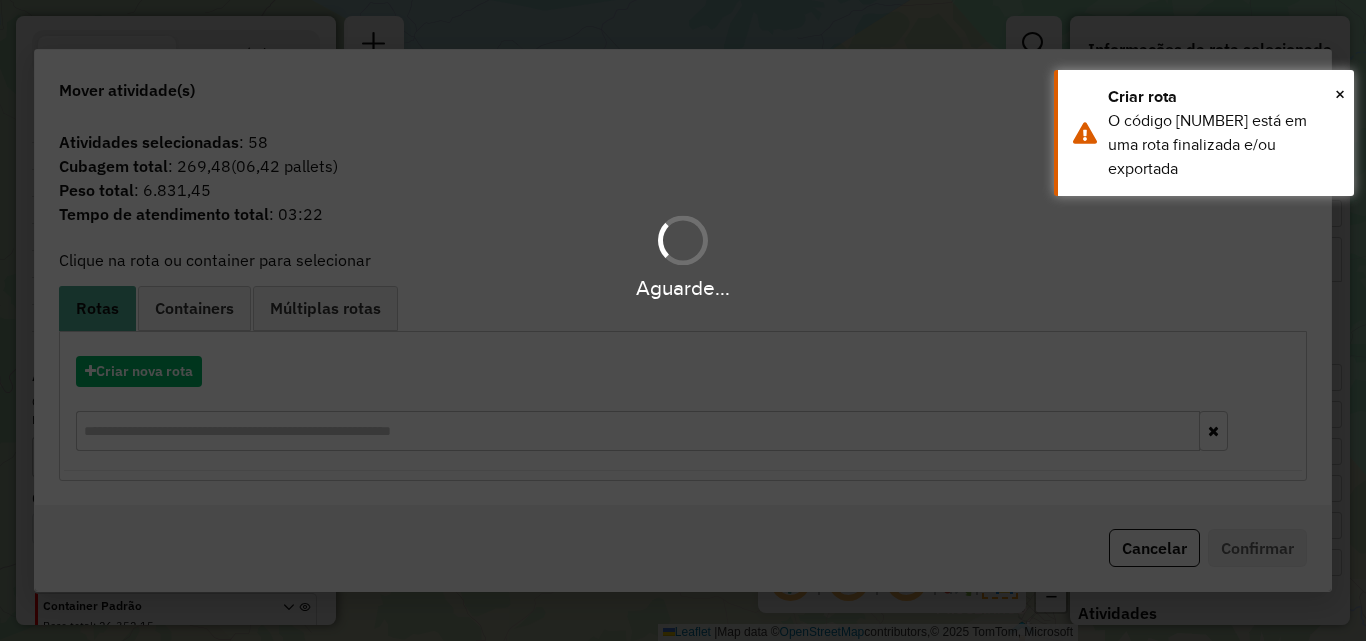 click on "Aguarde..." at bounding box center [683, 320] 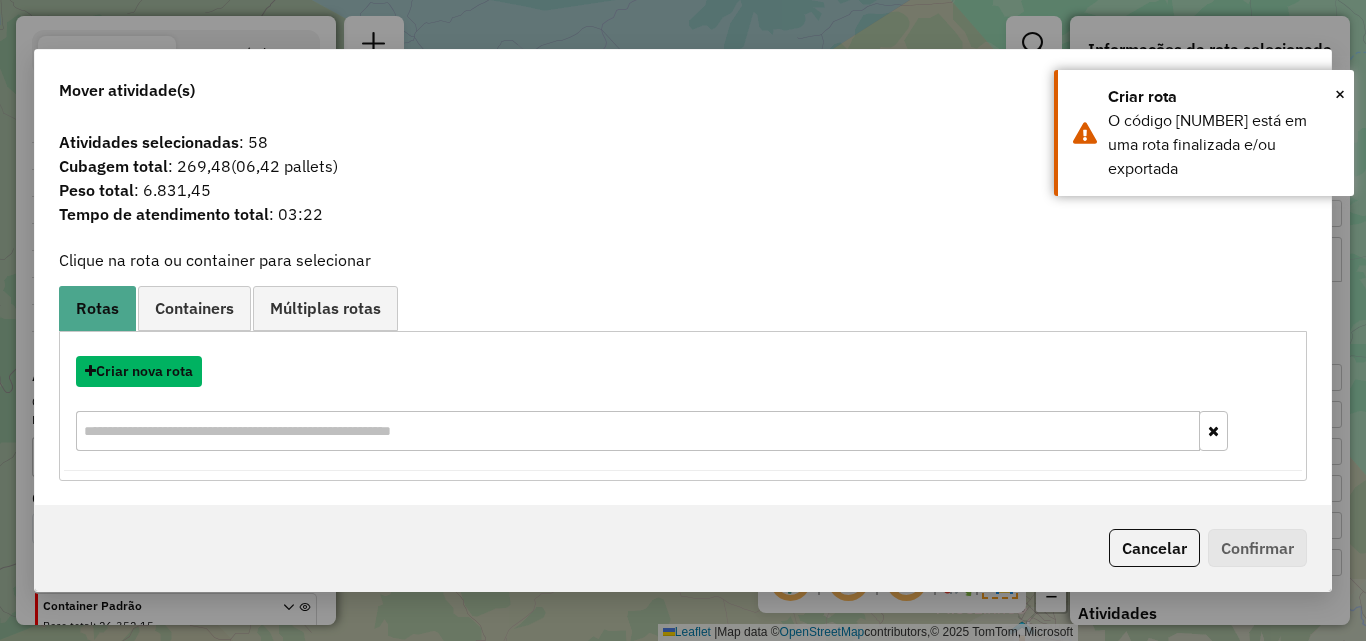 click on "Criar nova rota" at bounding box center (139, 371) 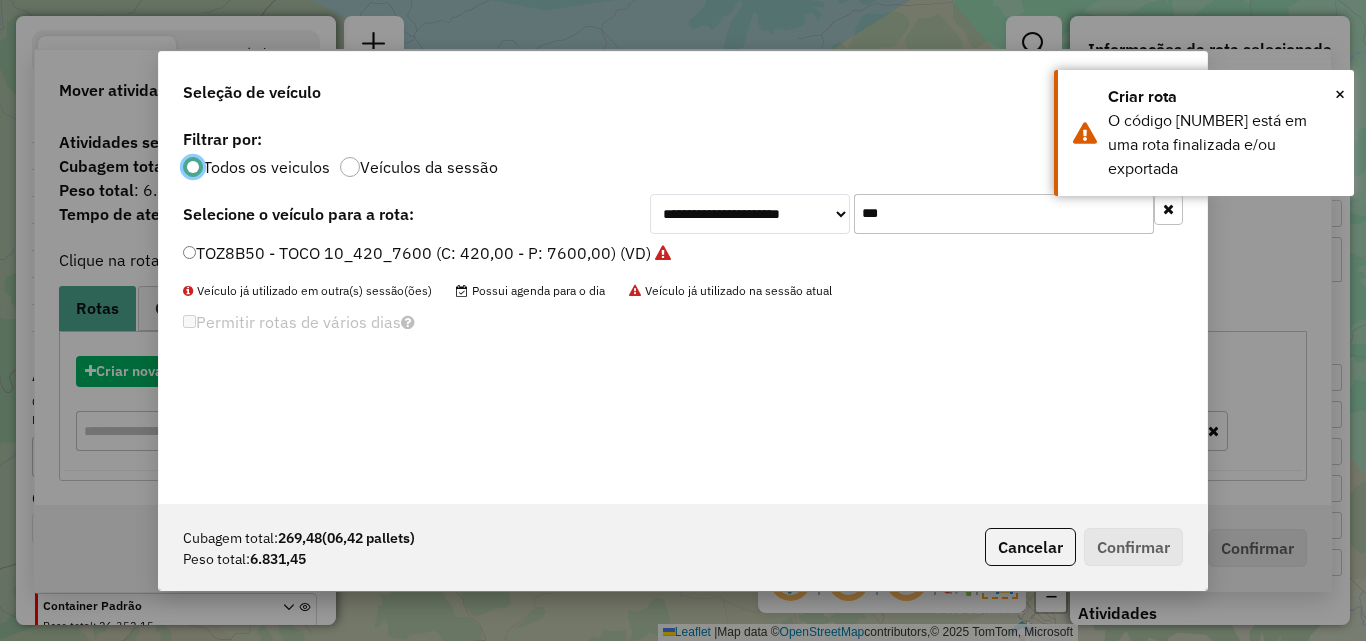 scroll, scrollTop: 11, scrollLeft: 6, axis: both 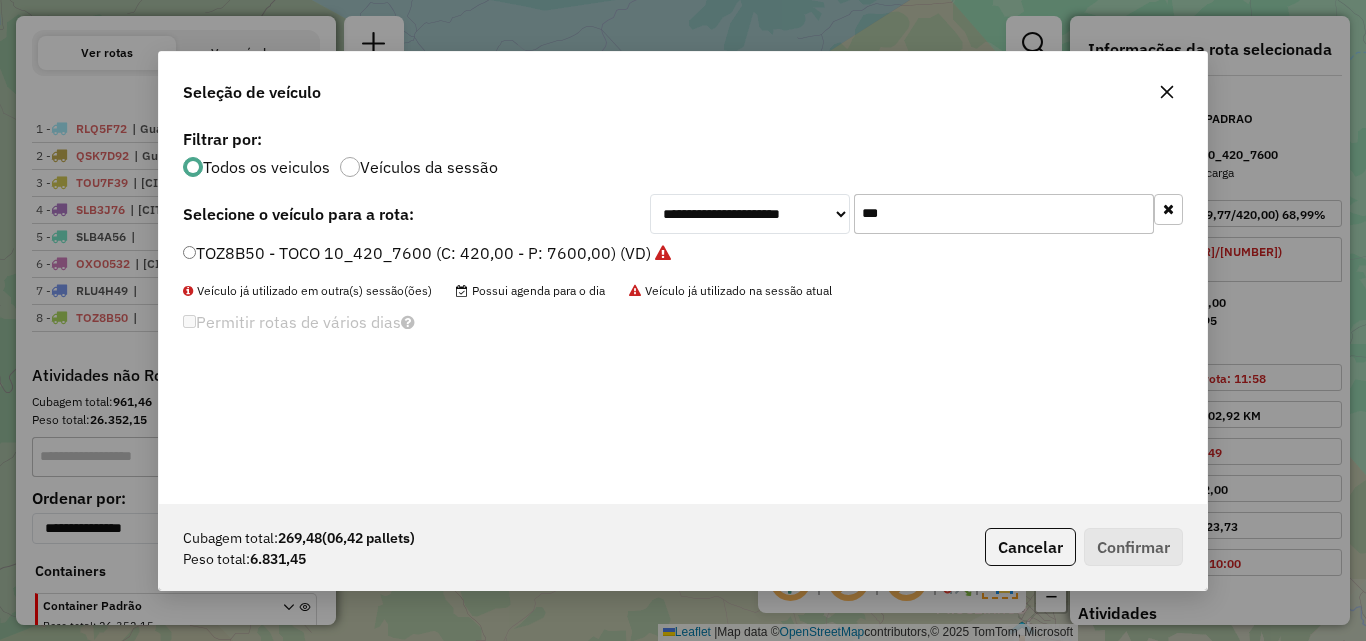 click on "***" 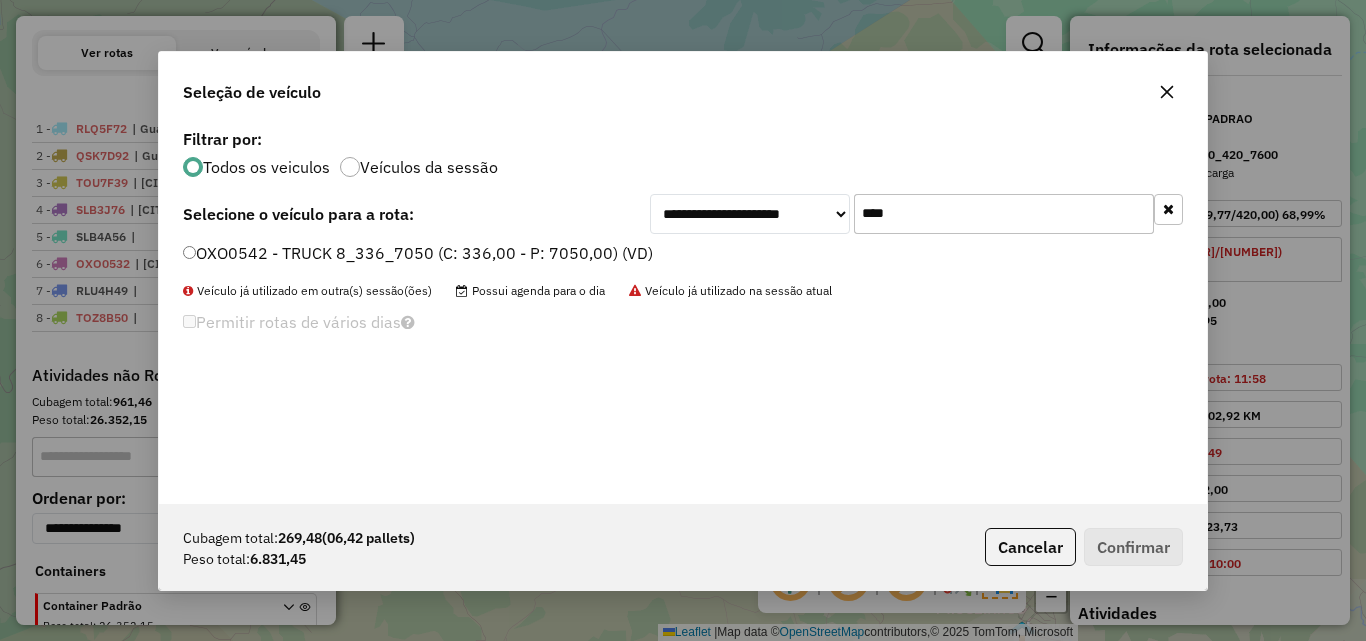 type on "****" 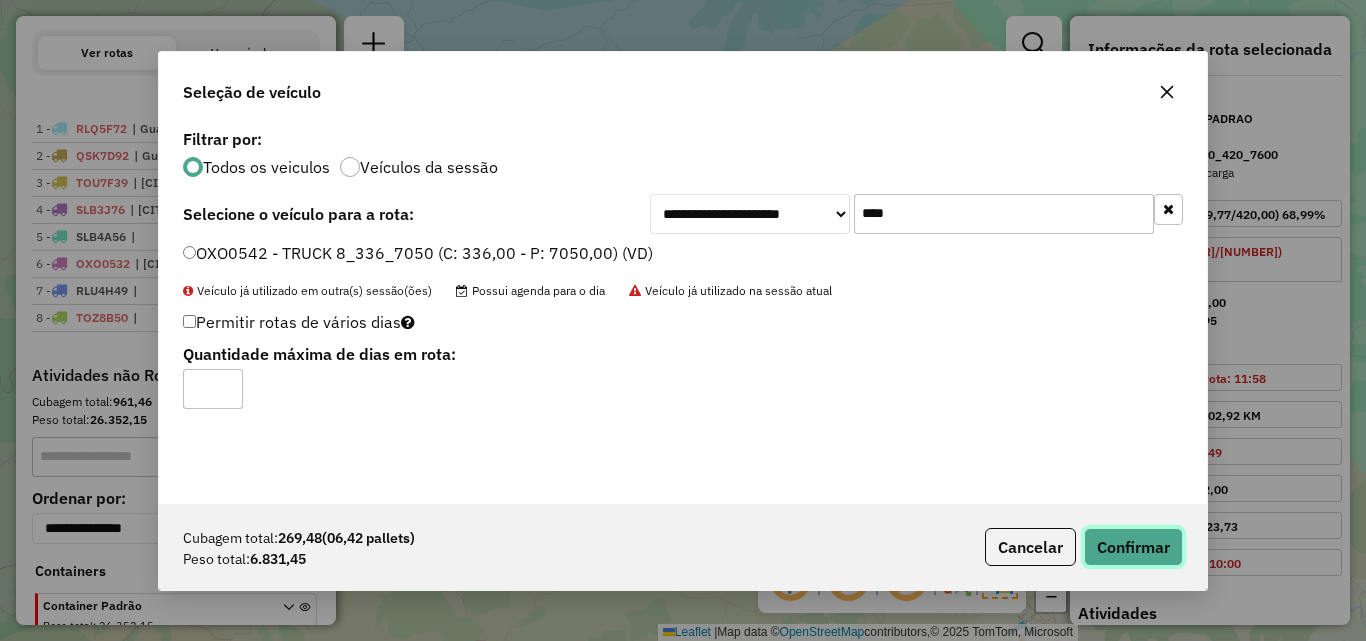 click on "Confirmar" 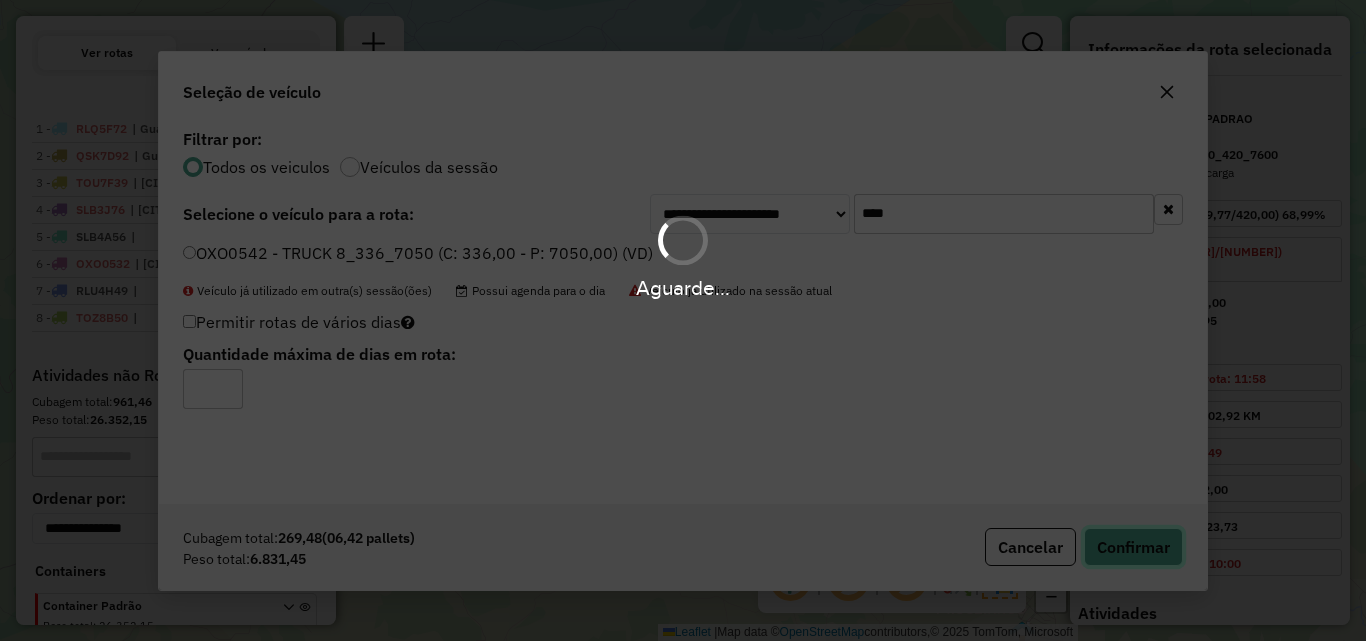 type 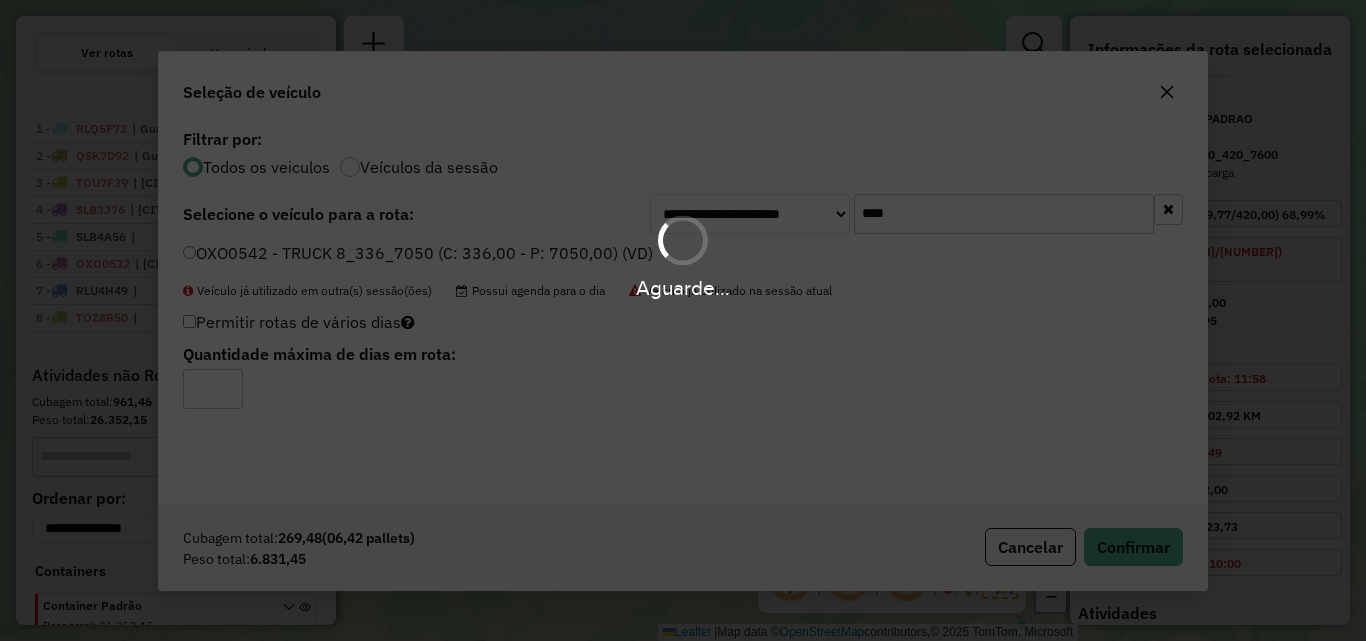 drag, startPoint x: 696, startPoint y: 280, endPoint x: 830, endPoint y: 282, distance: 134.01492 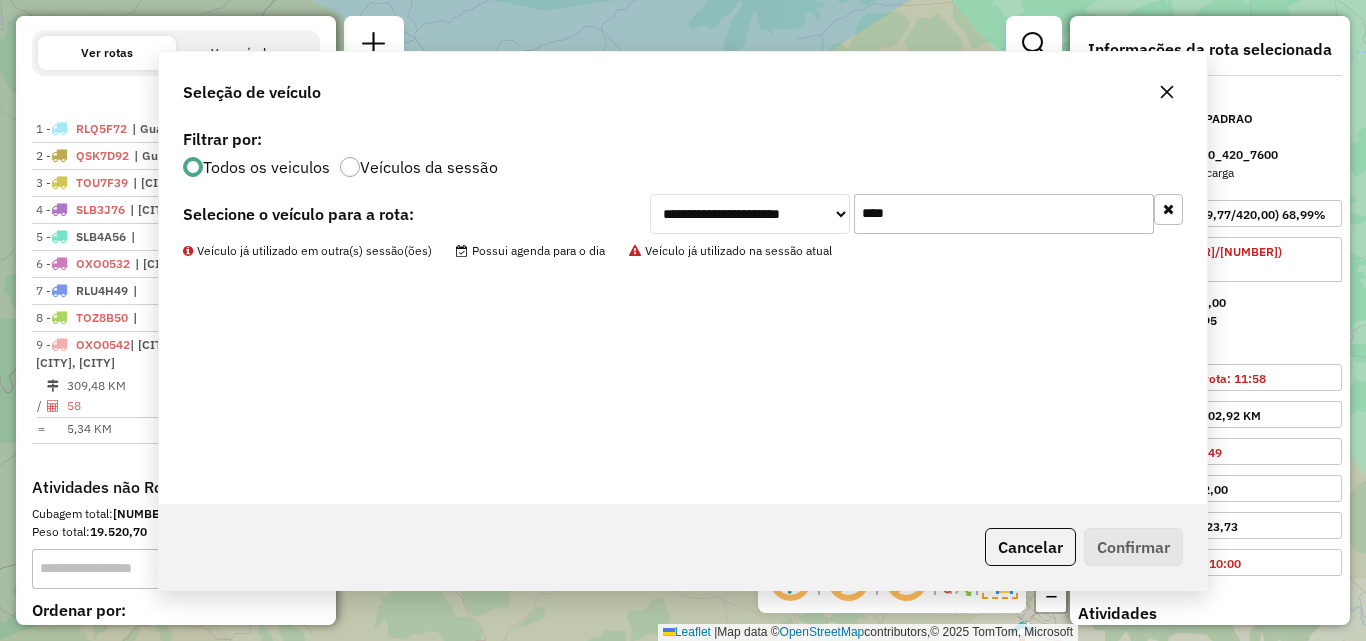 scroll, scrollTop: 880, scrollLeft: 0, axis: vertical 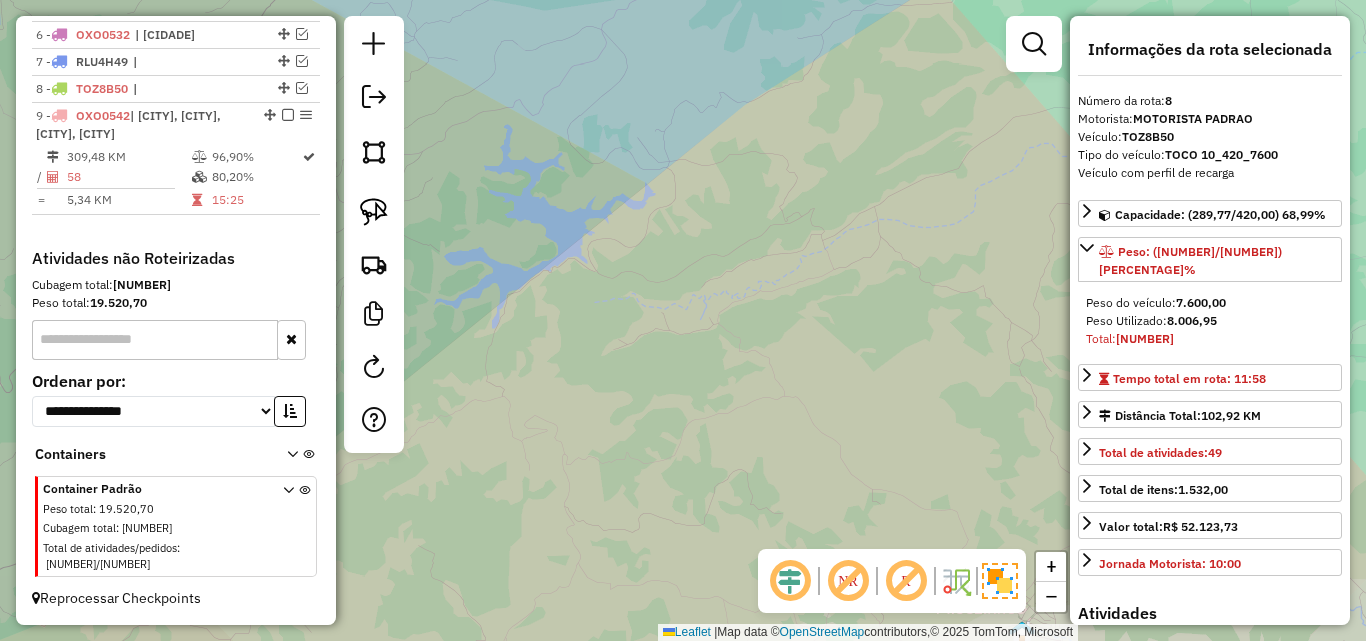drag, startPoint x: 244, startPoint y: 207, endPoint x: 757, endPoint y: 344, distance: 530.97833 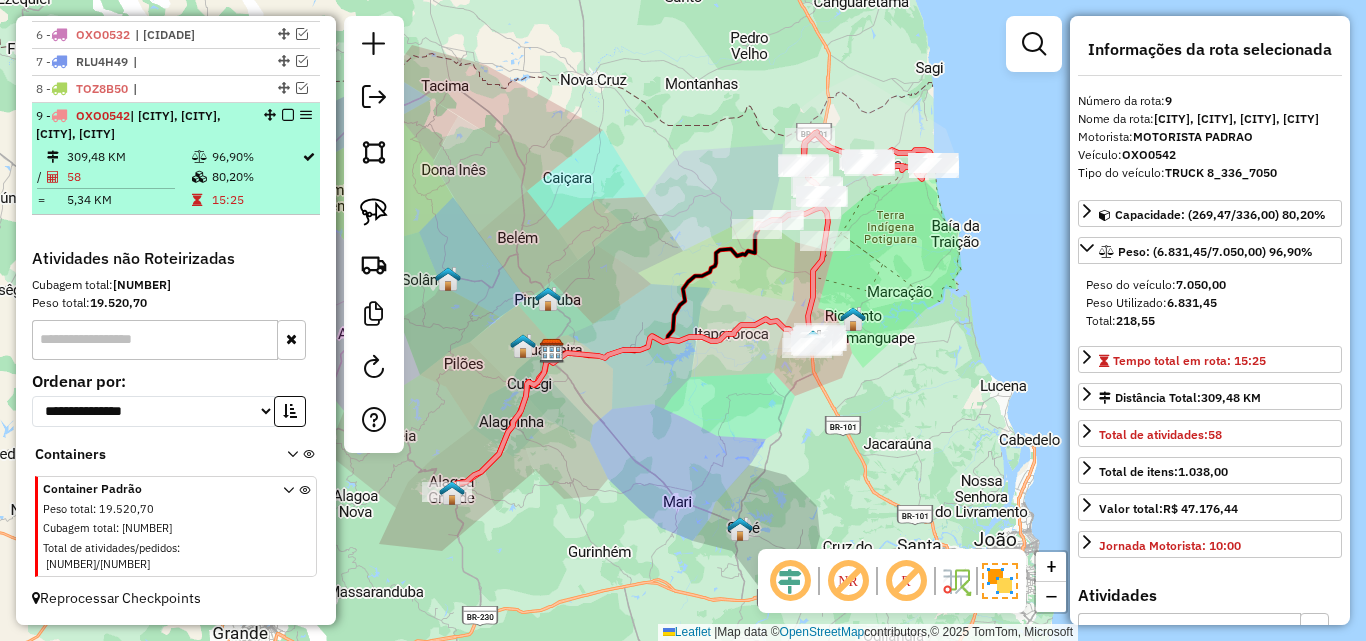 click at bounding box center (288, 115) 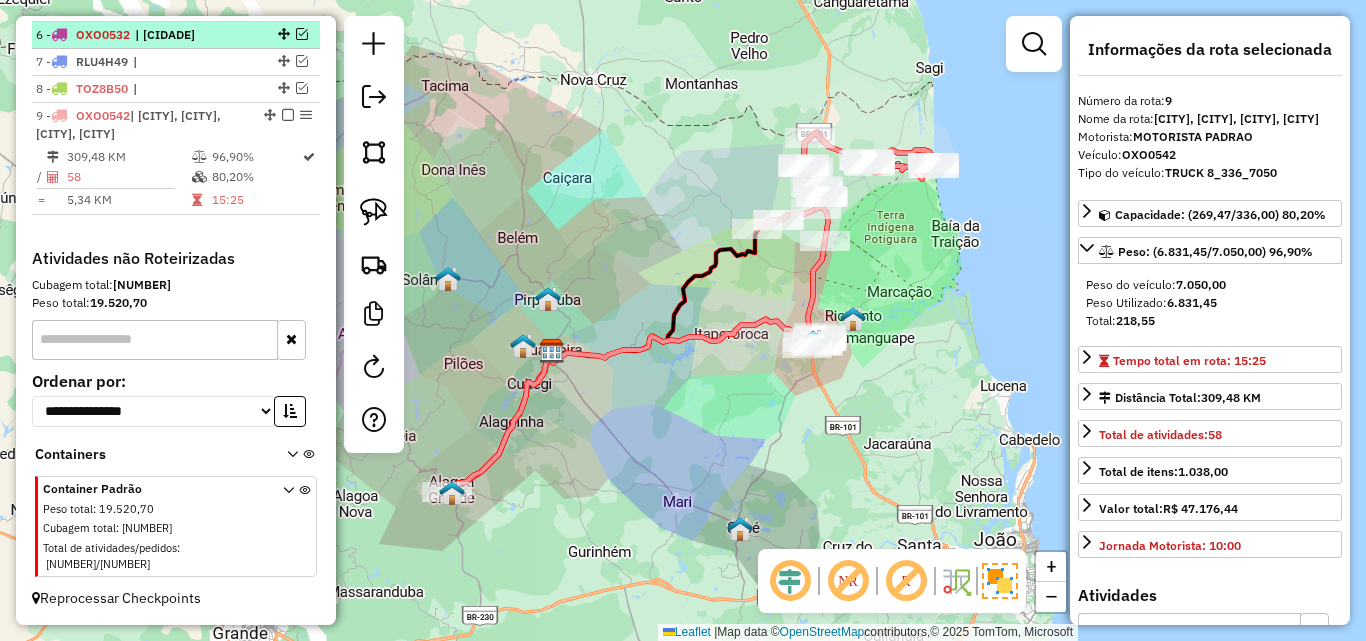 scroll, scrollTop: 777, scrollLeft: 0, axis: vertical 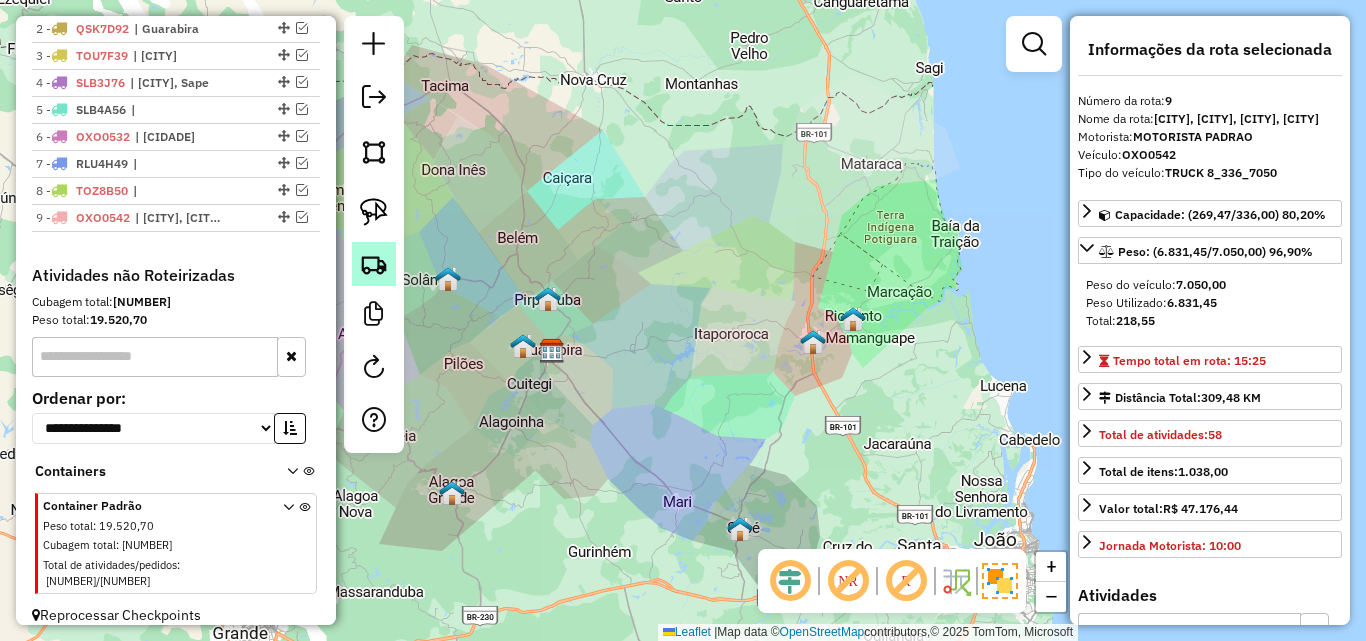 click 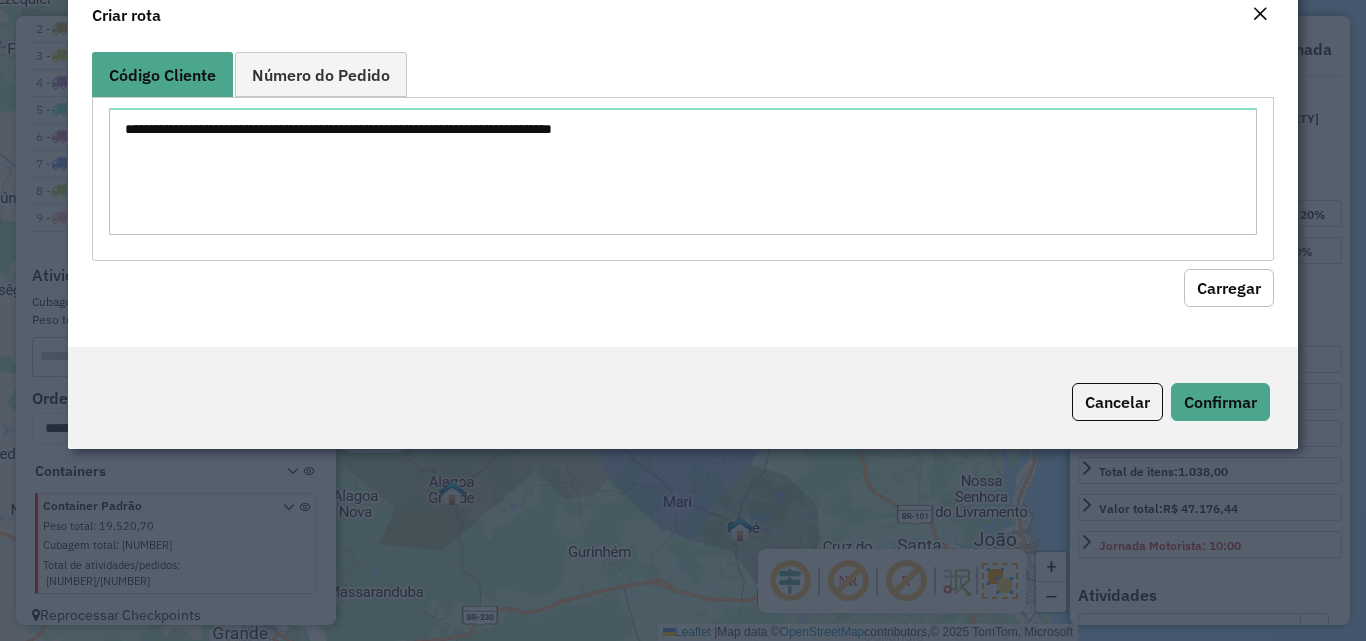 click at bounding box center [682, 171] 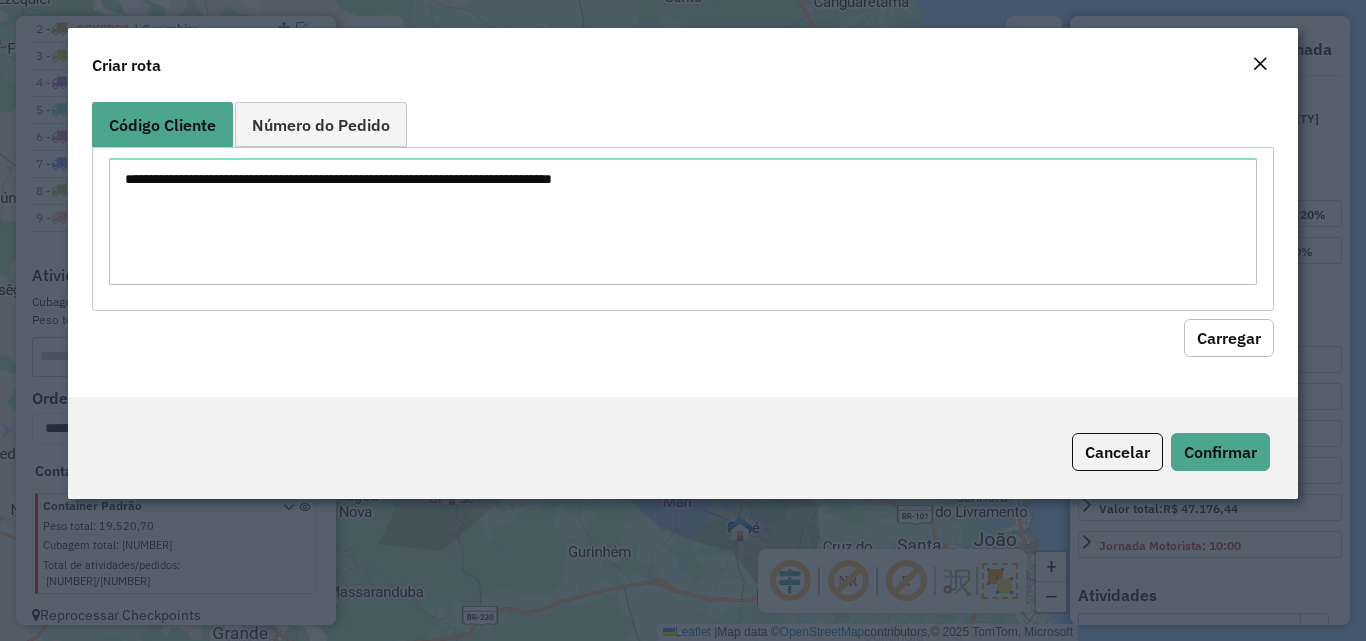 click 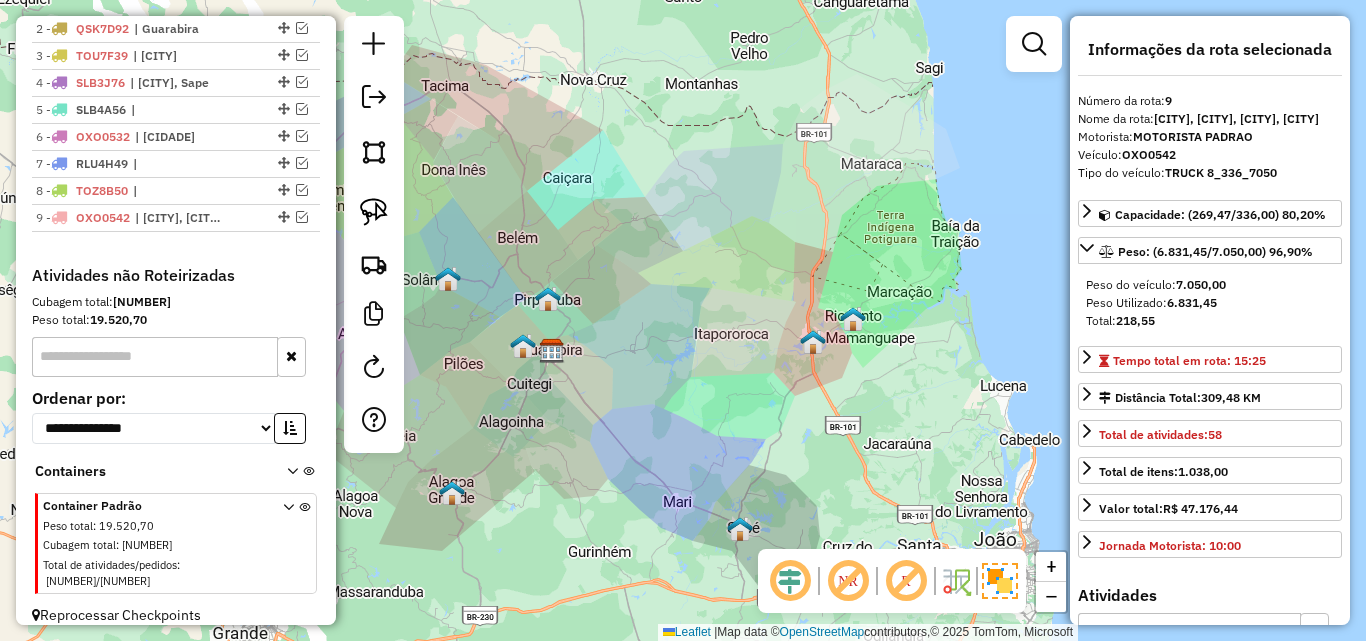 click 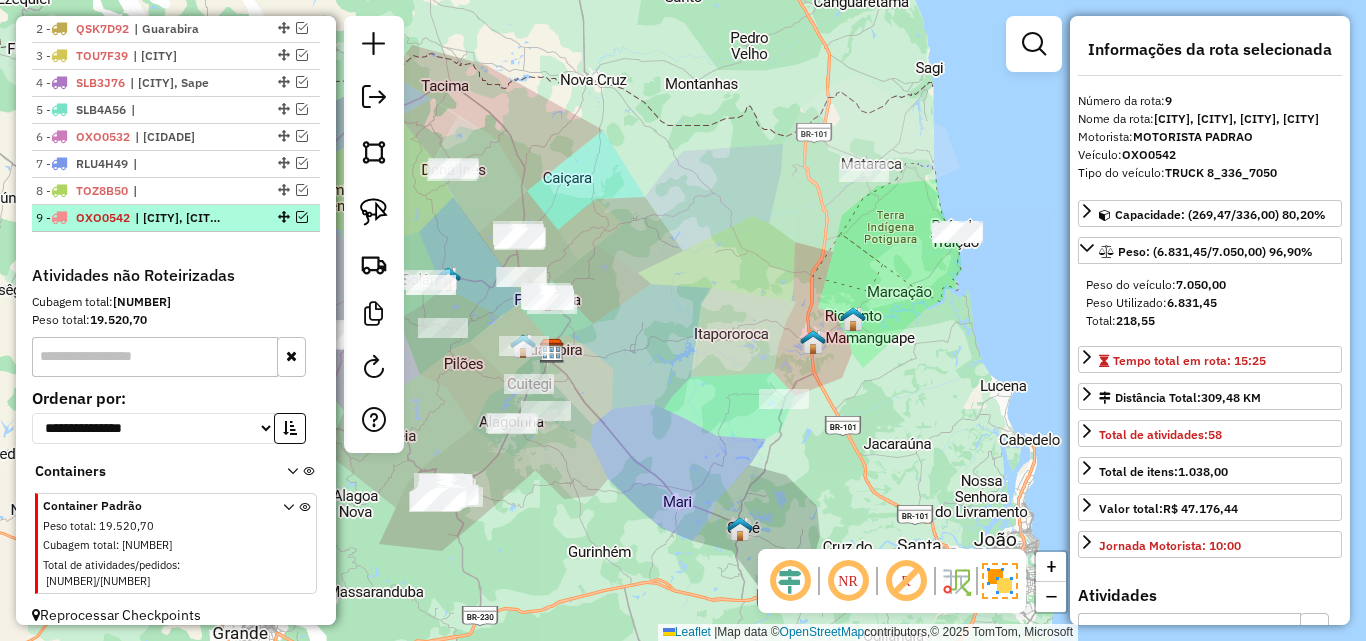 click at bounding box center [302, 217] 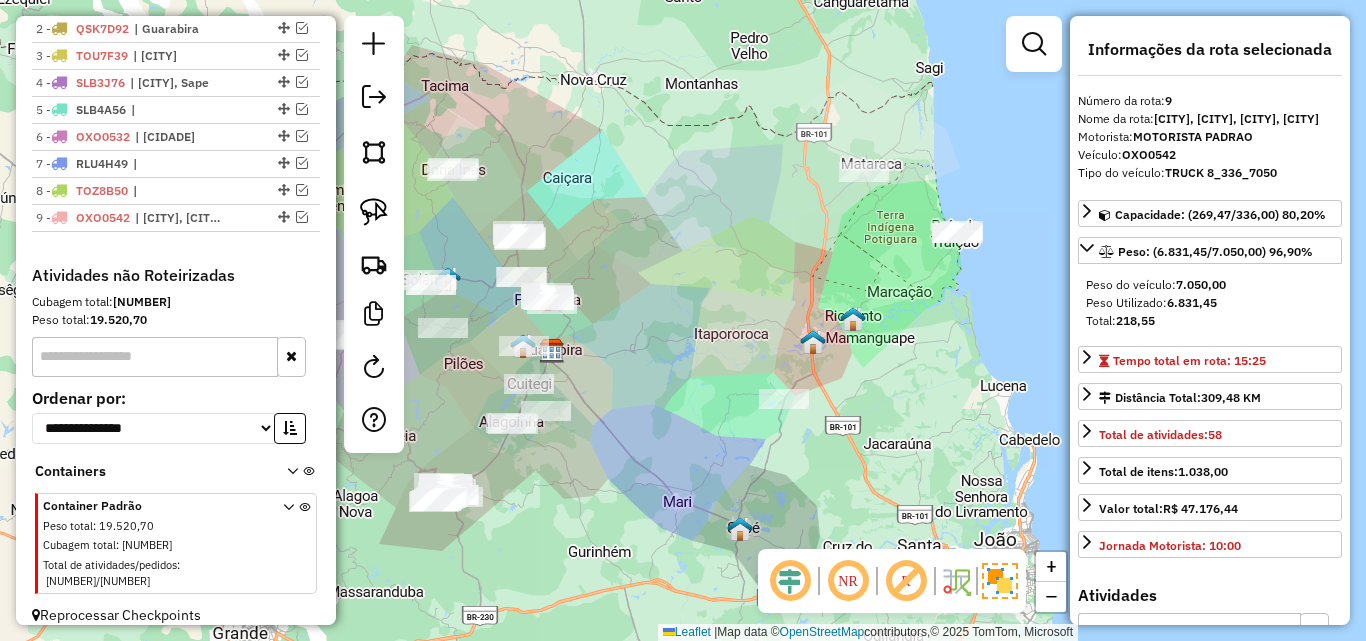 scroll, scrollTop: 880, scrollLeft: 0, axis: vertical 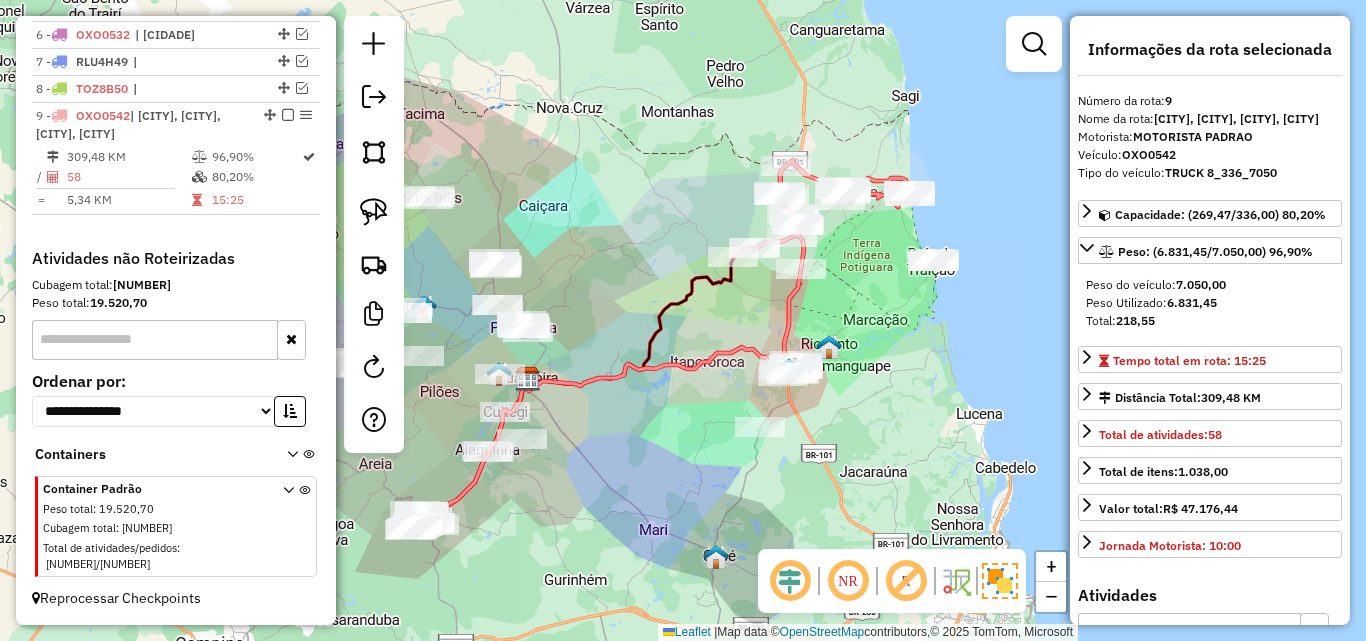 drag, startPoint x: 853, startPoint y: 240, endPoint x: 821, endPoint y: 284, distance: 54.405884 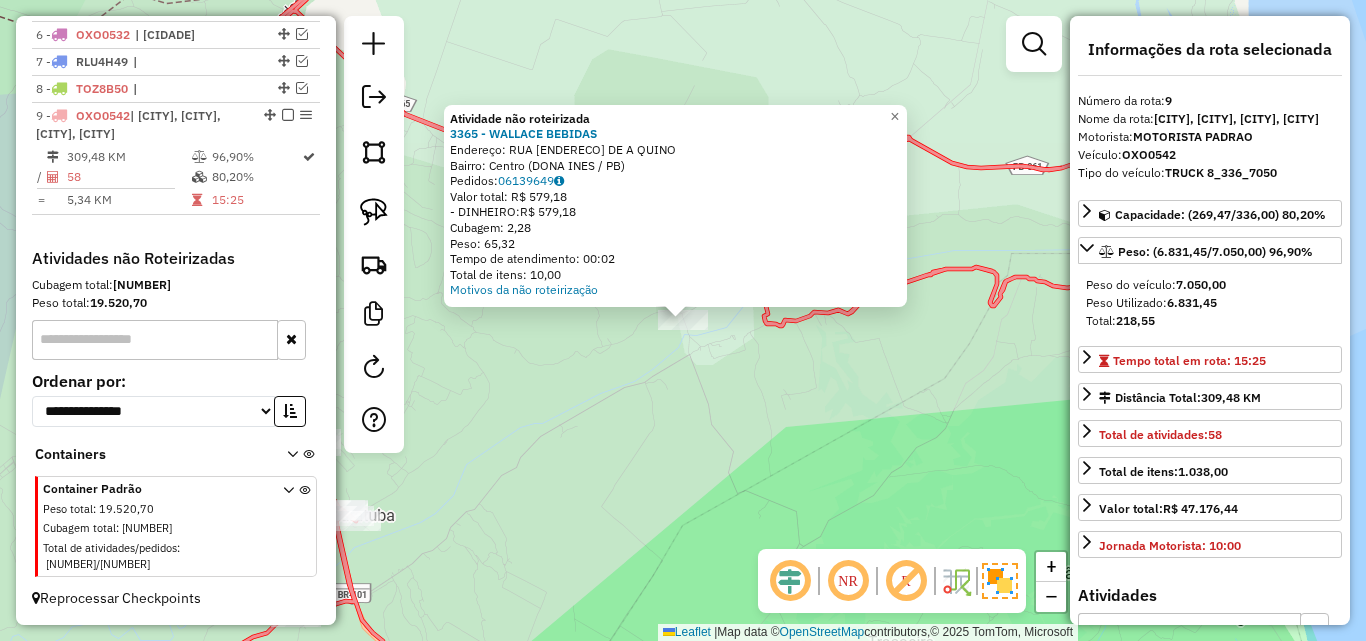 click on "Atividade não roteirizada 3365 - WALLACE BEBIDAS  Endereço:  [STREET] [NUMBER]   Bairro: [NEIGHBORHOOD] ([CITY] / [STATE])   Pedidos:  06139649   Valor total: R$ 579,18   - DINHEIRO:  R$ 579,18   Cubagem: 2,28   Peso: 65,32   Tempo de atendimento: 00:02   Total de itens: 10,00  Motivos da não roteirização × Janela de atendimento Grade de atendimento Capacidade Transportadoras Veículos Cliente Pedidos  Rotas Selecione os dias de semana para filtrar as janelas de atendimento  Seg   Ter   Qua   Qui   Sex   Sáb   Dom  Informe o período da janela de atendimento: De: Até:  Filtrar exatamente a janela do cliente  Considerar janela de atendimento padrão  Selecione os dias de semana para filtrar as grades de atendimento  Seg   Ter   Qua   Qui   Sex   Sáb   Dom   Considerar clientes sem dia de atendimento cadastrado  Clientes fora do dia de atendimento selecionado Filtrar as atividades entre os valores definidos abaixo:  Peso mínimo:   Peso máximo:   Cubagem mínima:   Cubagem máxima:   De:  De:" 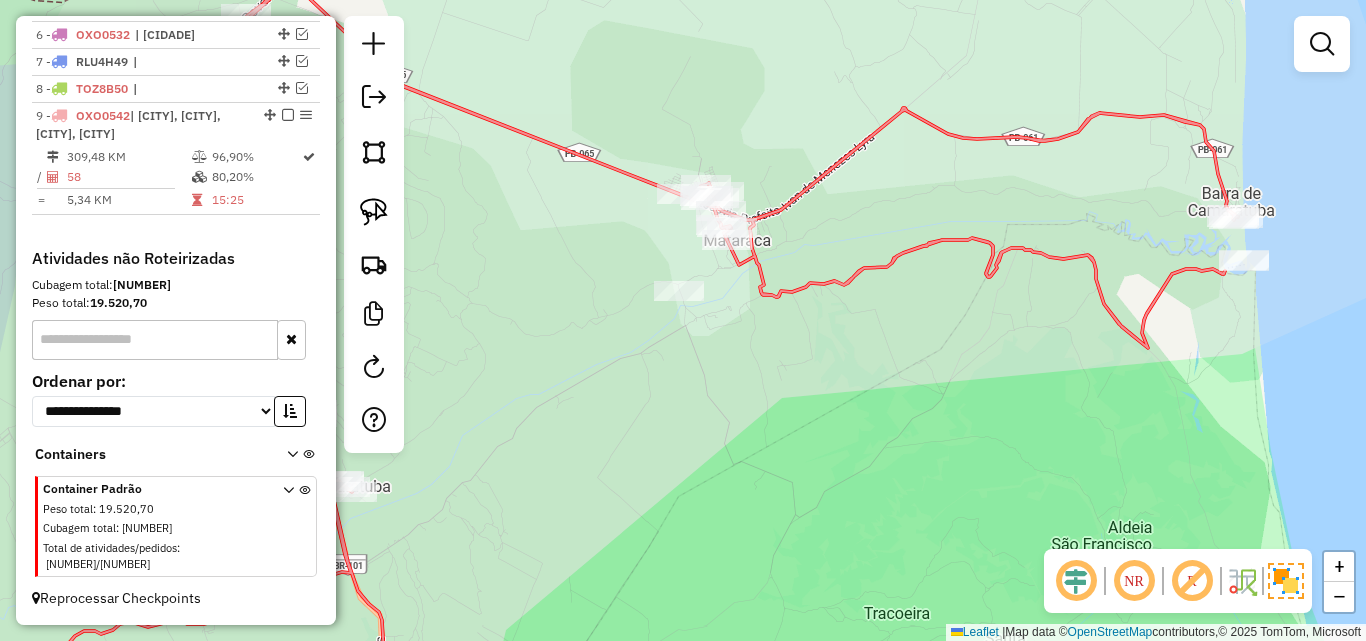 drag, startPoint x: 766, startPoint y: 398, endPoint x: 702, endPoint y: 285, distance: 129.86531 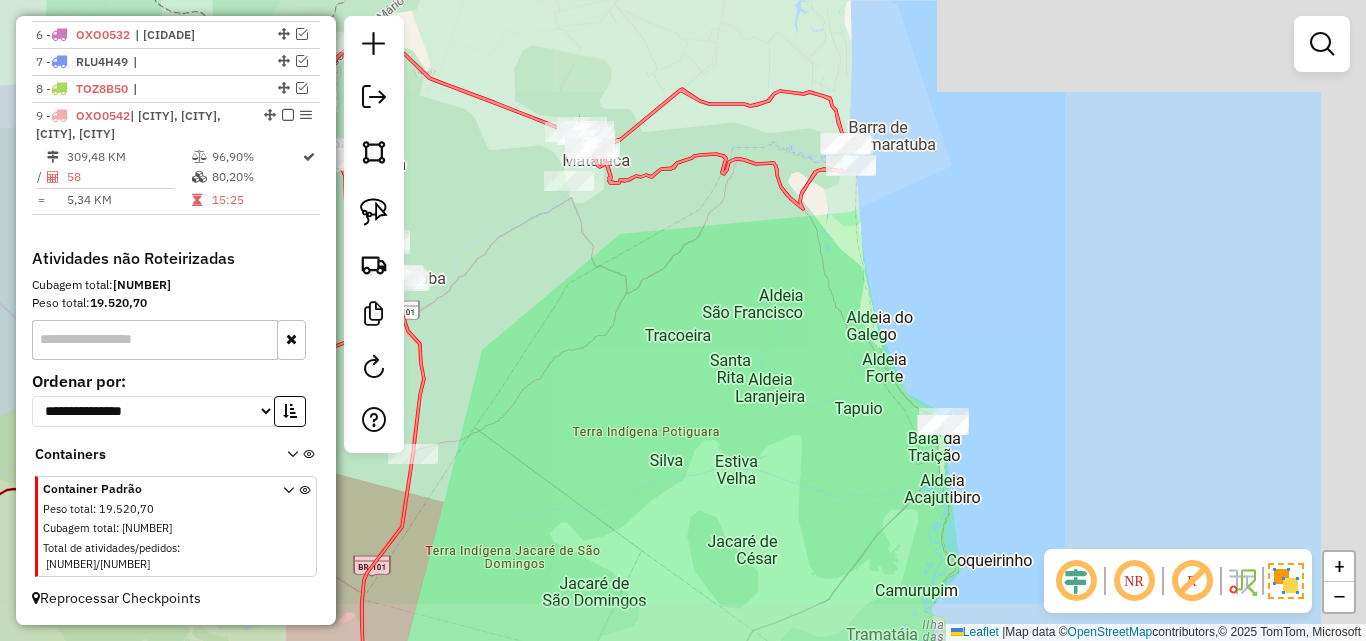 drag, startPoint x: 785, startPoint y: 402, endPoint x: 652, endPoint y: 346, distance: 144.3087 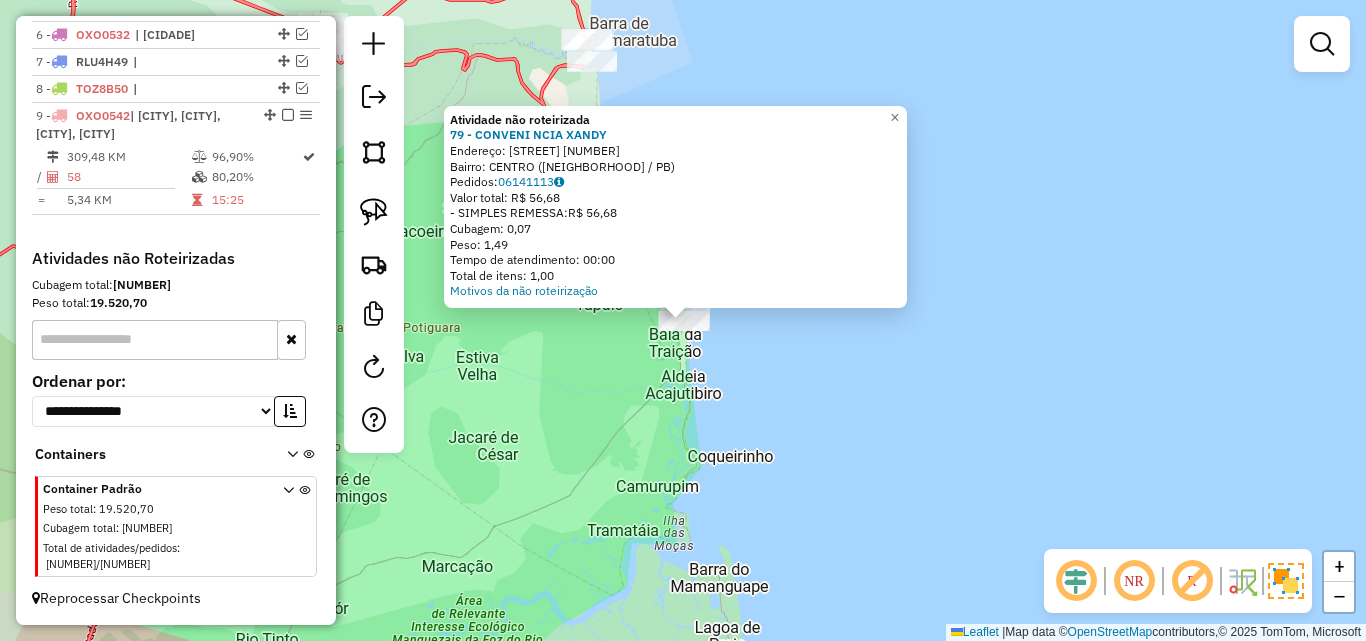 click on "Atividade não roteirizada 79 - [CLIENTE]  Endereço:  [ENDERECO]   Bairro: [BAIRRO] ([CIDADE] / [ESTADO])   Pedidos:  [PEDIDO]   Valor total: R$ [VALOR]   - SIMPLES REMESSA:  R$ [VALOR]   Cubagem: 0,07   Peso: 1,49   Tempo de atendimento: 00:00   Total de itens: 1,00  Motivos da não roteirização × Janela de atendimento Grade de atendimento Capacidade Transportadoras Veículos Cliente Pedidos  Rotas Selecione os dias de semana para filtrar as janelas de atendimento  Seg   Ter   Qua   Qui   Sex   Sáb   Dom  Informe o período da janela de atendimento: De: Até:  Filtrar exatamente a janela do cliente  Considerar janela de atendimento padrão  Selecione os dias de semana para filtrar as grades de atendimento  Seg   Ter   Qua   Qui   Sex   Sáb   Dom   Considerar clientes sem dia de atendimento cadastrado  Clientes fora do dia de atendimento selecionado Filtrar as atividades entre os valores definidos abaixo:  Peso mínimo:   Peso máximo:   Cubagem mínima:   Cubagem máxima:   De:   Até:  +" 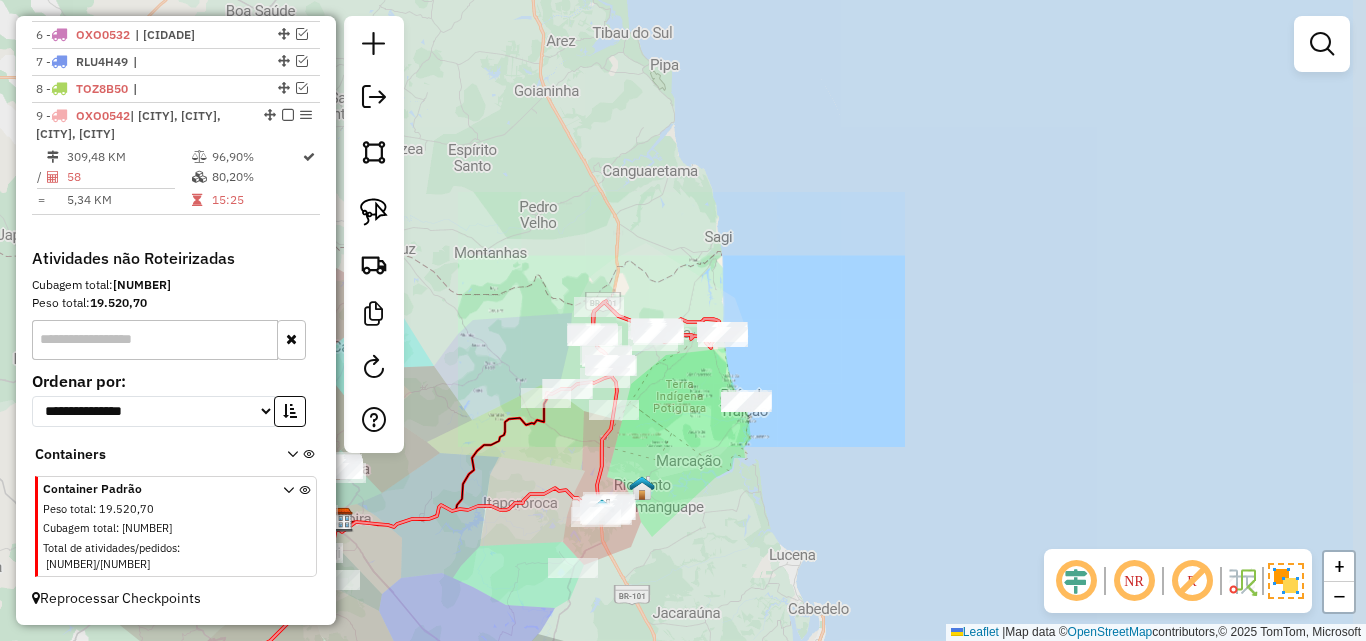 drag, startPoint x: 760, startPoint y: 496, endPoint x: 811, endPoint y: 480, distance: 53.450912 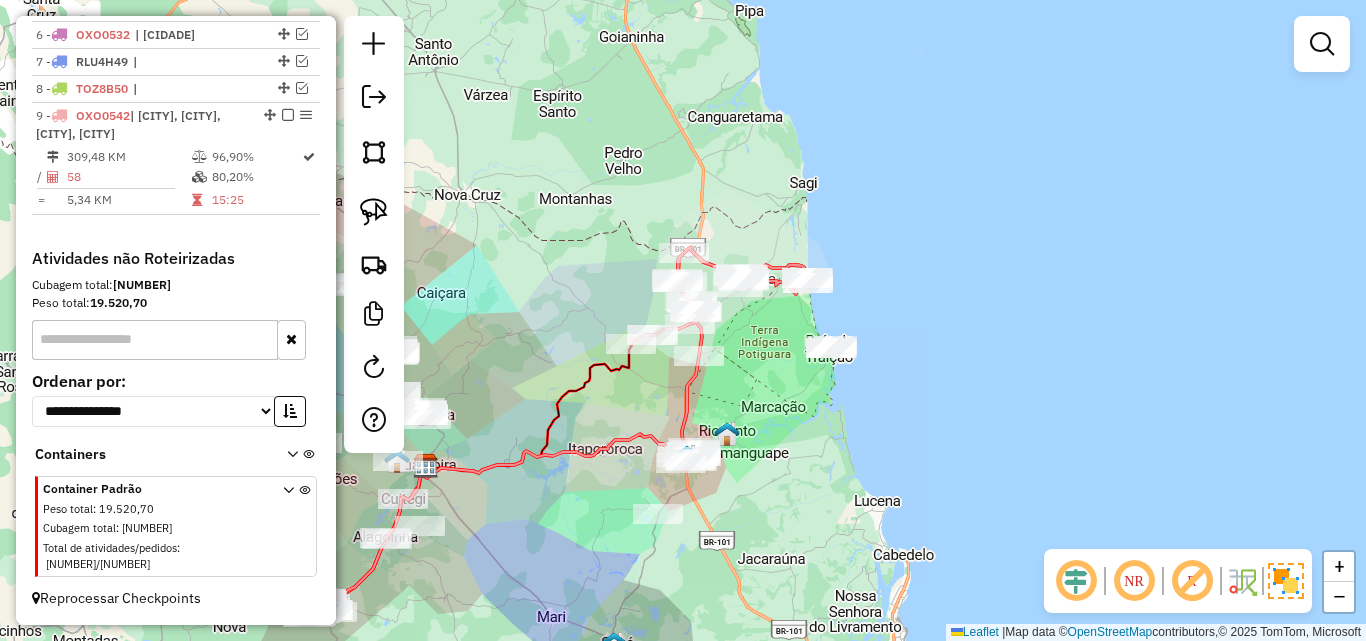 drag, startPoint x: 814, startPoint y: 446, endPoint x: 830, endPoint y: 416, distance: 34 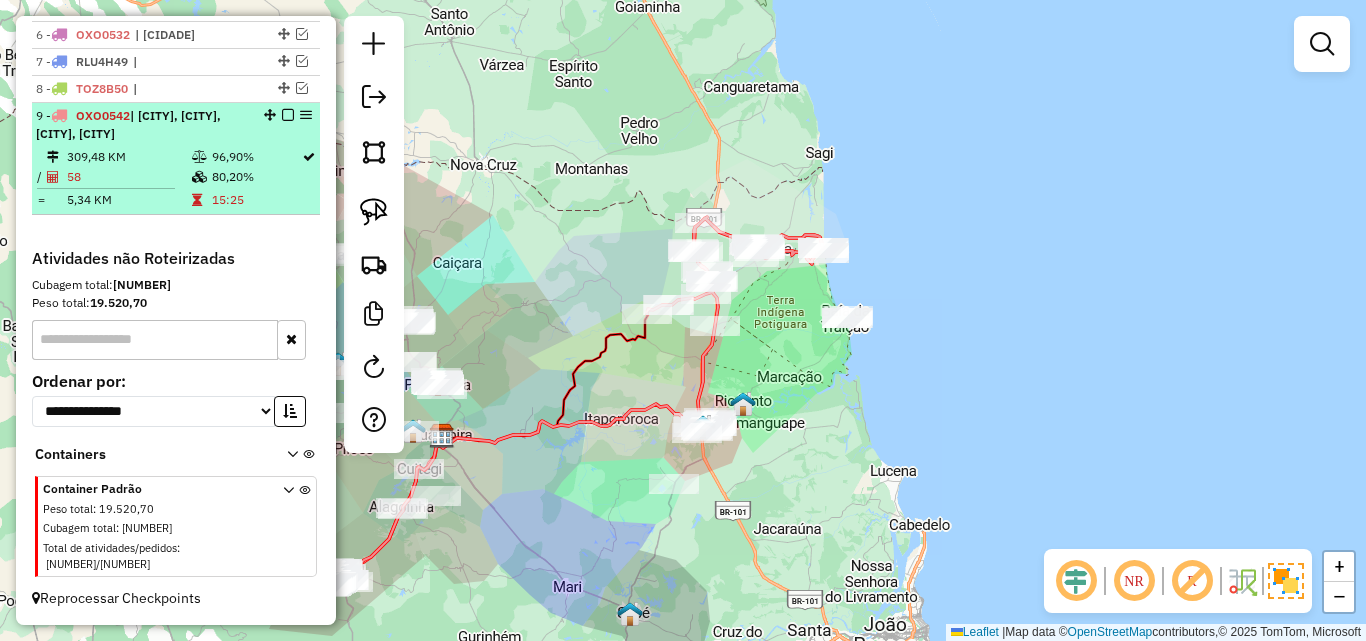 click at bounding box center [288, 115] 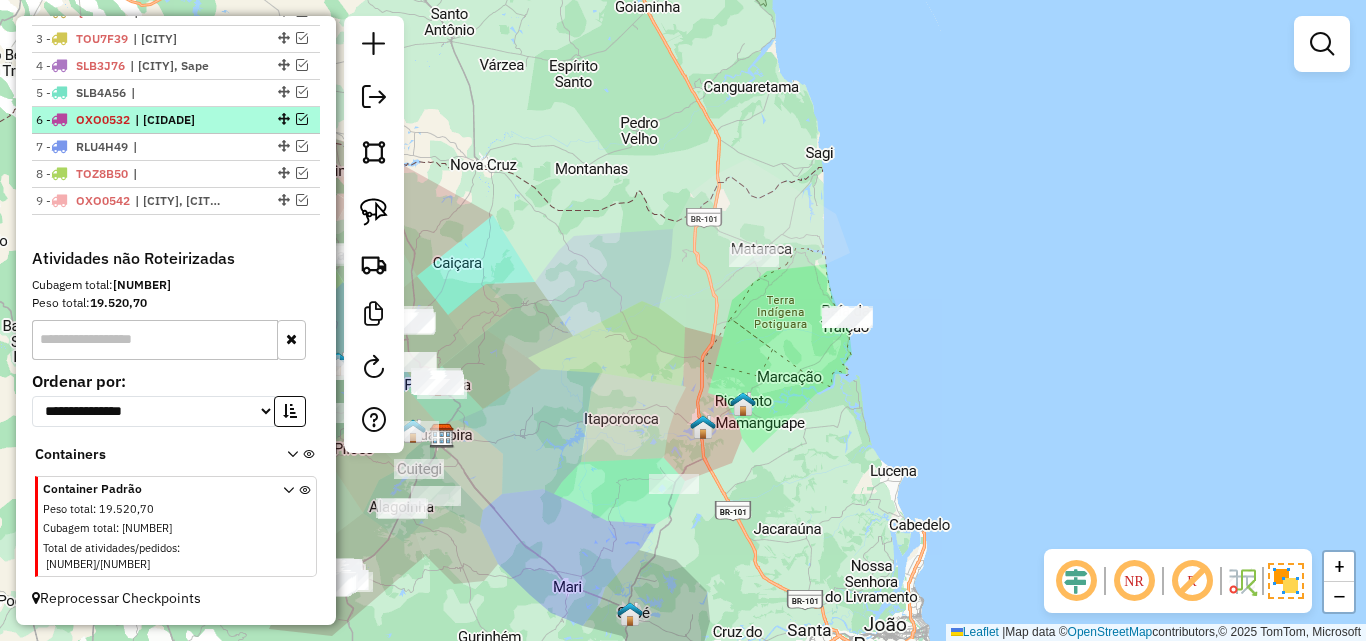scroll, scrollTop: 777, scrollLeft: 0, axis: vertical 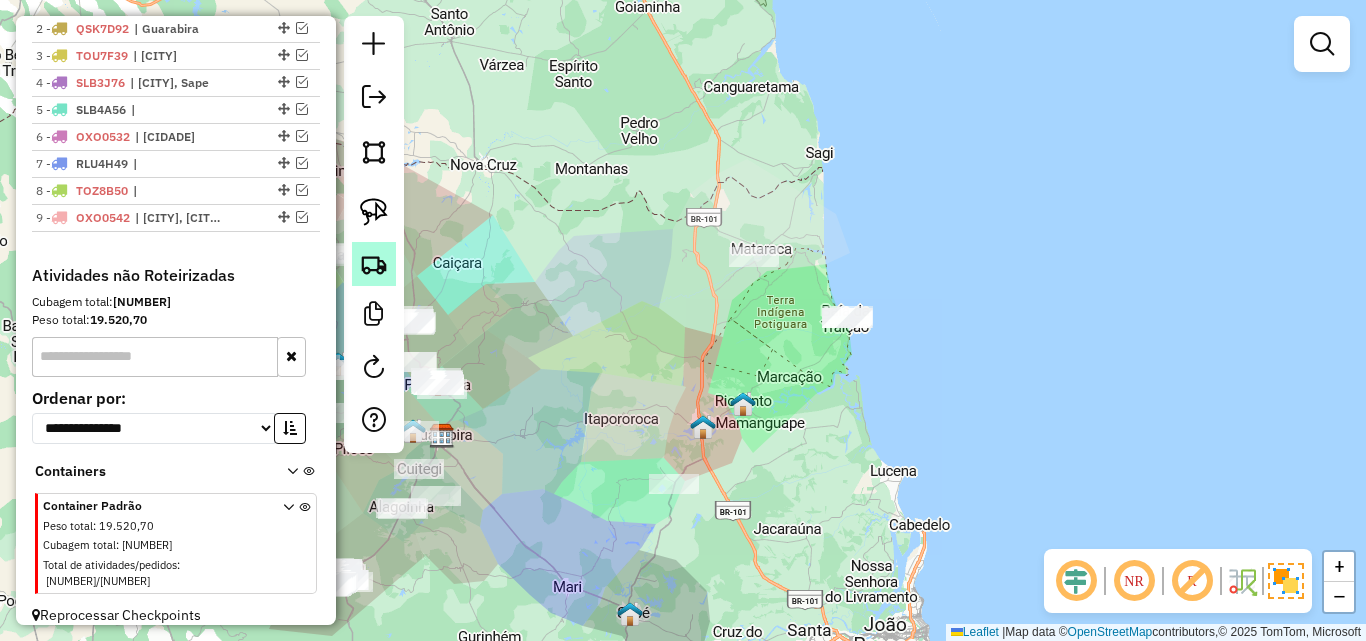 click 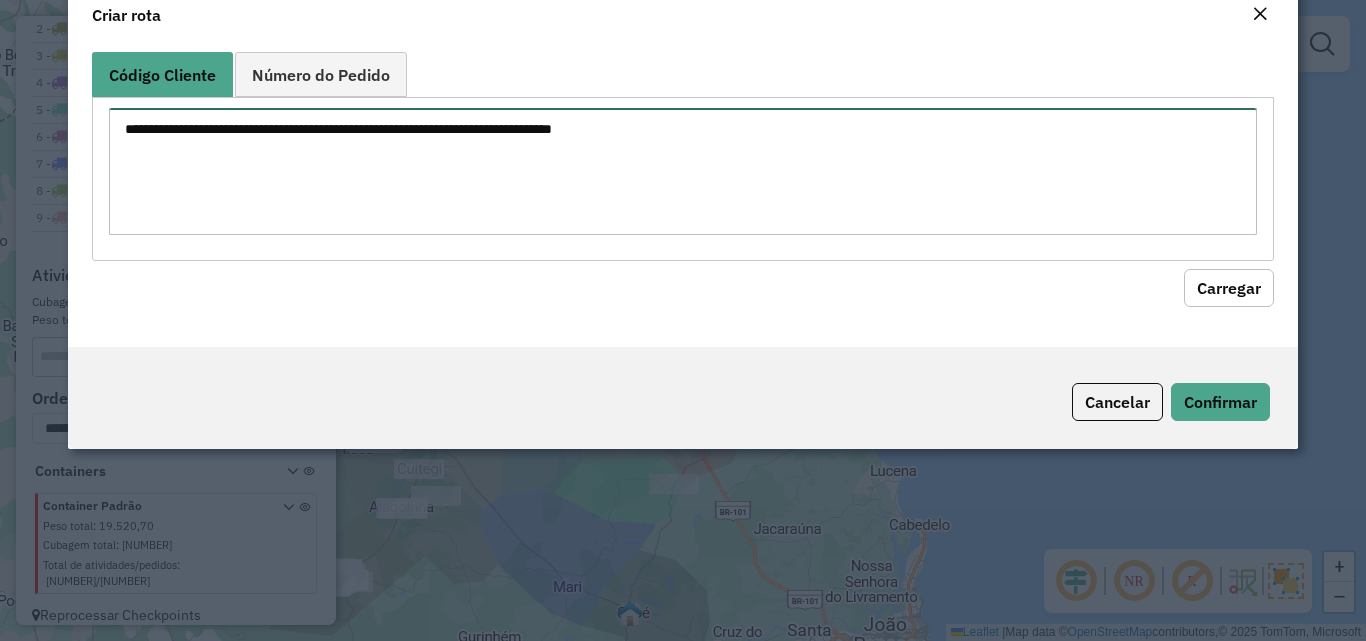 click at bounding box center [682, 171] 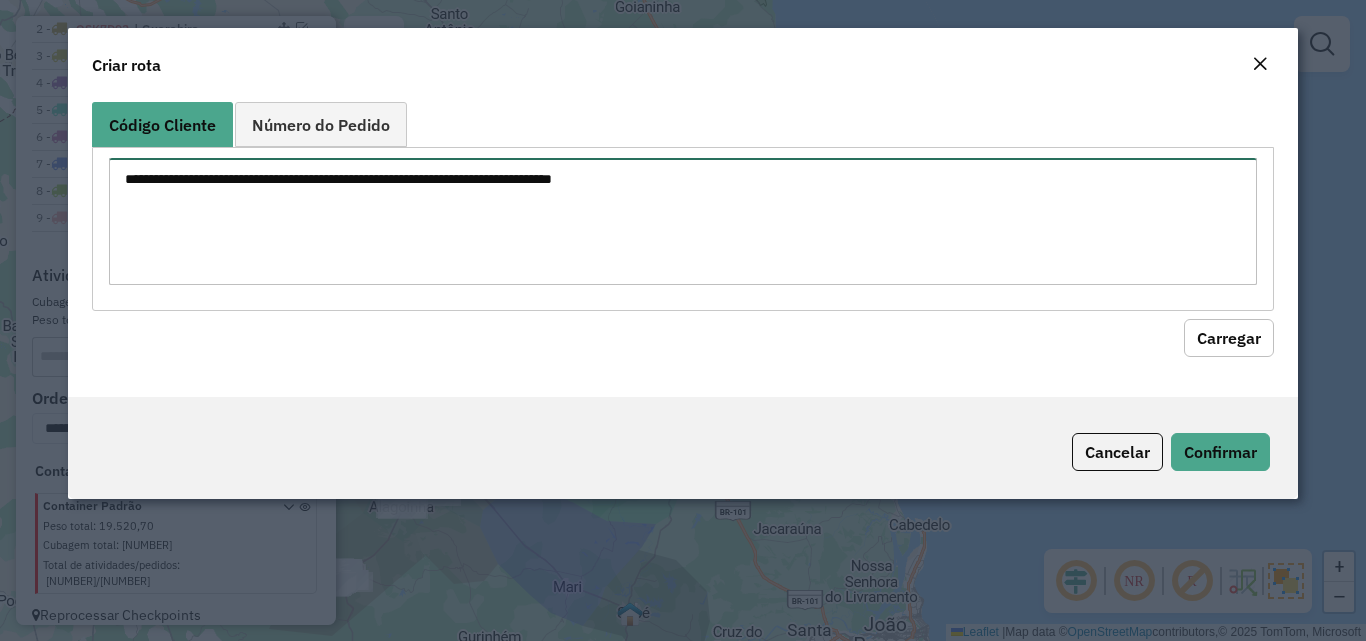 paste on "***
***
***
***
***
***
****
****
****
****
****
****
****
****
****
****
****
****
****
****
****
****
****
****
****
****
****
****
****
****
****
****
****
****
****
****
****
****
****
****
****
***
***
***
***
***
***
***
***
***
***
***
****
****
****
****
****
****
****
****
****
****
****
****
****
****
****
****" 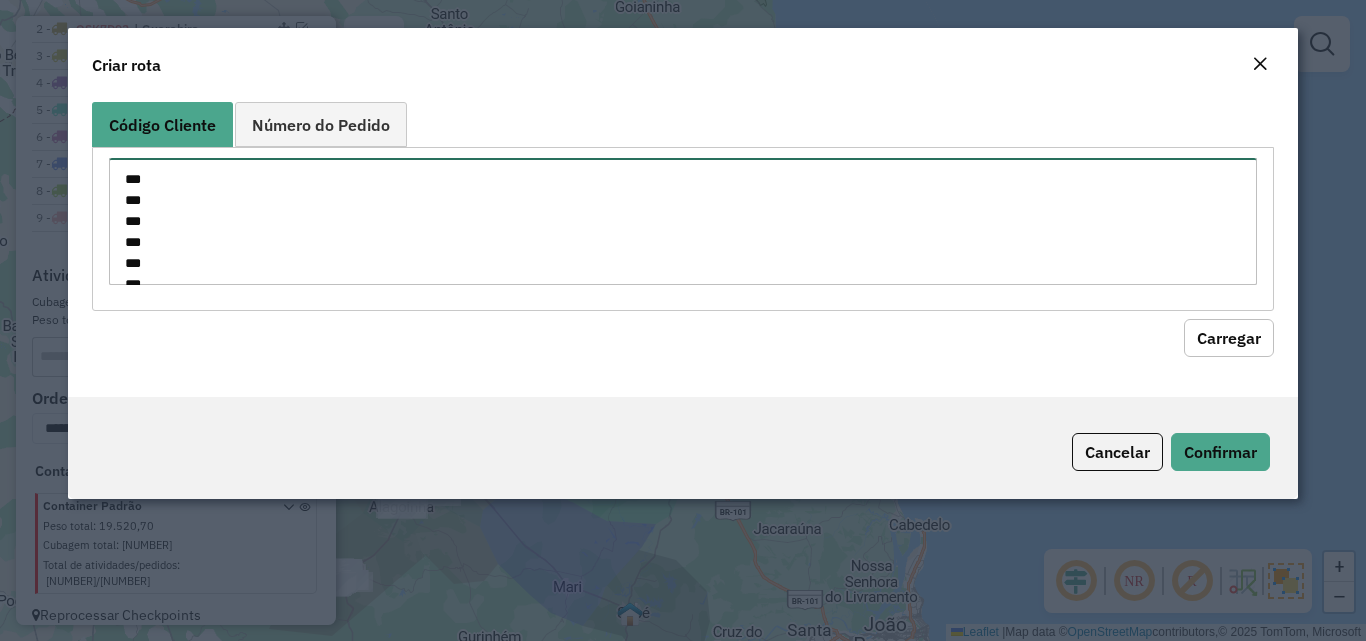scroll, scrollTop: 1331, scrollLeft: 0, axis: vertical 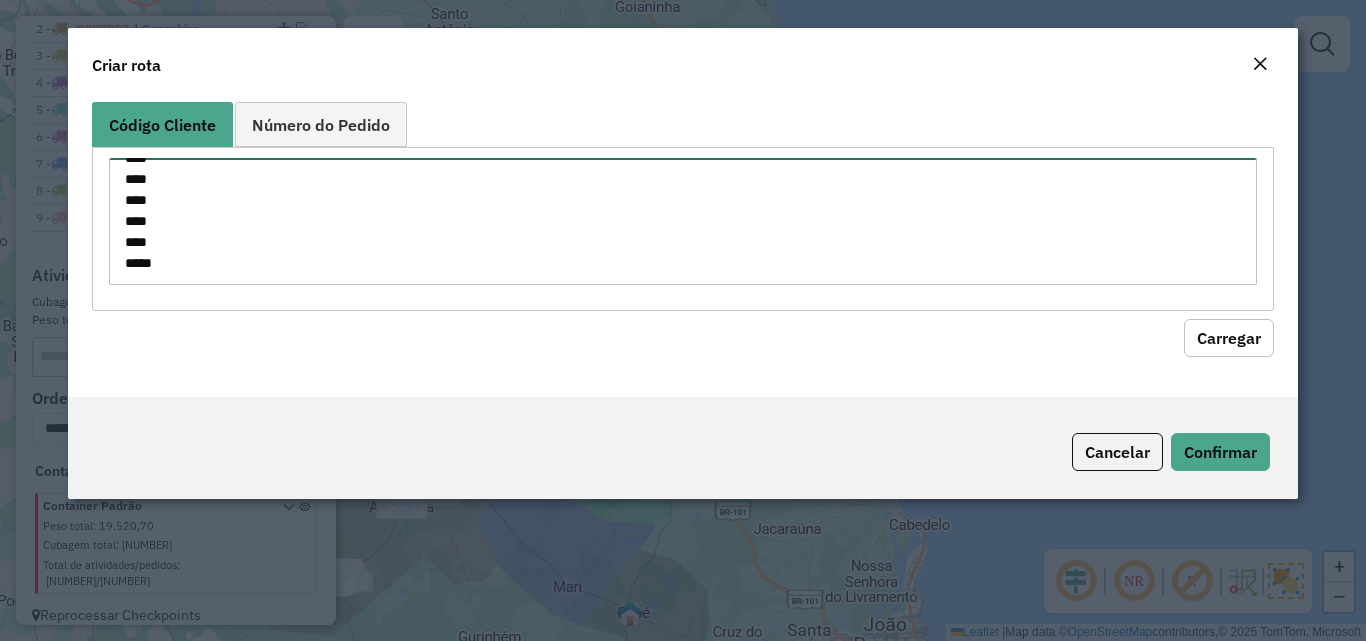 type on "***
***
***
***
***
***
****
****
****
****
****
****
****
****
****
****
****
****
****
****
****
****
****
****
****
****
****
****
****
****
****
****
****
****
****
****
****
****
****
****
****
***
***
***
***
***
***
***
***
***
***
***
****
****
****
****
****
****
****
****
****
****
****
****
****
****
****
****" 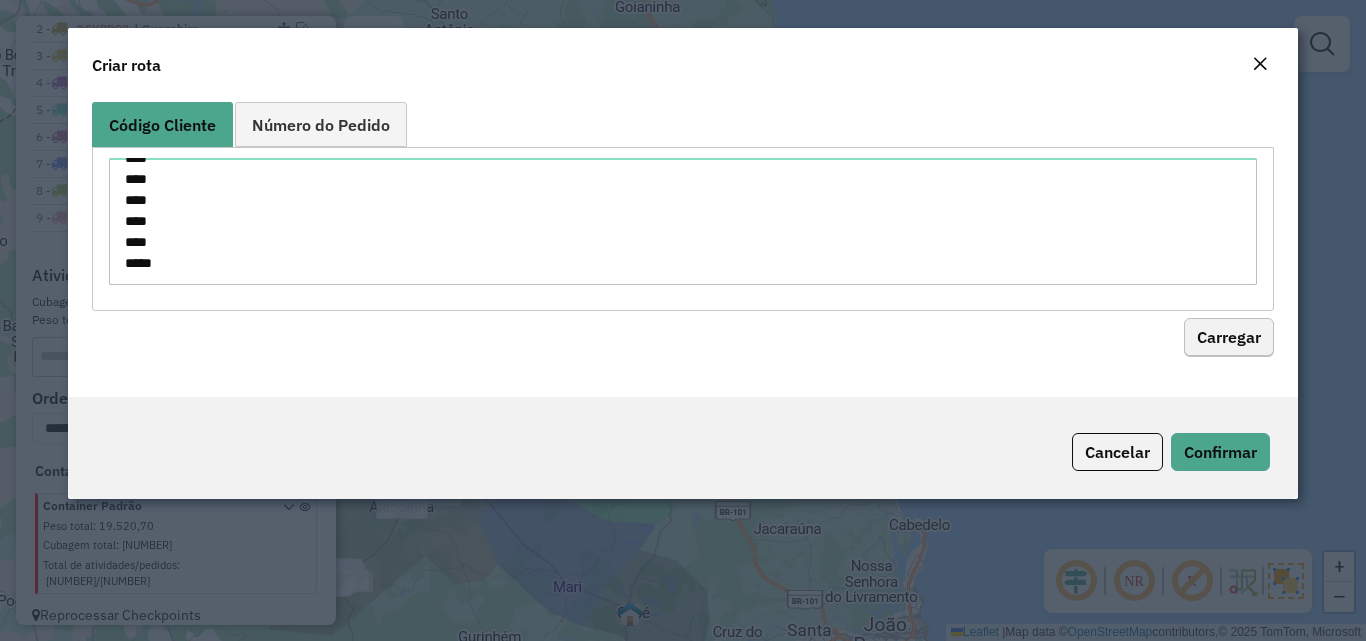 drag, startPoint x: 1280, startPoint y: 346, endPoint x: 1256, endPoint y: 346, distance: 24 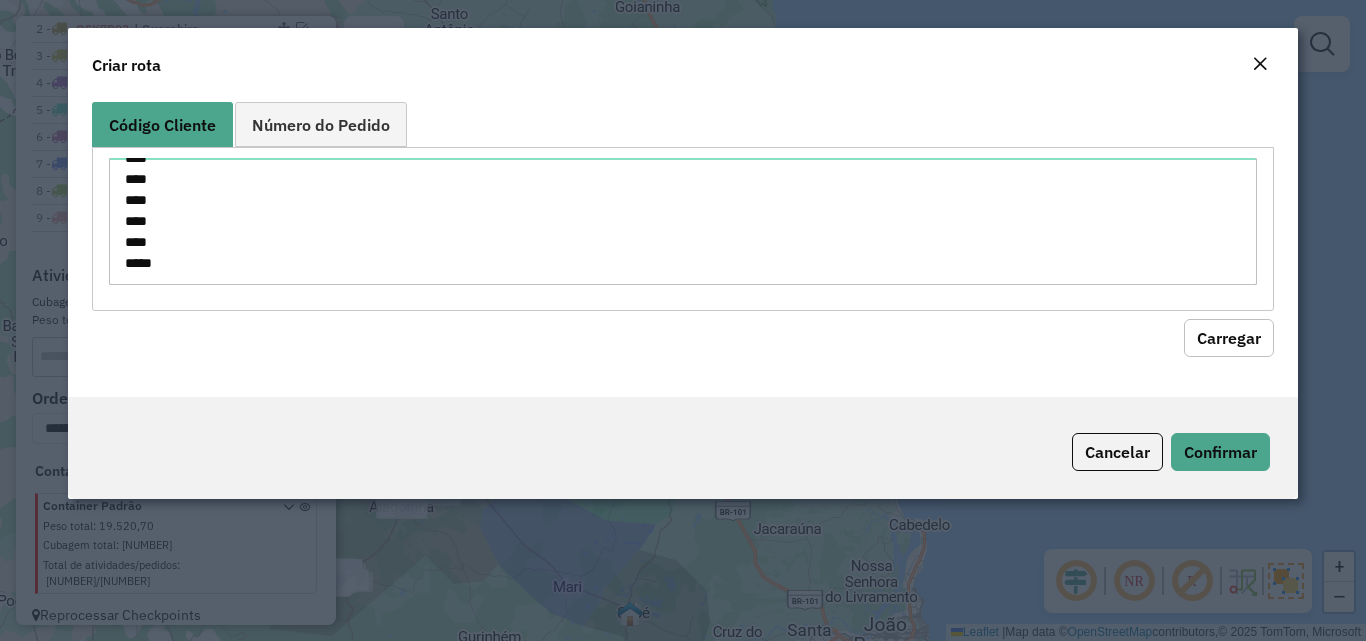click on "Carregar" 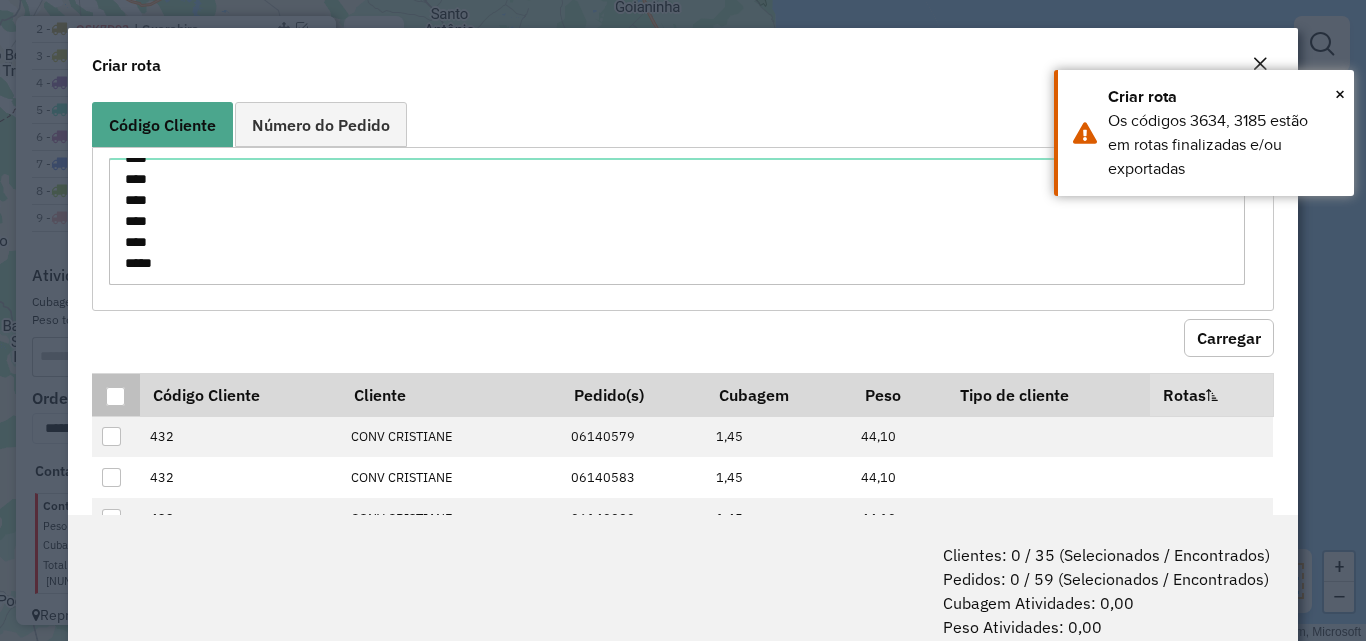 click at bounding box center [115, 396] 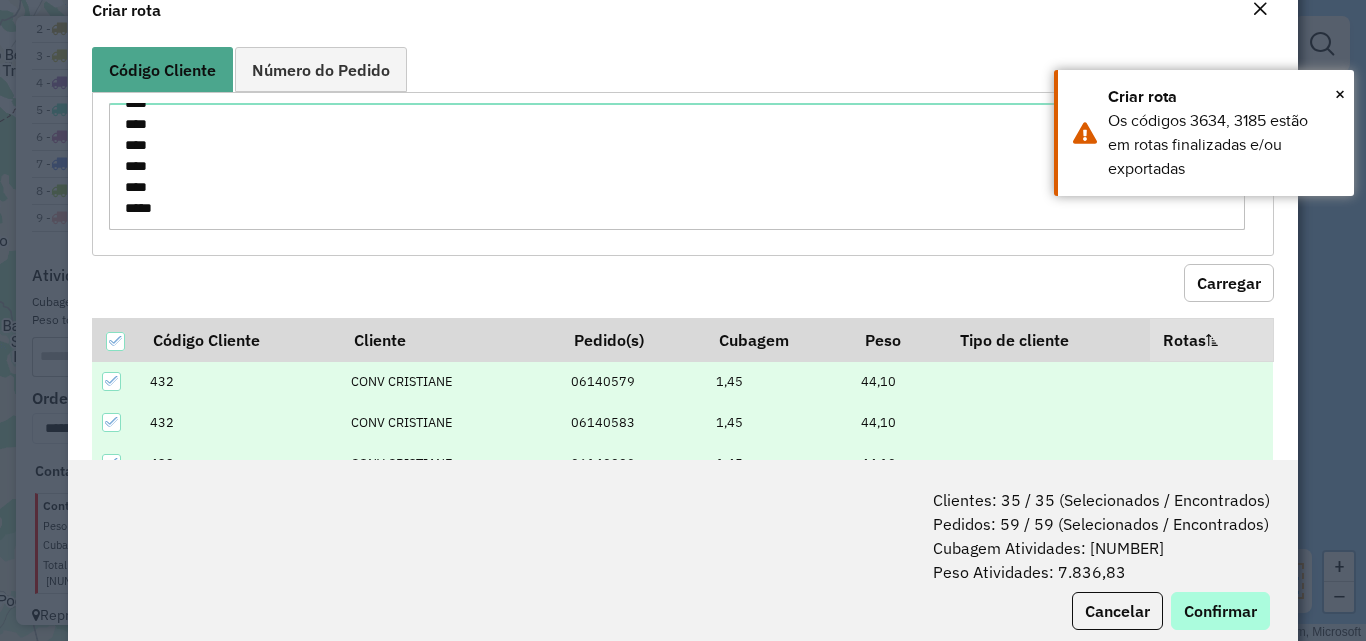 scroll, scrollTop: 100, scrollLeft: 0, axis: vertical 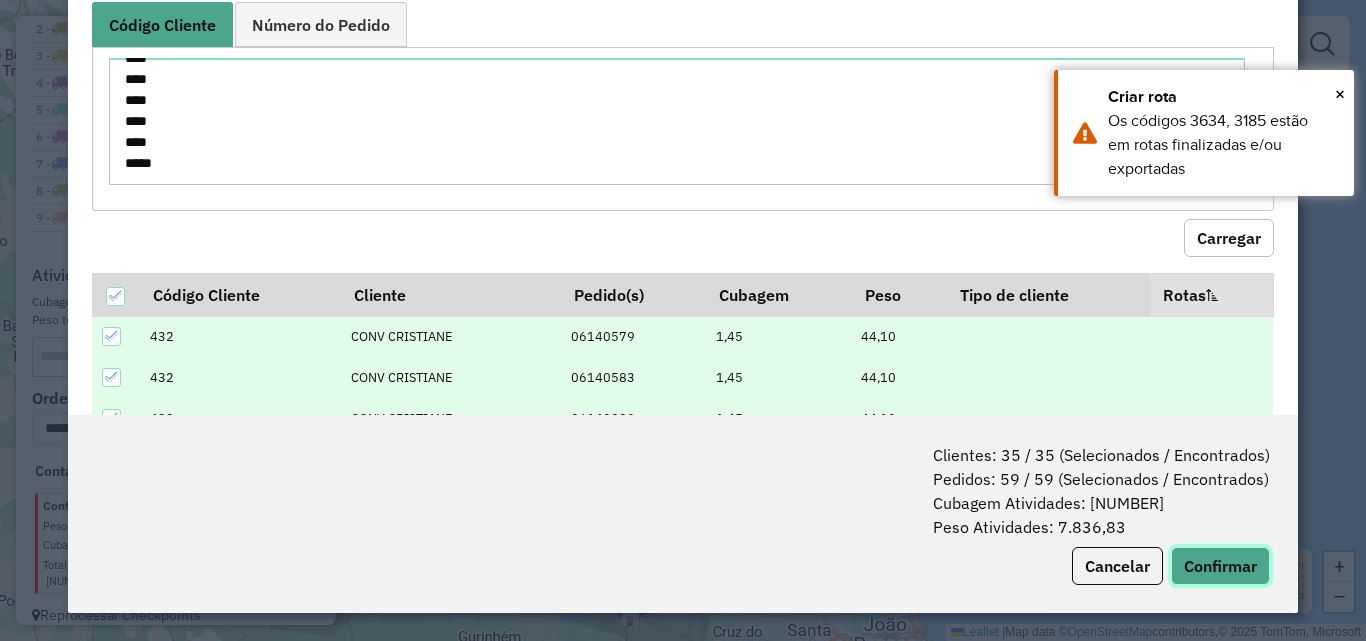 drag, startPoint x: 1203, startPoint y: 549, endPoint x: 1185, endPoint y: 550, distance: 18.027756 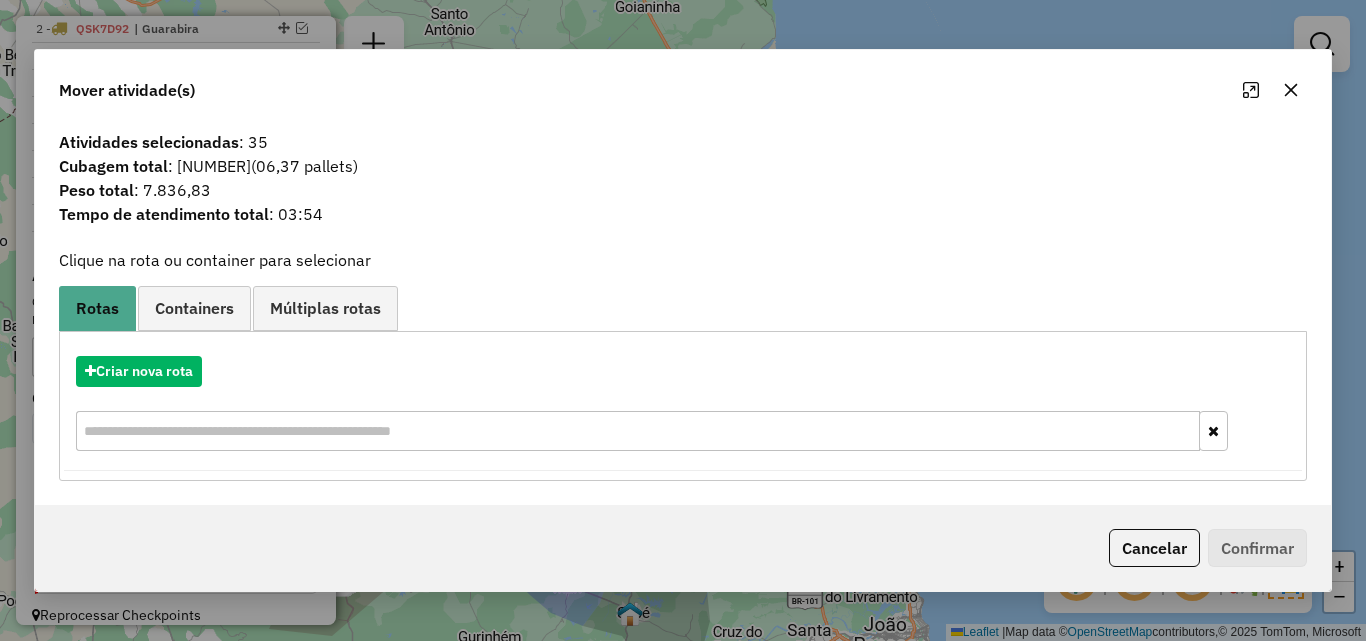 click on "Aguarde... Pop-up bloqueado! Seu navegador bloqueou automáticamente a abertura de uma nova janela. Acesse as configurações e adicione o endereço do sistema a lista de permissão. Fechar Informações da Sessão [NUMBER] - [DATE] Criação: [DATE] [TIME] Depósito: [CITY] [CITY] Total de rotas: [NUMBER] Distância Total: [NUMBER] km Tempo total: [TIME] Valor total: R$ [PRICE] - Total roteirizado: R$ [PRICE] - Total não roteirizado: R$ [PRICE] Total de Atividades Roteirizadas: [NUMBER] Total de Pedidos Roteirizados: [NUMBER] Peso total roteirizado: [NUMBER] Cubagem total roteirizado: [NUMBER] Total de Atividades não Roteirizadas: [NUMBER] Total de Pedidos não Roteirizados: [NUMBER] Total de caixas por viagem: [NUMBER] / [NUMBER] = [NUMBER] Média de Atividades por viagem: [NUMBER] / [NUMBER] = [NUMBER] Ocupação média da frota: [PERCENTAGE]% Rotas vários dias: [NUMBER] Clientes Priorizados NR: [NUMBER] Rotas Recargas: [NUMBER] Ver rotas Ver veículos Finalizar todas as rotas [NUMBER] - [PLATE] :" at bounding box center (683, 320) 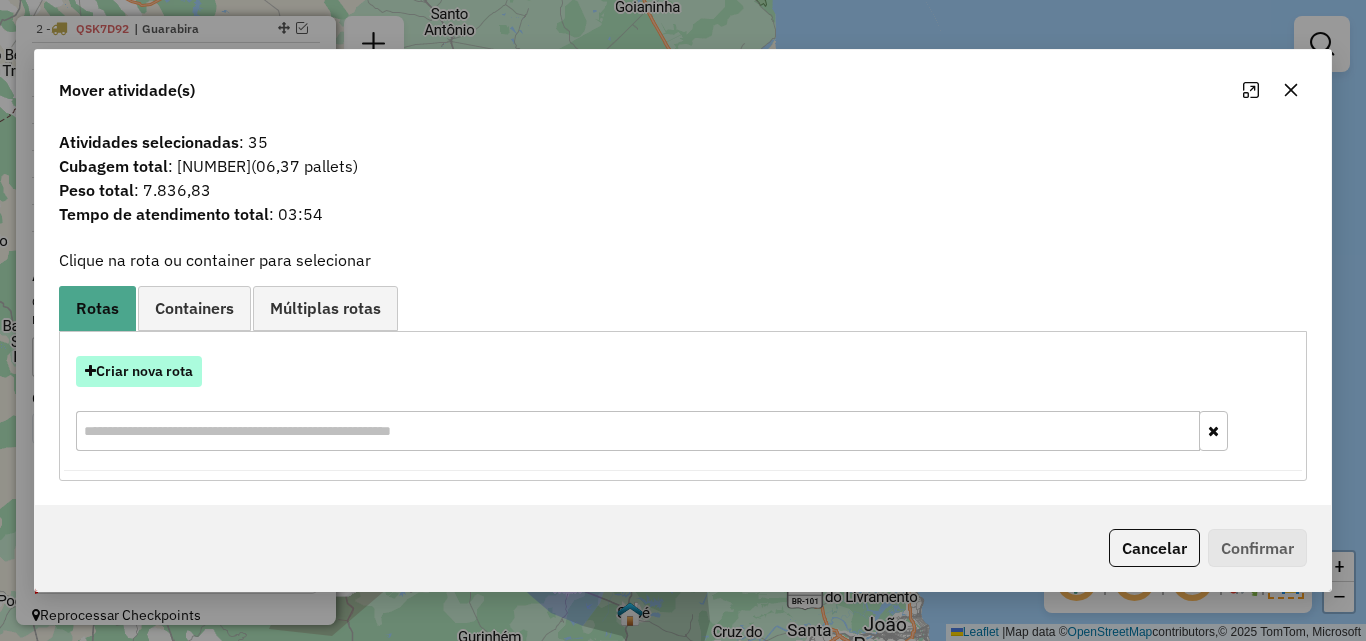 click on "Criar nova rota" at bounding box center (139, 371) 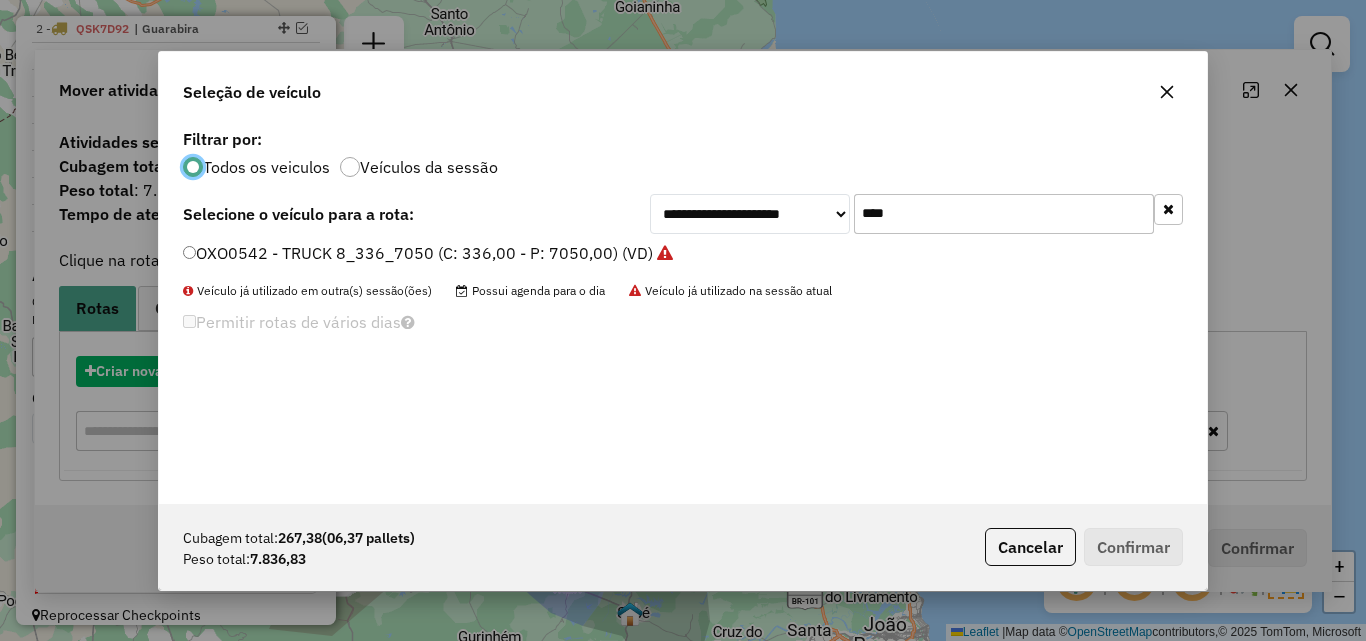 scroll, scrollTop: 11, scrollLeft: 6, axis: both 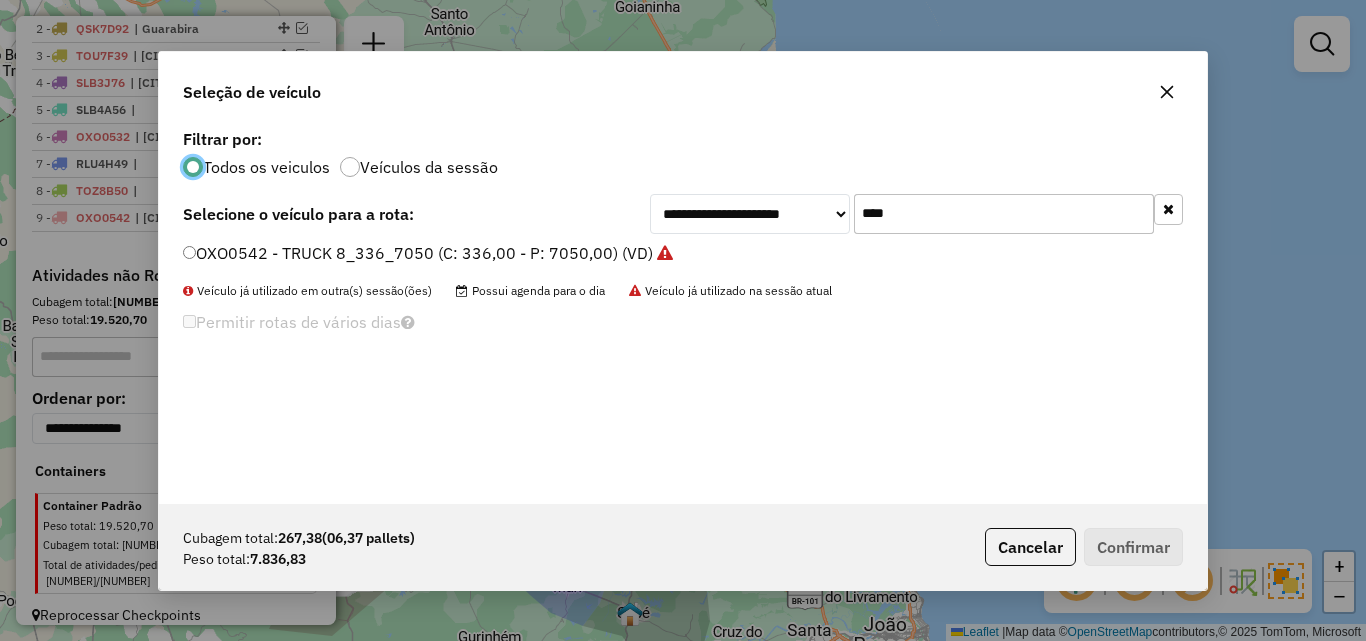 click on "****" 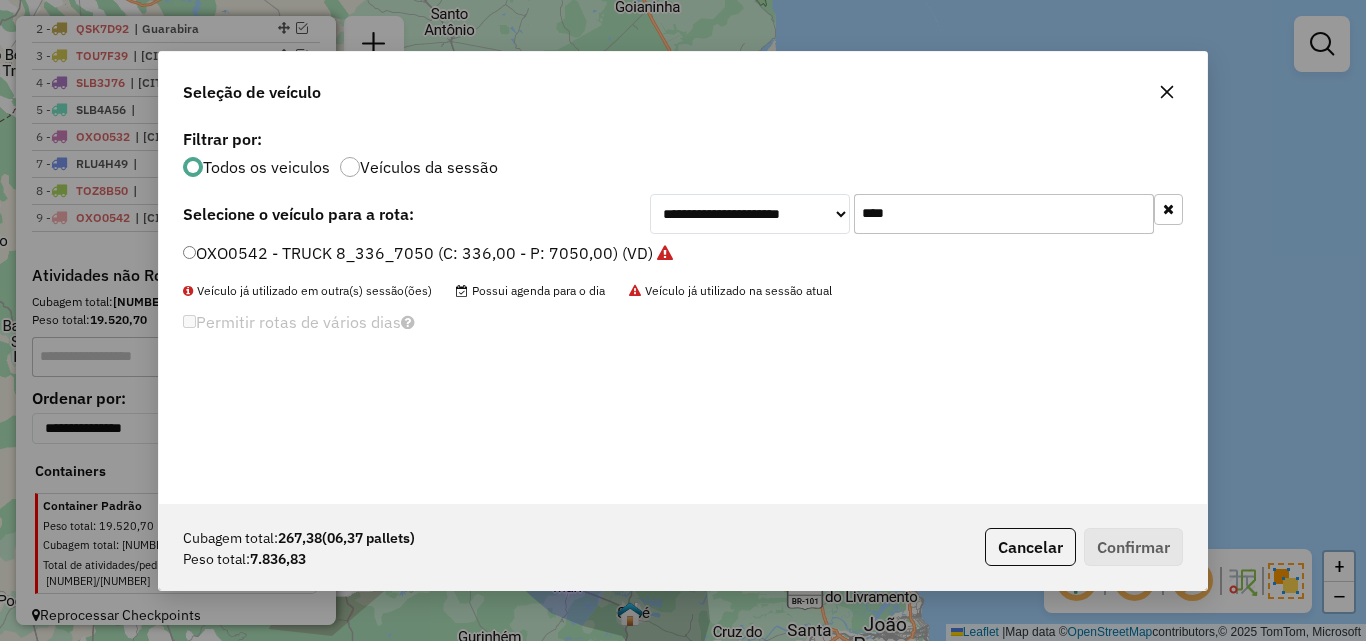 click on "****" 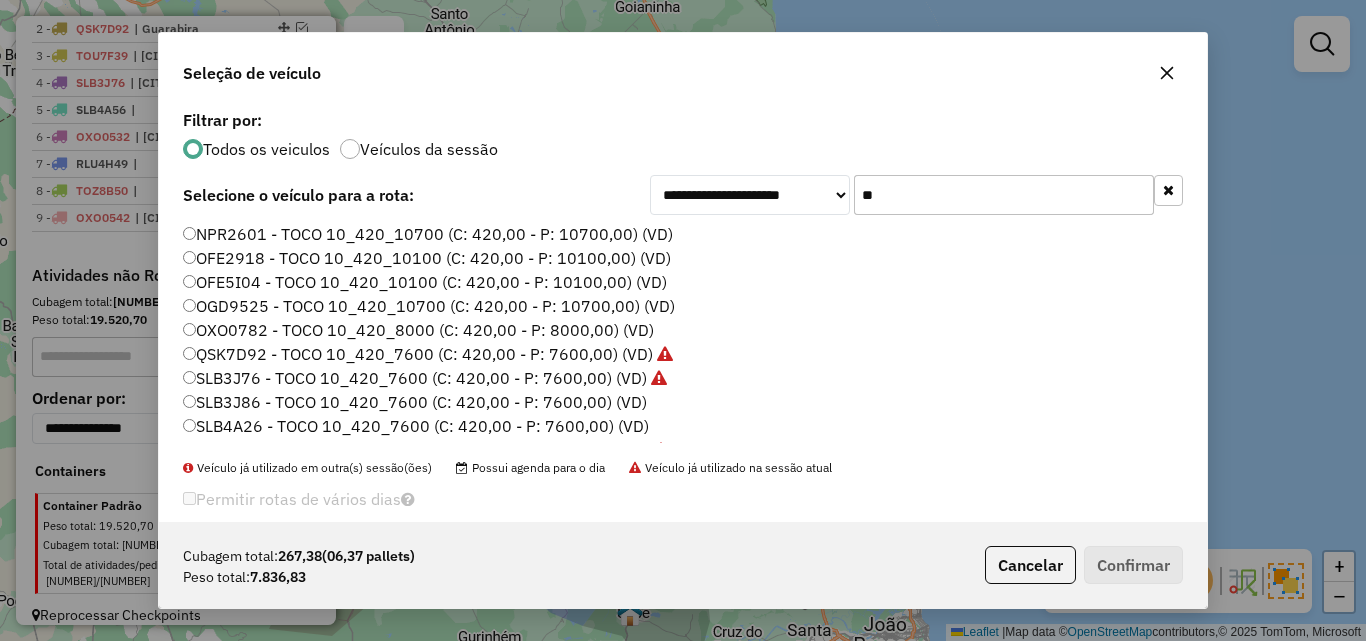 type on "*" 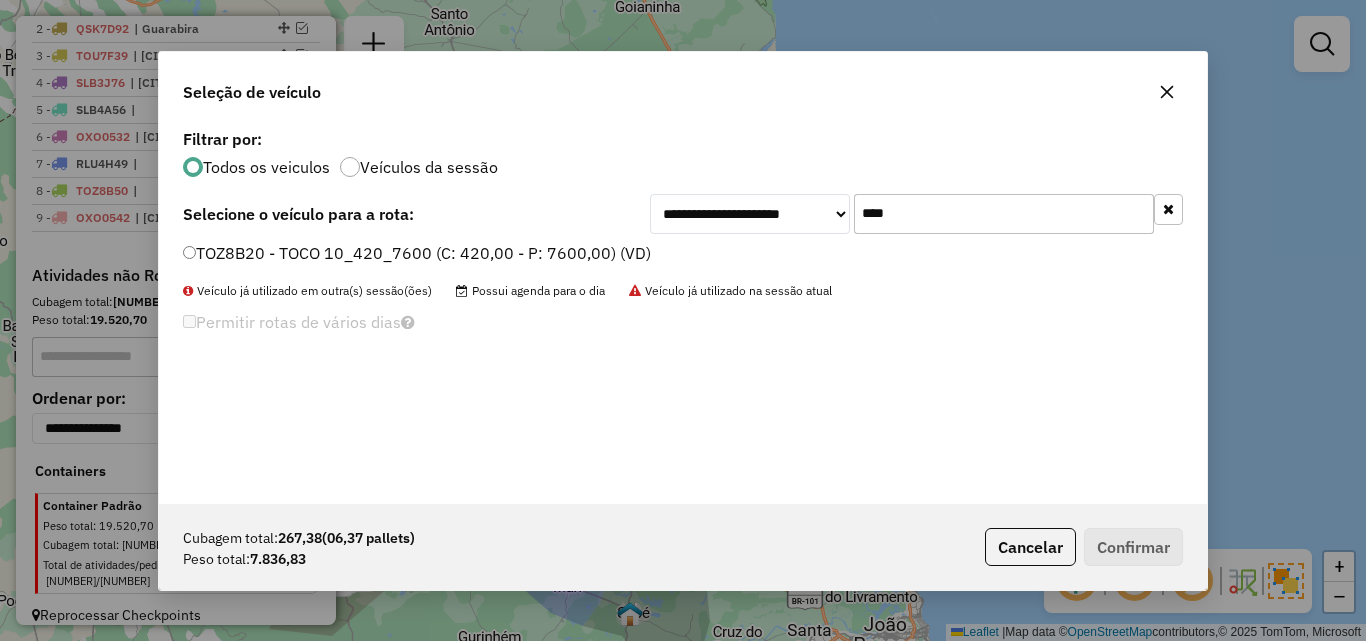 type on "****" 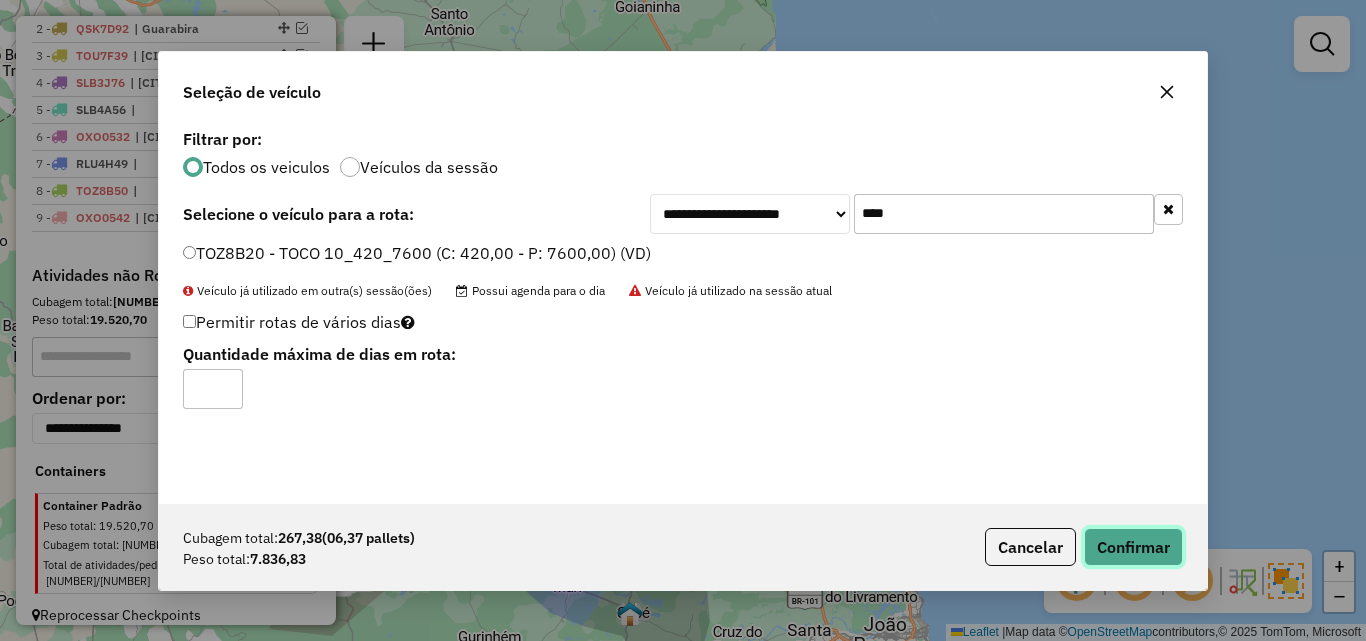 click on "Confirmar" 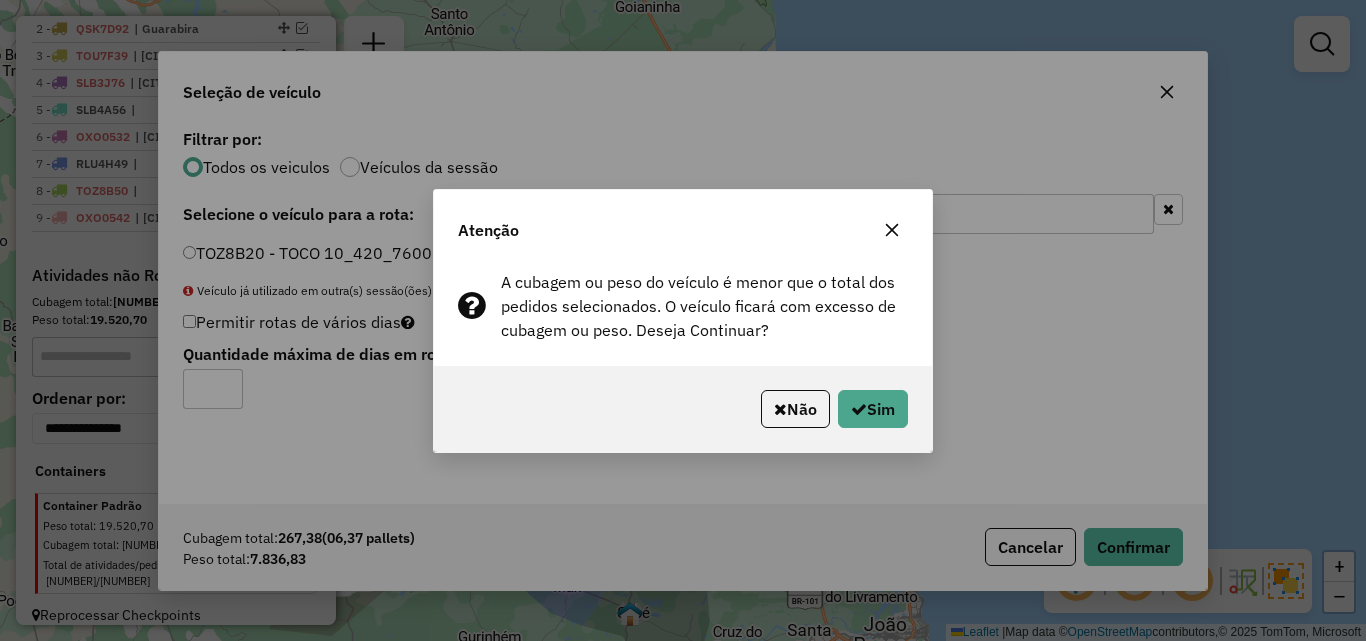 drag, startPoint x: 1165, startPoint y: 540, endPoint x: 1028, endPoint y: 493, distance: 144.83784 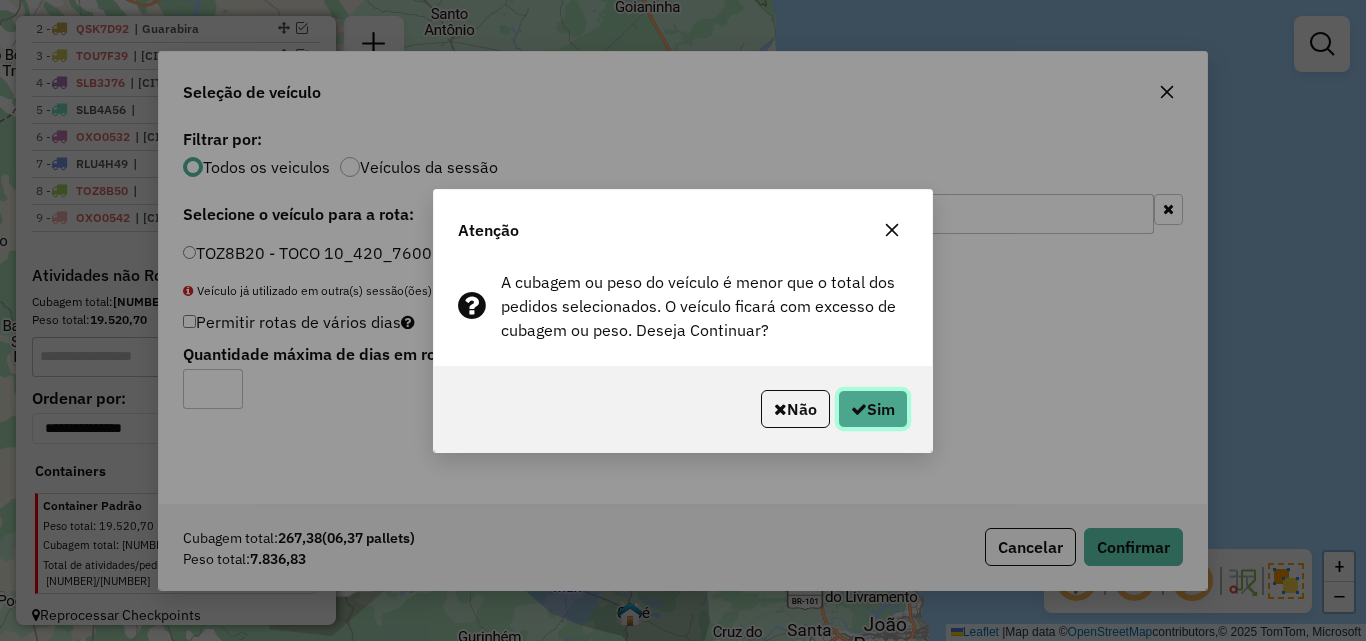 click on "Sim" 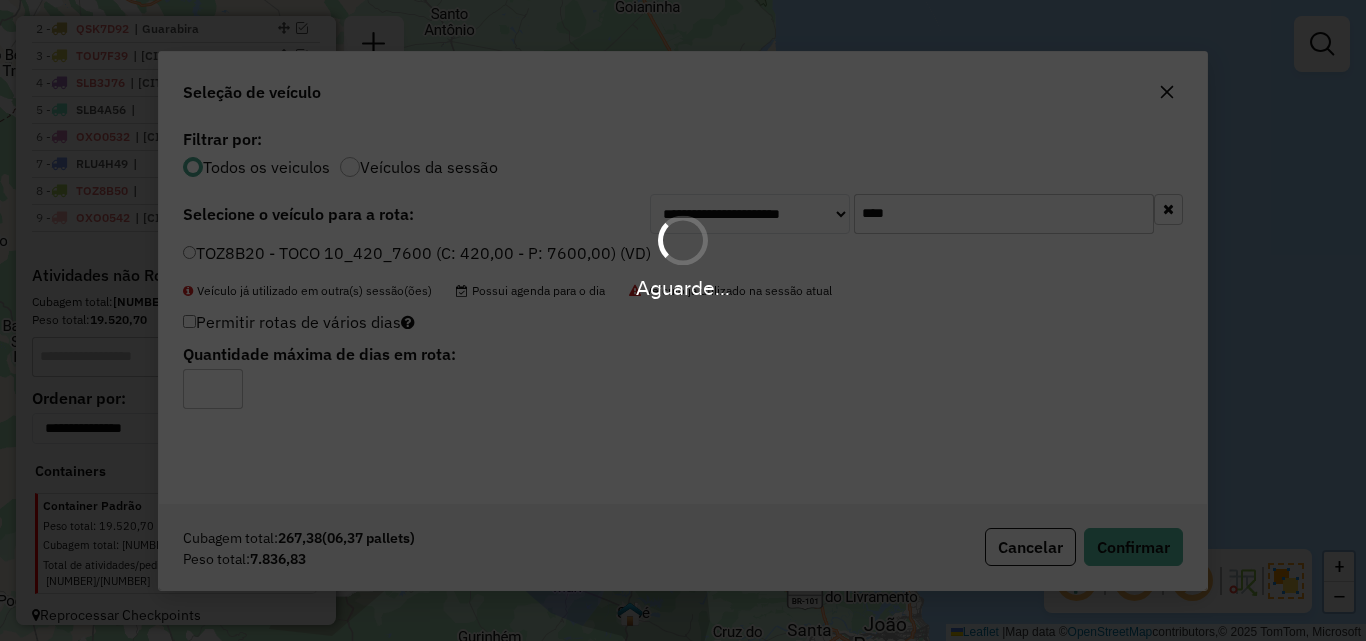 drag, startPoint x: 679, startPoint y: 282, endPoint x: 850, endPoint y: 277, distance: 171.07309 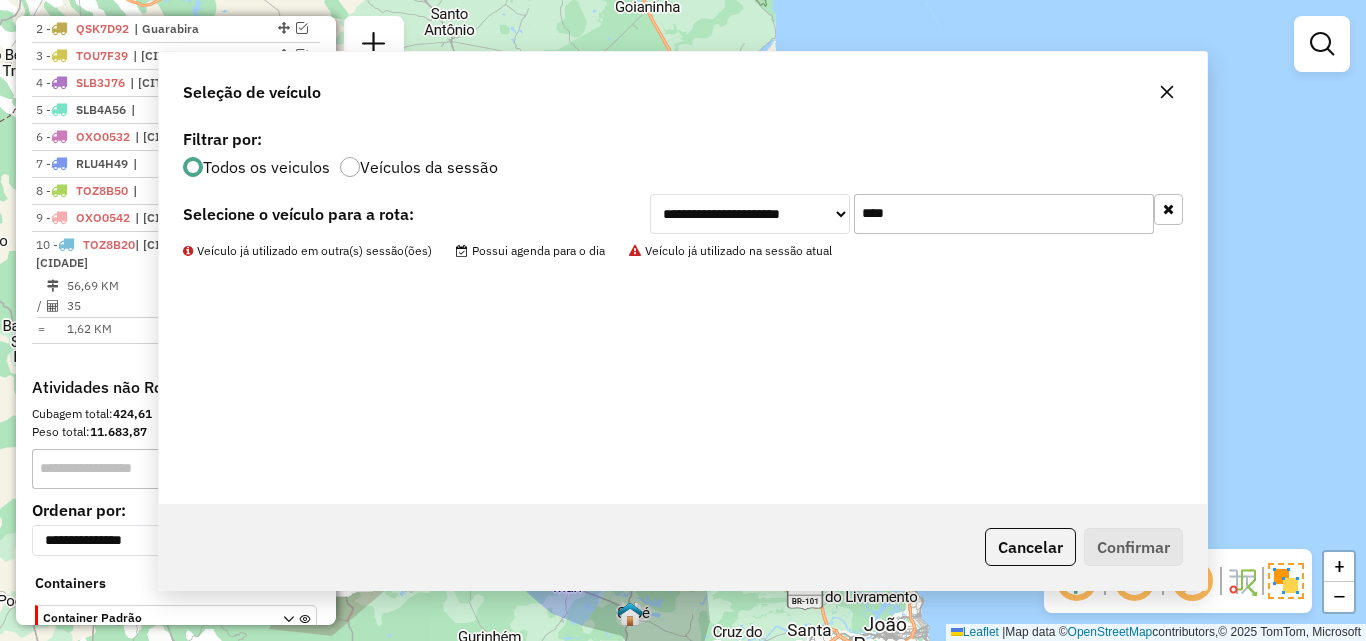 scroll, scrollTop: 880, scrollLeft: 0, axis: vertical 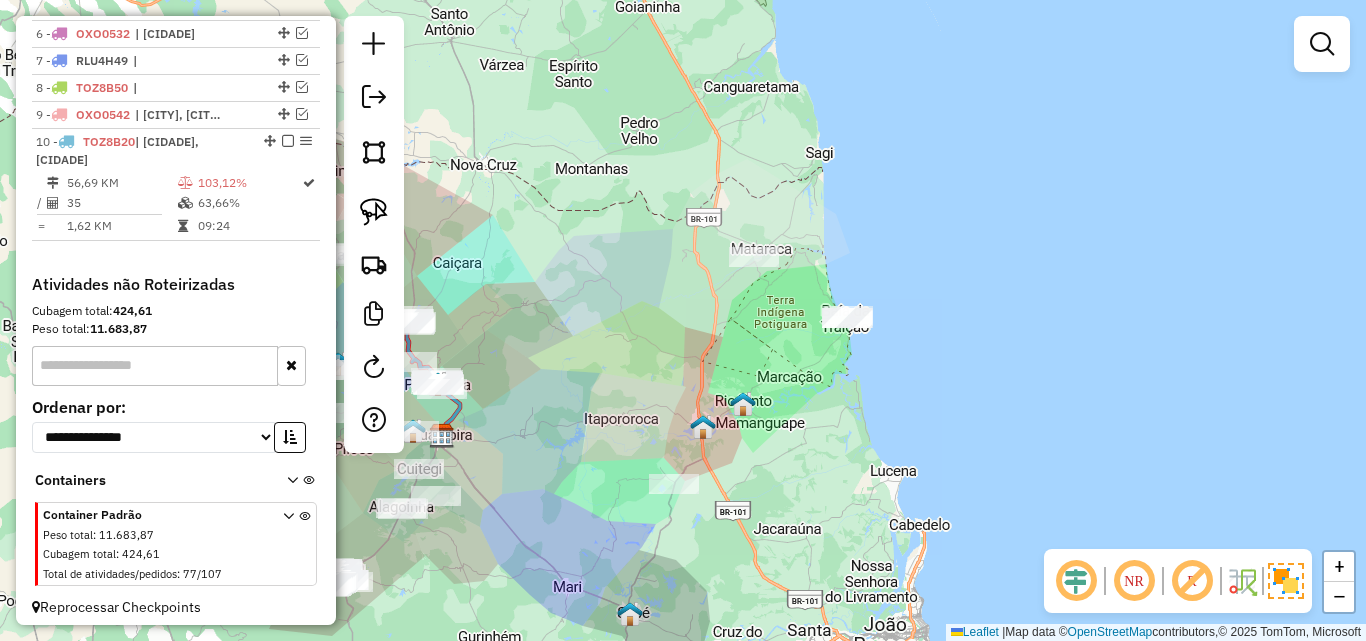 click on "[NUMBER] - [NUMBER] - [CODE] | [CITY] [NUMBER] - [CODE] | [CITY] [NUMBER] - [CODE] | [CITY] [NUMBER] - [CODE] | [CITY], [CITY] [NUMBER] - [CODE] | [NUMBER] - [CODE] | [CITY] [NUMBER] - [CODE] | [NUMBER] - [CODE] | [NUMBER] - [CODE] | [CITY], [CITY], [CITY], [CITY] [NUMBER] - [CODE] | [CITY], [CITY] [NUMBER] KM [PERCENTAGE]% / [NUMBER] [PERCENTAGE]% = [NUMBER] KM [TIME]" at bounding box center [176, 80] 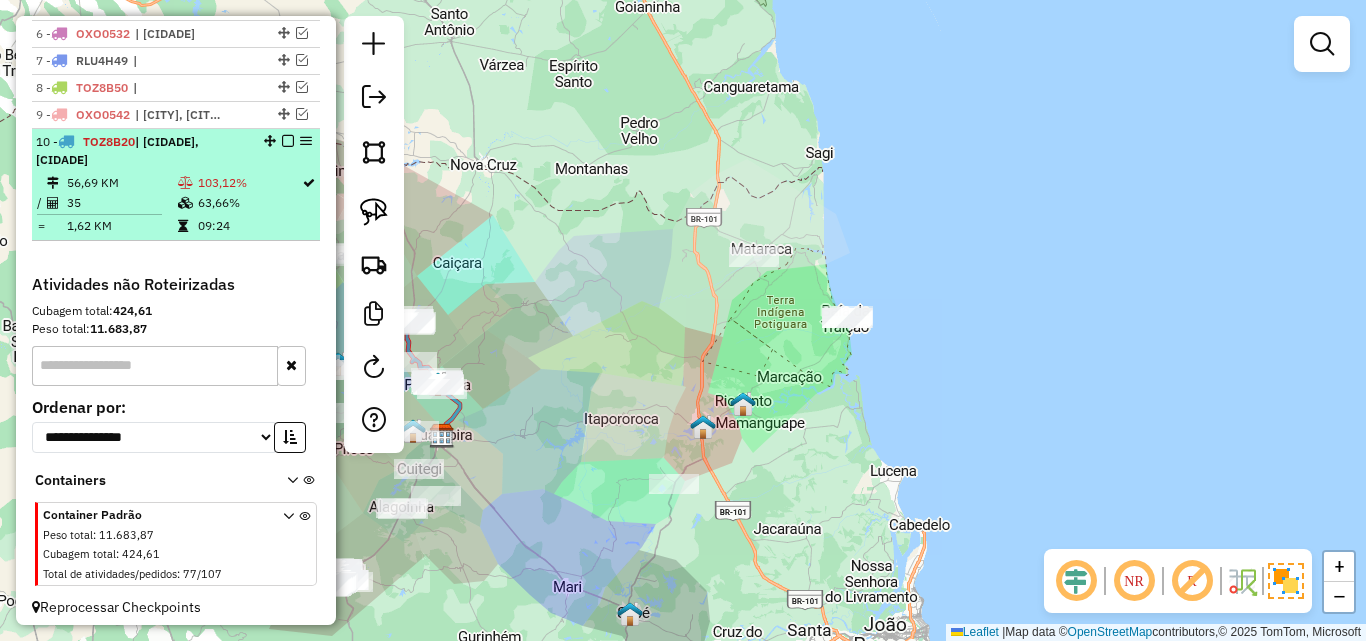 click on "09:24" at bounding box center [249, 226] 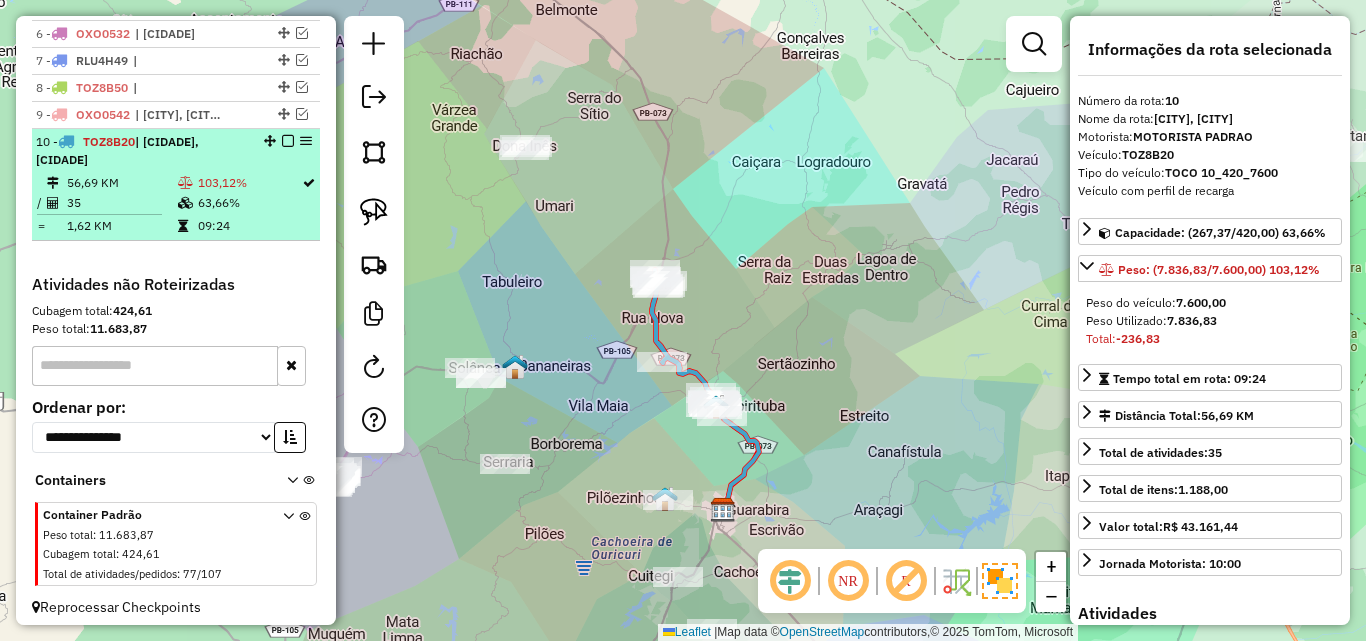 click at bounding box center [288, 141] 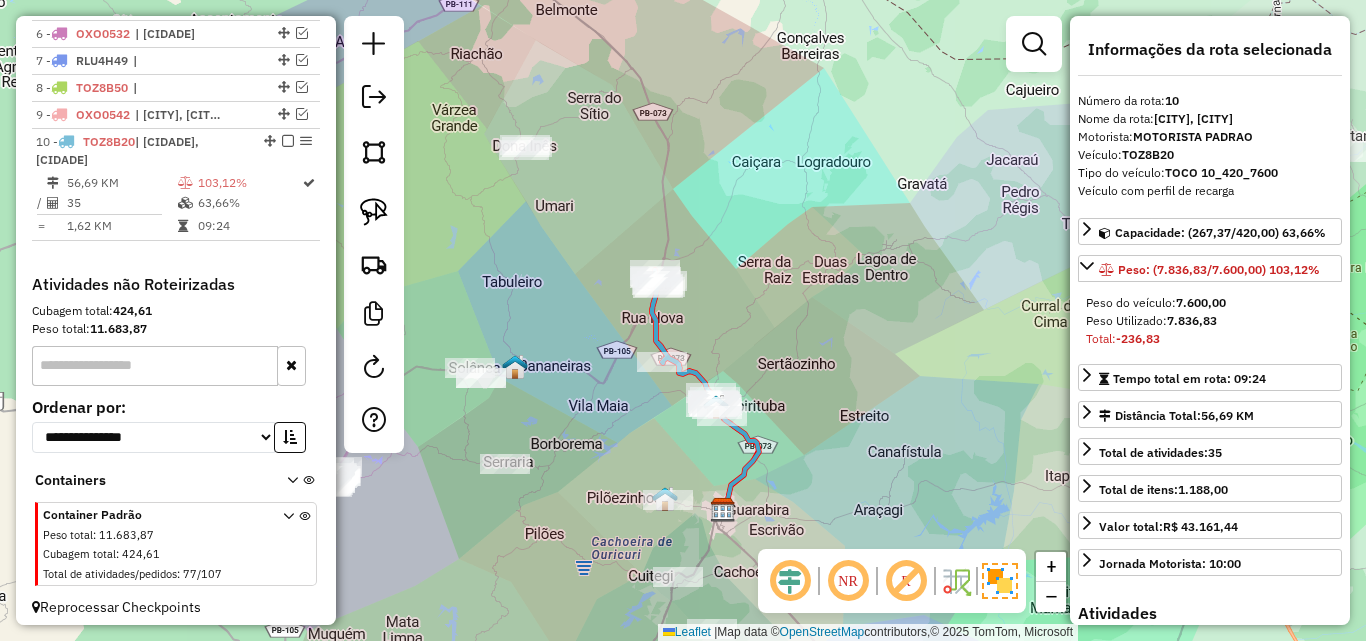 scroll, scrollTop: 804, scrollLeft: 0, axis: vertical 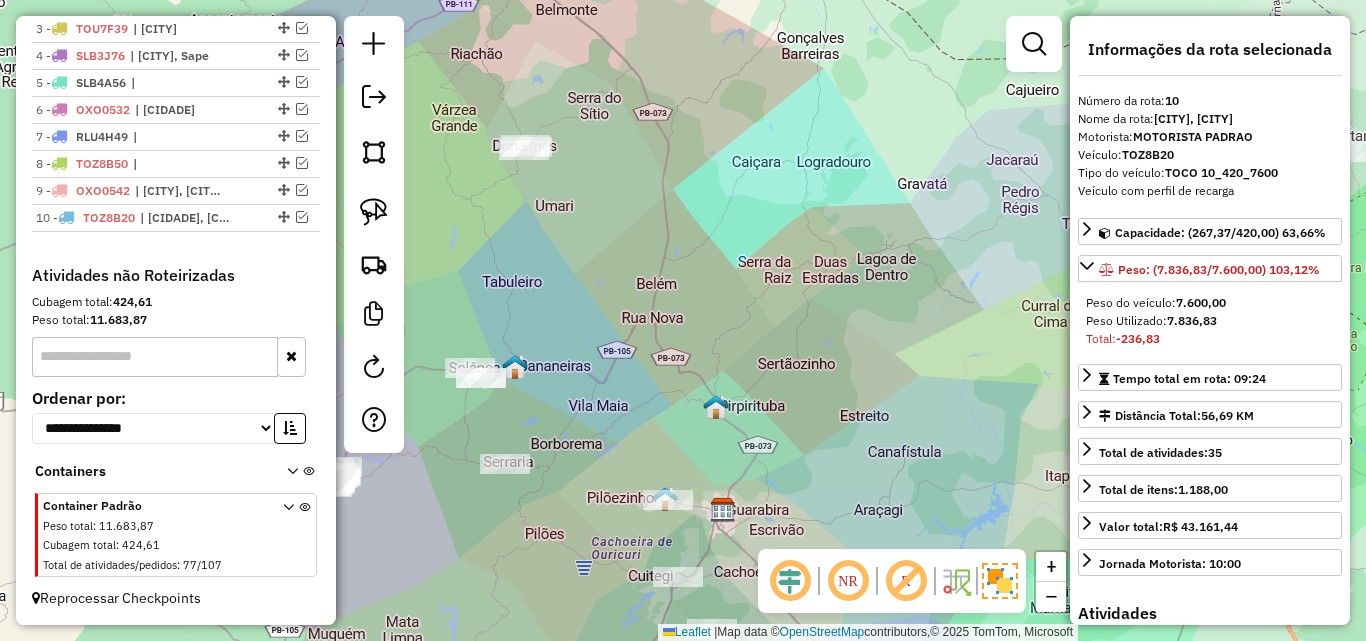 click on "Leaflet   |  Map data ©  OpenStreetMap  contributors,© 2025 TomTom, Microsoft" 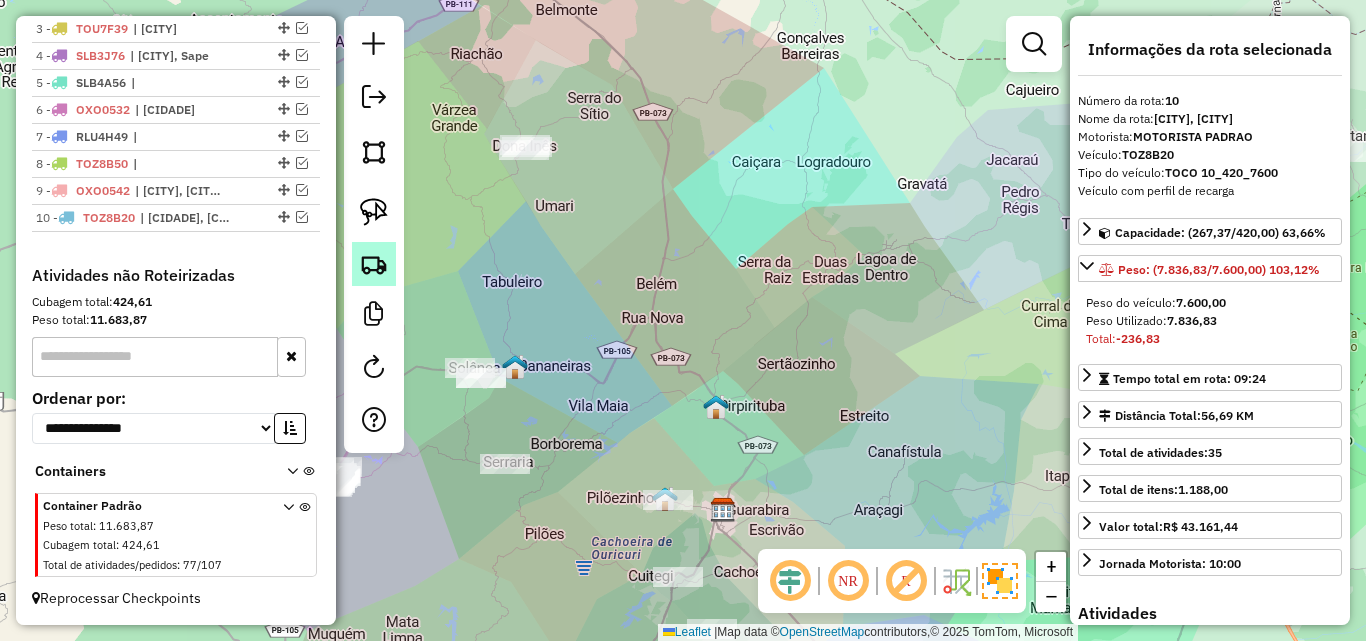 click 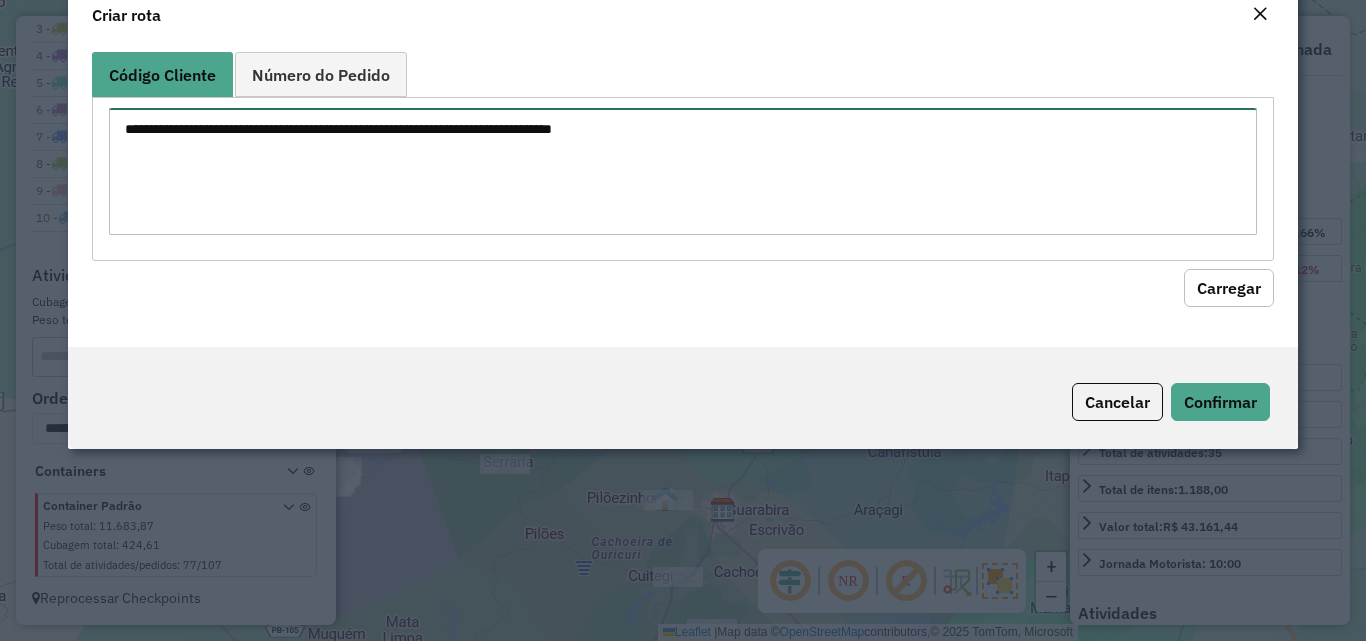 click at bounding box center (682, 171) 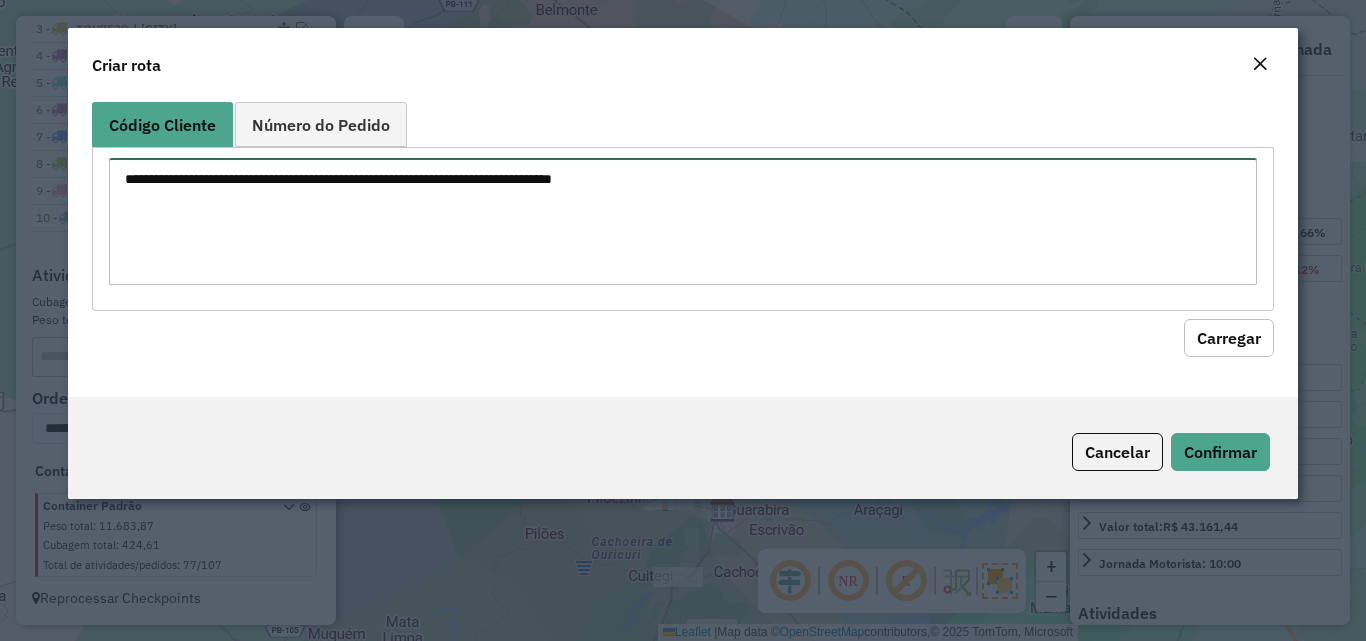 paste on "***
***
***
***
***
***
***
***
***
***
***
***
***
***
***
***
***
***
***
***
****
****
****
****
****
****
****
****
****
****
****
****
****
****
****
****
****
****
****
****
****
****
****
****
****
****
****
****
****
****
****
****
****
****
****
****
****
****
****
****
****
****" 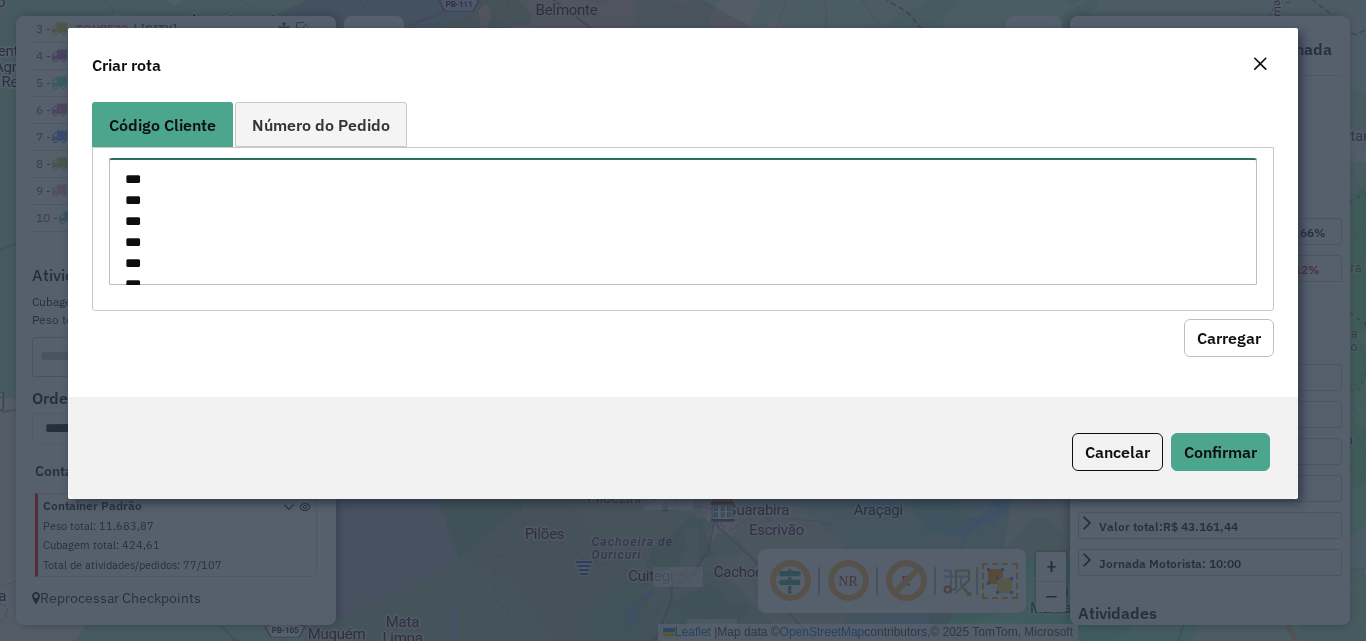 scroll, scrollTop: 1205, scrollLeft: 0, axis: vertical 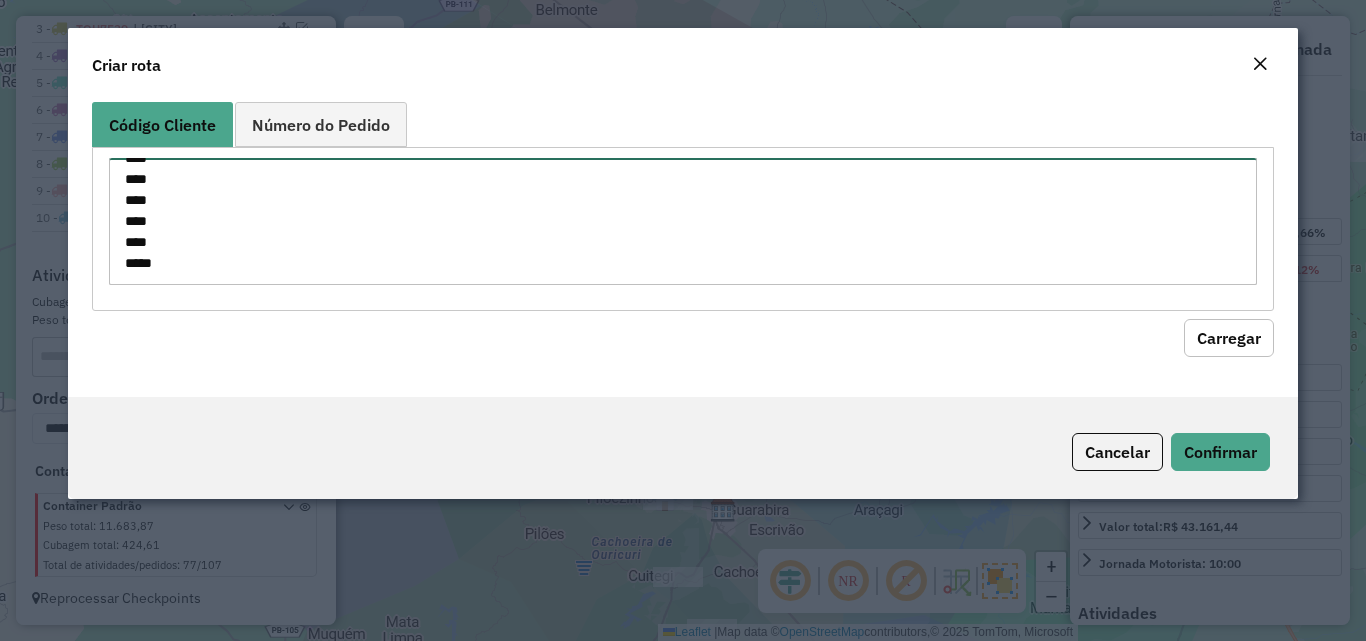 type on "***
***
***
***
***
***
***
***
***
***
***
***
***
***
***
***
***
***
***
***
****
****
****
****
****
****
****
****
****
****
****
****
****
****
****
****
****
****
****
****
****
****
****
****
****
****
****
****
****
****
****
****
****
****
****
****
****
****
****
****
****
****" 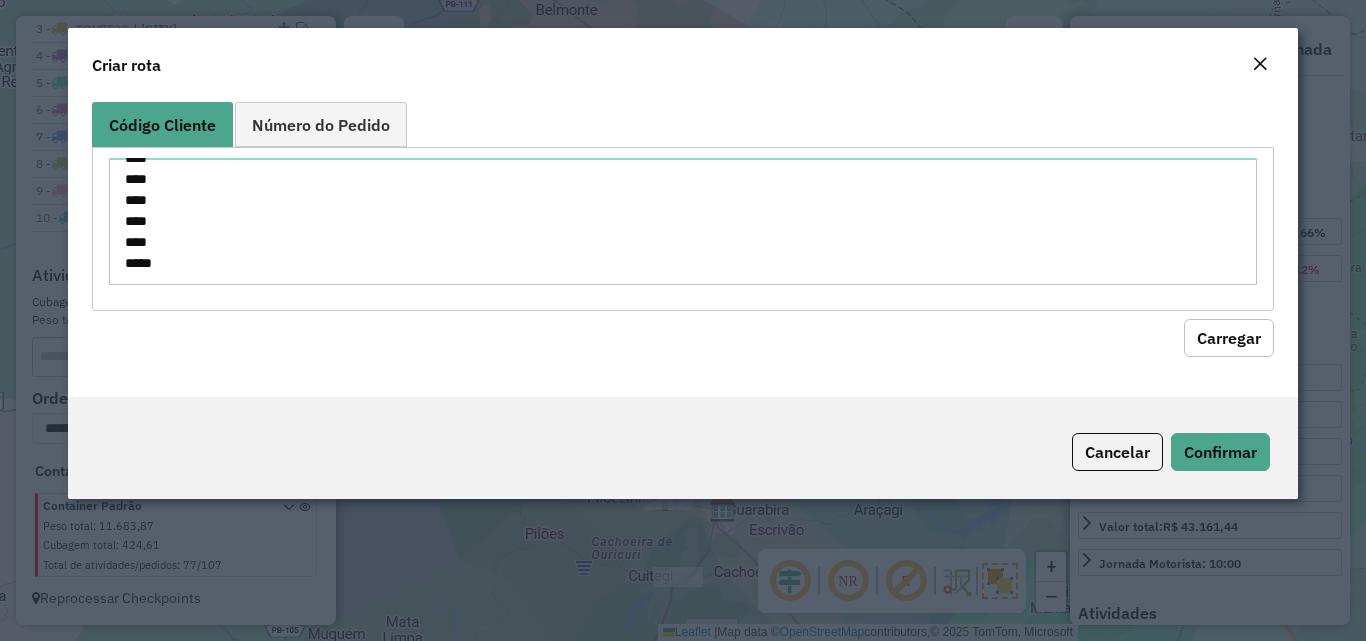 click on "Carregar" 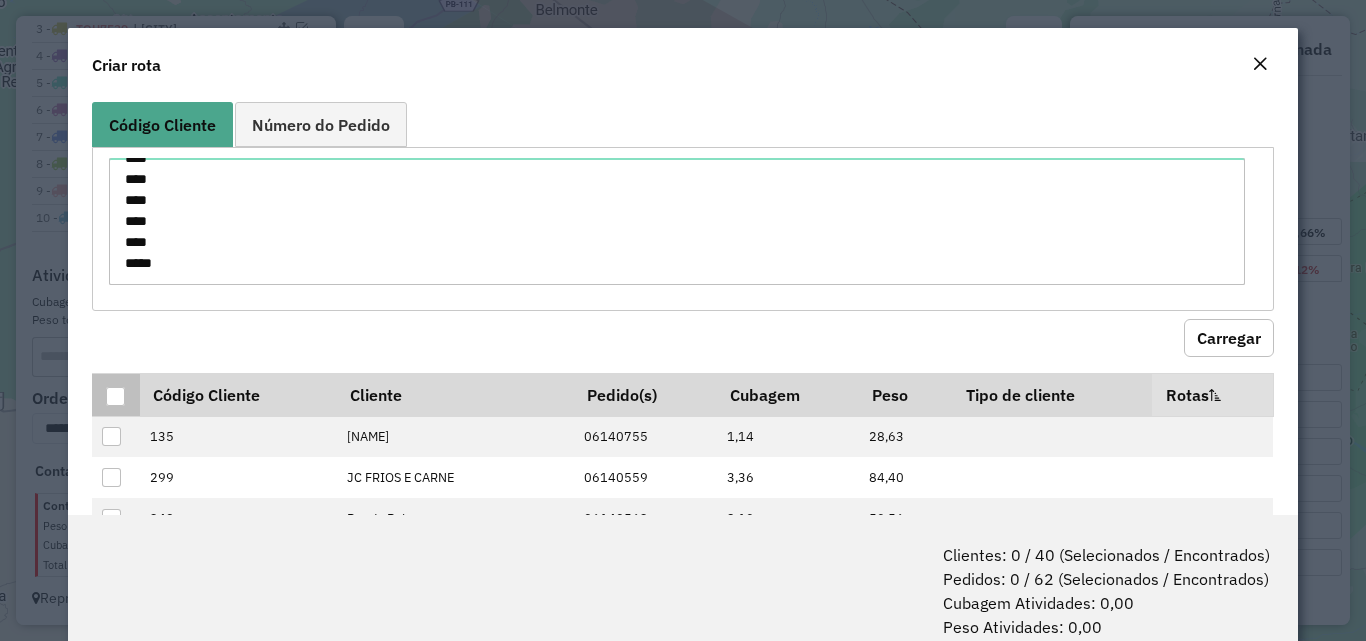 click at bounding box center [115, 396] 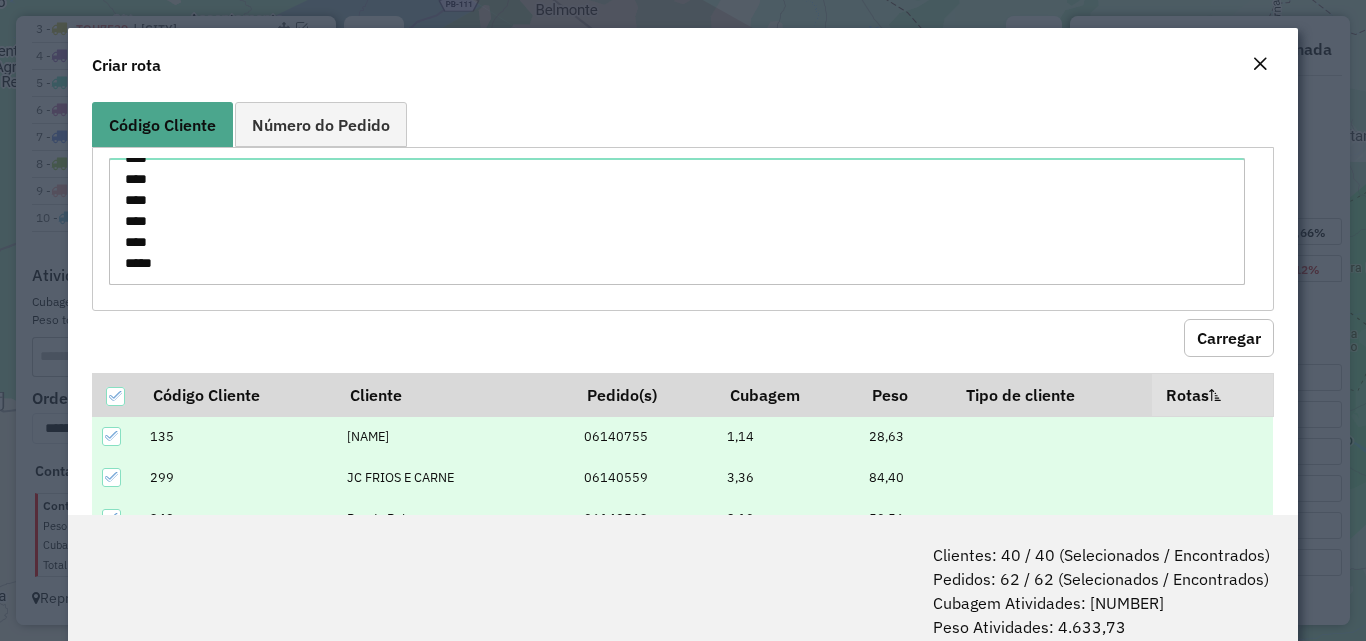 scroll, scrollTop: 100, scrollLeft: 0, axis: vertical 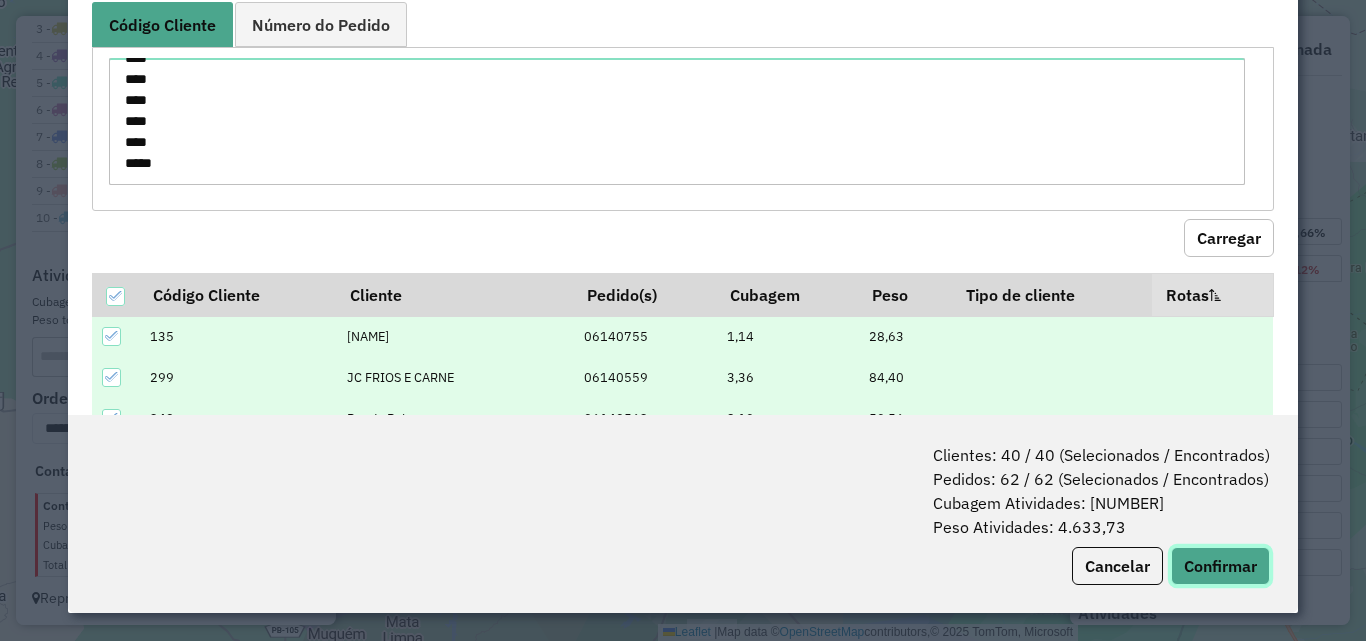 click on "Confirmar" 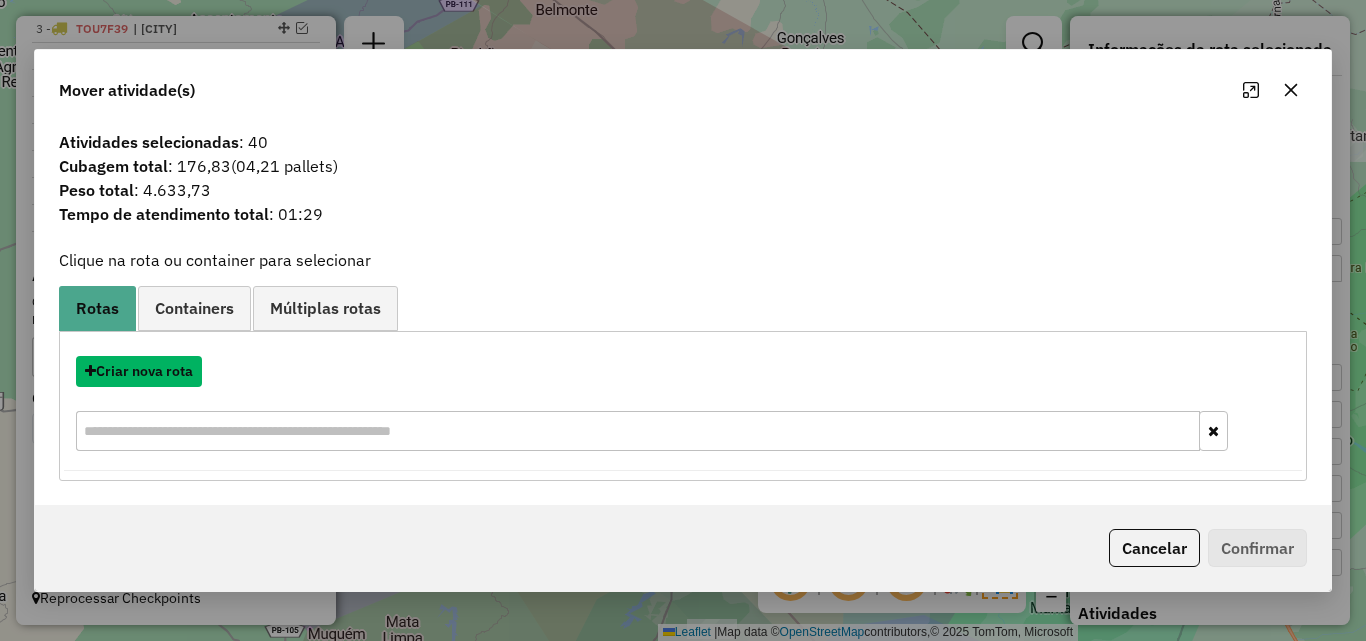 click on "Criar nova rota" at bounding box center (139, 371) 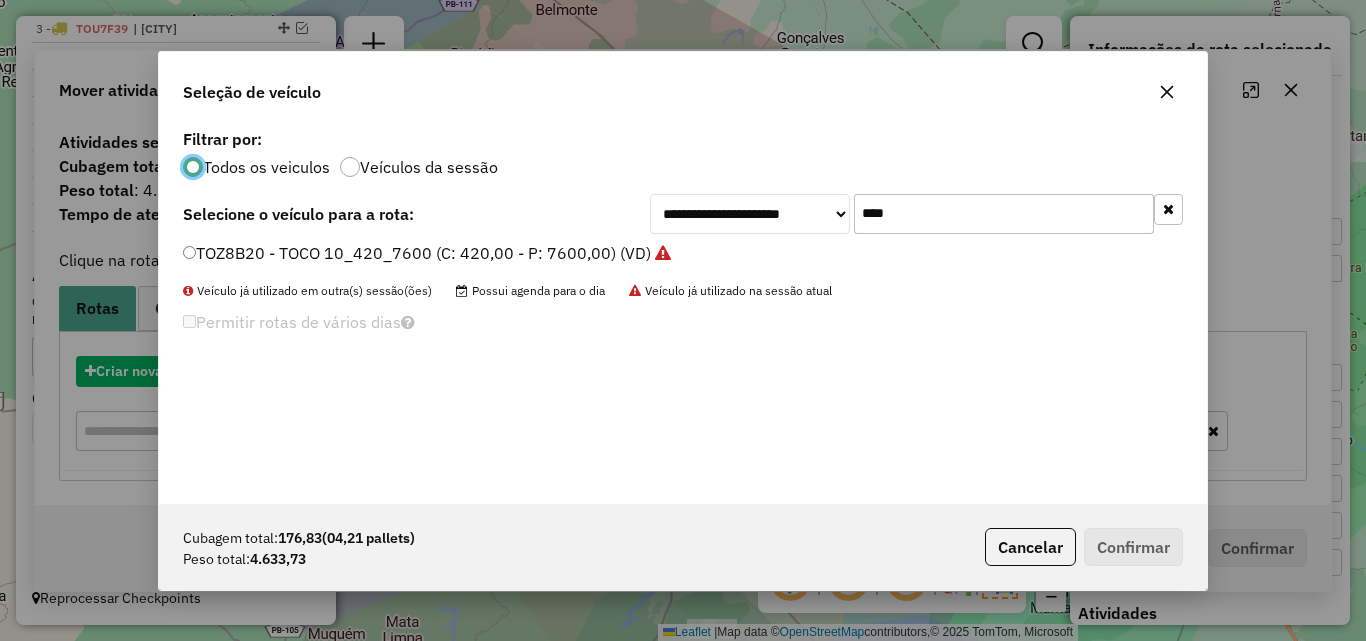 scroll, scrollTop: 11, scrollLeft: 6, axis: both 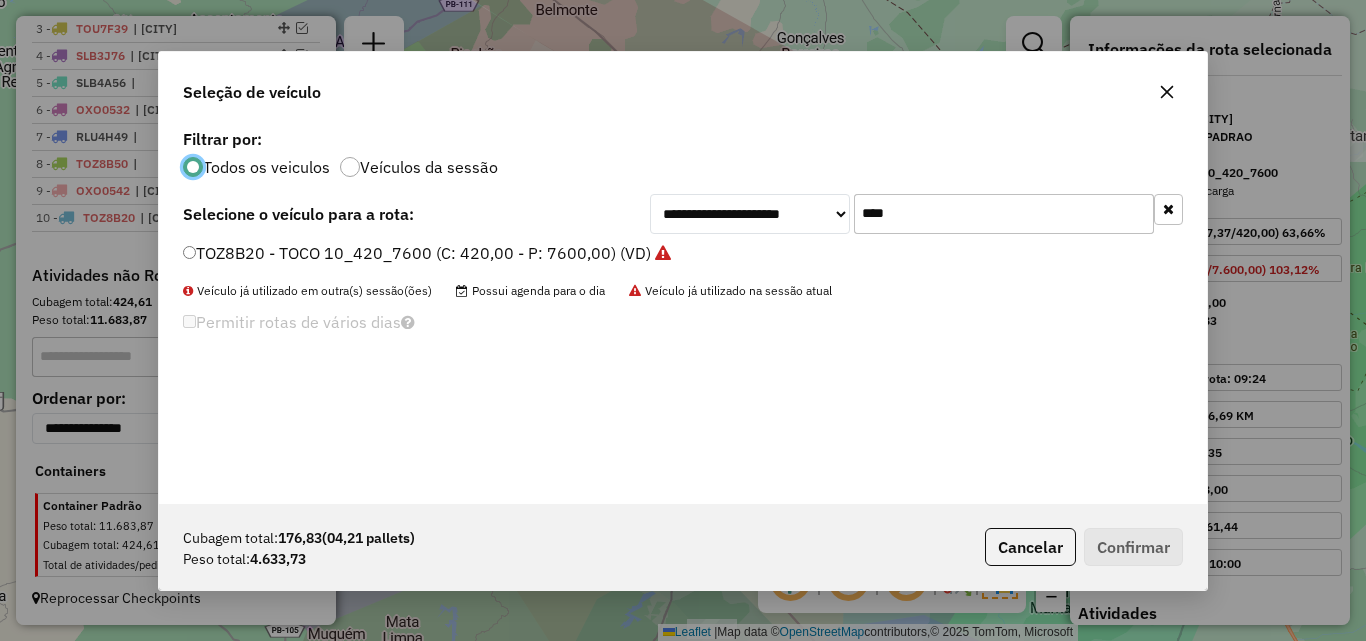 click on "****" 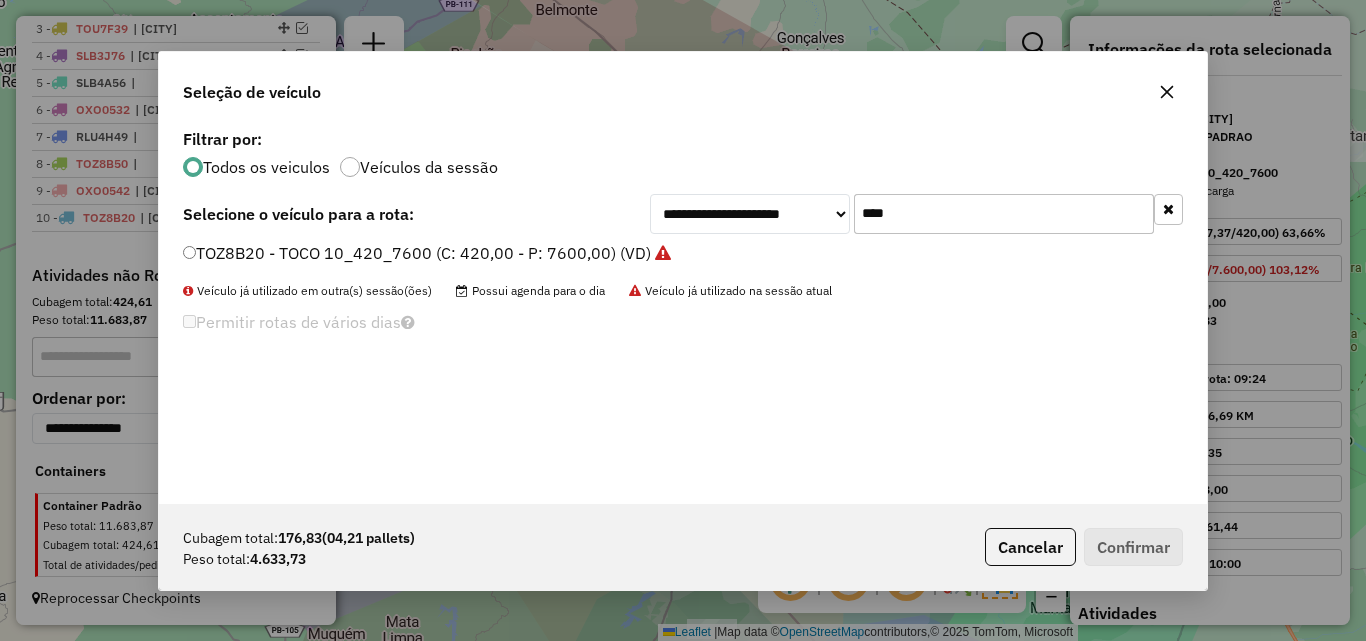 click on "****" 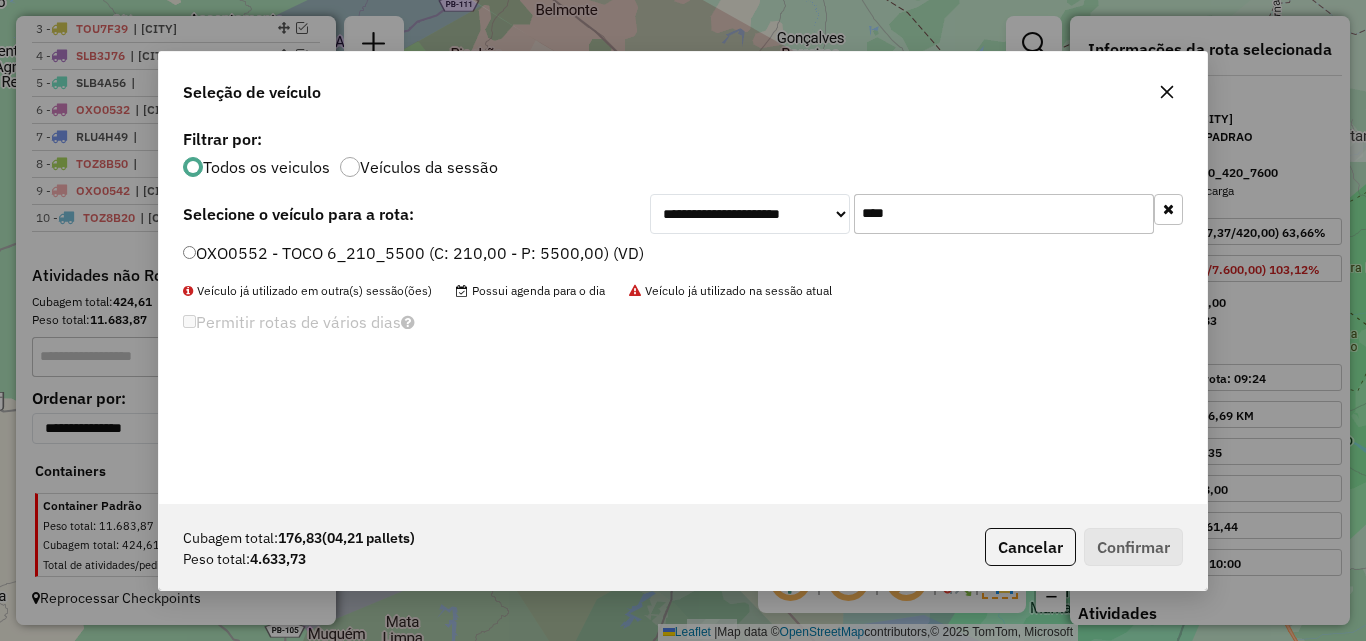 type on "****" 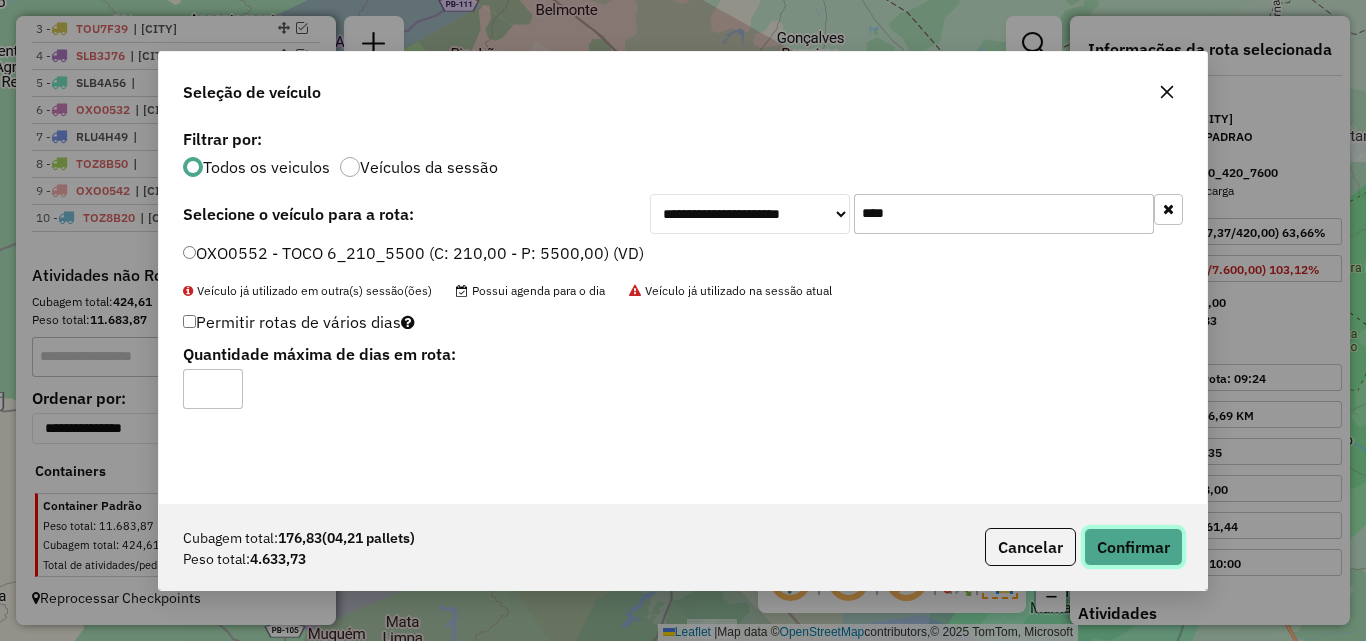 click on "Confirmar" 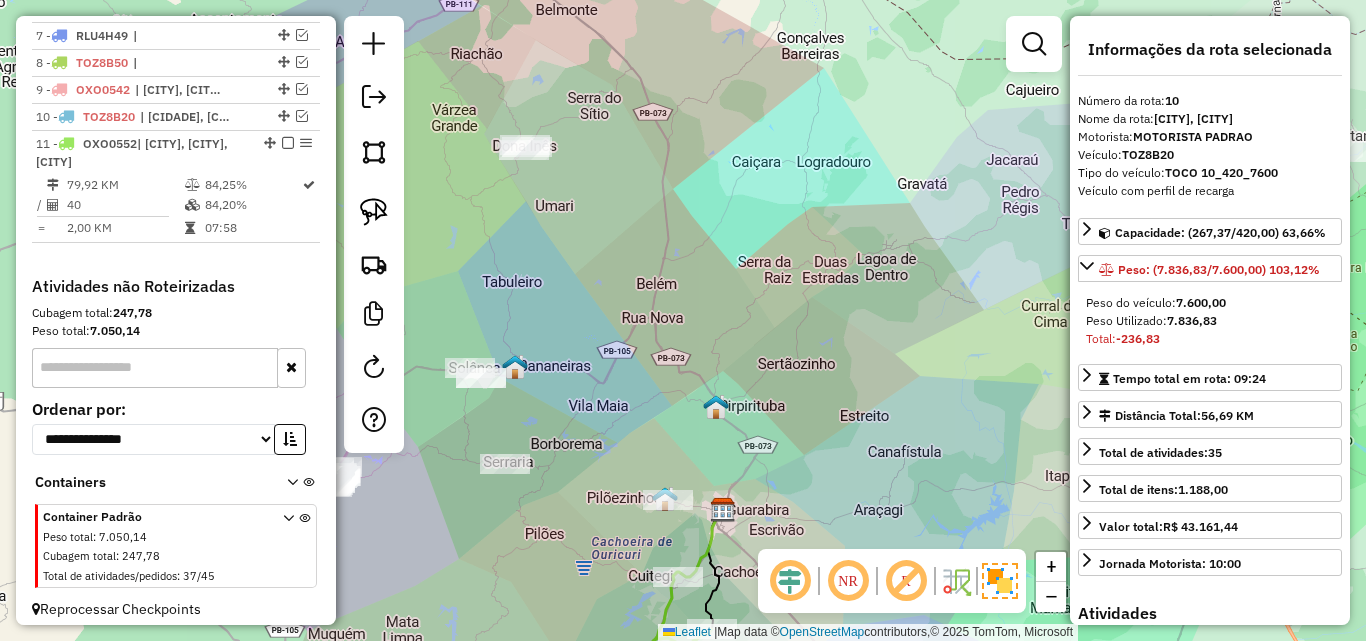 scroll, scrollTop: 916, scrollLeft: 0, axis: vertical 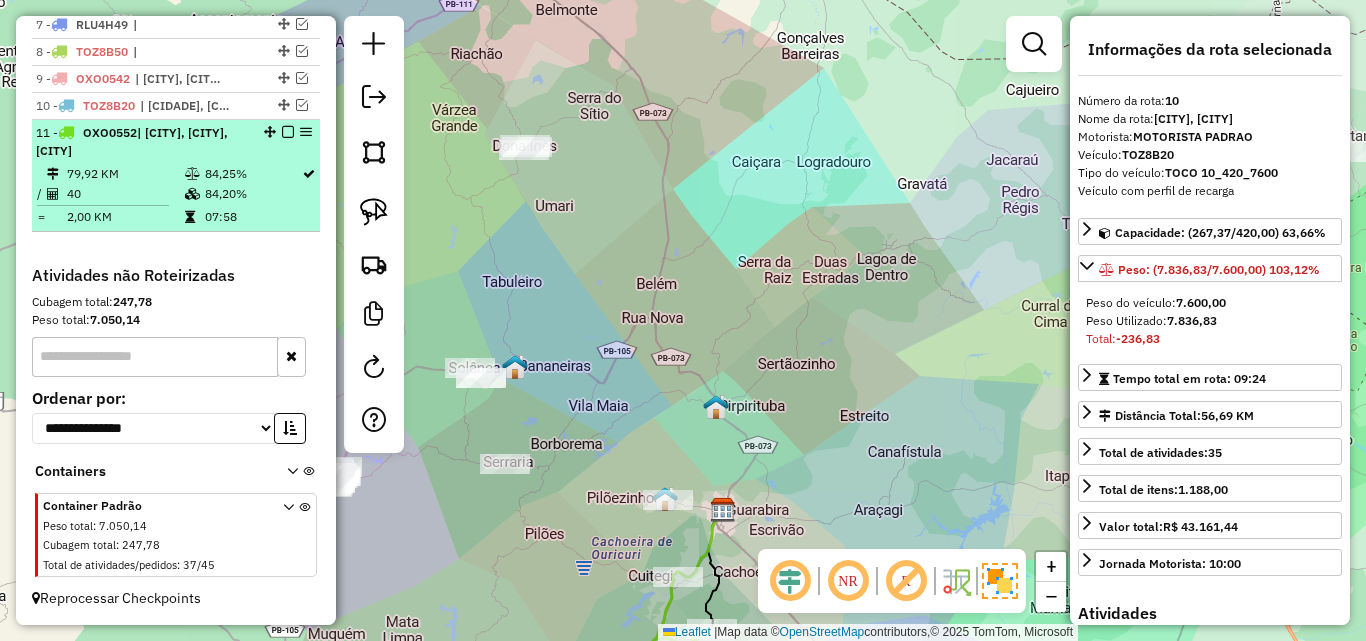 click at bounding box center (194, 194) 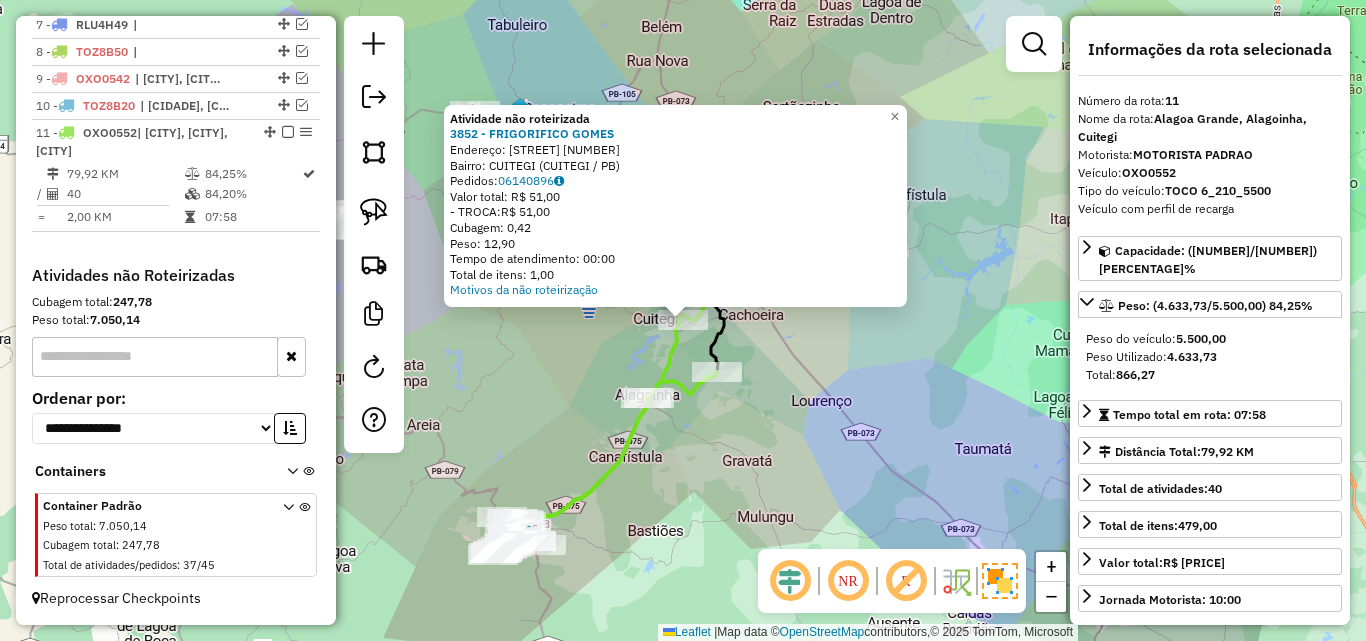 click on "Atividade não roteirizada 3852 - FRIGORIFICO GOMES  Endereço:  Rua Manoel Paulo Da Silva 30   Bairro: CUITEGI ([CITY] / [STATE])   Pedidos:  06140896   Valor total: R$ 51,00   - TROCA:  R$ 51,00   Cubagem: 0,42   Peso: 12,90   Tempo de atendimento: 00:00   Total de itens: 1,00  Motivos da não roteirização × Janela de atendimento Grade de atendimento Capacidade Transportadoras Veículos Cliente Pedidos  Rotas Selecione os dias de semana para filtrar as janelas de atendimento  Seg   Ter   Qua   Qui   Sex   Sáb   Dom  Informe o período da janela de atendimento: De: Até:  Filtrar exatamente a janela do cliente  Considerar janela de atendimento padrão  Selecione os dias de semana para filtrar as grades de atendimento  Seg   Ter   Qua   Qui   Sex   Sáb   Dom   Considerar clientes sem dia de atendimento cadastrado  Clientes fora do dia de atendimento selecionado Filtrar as atividades entre os valores definidos abaixo:  Peso mínimo:   Peso máximo:   Cubagem mínima:   Cubagem máxima:   De:   Até:   De:  +" 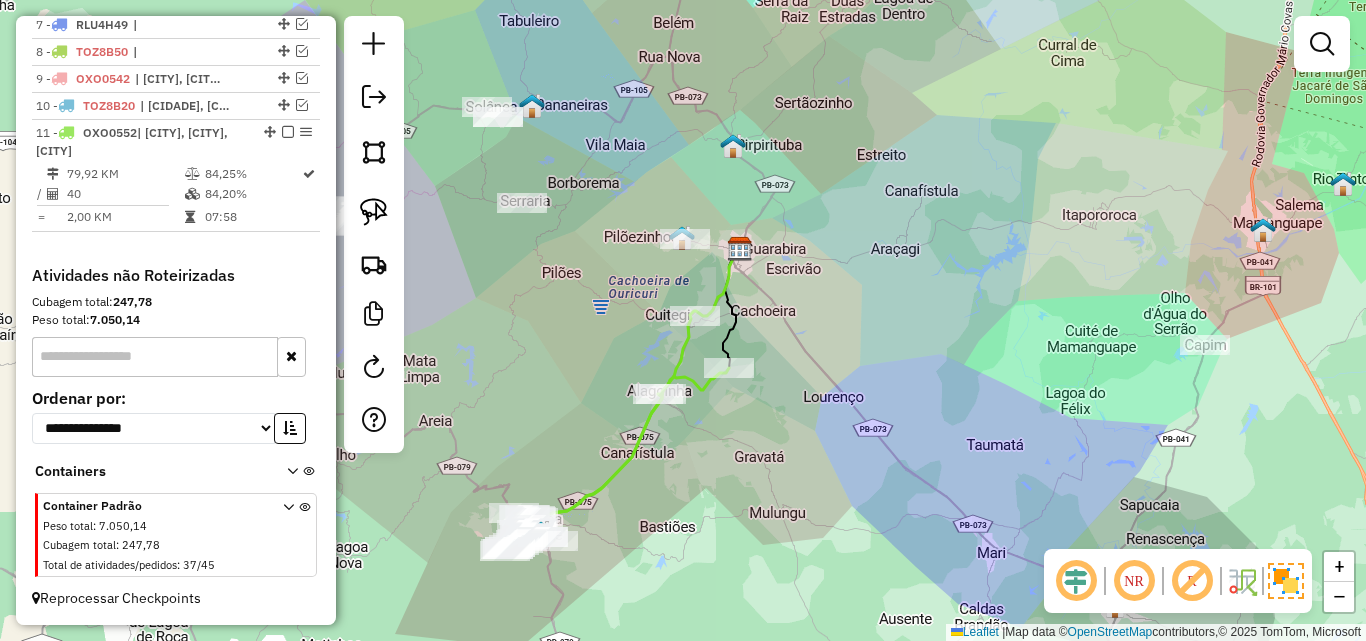 drag, startPoint x: 680, startPoint y: 487, endPoint x: 744, endPoint y: 417, distance: 94.847244 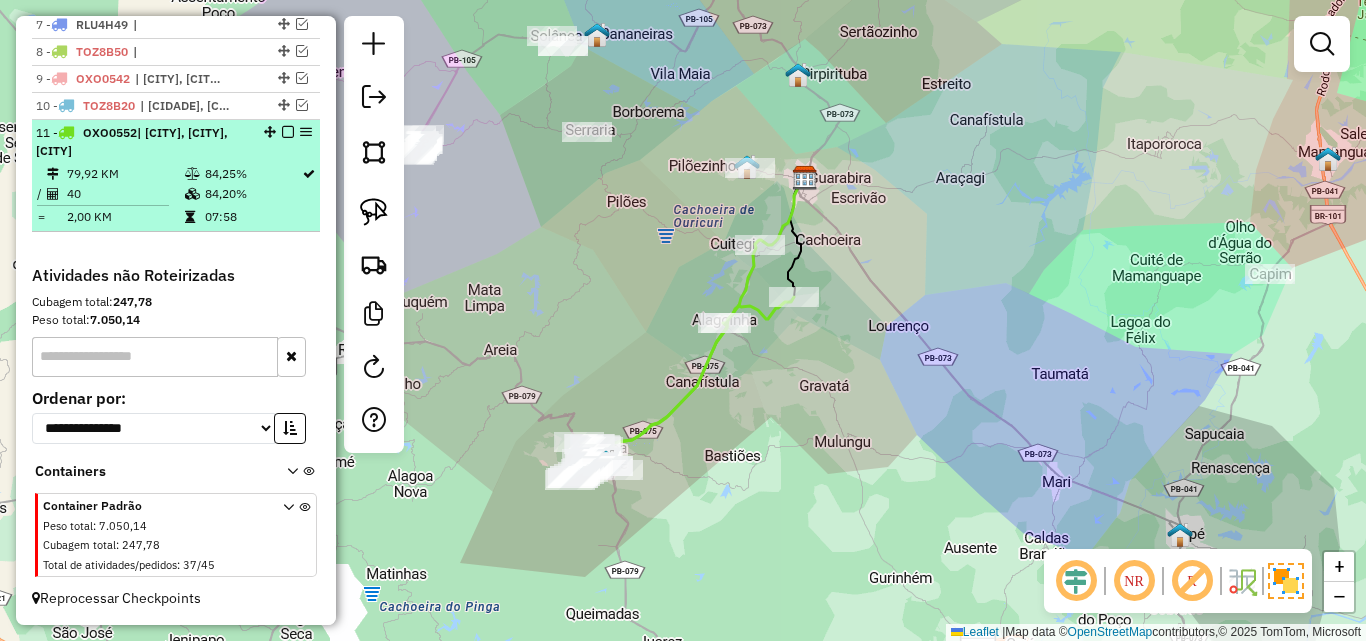click at bounding box center (288, 132) 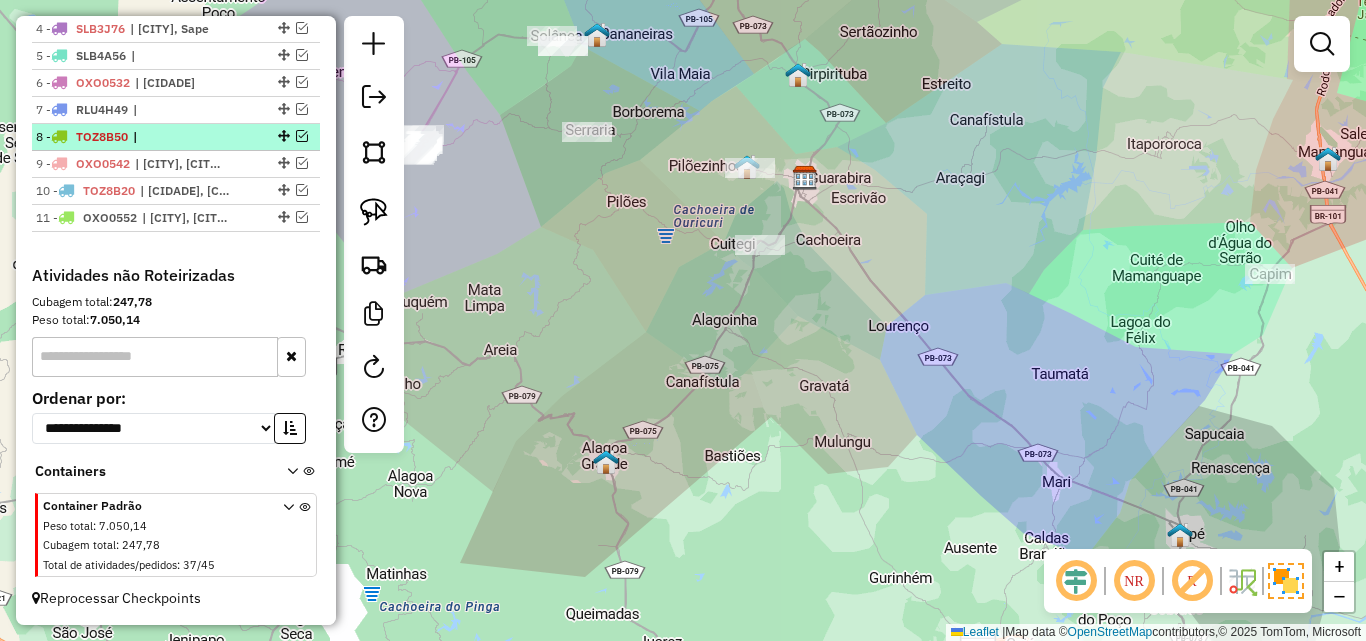 scroll, scrollTop: 831, scrollLeft: 0, axis: vertical 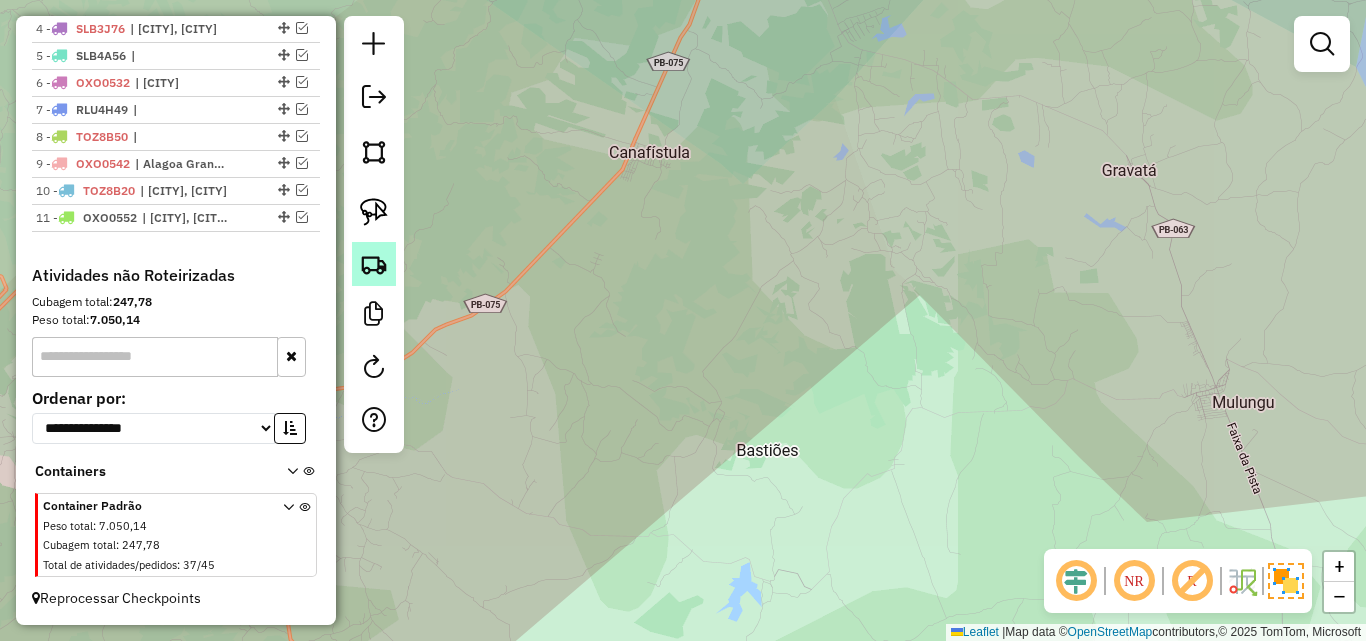 click 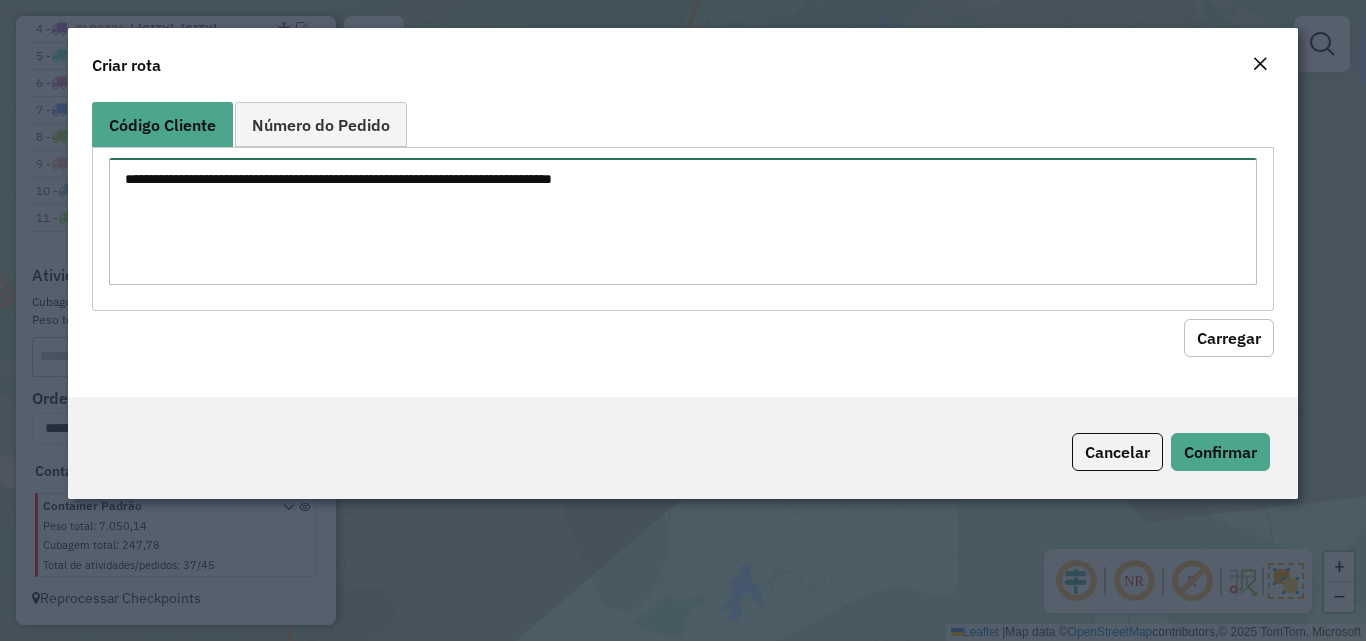 click at bounding box center (682, 221) 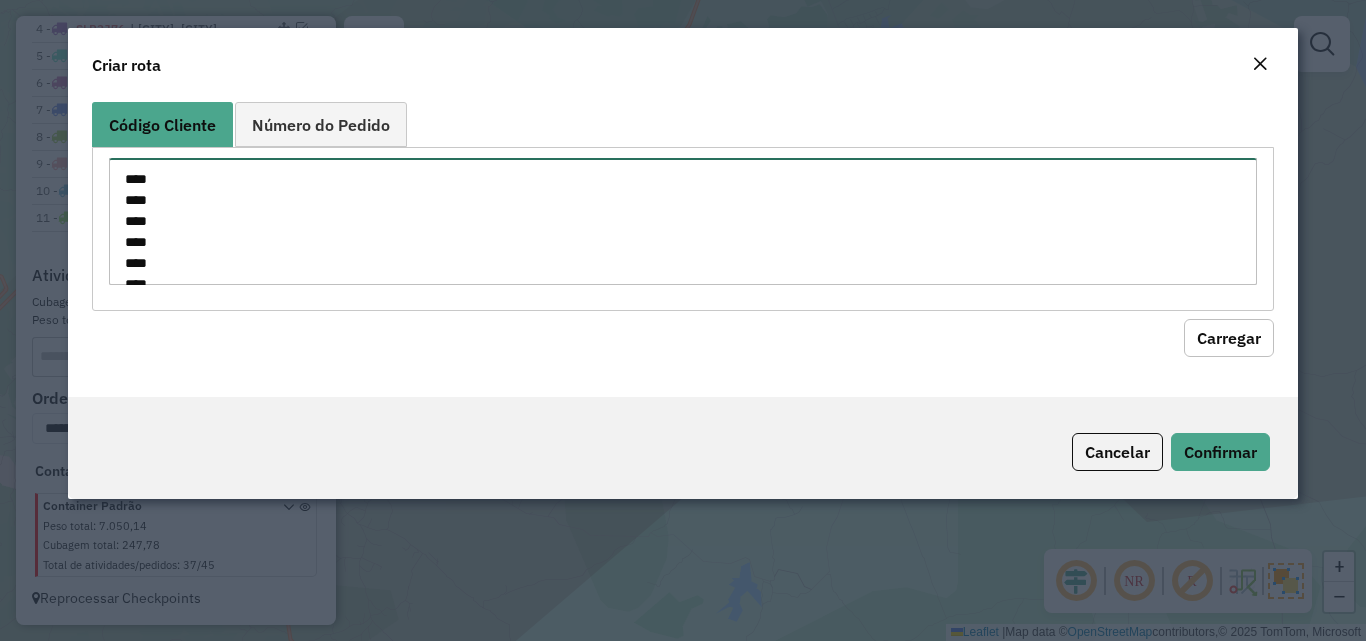 scroll, scrollTop: 638, scrollLeft: 0, axis: vertical 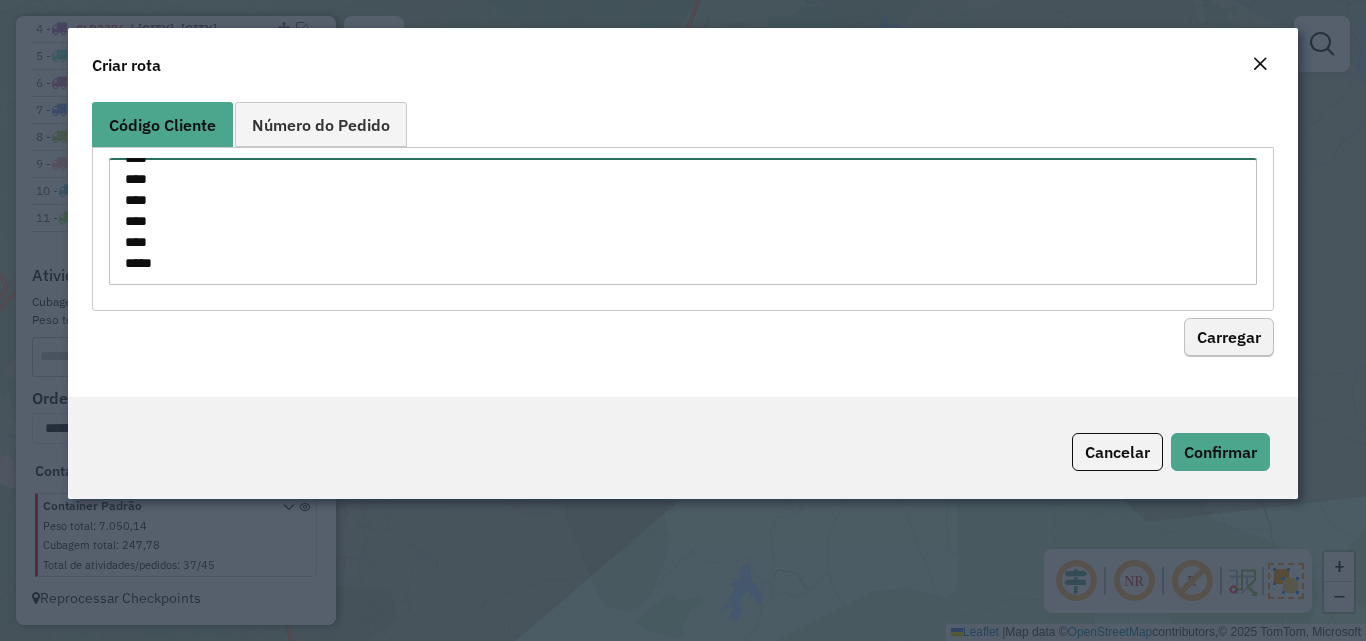 type on "****
****
****
****
****
****
****
****
****
****
****
****
****
****
****
****
****
****
****
****
****
****
****
****
****
****
****
****
****
****
****
****
****
****
****" 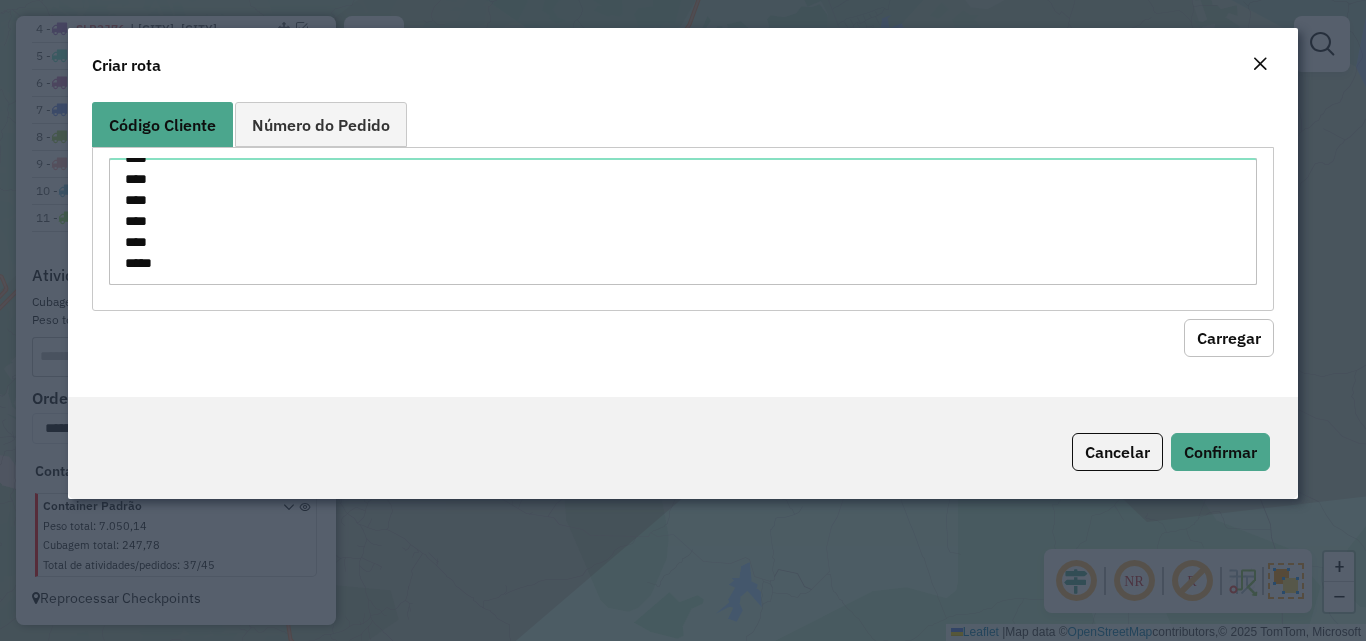 click on "Carregar" 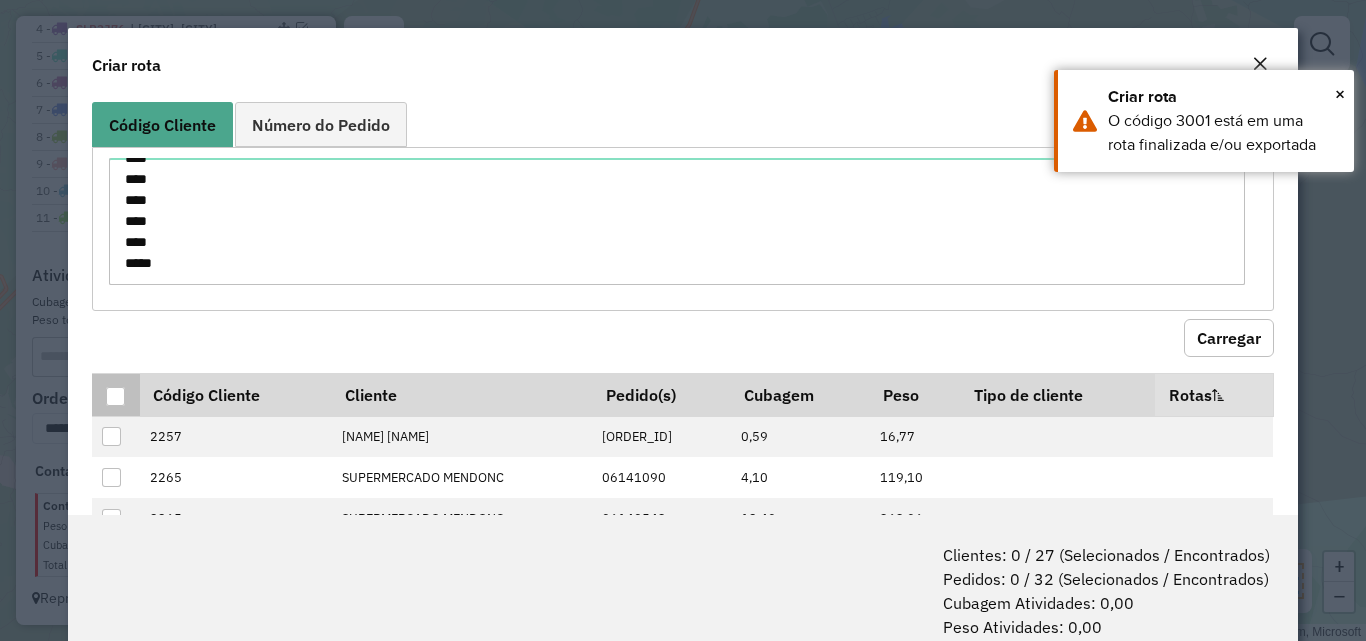 click at bounding box center [115, 396] 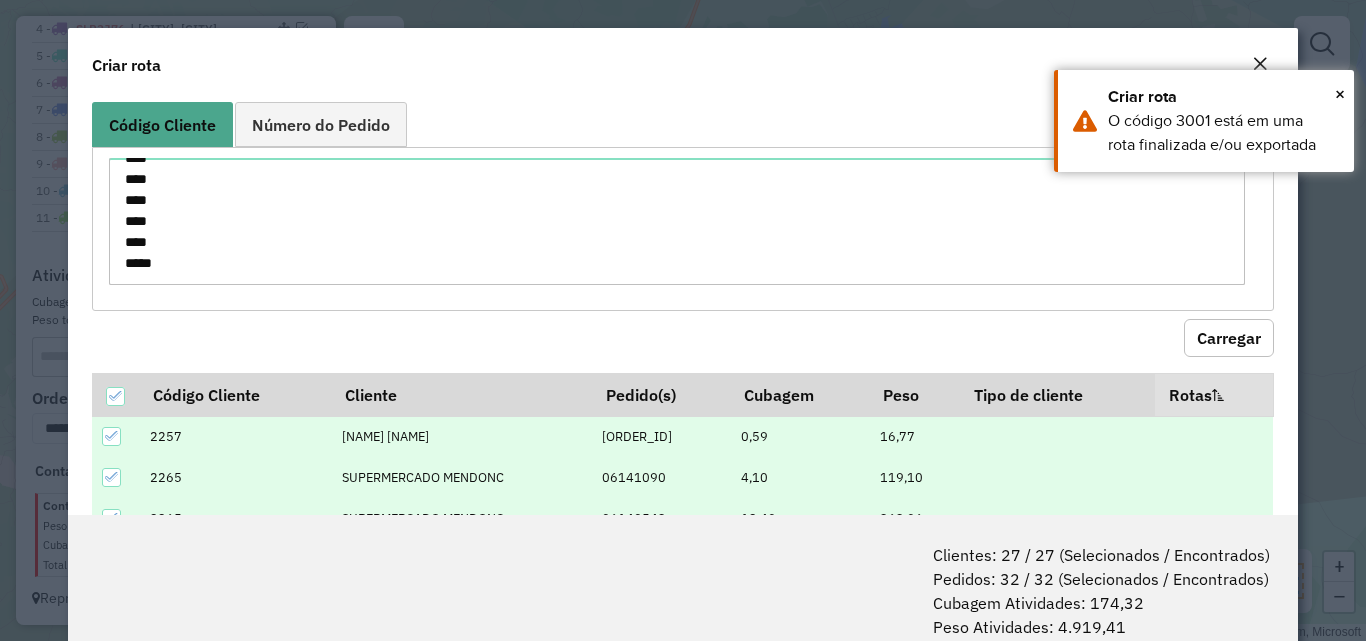 scroll, scrollTop: 100, scrollLeft: 0, axis: vertical 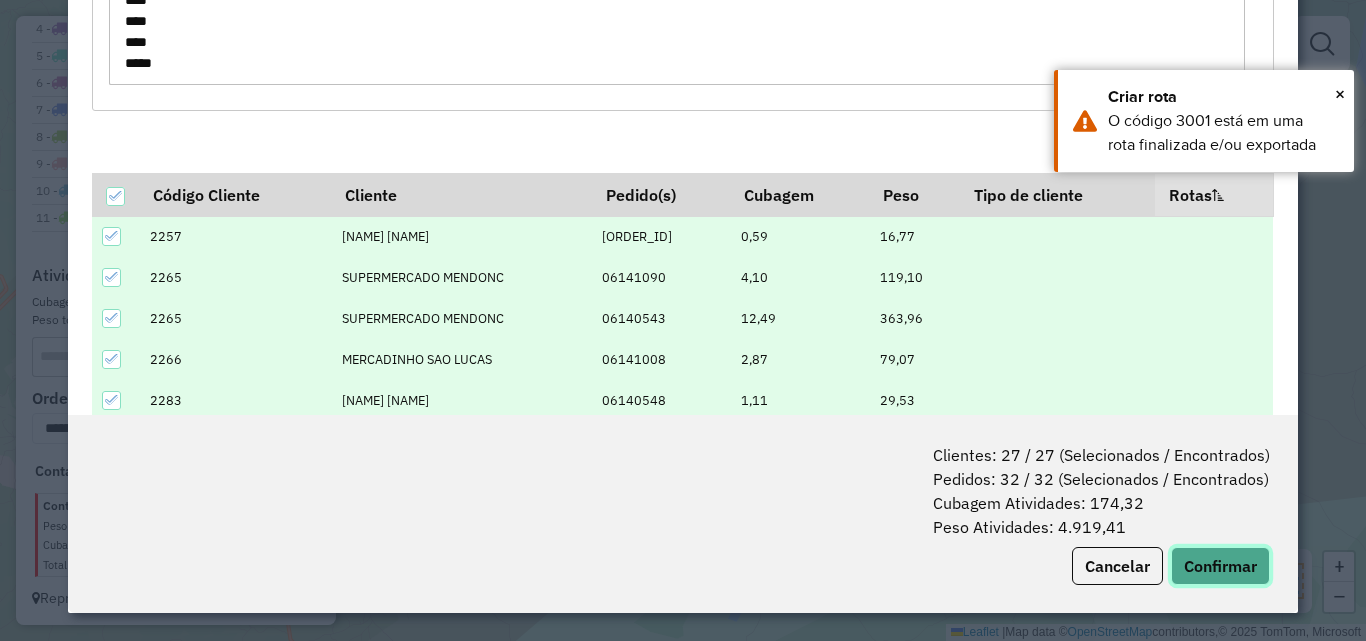 click on "Confirmar" 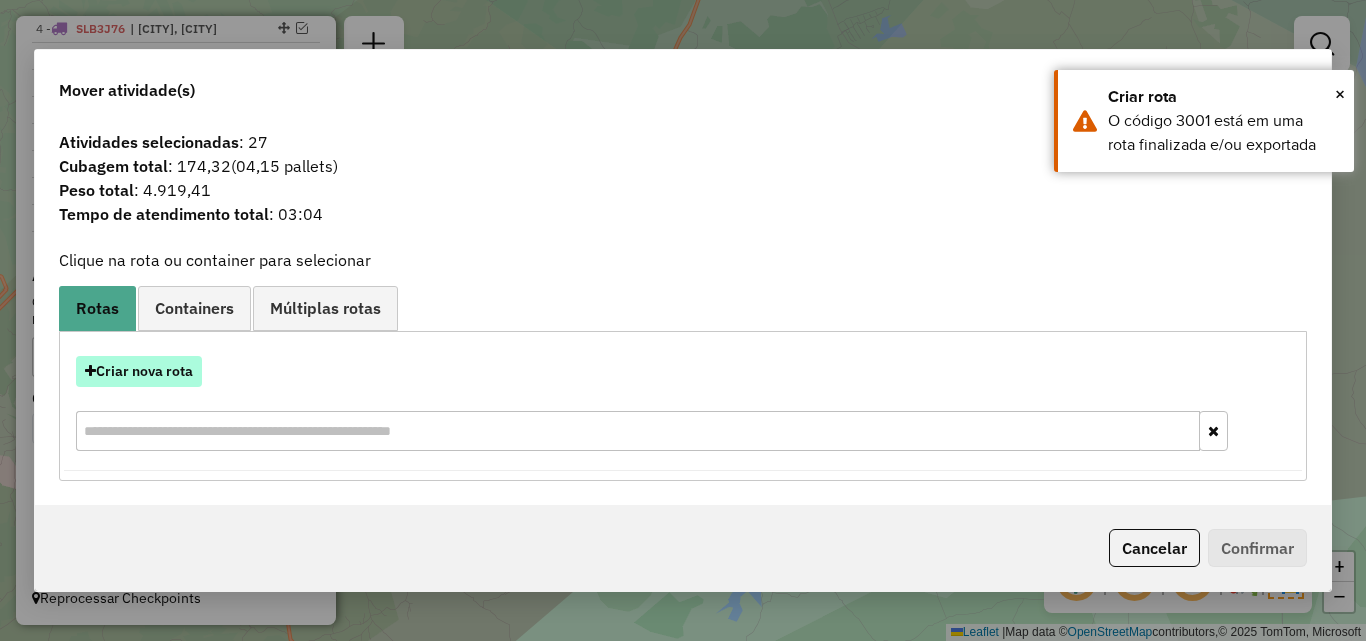 click on "Criar nova rota" at bounding box center (139, 371) 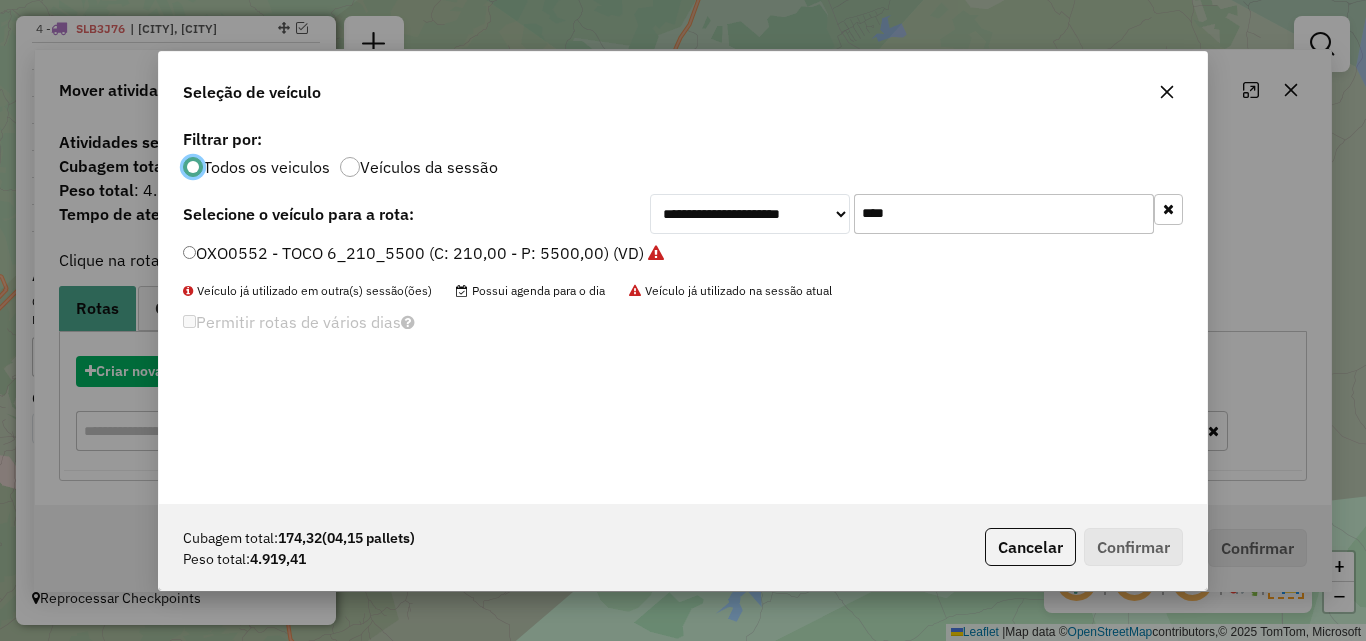 scroll, scrollTop: 11, scrollLeft: 6, axis: both 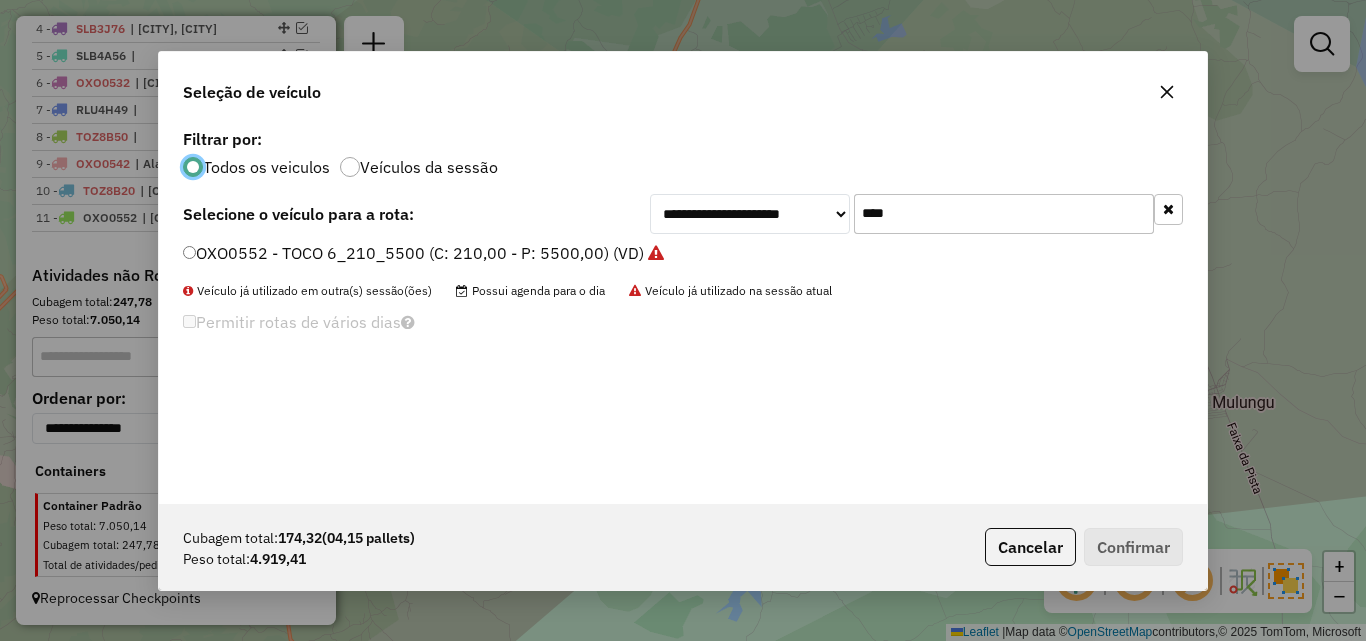 click on "****" 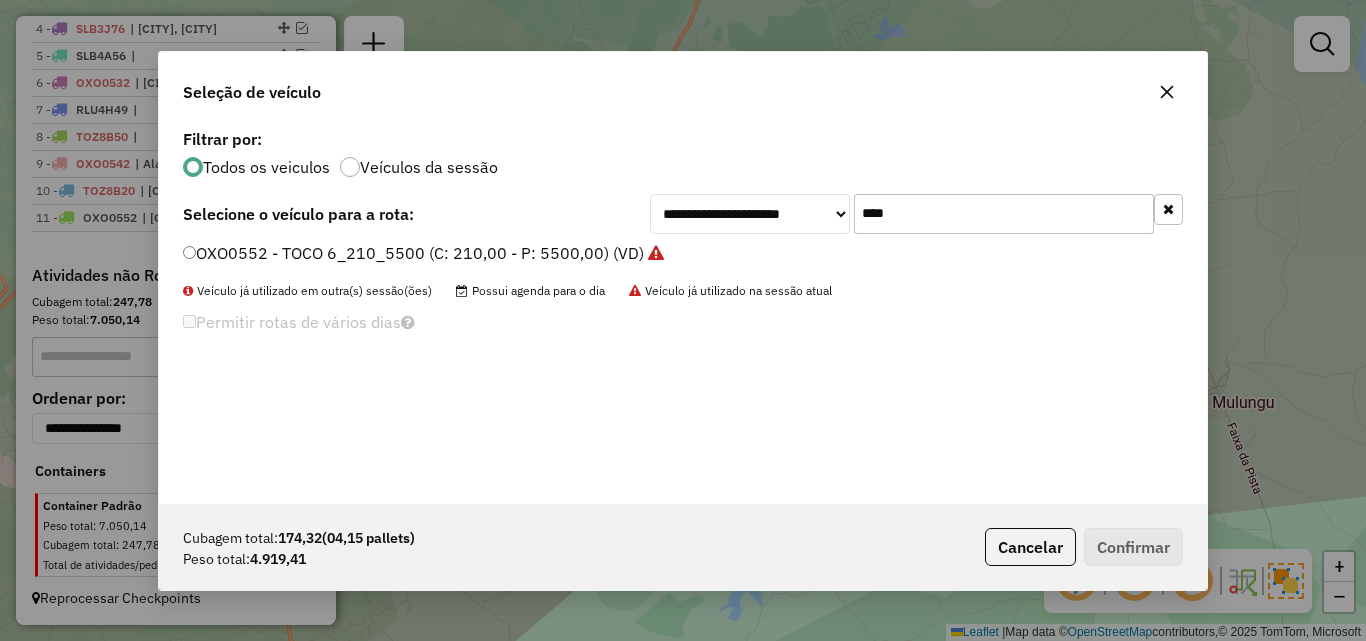 click on "****" 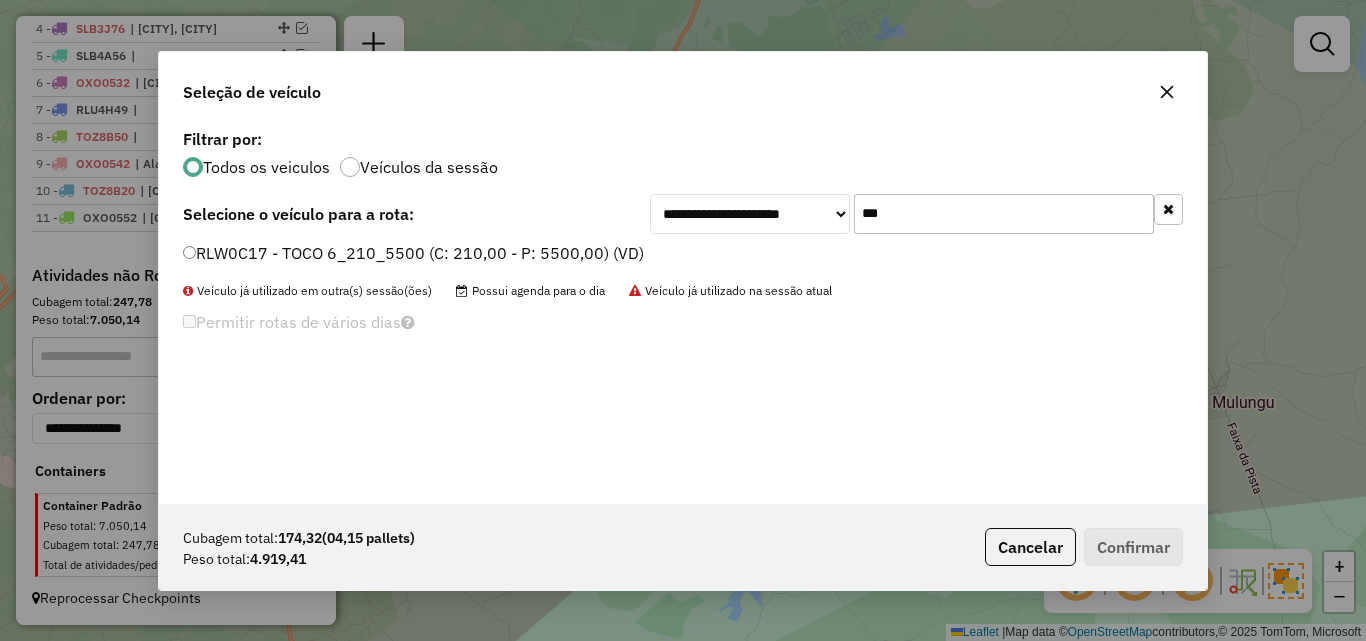type on "***" 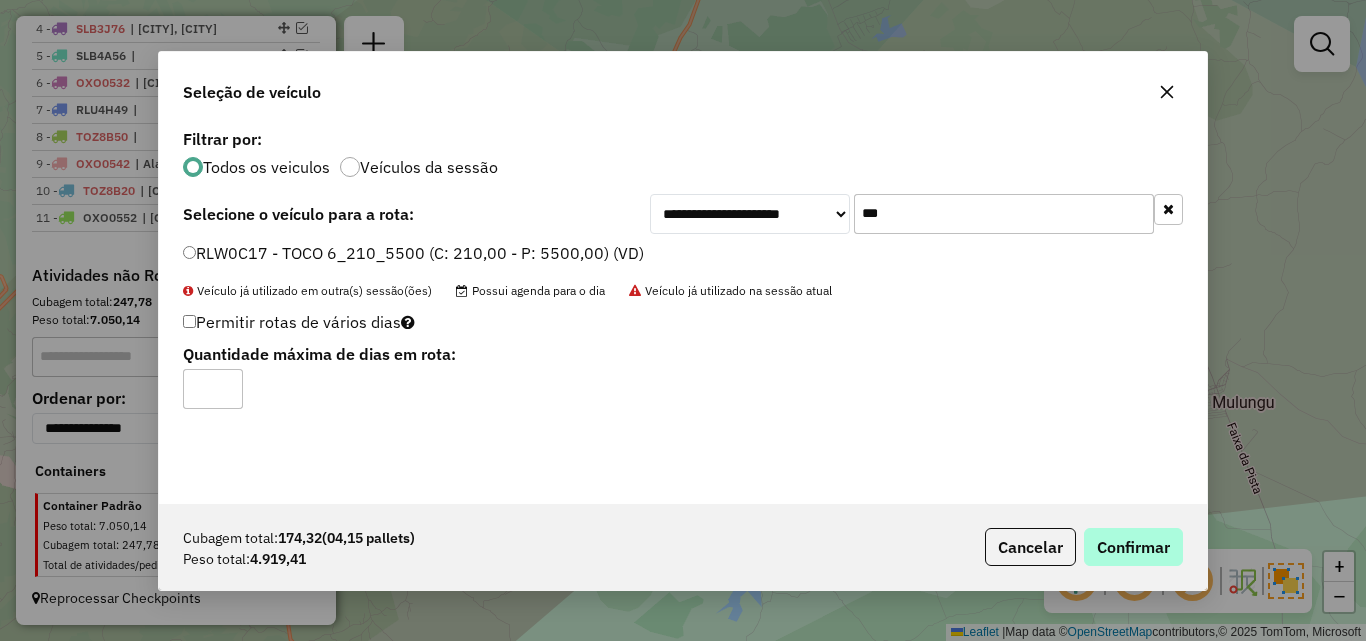 click on "Cubagem total:  174,32   (04,15 pallets)  Peso total: 4.919,41  Cancelar   Confirmar" 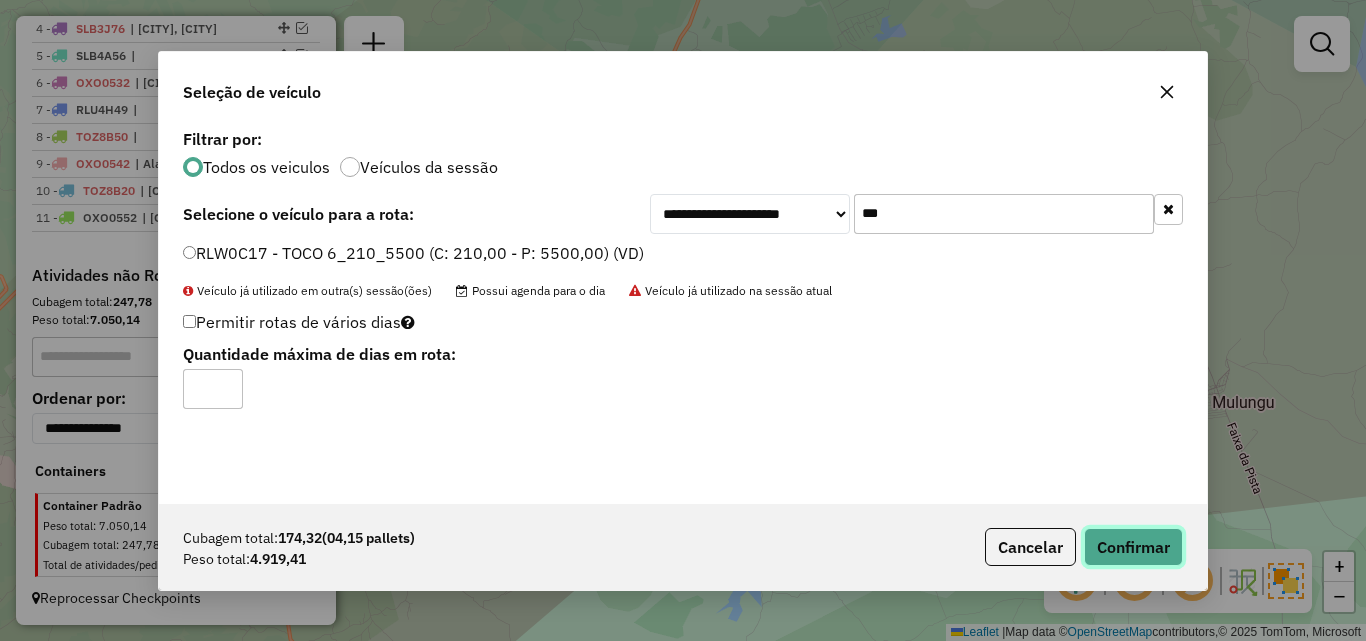 click on "Confirmar" 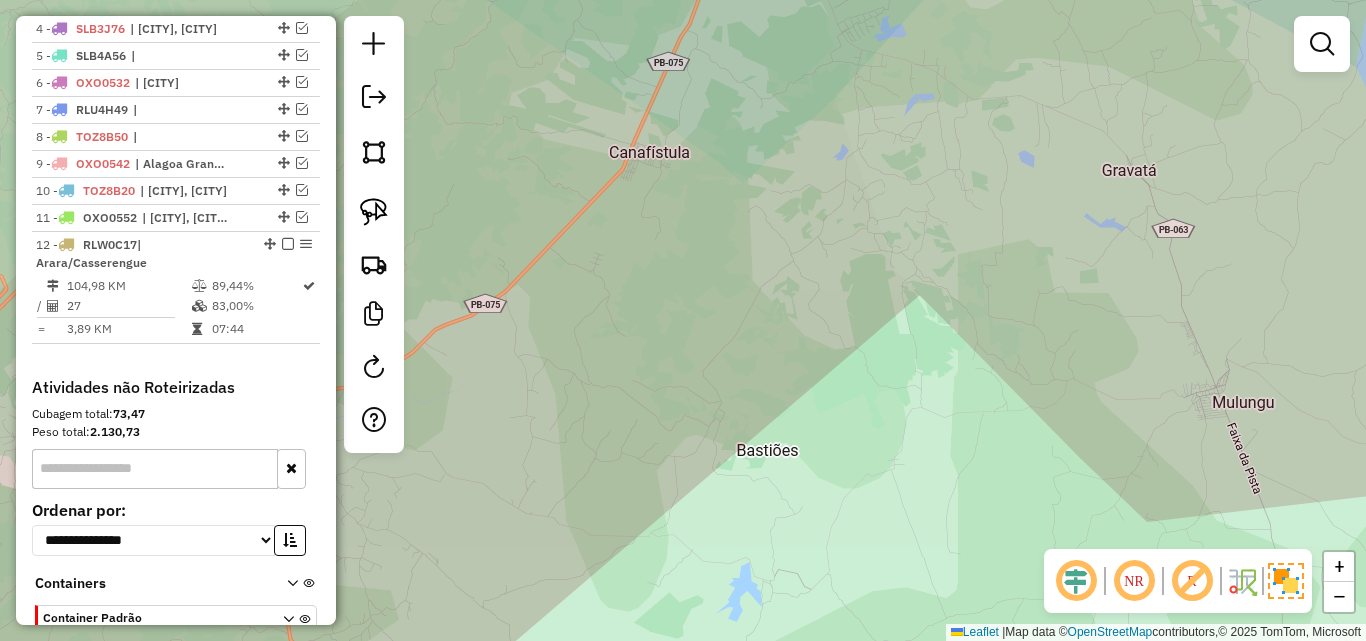 scroll, scrollTop: 916, scrollLeft: 0, axis: vertical 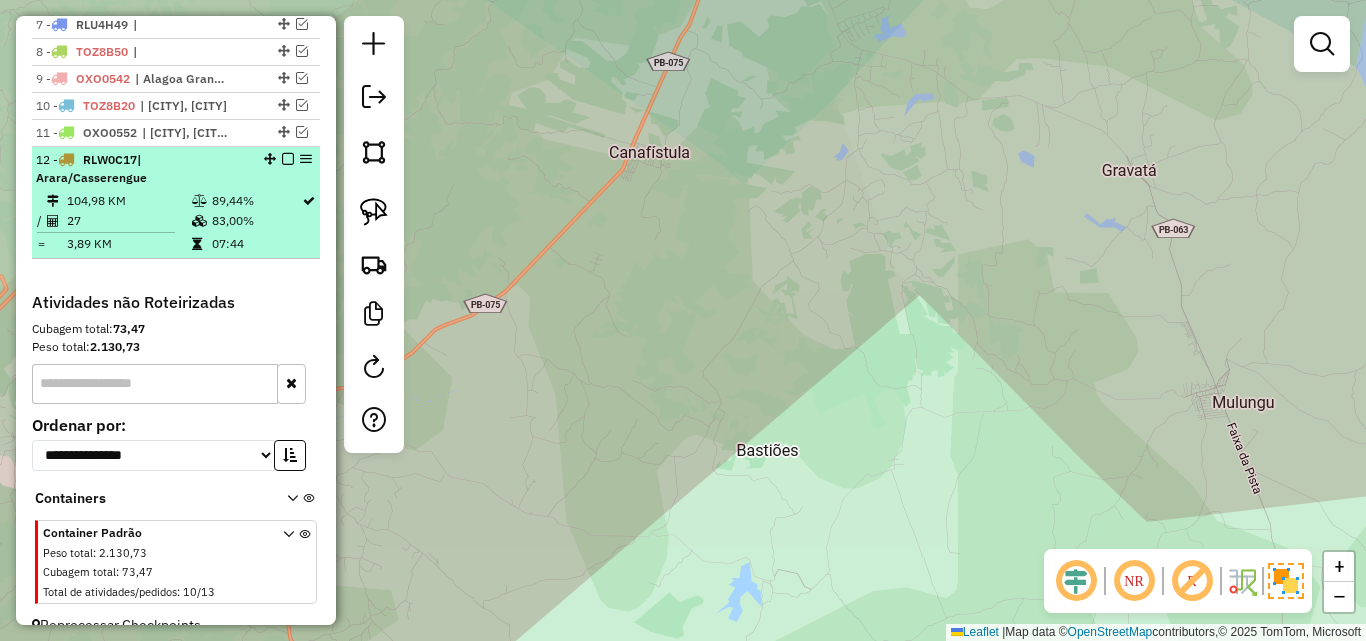 click on "[NUMBER] - [NAME] [PLATE] | [CITY]/[CITY]" at bounding box center (142, 169) 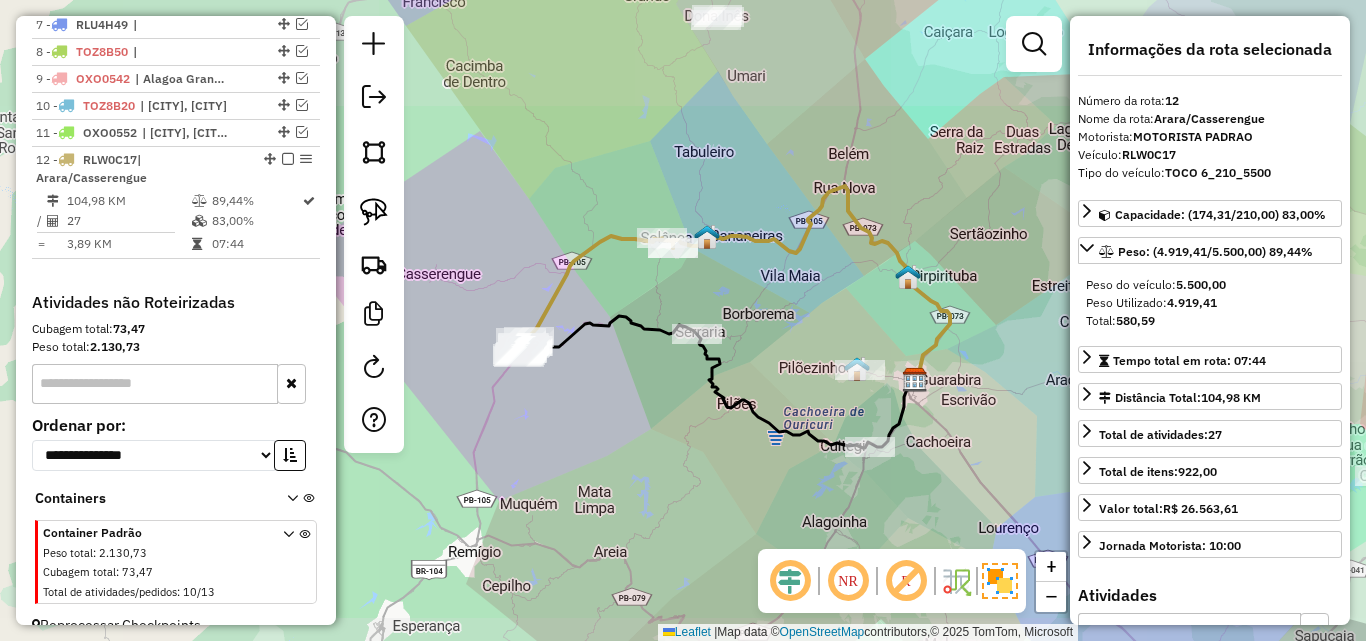 drag, startPoint x: 723, startPoint y: 382, endPoint x: 760, endPoint y: 393, distance: 38.600517 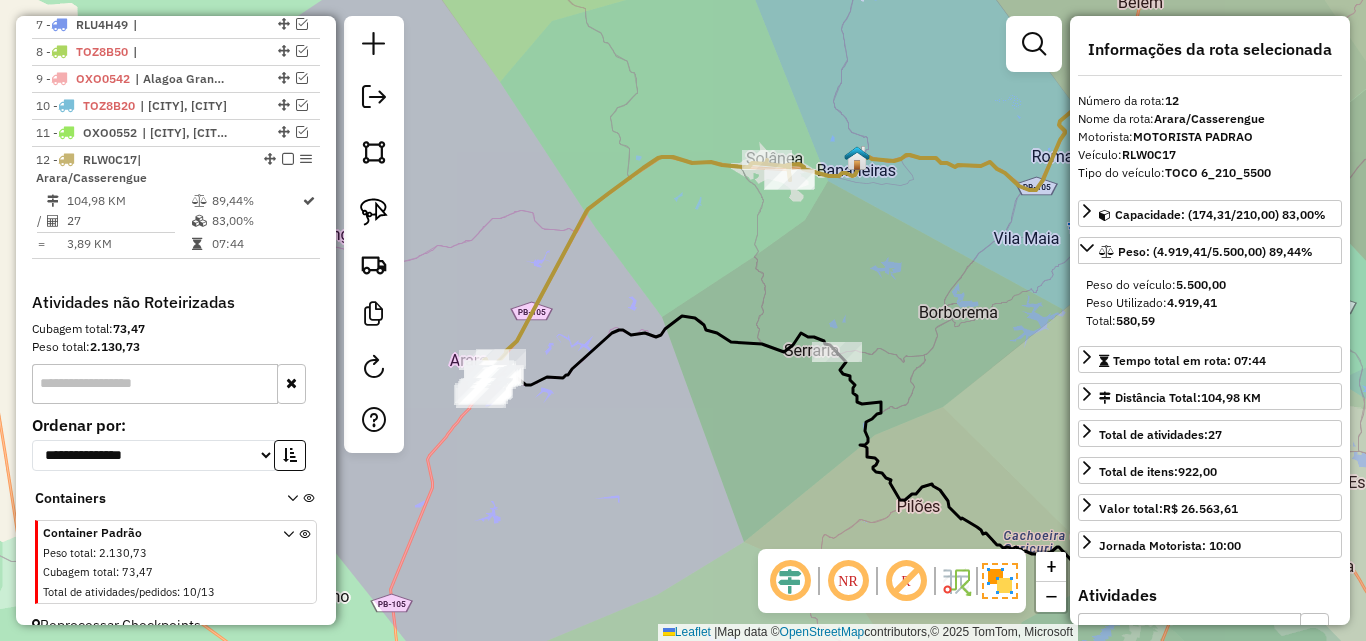drag, startPoint x: 854, startPoint y: 264, endPoint x: 794, endPoint y: 313, distance: 77.46612 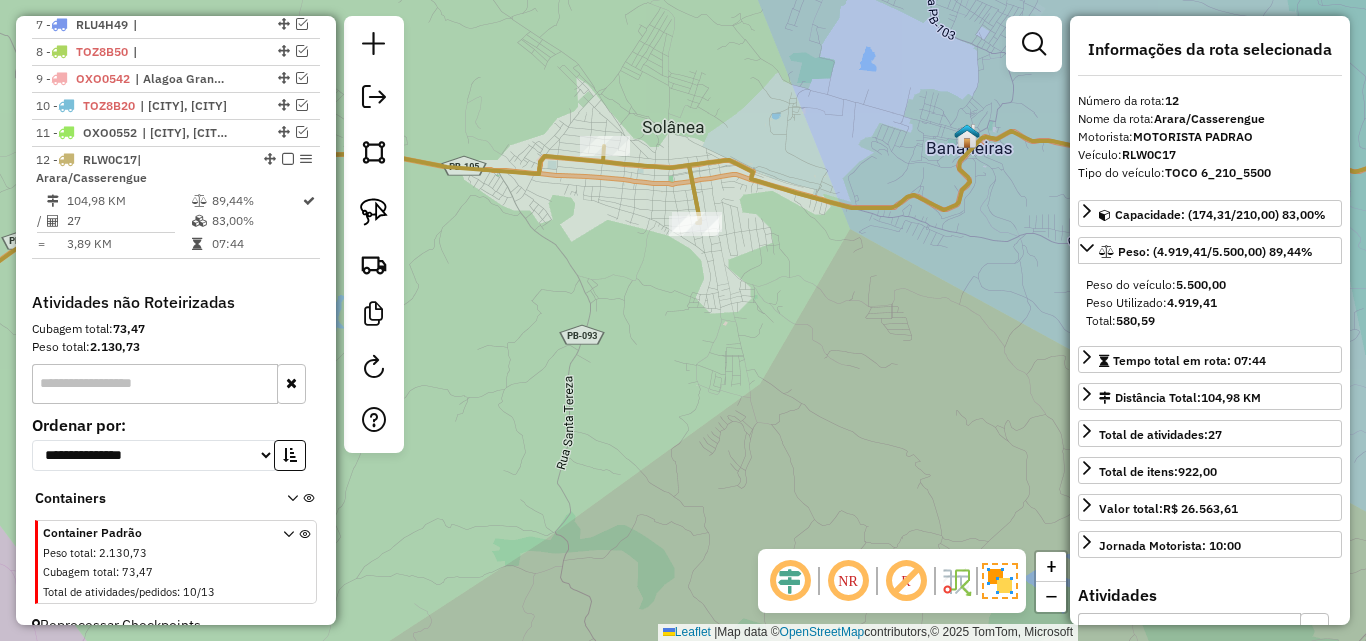 drag, startPoint x: 760, startPoint y: 266, endPoint x: 761, endPoint y: 291, distance: 25.019993 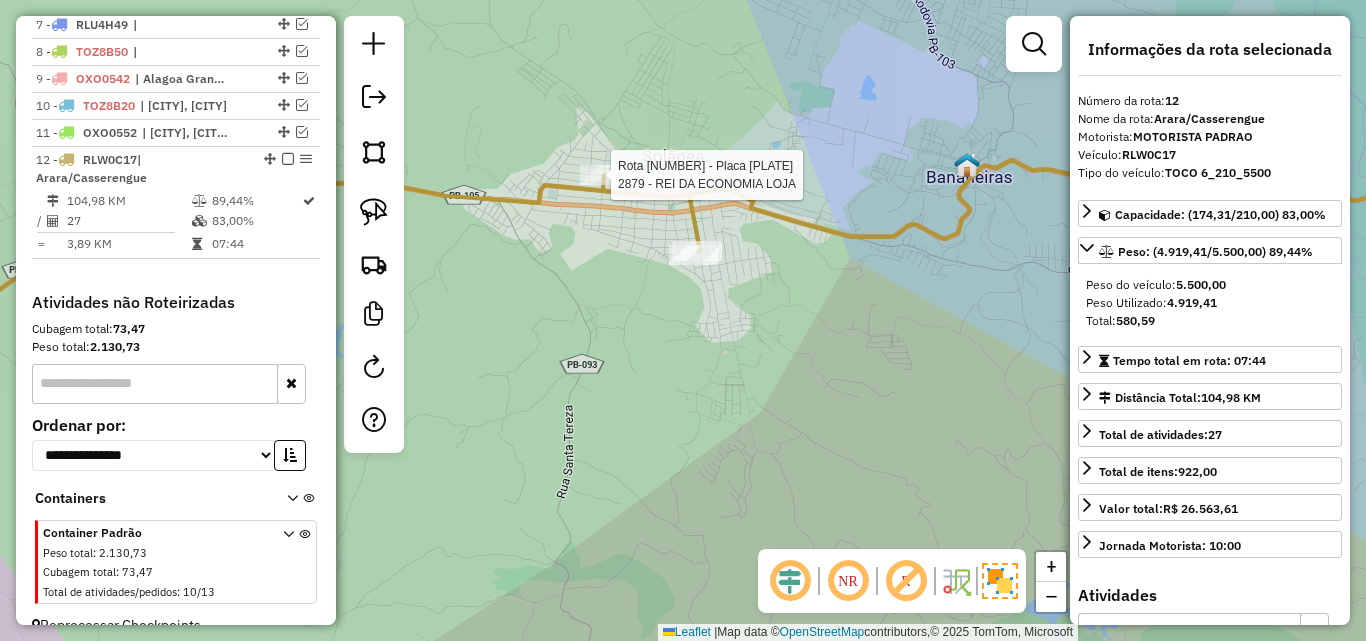 click 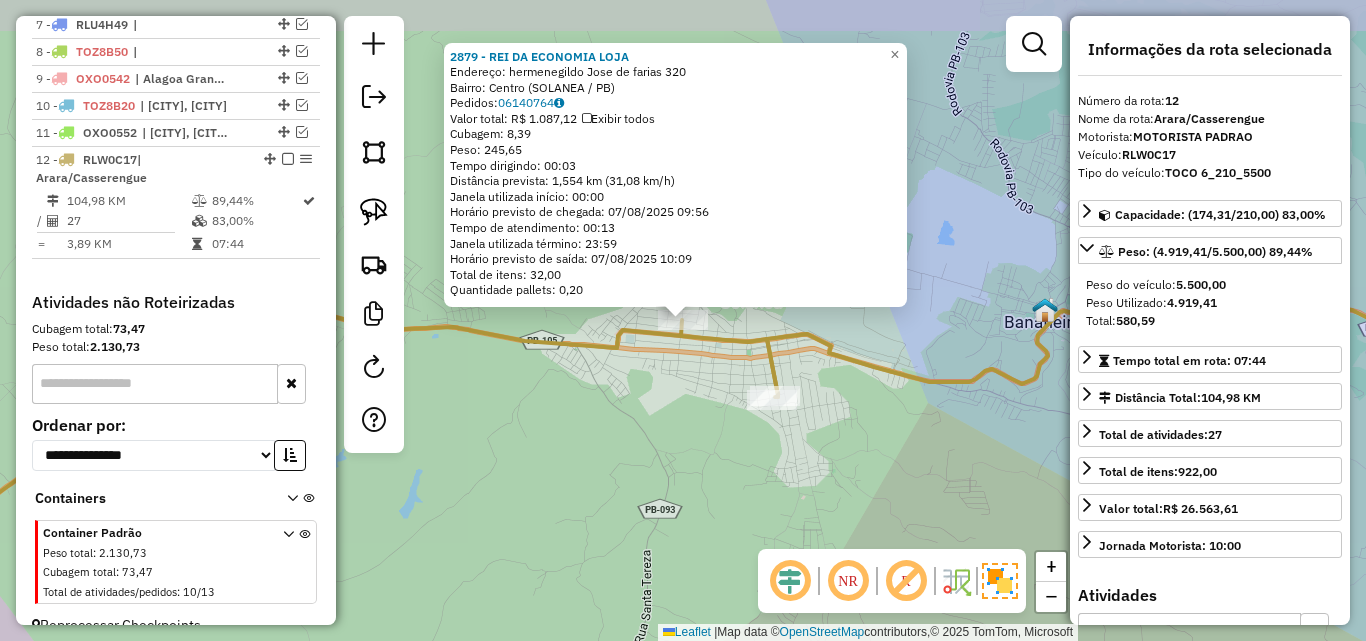 scroll, scrollTop: 943, scrollLeft: 0, axis: vertical 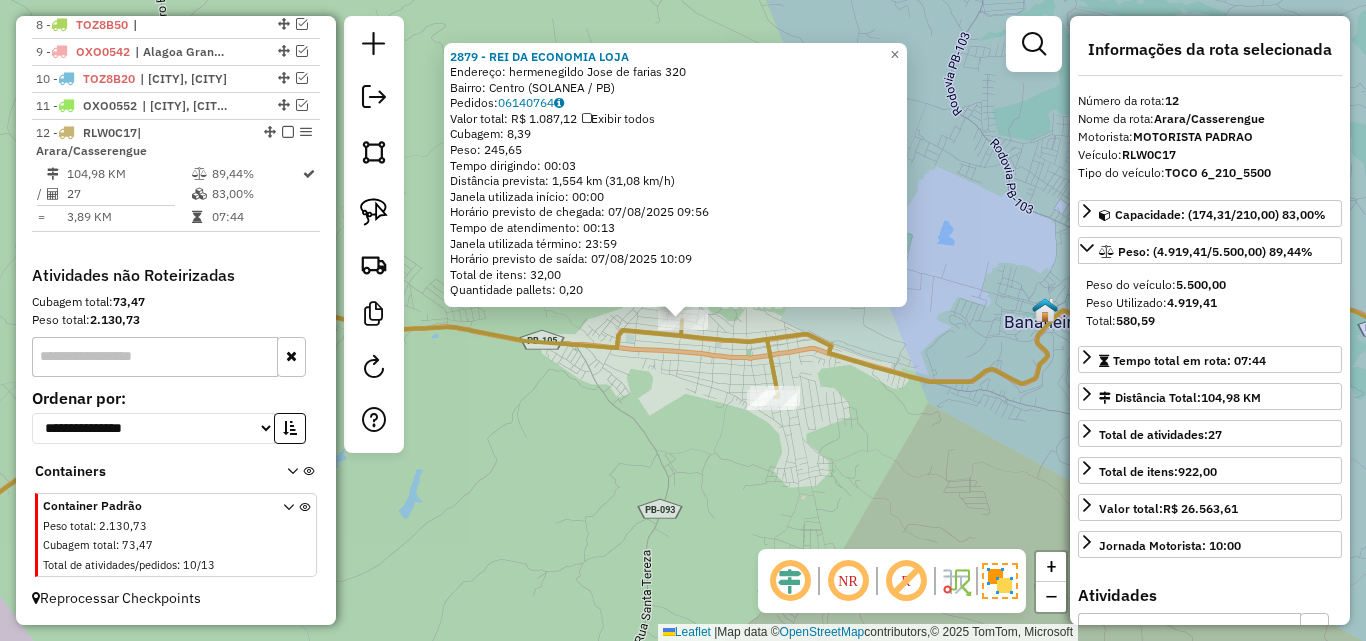 click on "2879 - REI DA ECONOMIA LOJA  Endereço:  hermenegildo Jose de farias 320   Bairro: Centro (SOLANEA / PB)   Pedidos:  06140764   Valor total: R$ 1.087,12   Exibir todos   Cubagem: 8,39  Peso: 245,65  Tempo dirigindo: 00:03   Distância prevista: 1,554 km (31,08 km/h)   Janela utilizada início: 00:00   Horário previsto de chegada: 07/08/2025 09:56   Tempo de atendimento: 00:13   Janela utilizada término: 23:59   Horário previsto de saída: 07/08/2025 10:09   Total de itens: 32,00   Quantidade pallets: 0,20  × Janela de atendimento Grade de atendimento Capacidade Transportadoras Veículos Cliente Pedidos  Rotas Selecione os dias de semana para filtrar as janelas de atendimento  Seg   Ter   Qua   Qui   Sex   Sáb   Dom  Informe o período da janela de atendimento: De: Até:  Filtrar exatamente a janela do cliente  Considerar janela de atendimento padrão  Selecione os dias de semana para filtrar as grades de atendimento  Seg   Ter   Qua   Qui   Sex   Sáb   Dom   Peso mínimo:   Peso máximo:   De:   Até:" 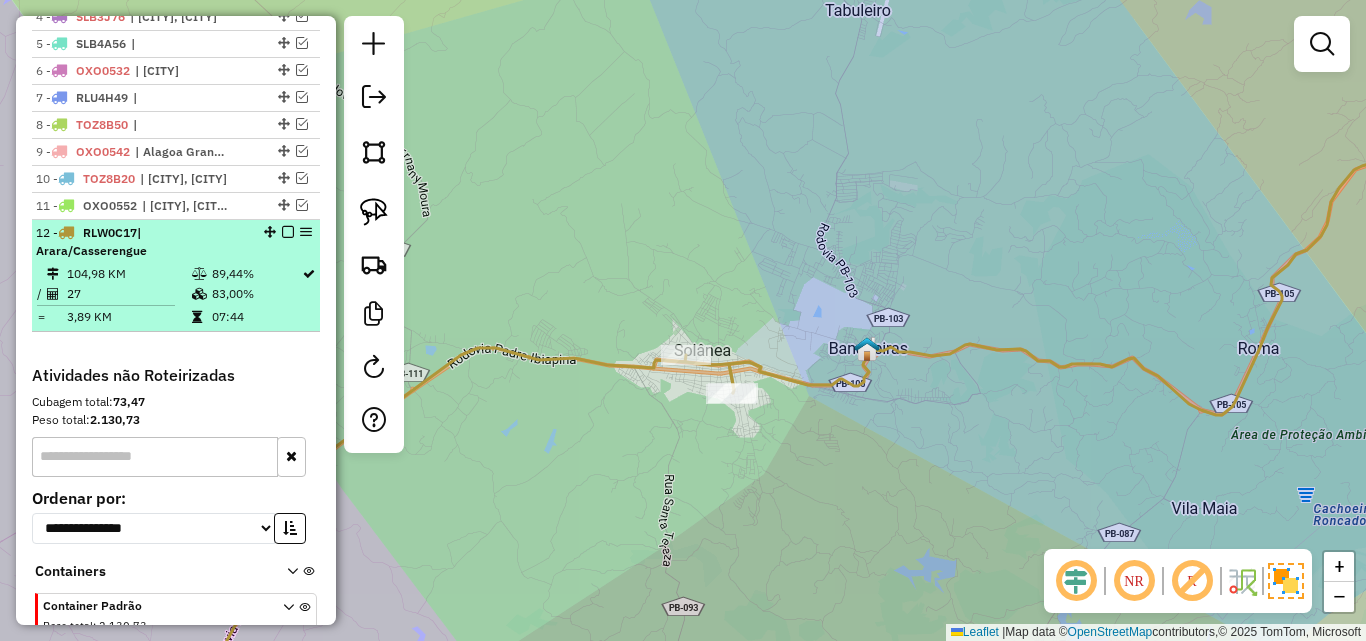 scroll, scrollTop: 743, scrollLeft: 0, axis: vertical 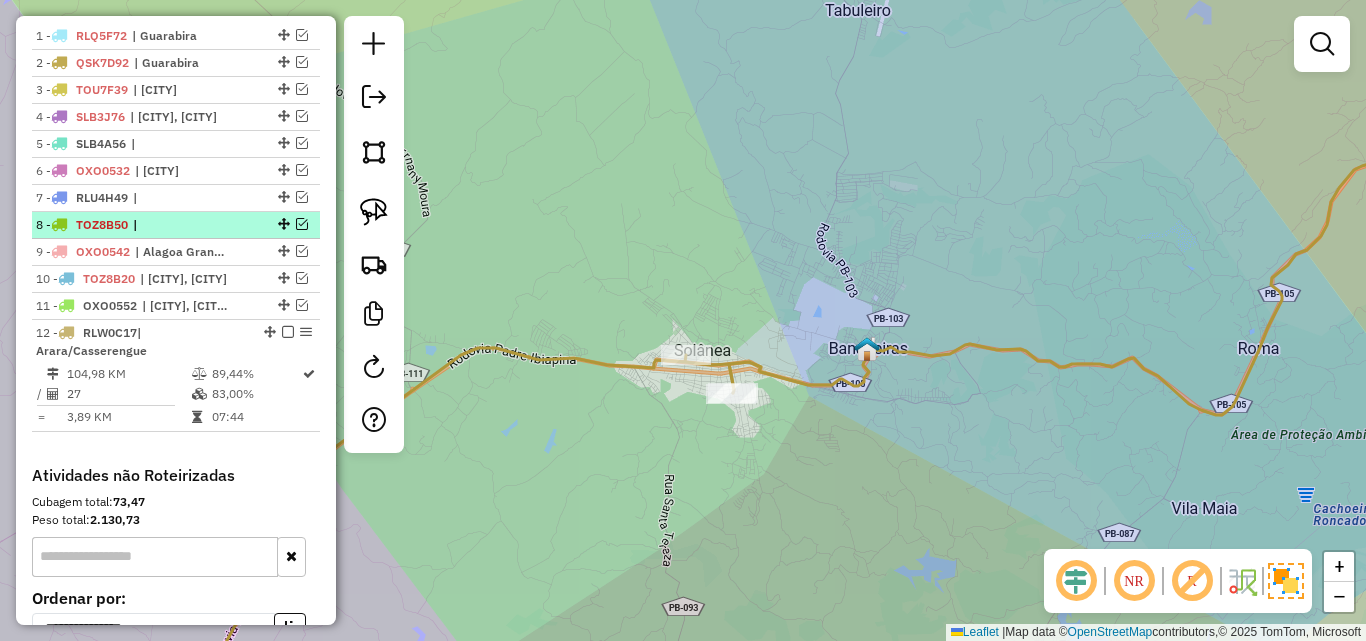 click at bounding box center (302, 224) 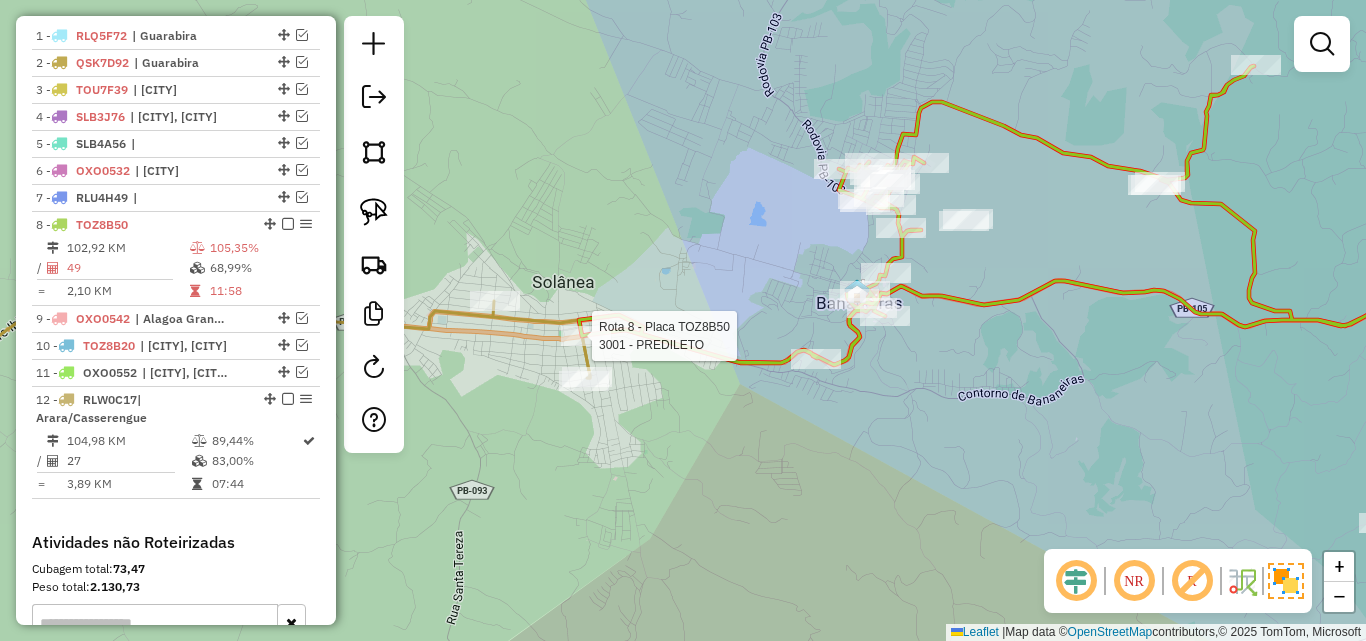 click 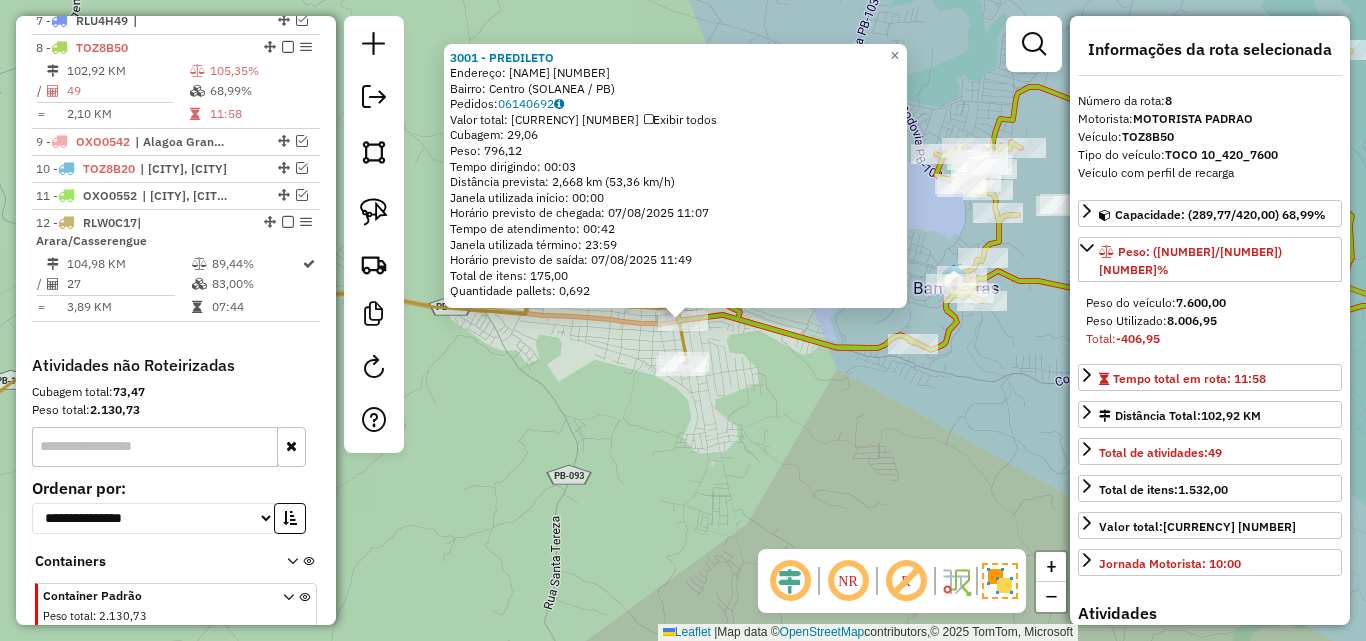 scroll, scrollTop: 939, scrollLeft: 0, axis: vertical 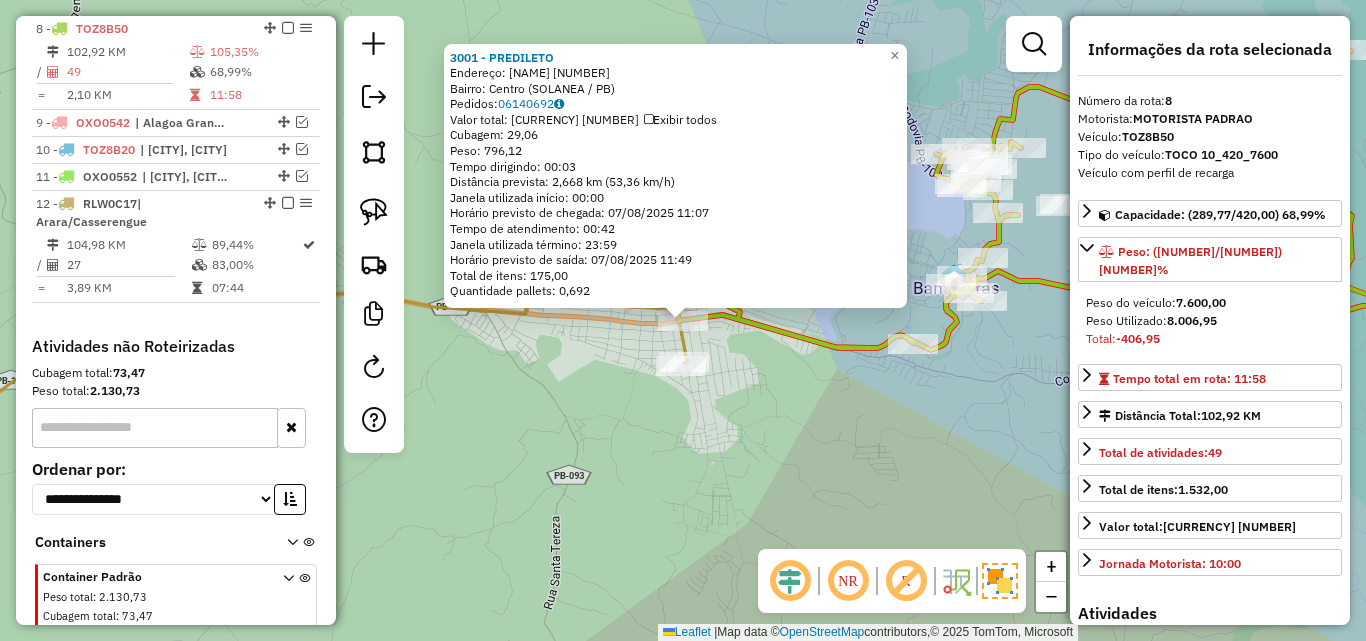 click on "3001 - PREDILETO  Endereço:  [STREET] [NUMBER]   Bairro: [NEIGHBORHOOD] ([CITY] / [STATE])   Pedidos:  06140692   Valor total: R$ 5.153,37   Exibir todos   Cubagem: 29,06  Peso: 796,12  Tempo dirigindo: 00:03   Distância prevista: 2,668 km (53,36 km/h)   Janela utilizada início: 00:00   Horário previsto de chegada: 07/08/2025 11:07   Tempo de atendimento: 00:42   Janela utilizada término: 23:59   Horário previsto de saída: 07/08/2025 11:49   Total de itens: 175,00   Quantidade pallets: 0,692  × Janela de atendimento Grade de atendimento Capacidade Transportadoras Veículos Cliente Pedidos  Rotas Selecione os dias de semana para filtrar as janelas de atendimento  Seg   Ter   Qua   Qui   Sex   Sáb   Dom  Informe o período da janela de atendimento: De: Até:  Filtrar exatamente a janela do cliente  Considerar janela de atendimento padrão  Selecione os dias de semana para filtrar as grades de atendimento  Seg   Ter   Qua   Qui   Sex   Sáb   Dom   Considerar clientes sem dia de atendimento cadastrado  Peso mínimo:" 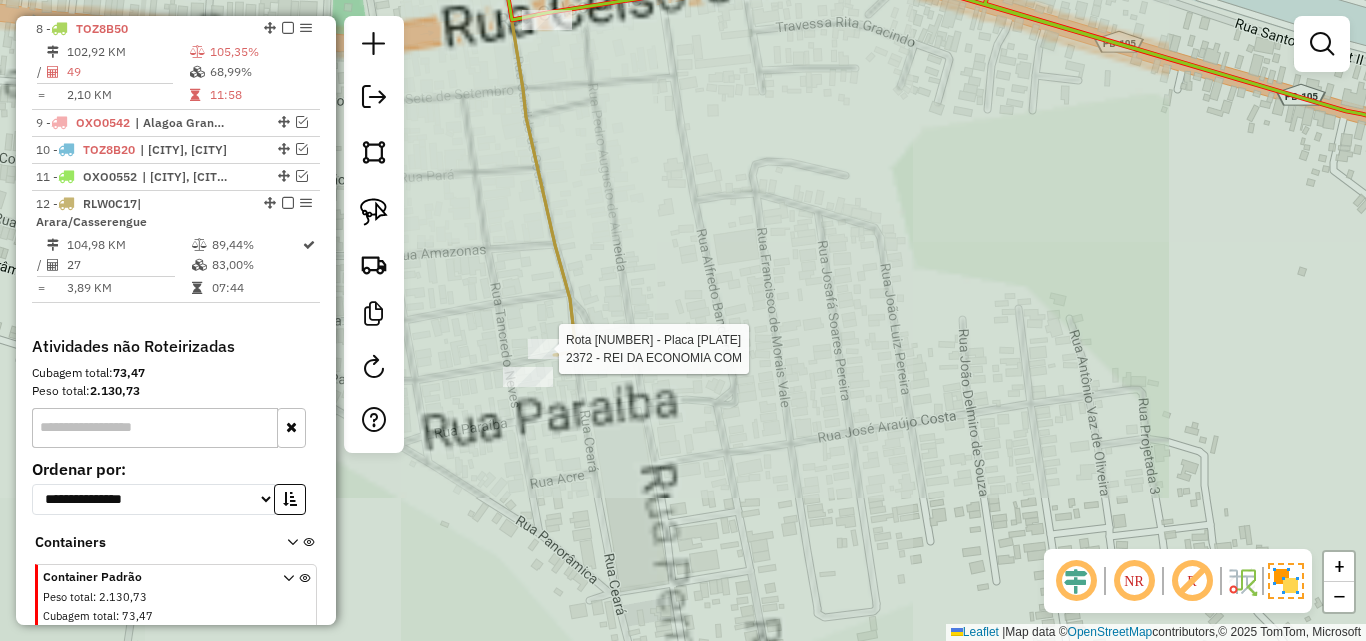 select on "**********" 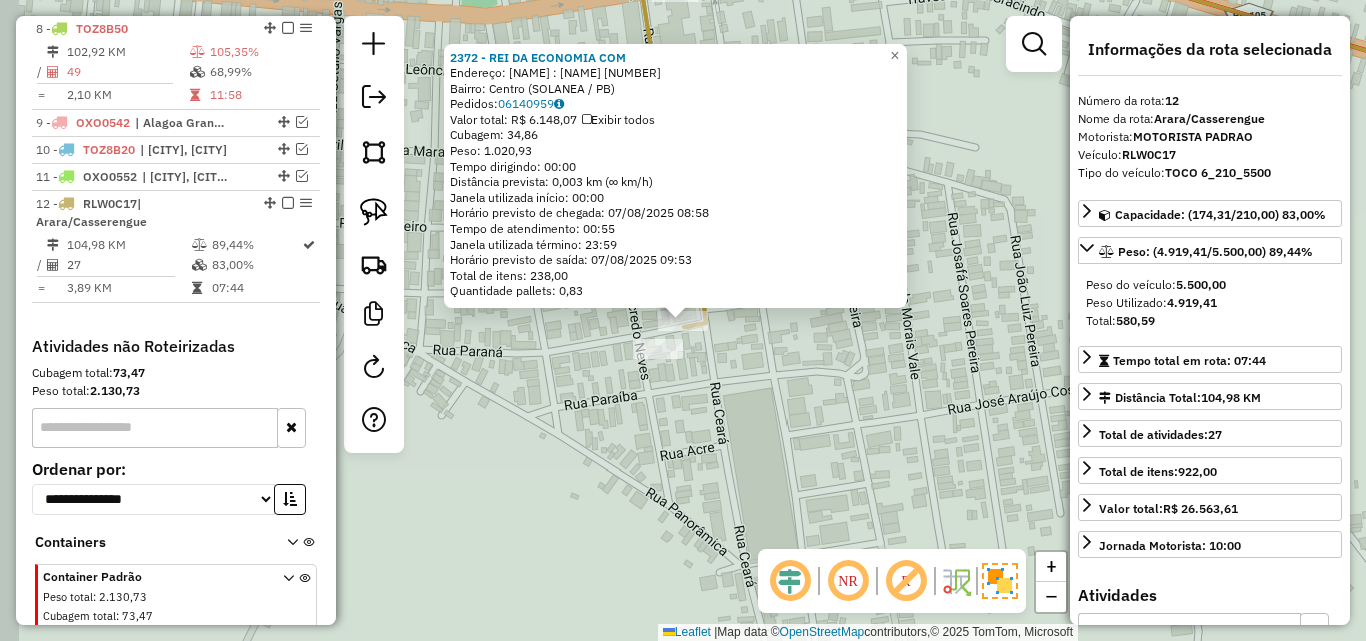 scroll, scrollTop: 1010, scrollLeft: 0, axis: vertical 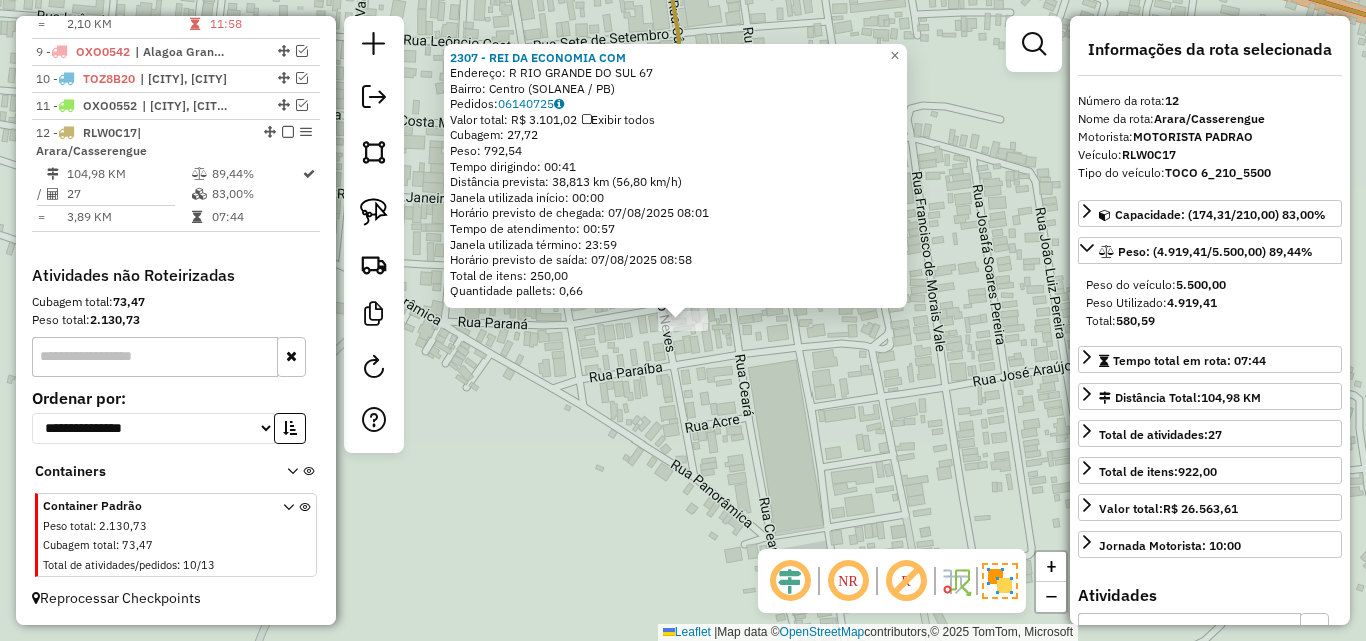 click on "2307 - REI DA ECONOMIA COM  Endereço:  R RIO GRANDE DO SUL 67   Bairro: Centro (SOLANEA / PB)   Pedidos:  06140725   Valor total: R$ 3.101,02   Exibir todos   Cubagem: 27,72  Peso: 792,54  Tempo dirigindo: 00:41   Distância prevista: 38,813 km (56,80 km/h)   Janela utilizada início: 00:00   Horário previsto de chegada: 07/08/2025 08:01   Tempo de atendimento: 00:57   Janela utilizada término: 23:59   Horário previsto de saída: 07/08/2025 08:58   Total de itens: 250,00   Quantidade pallets: 0,66  × Janela de atendimento Grade de atendimento Capacidade Transportadoras Veículos Cliente Pedidos  Rotas Selecione os dias de semana para filtrar as janelas de atendimento  Seg   Ter   Qua   Qui   Sex   Sáb   Dom  Informe o período da janela de atendimento: De: Até:  Filtrar exatamente a janela do cliente  Considerar janela de atendimento padrão  Selecione os dias de semana para filtrar as grades de atendimento  Seg   Ter   Qua   Qui   Sex   Sáb   Dom   Clientes fora do dia de atendimento selecionado De:" 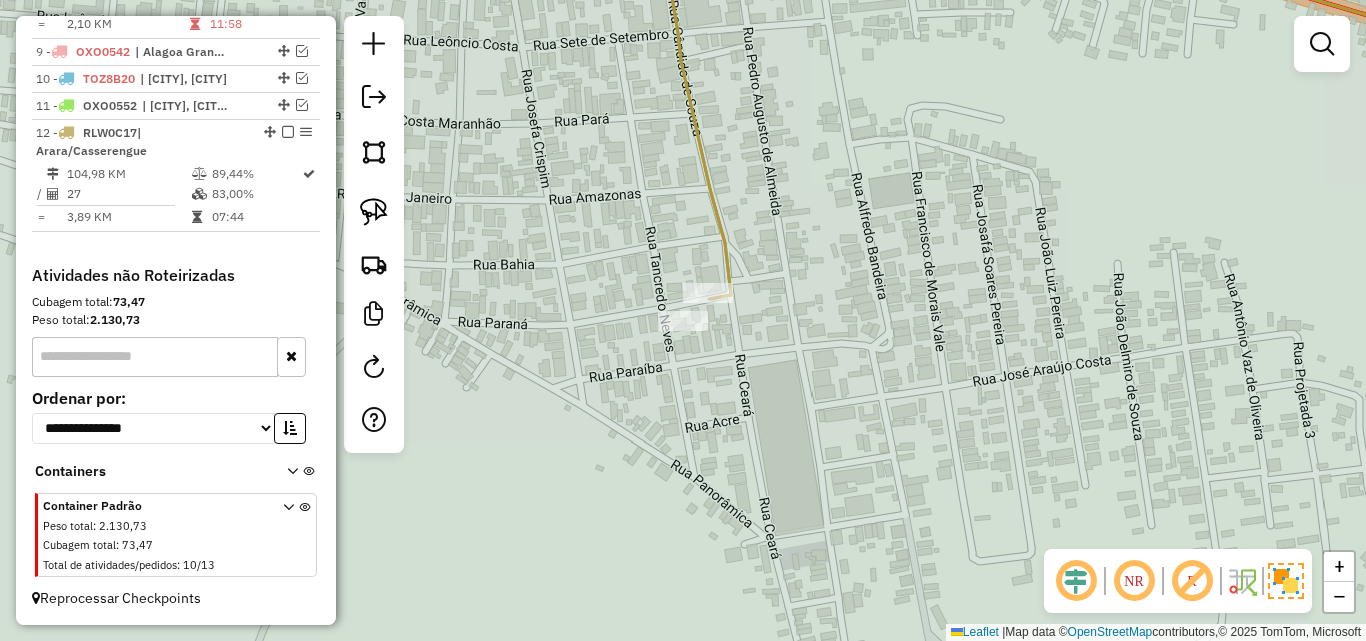 drag, startPoint x: 591, startPoint y: 336, endPoint x: 905, endPoint y: 559, distance: 385.12985 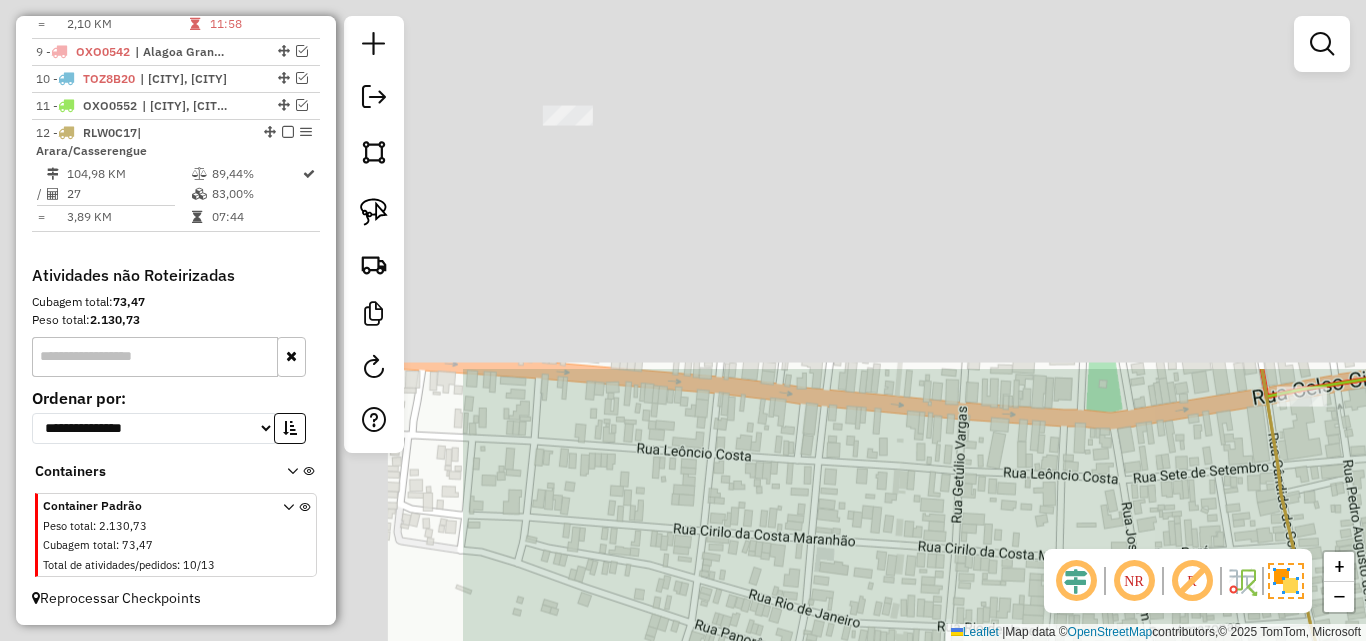 click on "Janela de atendimento Grade de atendimento Capacidade Transportadoras Veículos Cliente Pedidos  Rotas Selecione os dias de semana para filtrar as janelas de atendimento  Seg   Ter   Qua   Qui   Sex   Sáb   Dom  Informe o período da janela de atendimento: De: Até:  Filtrar exatamente a janela do cliente  Considerar janela de atendimento padrão  Selecione os dias de semana para filtrar as grades de atendimento  Seg   Ter   Qua   Qui   Sex   Sáb   Dom   Considerar clientes sem dia de atendimento cadastrado  Clientes fora do dia de atendimento selecionado Filtrar as atividades entre os valores definidos abaixo:  Peso mínimo:   Peso máximo:   Cubagem mínima:   Cubagem máxima:   De:   Até:  Filtrar as atividades entre o tempo de atendimento definido abaixo:  De:   Até:   Considerar capacidade total dos clientes não roteirizados Transportadora: Selecione um ou mais itens Tipo de veículo: Selecione um ou mais itens Veículo: Selecione um ou mais itens Motorista: Selecione um ou mais itens Nome: Rótulo:" 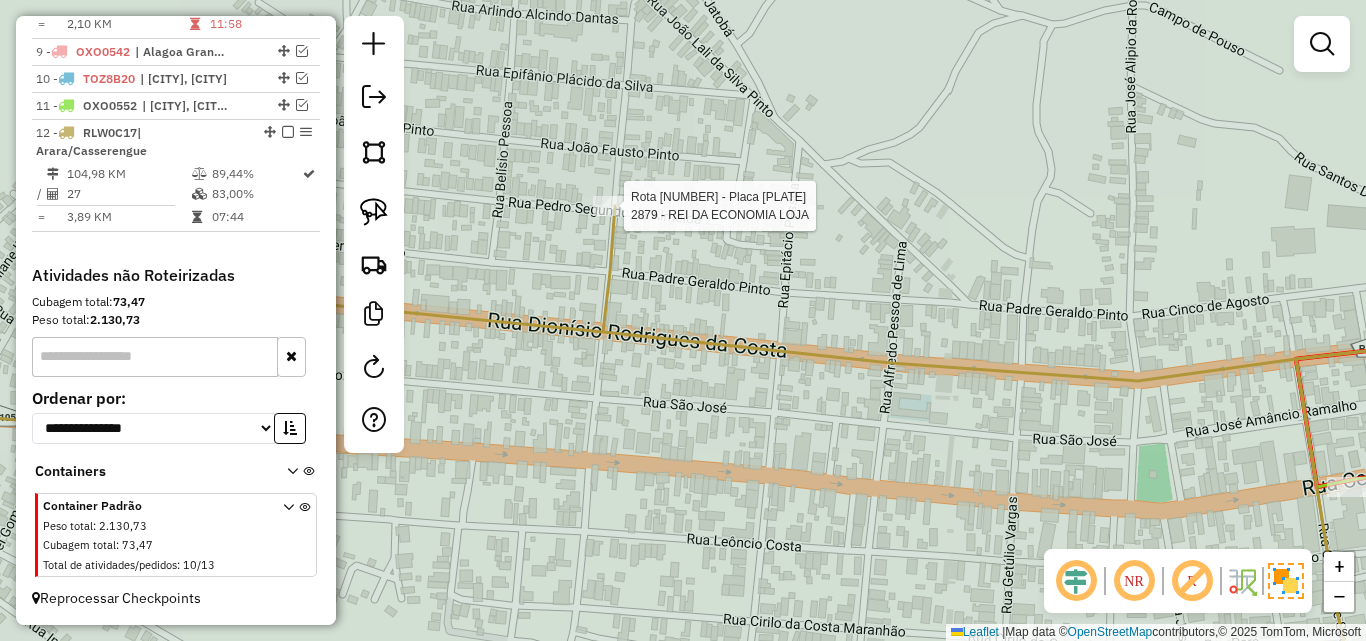 click 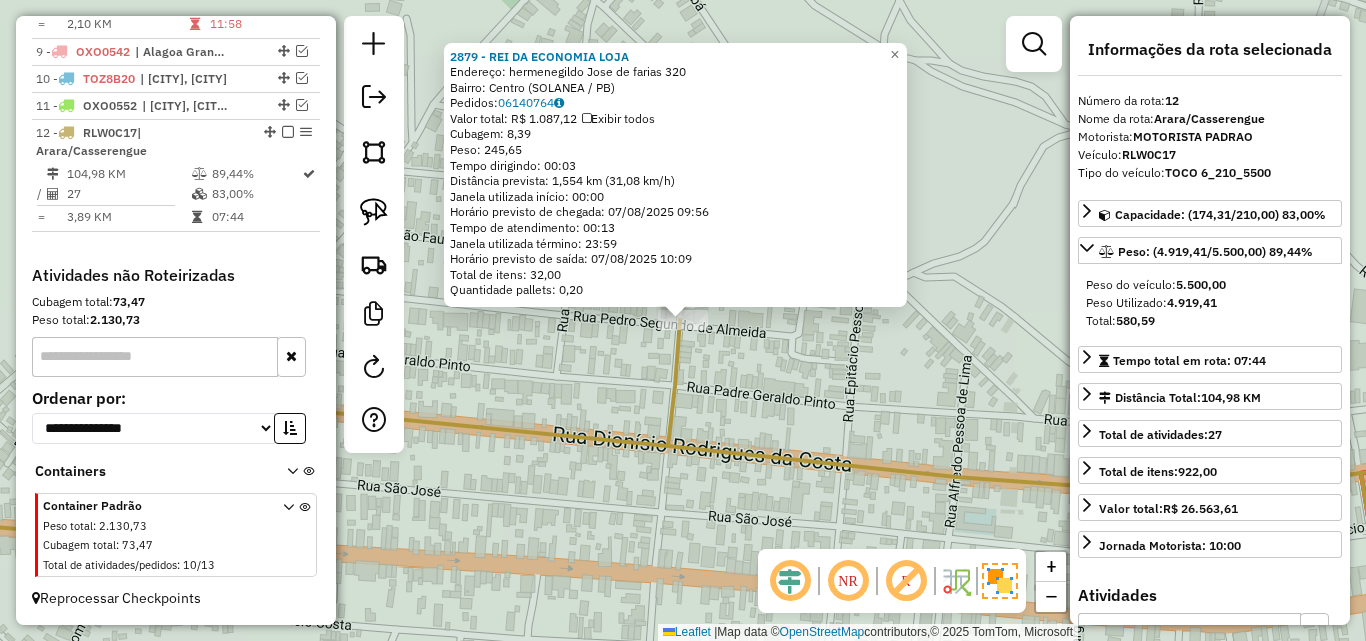 click on "2879 - REI DA ECONOMIA LOJA  Endereço:  hermenegildo Jose de farias 320   Bairro: Centro (SOLANEA / PB)   Pedidos:  06140764   Valor total: R$ 1.087,12   Exibir todos   Cubagem: 8,39  Peso: 245,65  Tempo dirigindo: 00:03   Distância prevista: 1,554 km (31,08 km/h)   Janela utilizada início: 00:00   Horário previsto de chegada: 07/08/2025 09:56   Tempo de atendimento: 00:13   Janela utilizada término: 23:59   Horário previsto de saída: 07/08/2025 10:09   Total de itens: 32,00   Quantidade pallets: 0,20  × Janela de atendimento Grade de atendimento Capacidade Transportadoras Veículos Cliente Pedidos  Rotas Selecione os dias de semana para filtrar as janelas de atendimento  Seg   Ter   Qua   Qui   Sex   Sáb   Dom  Informe o período da janela de atendimento: De: Até:  Filtrar exatamente a janela do cliente  Considerar janela de atendimento padrão  Selecione os dias de semana para filtrar as grades de atendimento  Seg   Ter   Qua   Qui   Sex   Sáb   Dom   Peso mínimo:   Peso máximo:   De:   Até:" 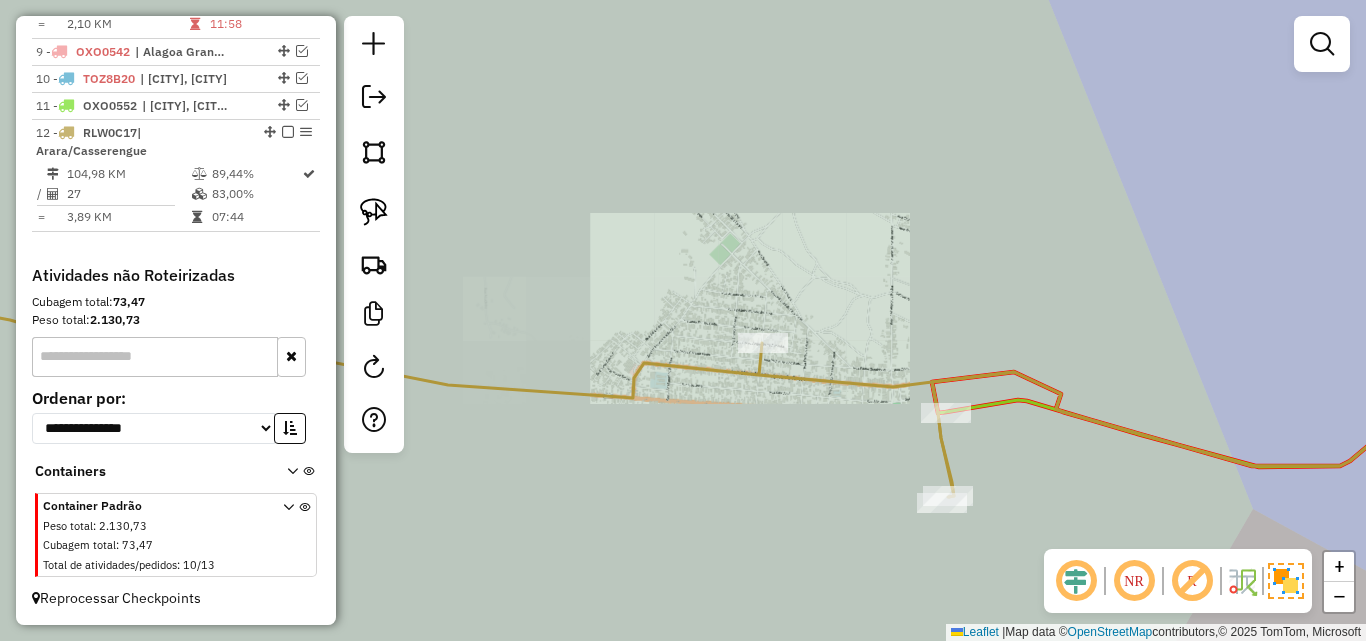 drag, startPoint x: 809, startPoint y: 419, endPoint x: 719, endPoint y: 342, distance: 118.44408 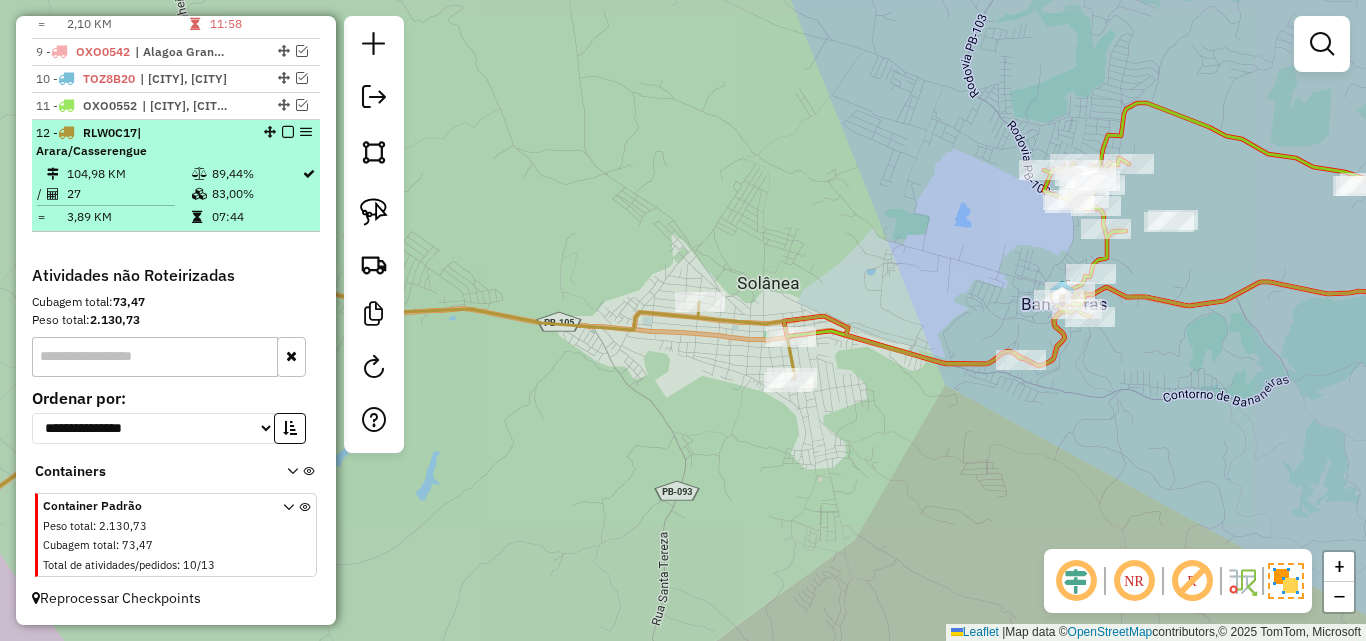 click on "12 -       RLW0C17   | Arara/Casserengue  104,98 KM   89,44%  /  27   83,00%     =  3,89 KM   07:44" at bounding box center (176, 176) 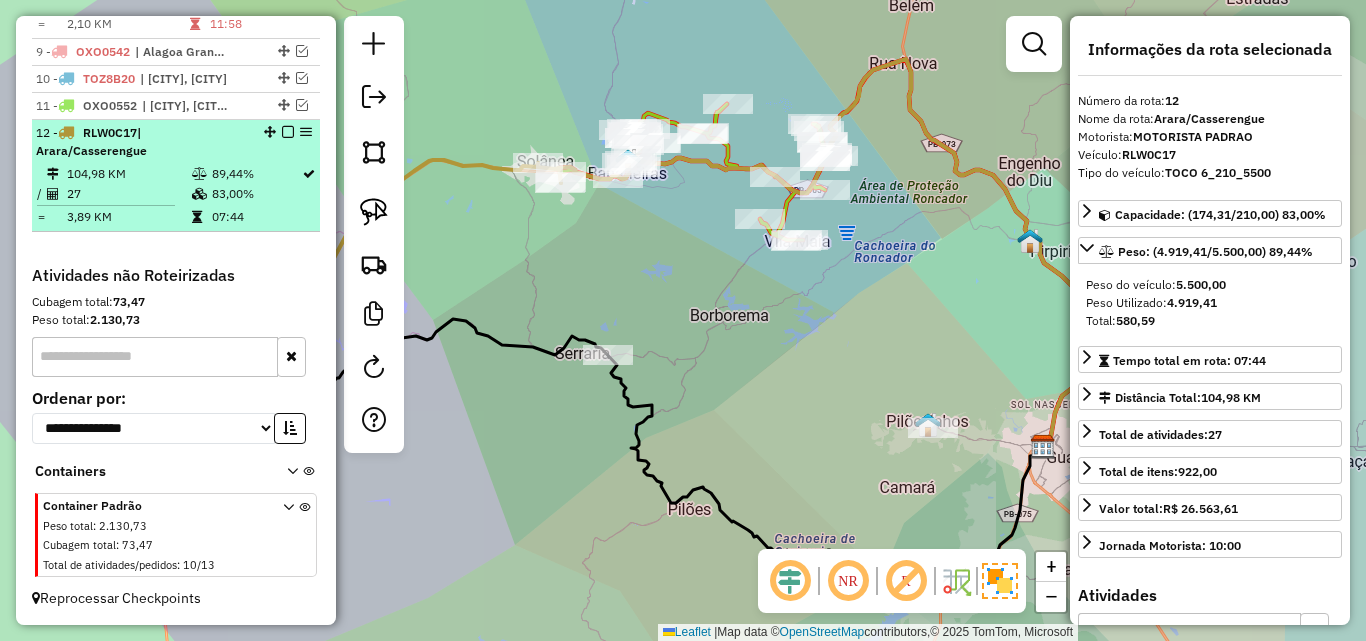 click at bounding box center [288, 132] 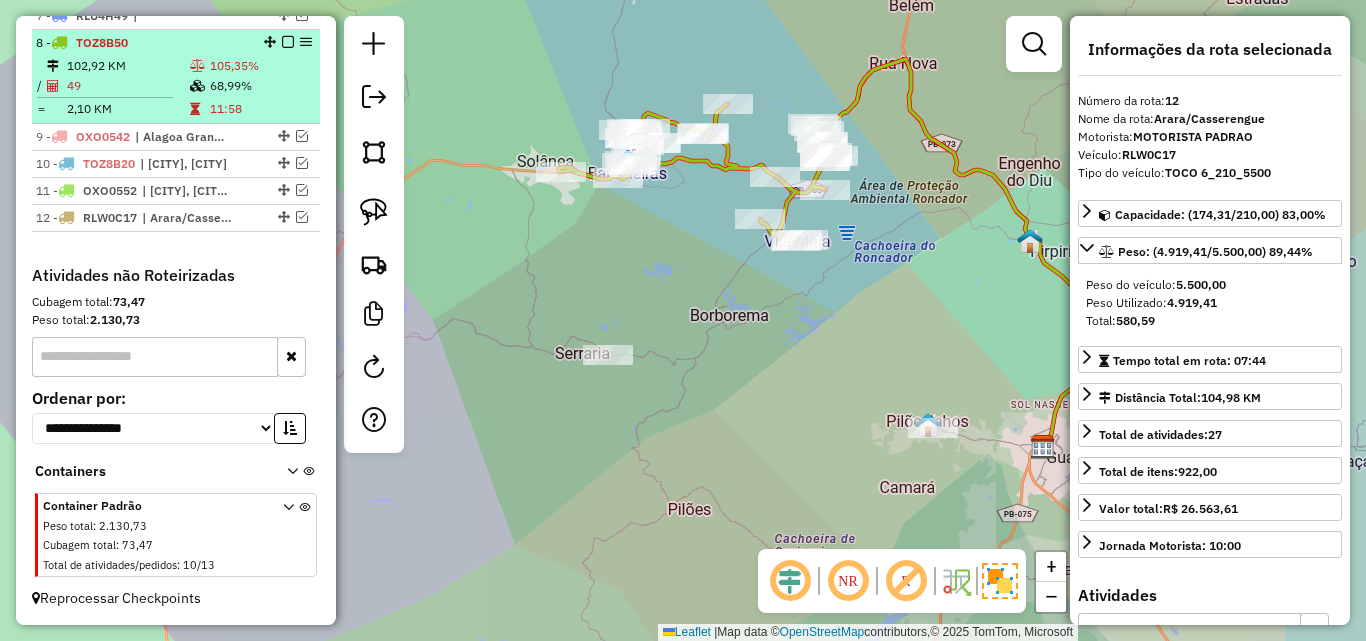 click at bounding box center [288, 42] 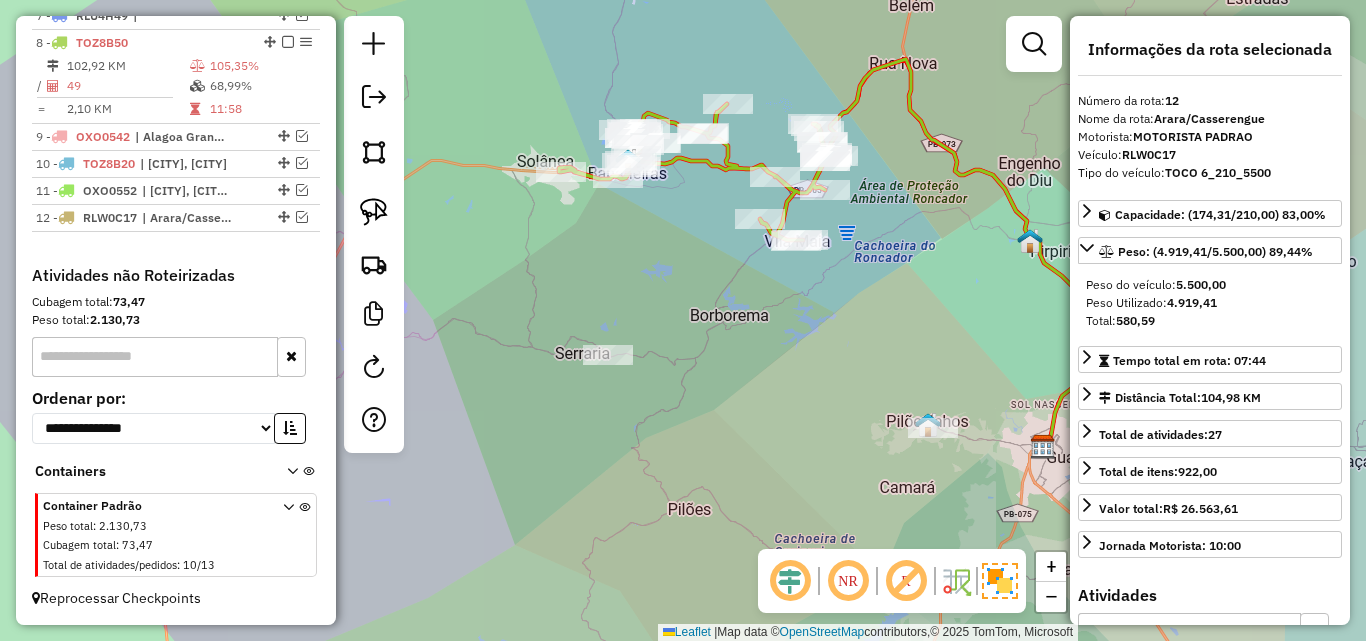 scroll, scrollTop: 858, scrollLeft: 0, axis: vertical 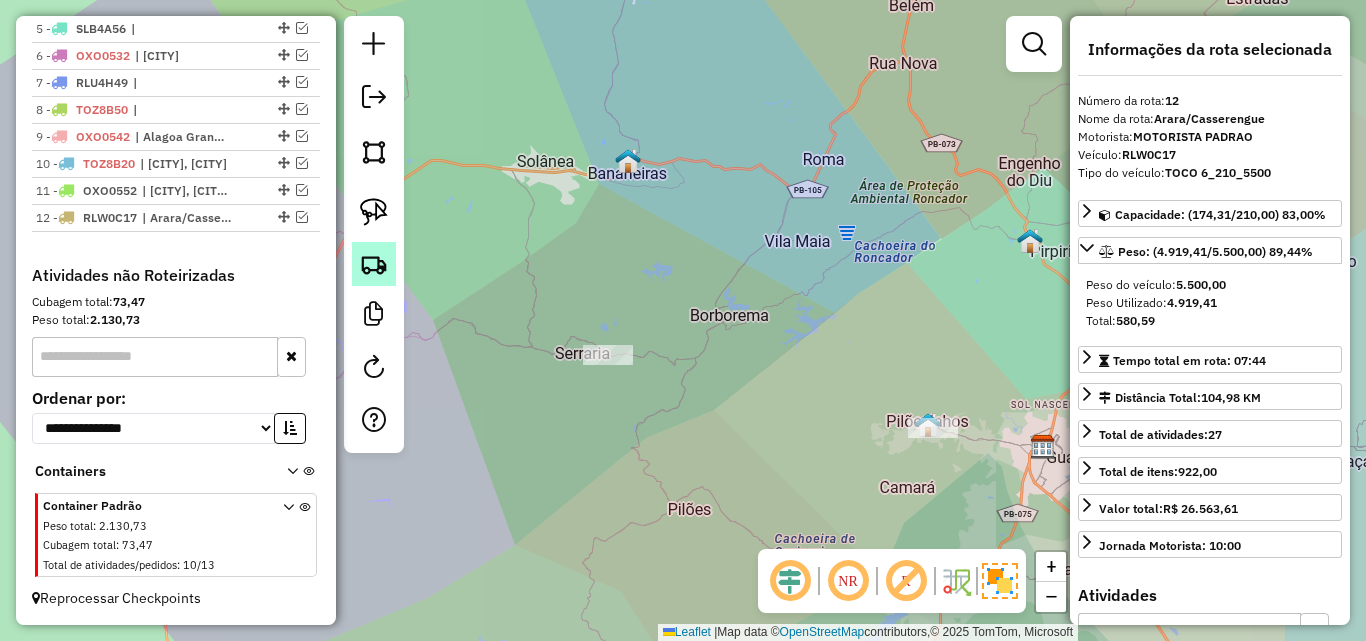 click 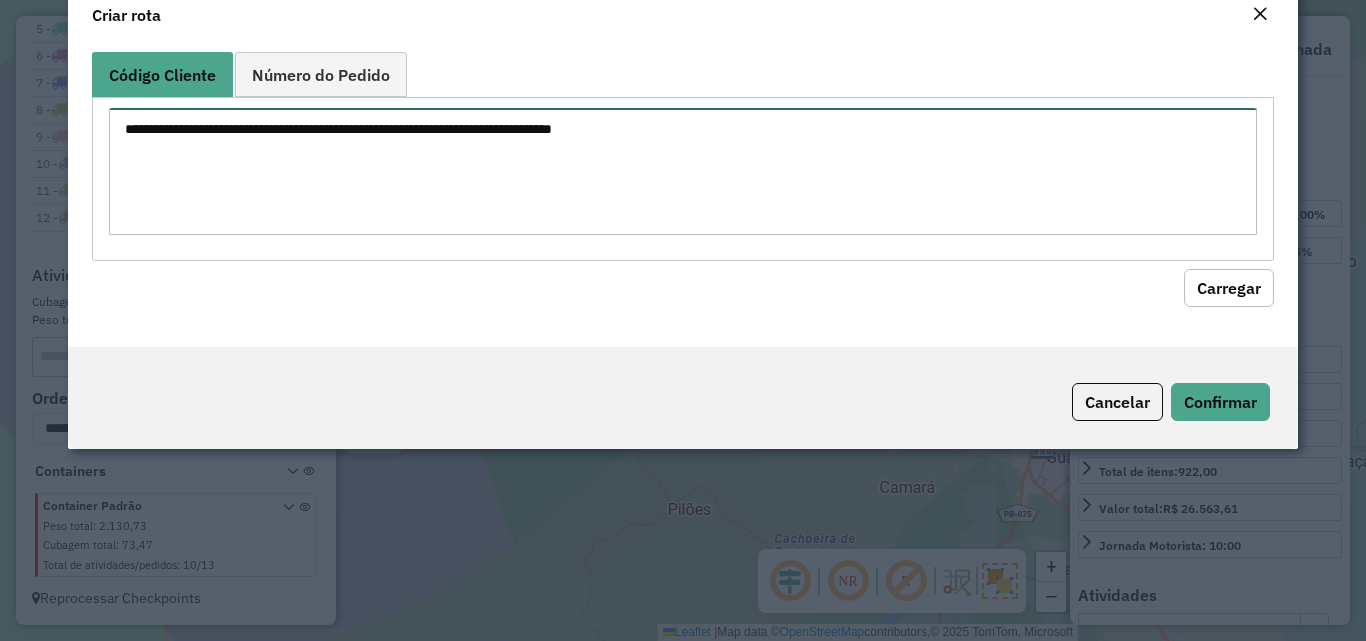 click at bounding box center (682, 171) 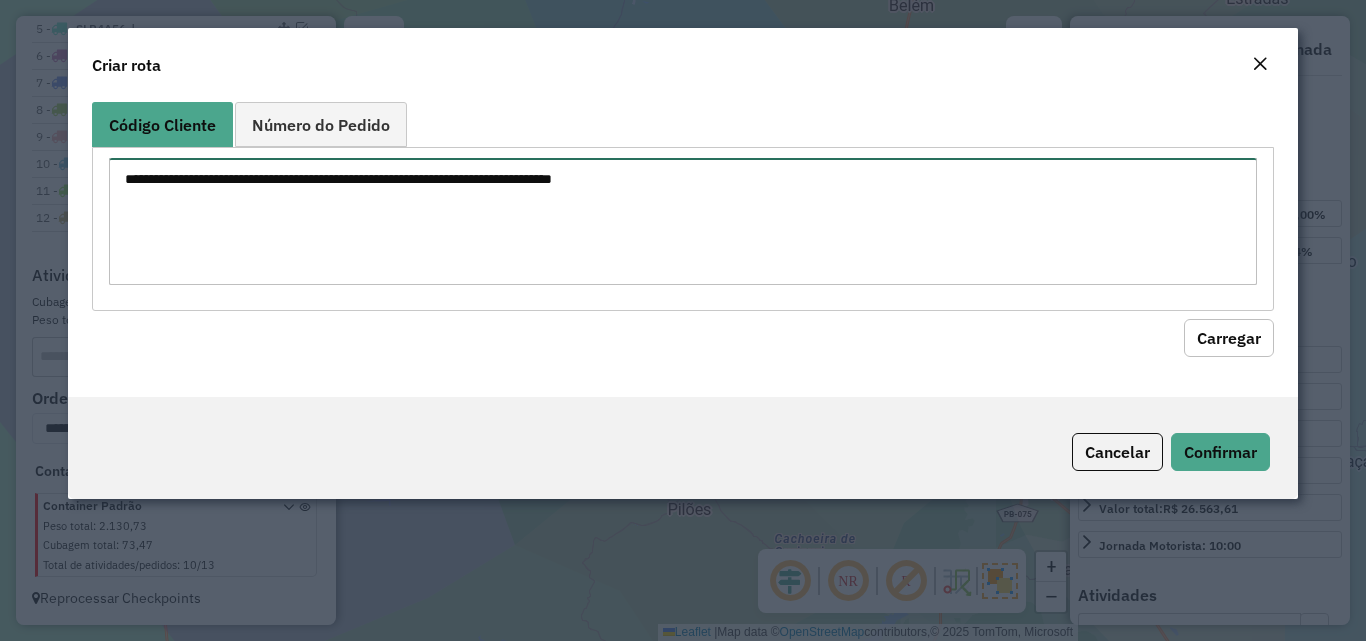 paste on "***
***
***
***
***
***
***
***
***
***
***
***
***
***
***
***
***
***
***
****
****
****
****
****
****
****
****
****
****
****
****
****
****
****
****
****
****
****
****
****
****
****
****
****
****
***
***
***
***
***
***
***
***
***
***
***
***
***
***
****
****
****
****
****
****
****
****
****
****
****
****
****
****
****
****
****
****
****
****
****
****
****
****
****
****
****
****
****
****
****
****
****
****
****
****" 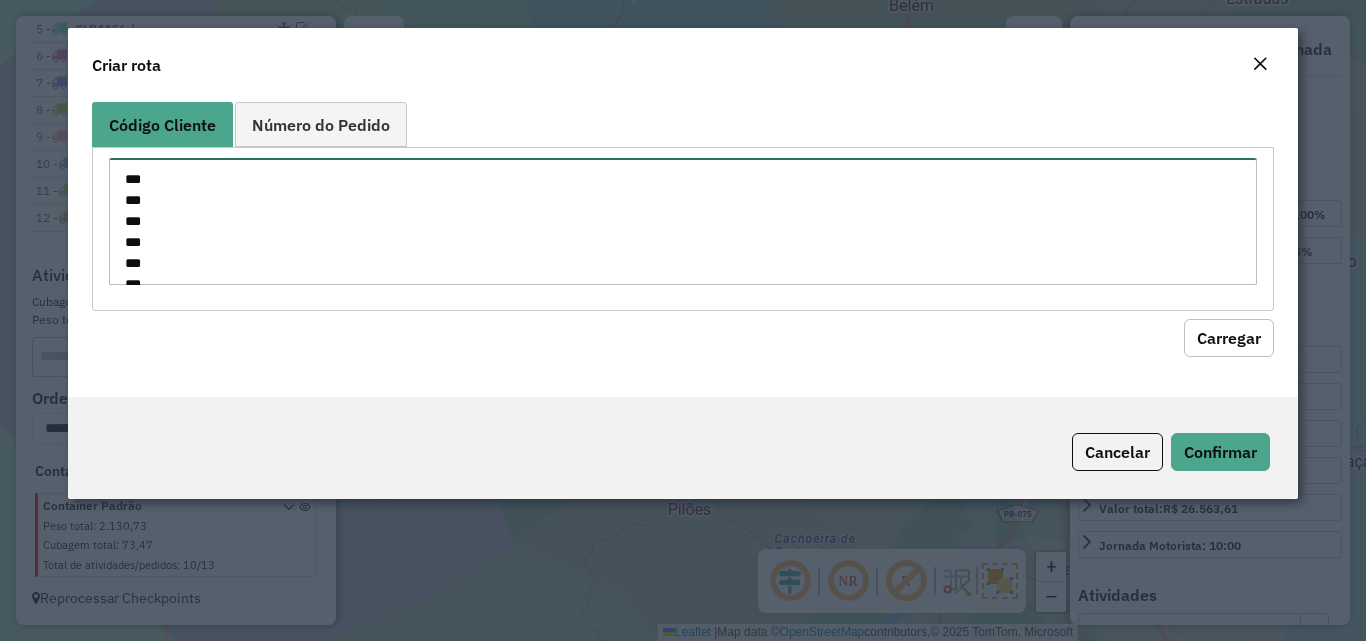 scroll, scrollTop: 1898, scrollLeft: 0, axis: vertical 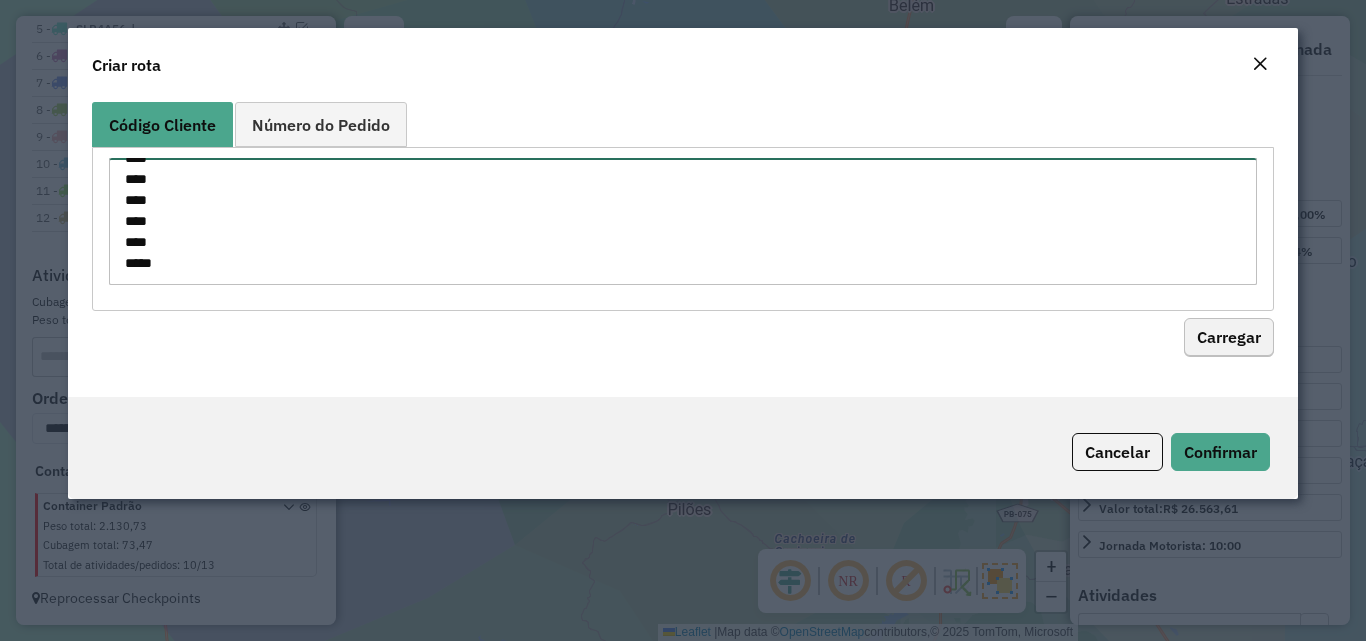 type on "***
***
***
***
***
***
***
***
***
***
***
***
***
***
***
***
***
***
***
****
****
****
****
****
****
****
****
****
****
****
****
****
****
****
****
****
****
****
****
****
****
****
****
****
****
***
***
***
***
***
***
***
***
***
***
***
***
***
***
****
****
****
****
****
****
****
****
****
****
****
****
****
****
****
****
****
****
****
****
****
****
****
****
****
****
****
****
****
****
****
****
****
****
****
****" 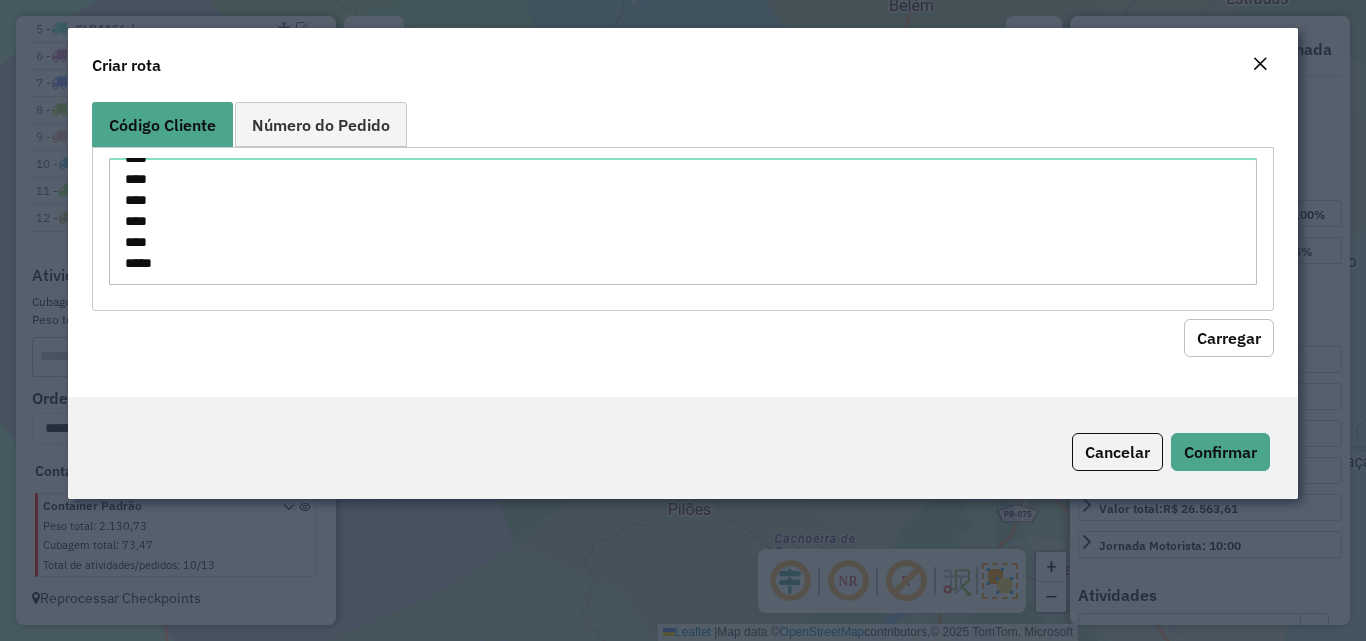 click on "Carregar" 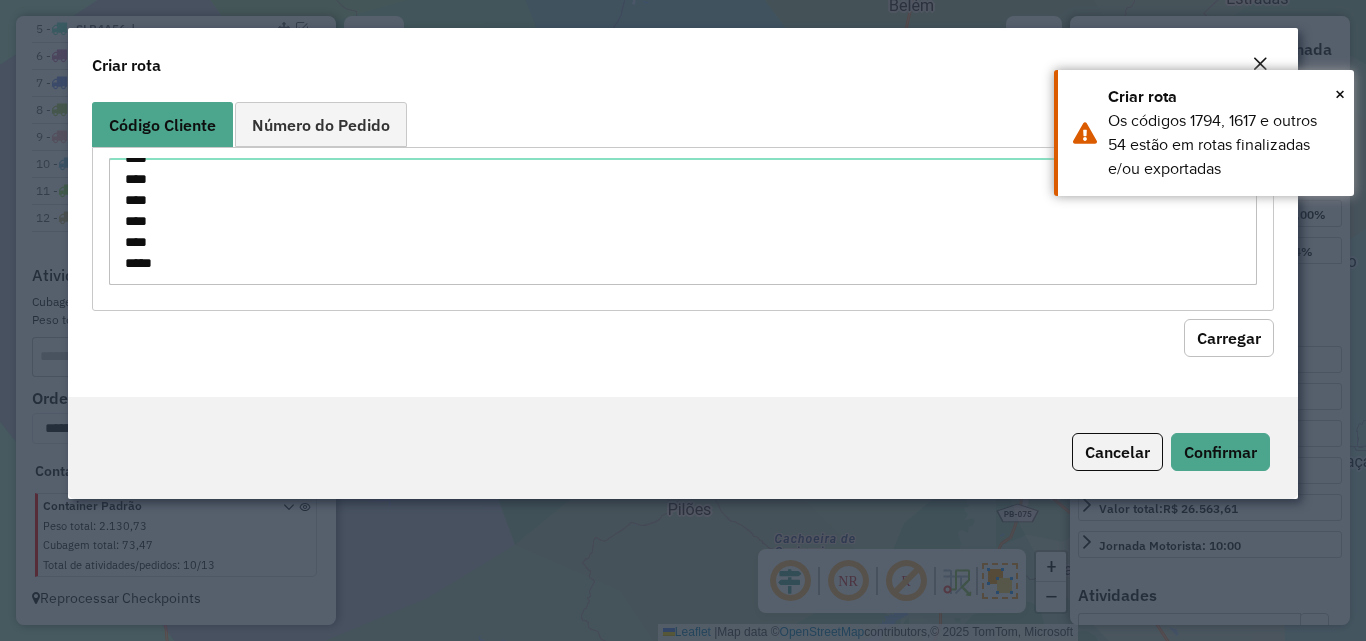 click on "Carregar" 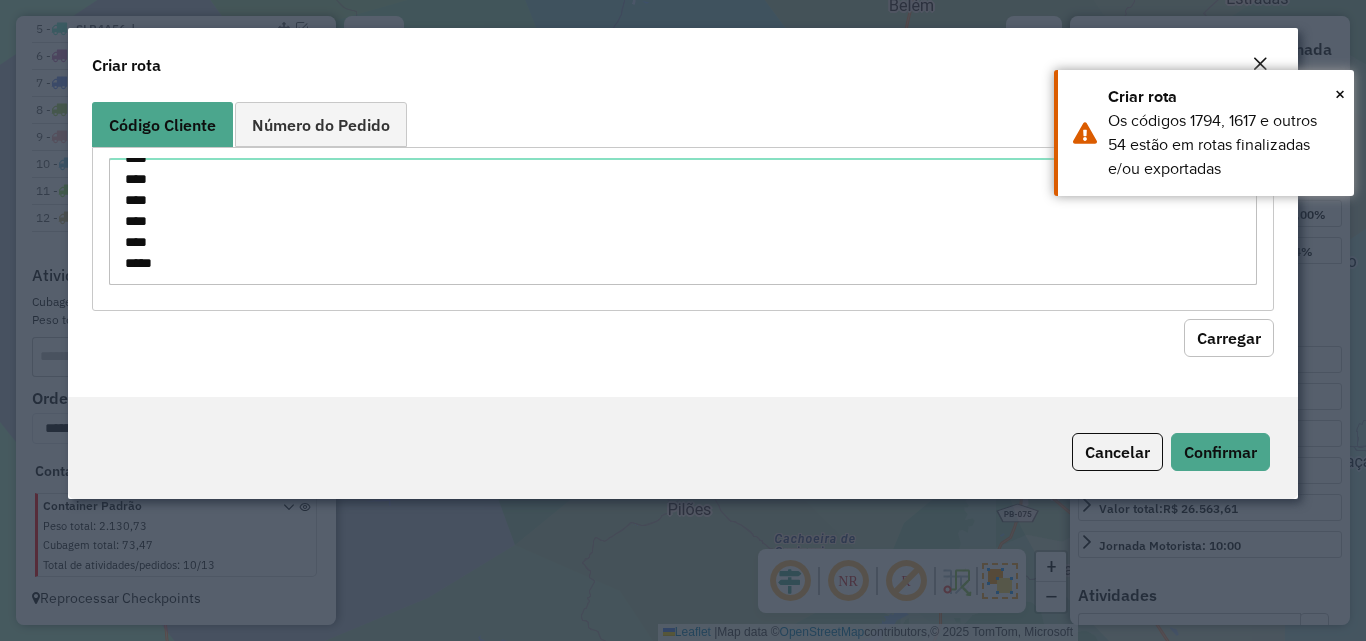 click 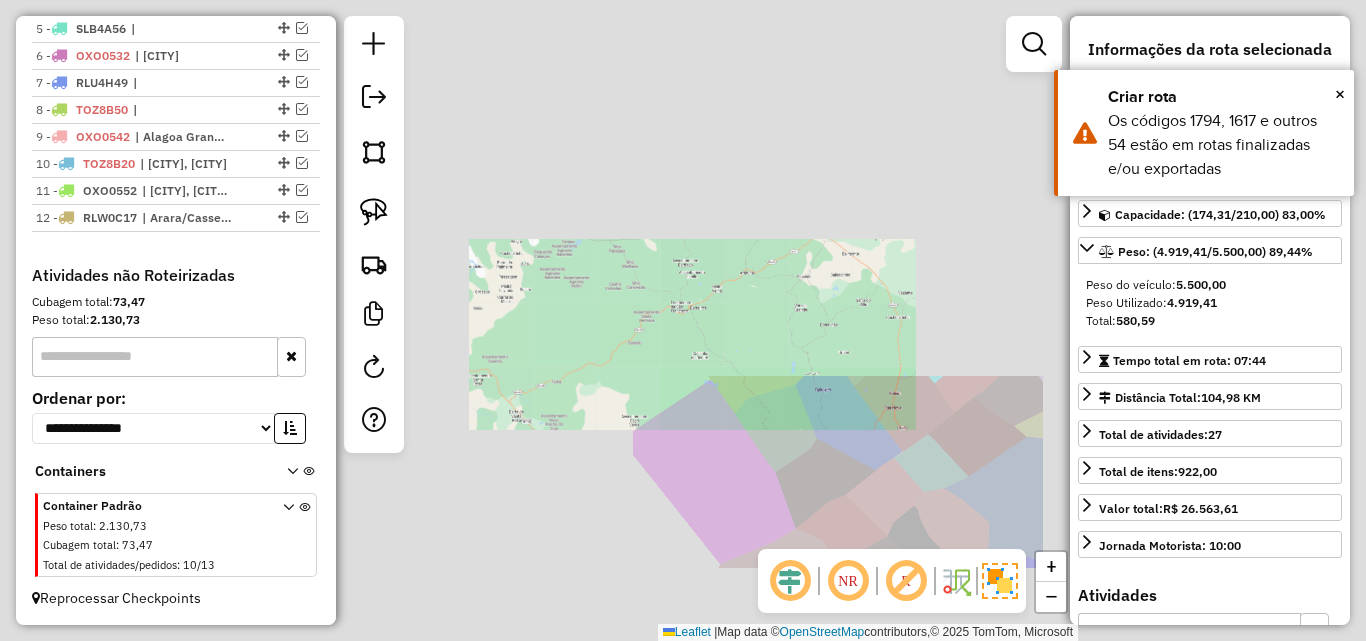 click on "Janela de atendimento Grade de atendimento Capacidade Transportadoras Veículos Cliente Pedidos  Rotas Selecione os dias de semana para filtrar as janelas de atendimento  Seg   Ter   Qua   Qui   Sex   Sáb   Dom  Informe o período da janela de atendimento: De: Até:  Filtrar exatamente a janela do cliente  Considerar janela de atendimento padrão  Selecione os dias de semana para filtrar as grades de atendimento  Seg   Ter   Qua   Qui   Sex   Sáb   Dom   Considerar clientes sem dia de atendimento cadastrado  Clientes fora do dia de atendimento selecionado Filtrar as atividades entre os valores definidos abaixo:  Peso mínimo:   Peso máximo:   Cubagem mínima:   Cubagem máxima:   De:   Até:  Filtrar as atividades entre o tempo de atendimento definido abaixo:  De:   Até:   Considerar capacidade total dos clientes não roteirizados Transportadora: Selecione um ou mais itens Tipo de veículo: Selecione um ou mais itens Veículo: Selecione um ou mais itens Motorista: Selecione um ou mais itens Nome: Rótulo:" 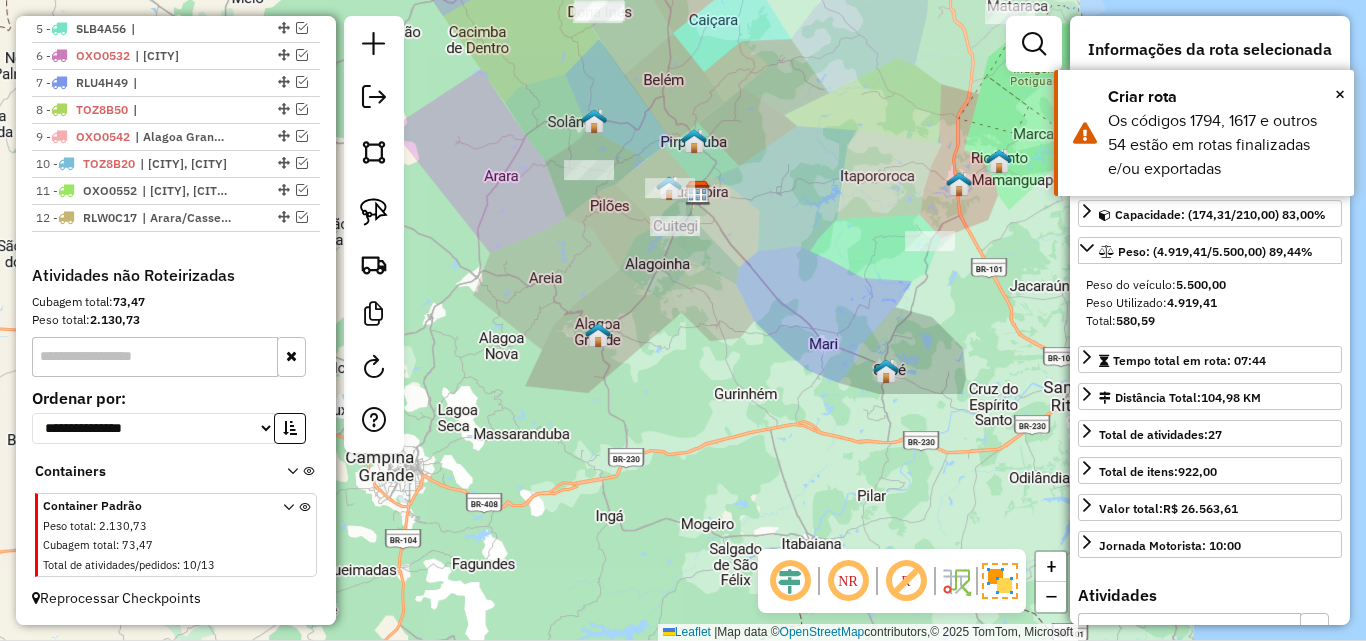 drag, startPoint x: 850, startPoint y: 447, endPoint x: 871, endPoint y: 495, distance: 52.392746 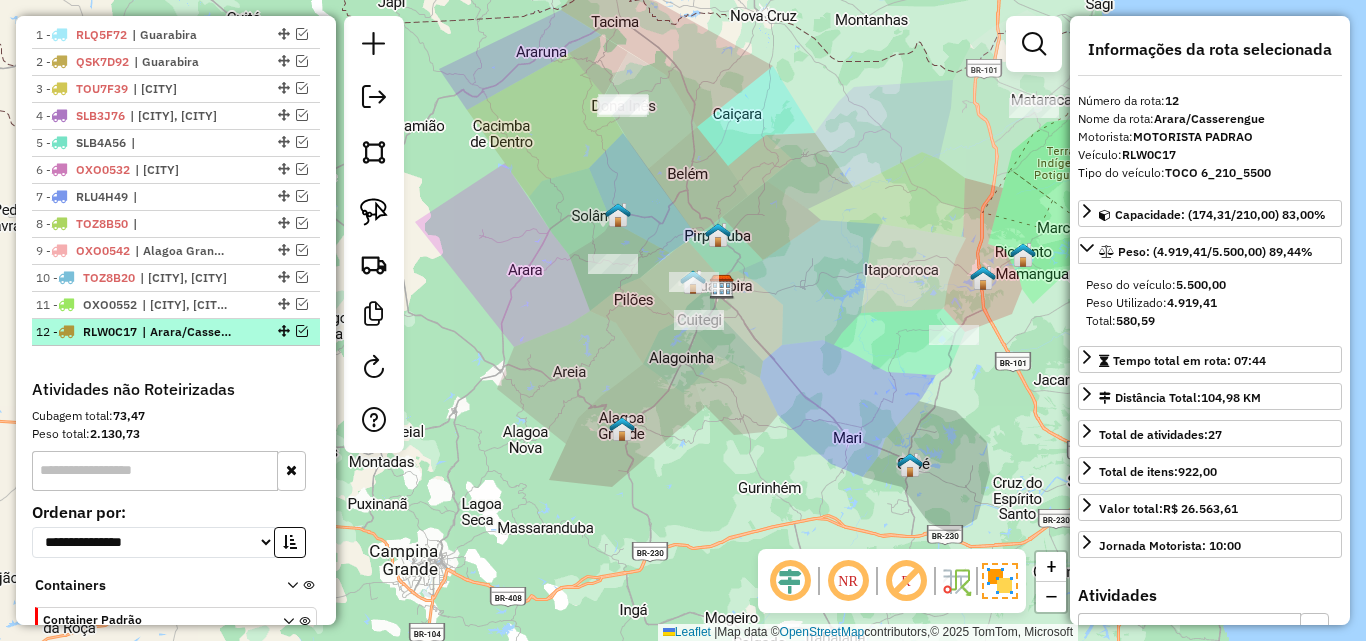 scroll, scrollTop: 658, scrollLeft: 0, axis: vertical 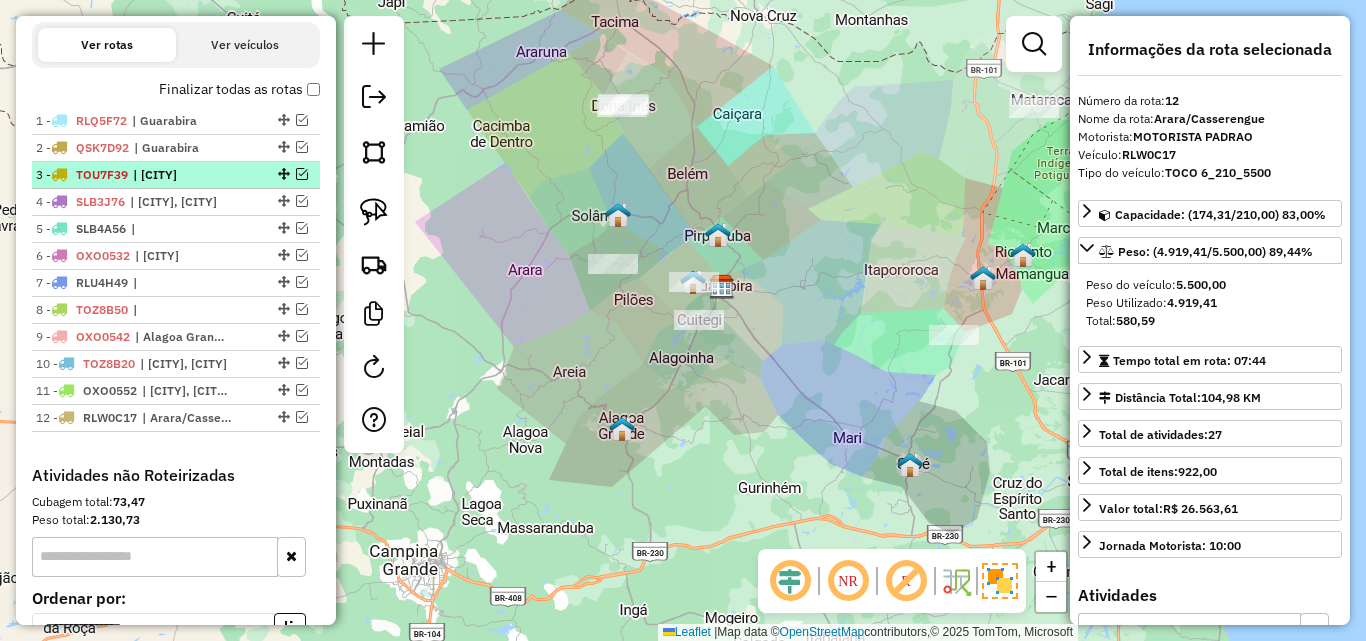click on "| [CITY]" at bounding box center [179, 175] 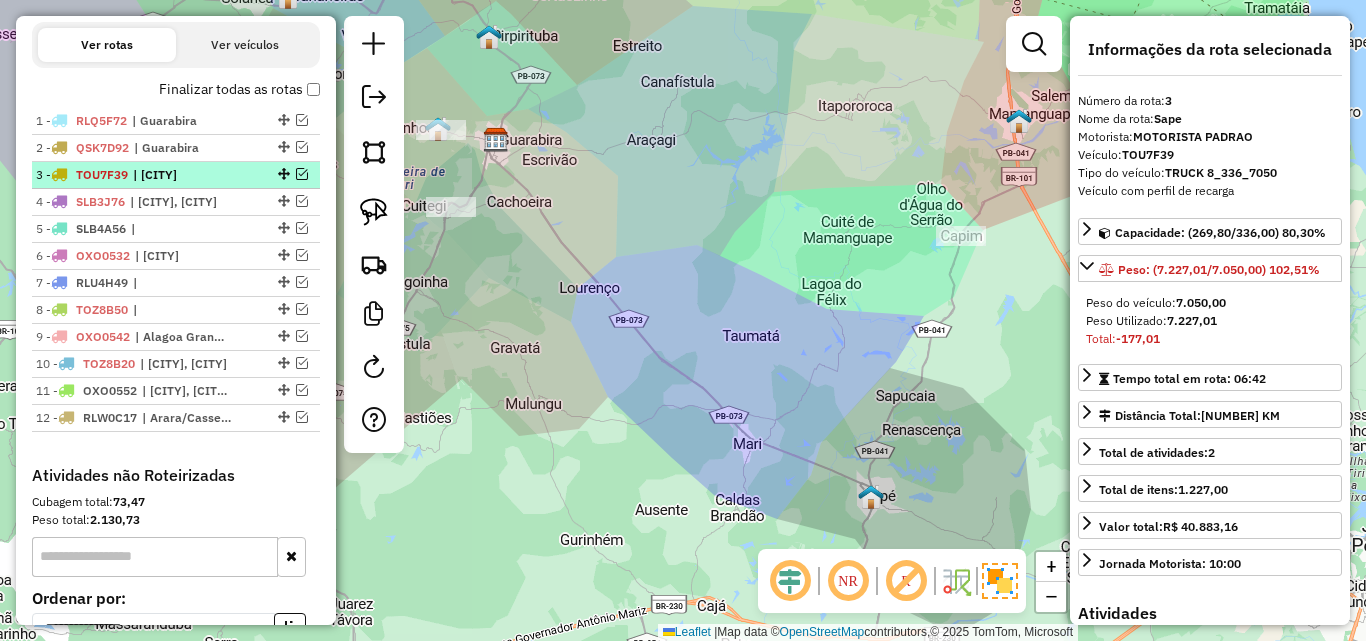 click on "| [CITY]" at bounding box center (179, 175) 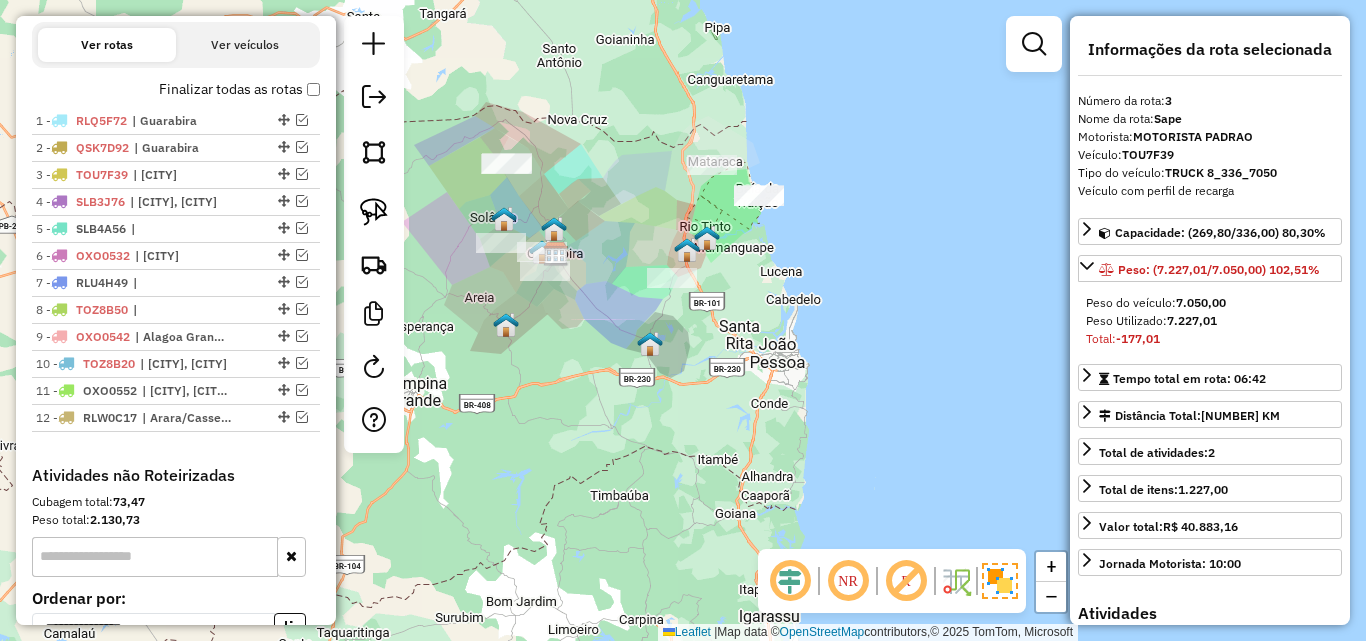 drag, startPoint x: 526, startPoint y: 408, endPoint x: 617, endPoint y: 410, distance: 91.02197 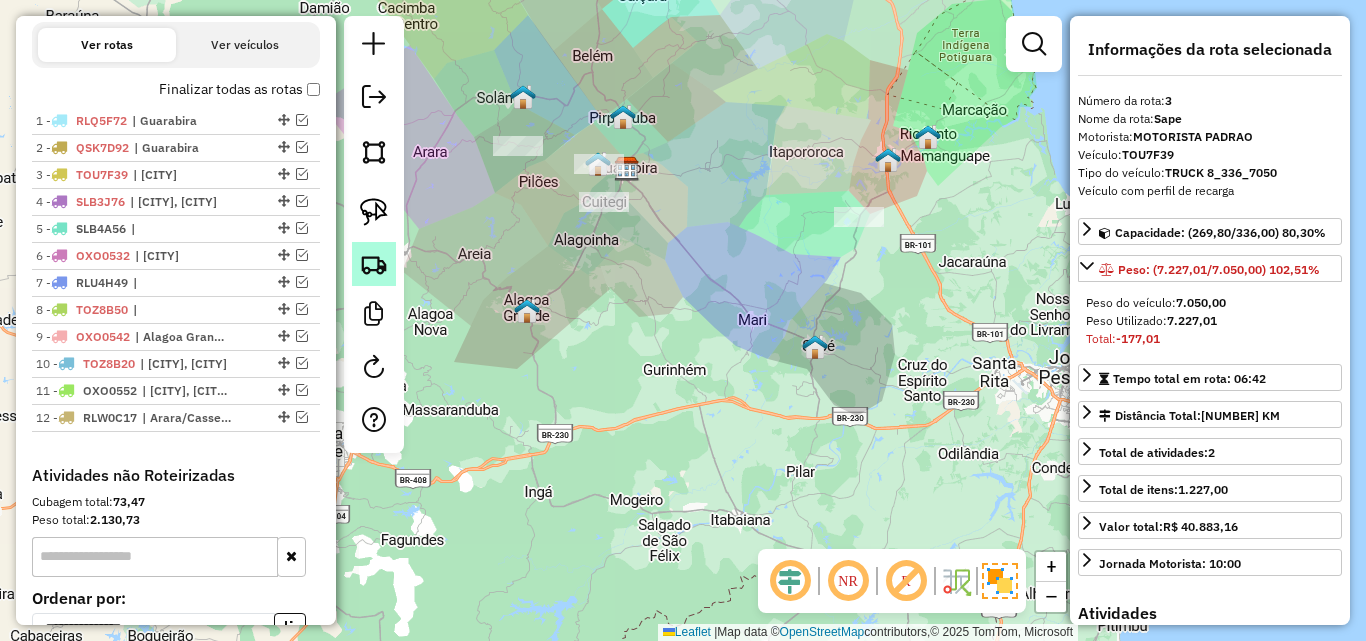 click 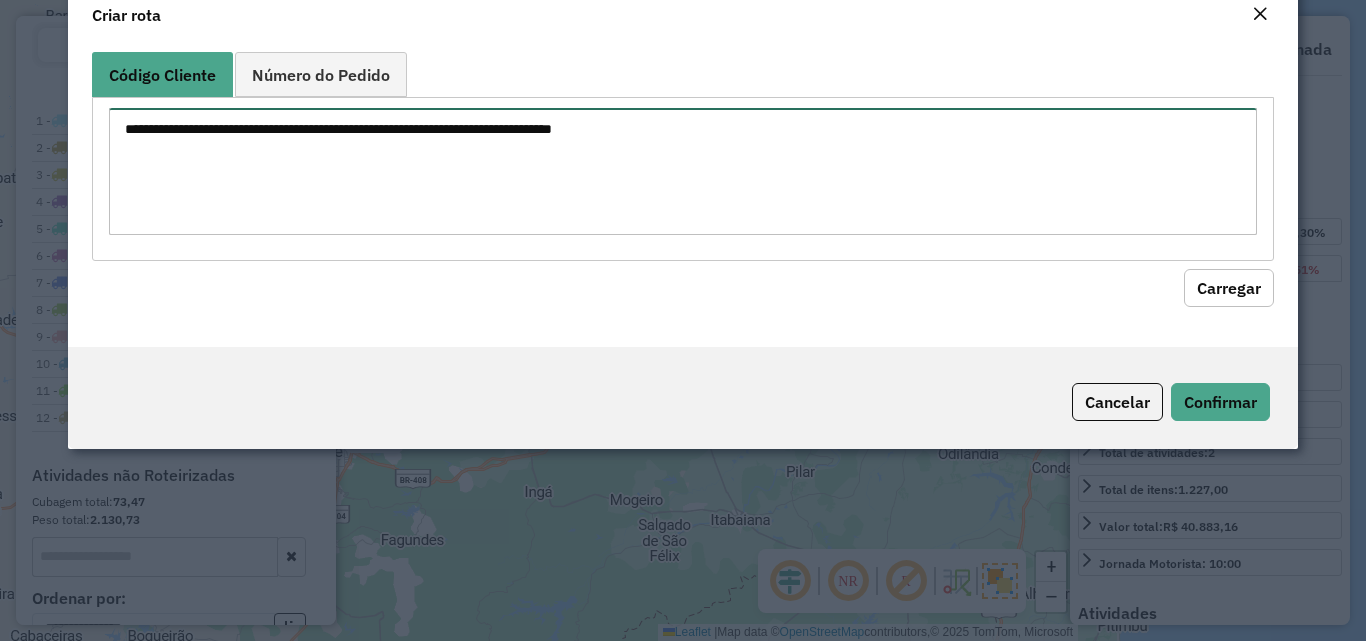 click at bounding box center (682, 171) 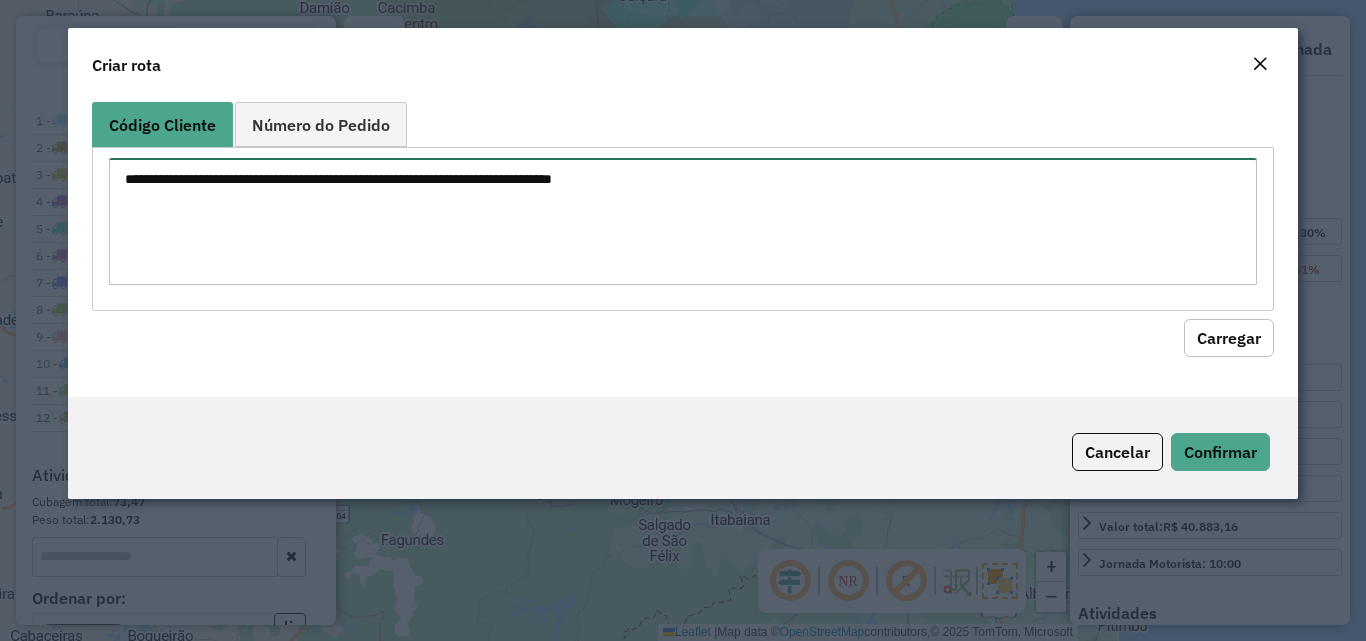 paste on "**
**
**
**
***
***
***
***
***
***
***
***
***
***
***
***
***
***
***
***
***
***
***
***
***
***
***
***
***
***
***
***
***
***
****
****
****
****
****
****
****
****
****
****
****
****
****
****
****
****
****
****
****
****
****
****
****
****
****
****
****
****
****
****
****
****
****
**
***
****
****
****
****
****
****
****
****
****
****
****
****
****
****
****
****
****
****
****
****
****
****
****
****
****
****
****
****
****
****
****
****
****
****
****
****
****
****
****
****
****
****
****
***
***
***
***
***
****
****
****
****
****
****
****
****
****" 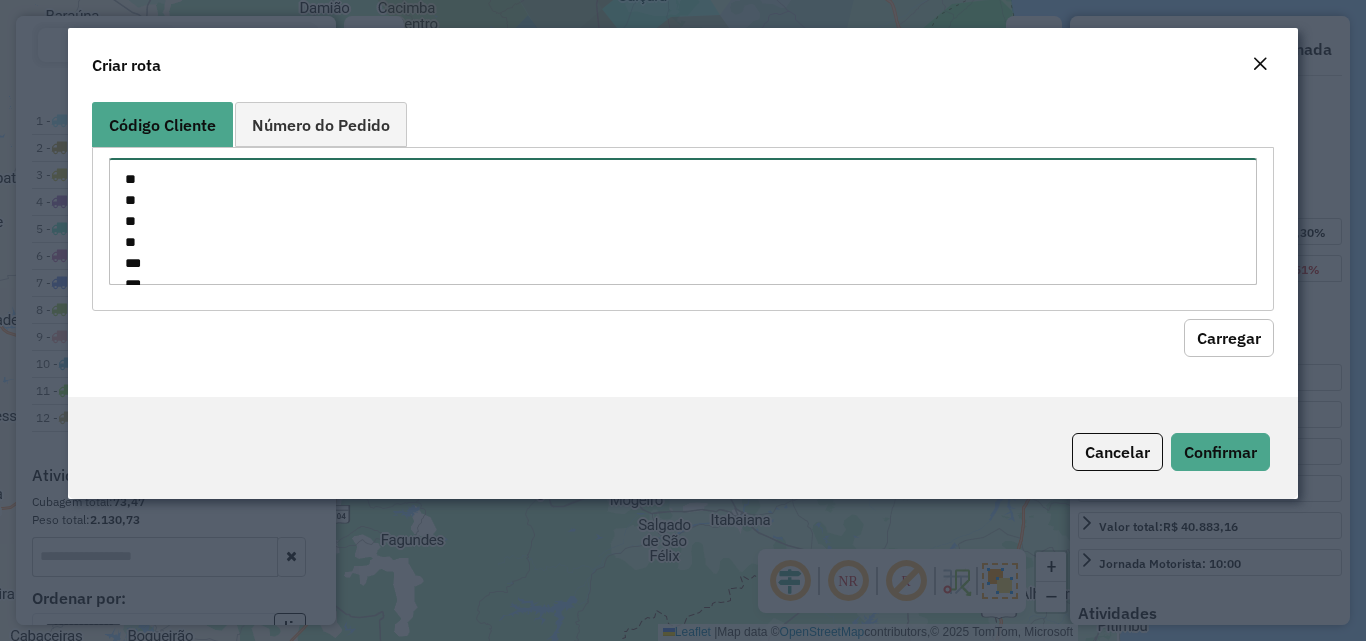 scroll, scrollTop: 2549, scrollLeft: 0, axis: vertical 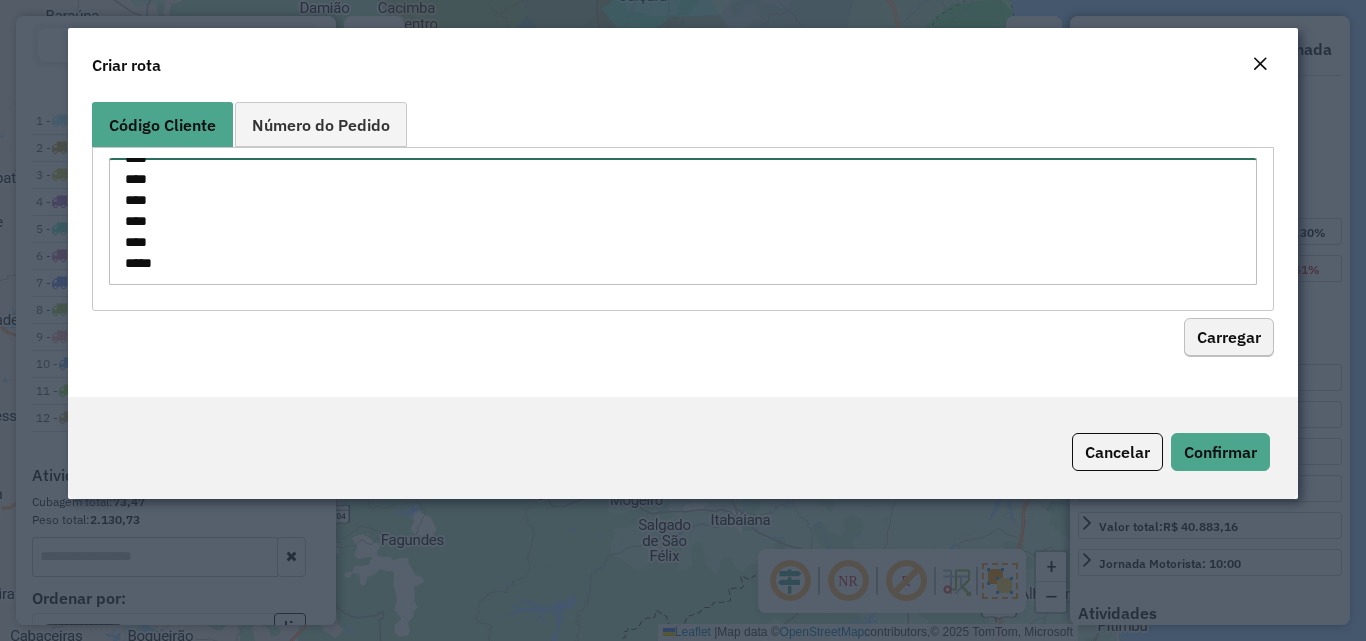 type on "**
**
**
**
***
***
***
***
***
***
***
***
***
***
***
***
***
***
***
***
***
***
***
***
***
***
***
***
***
***
***
***
***
***
****
****
****
****
****
****
****
****
****
****
****
****
****
****
****
****
****
****
****
****
****
****
****
****
****
****
****
****
****
****
****
****
****
**
***
****
****
****
****
****
****
****
****
****
****
****
****
****
****
****
****
****
****
****
****
****
****
****
****
****
****
****
****
****
****
****
****
****
****
****
****
****
****
****
****
****
****
****
***
***
***
***
***
****
****
****
****
****
****
****
****
****" 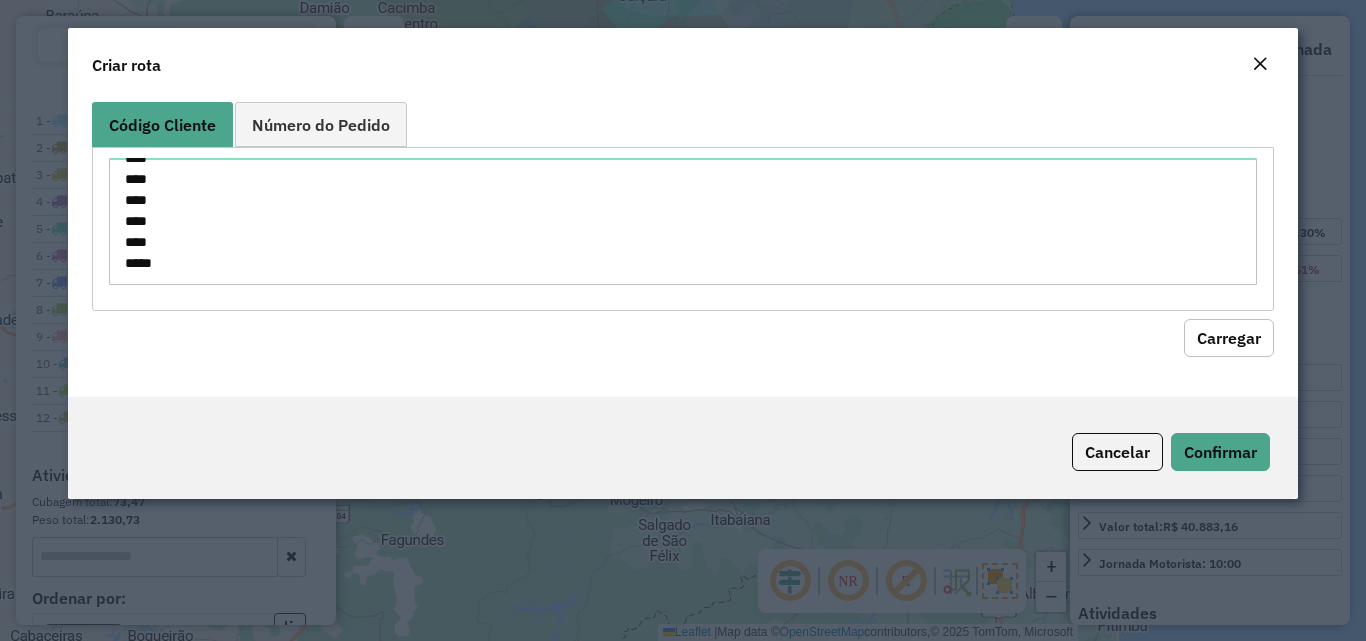 click on "Carregar" 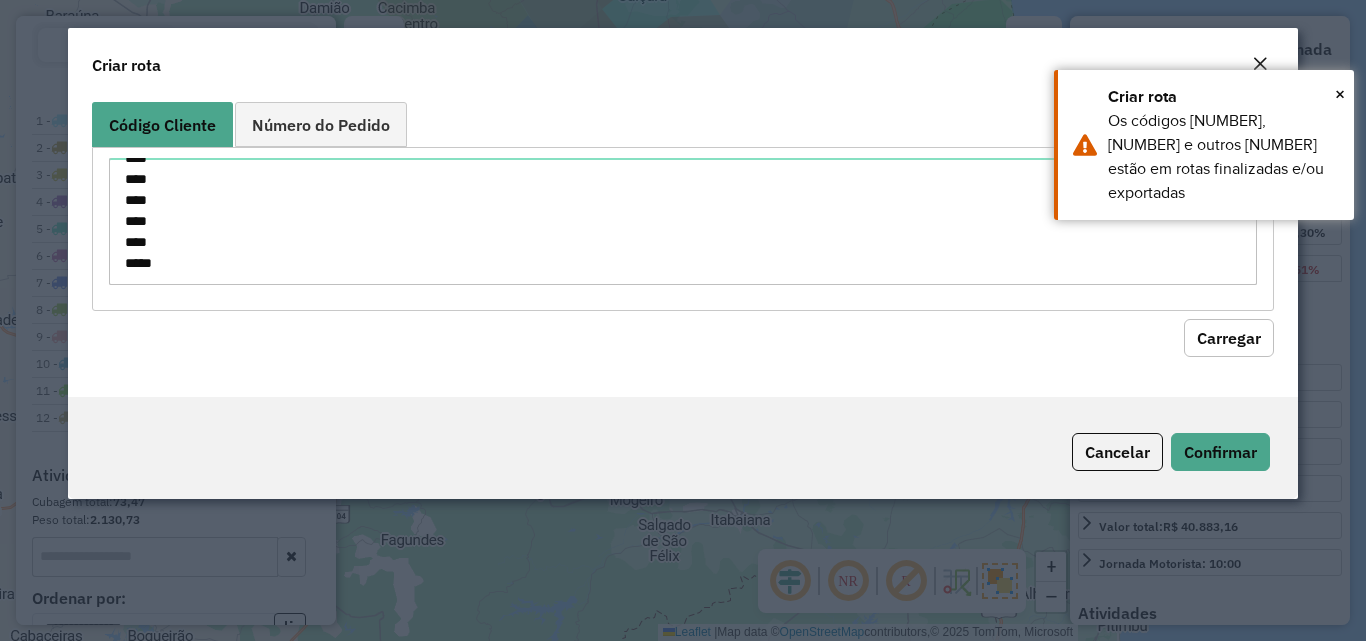 click on "Carregar" 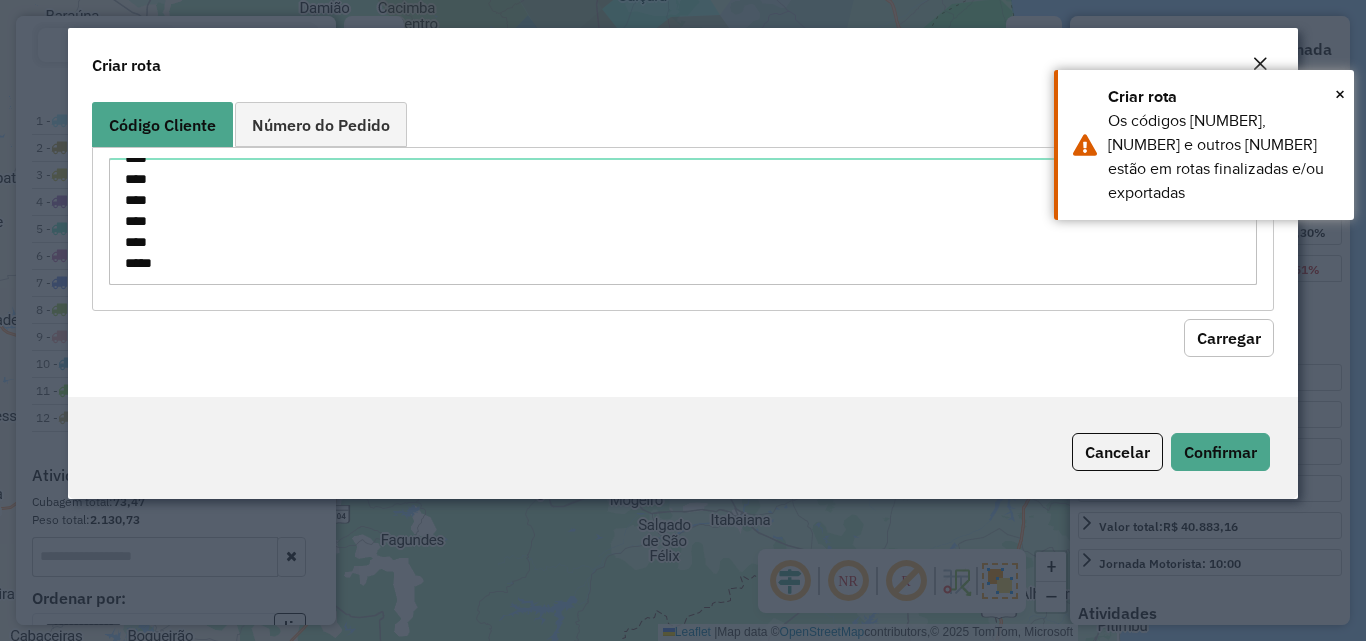 click 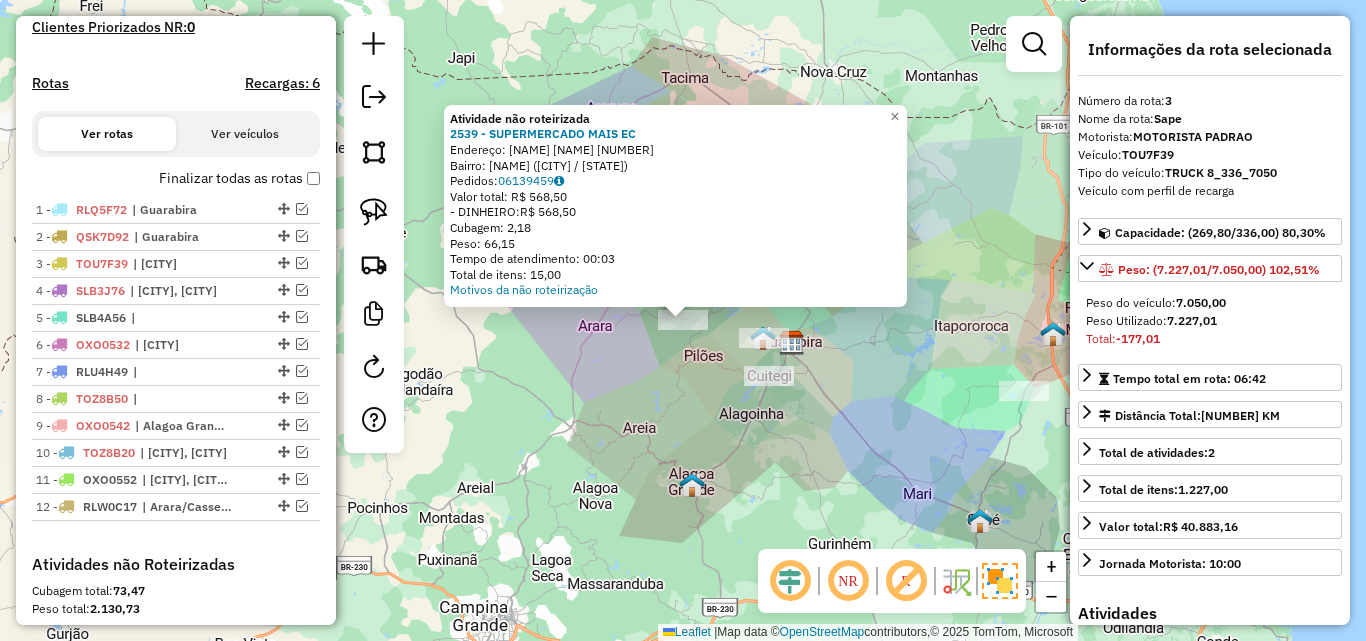 scroll, scrollTop: 558, scrollLeft: 0, axis: vertical 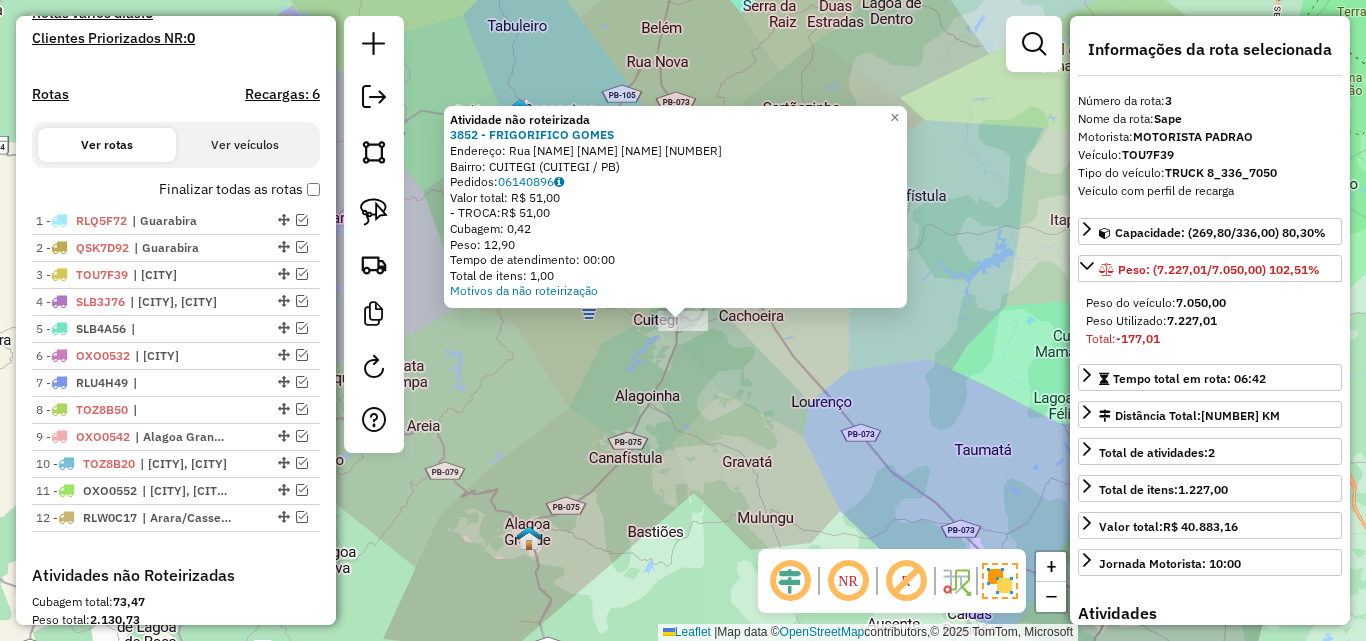 click on "Atividade não roteirizada 3852 - FRIGORIFICO GOMES  Endereço:  Rua Manoel Paulo Da Silva 30   Bairro: CUITEGI ([CITY] / [STATE])   Pedidos:  06140896   Valor total: R$ 51,00   - TROCA:  R$ 51,00   Cubagem: 0,42   Peso: 12,90   Tempo de atendimento: 00:00   Total de itens: 1,00  Motivos da não roteirização × Janela de atendimento Grade de atendimento Capacidade Transportadoras Veículos Cliente Pedidos  Rotas Selecione os dias de semana para filtrar as janelas de atendimento  Seg   Ter   Qua   Qui   Sex   Sáb   Dom  Informe o período da janela de atendimento: De: Até:  Filtrar exatamente a janela do cliente  Considerar janela de atendimento padrão  Selecione os dias de semana para filtrar as grades de atendimento  Seg   Ter   Qua   Qui   Sex   Sáb   Dom   Considerar clientes sem dia de atendimento cadastrado  Clientes fora do dia de atendimento selecionado Filtrar as atividades entre os valores definidos abaixo:  Peso mínimo:   Peso máximo:   Cubagem mínima:   Cubagem máxima:   De:   Até:   De:  +" 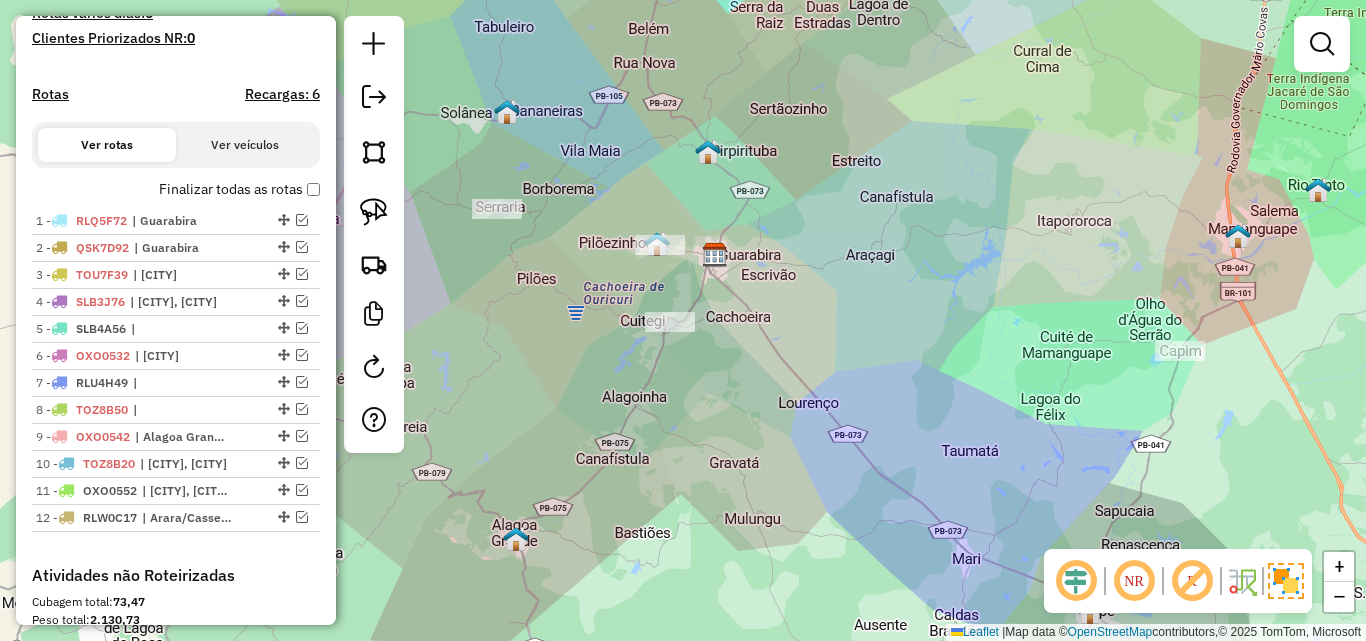 drag, startPoint x: 929, startPoint y: 408, endPoint x: 770, endPoint y: 410, distance: 159.01257 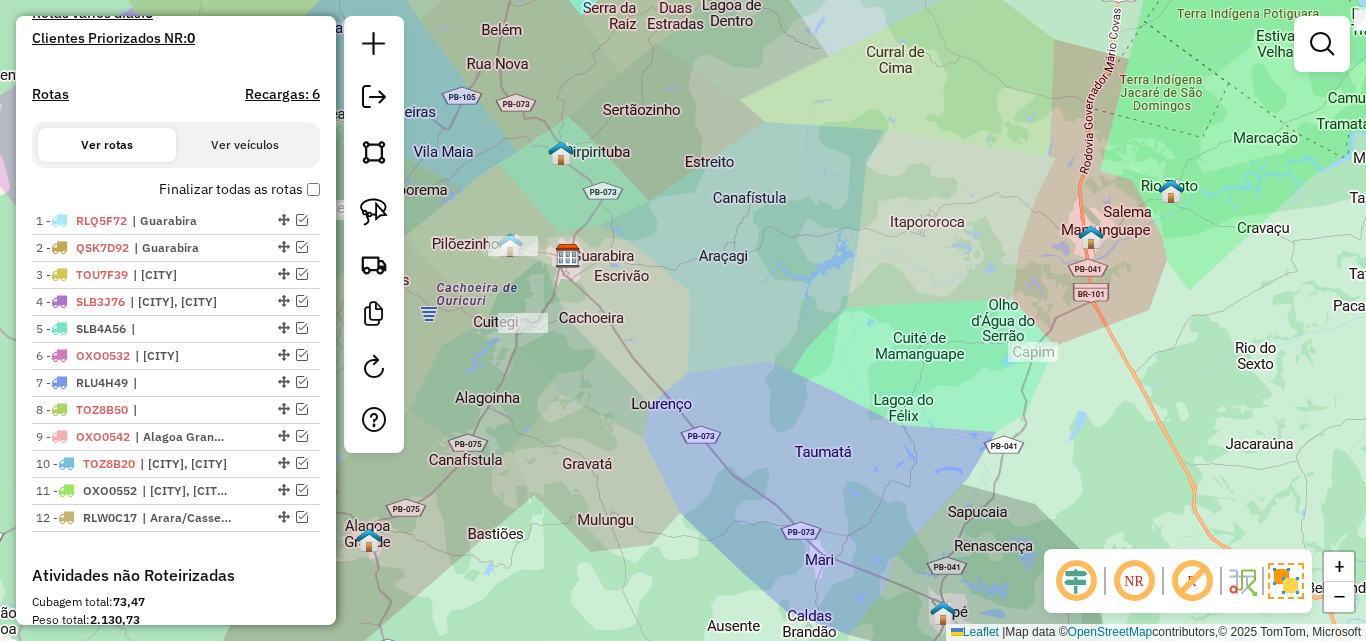click on "Janela de atendimento Grade de atendimento Capacidade Transportadoras Veículos Cliente Pedidos  Rotas Selecione os dias de semana para filtrar as janelas de atendimento  Seg   Ter   Qua   Qui   Sex   Sáb   Dom  Informe o período da janela de atendimento: De: Até:  Filtrar exatamente a janela do cliente  Considerar janela de atendimento padrão  Selecione os dias de semana para filtrar as grades de atendimento  Seg   Ter   Qua   Qui   Sex   Sáb   Dom   Considerar clientes sem dia de atendimento cadastrado  Clientes fora do dia de atendimento selecionado Filtrar as atividades entre os valores definidos abaixo:  Peso mínimo:   Peso máximo:   Cubagem mínima:   Cubagem máxima:   De:   Até:  Filtrar as atividades entre o tempo de atendimento definido abaixo:  De:   Até:   Considerar capacidade total dos clientes não roteirizados Transportadora: Selecione um ou mais itens Tipo de veículo: Selecione um ou mais itens Veículo: Selecione um ou mais itens Motorista: Selecione um ou mais itens Nome: Rótulo:" 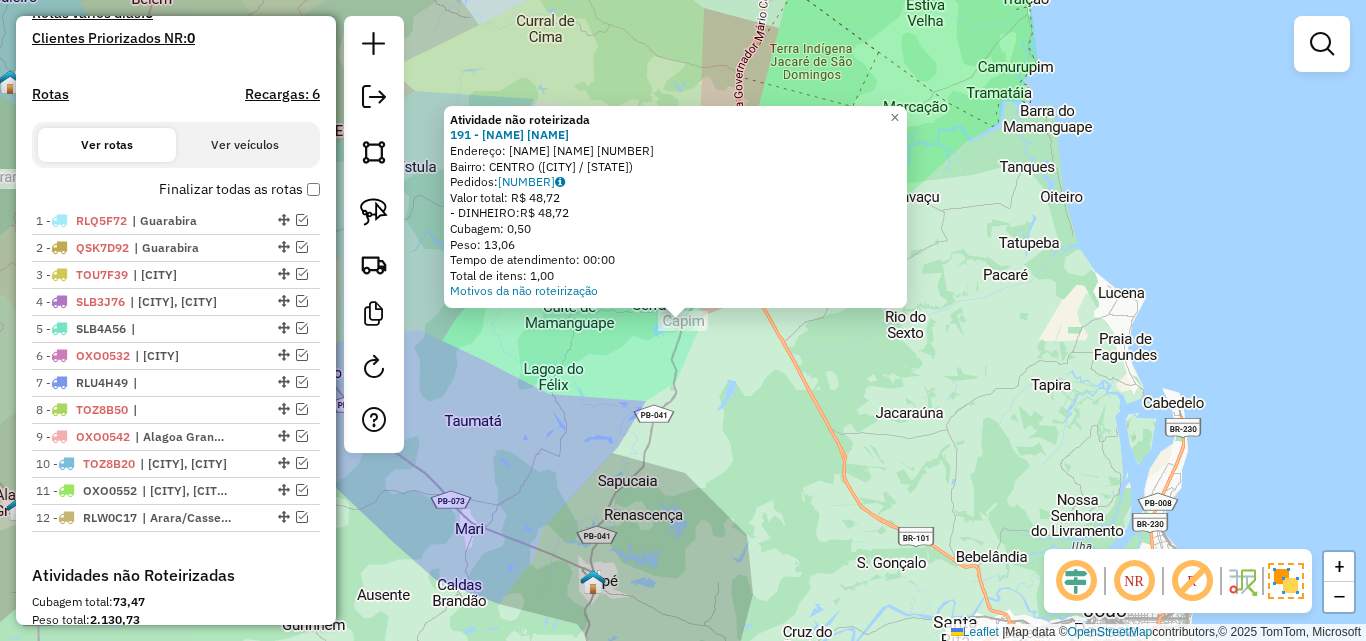 click on "Atividade não roteirizada 191 - LANCHONETE  DA LAIS  Endereço:  RUA ANTONIO FELIZARDO 00   Bairro: CENTRO (CAPIM / PB)   Pedidos:  06139712   Valor total: R$ 48,72   - DINHEIRO:  R$ 48,72   Cubagem: 0,50   Peso: 13,06   Tempo de atendimento: 00:00   Total de itens: 1,00  Motivos da não roteirização × Janela de atendimento Grade de atendimento Capacidade Transportadoras Veículos Cliente Pedidos  Rotas Selecione os dias de semana para filtrar as janelas de atendimento  Seg   Ter   Qua   Qui   Sex   Sáb   Dom  Informe o período da janela de atendimento: De: Até:  Filtrar exatamente a janela do cliente  Considerar janela de atendimento padrão  Selecione os dias de semana para filtrar as grades de atendimento  Seg   Ter   Qua   Qui   Sex   Sáb   Dom   Considerar clientes sem dia de atendimento cadastrado  Clientes fora do dia de atendimento selecionado Filtrar as atividades entre os valores definidos abaixo:  Peso mínimo:   Peso máximo:   Cubagem mínima:   Cubagem máxima:   De:   Até:   De:  Nome:" 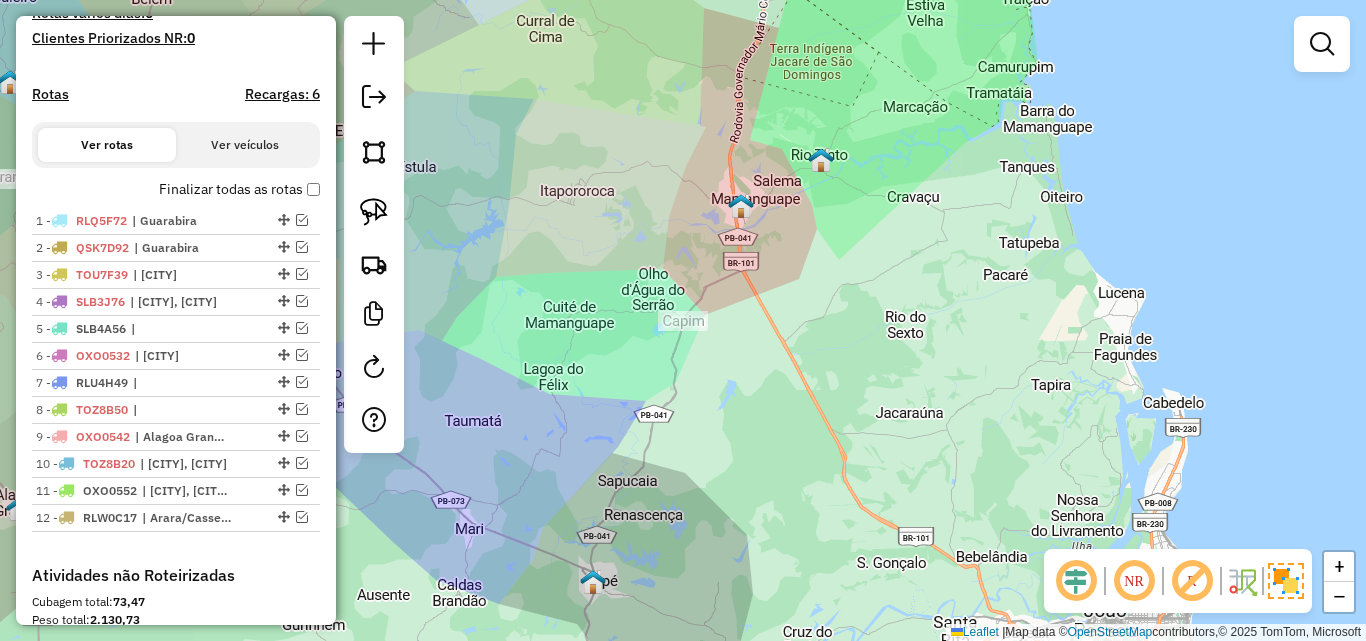 drag, startPoint x: 932, startPoint y: 364, endPoint x: 868, endPoint y: 429, distance: 91.21951 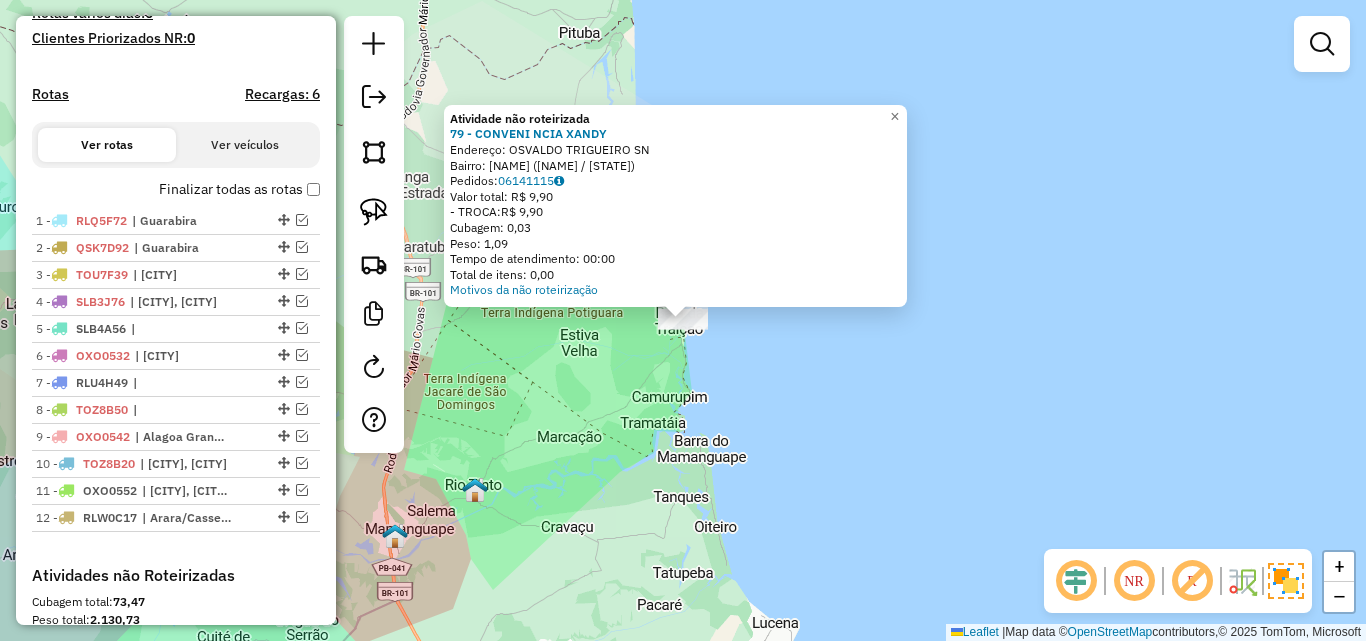 click on "Atividade não roteirizada 79 - CONVENI NCIA XANDY  Endereço:  OSVALDO TRIGUEIRO SN   Bairro: CENTRO (BAIA DA TRAICAO / PB)   Pedidos:  06141115   Valor total: R$ 9,90   - TROCA:  R$ 9,90   Cubagem: 0,03   Peso: 1,09   Tempo de atendimento: 00:00   Total de itens: 0,00  Motivos da não roteirização × Janela de atendimento Grade de atendimento Capacidade Transportadoras Veículos Cliente Pedidos  Rotas Selecione os dias de semana para filtrar as janelas de atendimento  Seg   Ter   Qua   Qui   Sex   Sáb   Dom  Informe o período da janela de atendimento: De: Até:  Filtrar exatamente a janela do cliente  Considerar janela de atendimento padrão  Selecione os dias de semana para filtrar as grades de atendimento  Seg   Ter   Qua   Qui   Sex   Sáb   Dom   Considerar clientes sem dia de atendimento cadastrado  Clientes fora do dia de atendimento selecionado Filtrar as atividades entre os valores definidos abaixo:  Peso mínimo:   Peso máximo:   Cubagem mínima:   Cubagem máxima:   De:   Até:   De:   Até:" 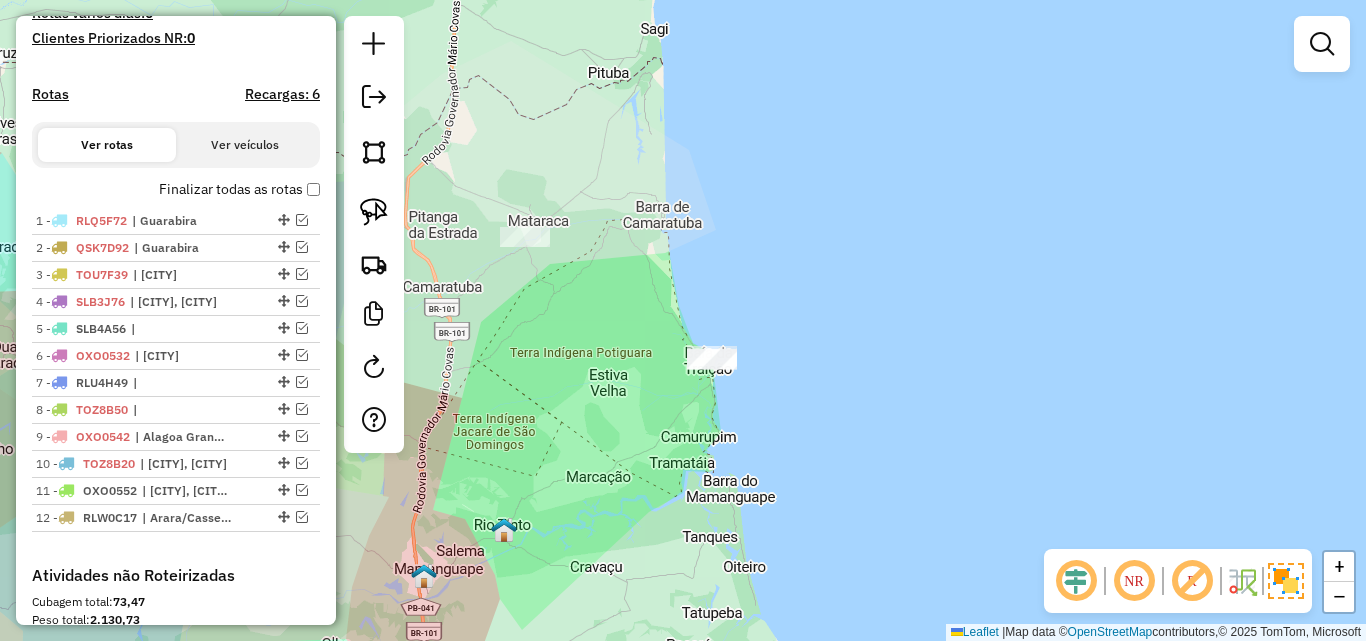 drag, startPoint x: 719, startPoint y: 410, endPoint x: 837, endPoint y: 500, distance: 148.40485 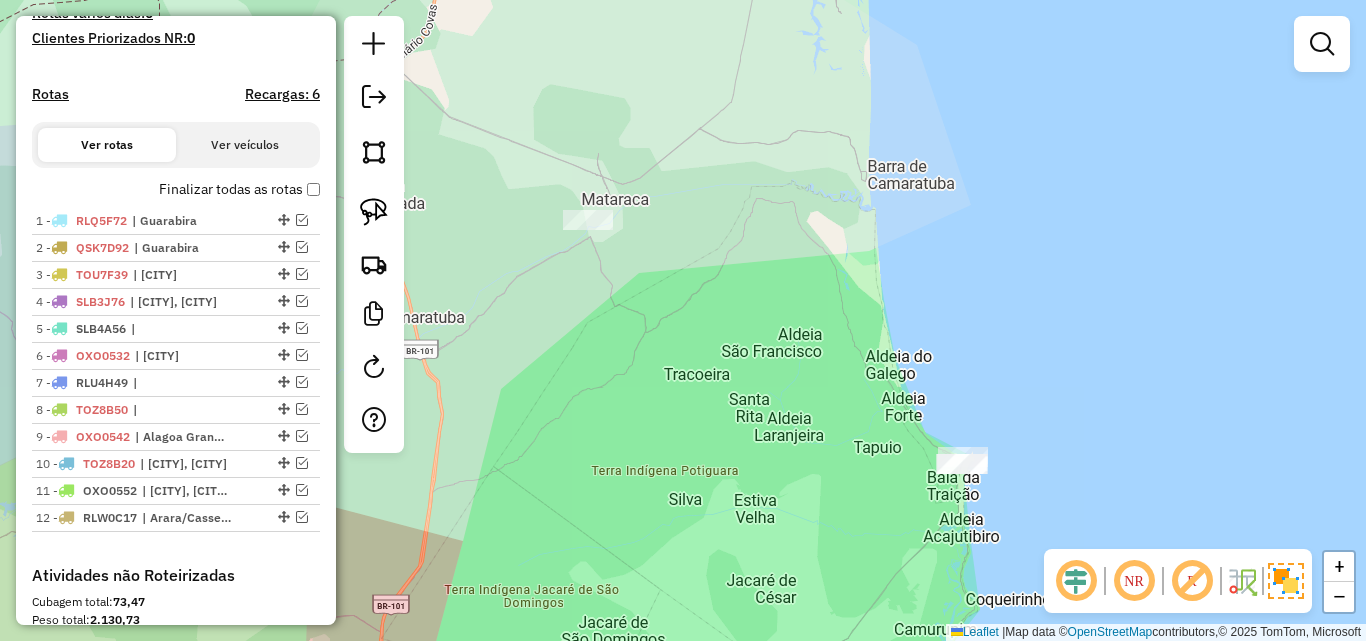 drag, startPoint x: 626, startPoint y: 321, endPoint x: 661, endPoint y: 374, distance: 63.51378 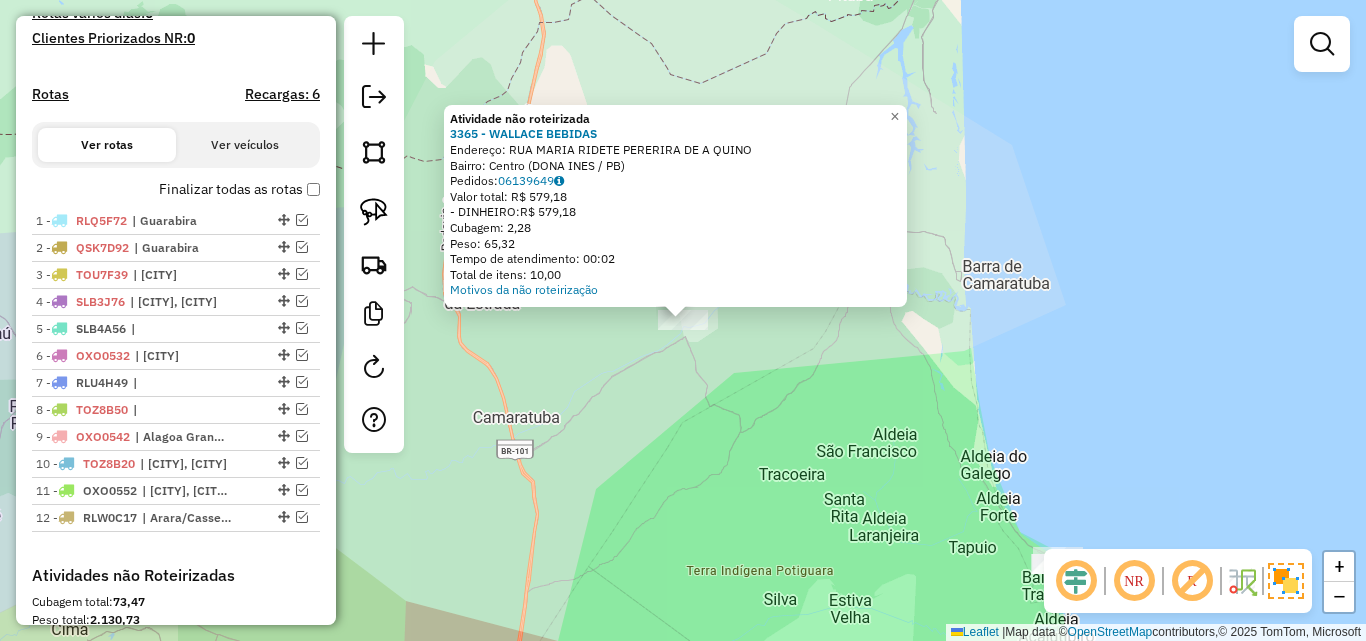 drag, startPoint x: 510, startPoint y: 148, endPoint x: 752, endPoint y: 146, distance: 242.00827 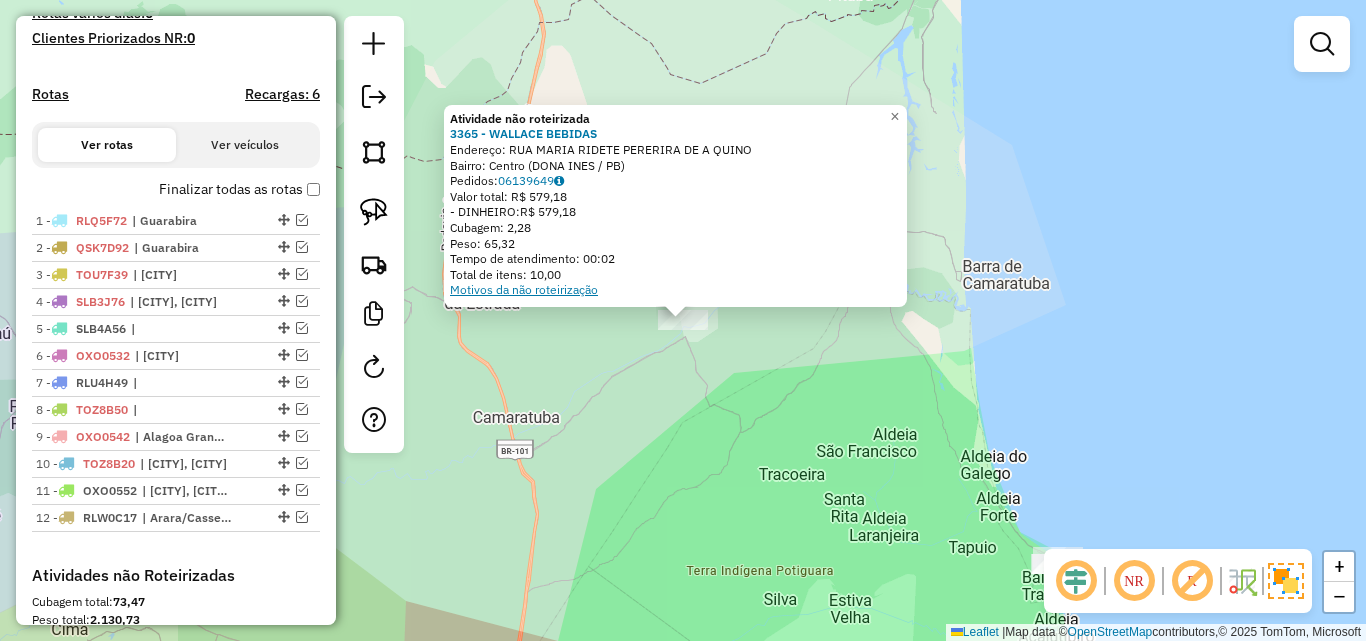 copy on "RUA MARIA RIDETE PERERIRA DE A QUINO" 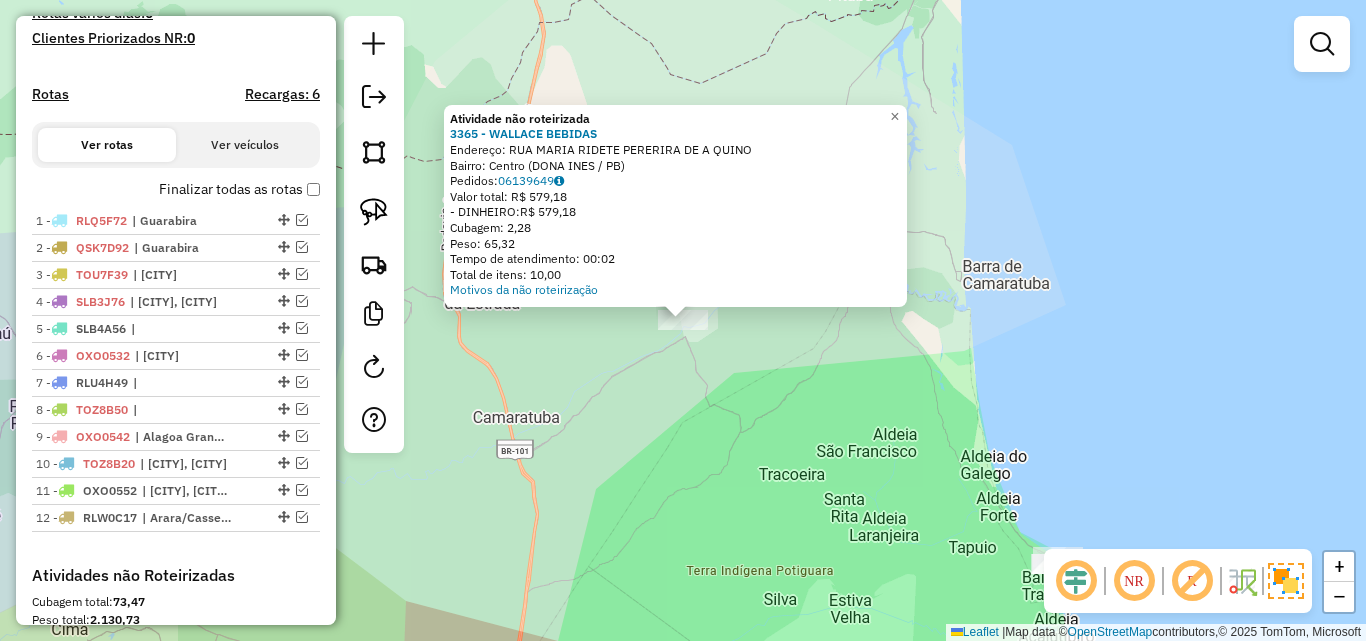 click on "Atividade não roteirizada 3365 - WALLACE BEBIDAS  Endereço:  [STREET] [NUMBER]   Bairro: [NEIGHBORHOOD] ([CITY] / [STATE])   Pedidos:  06139649   Valor total: R$ 579,18   - DINHEIRO:  R$ 579,18   Cubagem: 2,28   Peso: 65,32   Tempo de atendimento: 00:02   Total de itens: 10,00  Motivos da não roteirização × Janela de atendimento Grade de atendimento Capacidade Transportadoras Veículos Cliente Pedidos  Rotas Selecione os dias de semana para filtrar as janelas de atendimento  Seg   Ter   Qua   Qui   Sex   Sáb   Dom  Informe o período da janela de atendimento: De: Até:  Filtrar exatamente a janela do cliente  Considerar janela de atendimento padrão  Selecione os dias de semana para filtrar as grades de atendimento  Seg   Ter   Qua   Qui   Sex   Sáb   Dom   Considerar clientes sem dia de atendimento cadastrado  Clientes fora do dia de atendimento selecionado Filtrar as atividades entre os valores definidos abaixo:  Peso mínimo:   Peso máximo:   Cubagem mínima:   Cubagem máxima:   De:  De:" 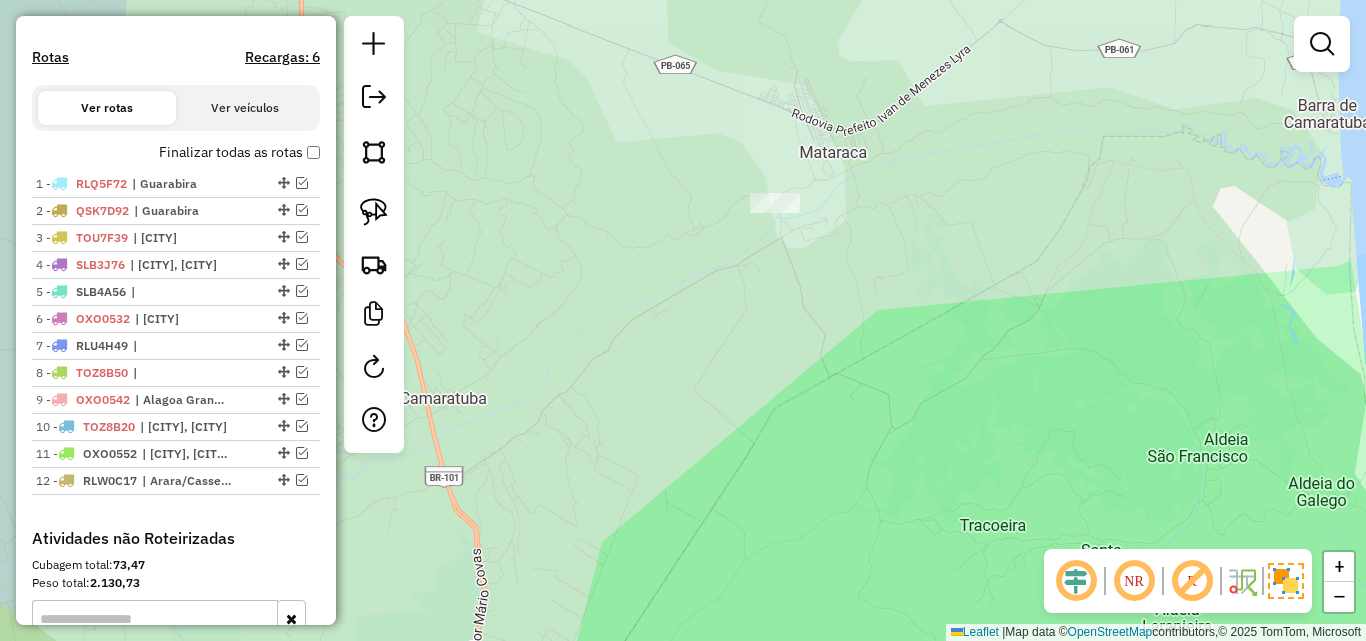 scroll, scrollTop: 558, scrollLeft: 0, axis: vertical 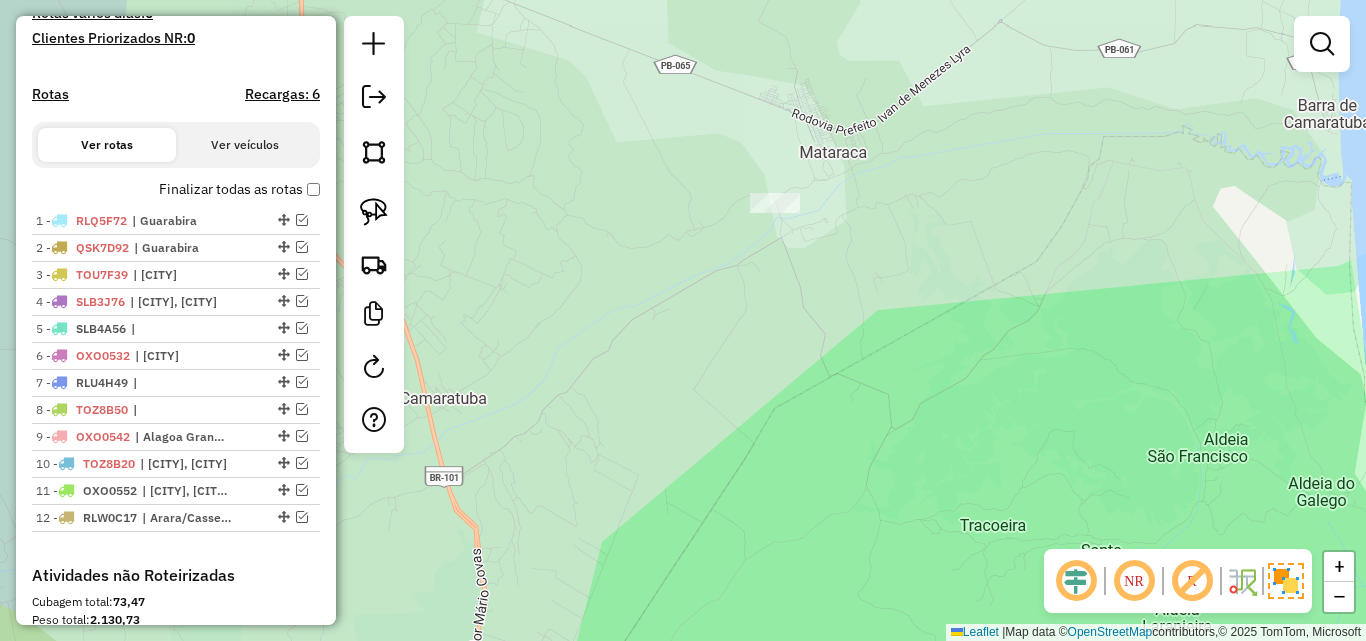 click on "Depósito:  Pau Brasil Guarabira  Total de rotas:  12  Distância Total:  1.336,63 km  Tempo total:  114:05  Valor total:  R$ 509.195,15  - Total roteirizado:  R$ 492.952,61  - Total não roteirizado:  R$ 16.242,54  Total de Atividades Roteirizadas:  397  Total de Pedidos Roteirizados:  597  Peso total roteirizado:  82.939,18  Cubagem total roteirizado:  3.039,55  Total de Atividades não Roteirizadas:  10  Total de Pedidos não Roteirizados:  13 Total de caixas por viagem:  3.039,55 /   12 =  253,30 Média de Atividades por viagem:  397 /   12 =  33,08 Ocupação média da frota:  106,97%   Rotas vários dias:  0  Clientes Priorizados NR:  0 Rotas  Recargas: 6   Ver rotas   Ver veículos  Finalizar todas as rotas   1 -       RLQ5F72   | Guarabira   2 -       QSK7D92   | Guarabira   3 -       TOU7F39   | Sape   4 -       SLB3J76   | Guarabira, Sape   5 -       SLB4A56   |    6 -       OXO0532   | Mamanguape   7 -       RLU4H49   |    8 -       TOZ8B50   |    9 -       OXO0542   10 -       TOZ8B20" at bounding box center [176, 105] 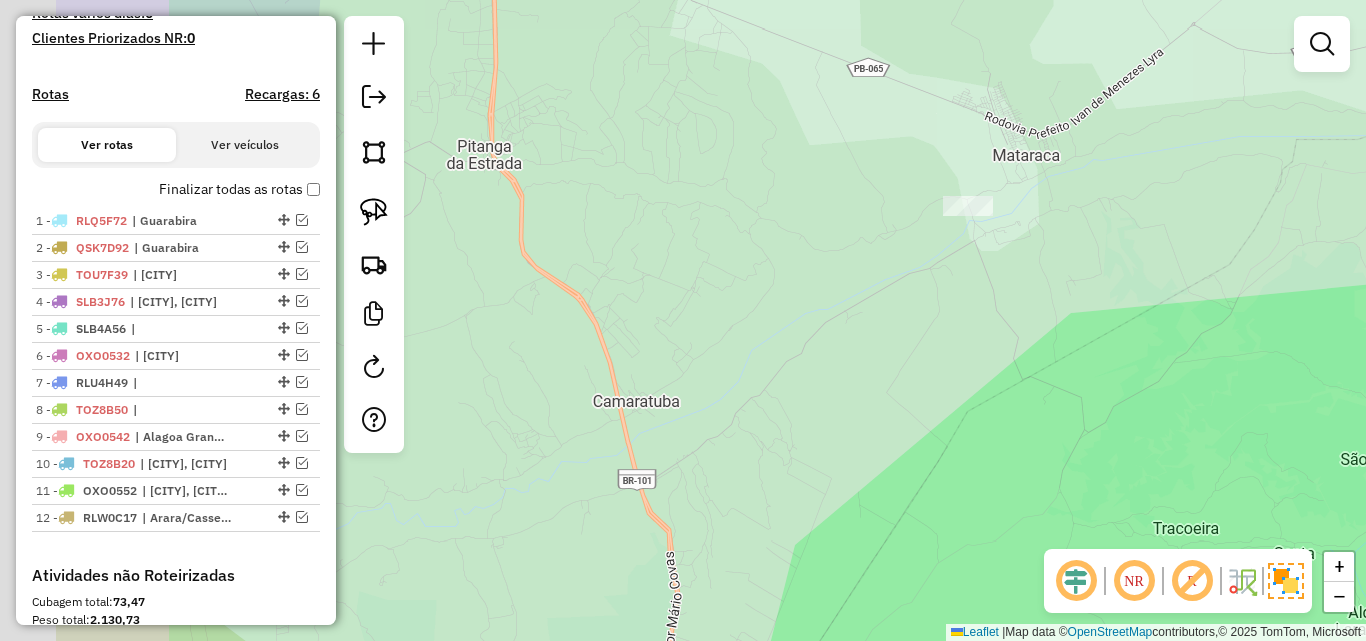 drag, startPoint x: 769, startPoint y: 341, endPoint x: 957, endPoint y: 341, distance: 188 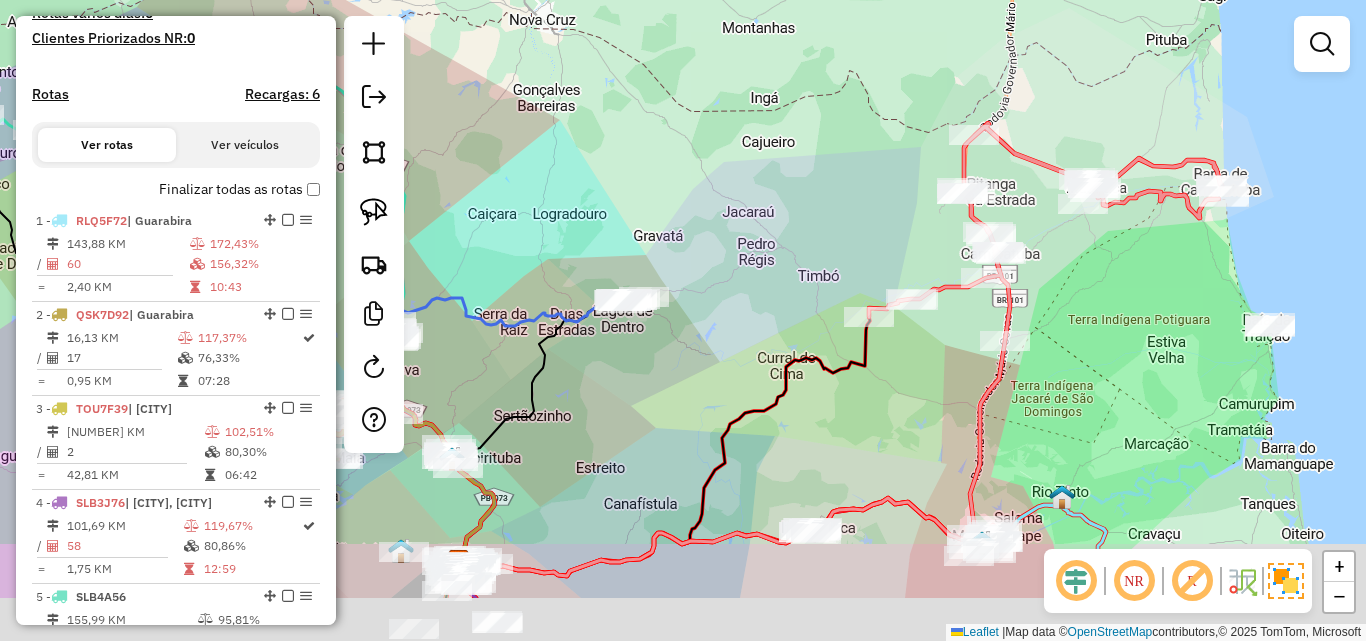 drag, startPoint x: 835, startPoint y: 396, endPoint x: 932, endPoint y: 344, distance: 110.059074 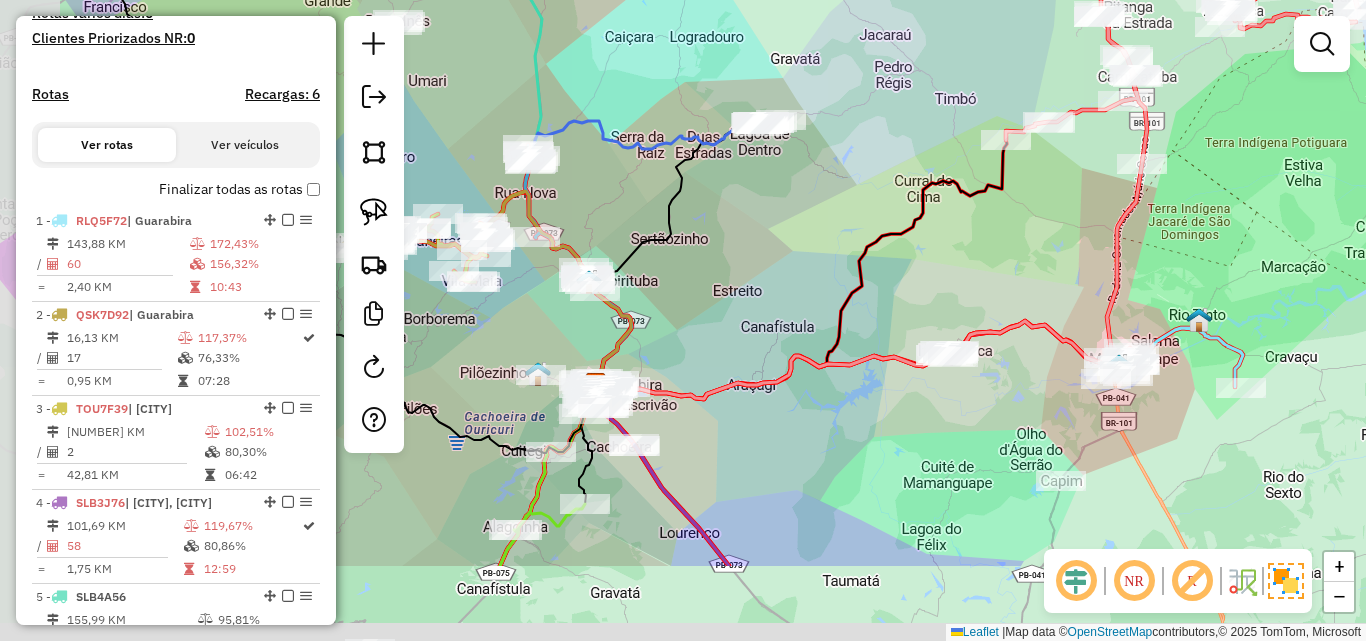 drag, startPoint x: 809, startPoint y: 532, endPoint x: 896, endPoint y: 259, distance: 286.5275 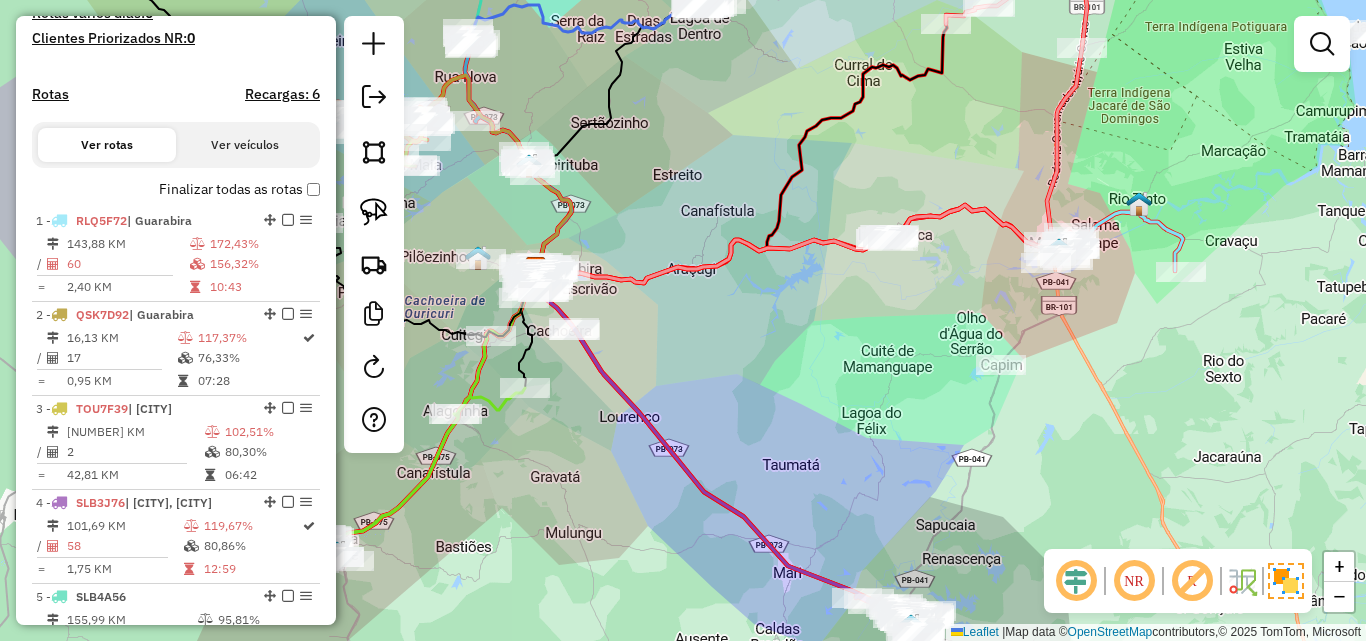 drag, startPoint x: 962, startPoint y: 300, endPoint x: 924, endPoint y: 307, distance: 38.63936 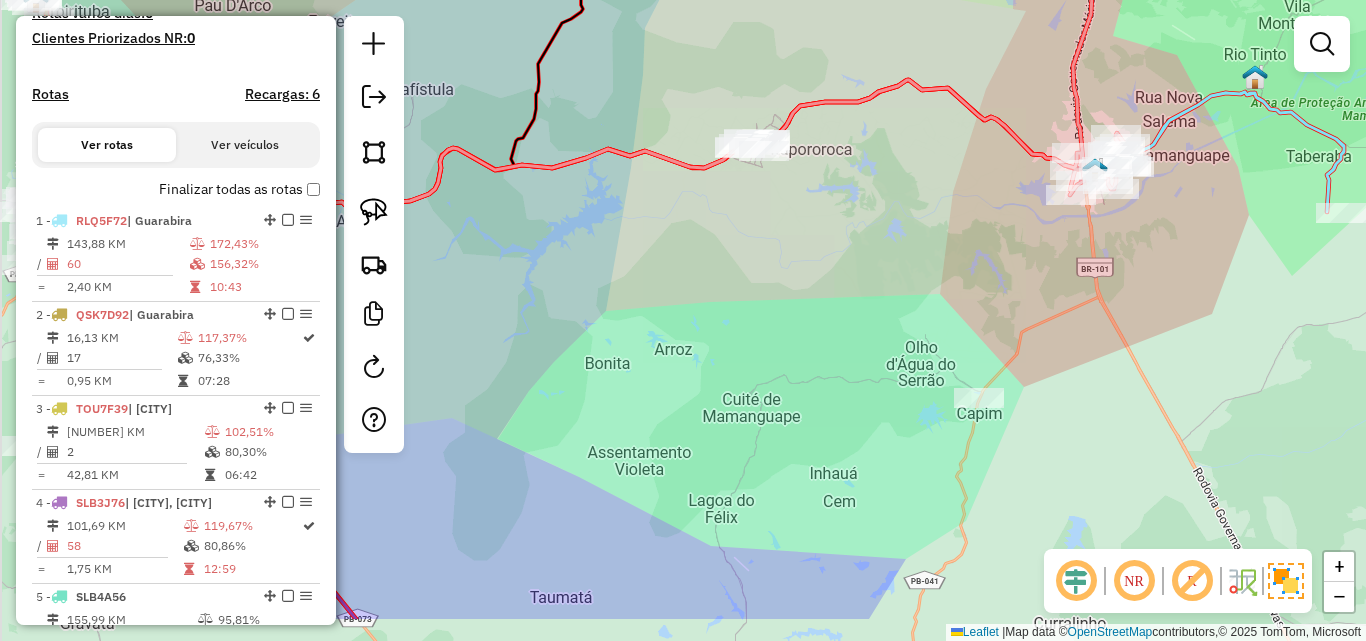 drag, startPoint x: 671, startPoint y: 312, endPoint x: 889, endPoint y: 200, distance: 245.08774 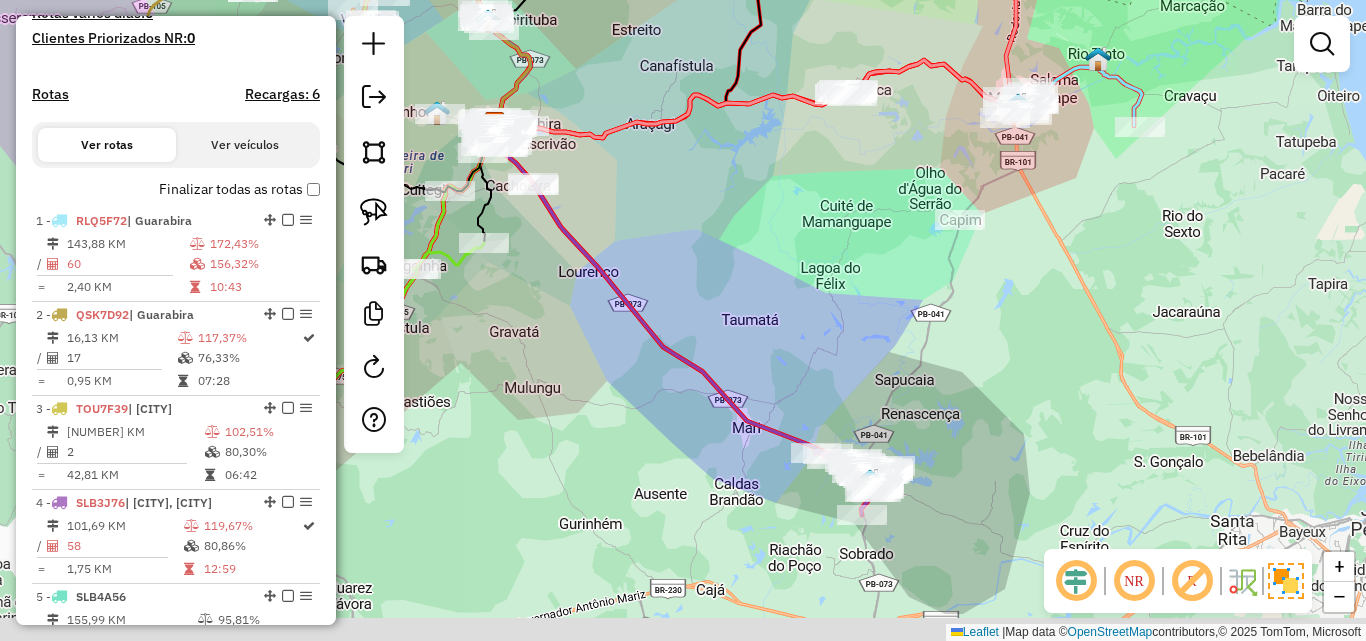 drag, startPoint x: 732, startPoint y: 358, endPoint x: 798, endPoint y: 256, distance: 121.49074 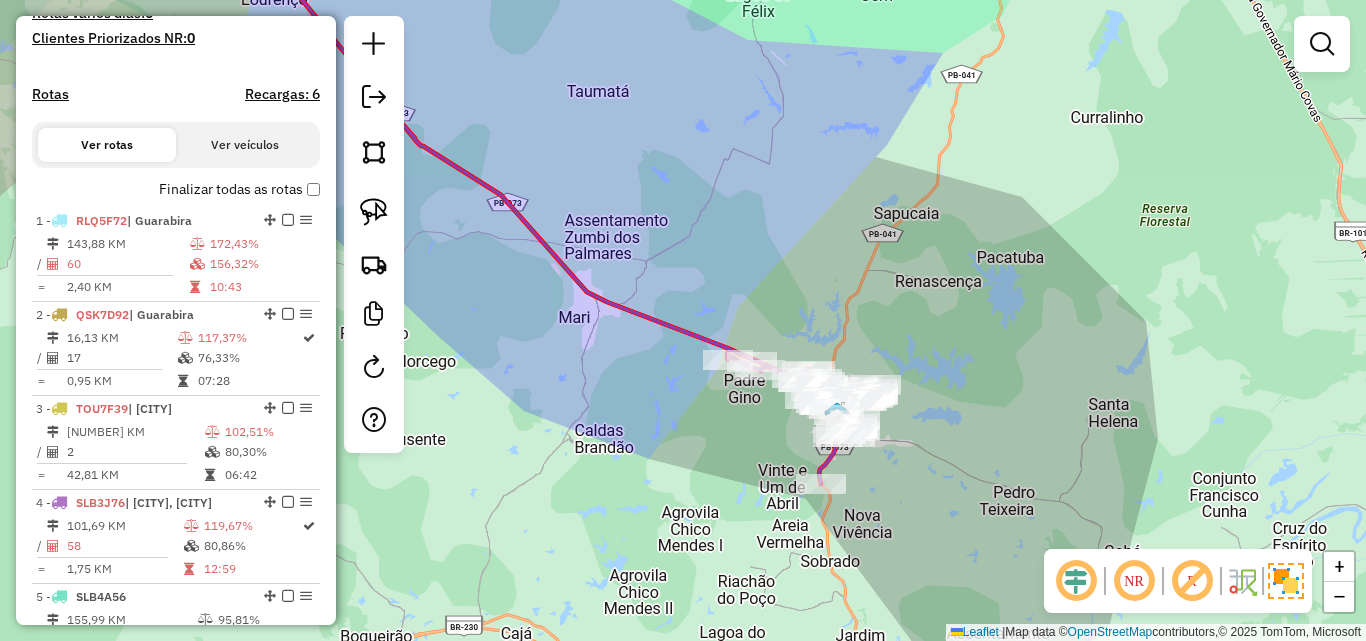 drag, startPoint x: 721, startPoint y: 424, endPoint x: 922, endPoint y: 448, distance: 202.42776 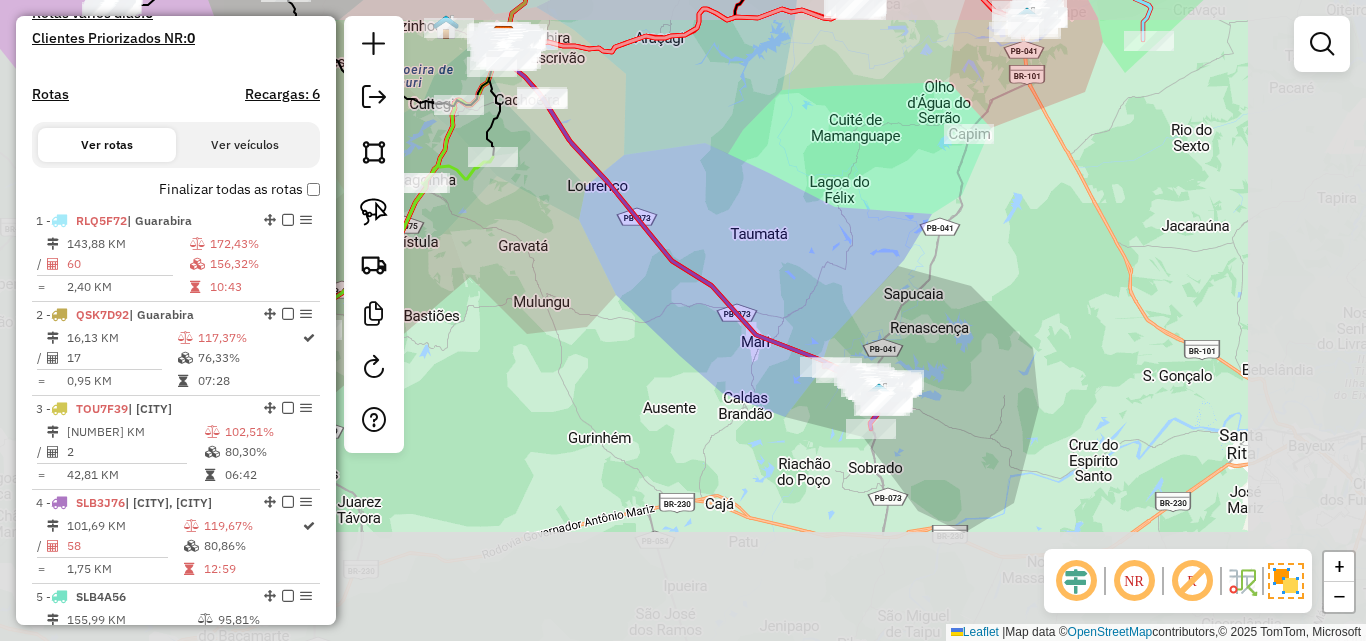 drag, startPoint x: 670, startPoint y: 331, endPoint x: 748, endPoint y: 451, distance: 143.12233 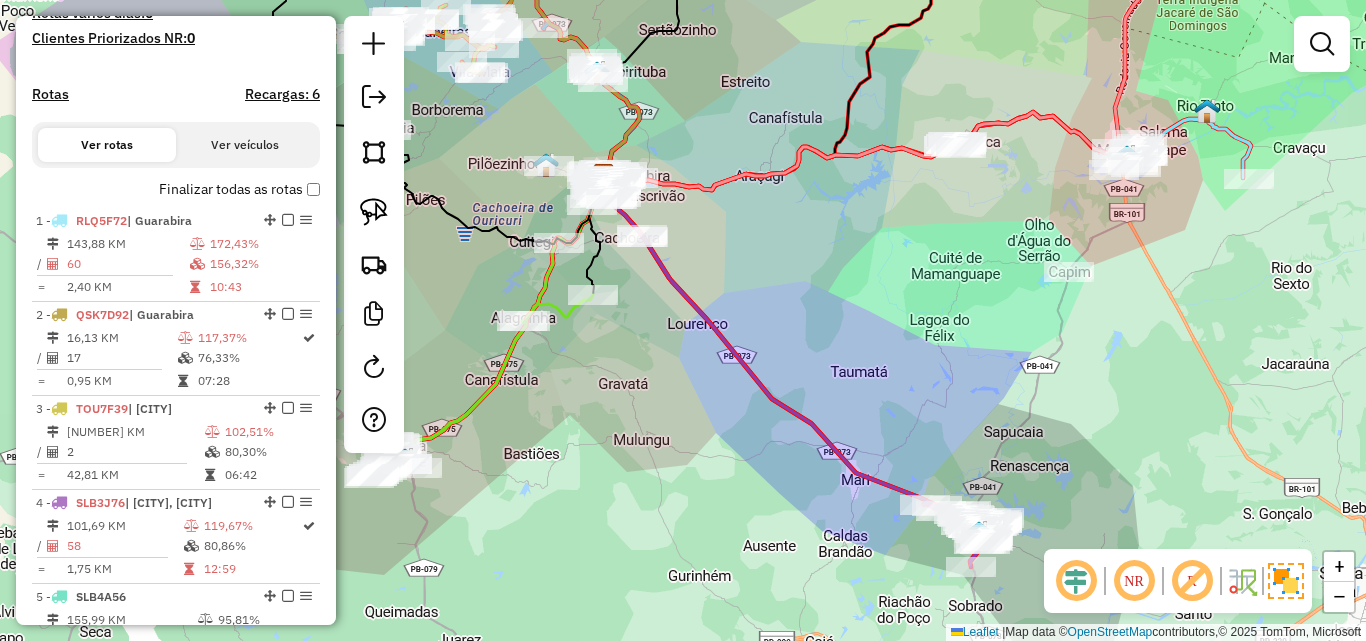 drag, startPoint x: 664, startPoint y: 379, endPoint x: 794, endPoint y: 410, distance: 133.64505 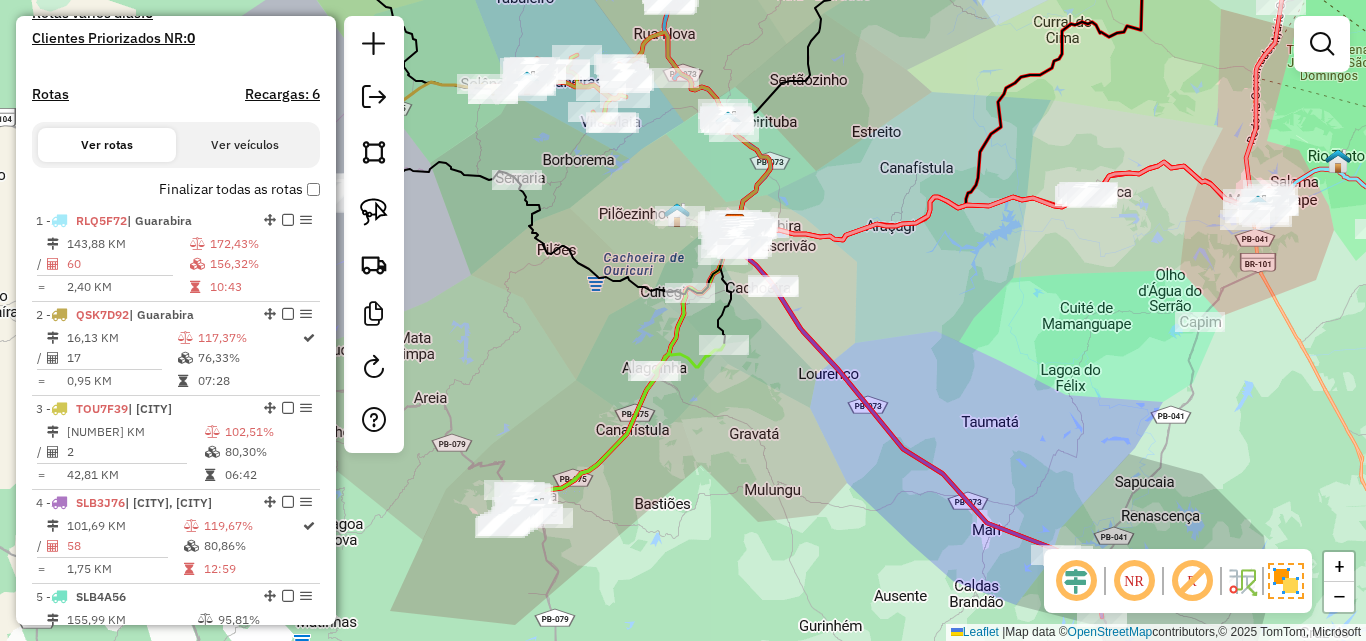 drag, startPoint x: 775, startPoint y: 392, endPoint x: 783, endPoint y: 420, distance: 29.12044 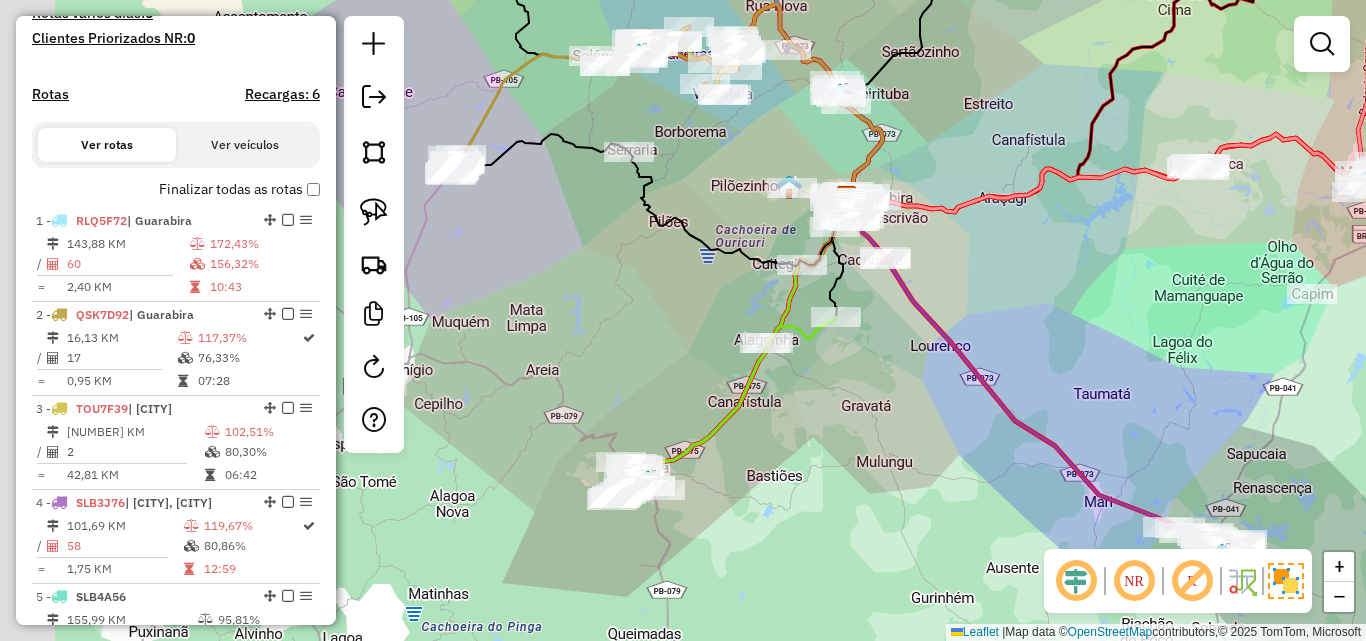 drag, startPoint x: 774, startPoint y: 455, endPoint x: 937, endPoint y: 400, distance: 172.02907 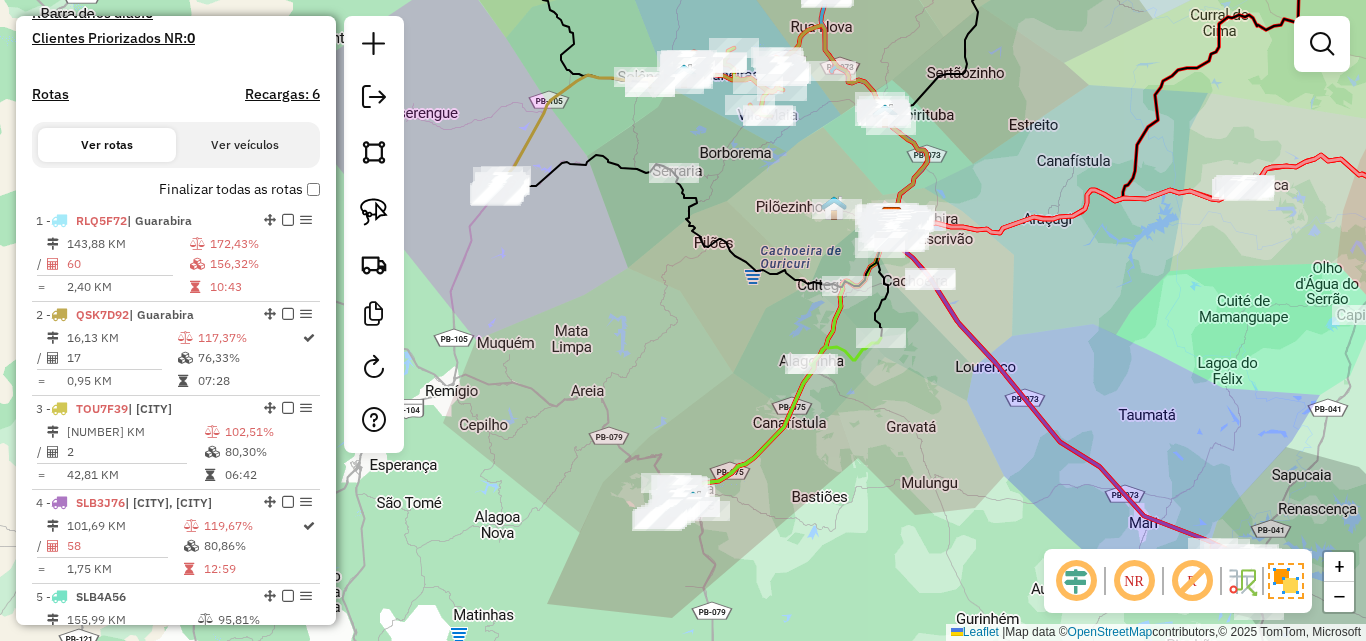 drag, startPoint x: 911, startPoint y: 450, endPoint x: 908, endPoint y: 471, distance: 21.213203 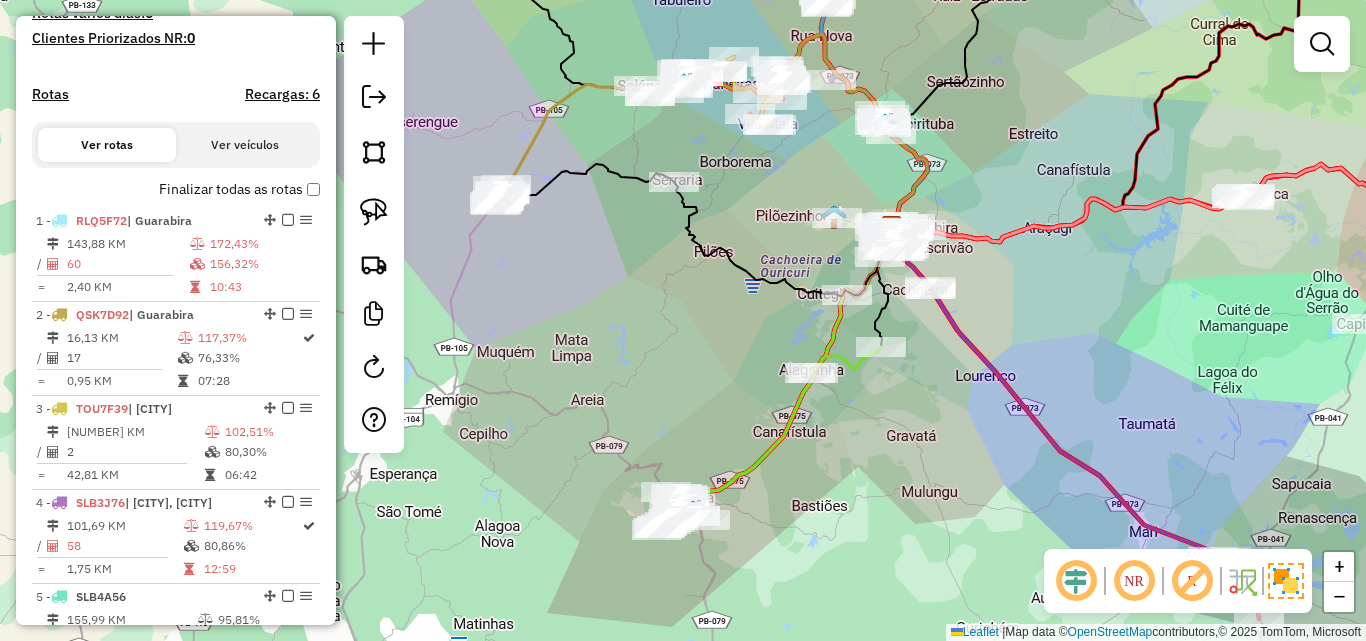click on "Janela de atendimento Grade de atendimento Capacidade Transportadoras Veículos Cliente Pedidos  Rotas Selecione os dias de semana para filtrar as janelas de atendimento  Seg   Ter   Qua   Qui   Sex   Sáb   Dom  Informe o período da janela de atendimento: De: Até:  Filtrar exatamente a janela do cliente  Considerar janela de atendimento padrão  Selecione os dias de semana para filtrar as grades de atendimento  Seg   Ter   Qua   Qui   Sex   Sáb   Dom   Considerar clientes sem dia de atendimento cadastrado  Clientes fora do dia de atendimento selecionado Filtrar as atividades entre os valores definidos abaixo:  Peso mínimo:   Peso máximo:   Cubagem mínima:   Cubagem máxima:   De:   Até:  Filtrar as atividades entre o tempo de atendimento definido abaixo:  De:   Até:   Considerar capacidade total dos clientes não roteirizados Transportadora: Selecione um ou mais itens Tipo de veículo: Selecione um ou mais itens Veículo: Selecione um ou mais itens Motorista: Selecione um ou mais itens Nome: Rótulo:" 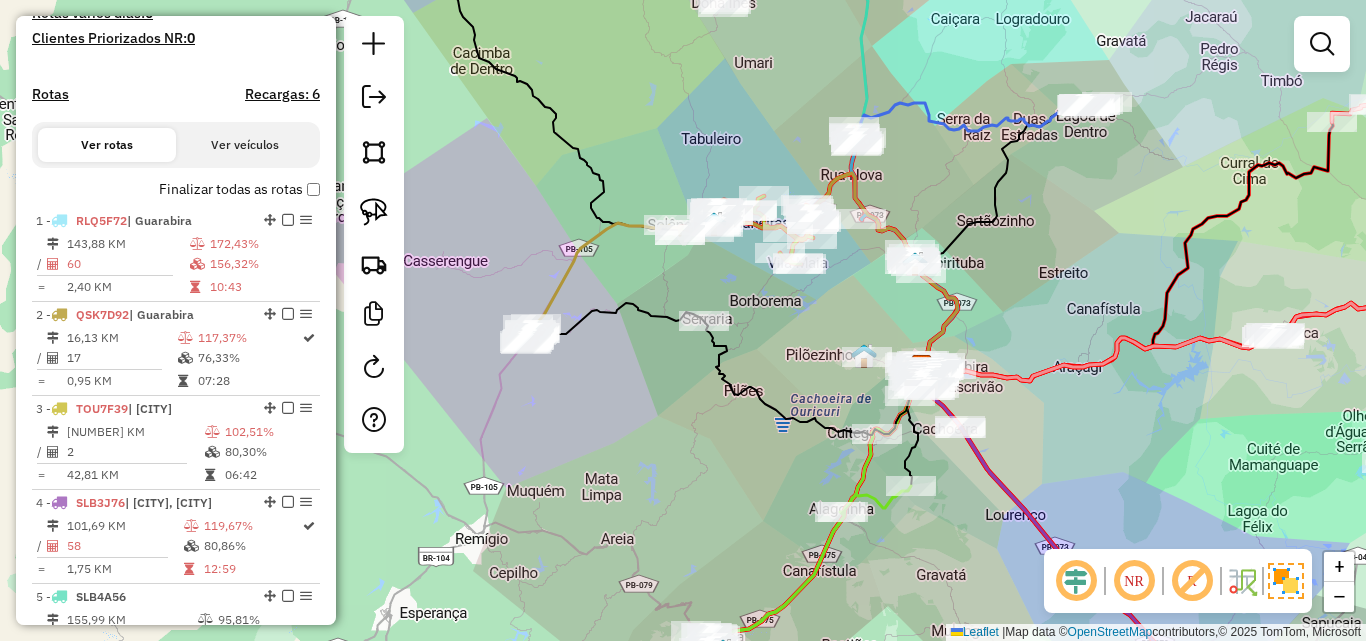 click on "Janela de atendimento Grade de atendimento Capacidade Transportadoras Veículos Cliente Pedidos  Rotas Selecione os dias de semana para filtrar as janelas de atendimento  Seg   Ter   Qua   Qui   Sex   Sáb   Dom  Informe o período da janela de atendimento: De: Até:  Filtrar exatamente a janela do cliente  Considerar janela de atendimento padrão  Selecione os dias de semana para filtrar as grades de atendimento  Seg   Ter   Qua   Qui   Sex   Sáb   Dom   Considerar clientes sem dia de atendimento cadastrado  Clientes fora do dia de atendimento selecionado Filtrar as atividades entre os valores definidos abaixo:  Peso mínimo:   Peso máximo:   Cubagem mínima:   Cubagem máxima:   De:   Até:  Filtrar as atividades entre o tempo de atendimento definido abaixo:  De:   Até:   Considerar capacidade total dos clientes não roteirizados Transportadora: Selecione um ou mais itens Tipo de veículo: Selecione um ou mais itens Veículo: Selecione um ou mais itens Motorista: Selecione um ou mais itens Nome: Rótulo:" 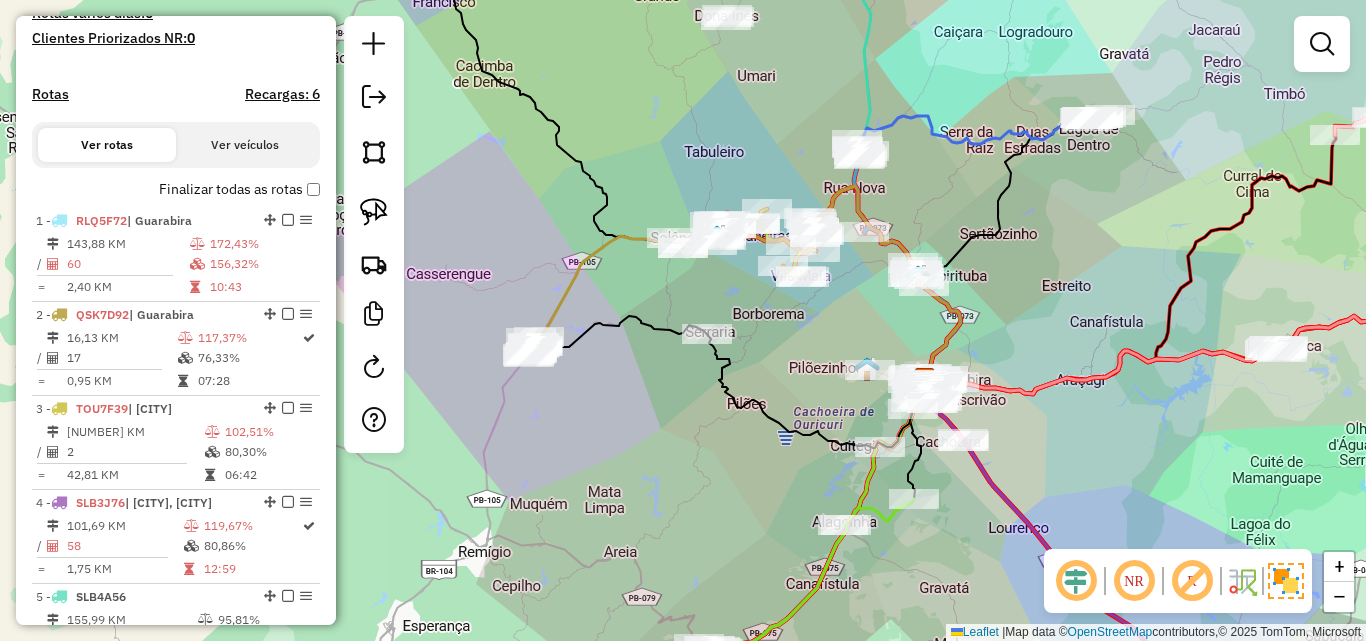 drag, startPoint x: 634, startPoint y: 402, endPoint x: 609, endPoint y: 349, distance: 58.60034 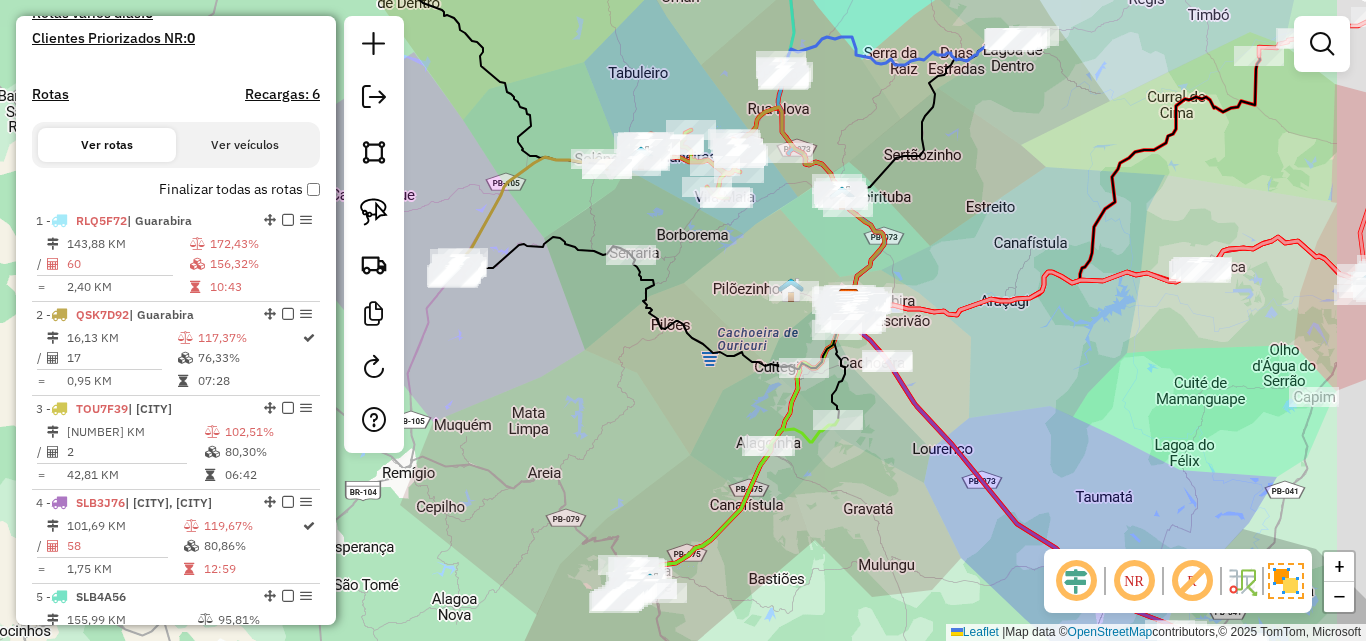 drag, startPoint x: 688, startPoint y: 438, endPoint x: 621, endPoint y: 405, distance: 74.68601 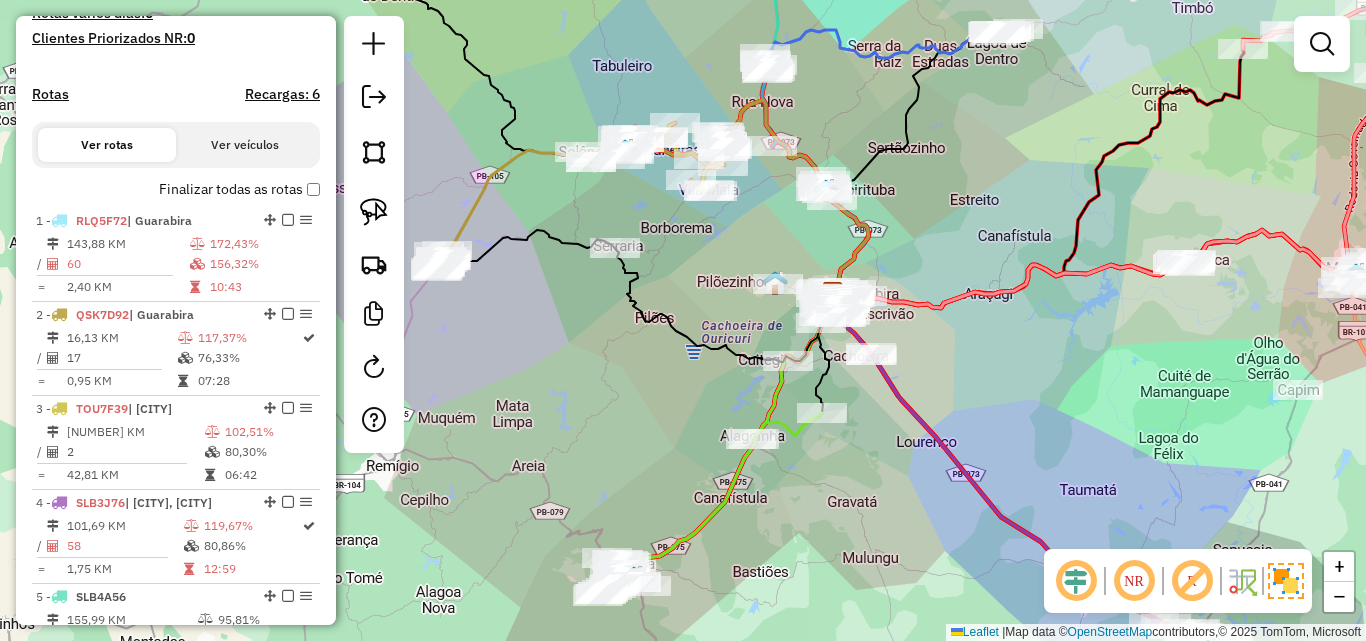 click on "Finalizar todas as rotas" at bounding box center [239, 189] 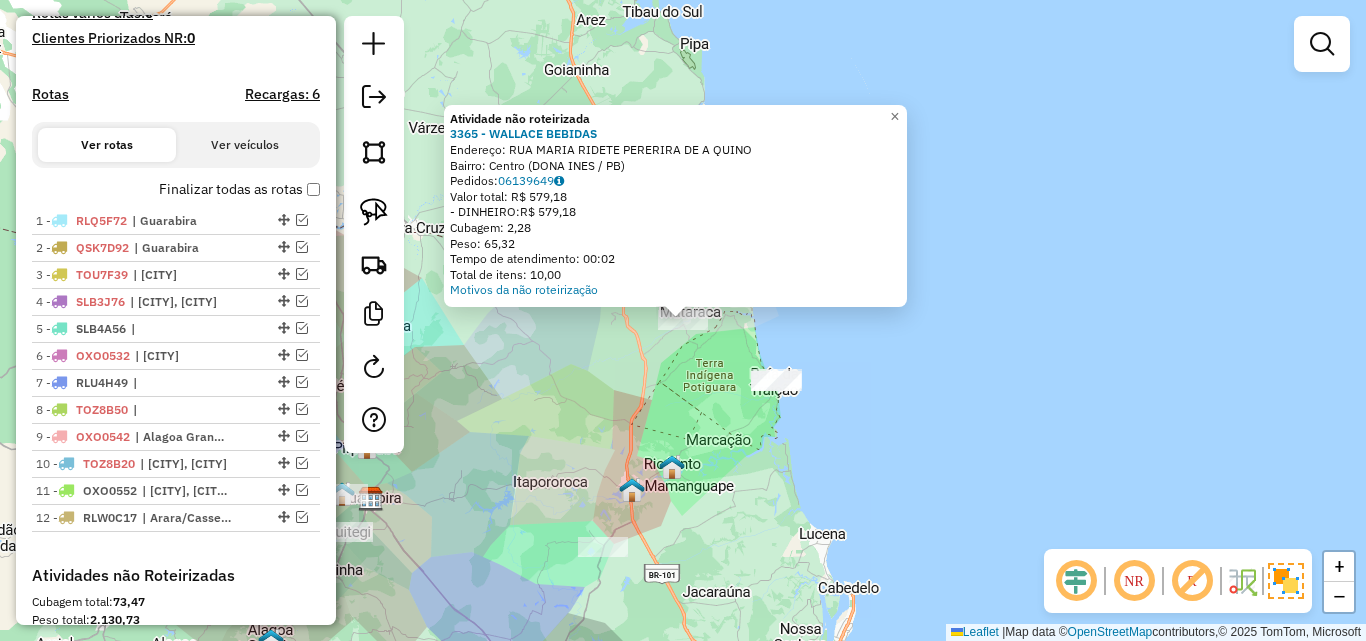 click 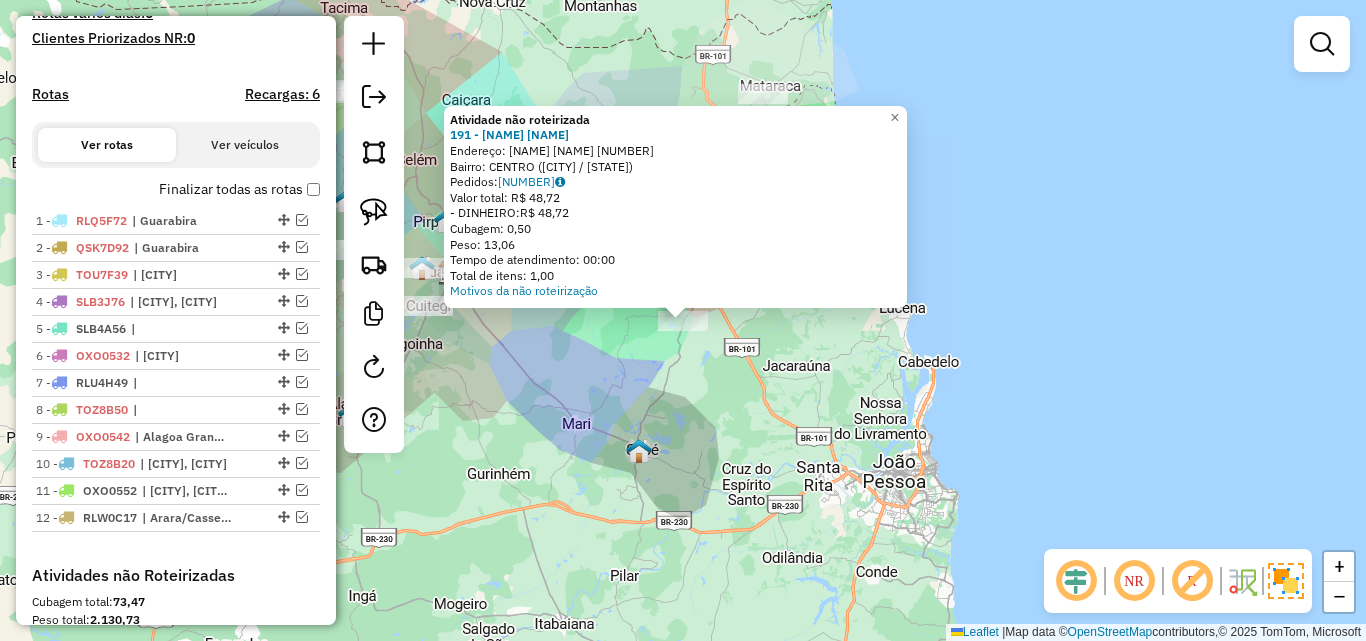 click on "Atividade não roteirizada 191 - LANCHONETE  DA LAIS  Endereço:  RUA ANTONIO FELIZARDO 00   Bairro: CENTRO (CAPIM / PB)   Pedidos:  06139712   Valor total: R$ 48,72   - DINHEIRO:  R$ 48,72   Cubagem: 0,50   Peso: 13,06   Tempo de atendimento: 00:00   Total de itens: 1,00  Motivos da não roteirização × Janela de atendimento Grade de atendimento Capacidade Transportadoras Veículos Cliente Pedidos  Rotas Selecione os dias de semana para filtrar as janelas de atendimento  Seg   Ter   Qua   Qui   Sex   Sáb   Dom  Informe o período da janela de atendimento: De: Até:  Filtrar exatamente a janela do cliente  Considerar janela de atendimento padrão  Selecione os dias de semana para filtrar as grades de atendimento  Seg   Ter   Qua   Qui   Sex   Sáb   Dom   Considerar clientes sem dia de atendimento cadastrado  Clientes fora do dia de atendimento selecionado Filtrar as atividades entre os valores definidos abaixo:  Peso mínimo:   Peso máximo:   Cubagem mínima:   Cubagem máxima:   De:   Até:   De:  Nome:" 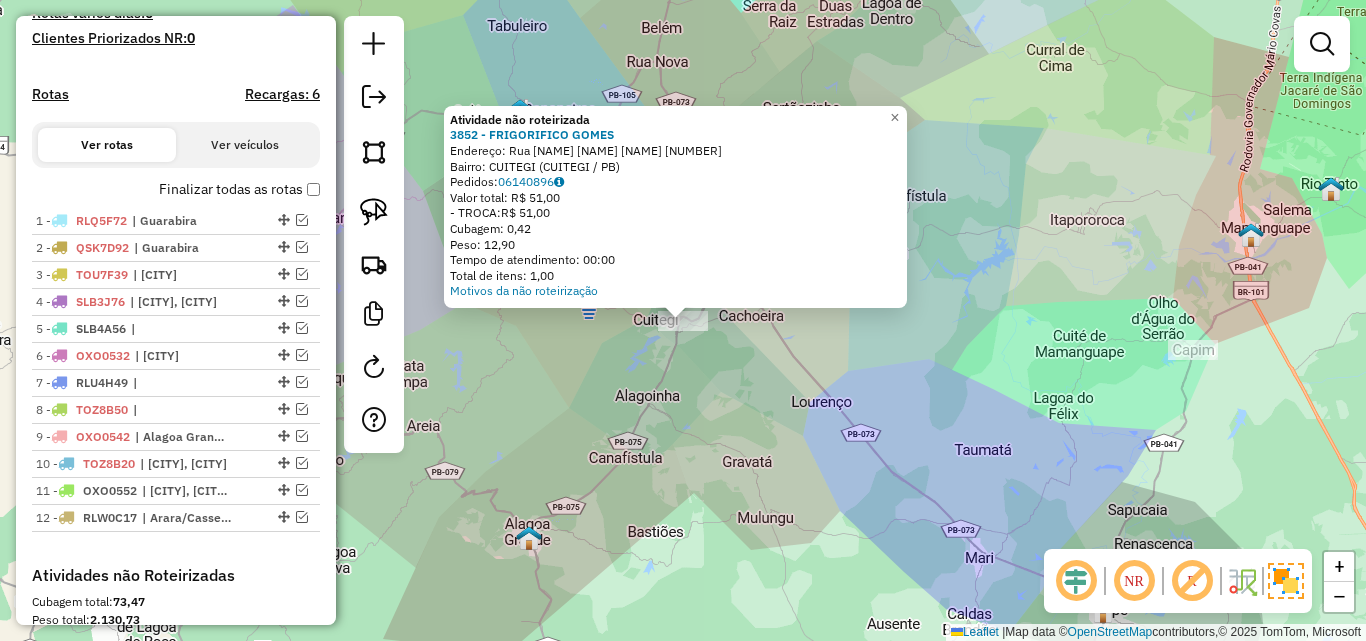click on "Atividade não roteirizada 3852 - FRIGORIFICO GOMES  Endereço:  Rua Manoel Paulo Da Silva 30   Bairro: CUITEGI ([CITY] / [STATE])   Pedidos:  06140896   Valor total: R$ 51,00   - TROCA:  R$ 51,00   Cubagem: 0,42   Peso: 12,90   Tempo de atendimento: 00:00   Total de itens: 1,00  Motivos da não roteirização × Janela de atendimento Grade de atendimento Capacidade Transportadoras Veículos Cliente Pedidos  Rotas Selecione os dias de semana para filtrar as janelas de atendimento  Seg   Ter   Qua   Qui   Sex   Sáb   Dom  Informe o período da janela de atendimento: De: Até:  Filtrar exatamente a janela do cliente  Considerar janela de atendimento padrão  Selecione os dias de semana para filtrar as grades de atendimento  Seg   Ter   Qua   Qui   Sex   Sáb   Dom   Considerar clientes sem dia de atendimento cadastrado  Clientes fora do dia de atendimento selecionado Filtrar as atividades entre os valores definidos abaixo:  Peso mínimo:   Peso máximo:   Cubagem mínima:   Cubagem máxima:   De:   Até:   De:  +" 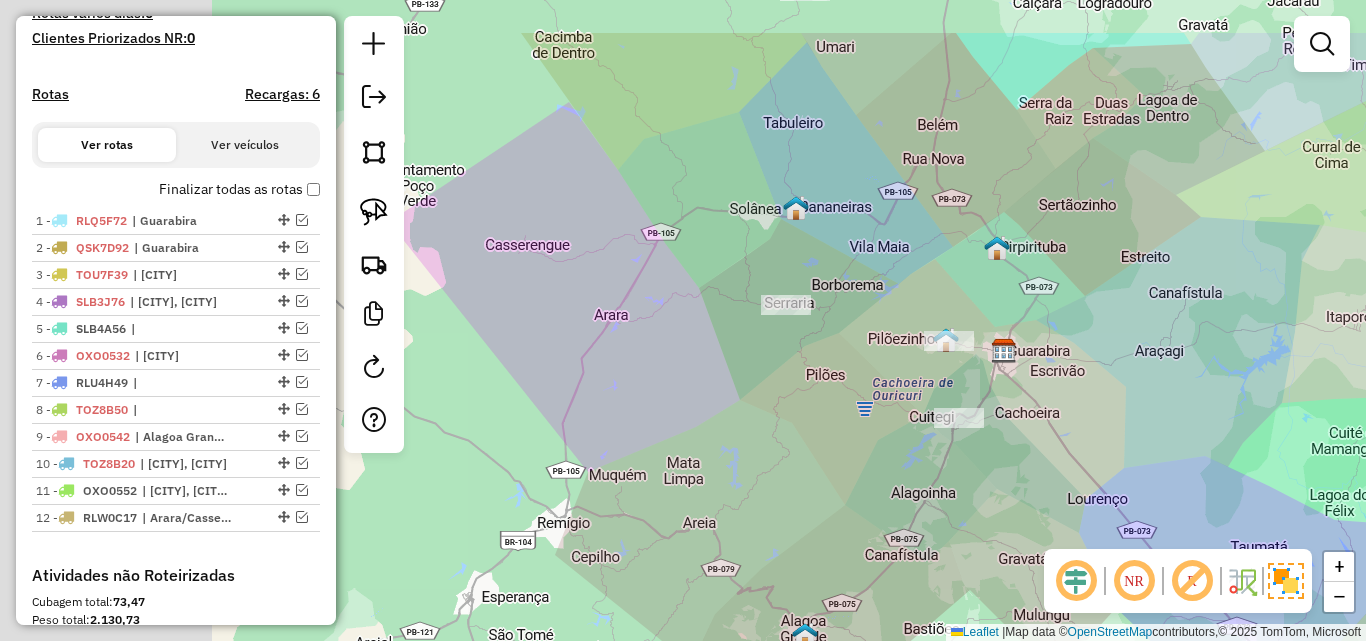 drag, startPoint x: 796, startPoint y: 470, endPoint x: 853, endPoint y: 481, distance: 58.0517 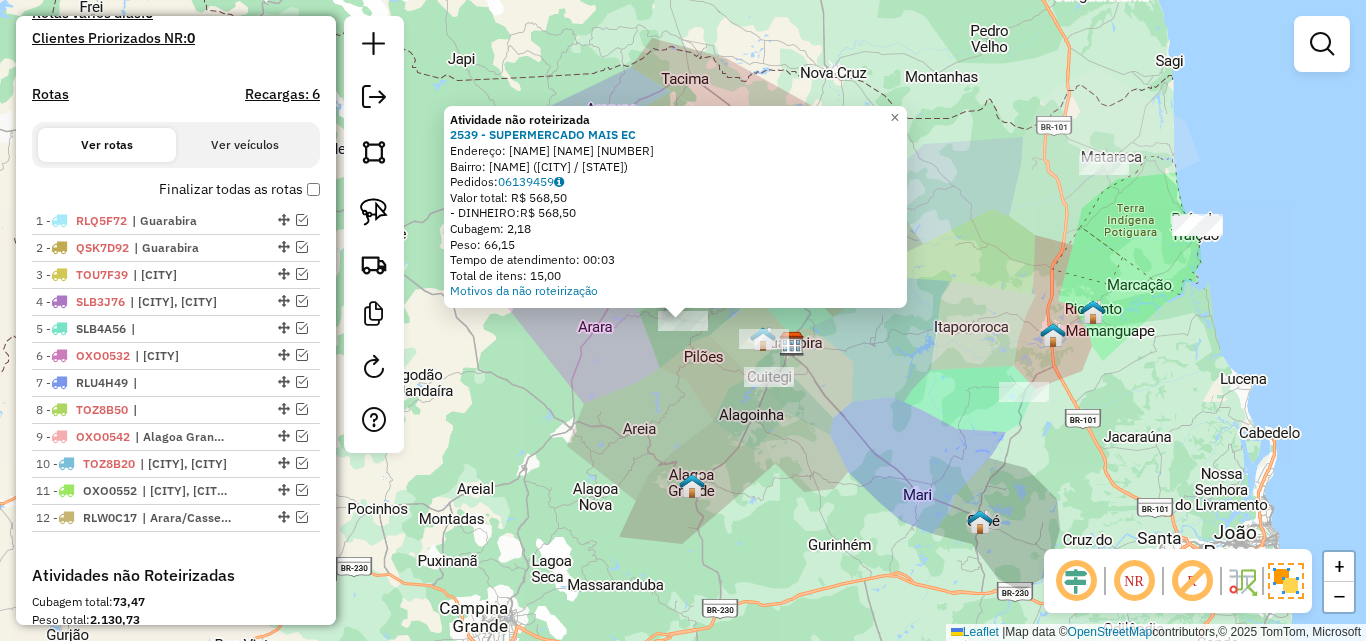 click on "Atividade não roteirizada 2539 - SUPERMERCADO MAIS EC  Endereço:  PRACA ANTONIO BENTO 46   Bairro: Centro (SERRARIA / PB)   Pedidos:  06139459   Valor total: R$ 568,50   - DINHEIRO:  R$ 568,50   Cubagem: 2,18   Peso: 66,15   Tempo de atendimento: 00:03   Total de itens: 15,00  Motivos da não roteirização × Janela de atendimento Grade de atendimento Capacidade Transportadoras Veículos Cliente Pedidos  Rotas Selecione os dias de semana para filtrar as janelas de atendimento  Seg   Ter   Qua   Qui   Sex   Sáb   Dom  Informe o período da janela de atendimento: De: Até:  Filtrar exatamente a janela do cliente  Considerar janela de atendimento padrão  Selecione os dias de semana para filtrar as grades de atendimento  Seg   Ter   Qua   Qui   Sex   Sáb   Dom   Considerar clientes sem dia de atendimento cadastrado  Clientes fora do dia de atendimento selecionado Filtrar as atividades entre os valores definidos abaixo:  Peso mínimo:   Peso máximo:   Cubagem mínima:   Cubagem máxima:   De:   Até:   De:" 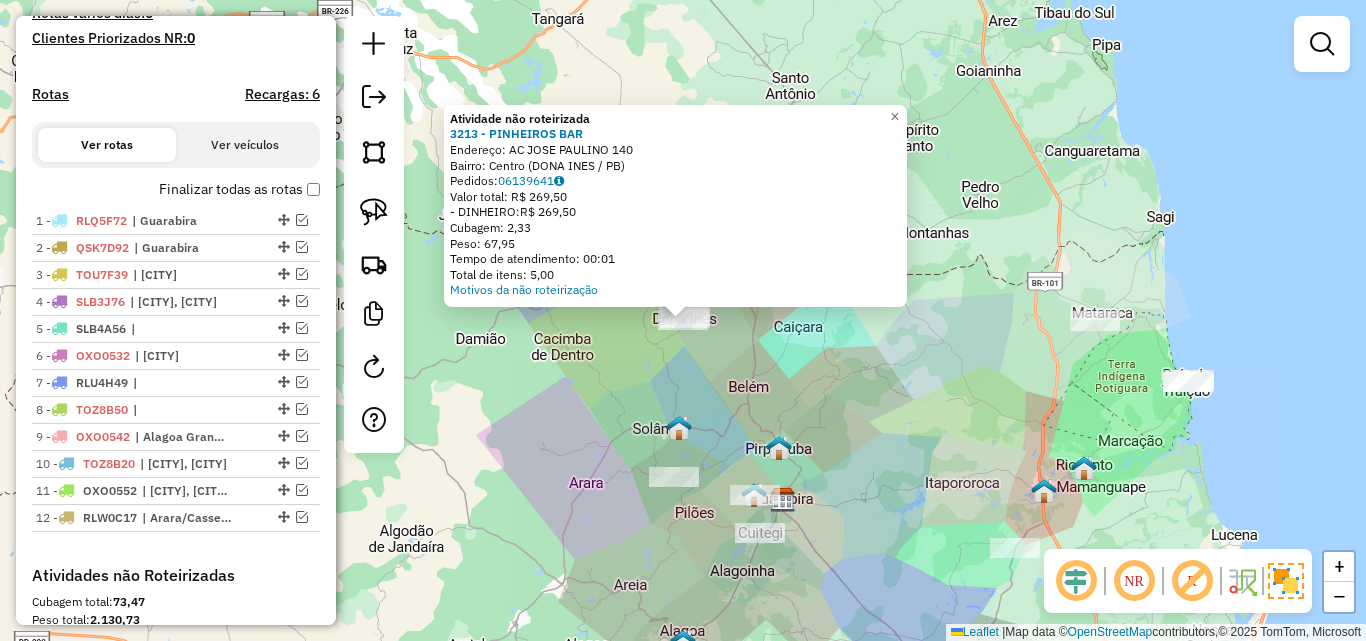 click on "Atividade não roteirizada 3213 - PINHEIROS BAR  Endereço:  AC JOSE PAULINO 140   Bairro: Centro (DONA INES / PB)   Pedidos:  06139641   Valor total: R$ 269,50   - DINHEIRO:  R$ 269,50   Cubagem: 2,33   Peso: 67,95   Tempo de atendimento: 00:01   Total de itens: 5,00  Motivos da não roteirização × Janela de atendimento Grade de atendimento Capacidade Transportadoras Veículos Cliente Pedidos  Rotas Selecione os dias de semana para filtrar as janelas de atendimento  Seg   Ter   Qua   Qui   Sex   Sáb   Dom  Informe o período da janela de atendimento: De: Até:  Filtrar exatamente a janela do cliente  Considerar janela de atendimento padrão  Selecione os dias de semana para filtrar as grades de atendimento  Seg   Ter   Qua   Qui   Sex   Sáb   Dom   Considerar clientes sem dia de atendimento cadastrado  Clientes fora do dia de atendimento selecionado Filtrar as atividades entre os valores definidos abaixo:  Peso mínimo:   Peso máximo:   Cubagem mínima:   Cubagem máxima:   De:   Até:   De:   Até:  +" 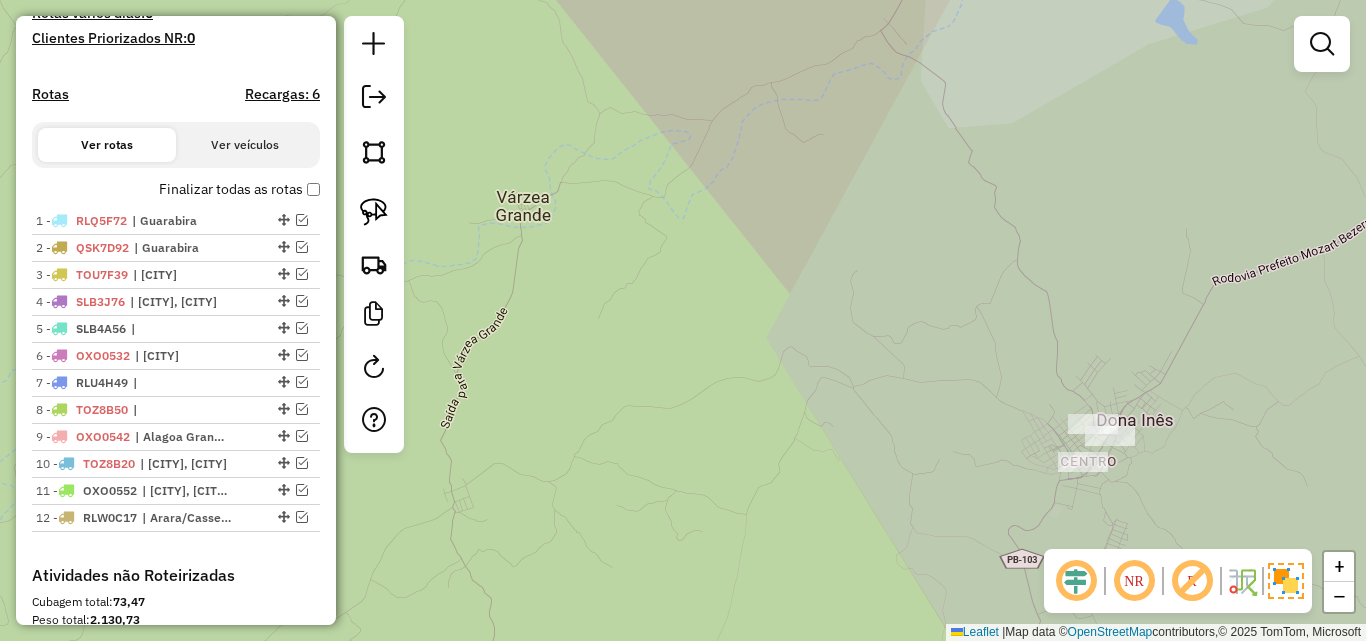 click 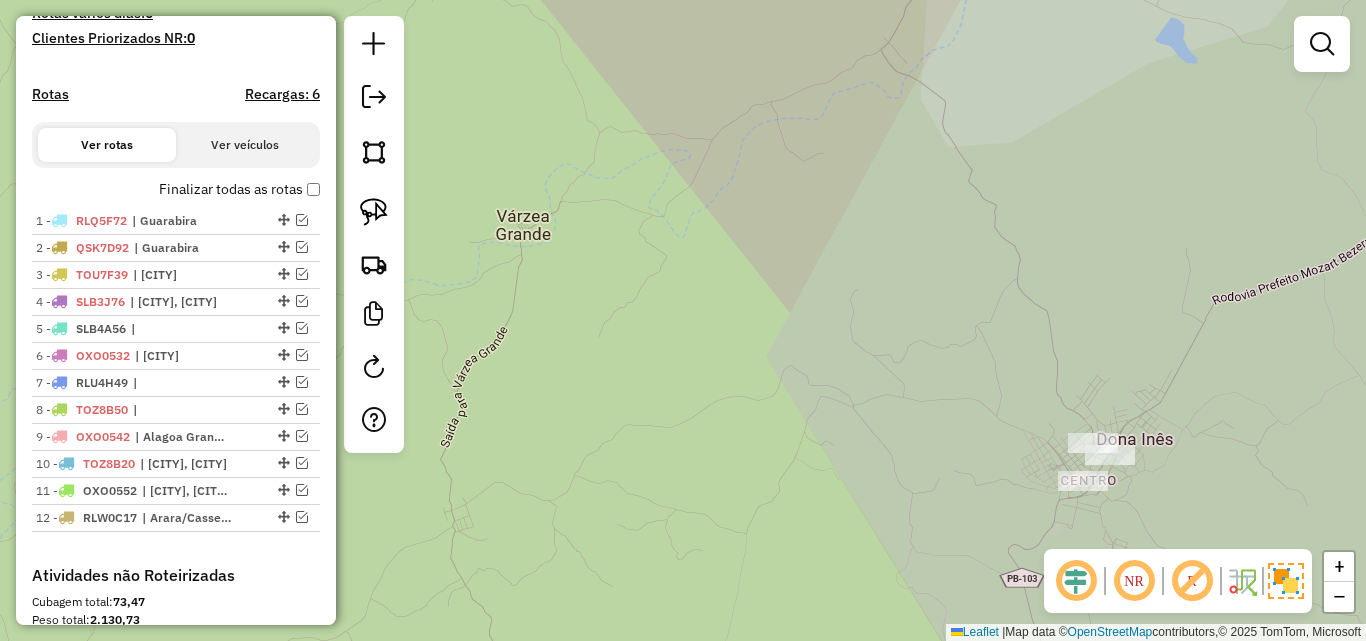 click on "Janela de atendimento Grade de atendimento Capacidade Transportadoras Veículos Cliente Pedidos  Rotas Selecione os dias de semana para filtrar as janelas de atendimento  Seg   Ter   Qua   Qui   Sex   Sáb   Dom  Informe o período da janela de atendimento: De: Até:  Filtrar exatamente a janela do cliente  Considerar janela de atendimento padrão  Selecione os dias de semana para filtrar as grades de atendimento  Seg   Ter   Qua   Qui   Sex   Sáb   Dom   Considerar clientes sem dia de atendimento cadastrado  Clientes fora do dia de atendimento selecionado Filtrar as atividades entre os valores definidos abaixo:  Peso mínimo:   Peso máximo:   Cubagem mínima:   Cubagem máxima:   De:   Até:  Filtrar as atividades entre o tempo de atendimento definido abaixo:  De:   Até:   Considerar capacidade total dos clientes não roteirizados Transportadora: Selecione um ou mais itens Tipo de veículo: Selecione um ou mais itens Veículo: Selecione um ou mais itens Motorista: Selecione um ou mais itens Nome: Rótulo:" 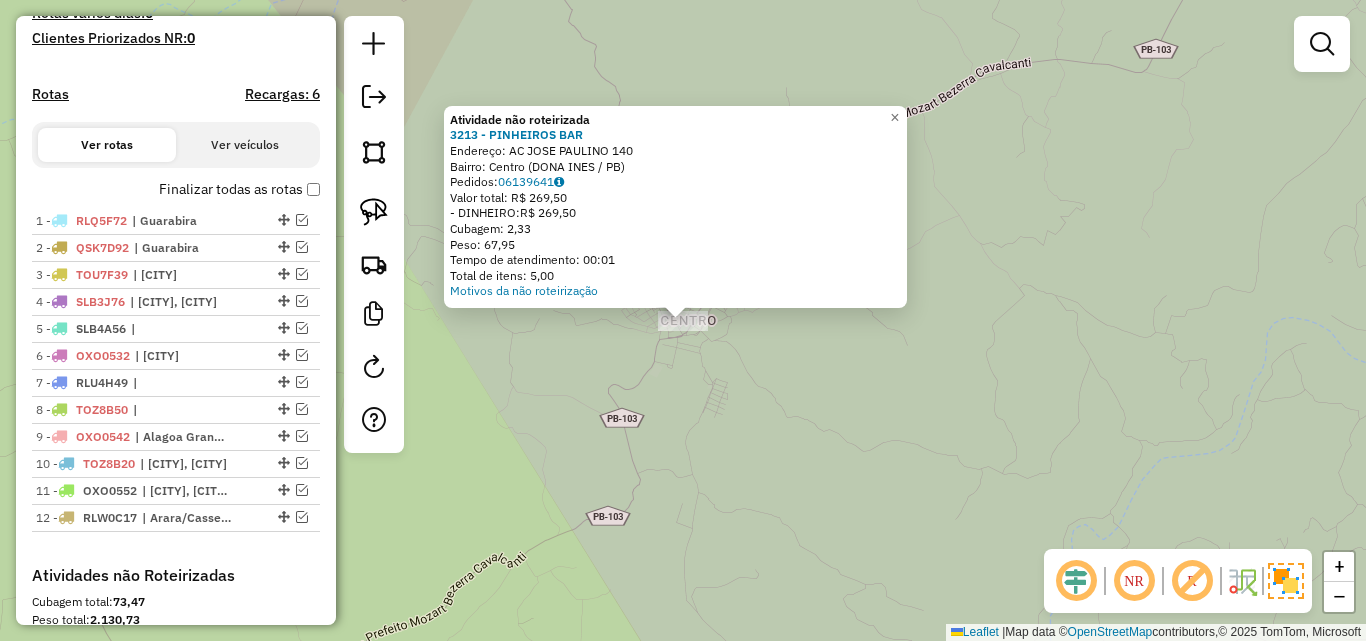 click on "Atividade não roteirizada 3213 - PINHEIROS BAR  Endereço:  AC JOSE PAULINO 140   Bairro: Centro (DONA INES / PB)   Pedidos:  06139641   Valor total: R$ 269,50   - DINHEIRO:  R$ 269,50   Cubagem: 2,33   Peso: 67,95   Tempo de atendimento: 00:01   Total de itens: 5,00  Motivos da não roteirização × Janela de atendimento Grade de atendimento Capacidade Transportadoras Veículos Cliente Pedidos  Rotas Selecione os dias de semana para filtrar as janelas de atendimento  Seg   Ter   Qua   Qui   Sex   Sáb   Dom  Informe o período da janela de atendimento: De: Até:  Filtrar exatamente a janela do cliente  Considerar janela de atendimento padrão  Selecione os dias de semana para filtrar as grades de atendimento  Seg   Ter   Qua   Qui   Sex   Sáb   Dom   Considerar clientes sem dia de atendimento cadastrado  Clientes fora do dia de atendimento selecionado Filtrar as atividades entre os valores definidos abaixo:  Peso mínimo:   Peso máximo:   Cubagem mínima:   Cubagem máxima:   De:   Até:   De:   Até:  +" 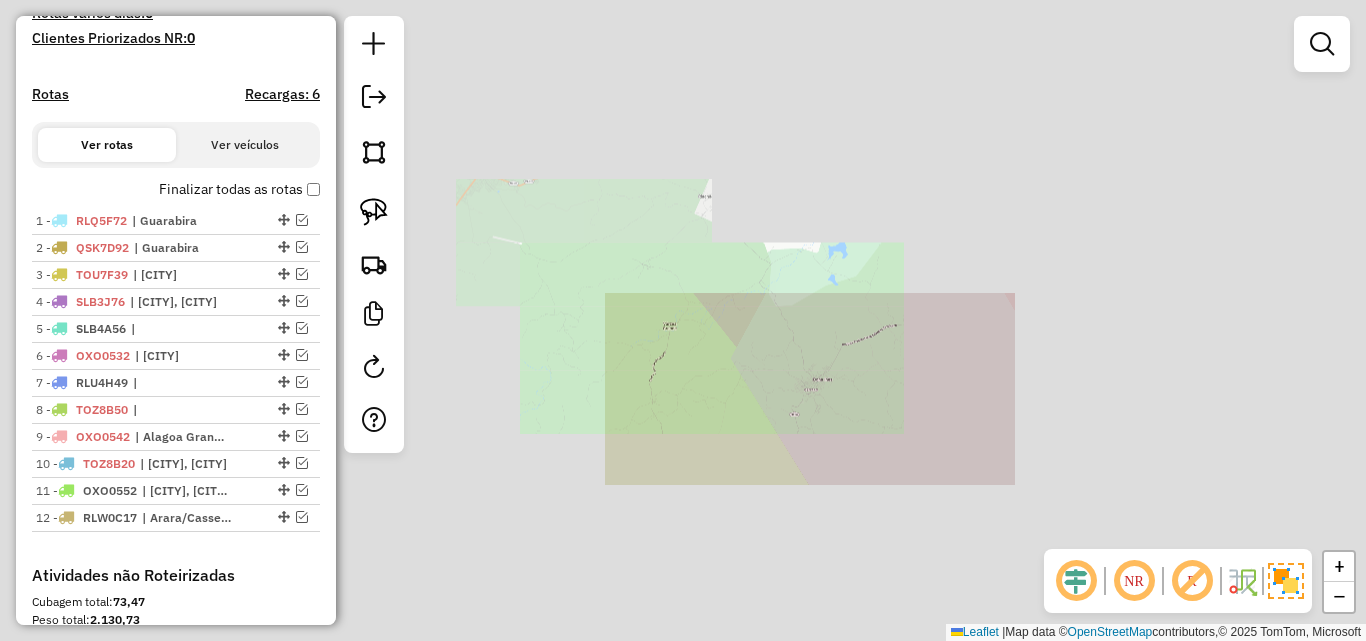 click on "Janela de atendimento Grade de atendimento Capacidade Transportadoras Veículos Cliente Pedidos  Rotas Selecione os dias de semana para filtrar as janelas de atendimento  Seg   Ter   Qua   Qui   Sex   Sáb   Dom  Informe o período da janela de atendimento: De: Até:  Filtrar exatamente a janela do cliente  Considerar janela de atendimento padrão  Selecione os dias de semana para filtrar as grades de atendimento  Seg   Ter   Qua   Qui   Sex   Sáb   Dom   Considerar clientes sem dia de atendimento cadastrado  Clientes fora do dia de atendimento selecionado Filtrar as atividades entre os valores definidos abaixo:  Peso mínimo:   Peso máximo:   Cubagem mínima:   Cubagem máxima:   De:   Até:  Filtrar as atividades entre o tempo de atendimento definido abaixo:  De:   Até:   Considerar capacidade total dos clientes não roteirizados Transportadora: Selecione um ou mais itens Tipo de veículo: Selecione um ou mais itens Veículo: Selecione um ou mais itens Motorista: Selecione um ou mais itens Nome: Rótulo:" 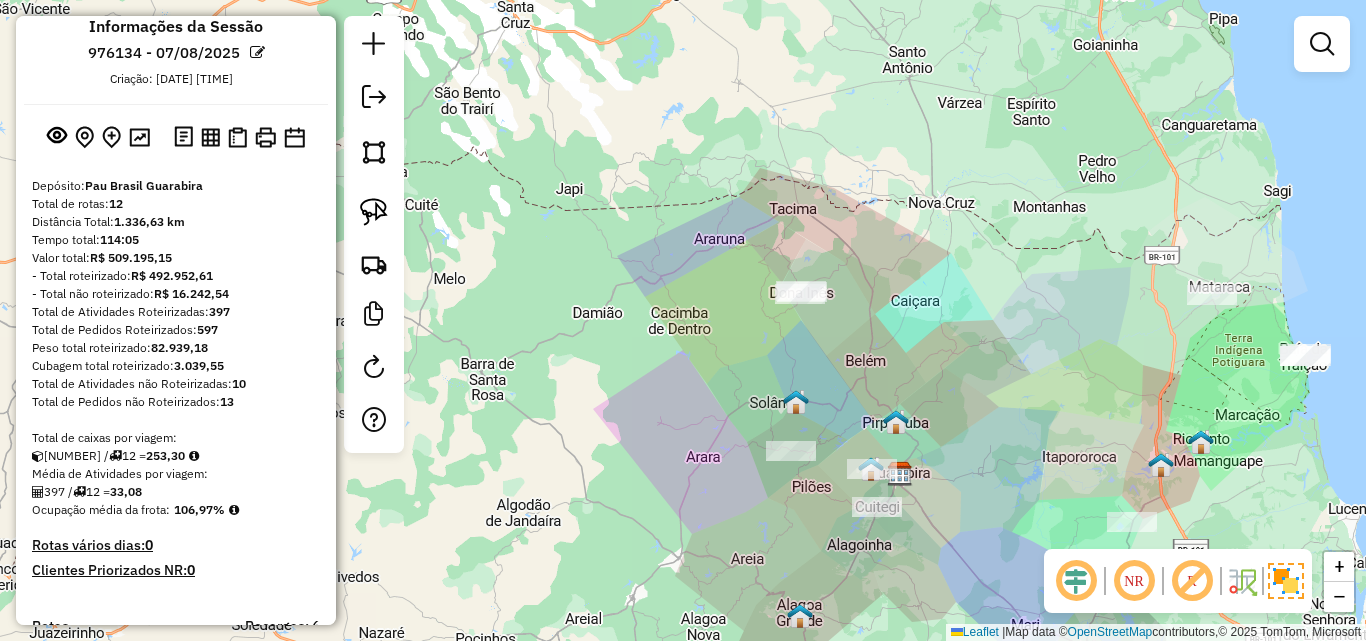 scroll, scrollTop: 0, scrollLeft: 0, axis: both 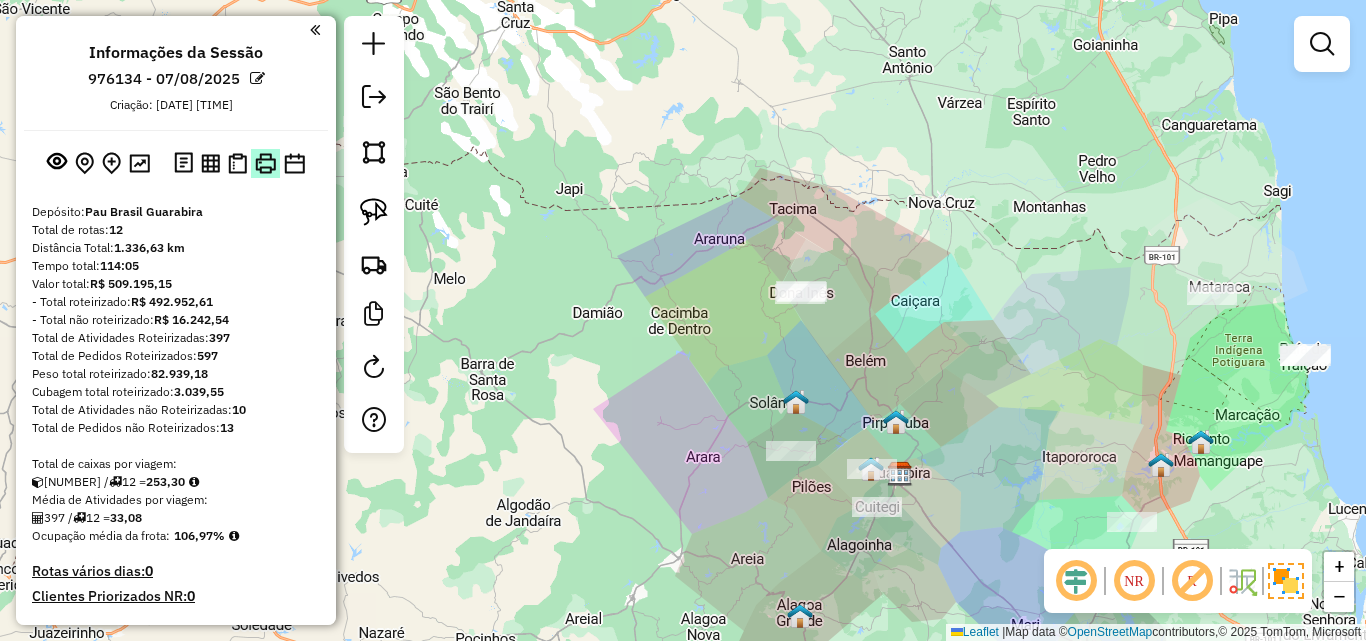 click at bounding box center [265, 163] 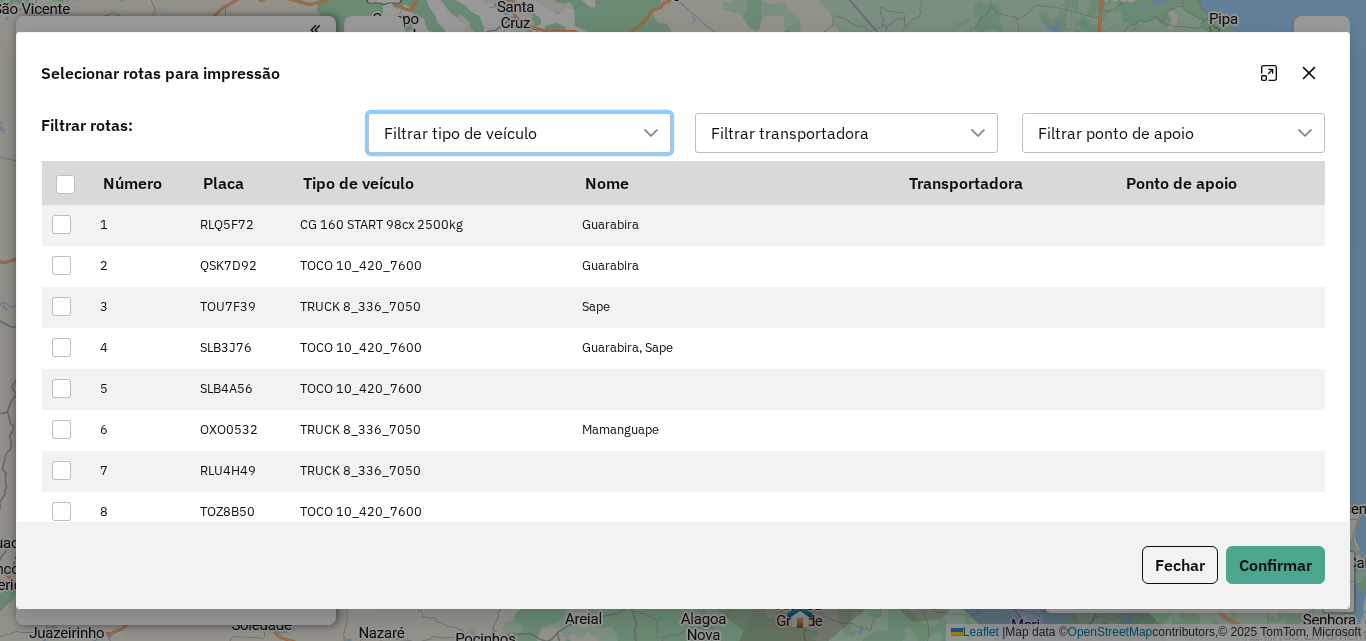 scroll, scrollTop: 14, scrollLeft: 91, axis: both 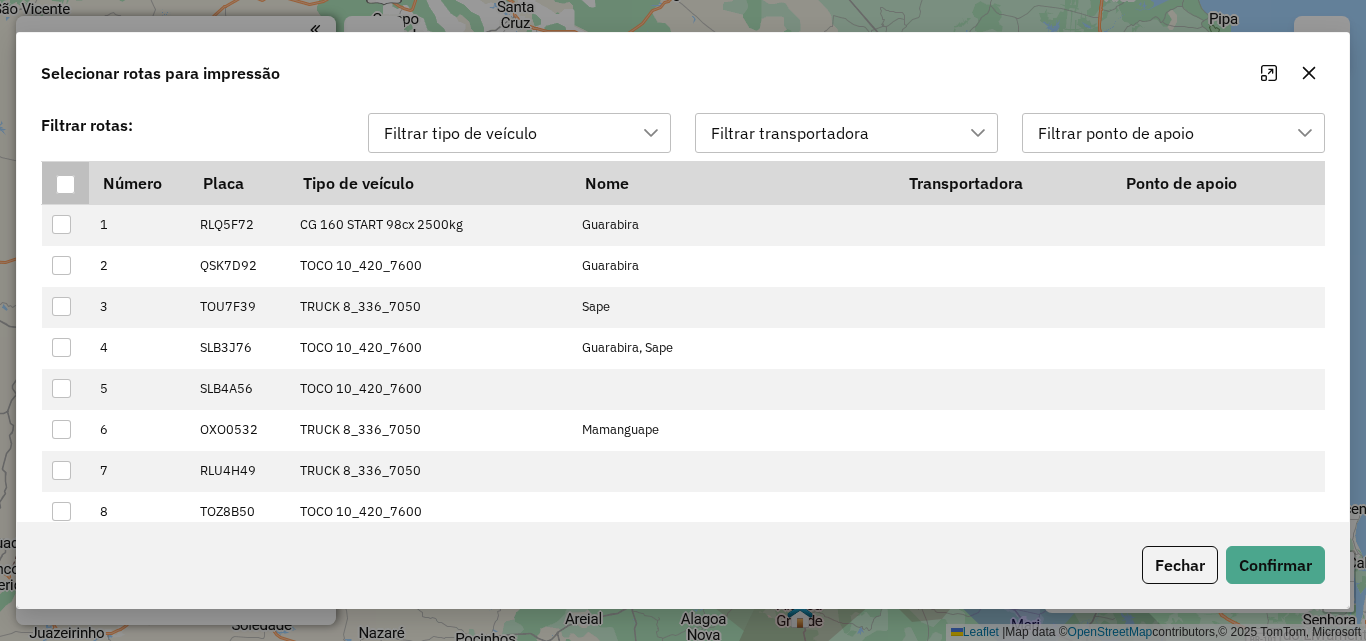 click at bounding box center (65, 184) 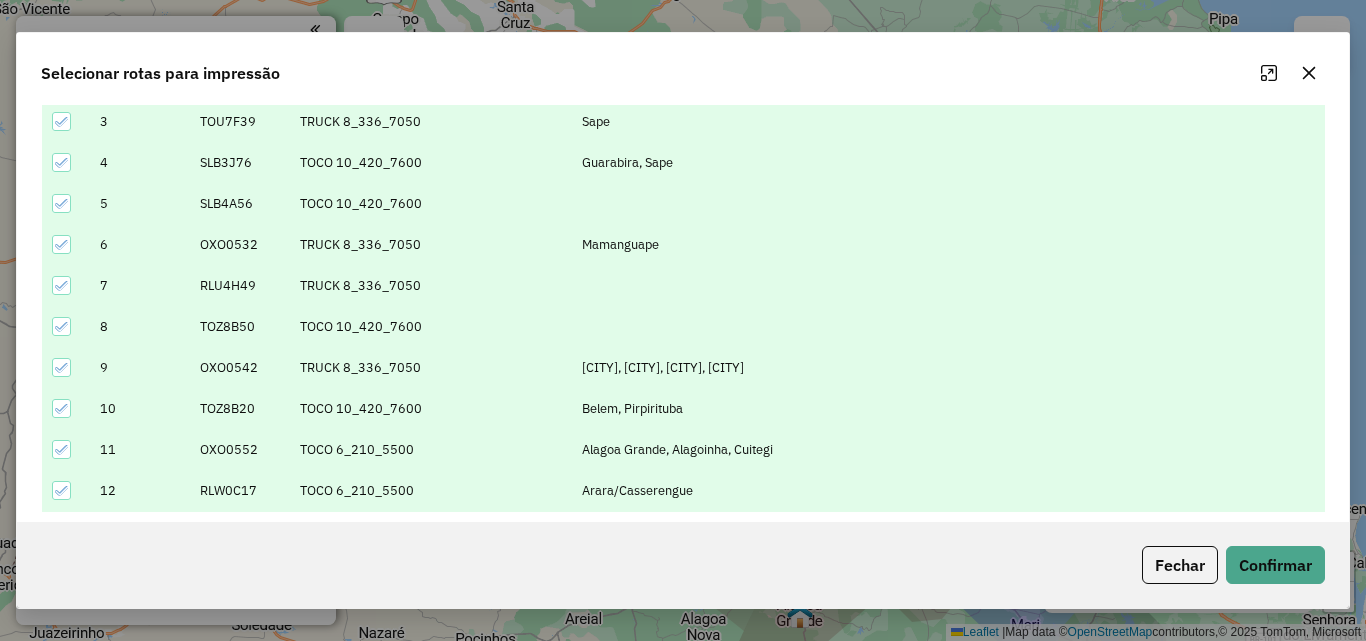 scroll, scrollTop: 199, scrollLeft: 0, axis: vertical 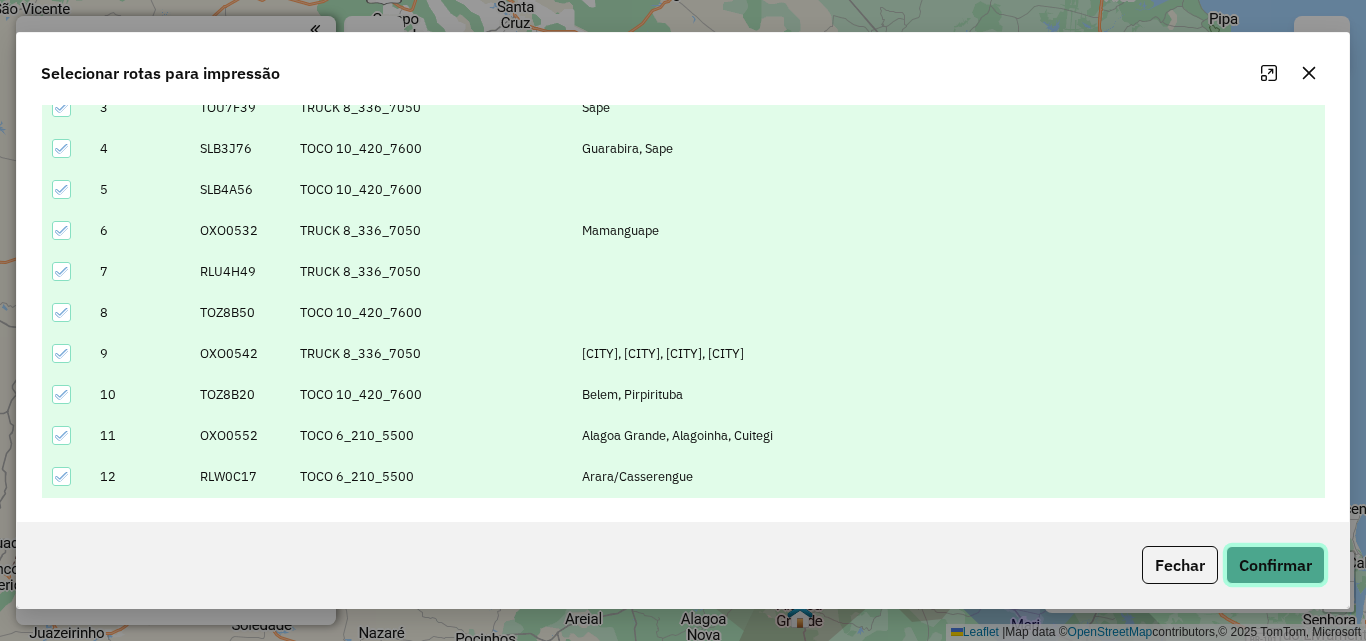 click on "Confirmar" 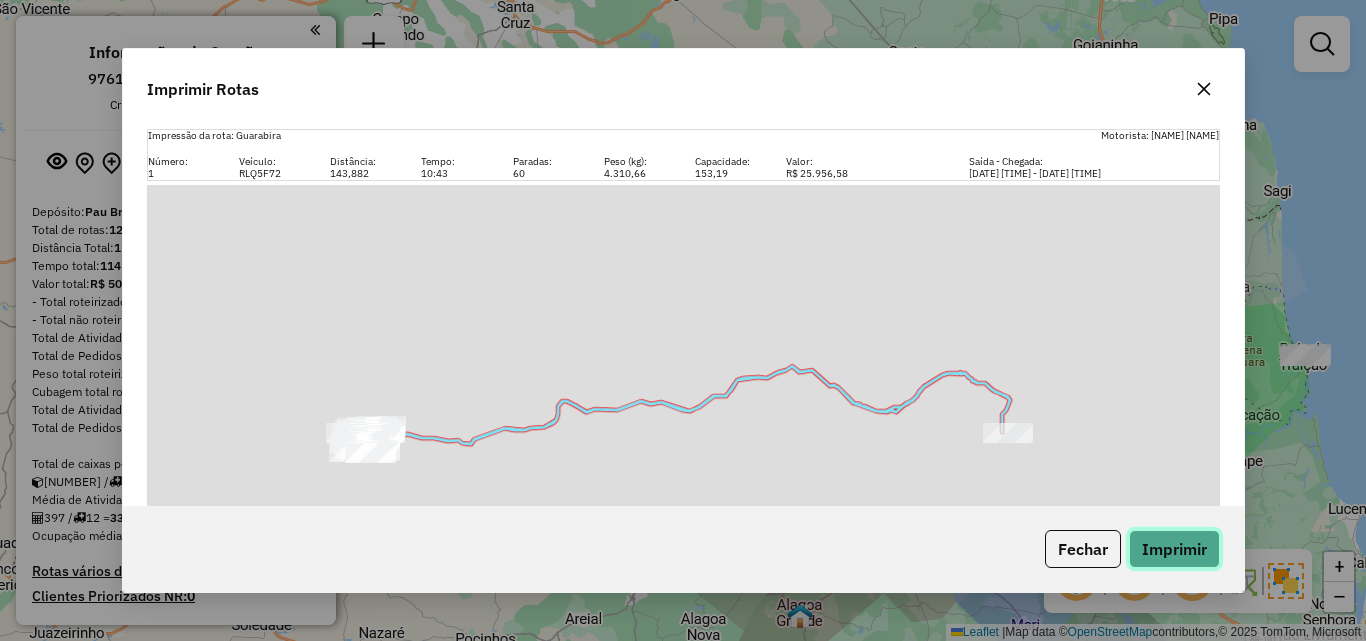 click on "Imprimir" 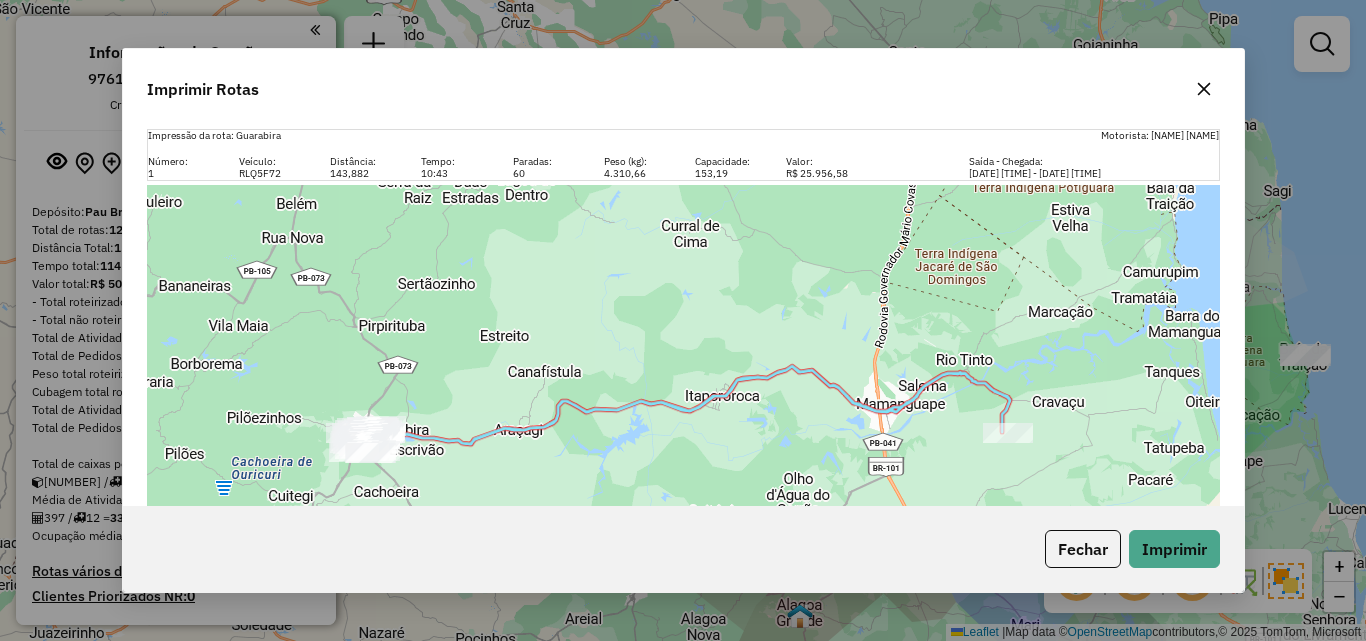 click 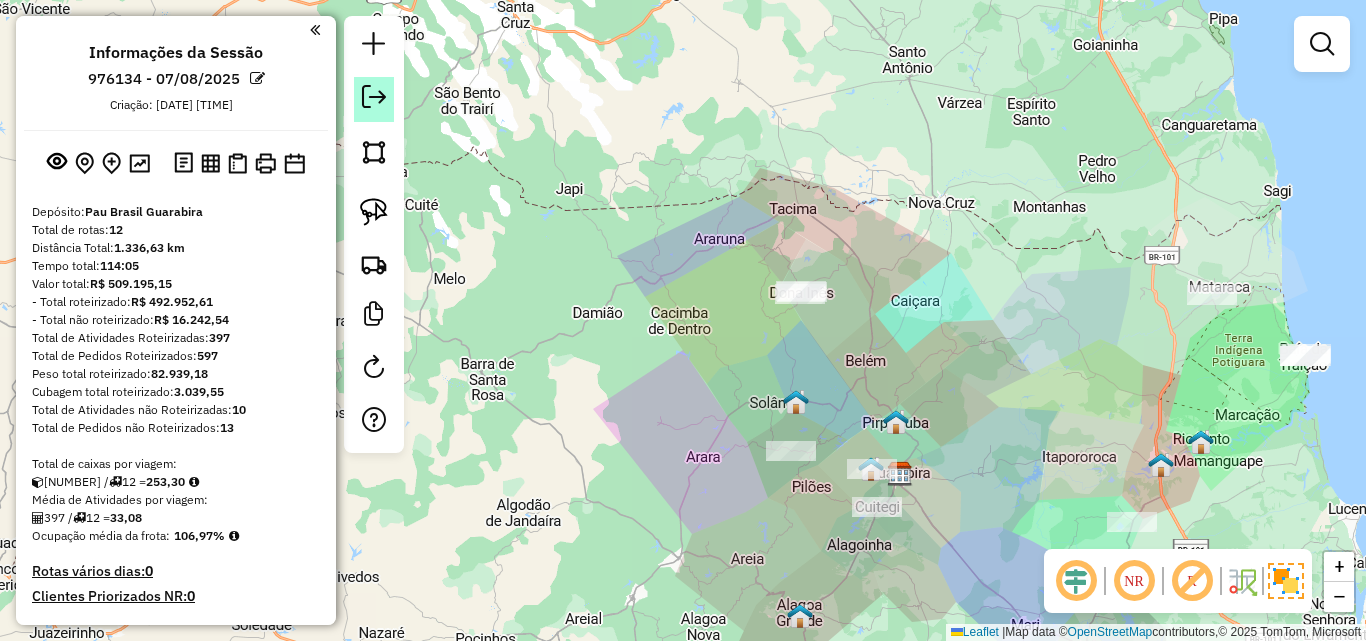 click 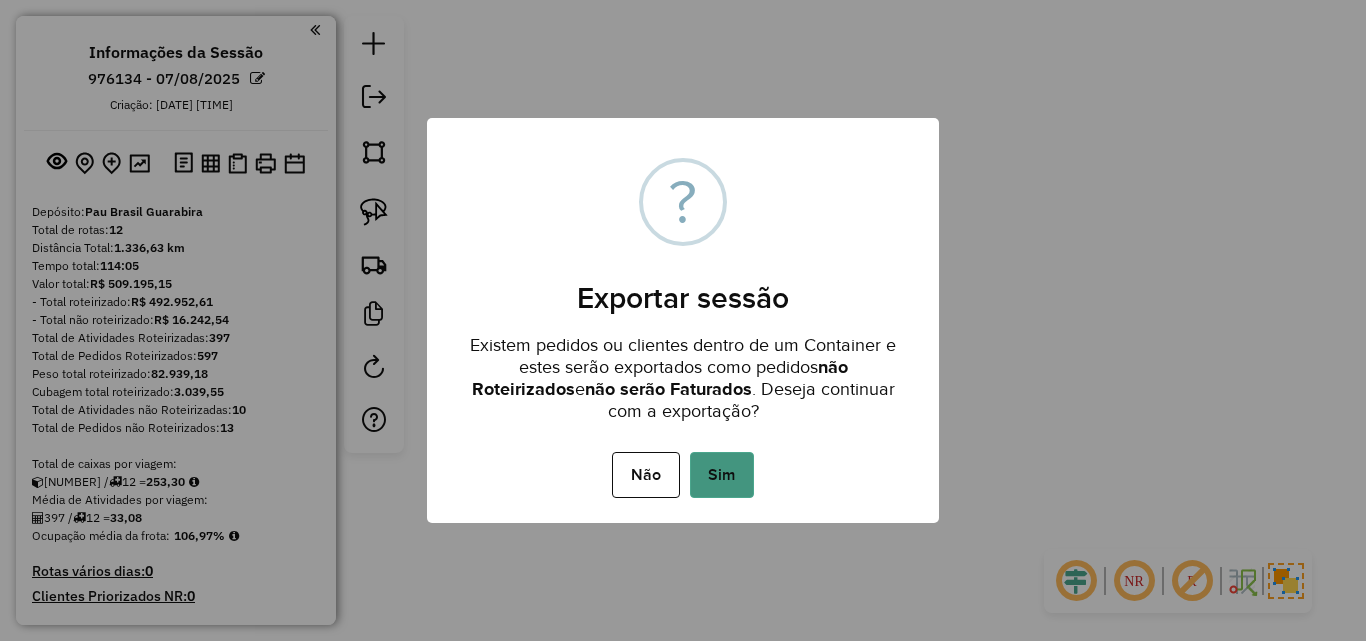 click on "Sim" at bounding box center (722, 475) 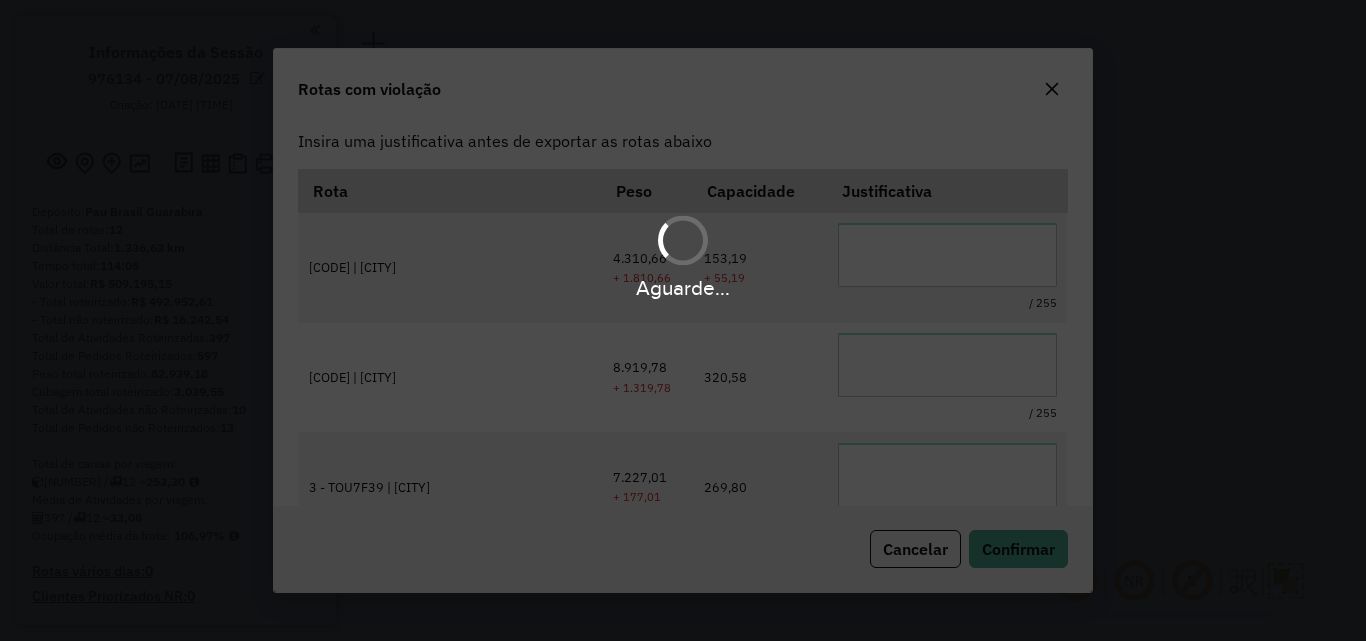 scroll, scrollTop: 108, scrollLeft: 0, axis: vertical 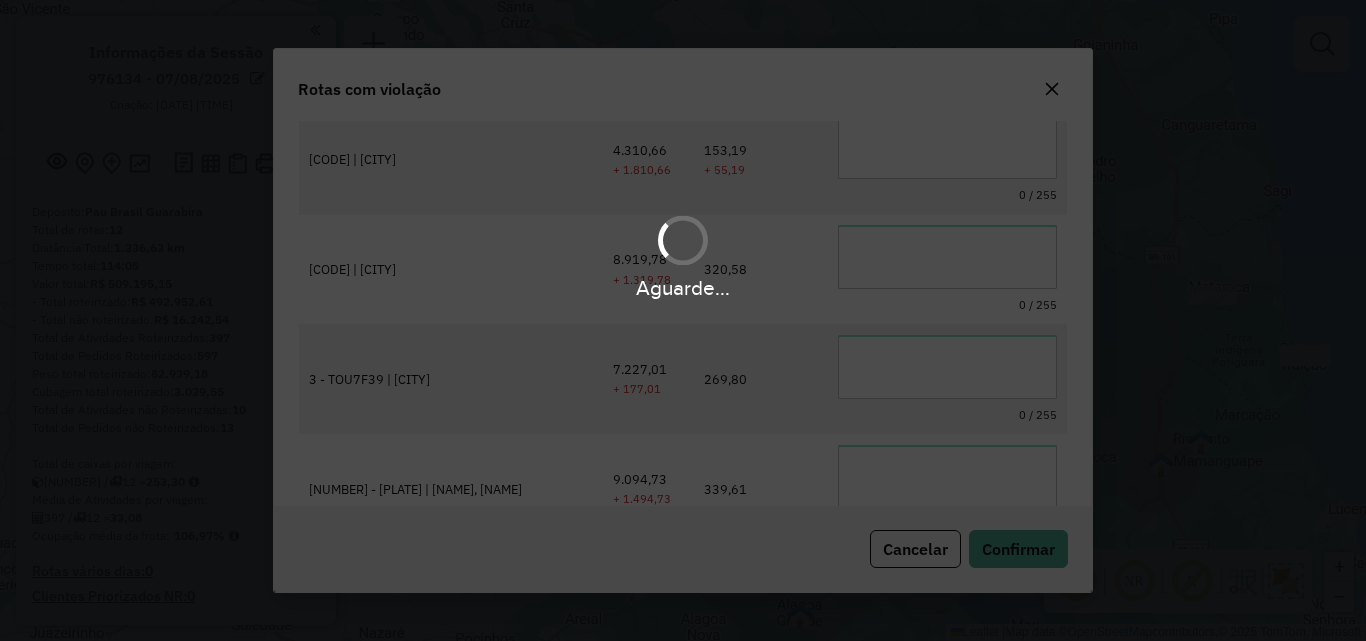 click on "Aguarde..." at bounding box center [683, 320] 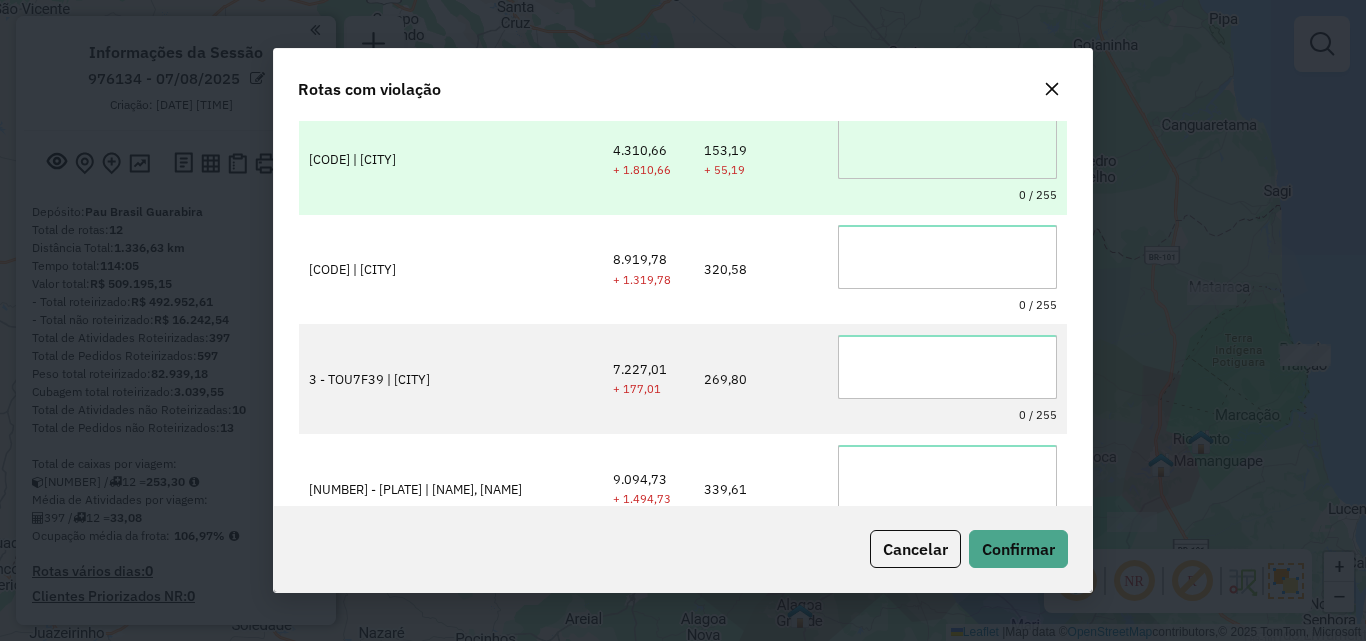 click at bounding box center (947, 147) 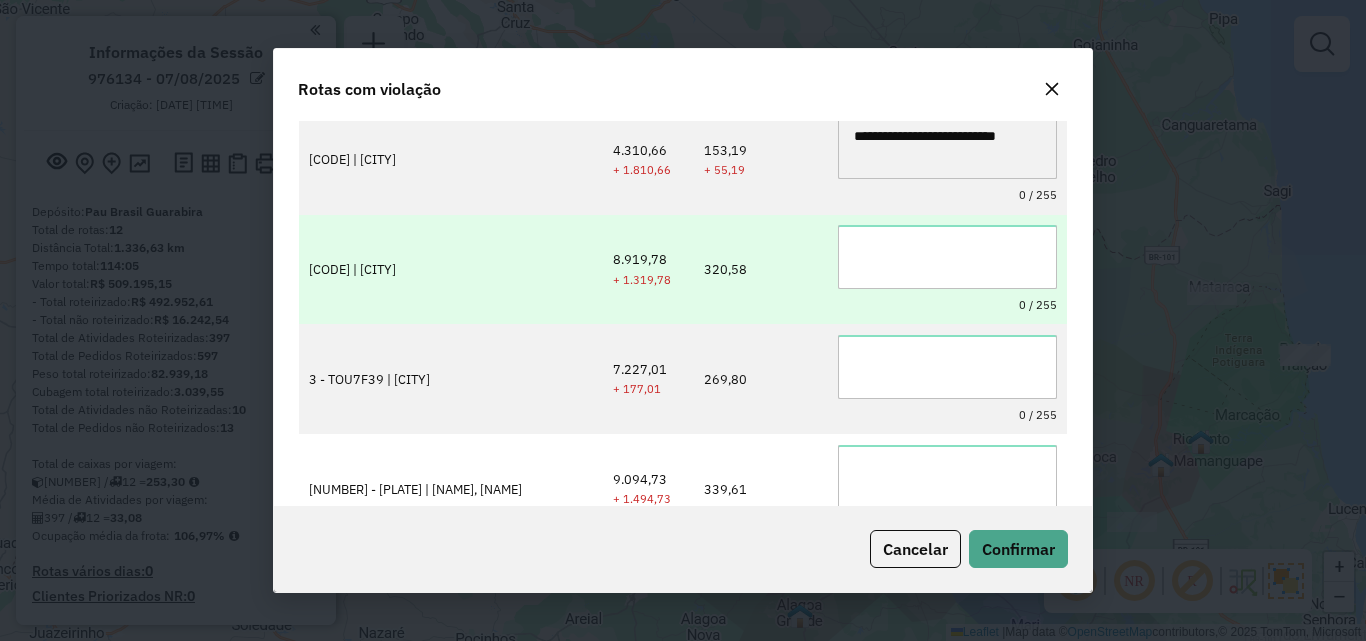 type on "**********" 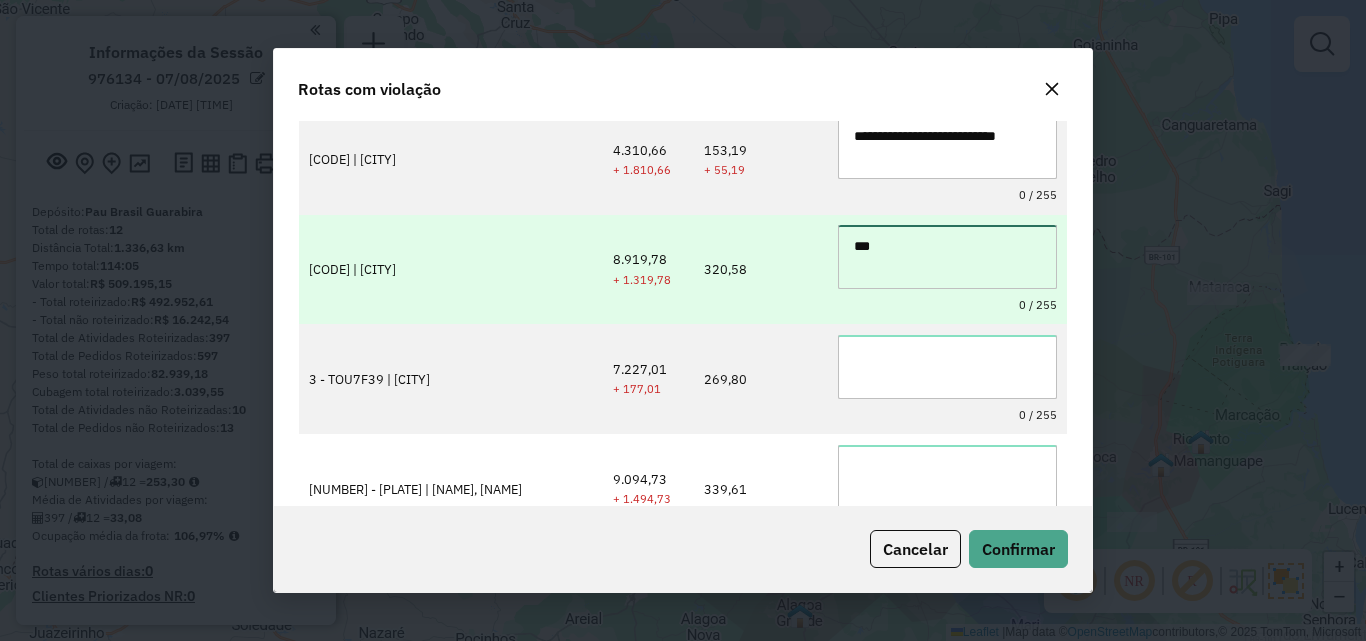 drag, startPoint x: 905, startPoint y: 262, endPoint x: 907, endPoint y: 287, distance: 25.079872 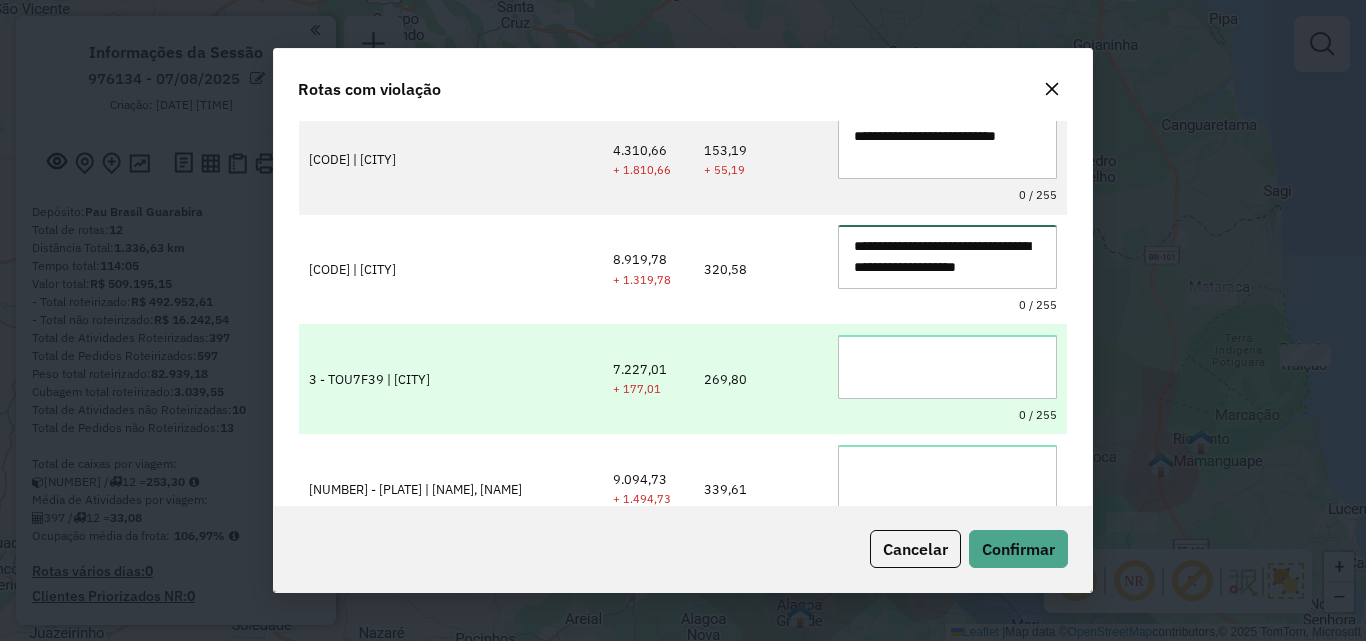 type on "**********" 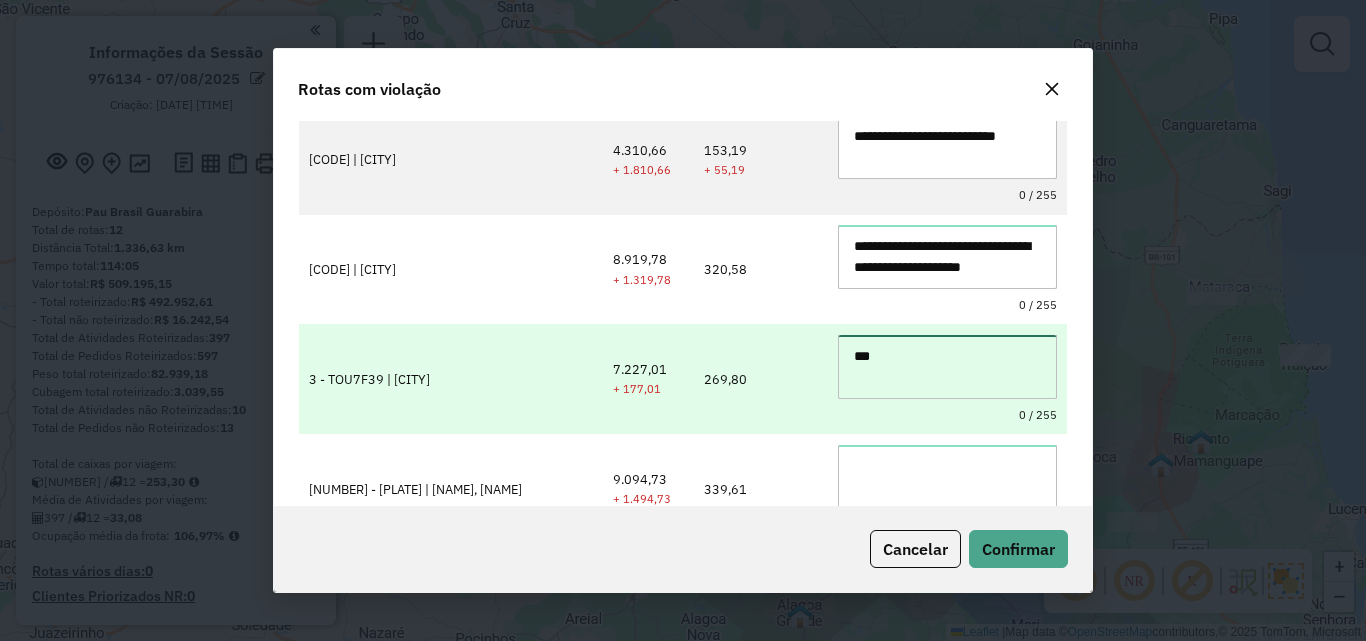 scroll, scrollTop: 9, scrollLeft: 0, axis: vertical 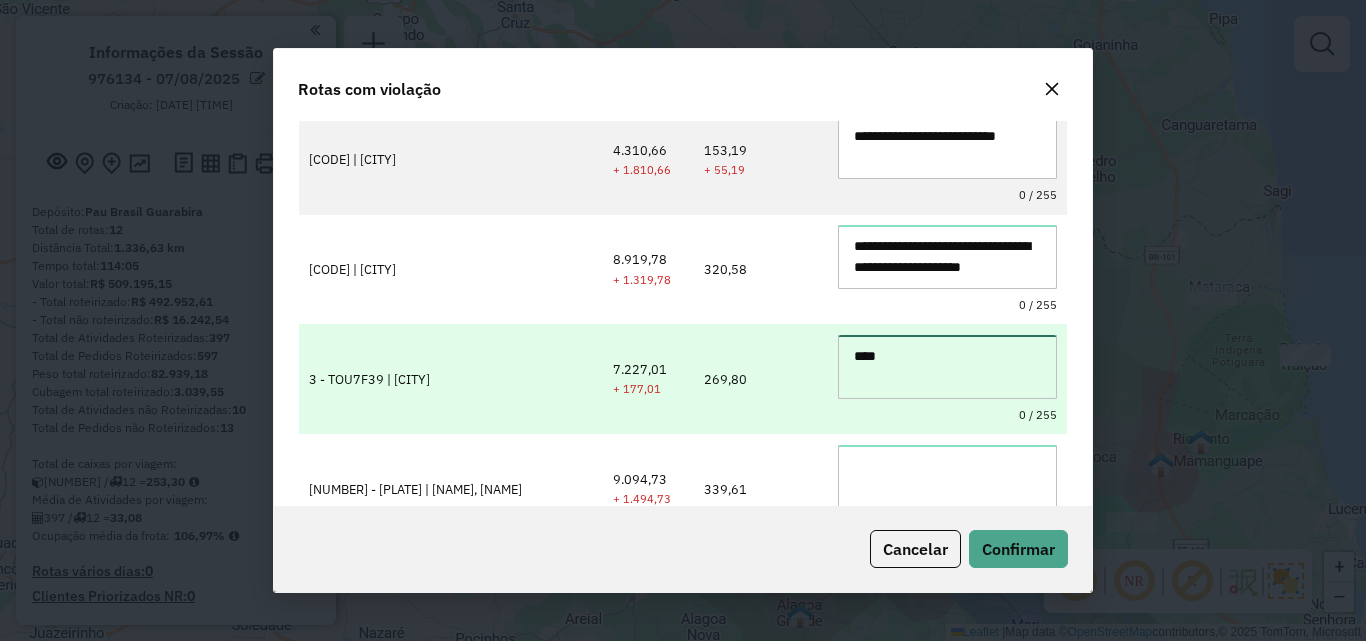 click on "****" at bounding box center [947, 367] 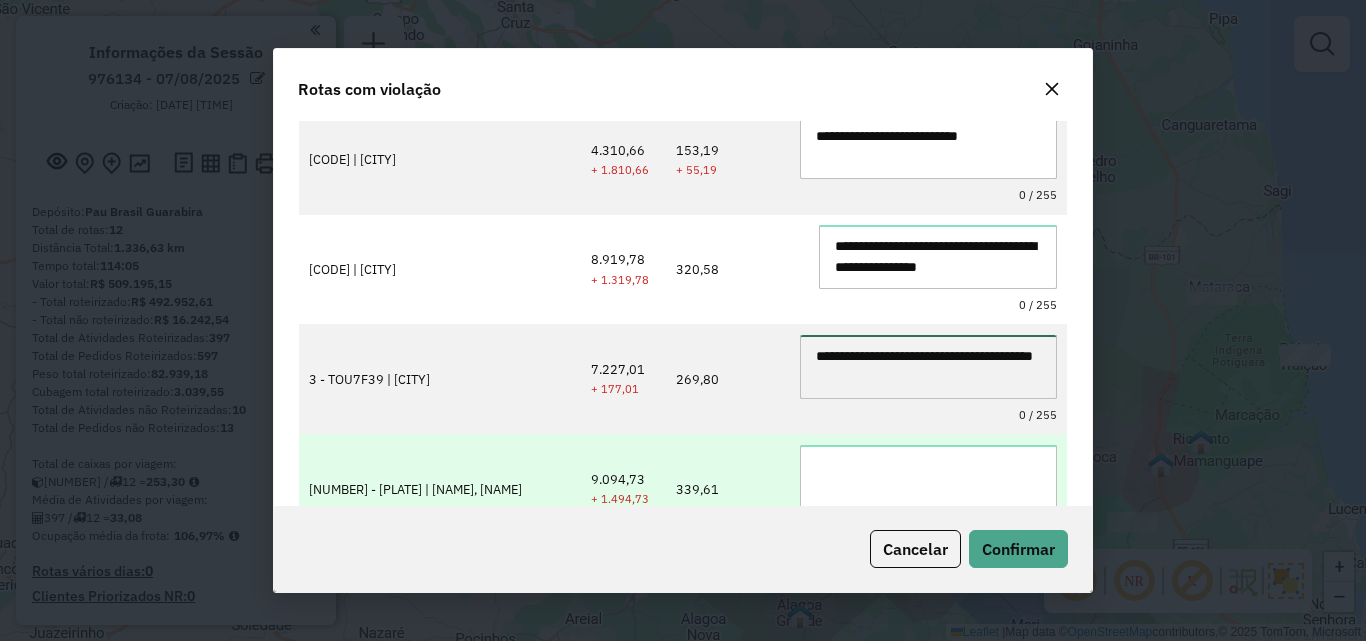 type on "**********" 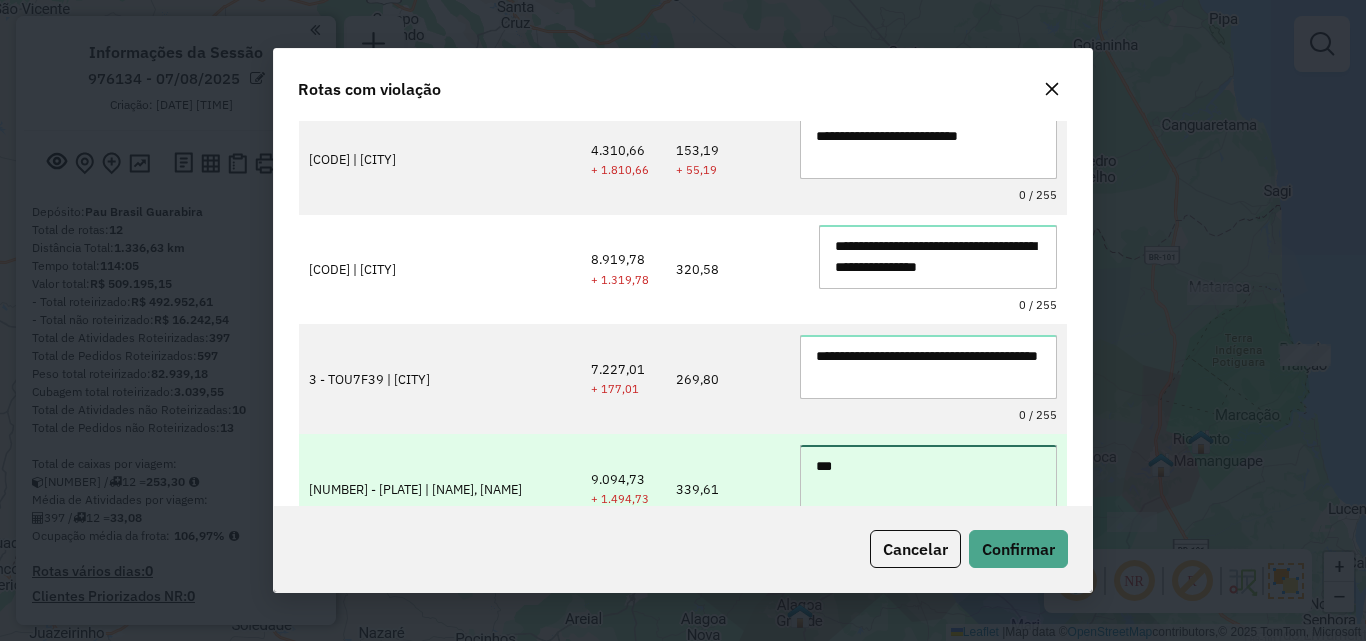 click on "***" at bounding box center (928, 477) 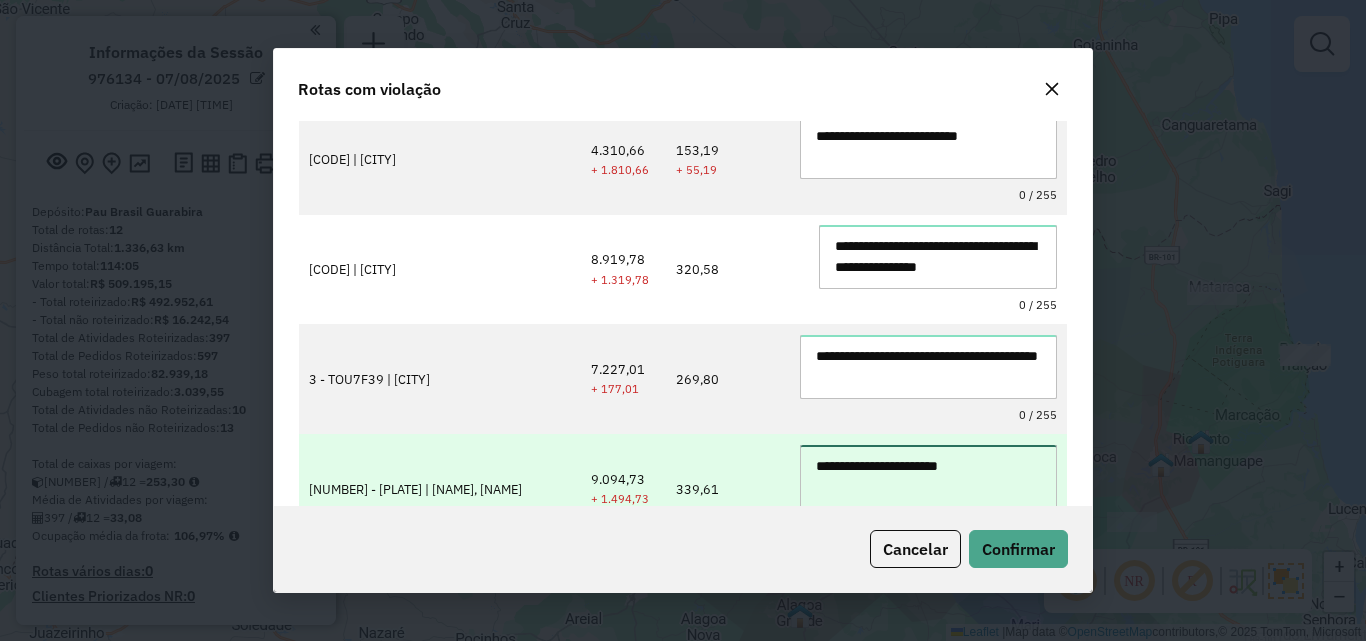 scroll, scrollTop: 408, scrollLeft: 0, axis: vertical 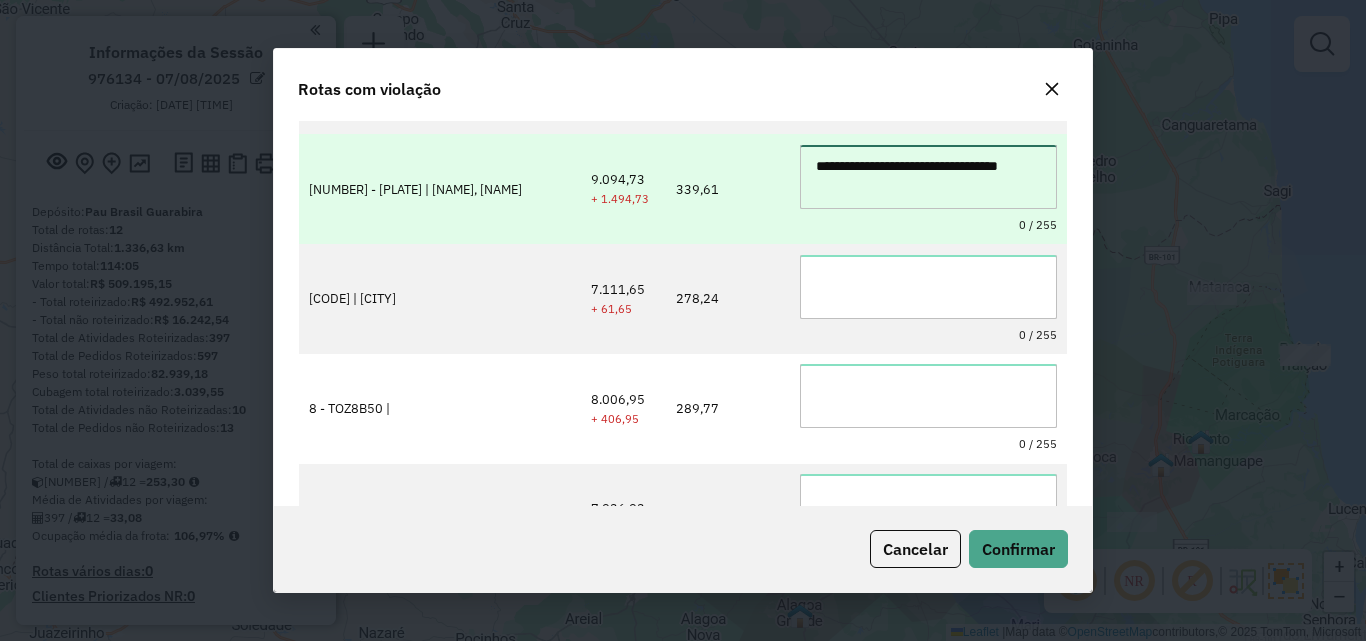 type on "**********" 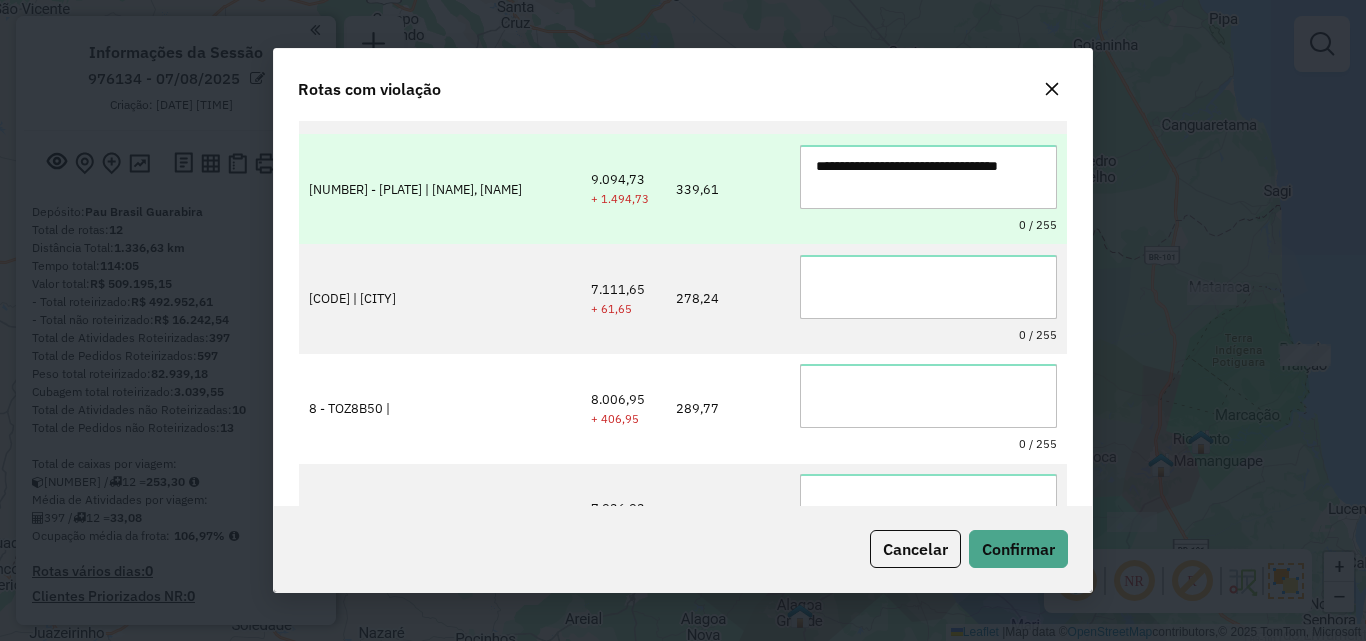 click on "0 / 255" at bounding box center (928, 409) 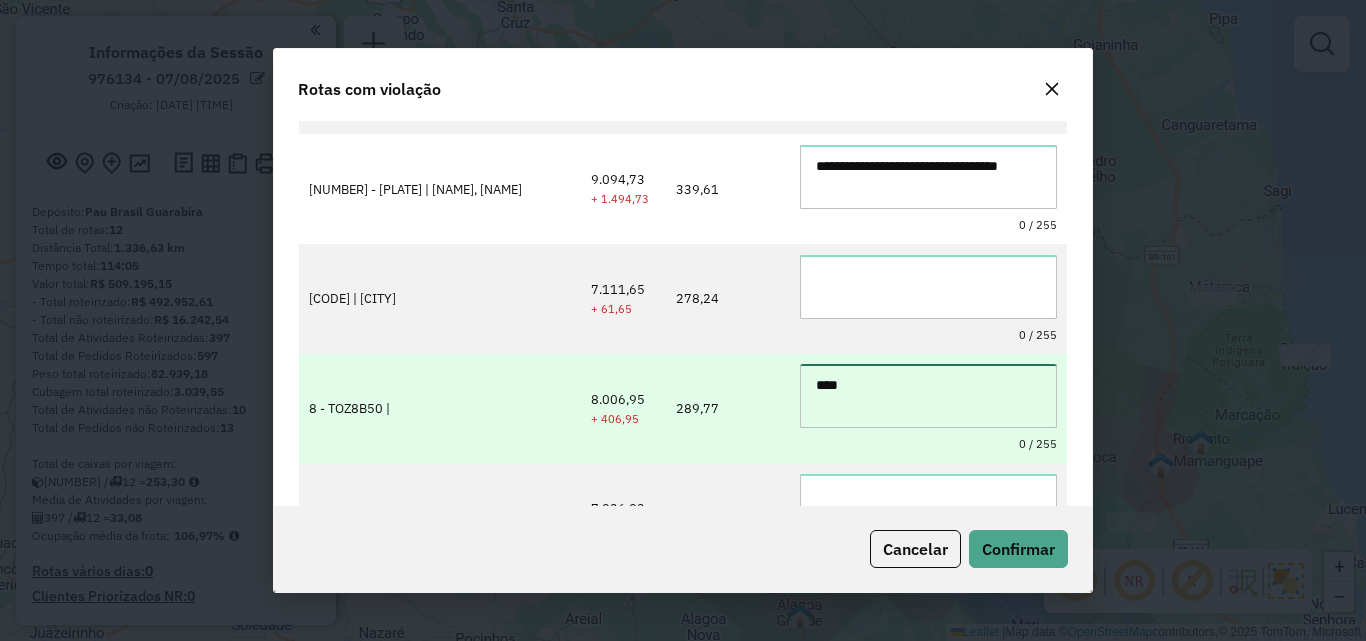 click on "****" at bounding box center [928, 396] 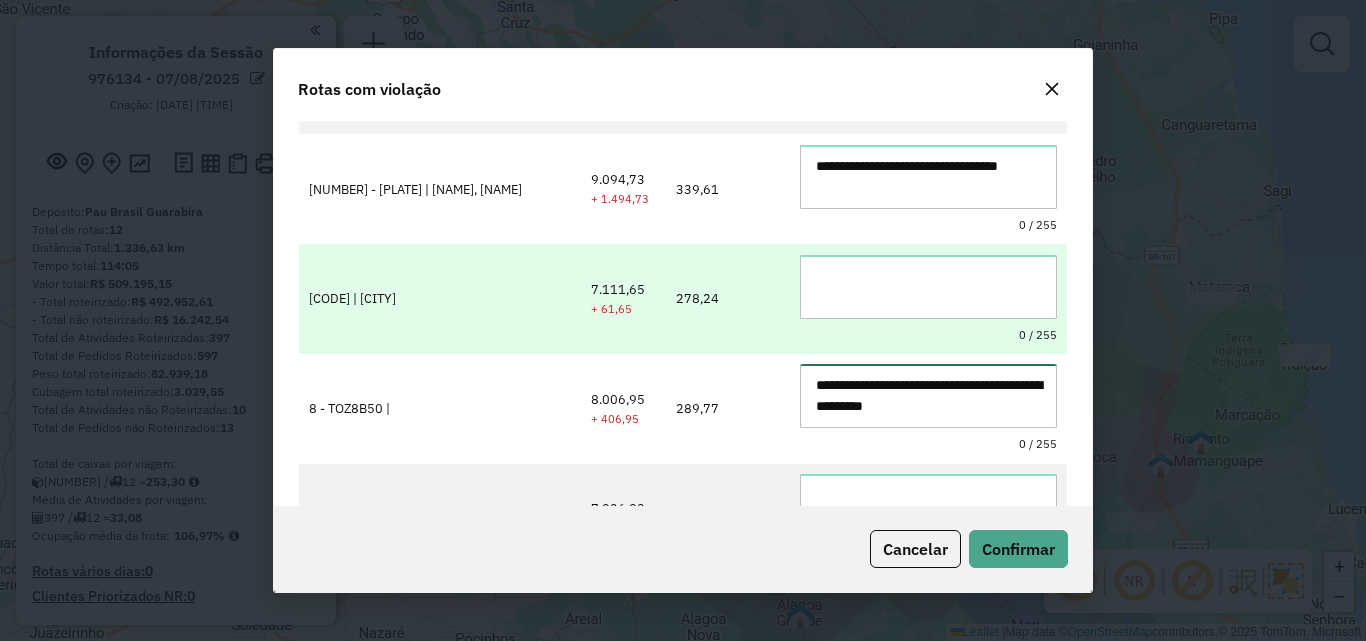 type on "**********" 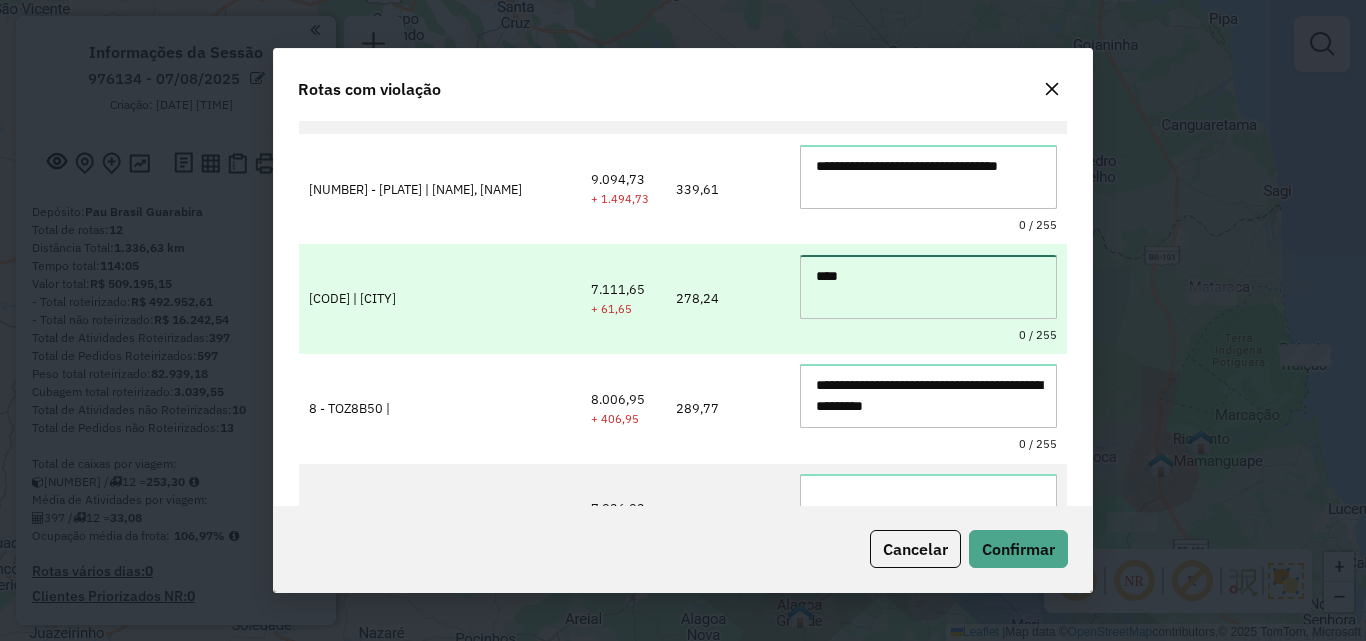 click on "****" at bounding box center [928, 287] 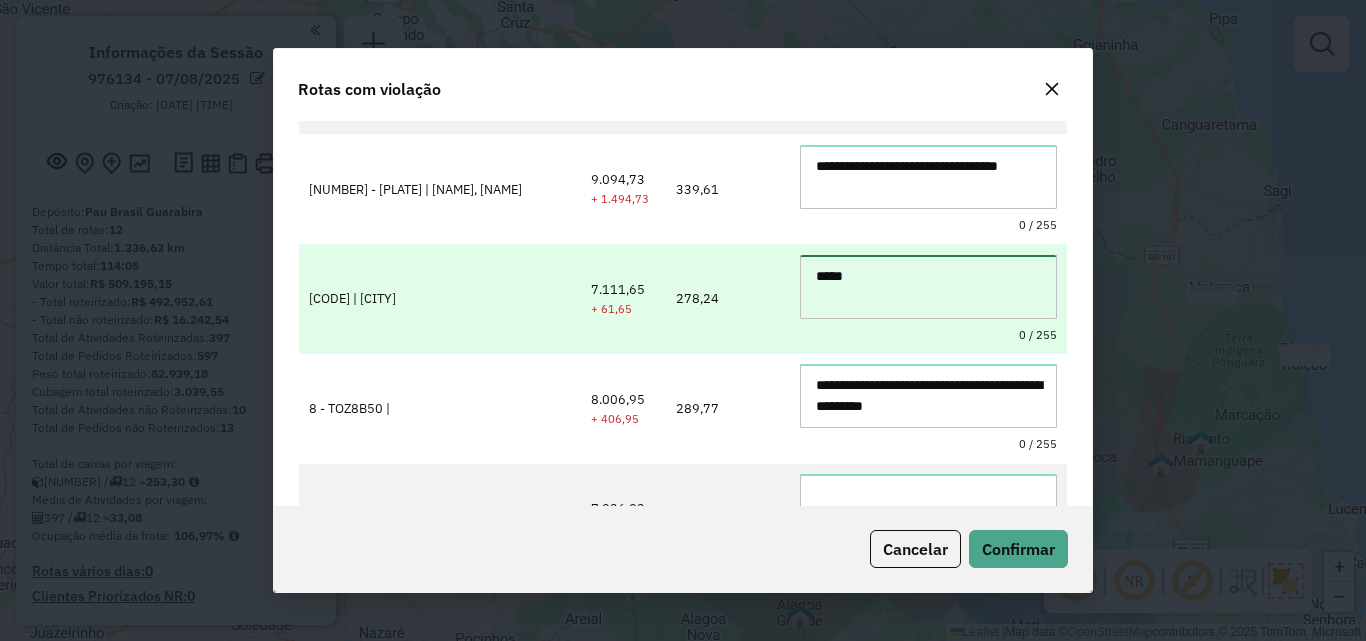 scroll, scrollTop: 9, scrollLeft: 0, axis: vertical 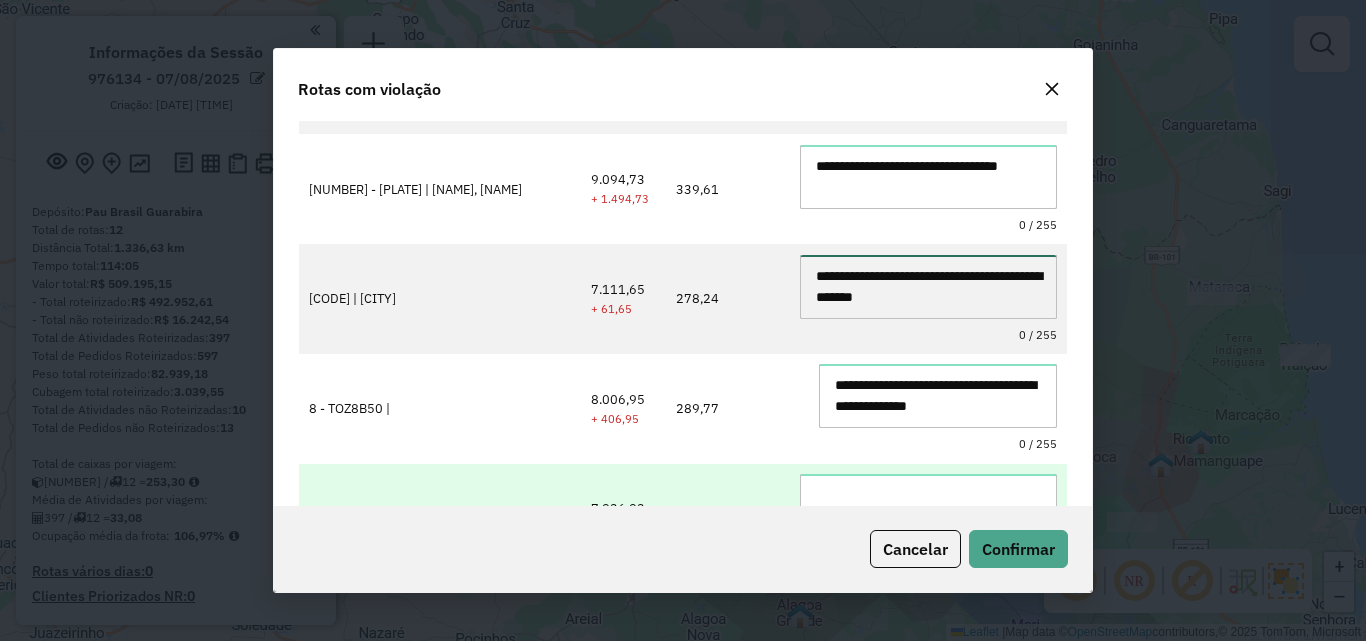 type on "**********" 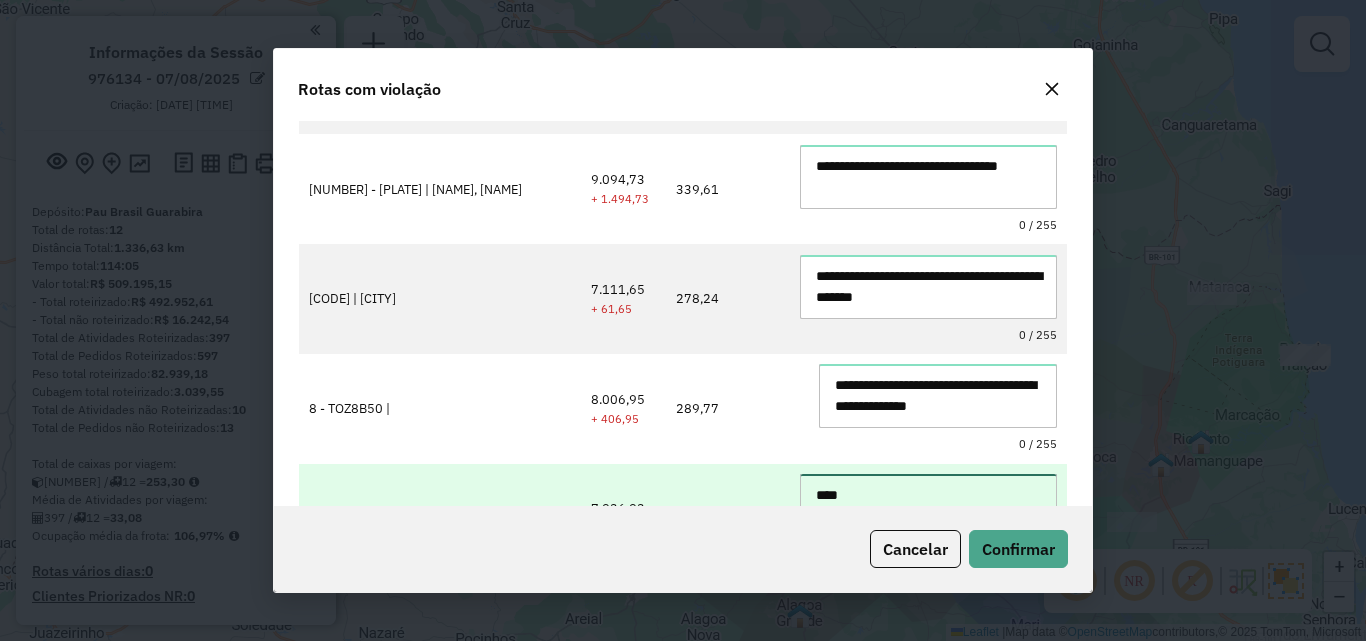 click on "****" at bounding box center (928, 506) 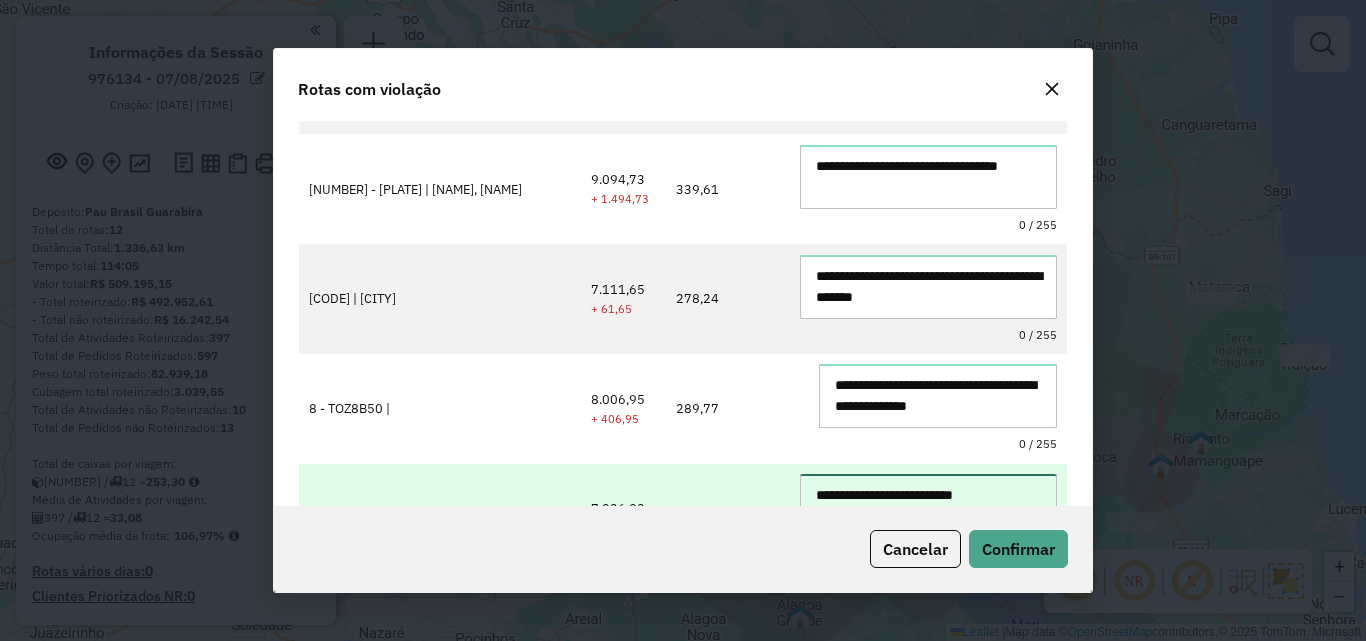 scroll, scrollTop: 476, scrollLeft: 0, axis: vertical 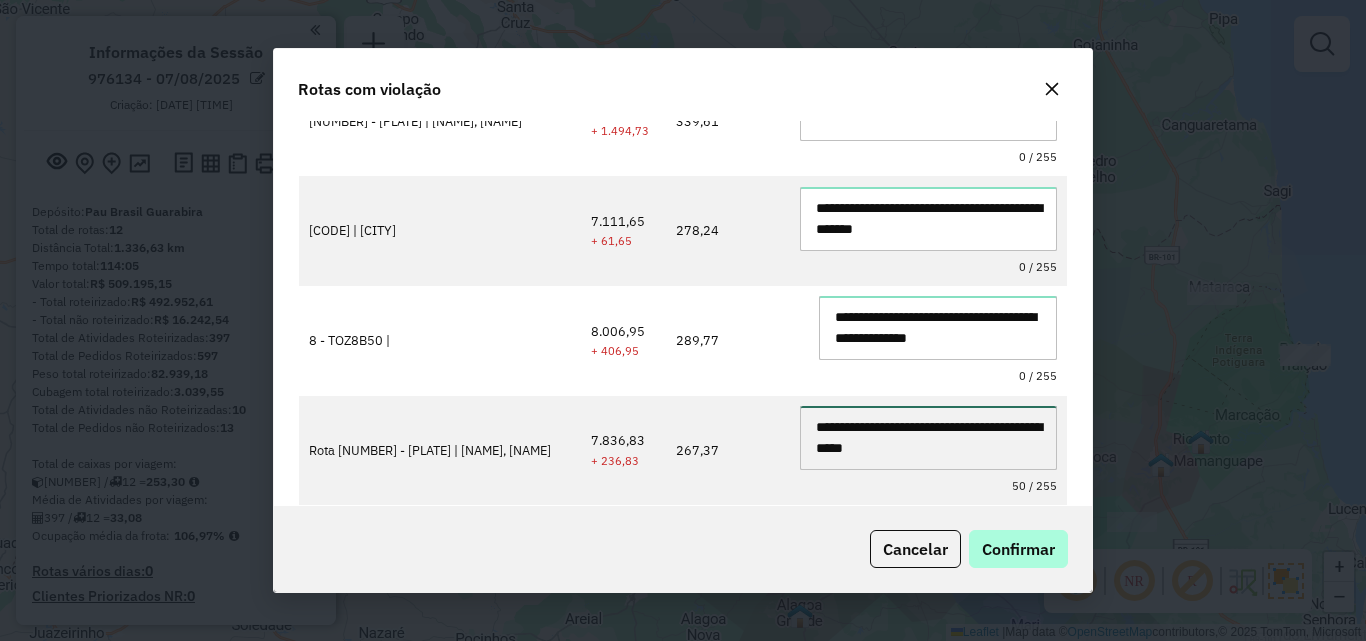 type on "**********" 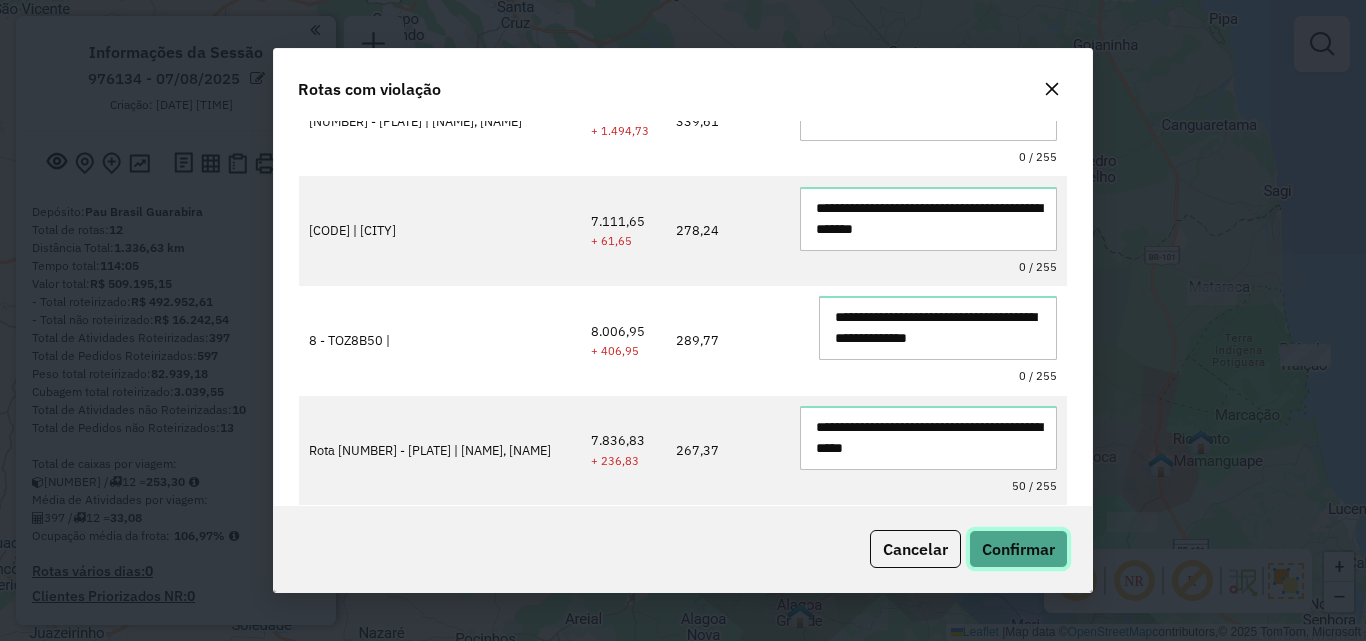 click on "Confirmar" 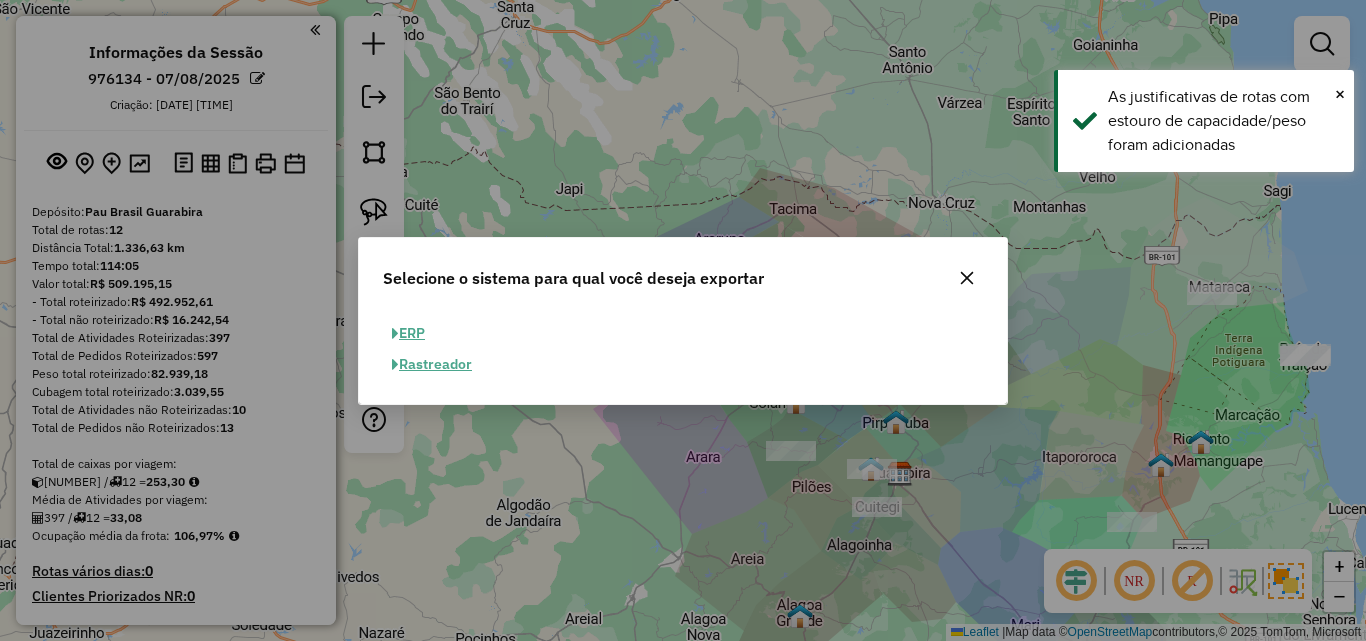 click on "ERP" 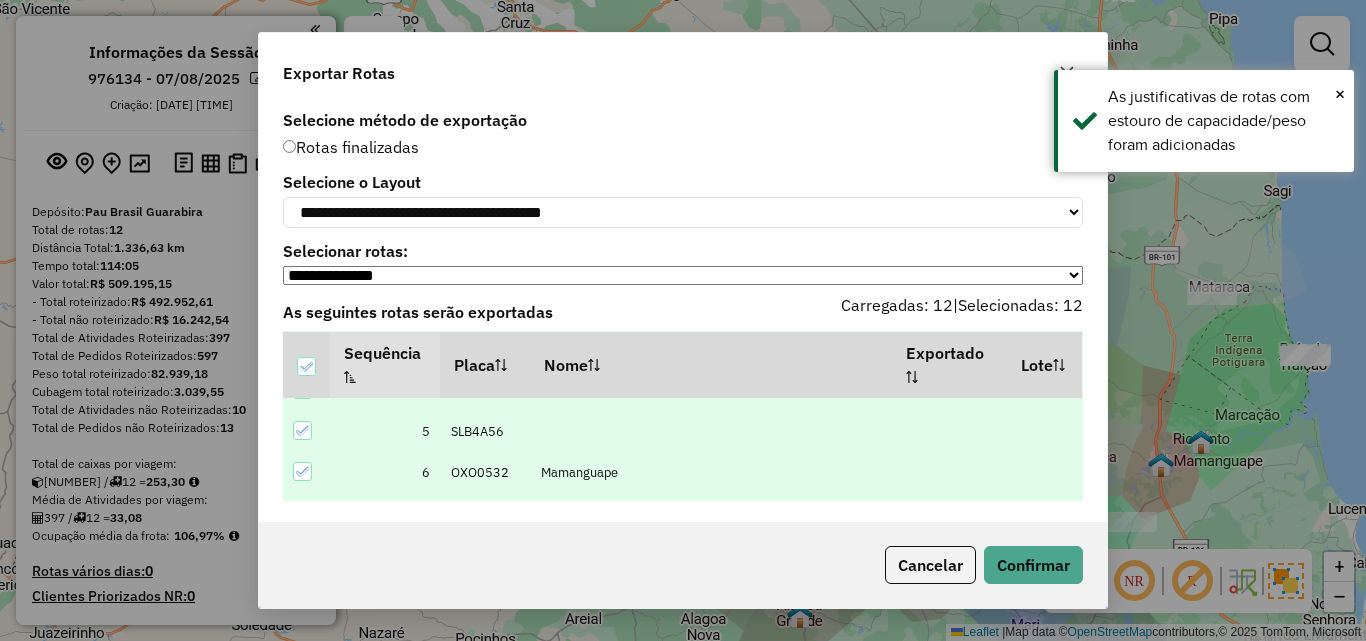 scroll, scrollTop: 390, scrollLeft: 0, axis: vertical 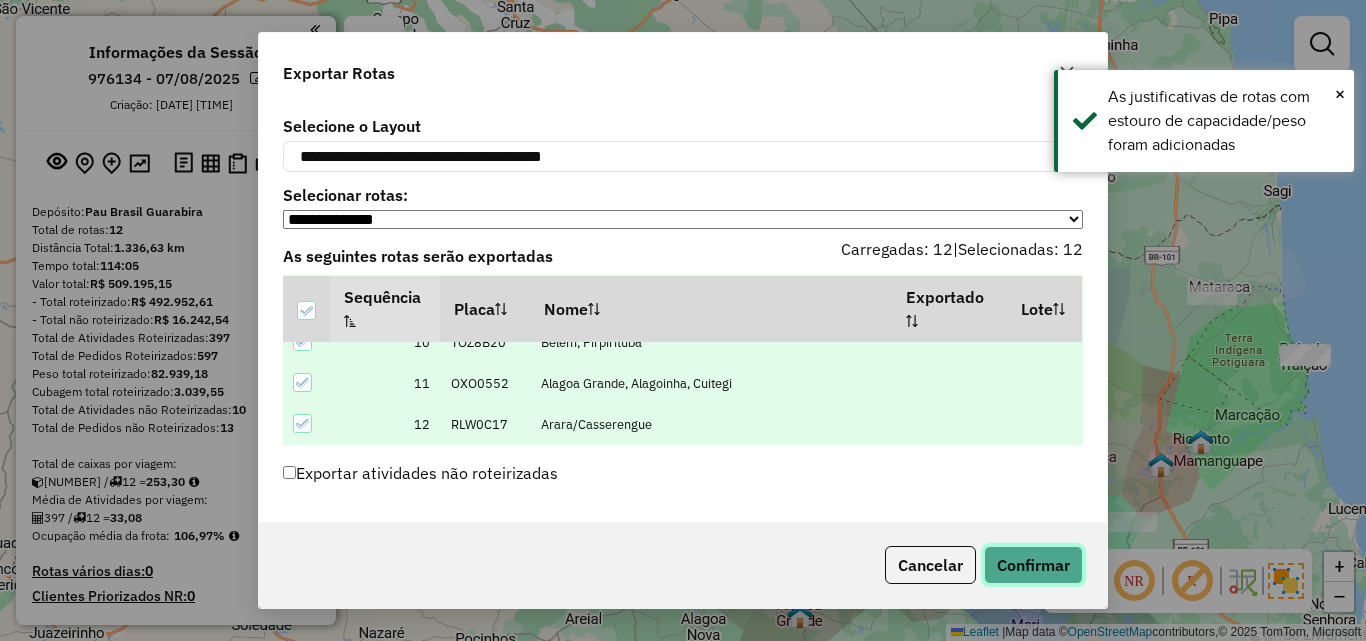 click on "Confirmar" 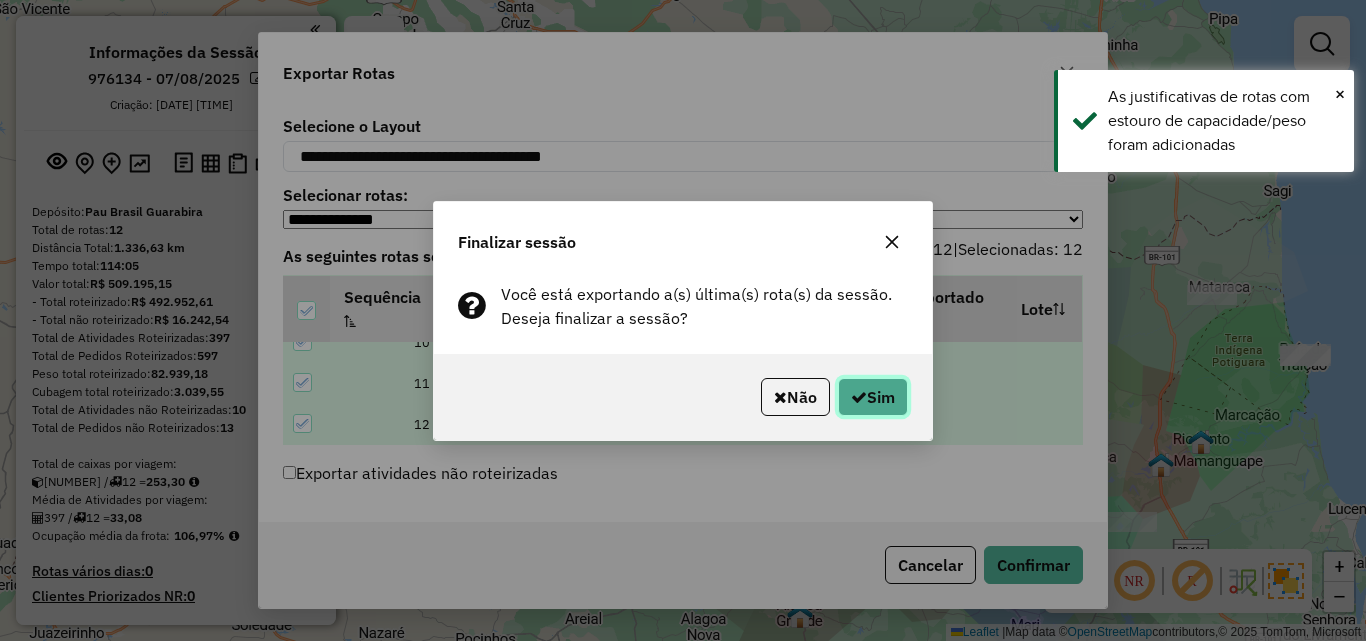 click on "Sim" 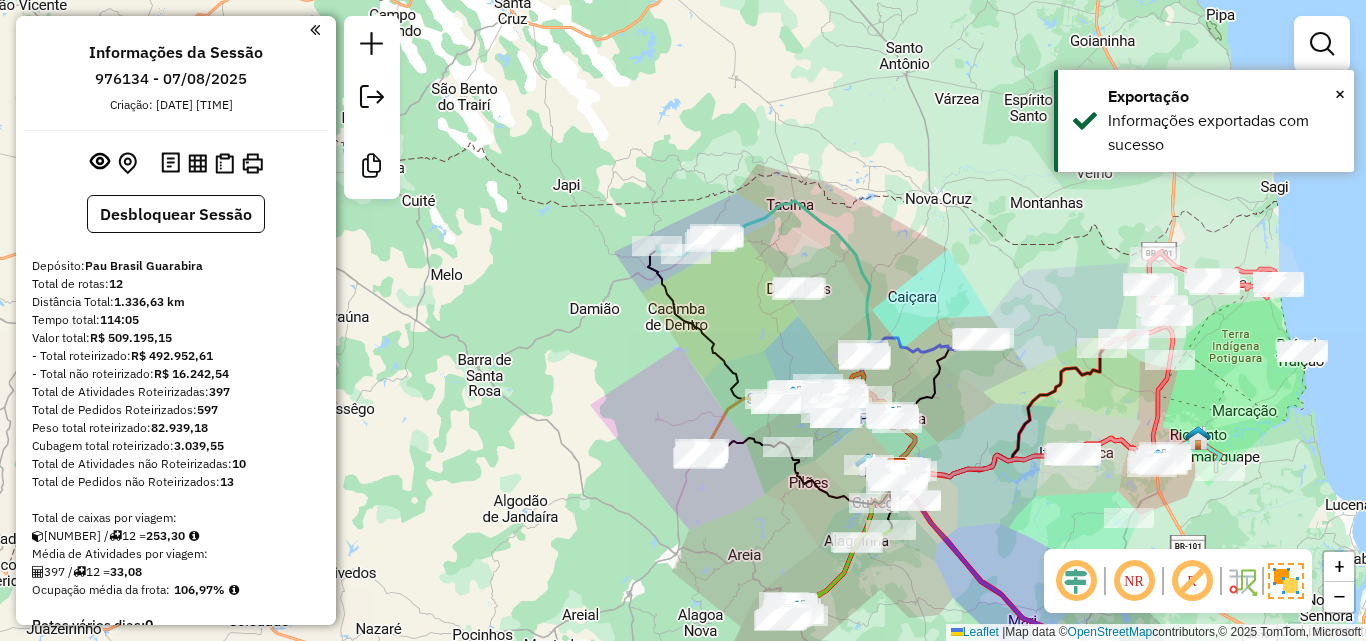 drag, startPoint x: 644, startPoint y: 392, endPoint x: 570, endPoint y: 264, distance: 147.85127 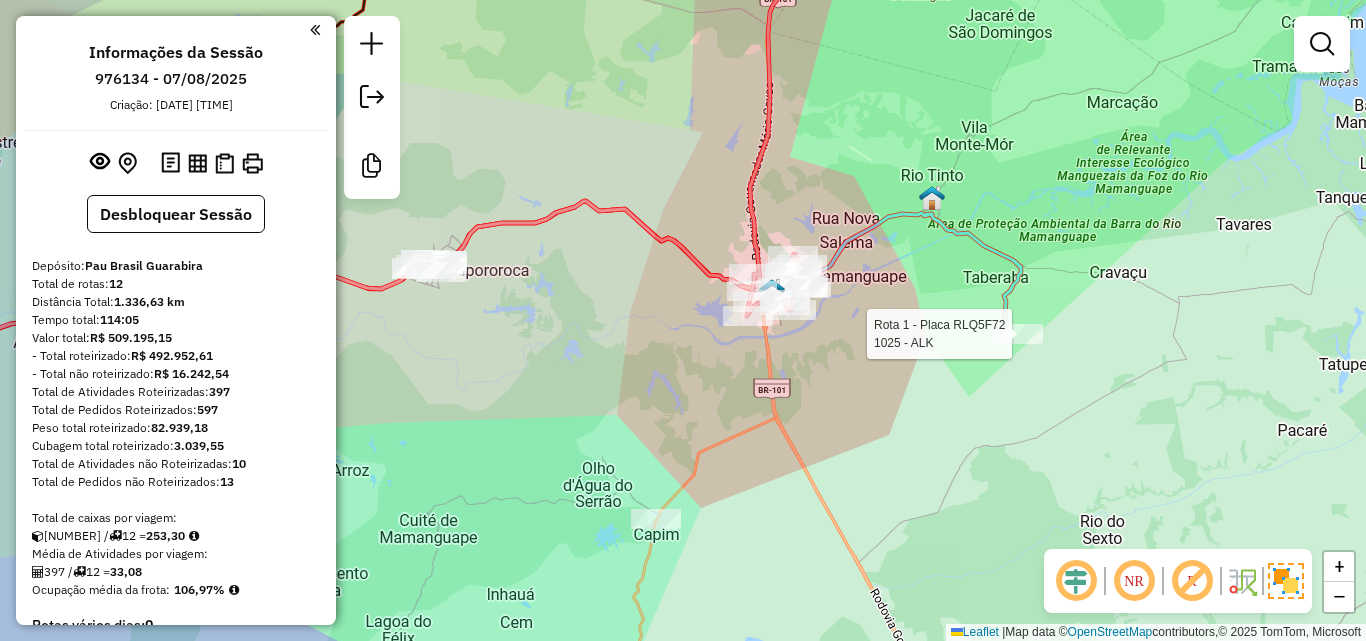 click 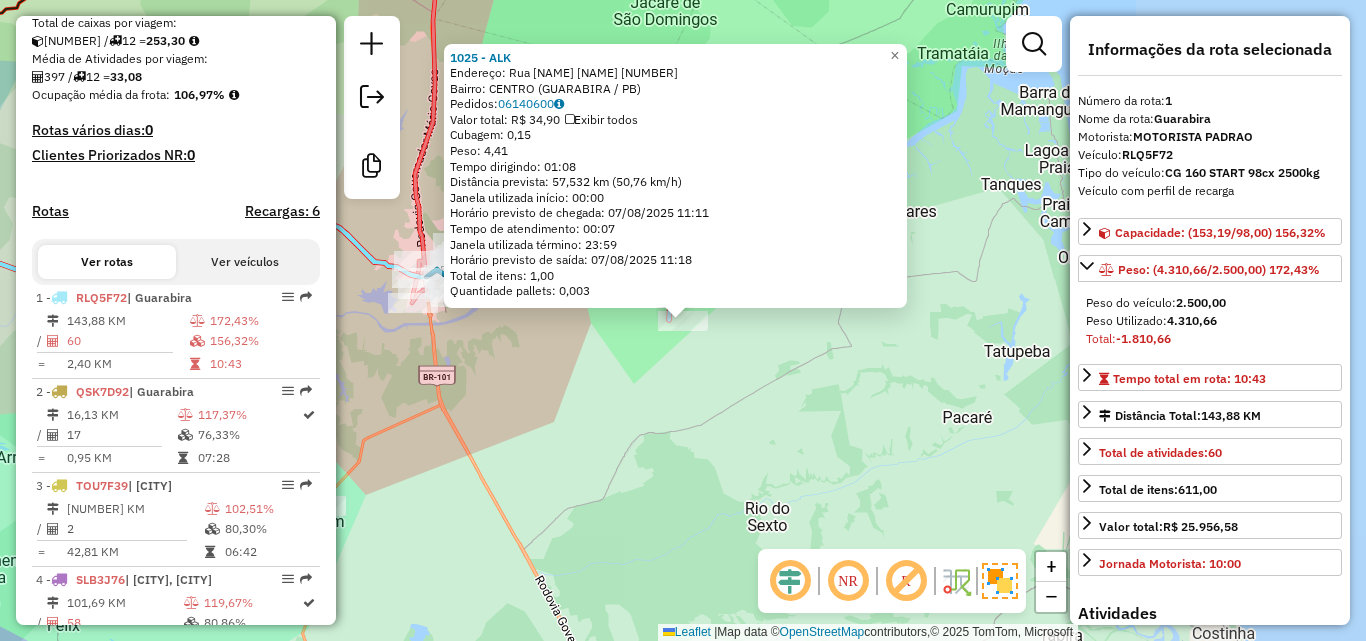 scroll, scrollTop: 764, scrollLeft: 0, axis: vertical 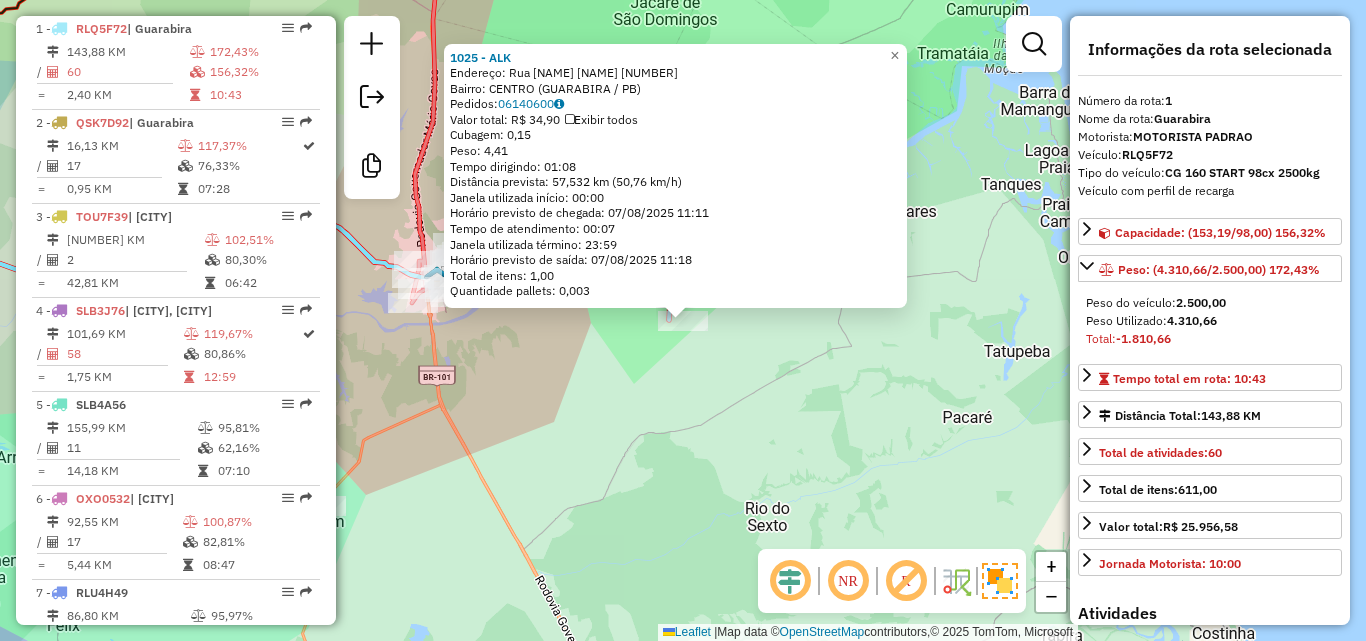 click on "1025 - ALK  Endereço:  Rua Paulino Pinto 244   Bairro: CENTRO (GUARABIRA / PB)   Pedidos:  06140600   Valor total: R$ 34,90   Exibir todos   Cubagem: 0,15  Peso: 4,41  Tempo dirigindo: 01:08   Distância prevista: 57,532 km (50,76 km/h)   Janela utilizada início: 00:00   Horário previsto de chegada: 07/08/2025 11:11   Tempo de atendimento: 00:07   Janela utilizada término: 23:59   Horário previsto de saída: 07/08/2025 11:18   Total de itens: 1,00   Quantidade pallets: 0,003  × Janela de atendimento Grade de atendimento Capacidade Transportadoras Veículos Cliente Pedidos  Rotas Selecione os dias de semana para filtrar as janelas de atendimento  Seg   Ter   Qua   Qui   Sex   Sáb   Dom  Informe o período da janela de atendimento: De: Até:  Filtrar exatamente a janela do cliente  Considerar janela de atendimento padrão  Selecione os dias de semana para filtrar as grades de atendimento  Seg   Ter   Qua   Qui   Sex   Sáb   Dom   Considerar clientes sem dia de atendimento cadastrado  Peso mínimo:  De:" 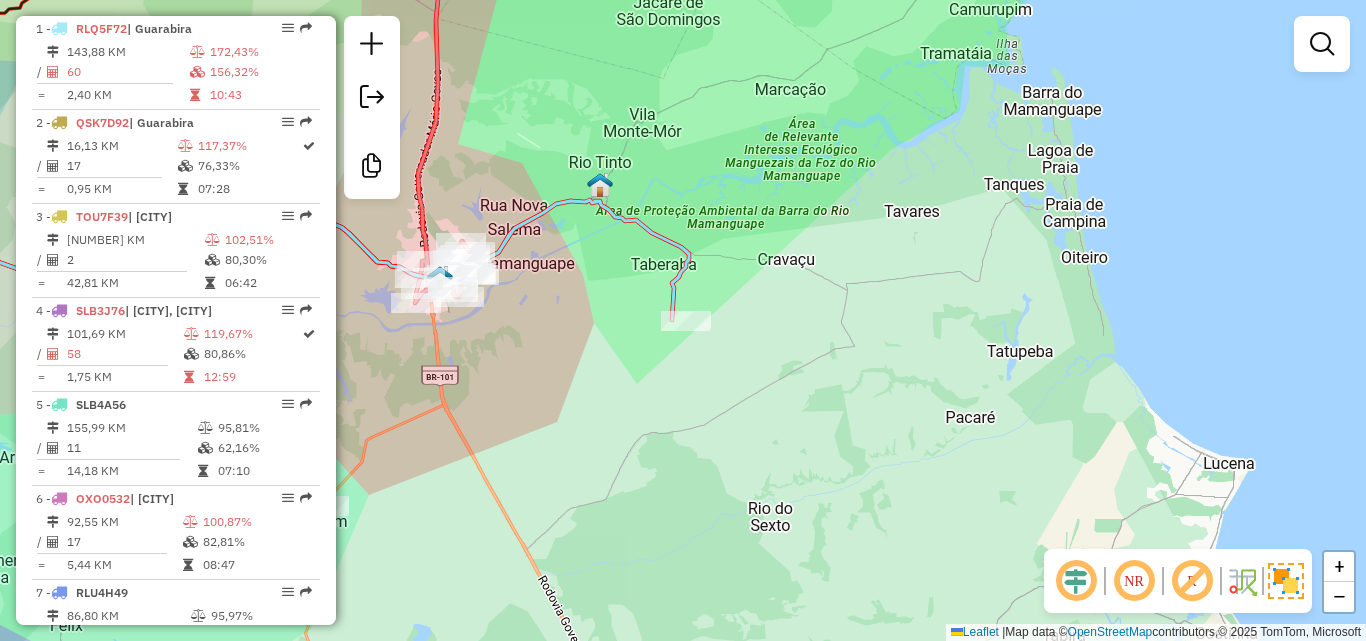 drag, startPoint x: 552, startPoint y: 405, endPoint x: 830, endPoint y: 408, distance: 278.01617 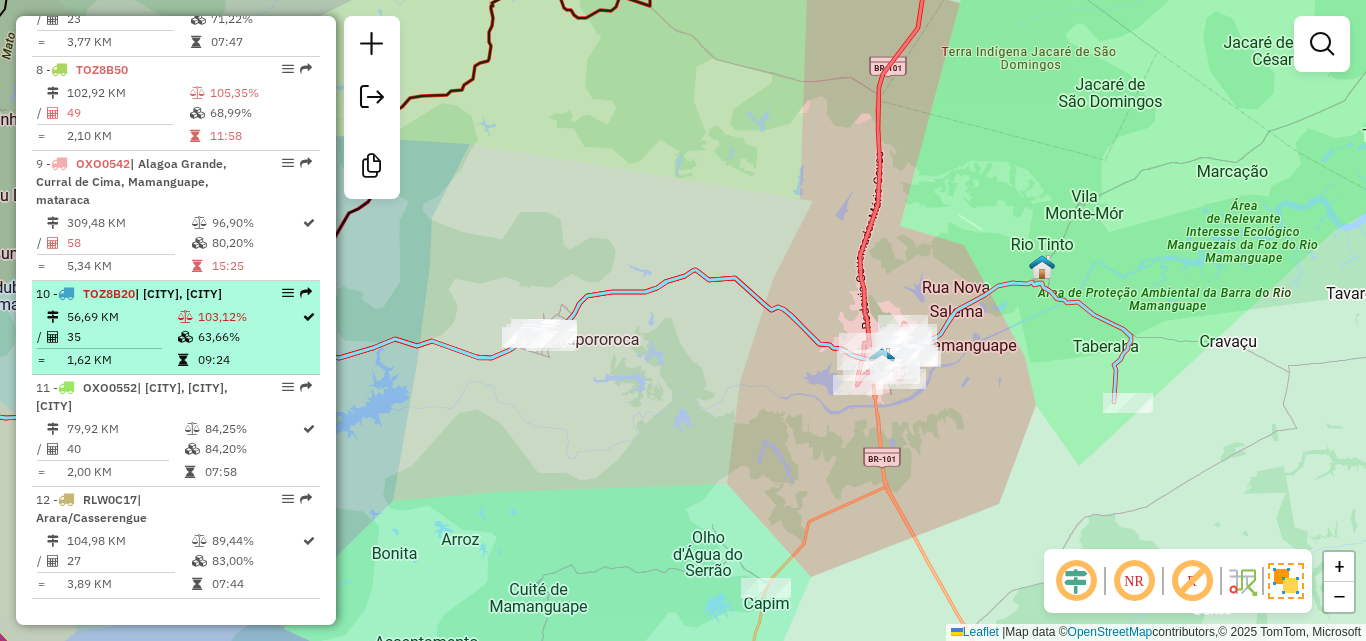 scroll, scrollTop: 1364, scrollLeft: 0, axis: vertical 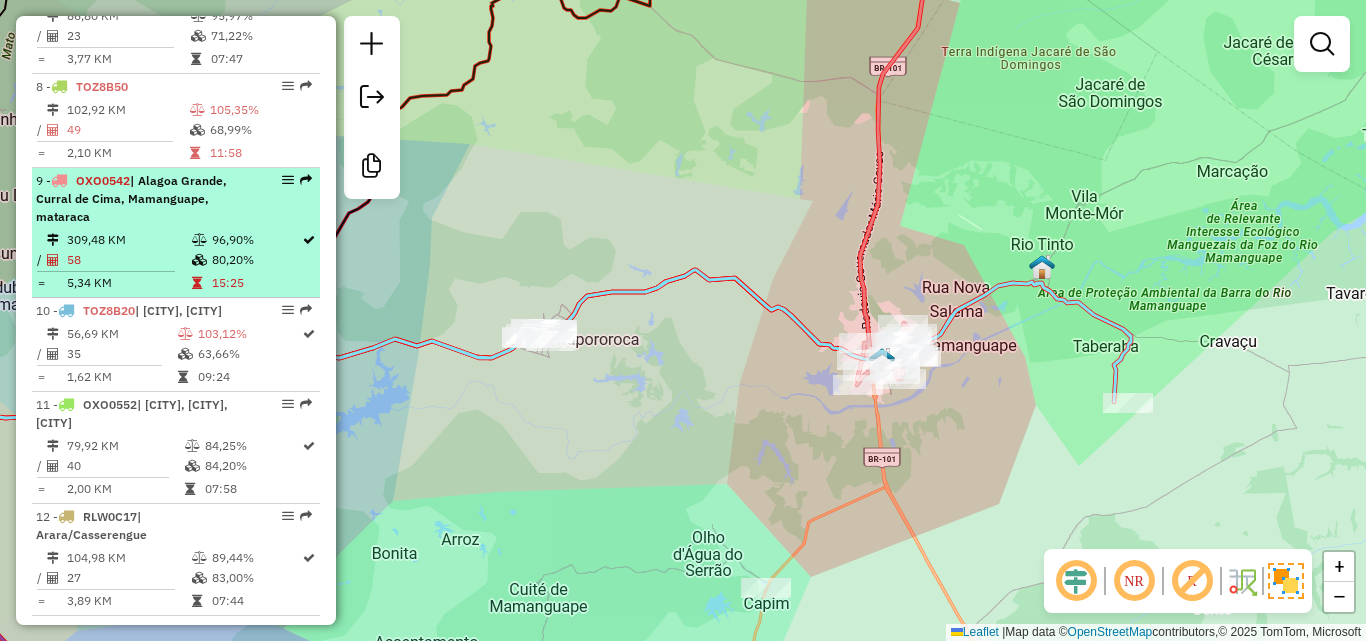 click on "9 -       OXO0542   | Alagoa Grande, Curral de Cima, Mamanguape, mataraca" at bounding box center (142, 199) 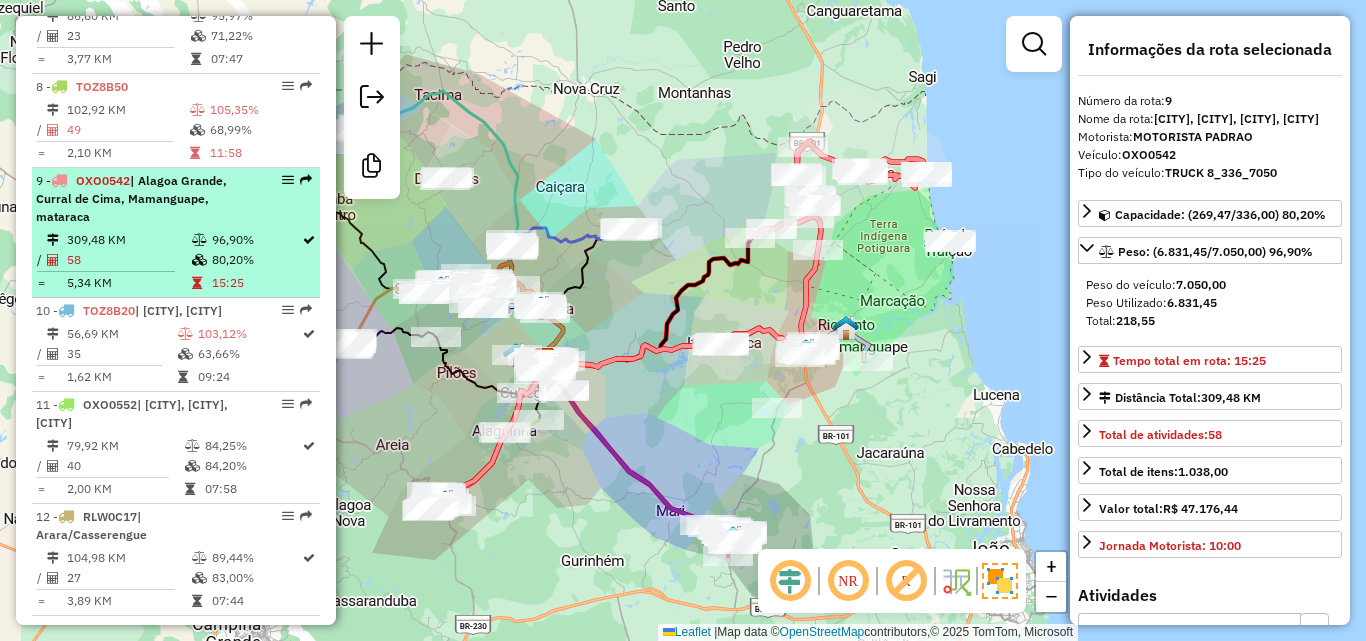 click on "96,90%" at bounding box center [256, 240] 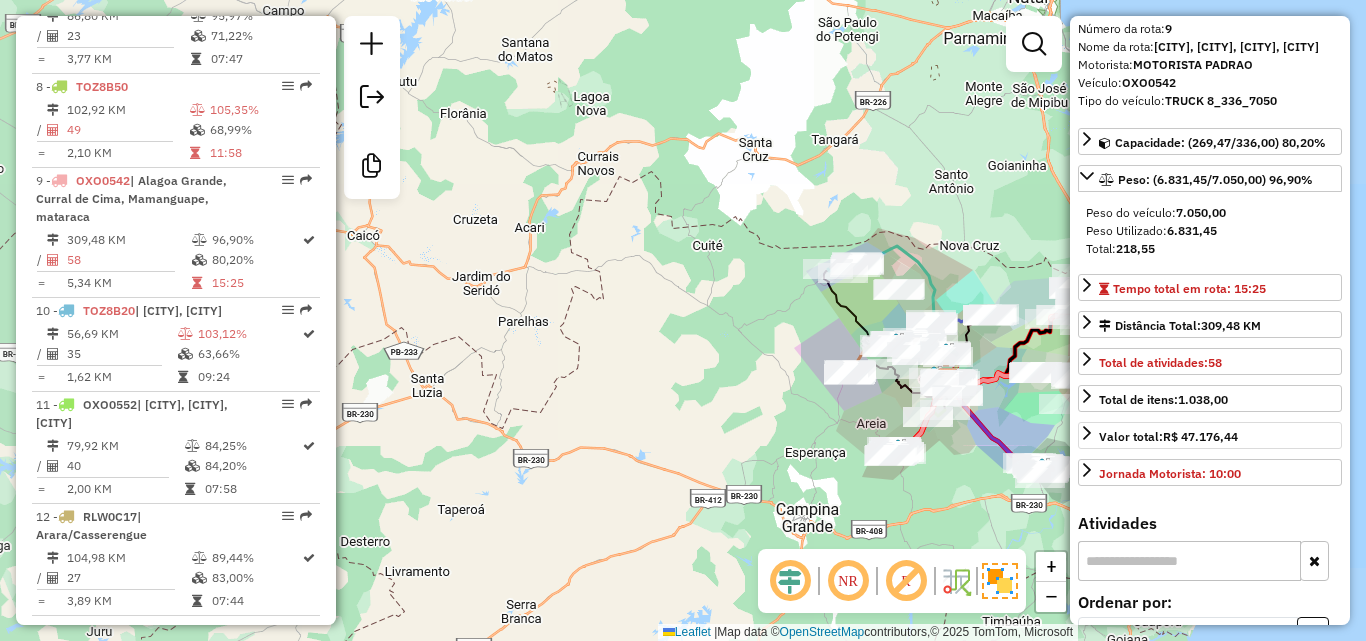 scroll, scrollTop: 100, scrollLeft: 0, axis: vertical 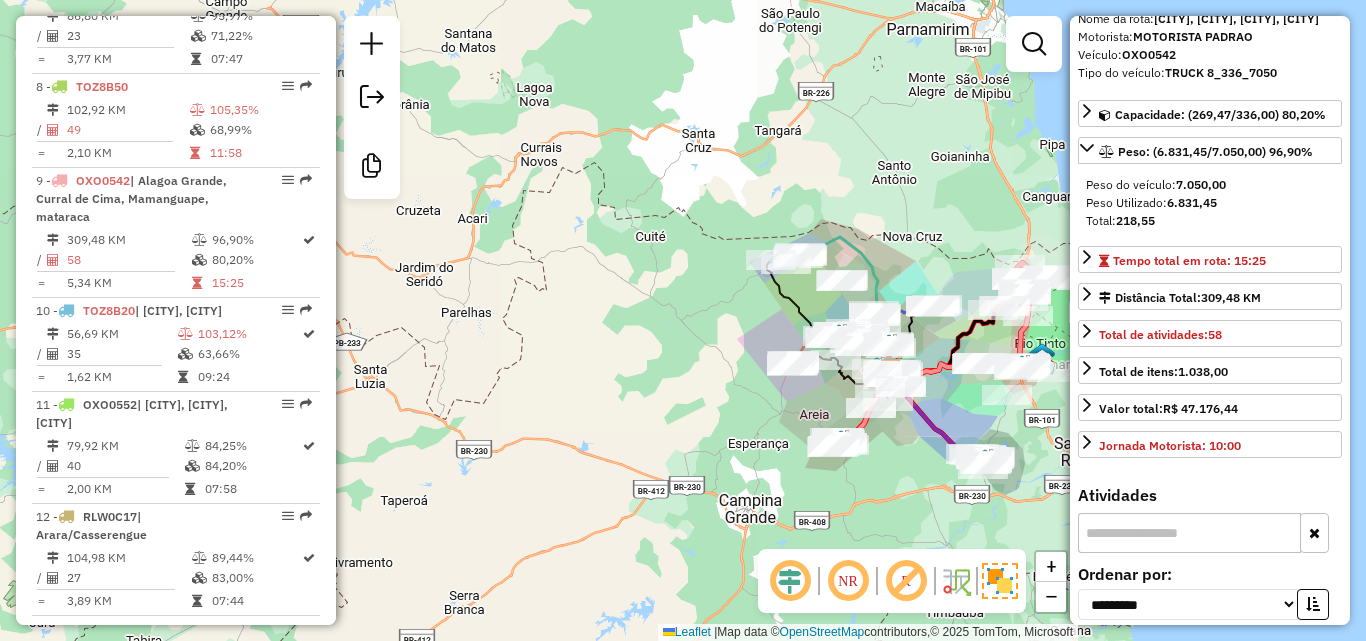 drag, startPoint x: 894, startPoint y: 510, endPoint x: 936, endPoint y: 472, distance: 56.63921 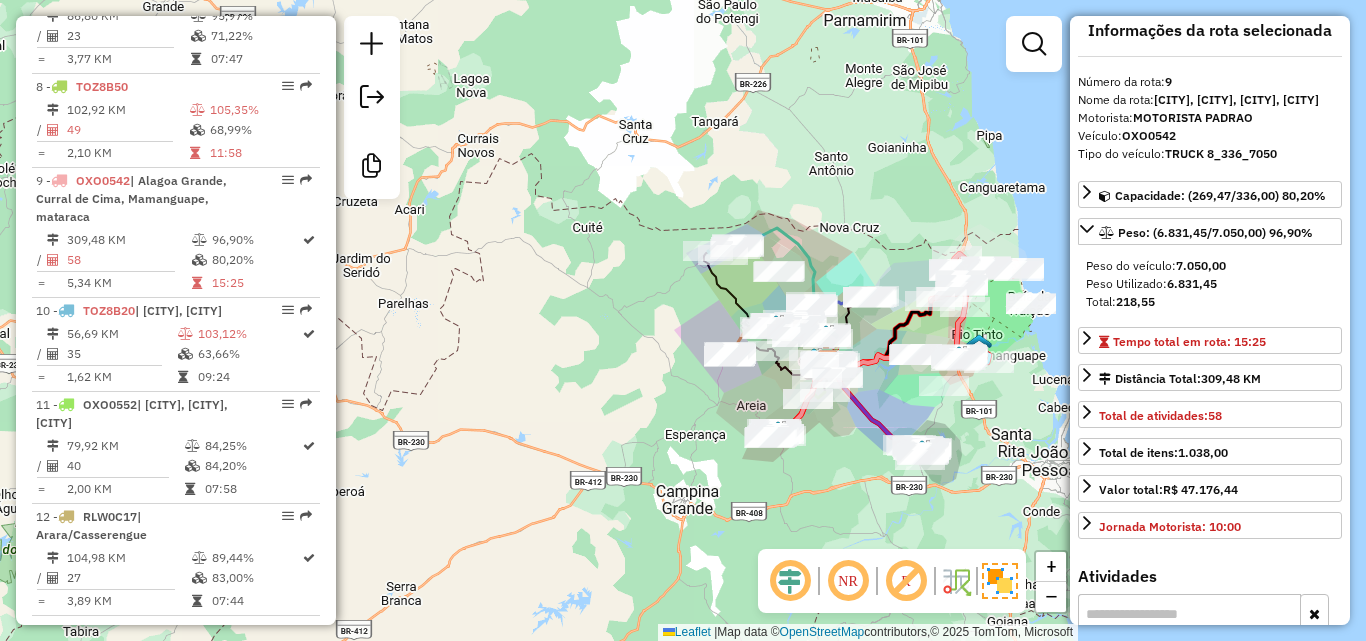 scroll, scrollTop: 0, scrollLeft: 0, axis: both 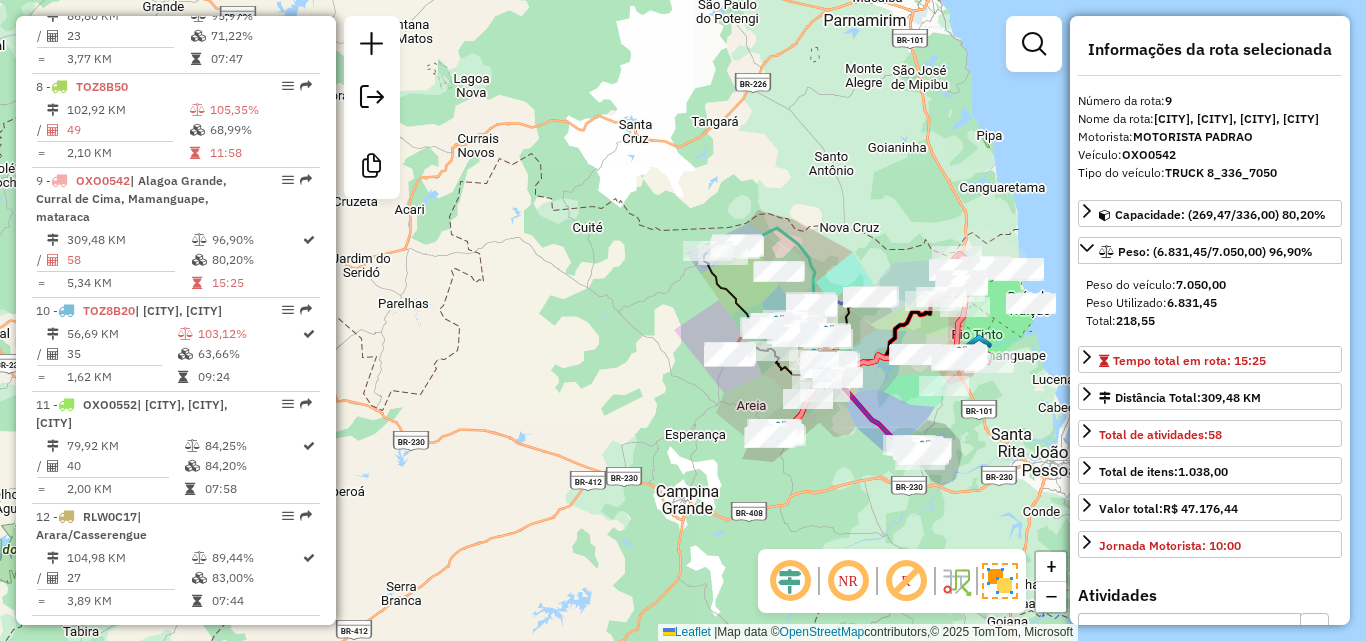 click on "Janela de atendimento Grade de atendimento Capacidade Transportadoras Veículos Cliente Pedidos  Rotas Selecione os dias de semana para filtrar as janelas de atendimento  Seg   Ter   Qua   Qui   Sex   Sáb   Dom  Informe o período da janela de atendimento: De: Até:  Filtrar exatamente a janela do cliente  Considerar janela de atendimento padrão  Selecione os dias de semana para filtrar as grades de atendimento  Seg   Ter   Qua   Qui   Sex   Sáb   Dom   Considerar clientes sem dia de atendimento cadastrado  Clientes fora do dia de atendimento selecionado Filtrar as atividades entre os valores definidos abaixo:  Peso mínimo:   Peso máximo:   Cubagem mínima:   Cubagem máxima:   De:   Até:  Filtrar as atividades entre o tempo de atendimento definido abaixo:  De:   Até:   Considerar capacidade total dos clientes não roteirizados Transportadora: Selecione um ou mais itens Tipo de veículo: Selecione um ou mais itens Veículo: Selecione um ou mais itens Motorista: Selecione um ou mais itens Nome: Rótulo:" 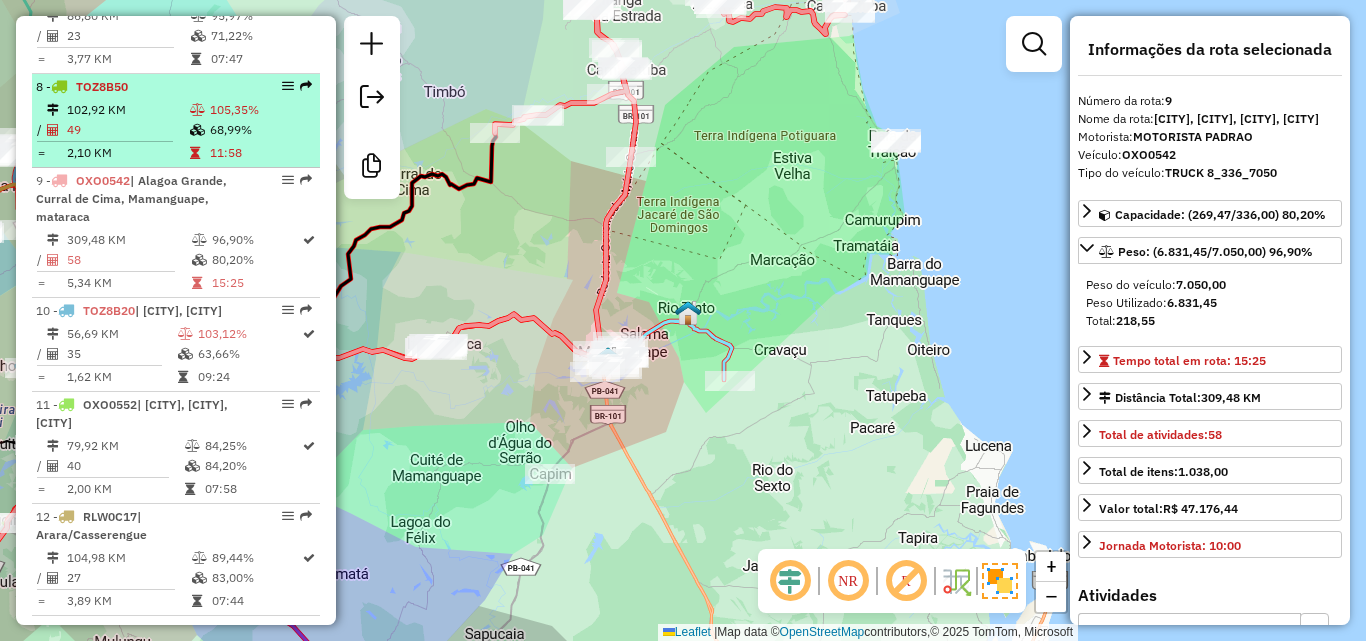 click on "11:58" at bounding box center (260, 153) 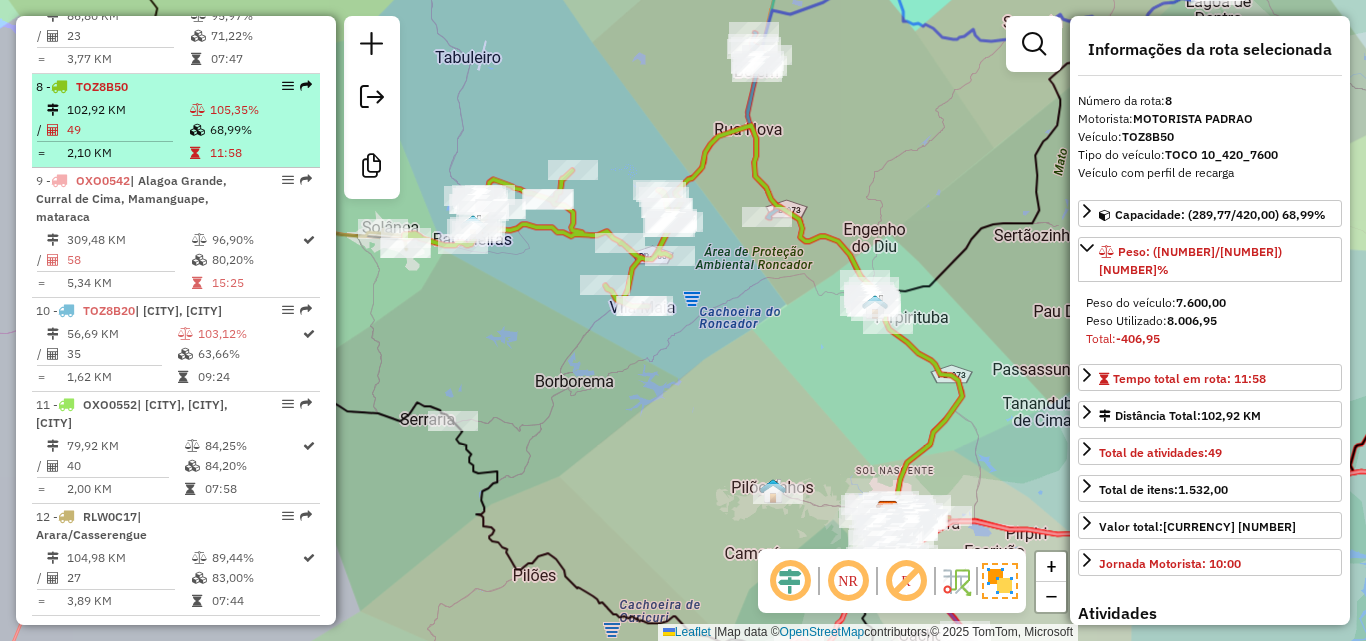 click on "11:58" at bounding box center (260, 153) 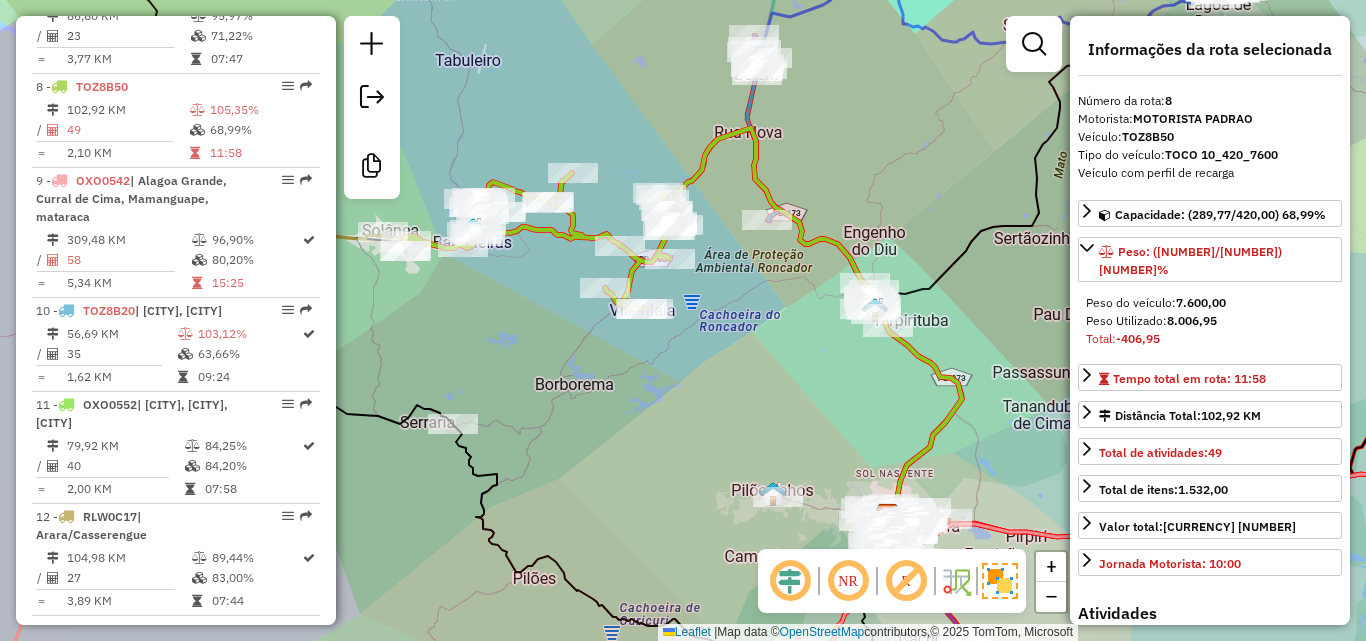 drag, startPoint x: 508, startPoint y: 291, endPoint x: 546, endPoint y: 335, distance: 58.137768 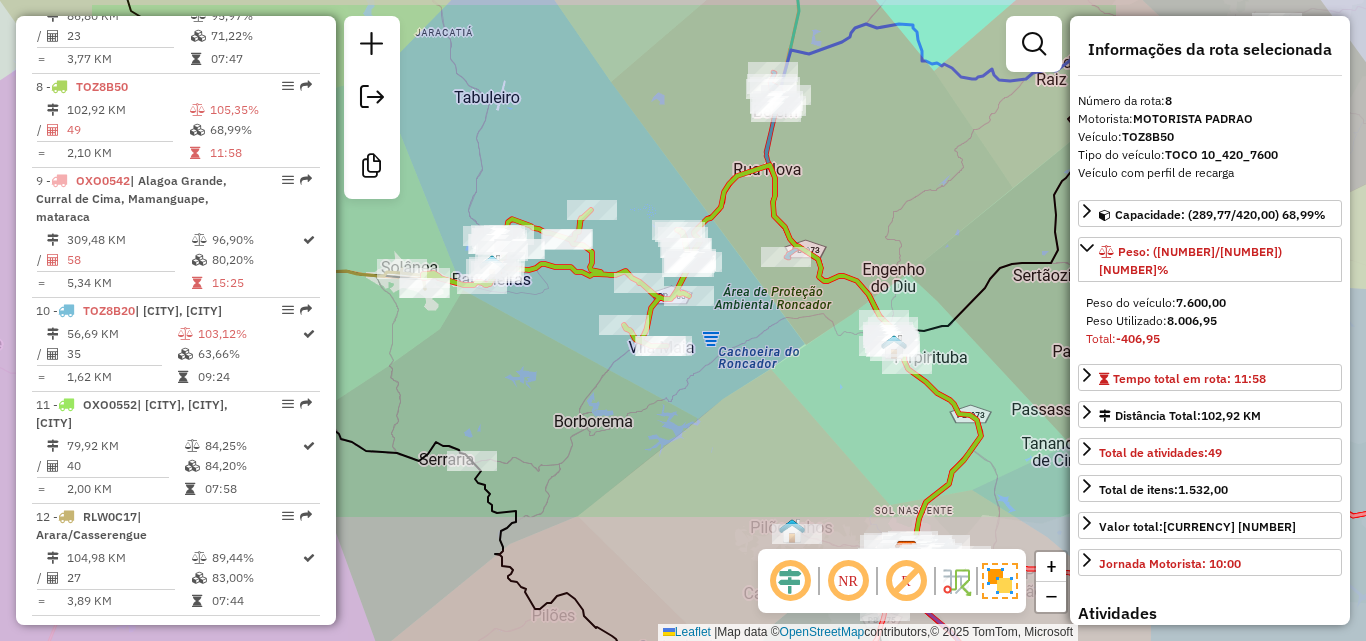 drag, startPoint x: 542, startPoint y: 342, endPoint x: 644, endPoint y: 382, distance: 109.56277 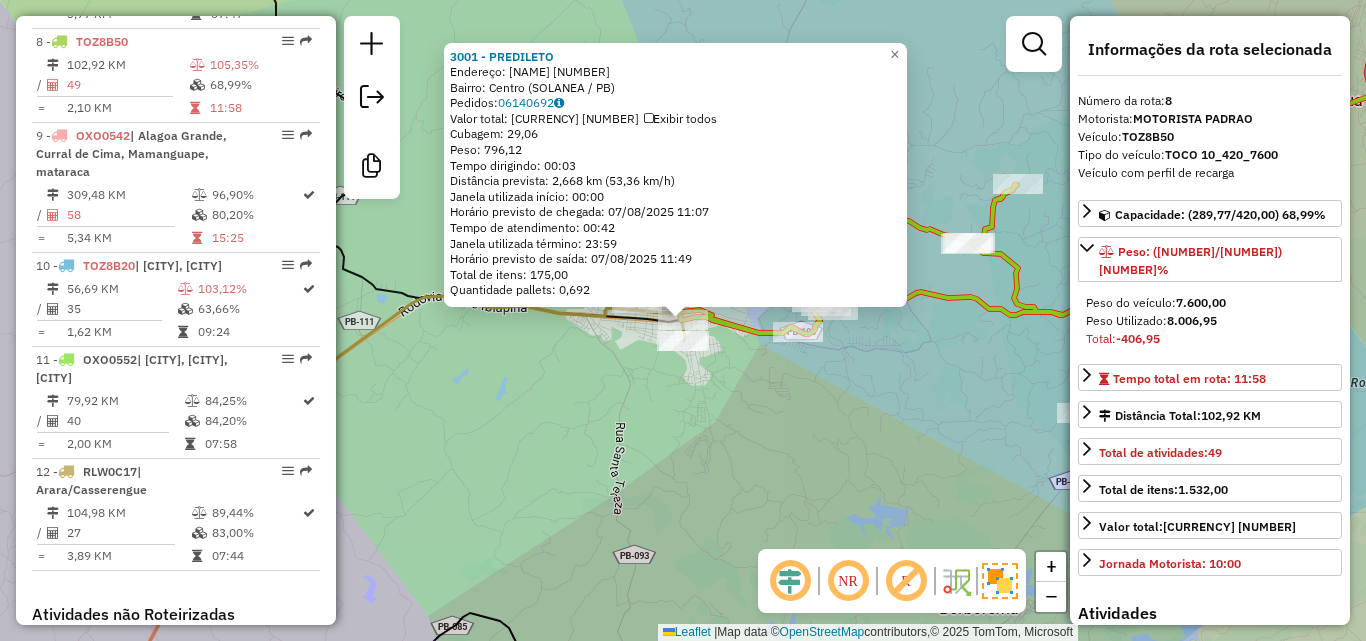 scroll, scrollTop: 1422, scrollLeft: 0, axis: vertical 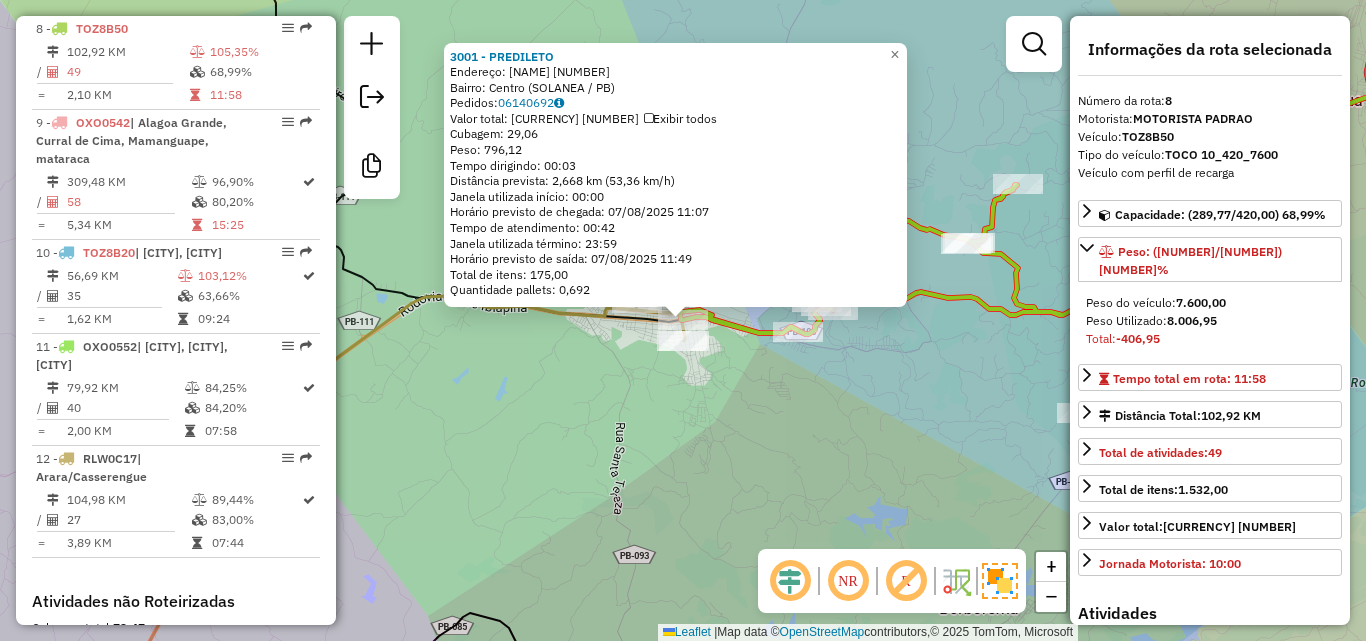 click on "3001 - PREDILETO  Endereço:  [STREET] [NUMBER]   Bairro: [NEIGHBORHOOD] ([CITY] / [STATE])   Pedidos:  06140692   Valor total: R$ 5.153,37   Exibir todos   Cubagem: 29,06  Peso: 796,12  Tempo dirigindo: 00:03   Distância prevista: 2,668 km (53,36 km/h)   Janela utilizada início: 00:00   Horário previsto de chegada: 07/08/2025 11:07   Tempo de atendimento: 00:42   Janela utilizada término: 23:59   Horário previsto de saída: 07/08/2025 11:49   Total de itens: 175,00   Quantidade pallets: 0,692  × Janela de atendimento Grade de atendimento Capacidade Transportadoras Veículos Cliente Pedidos  Rotas Selecione os dias de semana para filtrar as janelas de atendimento  Seg   Ter   Qua   Qui   Sex   Sáb   Dom  Informe o período da janela de atendimento: De: Até:  Filtrar exatamente a janela do cliente  Considerar janela de atendimento padrão  Selecione os dias de semana para filtrar as grades de atendimento  Seg   Ter   Qua   Qui   Sex   Sáb   Dom   Considerar clientes sem dia de atendimento cadastrado  Peso mínimo:" 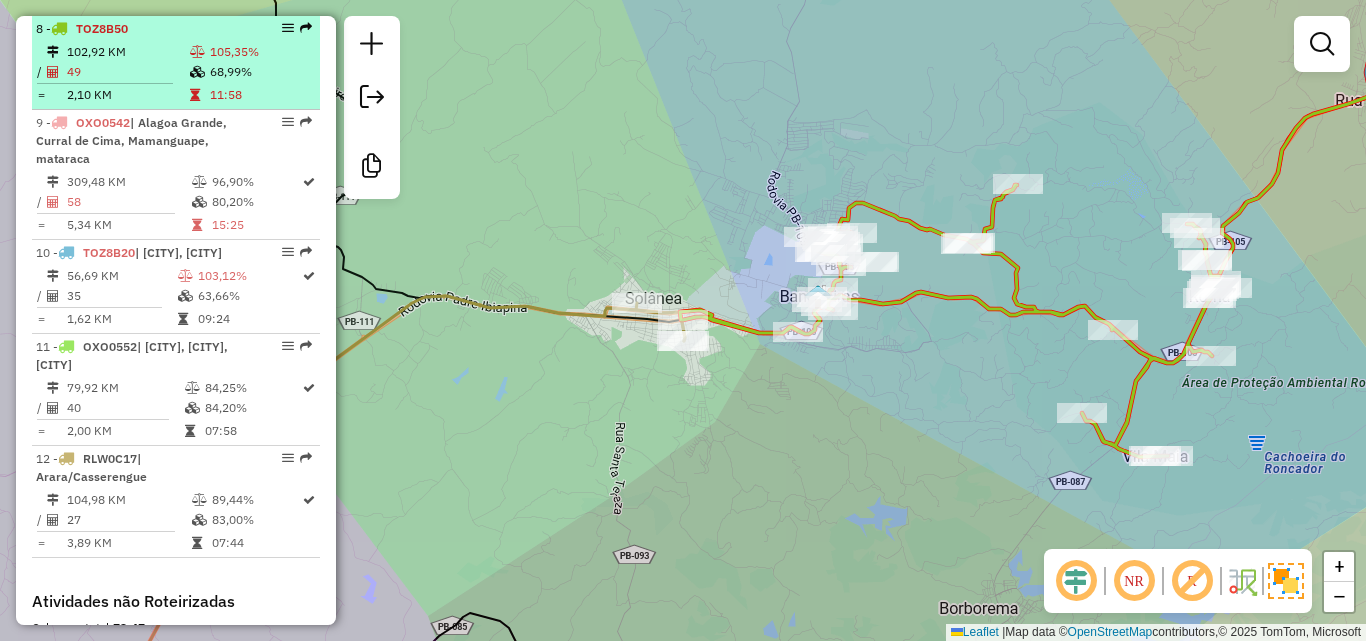 click on "11:58" at bounding box center (260, 95) 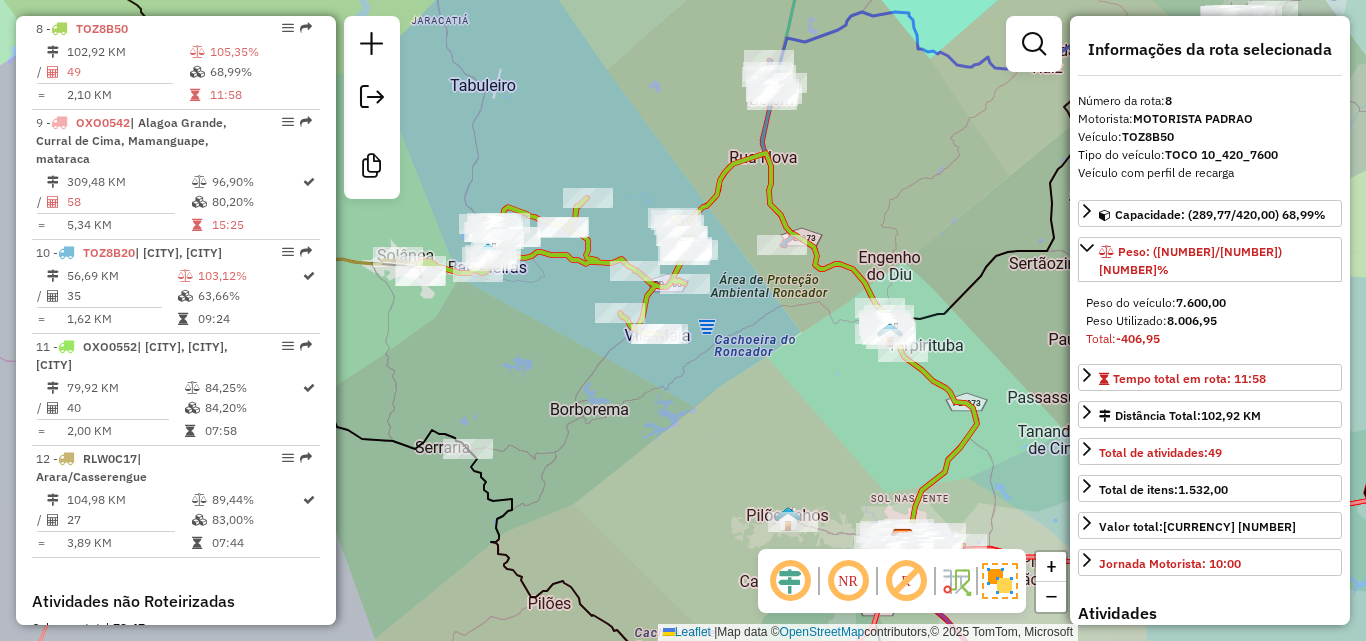 drag, startPoint x: 579, startPoint y: 360, endPoint x: 593, endPoint y: 375, distance: 20.518284 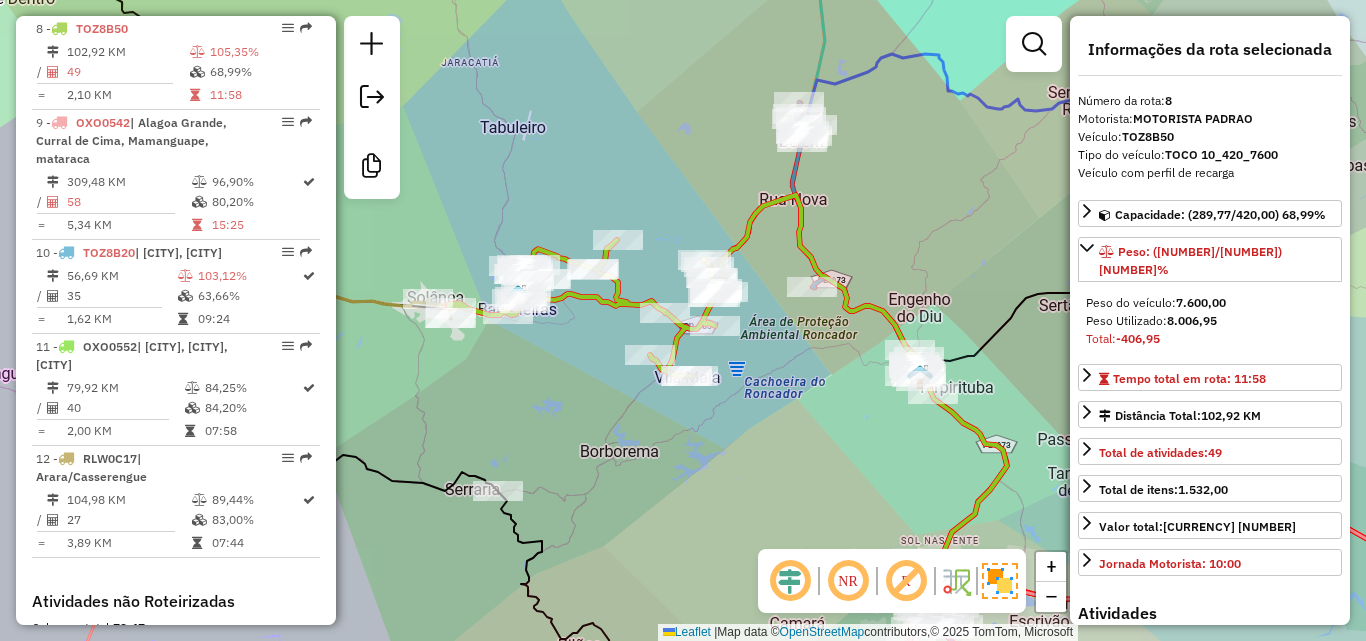drag, startPoint x: 546, startPoint y: 354, endPoint x: 610, endPoint y: 408, distance: 83.737686 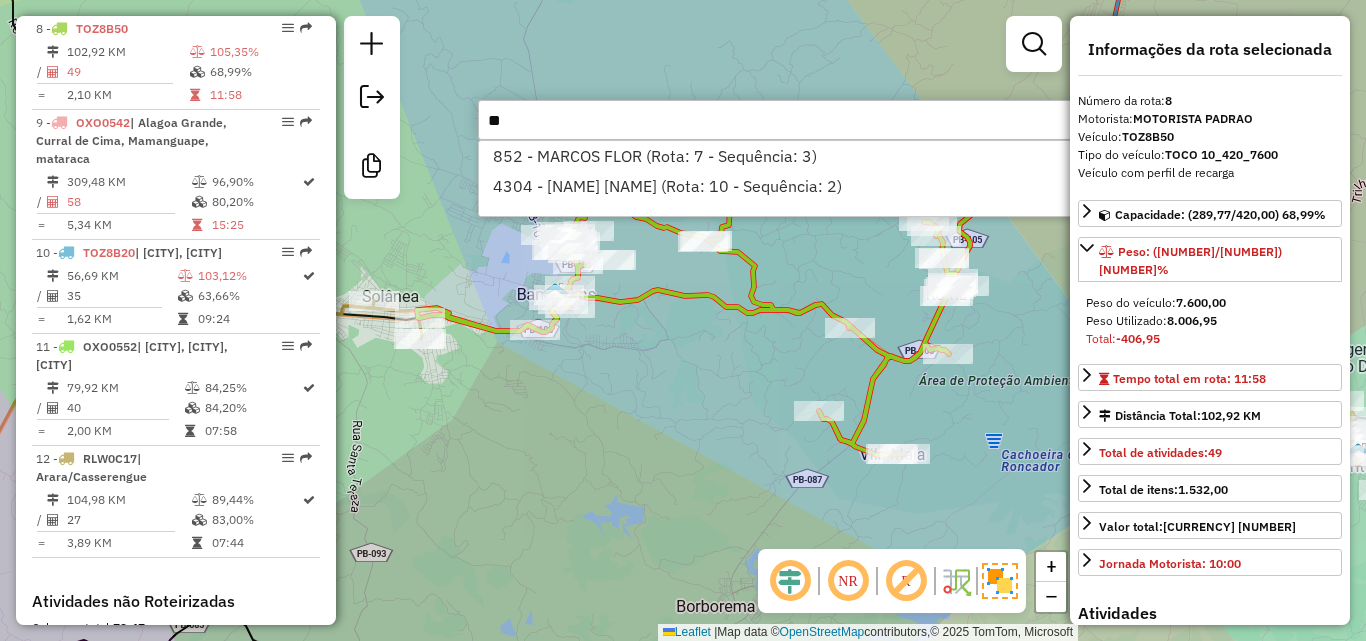 type on "*" 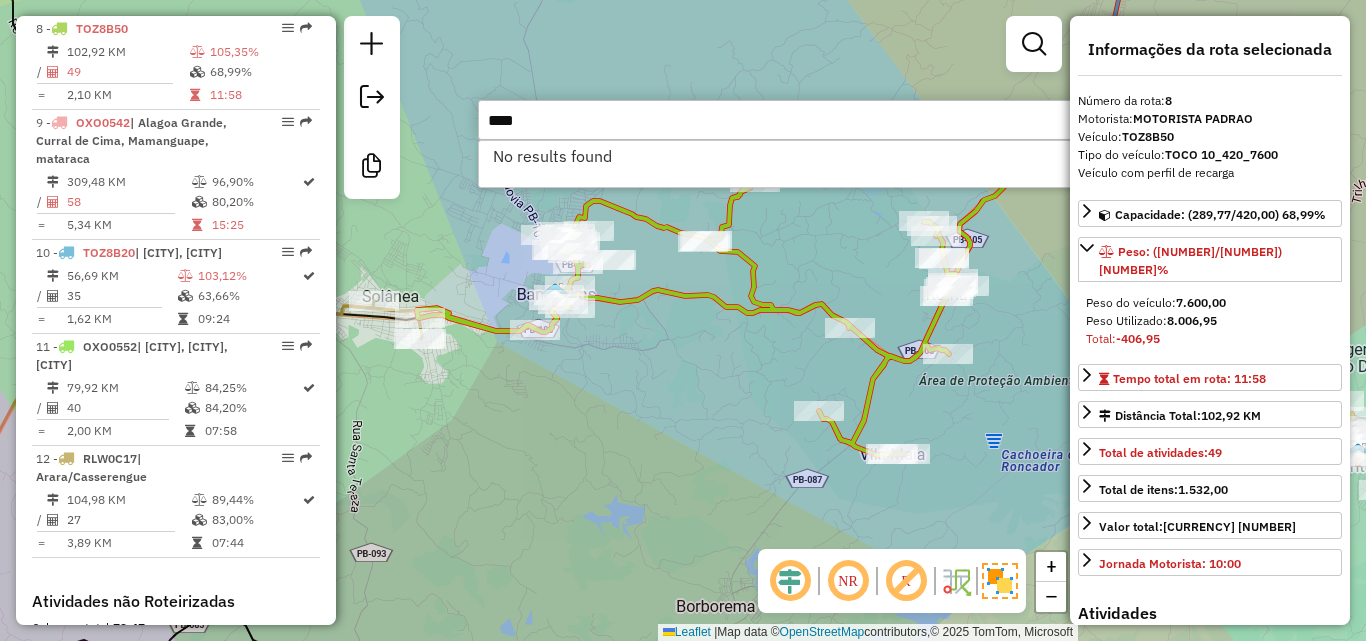 type on "****" 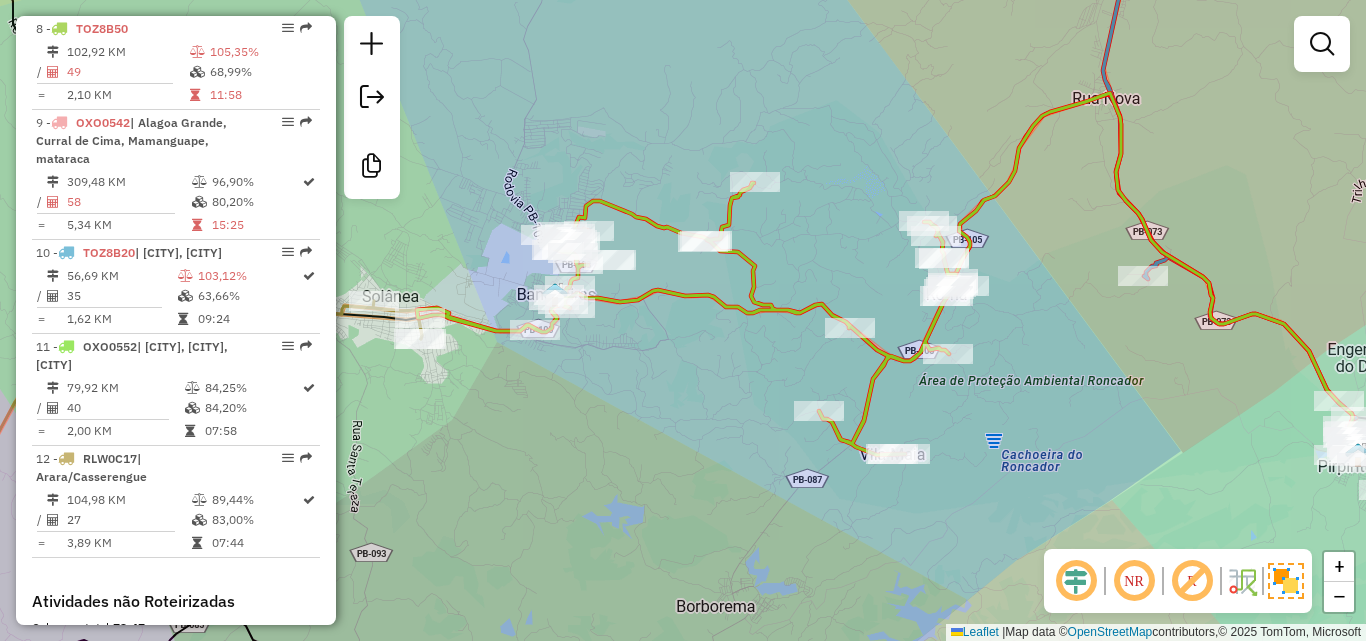 click on "Janela de atendimento Grade de atendimento Capacidade Transportadoras Veículos Cliente Pedidos  Rotas Selecione os dias de semana para filtrar as janelas de atendimento  Seg   Ter   Qua   Qui   Sex   Sáb   Dom  Informe o período da janela de atendimento: De: Até:  Filtrar exatamente a janela do cliente  Considerar janela de atendimento padrão  Selecione os dias de semana para filtrar as grades de atendimento  Seg   Ter   Qua   Qui   Sex   Sáb   Dom   Considerar clientes sem dia de atendimento cadastrado  Clientes fora do dia de atendimento selecionado Filtrar as atividades entre os valores definidos abaixo:  Peso mínimo:   Peso máximo:   Cubagem mínima:   Cubagem máxima:   De:   Até:  Filtrar as atividades entre o tempo de atendimento definido abaixo:  De:   Até:   Considerar capacidade total dos clientes não roteirizados Transportadora: Selecione um ou mais itens Tipo de veículo: Selecione um ou mais itens Veículo: Selecione um ou mais itens Motorista: Selecione um ou mais itens Nome: Rótulo:" 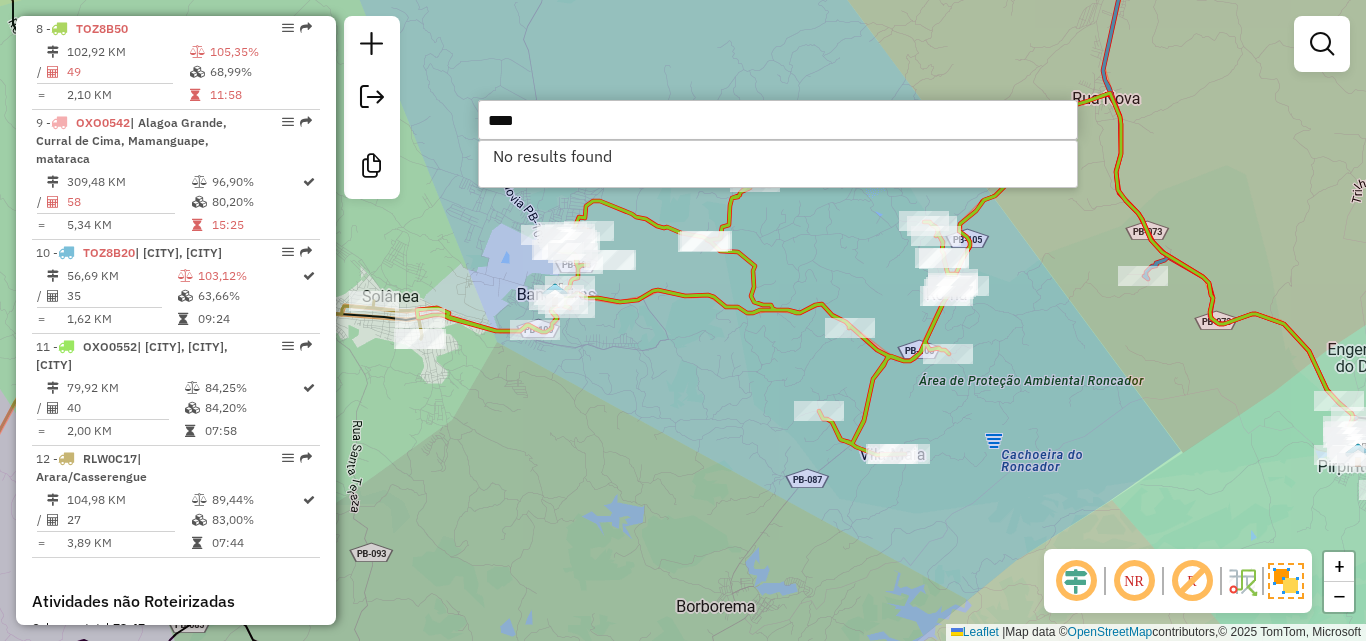 type on "****" 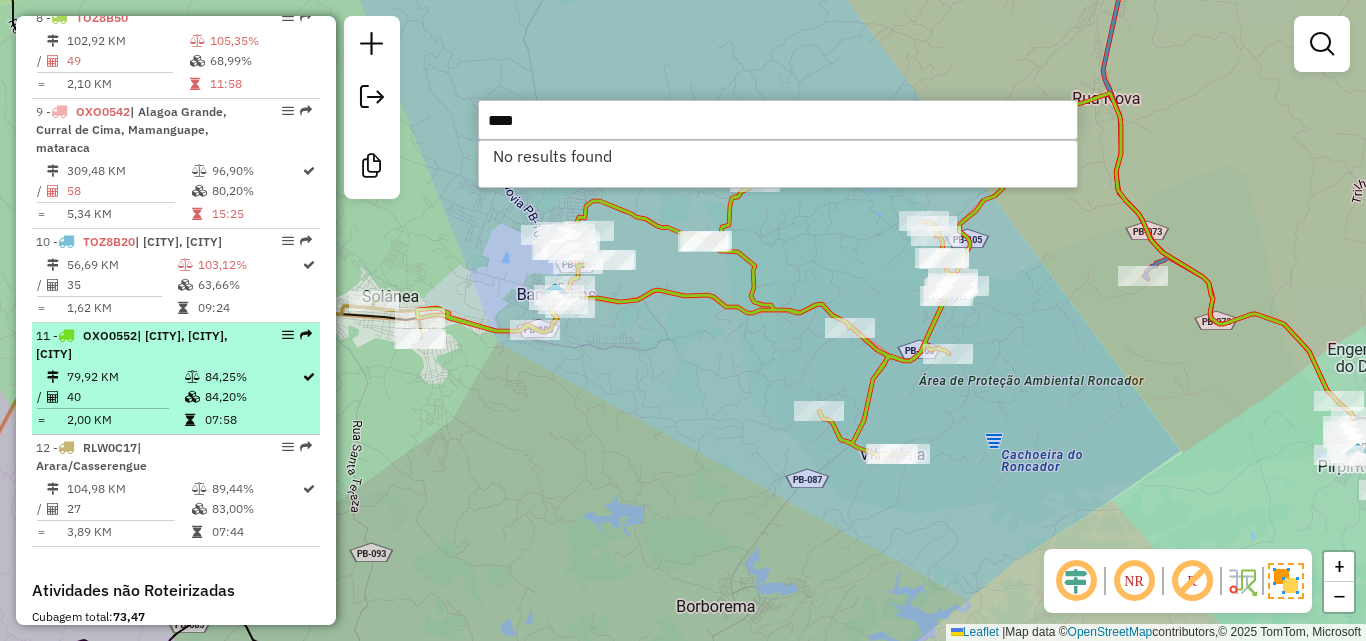 scroll, scrollTop: 1422, scrollLeft: 0, axis: vertical 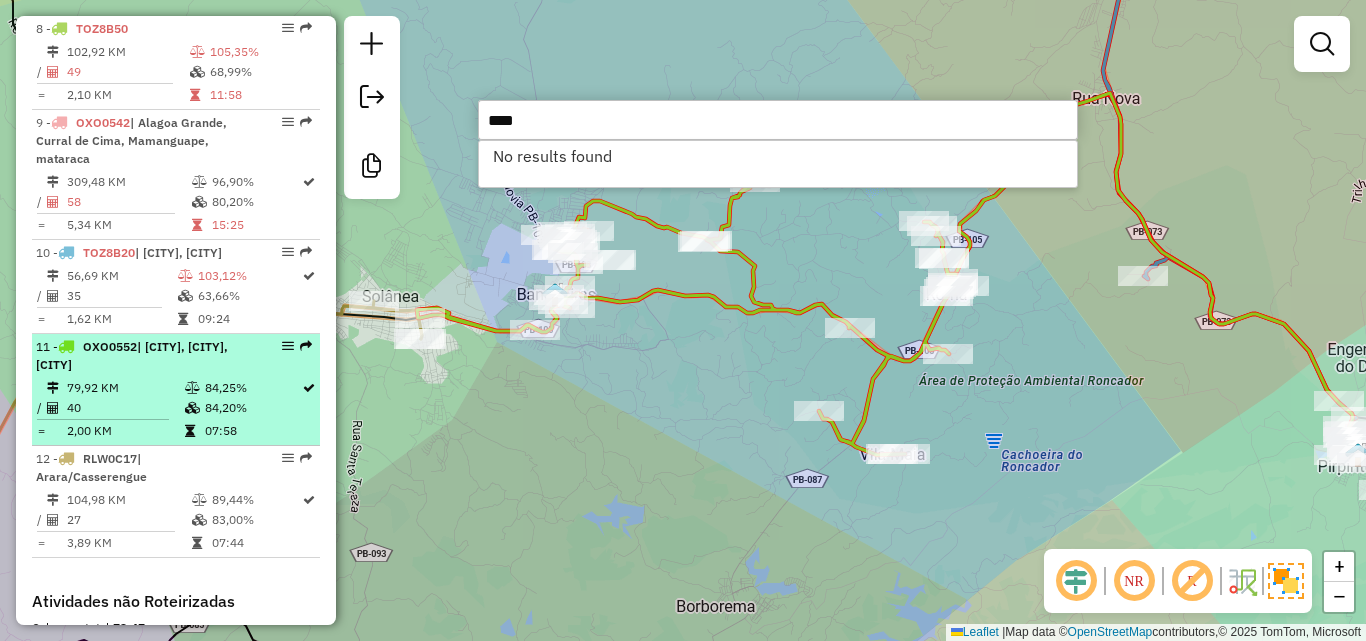 click at bounding box center [192, 408] 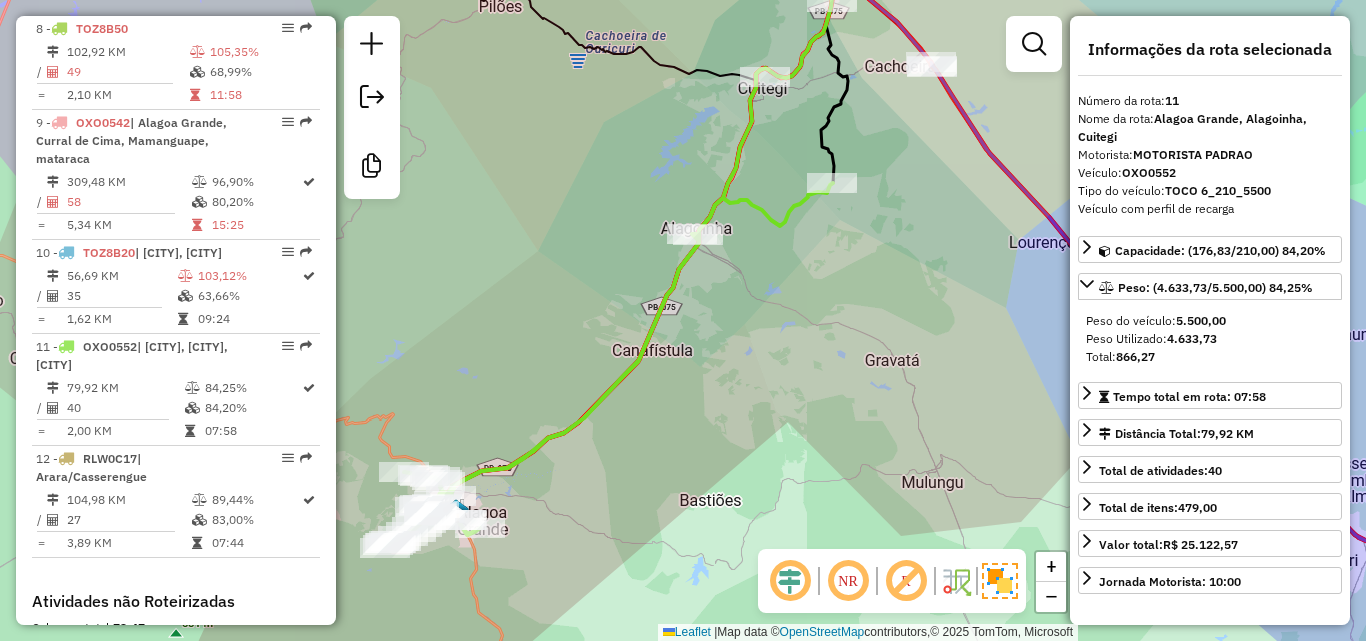 drag, startPoint x: 787, startPoint y: 404, endPoint x: 808, endPoint y: 377, distance: 34.20526 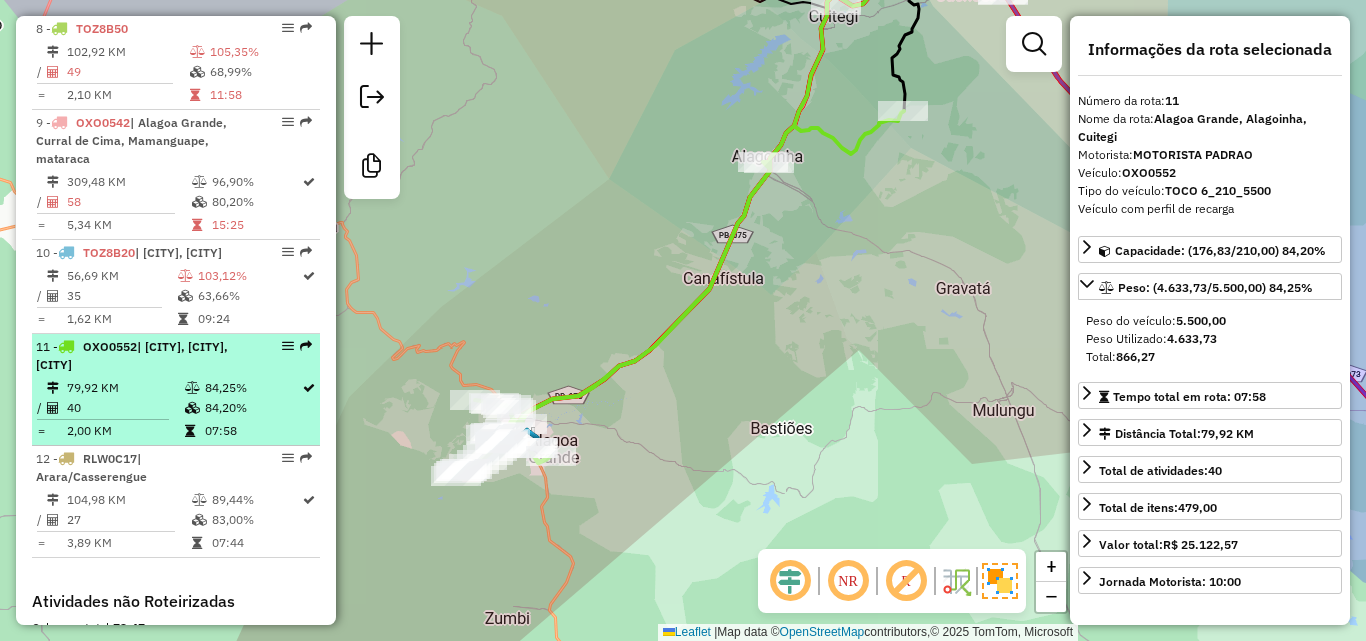 click on "84,20%" at bounding box center (252, 408) 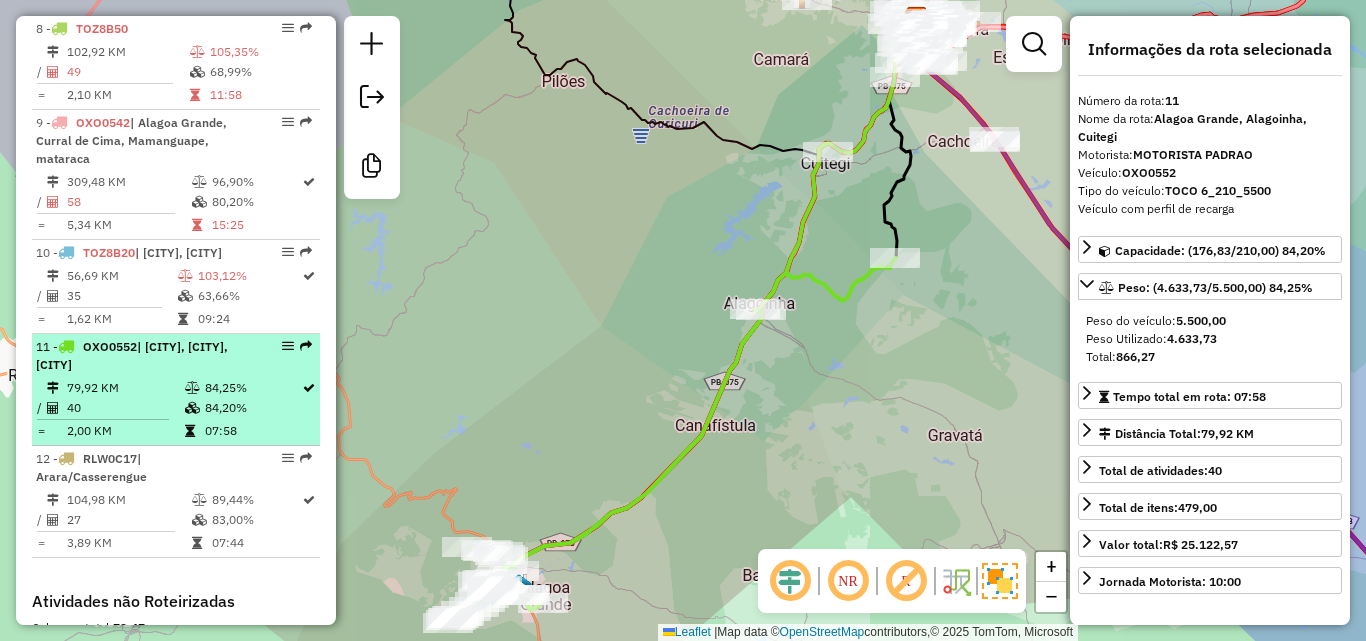 click on "84,20%" at bounding box center (252, 408) 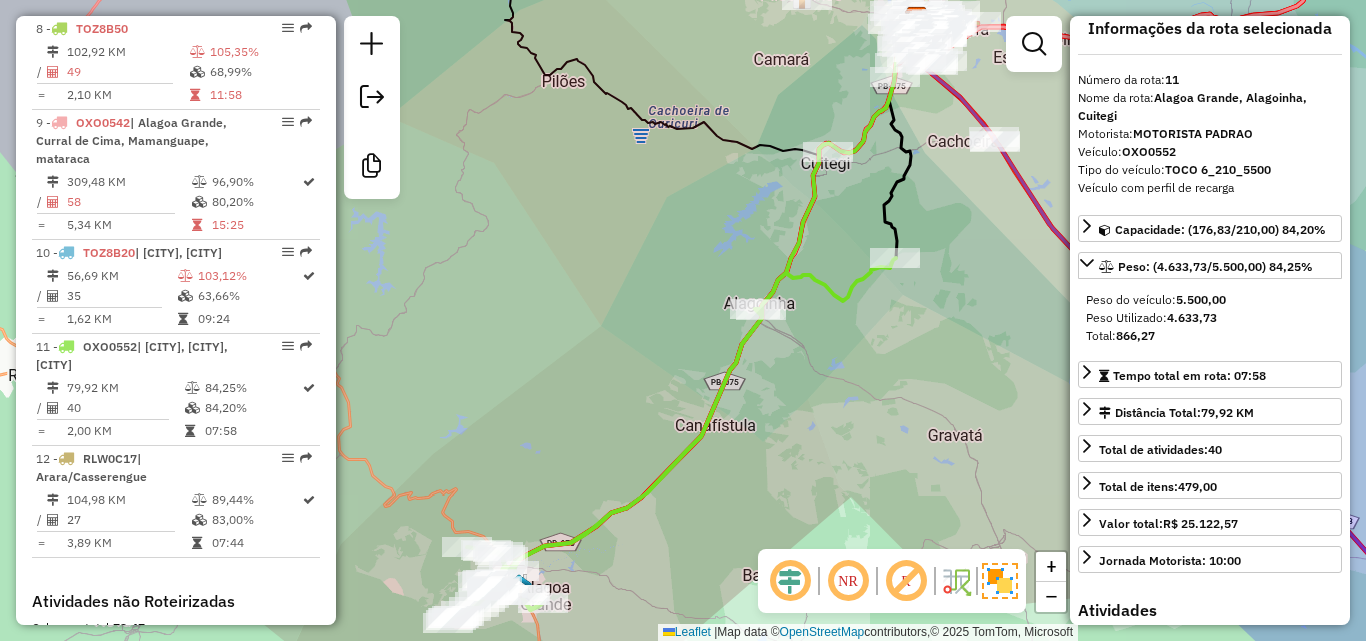 scroll, scrollTop: 0, scrollLeft: 0, axis: both 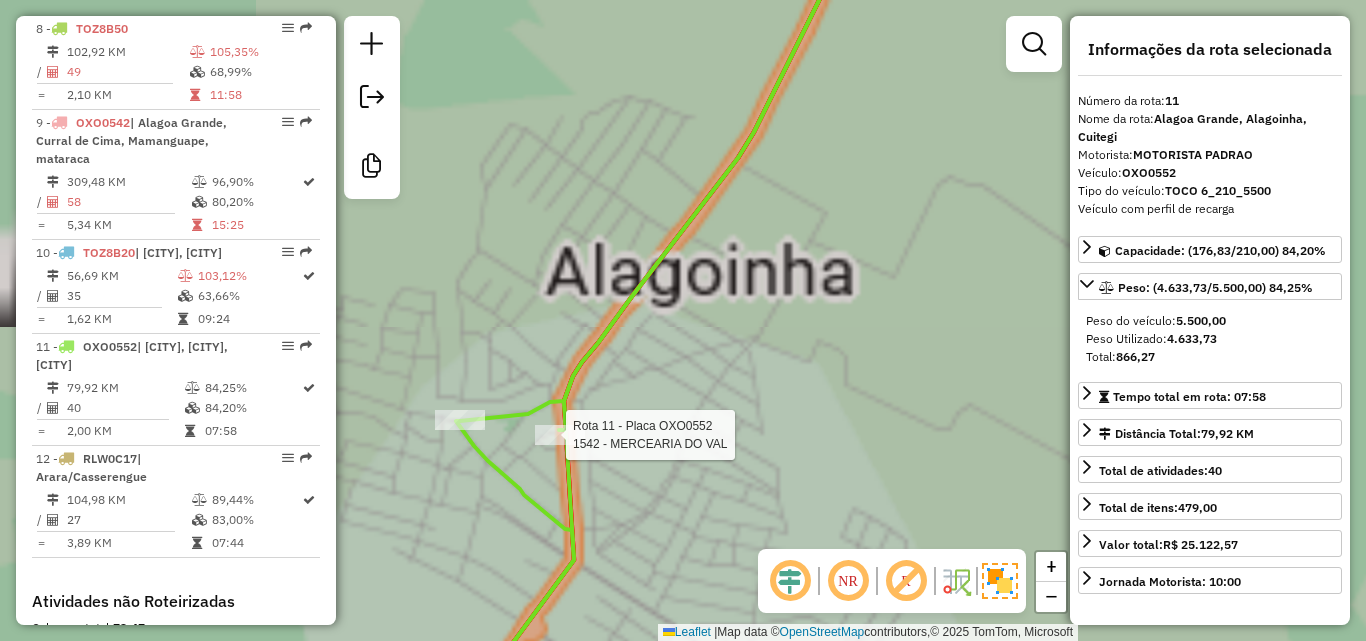 click 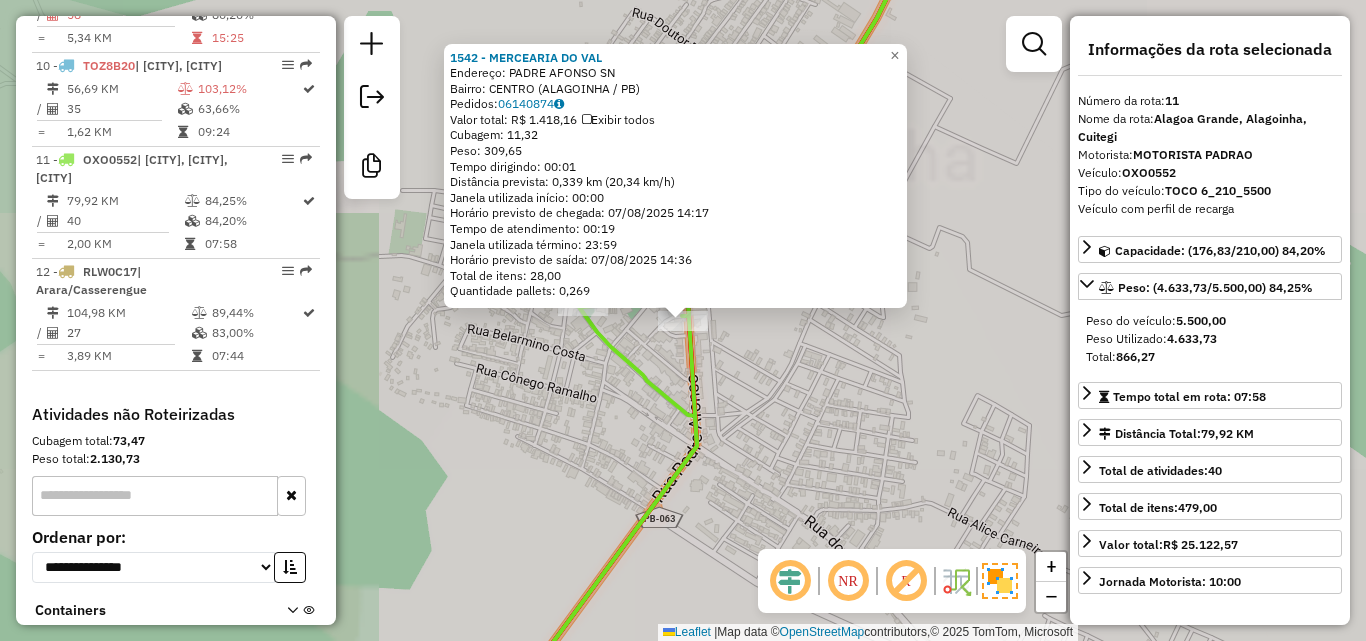 scroll, scrollTop: 1721, scrollLeft: 0, axis: vertical 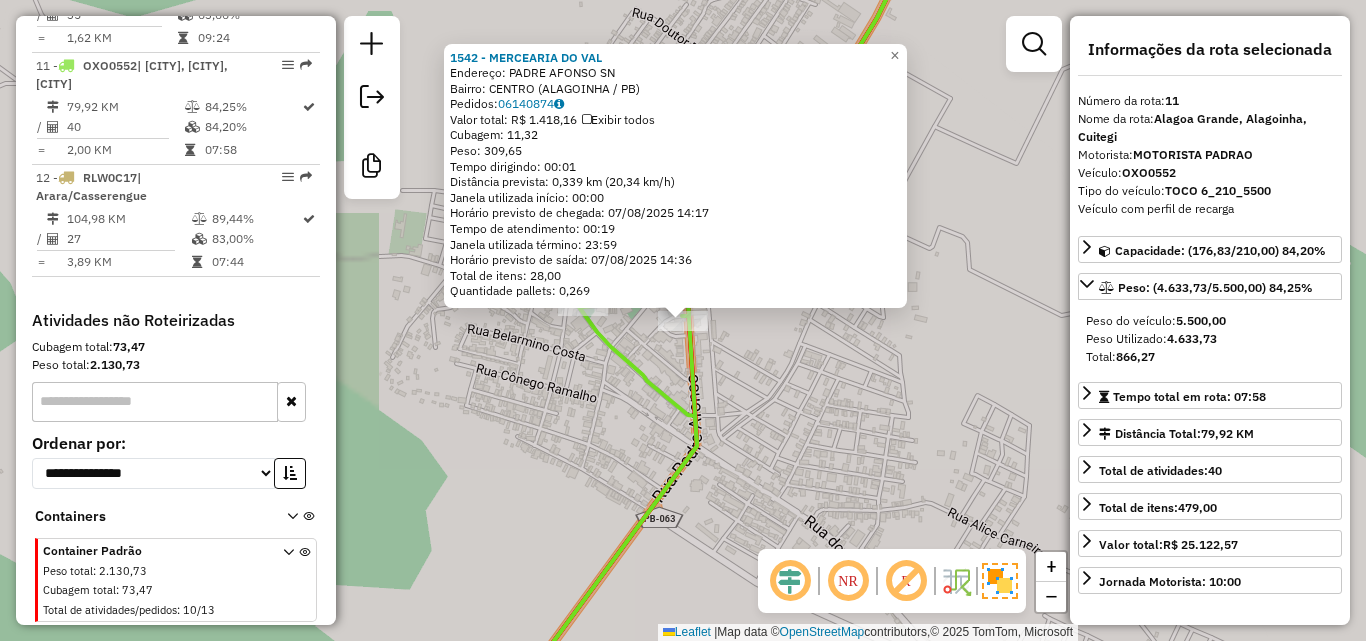 click on "1542 - MERCEARIA DO VAL  Endereço:  PADRE AFONSO SN   Bairro: CENTRO (ALAGOINHA / PB)   Pedidos:  06140874   Valor total: R$ 1.418,16   Exibir todos   Cubagem: 11,32  Peso: 309,65  Tempo dirigindo: 00:01   Distância prevista: 0,339 km (20,34 km/h)   Janela utilizada início: 00:00   Horário previsto de chegada: 07/08/2025 14:17   Tempo de atendimento: 00:19   Janela utilizada término: 23:59   Horário previsto de saída: 07/08/2025 14:36   Total de itens: 28,00   Quantidade pallets: 0,269  × Janela de atendimento Grade de atendimento Capacidade Transportadoras Veículos Cliente Pedidos  Rotas Selecione os dias de semana para filtrar as janelas de atendimento  Seg   Ter   Qua   Qui   Sex   Sáb   Dom  Informe o período da janela de atendimento: De: Até:  Filtrar exatamente a janela do cliente  Considerar janela de atendimento padrão  Selecione os dias de semana para filtrar as grades de atendimento  Seg   Ter   Qua   Qui   Sex   Sáb   Dom   Considerar clientes sem dia de atendimento cadastrado  De:  +" 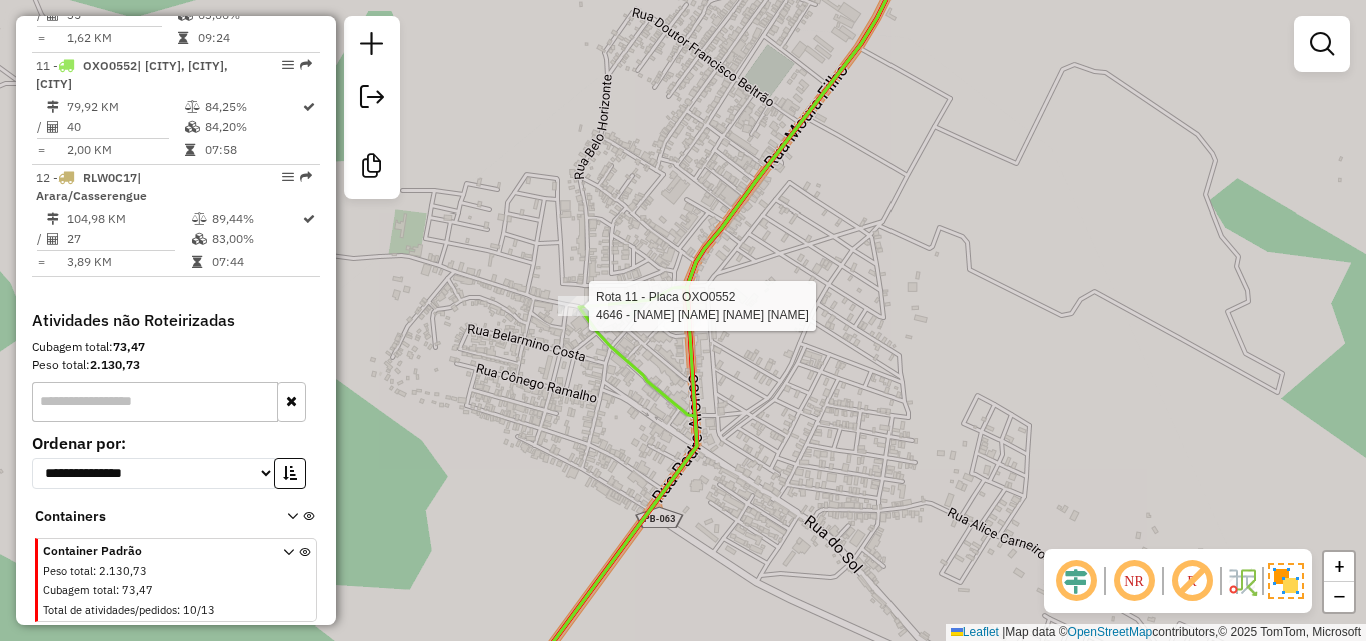 click 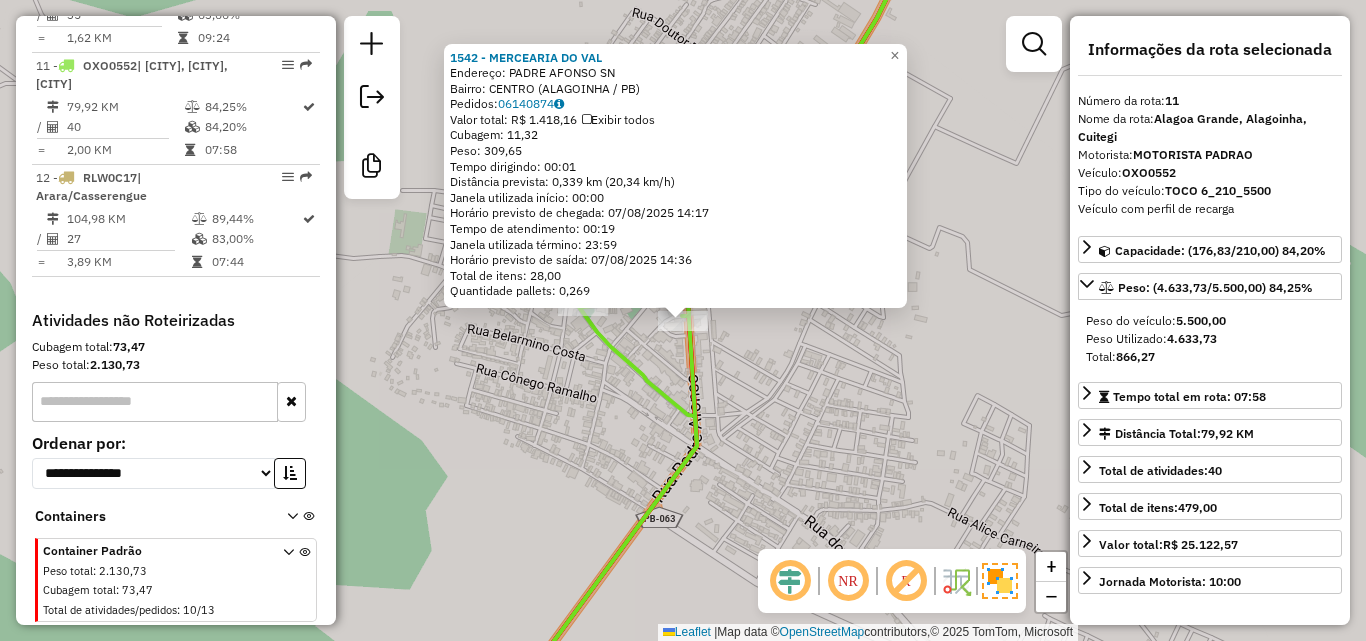 click on "1542 - MERCEARIA DO VAL  Endereço:  PADRE AFONSO SN   Bairro: CENTRO (ALAGOINHA / PB)   Pedidos:  06140874   Valor total: R$ 1.418,16   Exibir todos   Cubagem: 11,32  Peso: 309,65  Tempo dirigindo: 00:01   Distância prevista: 0,339 km (20,34 km/h)   Janela utilizada início: 00:00   Horário previsto de chegada: 07/08/2025 14:17   Tempo de atendimento: 00:19   Janela utilizada término: 23:59   Horário previsto de saída: 07/08/2025 14:36   Total de itens: 28,00   Quantidade pallets: 0,269  × Janela de atendimento Grade de atendimento Capacidade Transportadoras Veículos Cliente Pedidos  Rotas Selecione os dias de semana para filtrar as janelas de atendimento  Seg   Ter   Qua   Qui   Sex   Sáb   Dom  Informe o período da janela de atendimento: De: Até:  Filtrar exatamente a janela do cliente  Considerar janela de atendimento padrão  Selecione os dias de semana para filtrar as grades de atendimento  Seg   Ter   Qua   Qui   Sex   Sáb   Dom   Considerar clientes sem dia de atendimento cadastrado  De:  +" 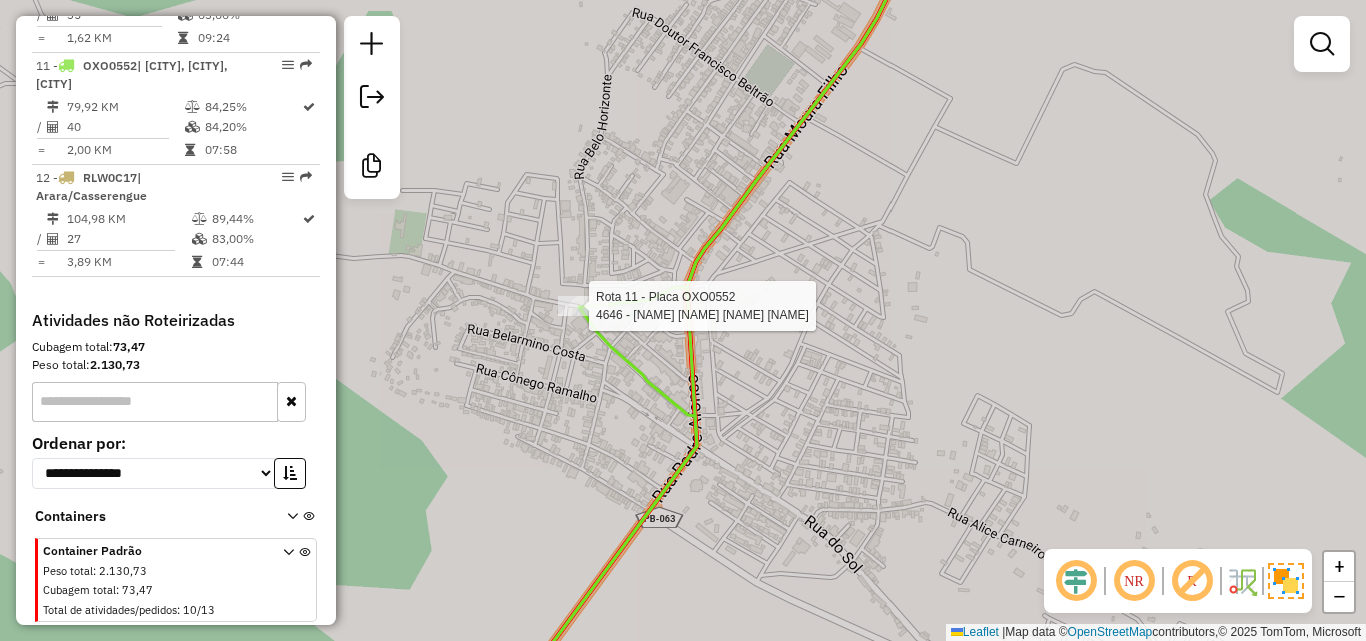 select on "**********" 